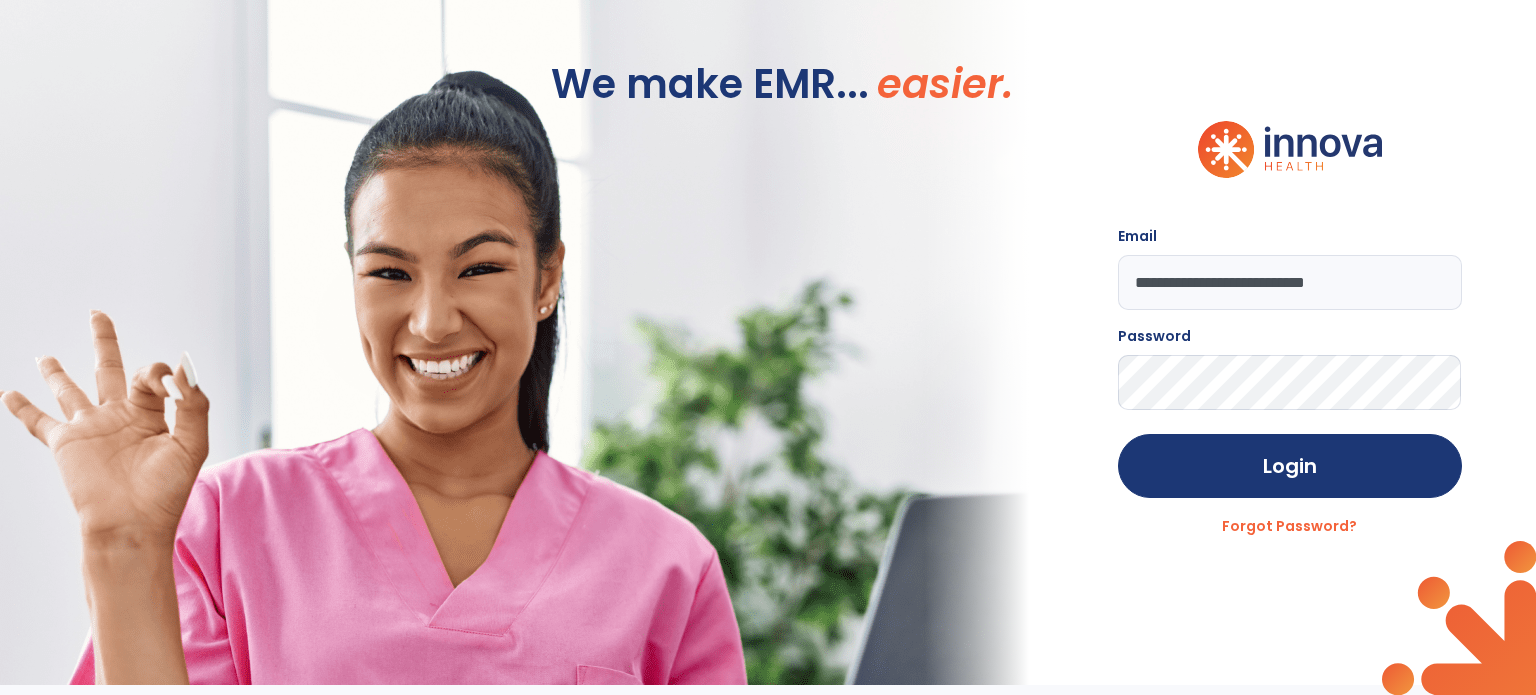 scroll, scrollTop: 0, scrollLeft: 0, axis: both 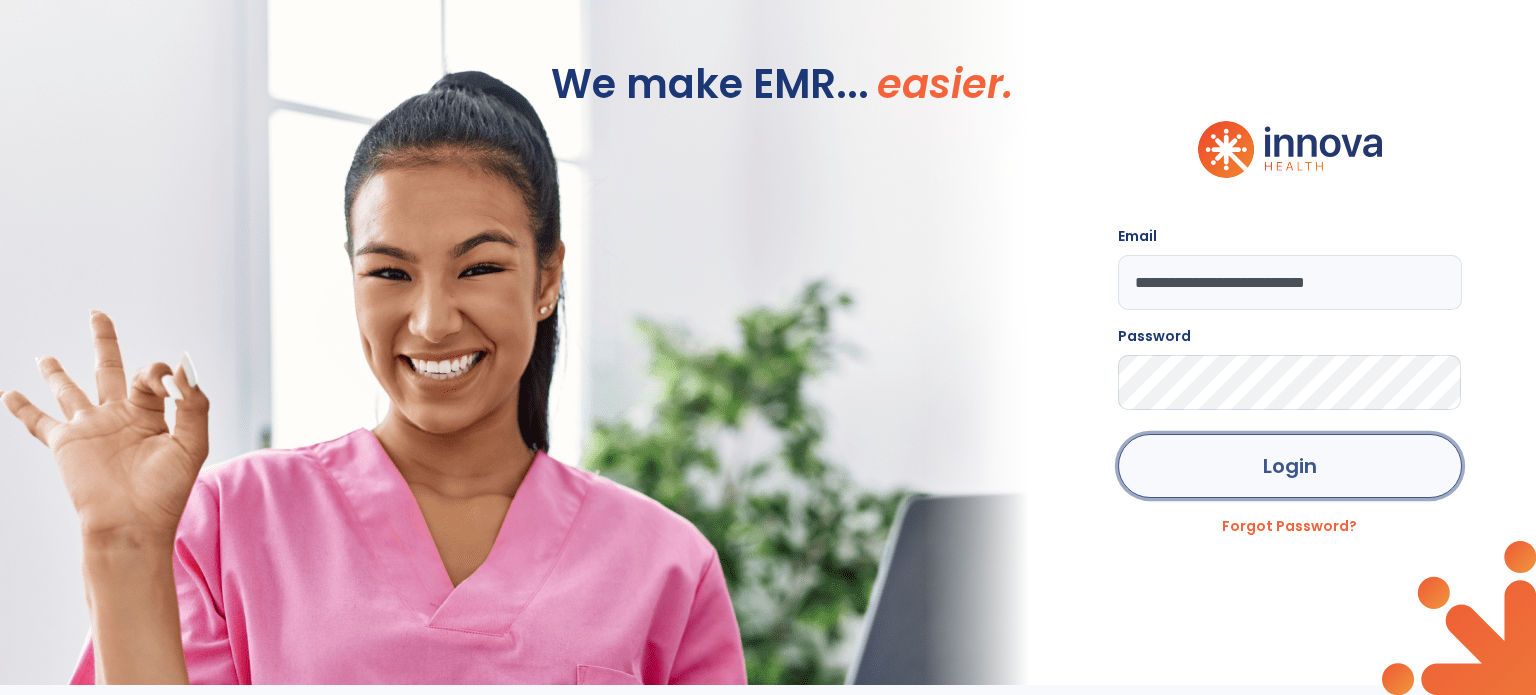 click on "Login" 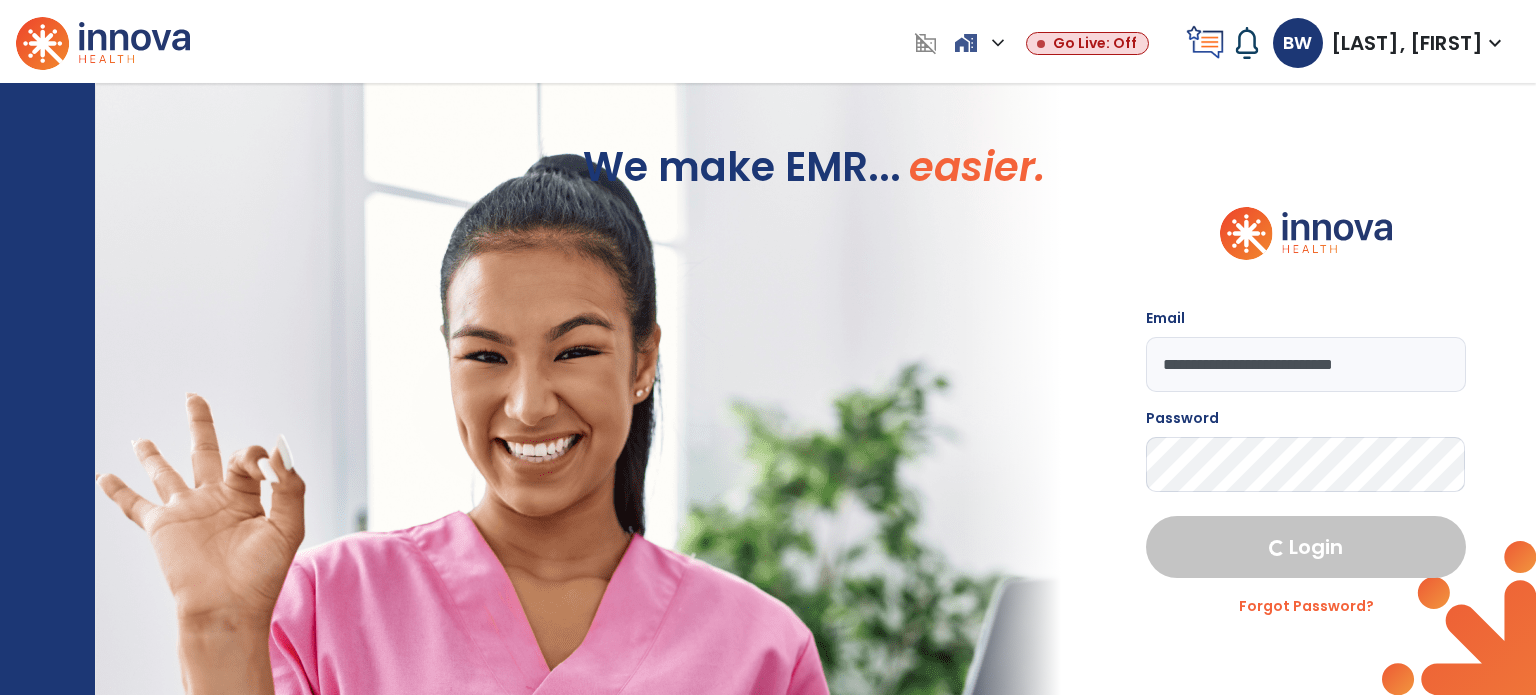 select on "****" 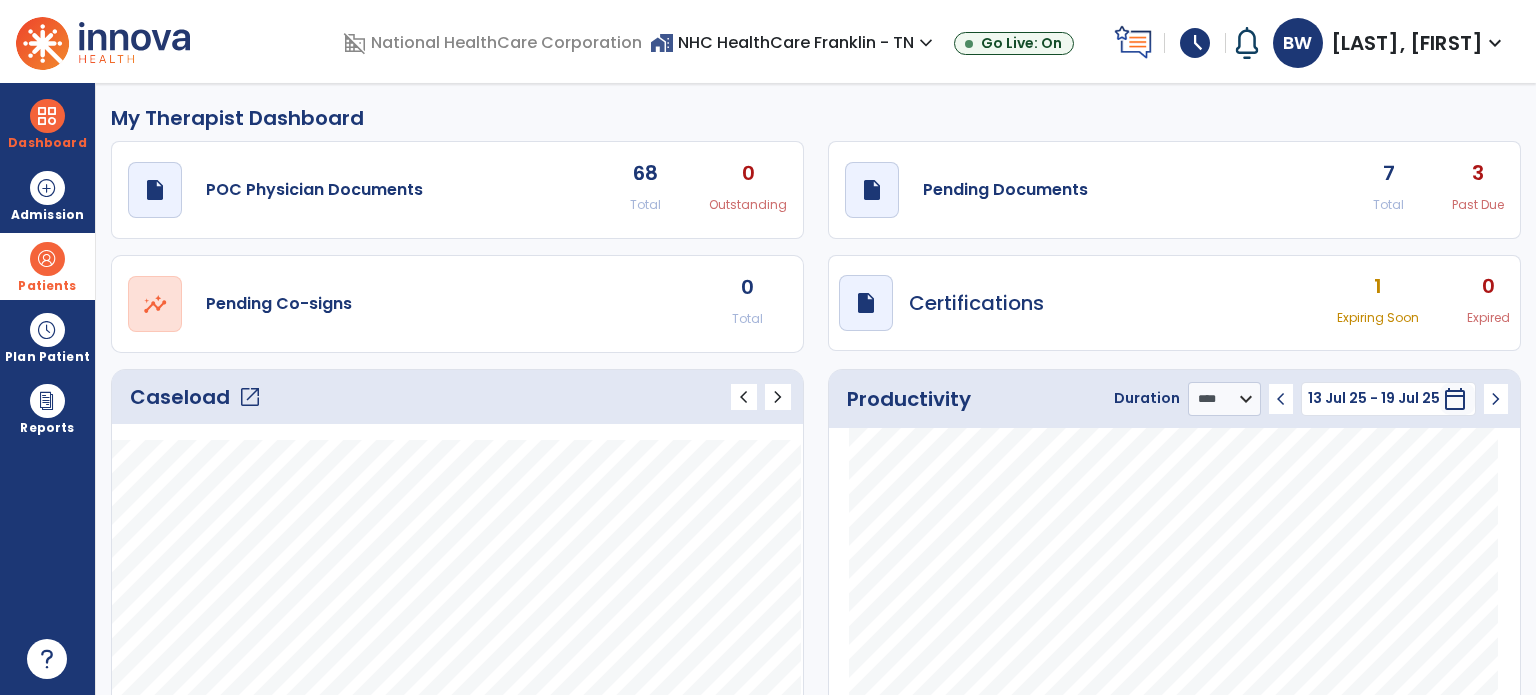 click at bounding box center [47, 259] 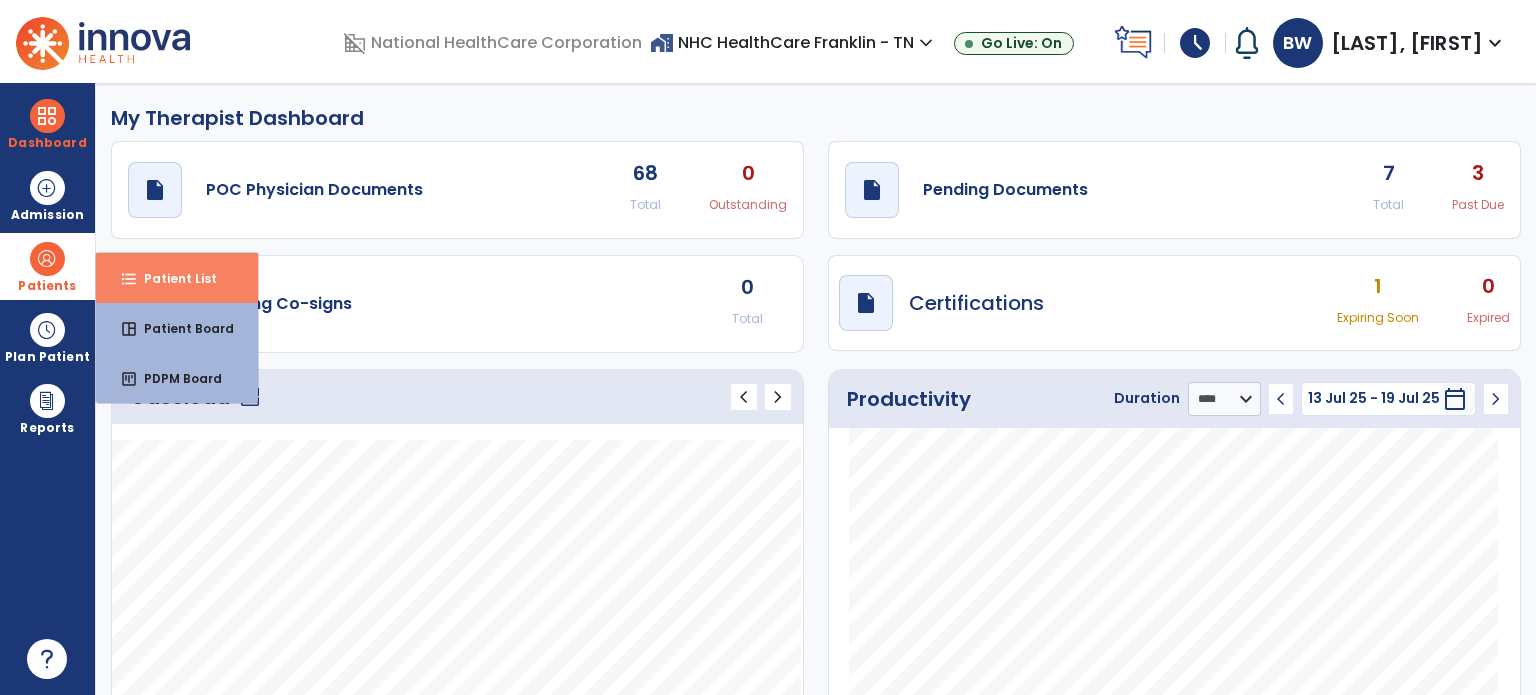 click on "Patient List" at bounding box center (172, 278) 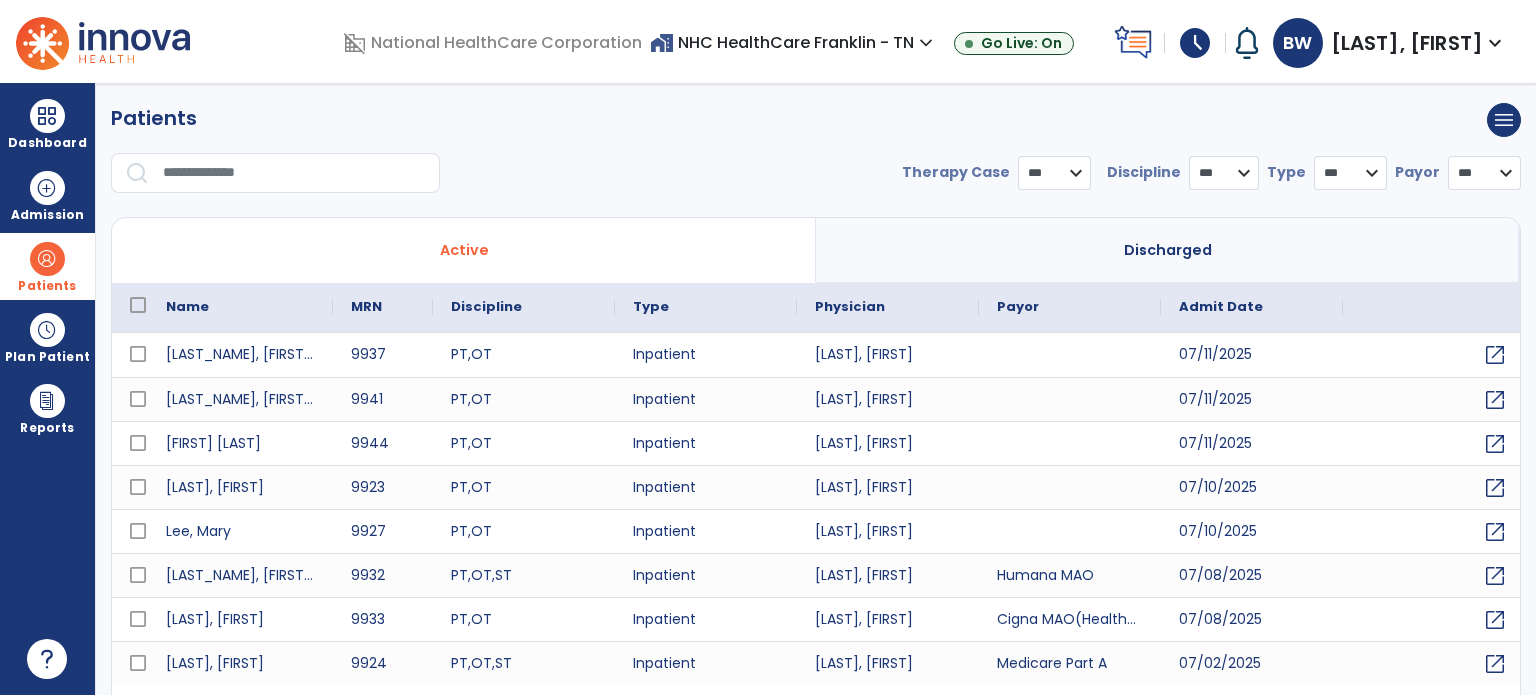 select on "***" 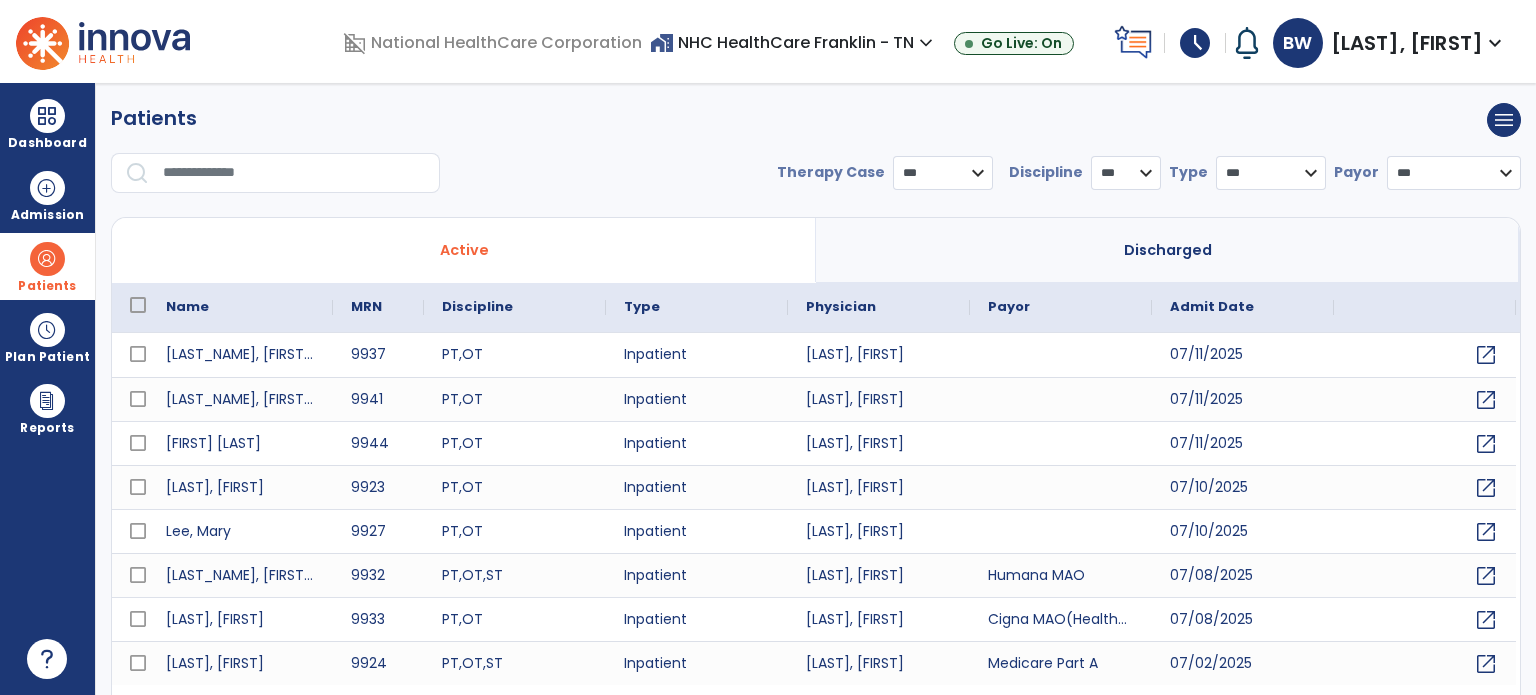 click at bounding box center (294, 173) 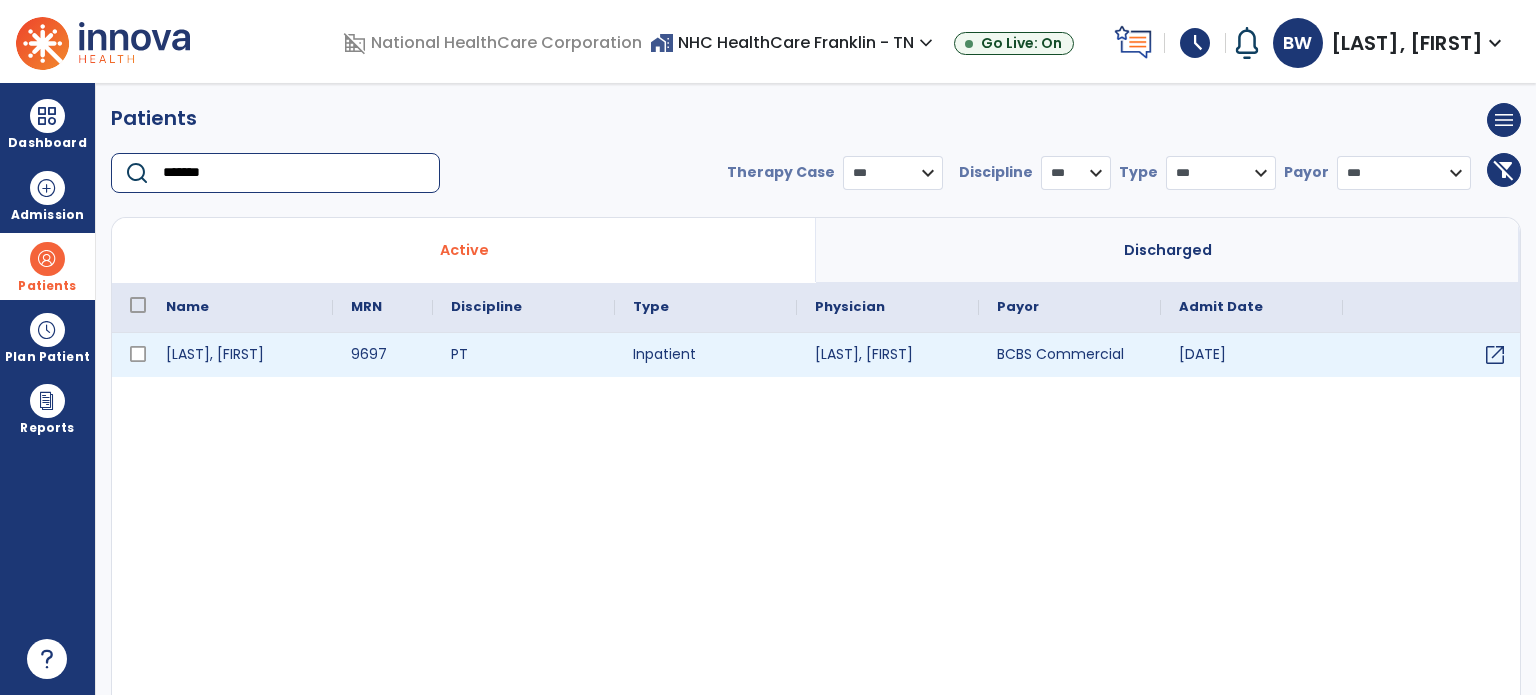 type on "*******" 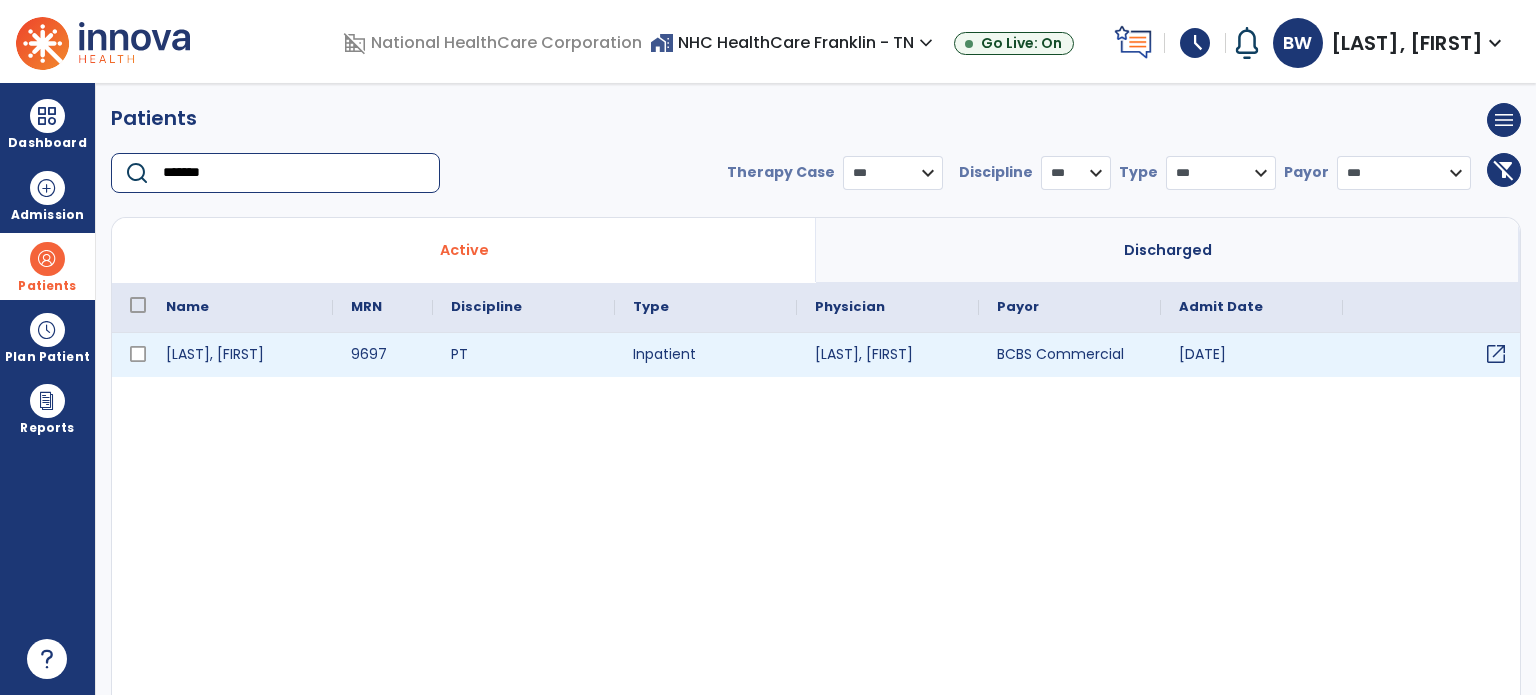 click on "open_in_new" at bounding box center [1496, 354] 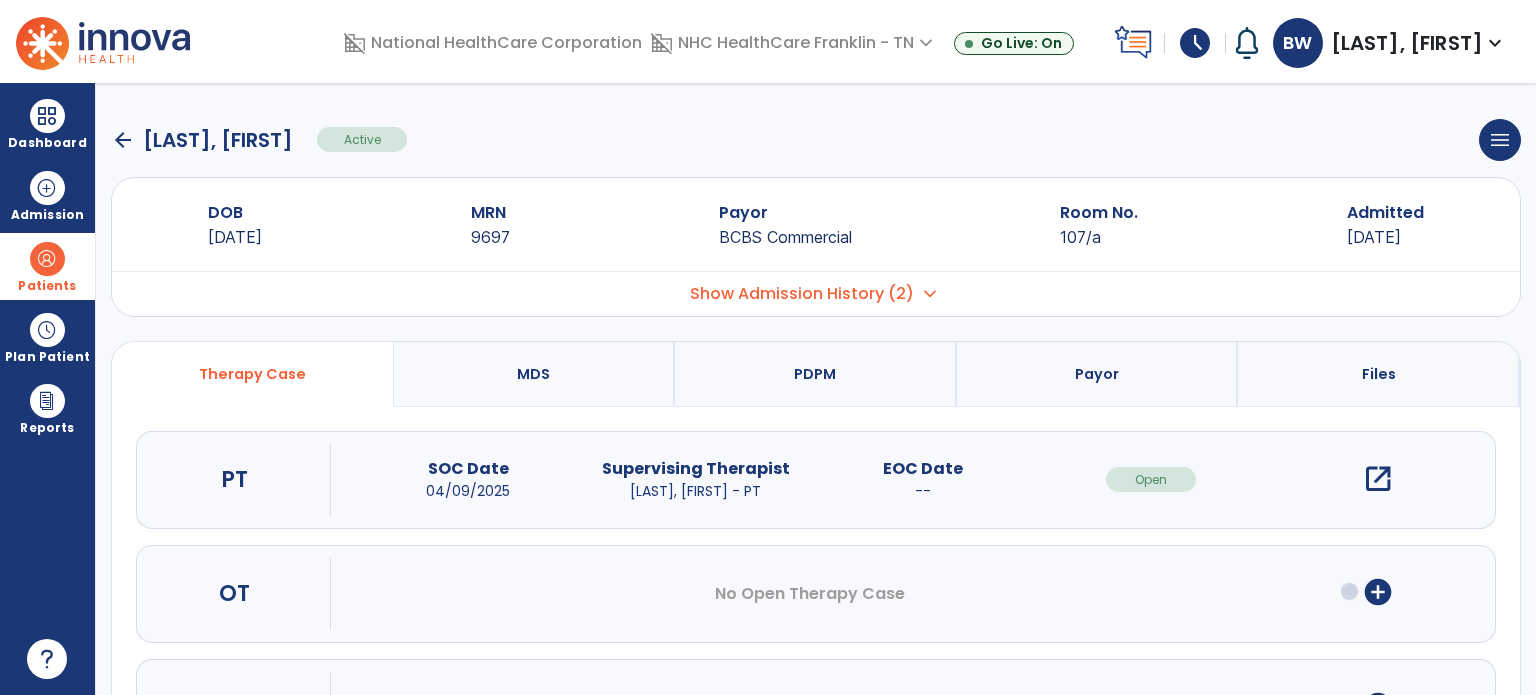 click on "add_circle" at bounding box center (1378, 592) 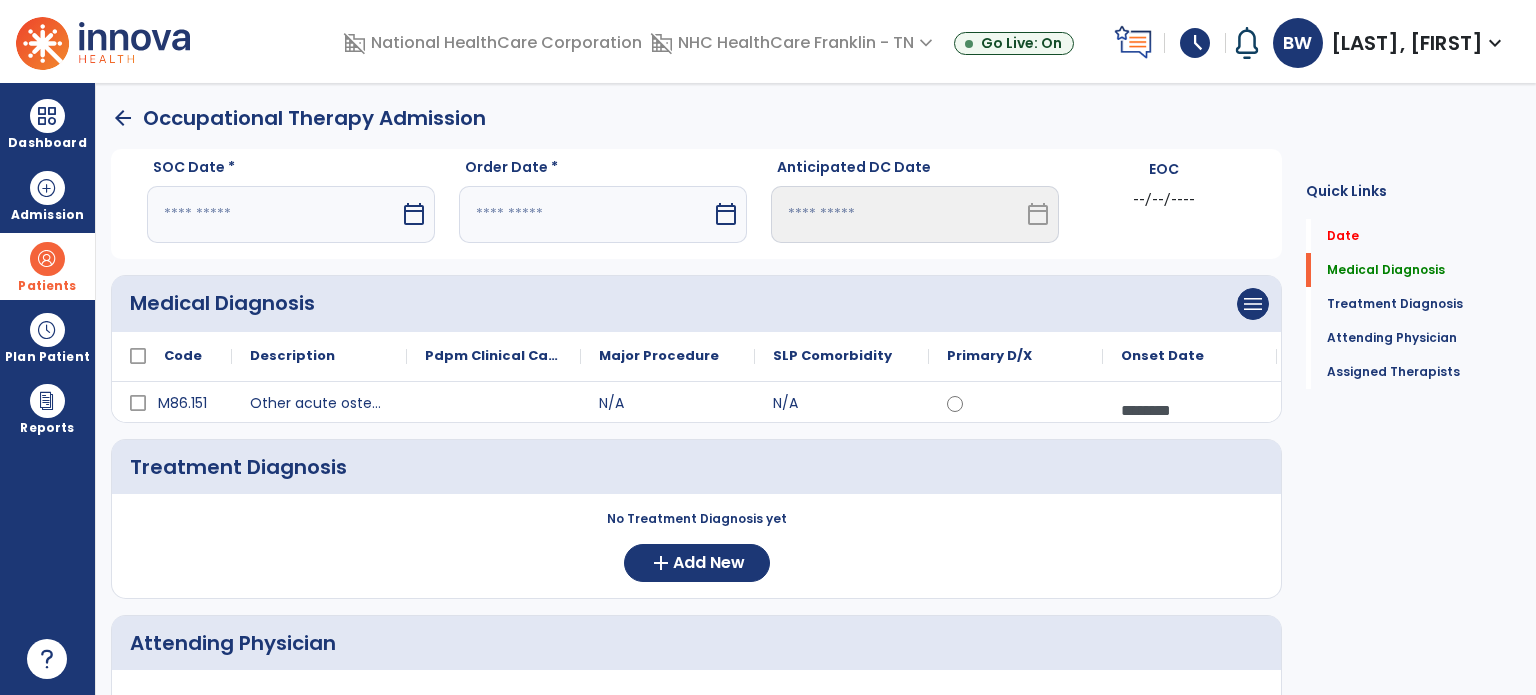 click on "calendar_today" at bounding box center [414, 214] 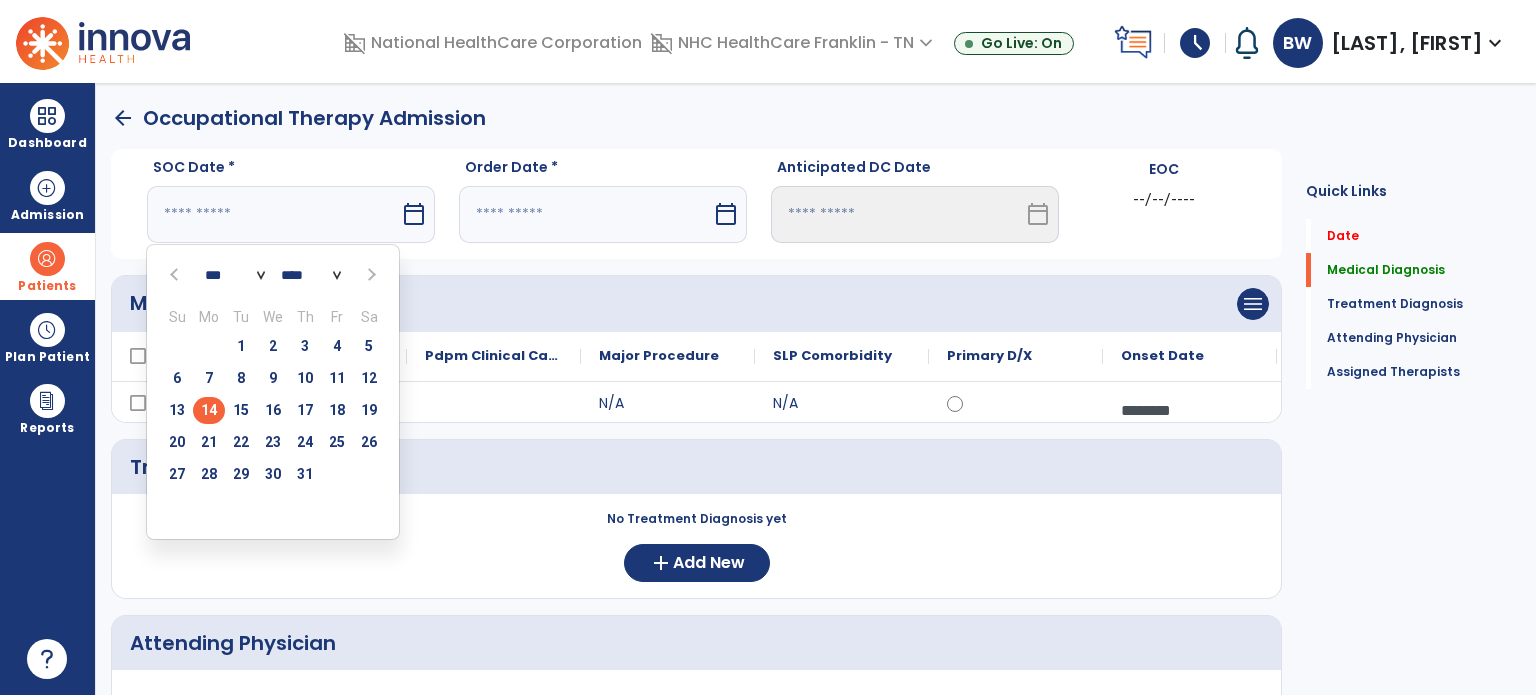 click on "14" at bounding box center (209, 410) 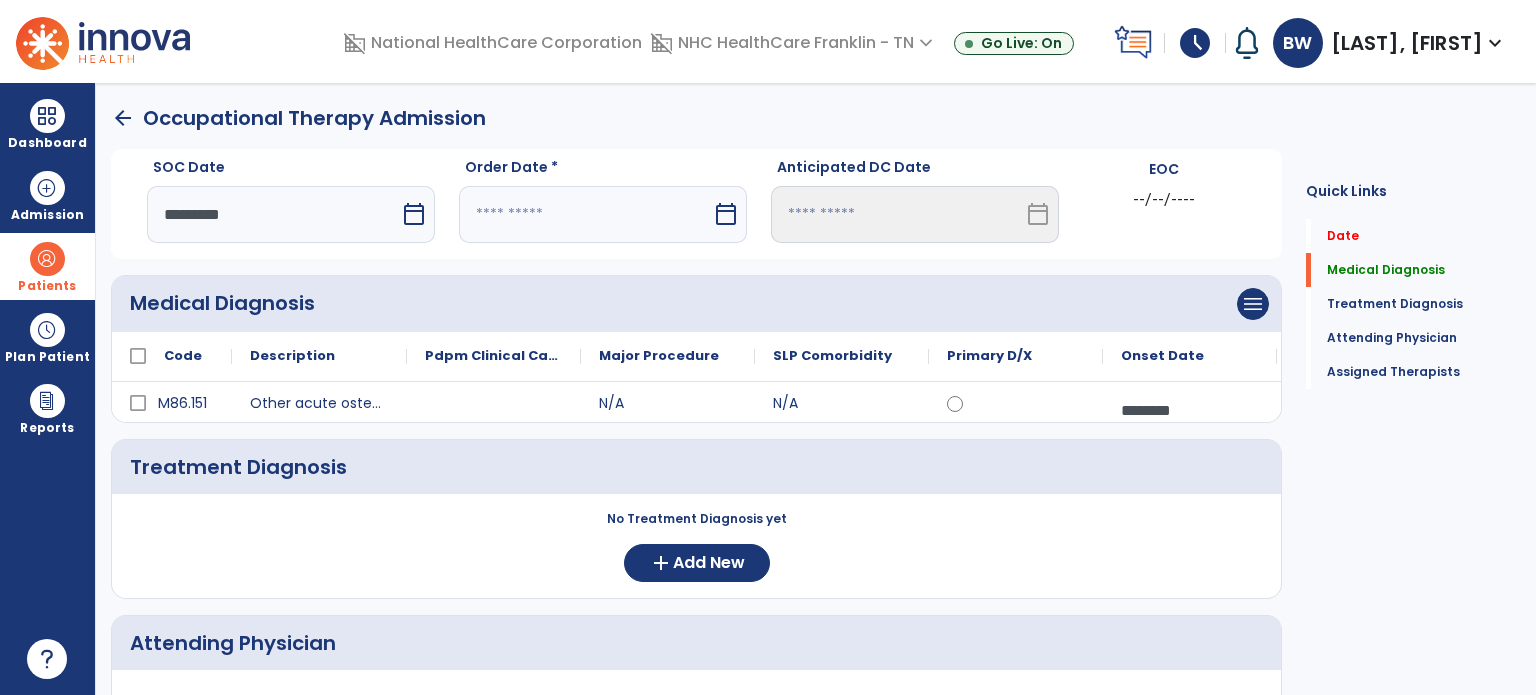 click on "calendar_today" at bounding box center [726, 214] 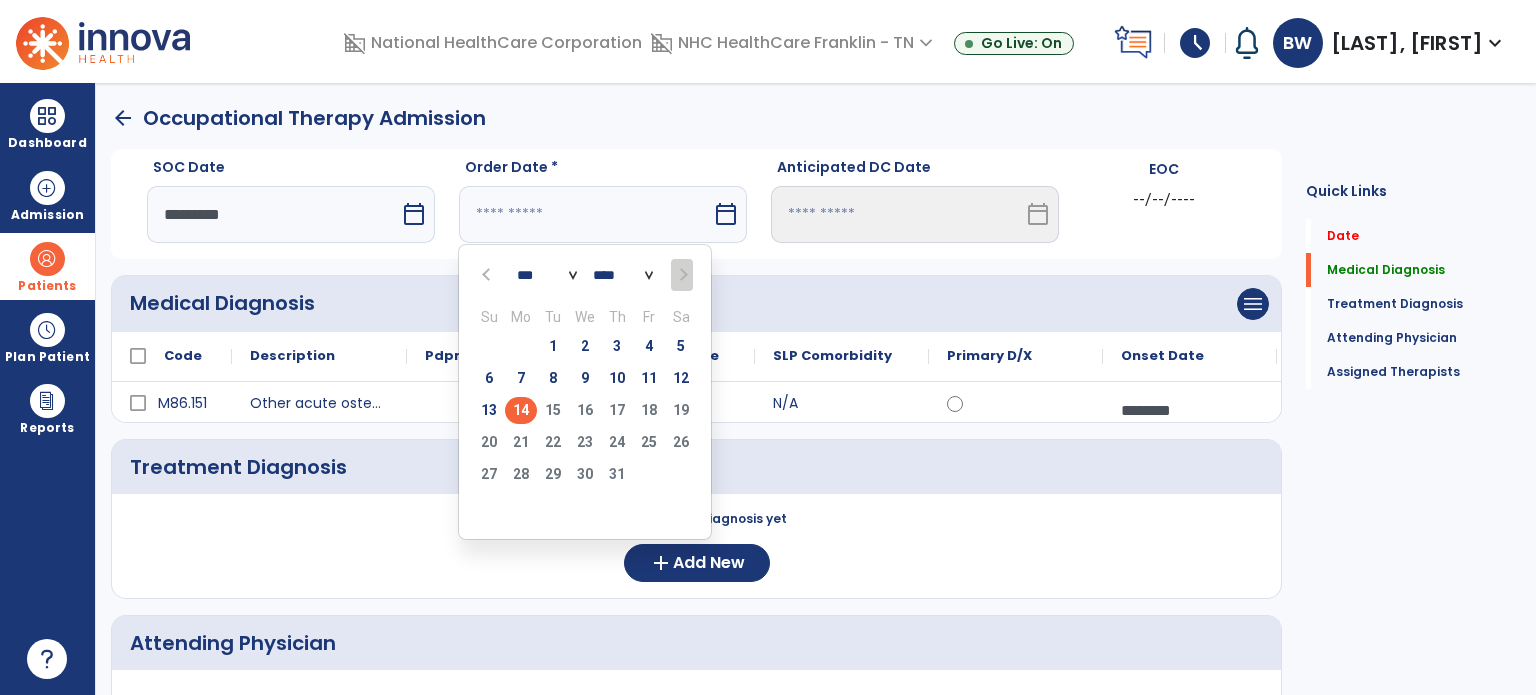 click on "14" at bounding box center [521, 410] 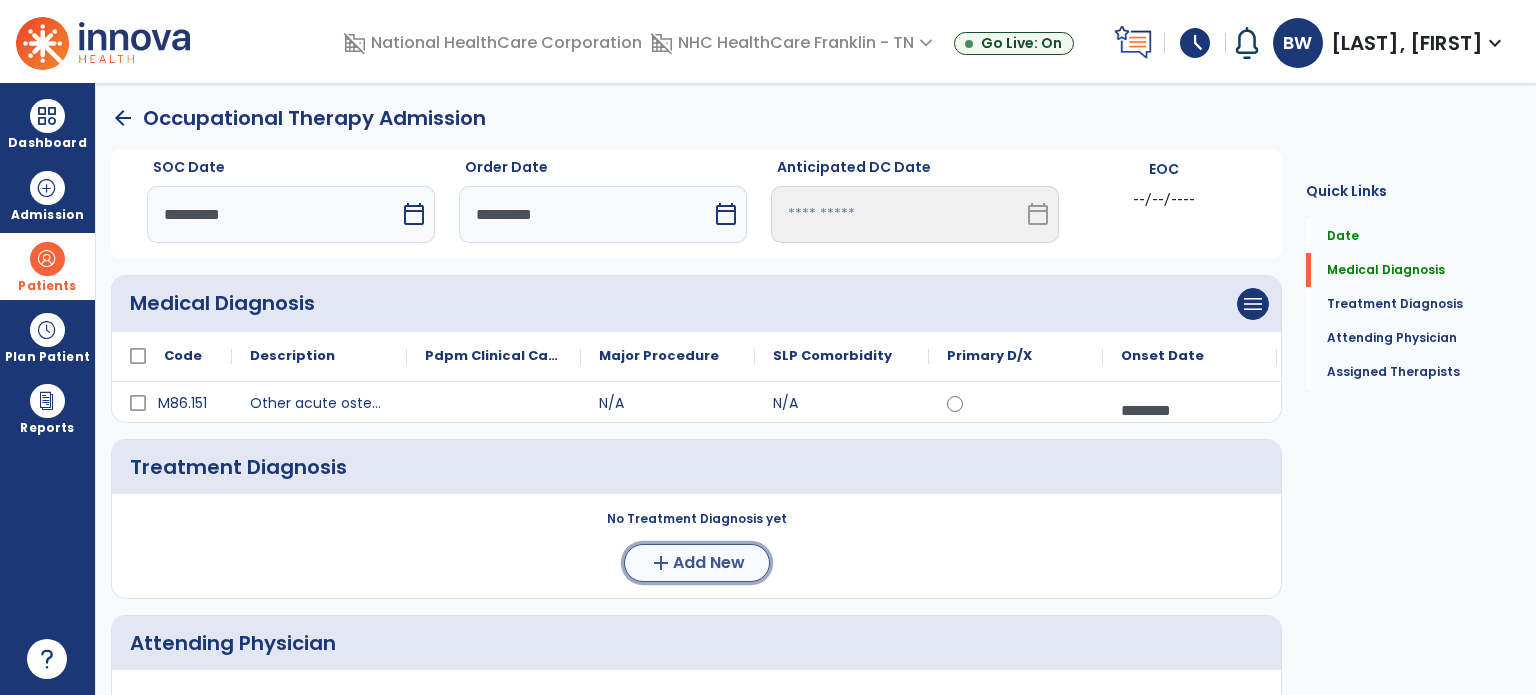 click on "Add New" 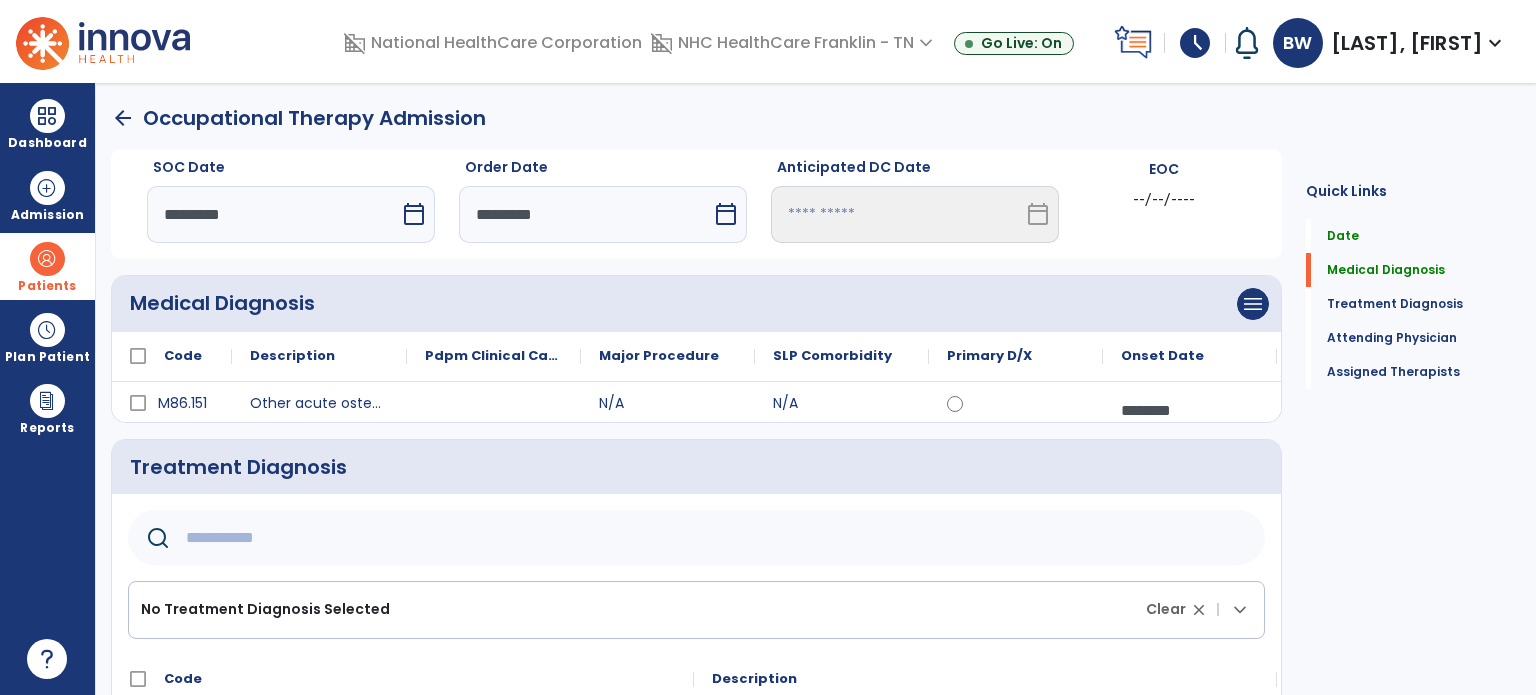 click 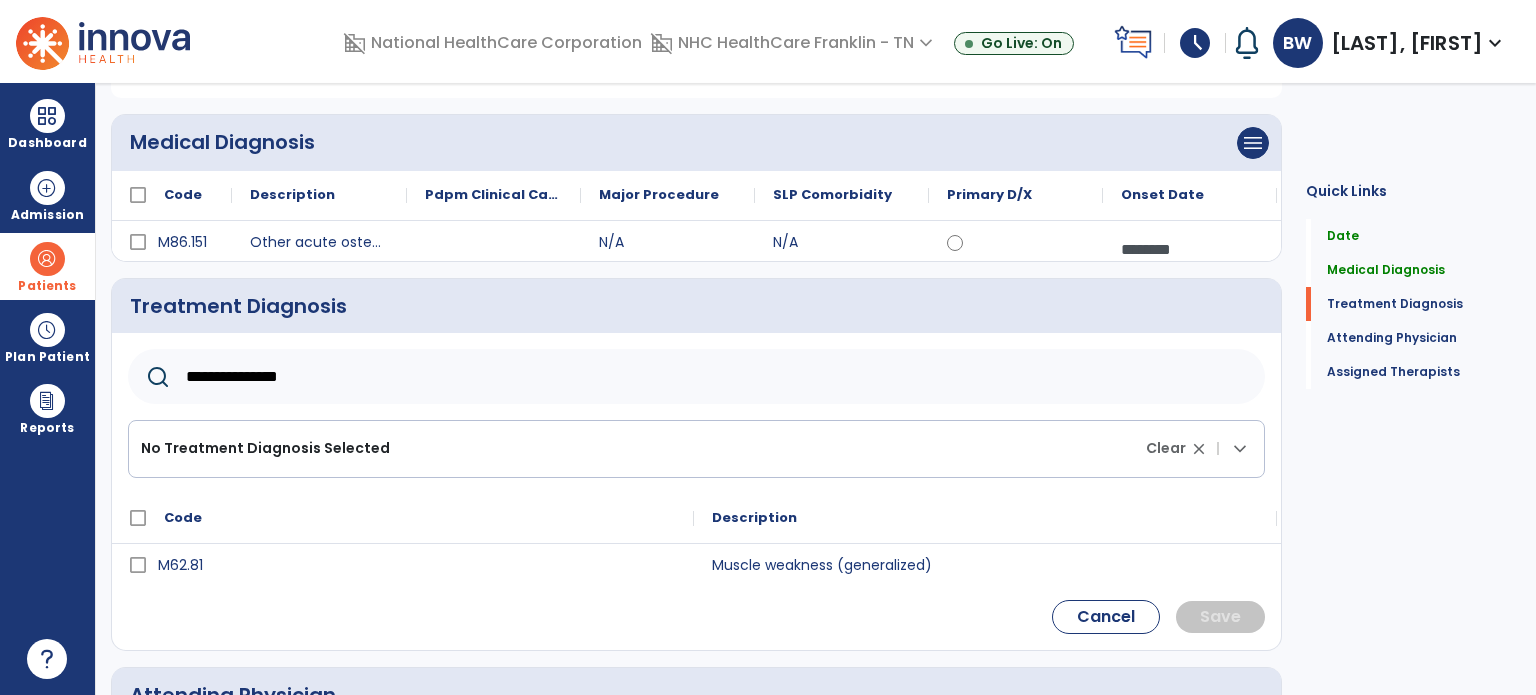 scroll, scrollTop: 162, scrollLeft: 0, axis: vertical 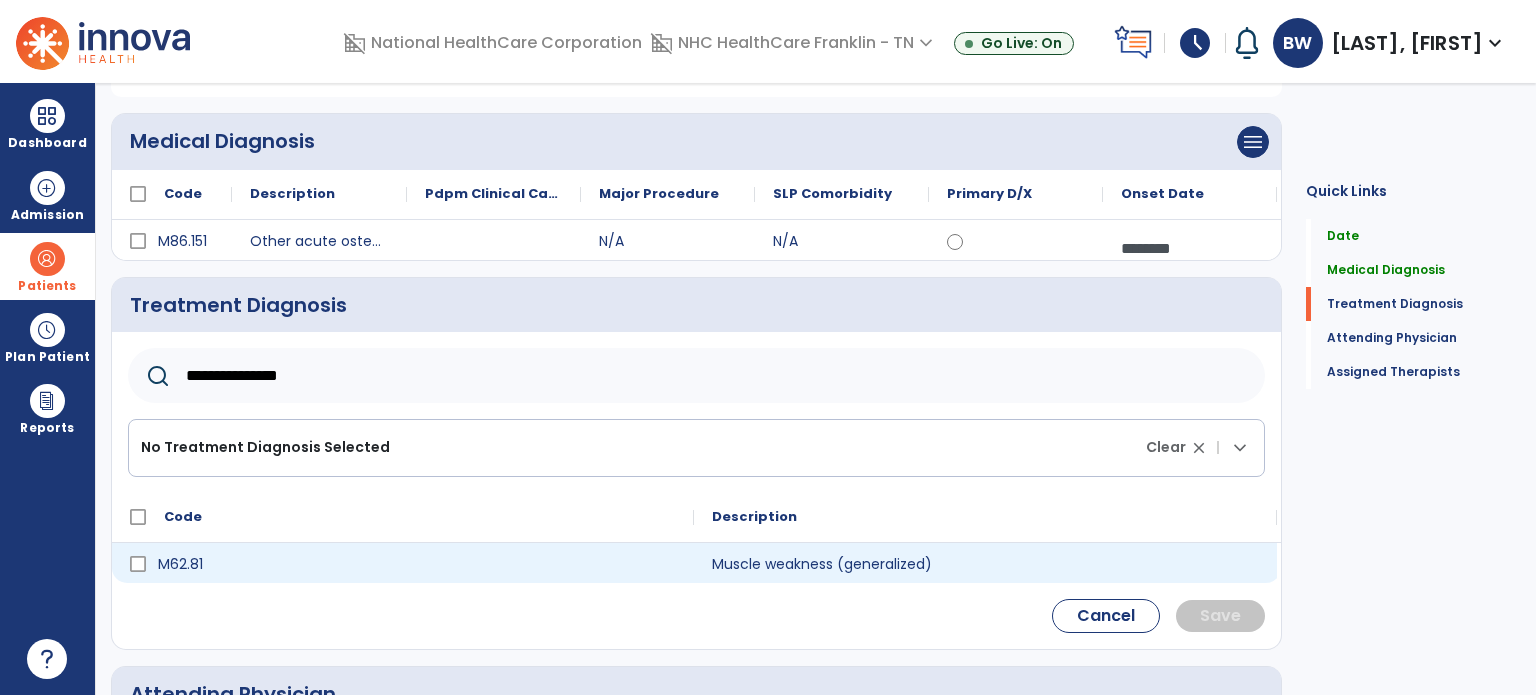type on "**********" 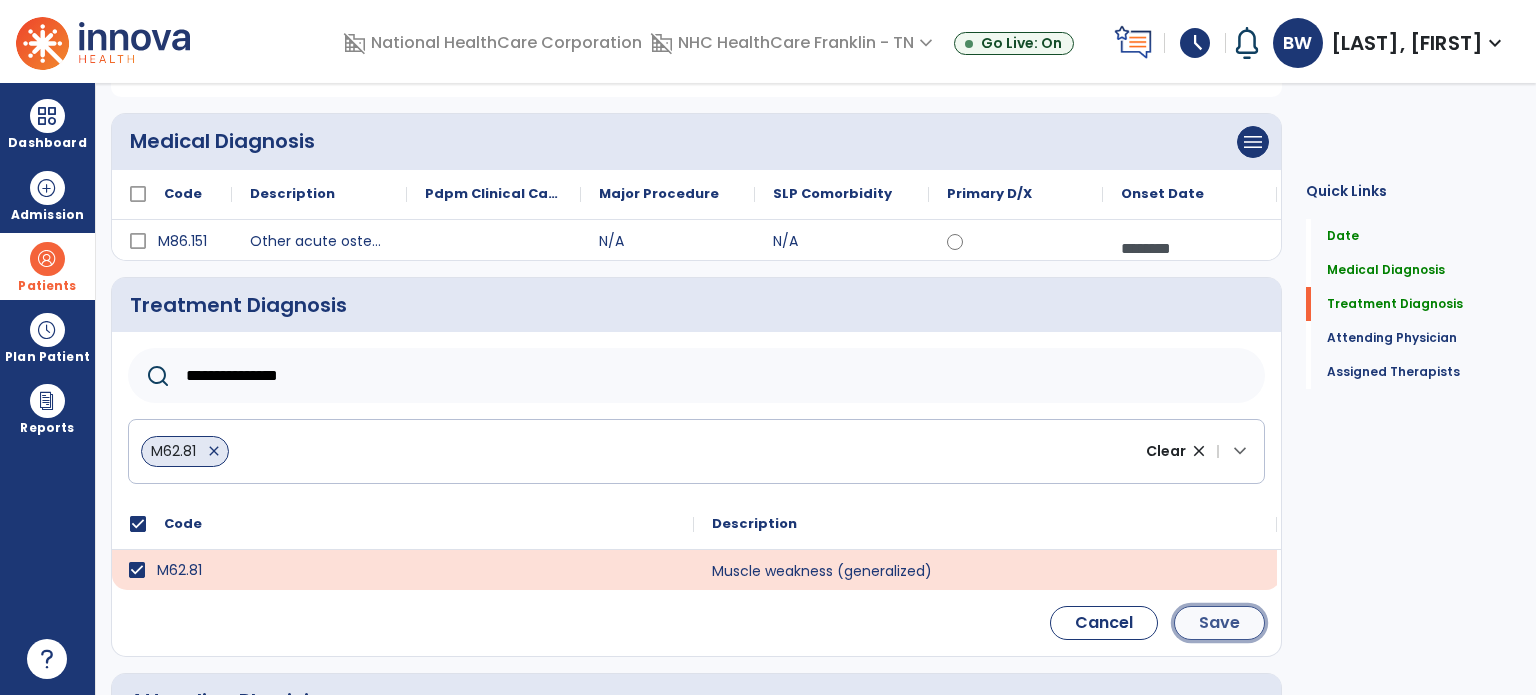 click on "Save" 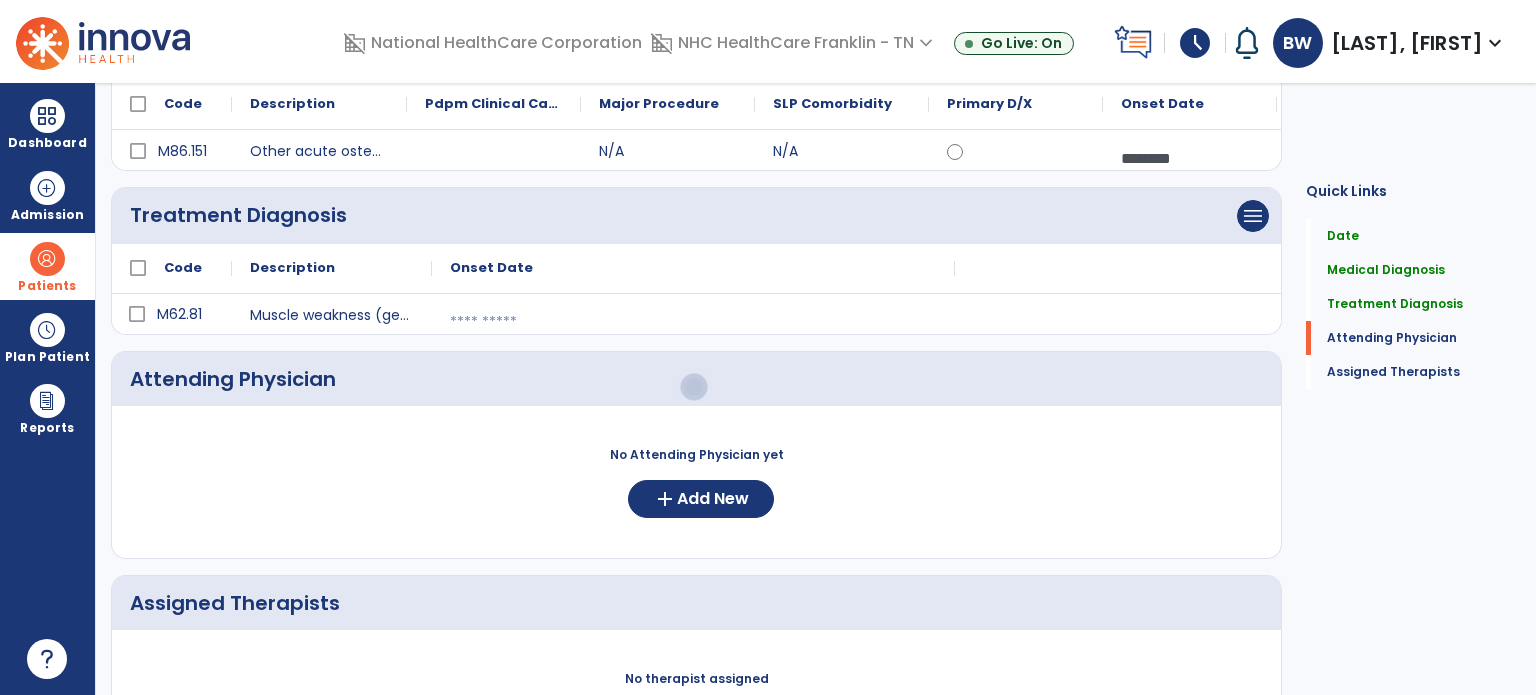 scroll, scrollTop: 320, scrollLeft: 0, axis: vertical 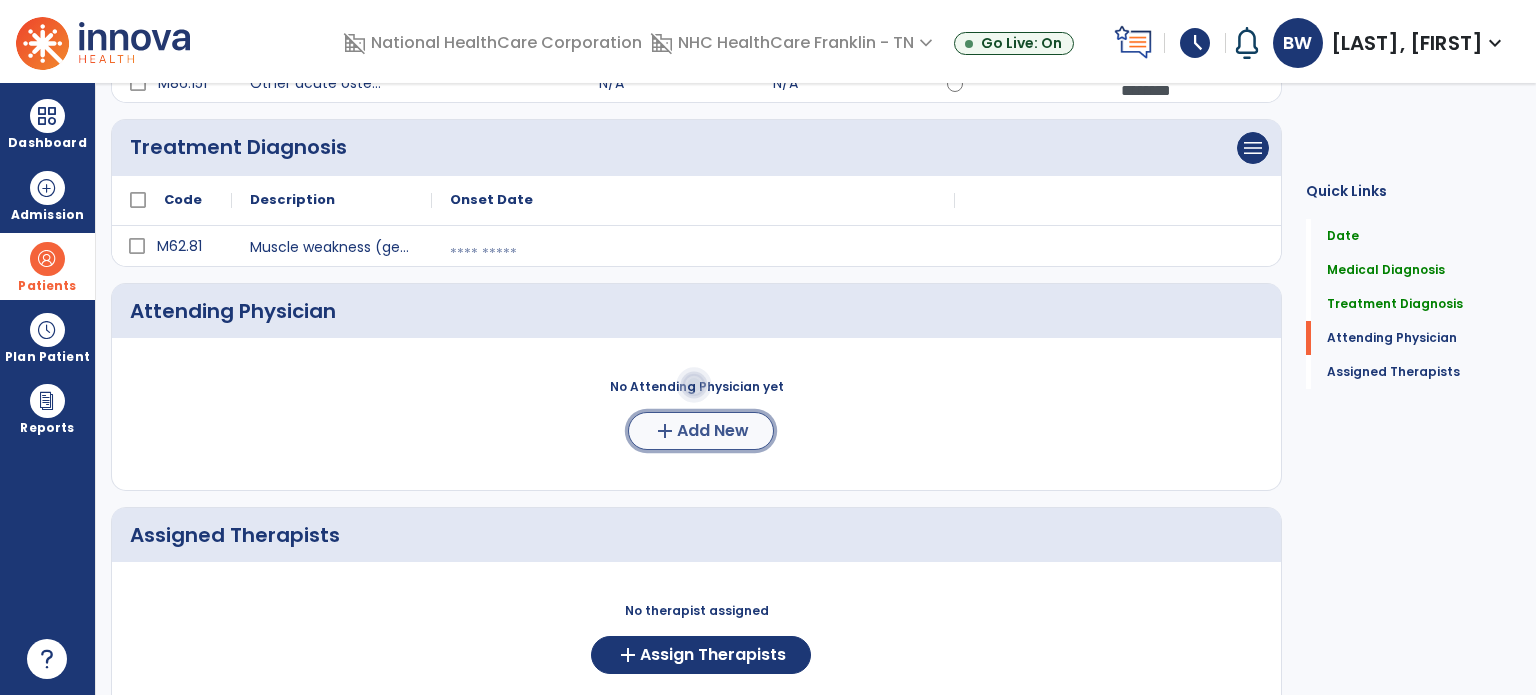click on "Add New" 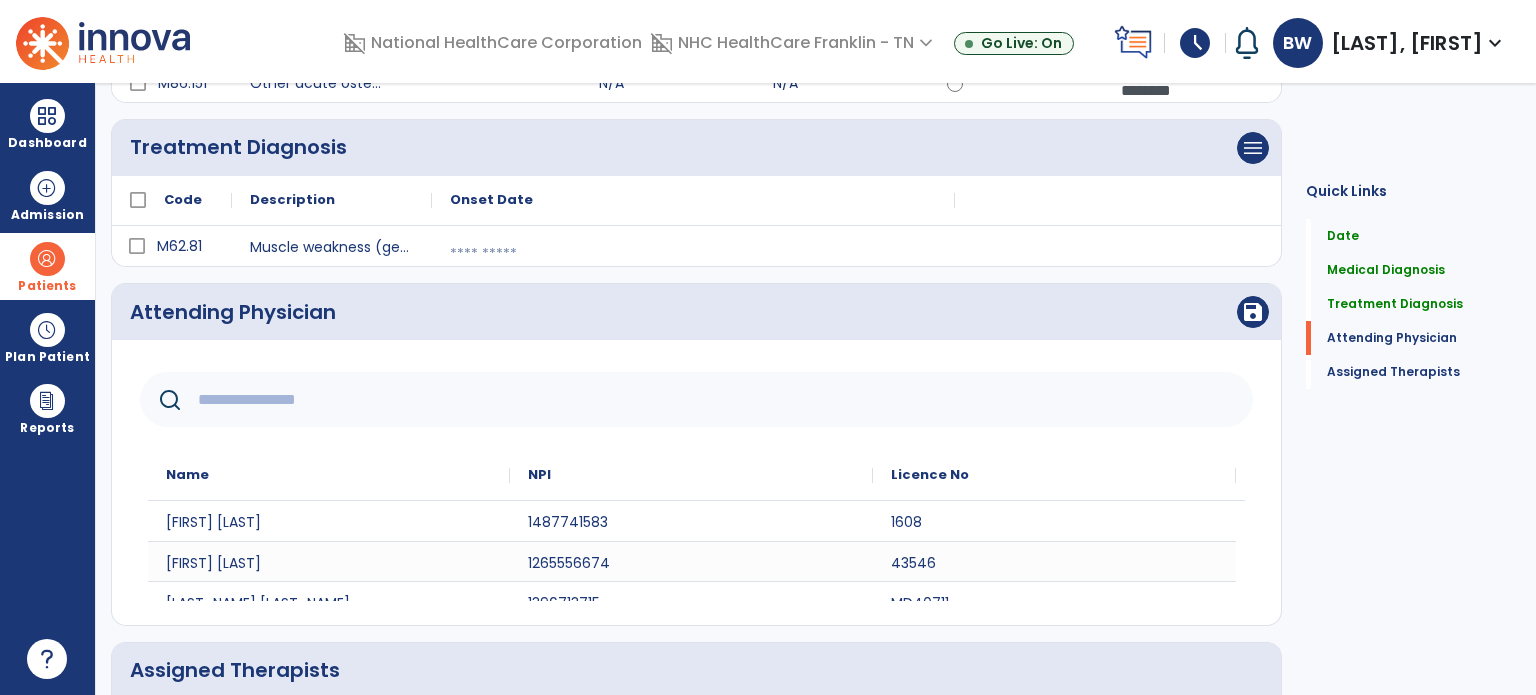 click 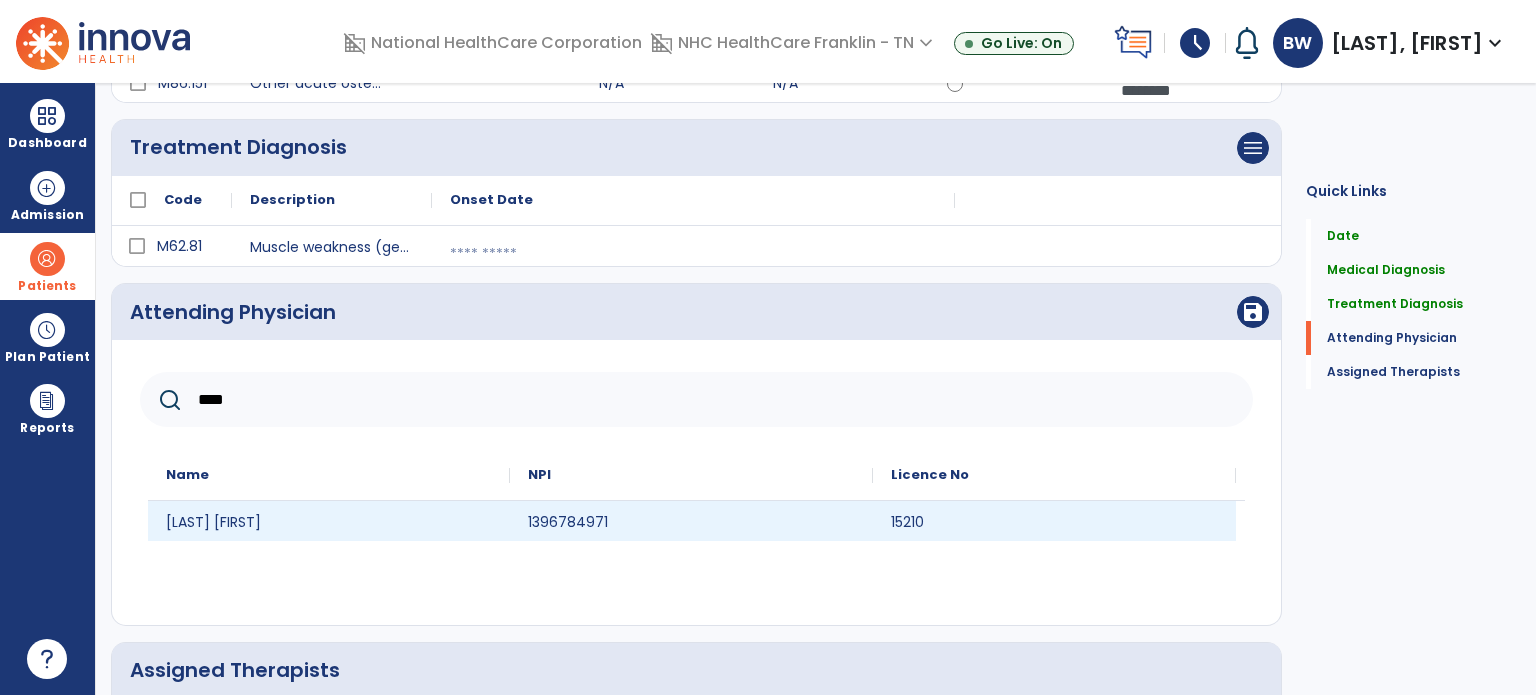 type on "****" 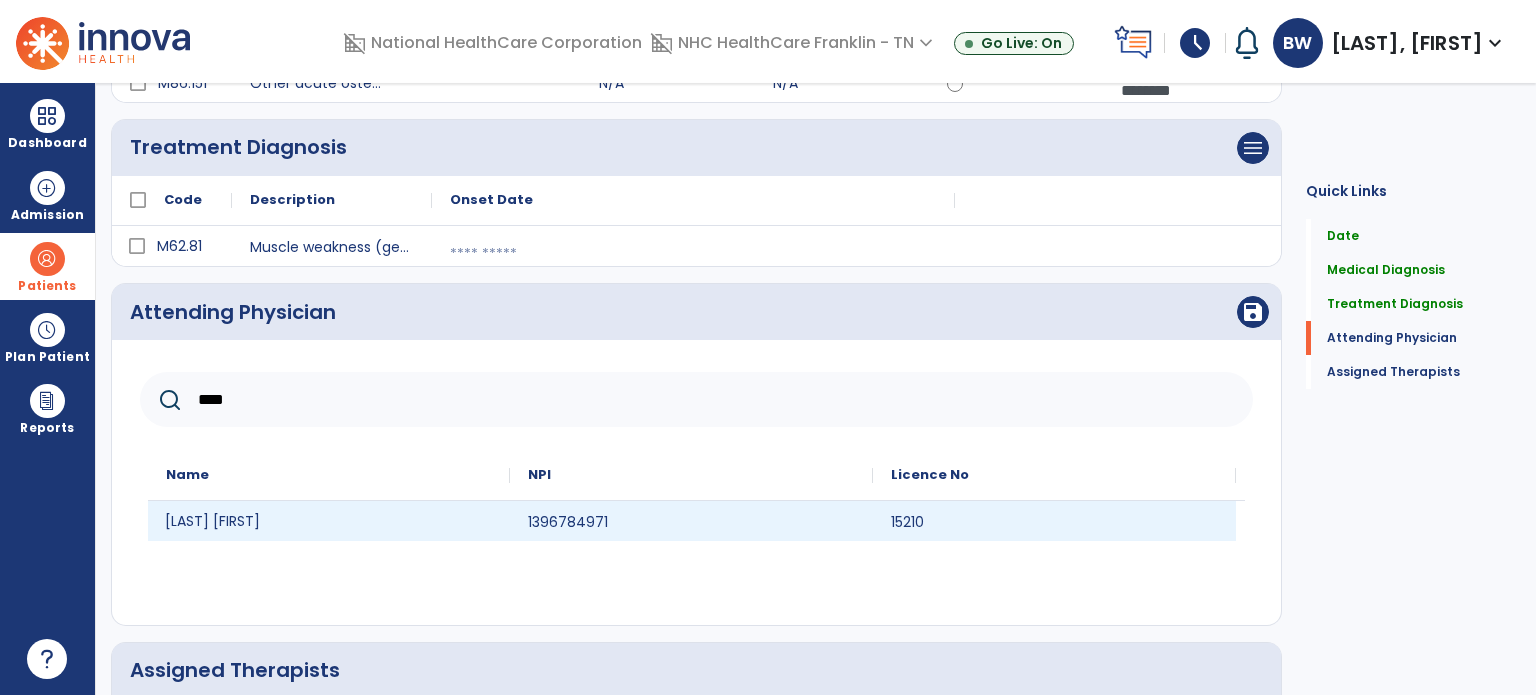 click on "SALLY BULLOCK" 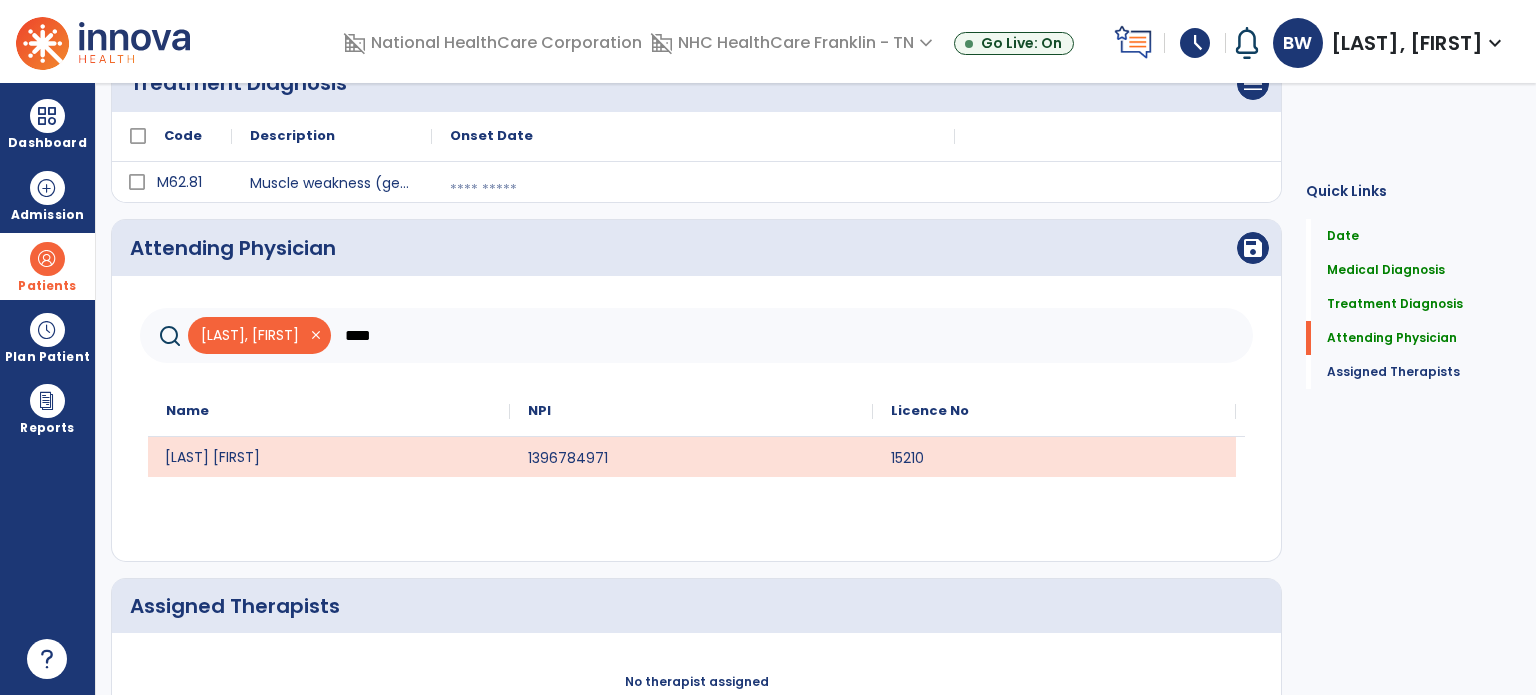 scroll, scrollTop: 424, scrollLeft: 0, axis: vertical 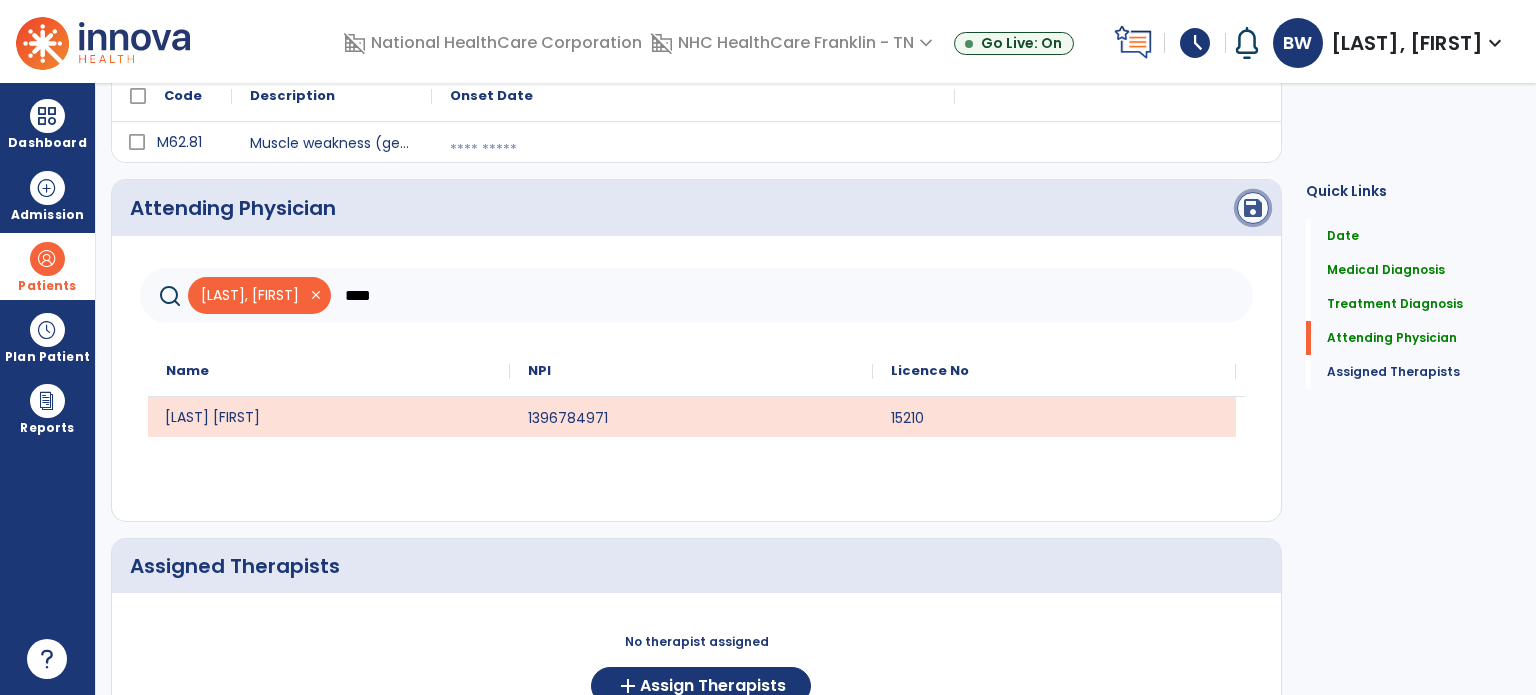 click on "save" 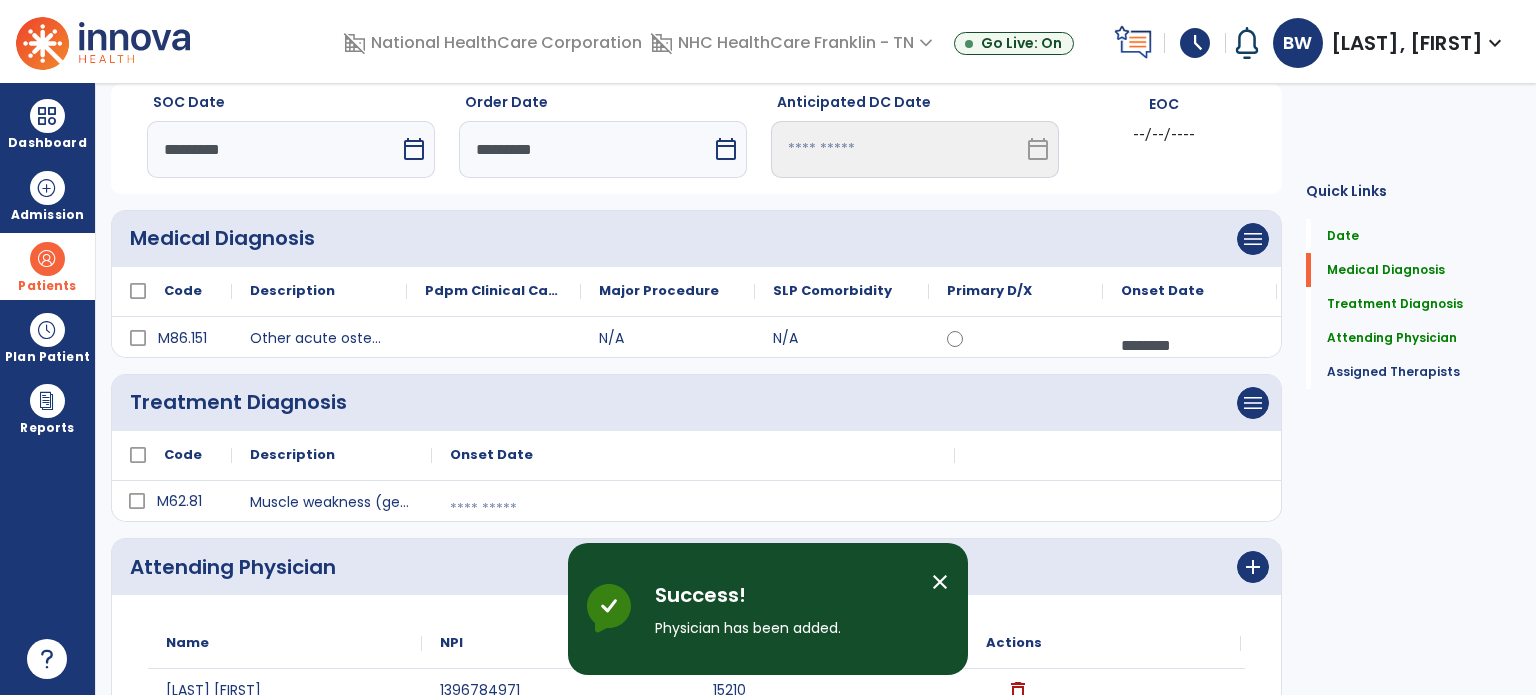 scroll, scrollTop: 64, scrollLeft: 0, axis: vertical 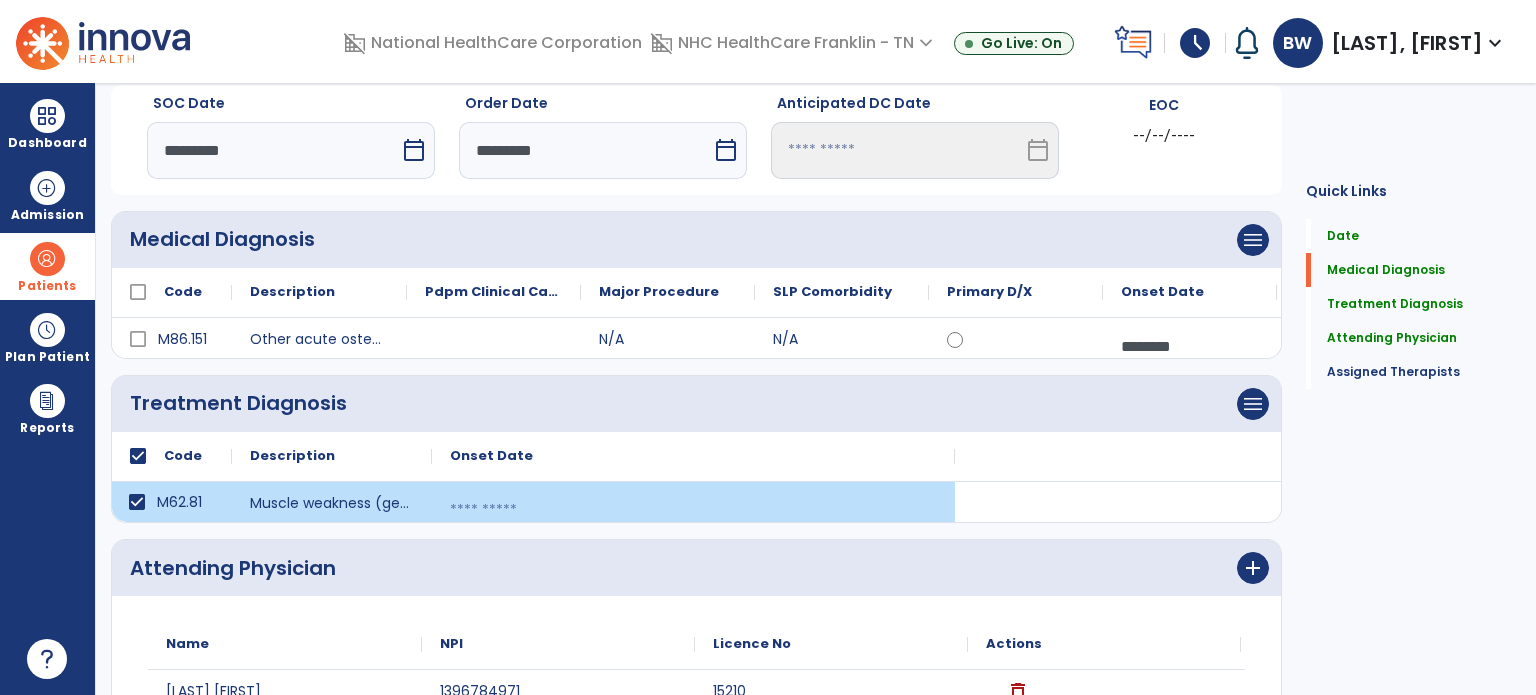 click at bounding box center [693, 510] 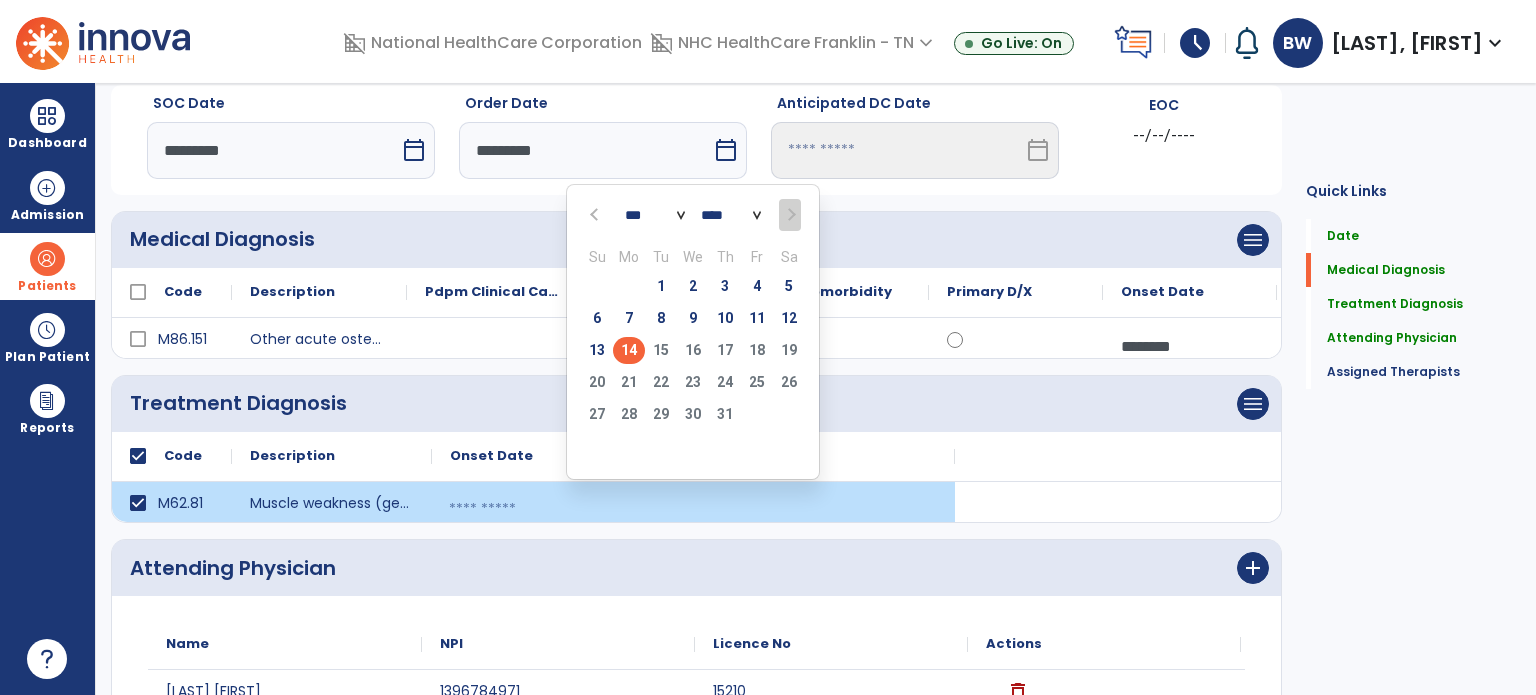 click on "14" 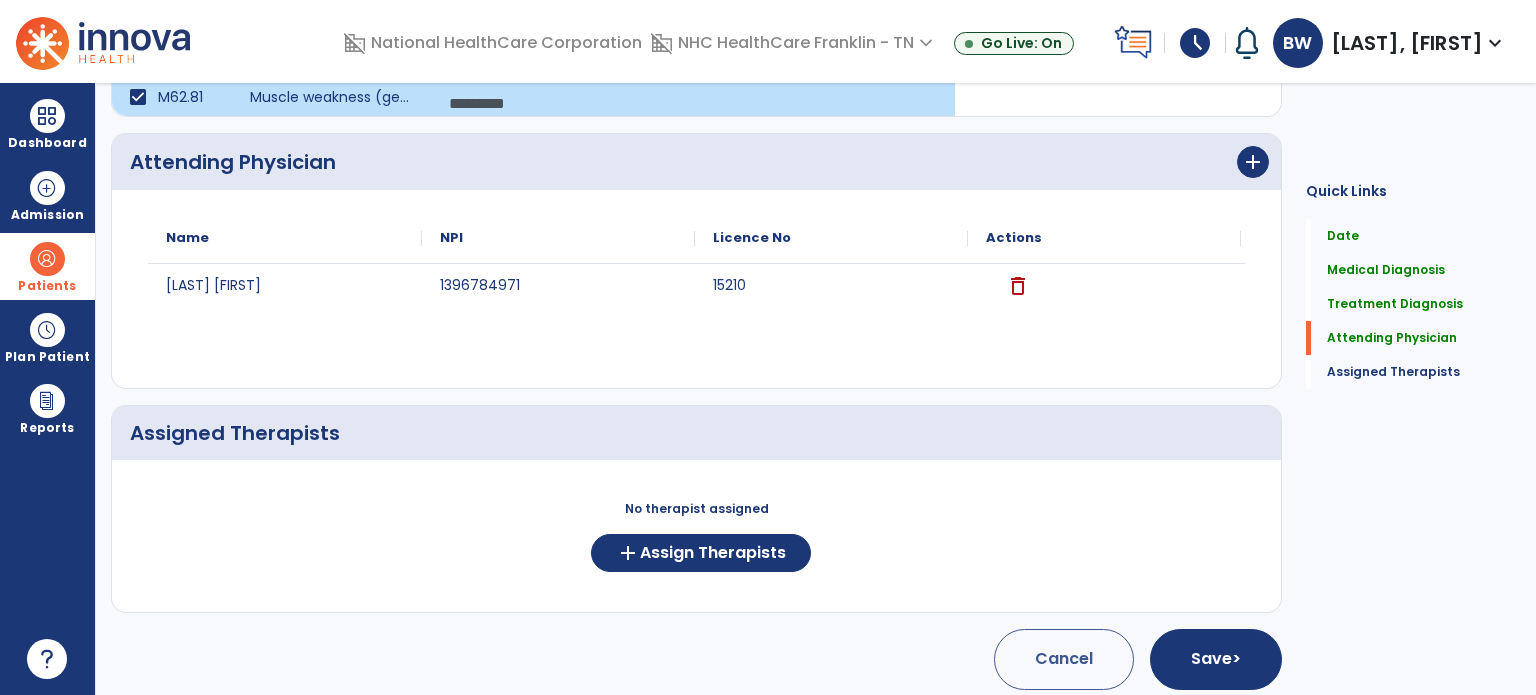 scroll, scrollTop: 471, scrollLeft: 0, axis: vertical 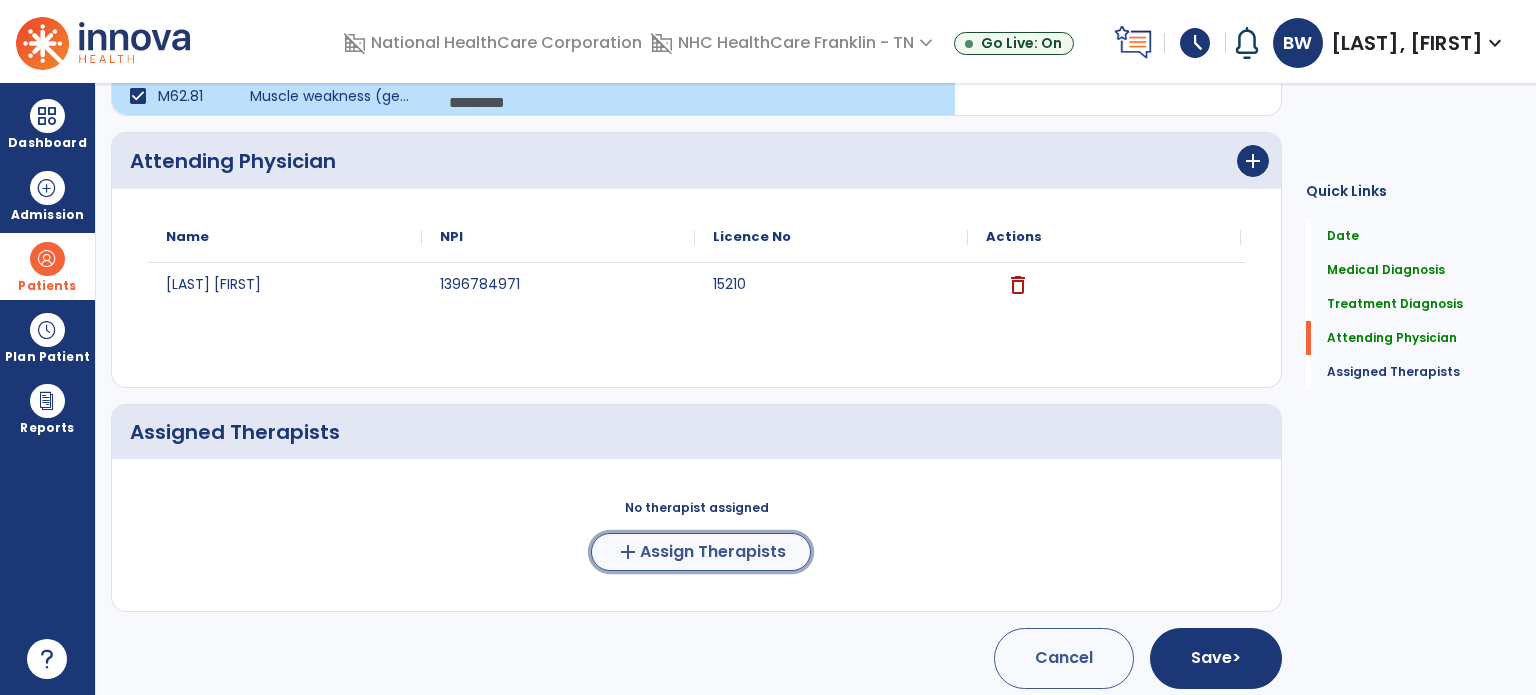 click on "add" 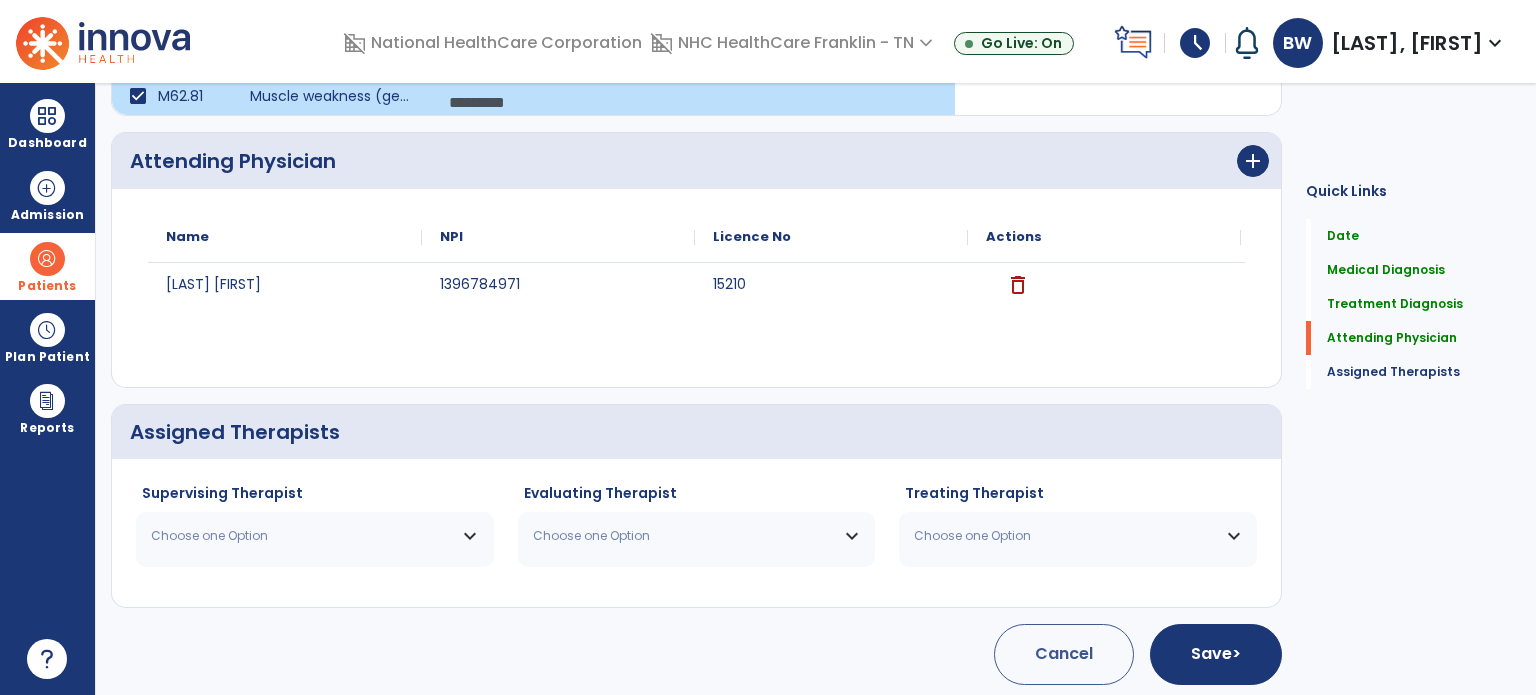click on "Choose one Option" at bounding box center [315, 536] 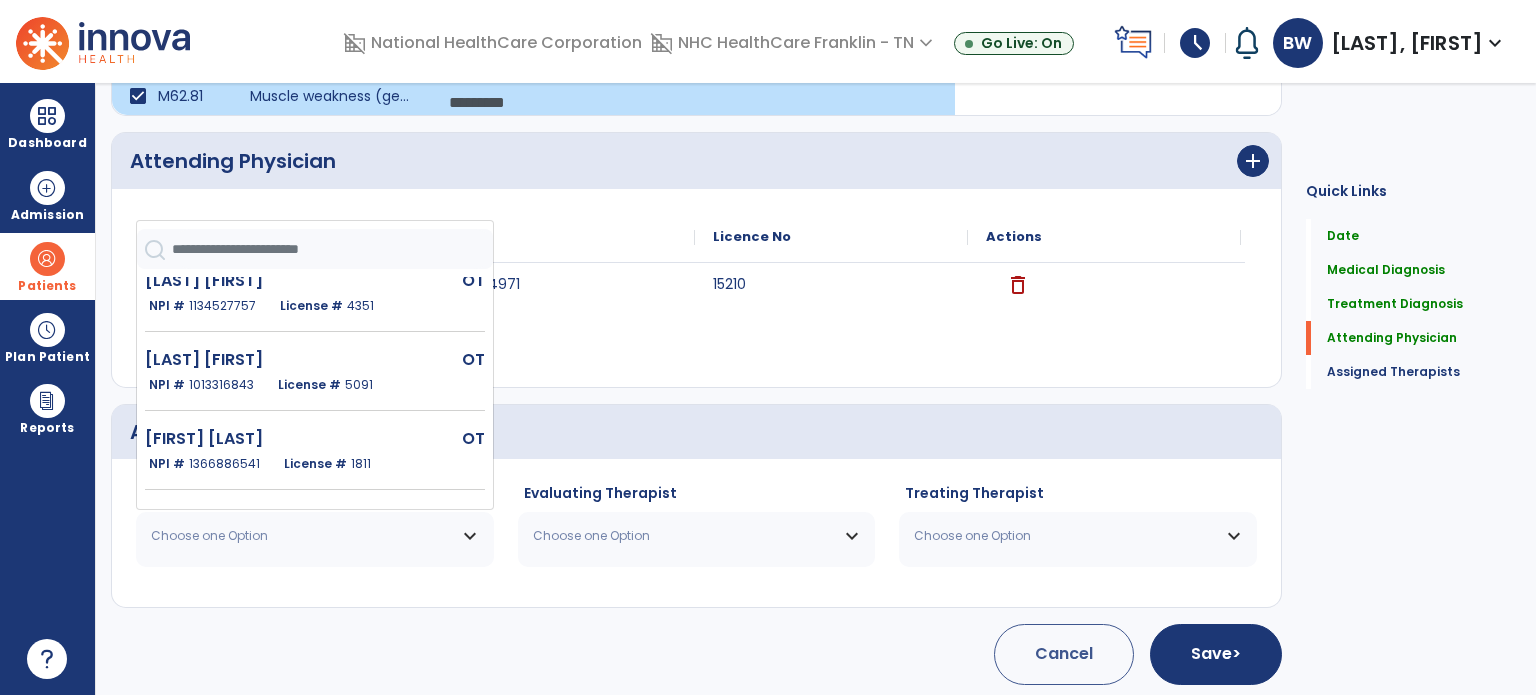 scroll, scrollTop: 406, scrollLeft: 0, axis: vertical 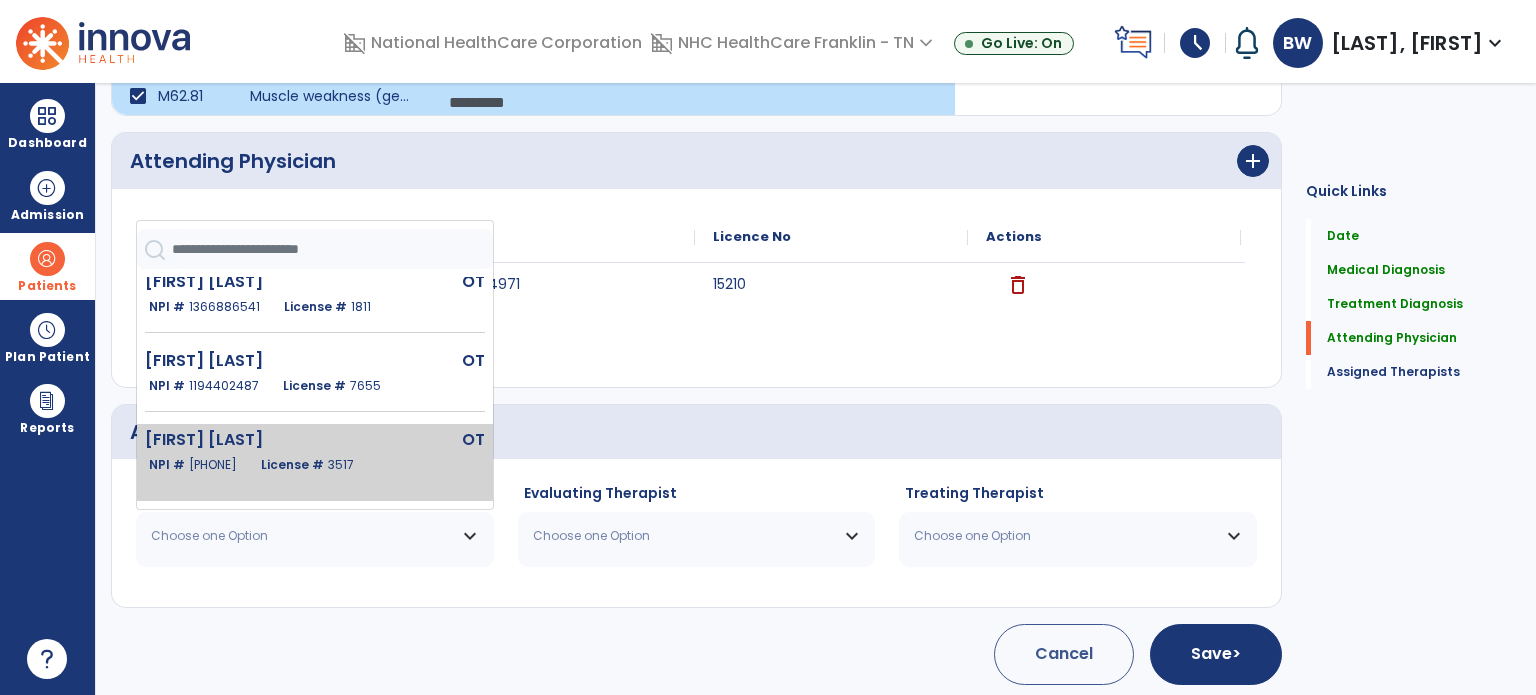click on "Williams Barbara  OT   NPI #  1841370640  License #  3517" 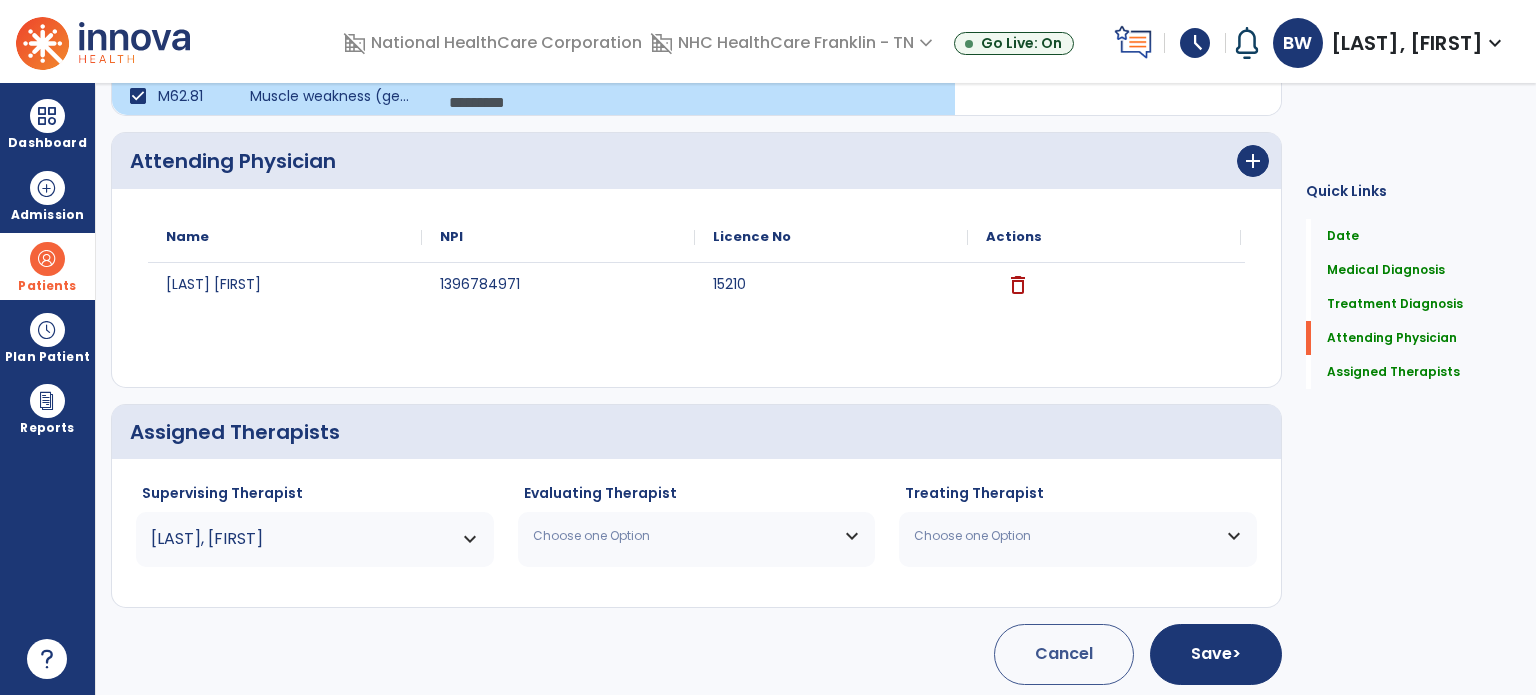 click on "Choose one Option" at bounding box center [697, 536] 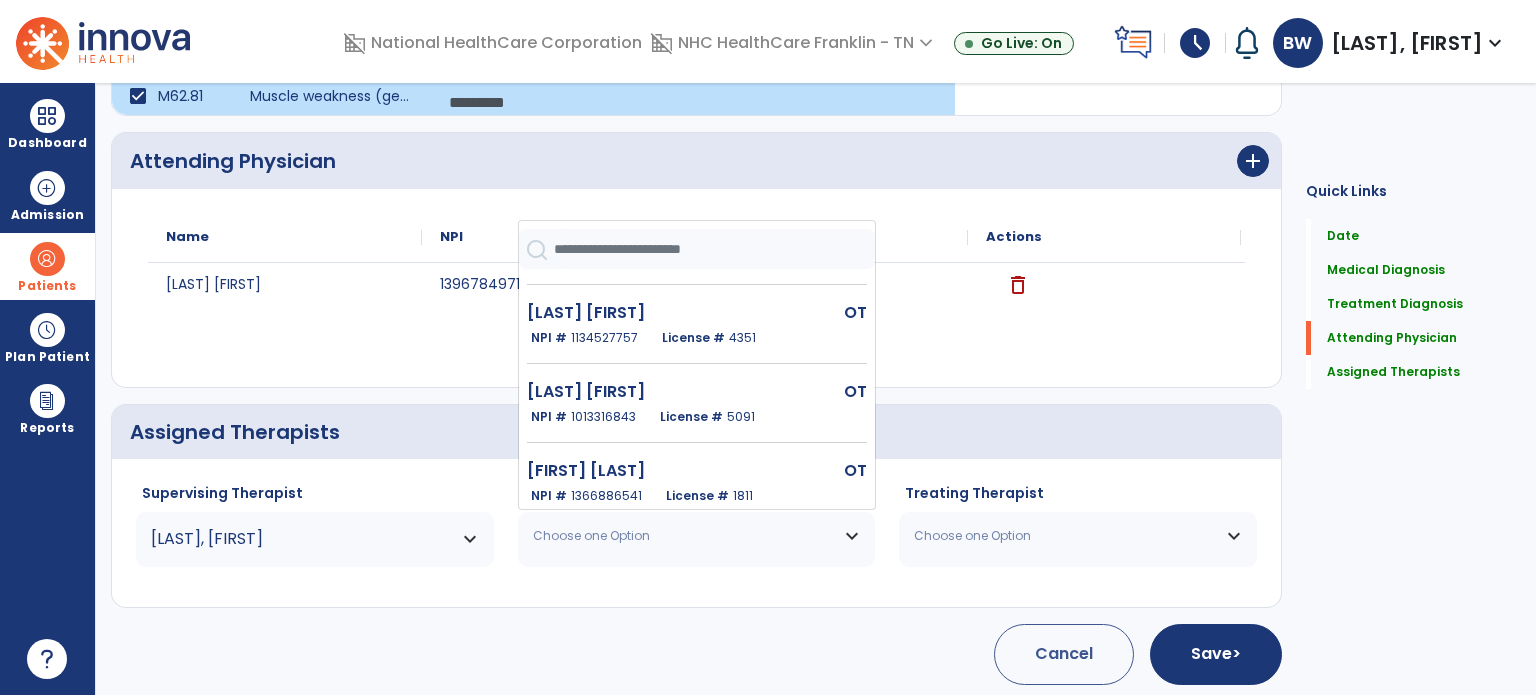 scroll, scrollTop: 406, scrollLeft: 0, axis: vertical 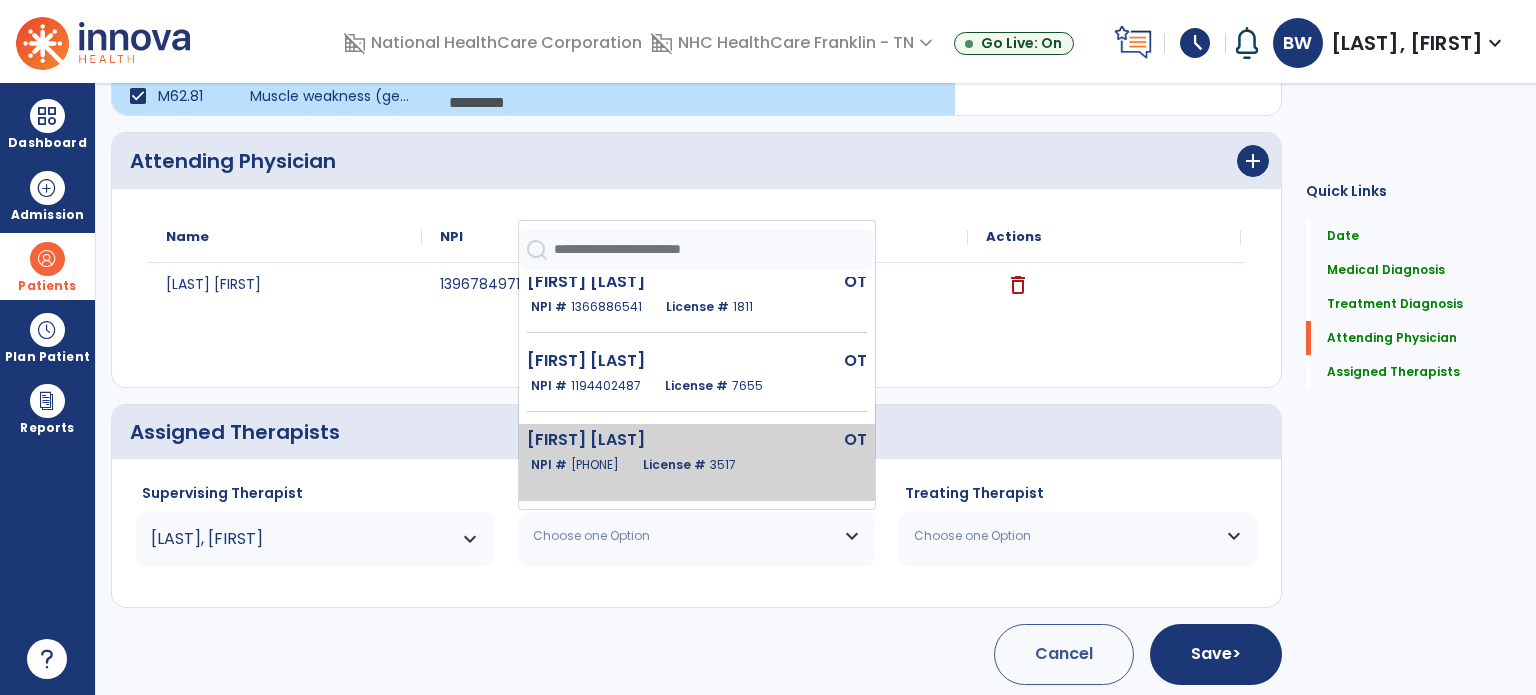 click on "Williams Barbara  OT   NPI #  1841370640  License #  3517" 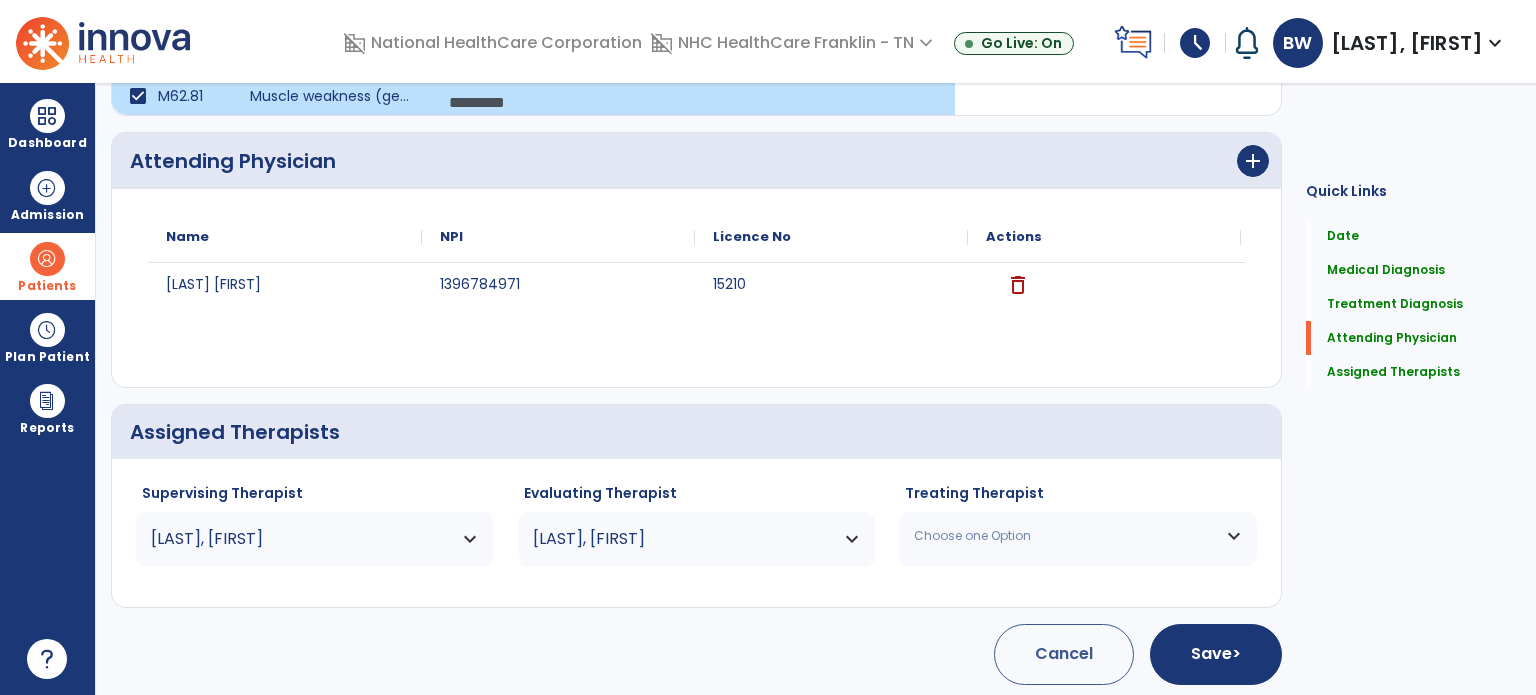click on "Choose one Option" at bounding box center (1078, 536) 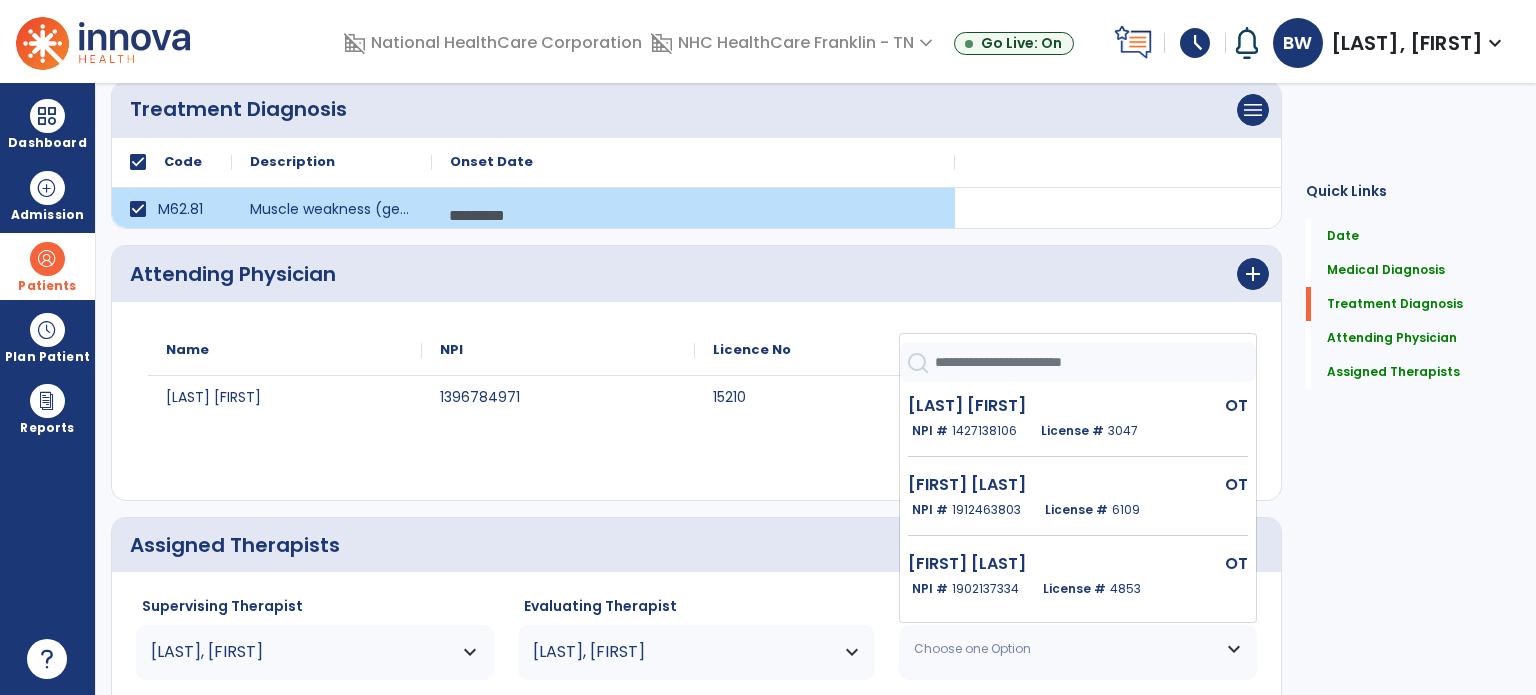 scroll, scrollTop: 474, scrollLeft: 0, axis: vertical 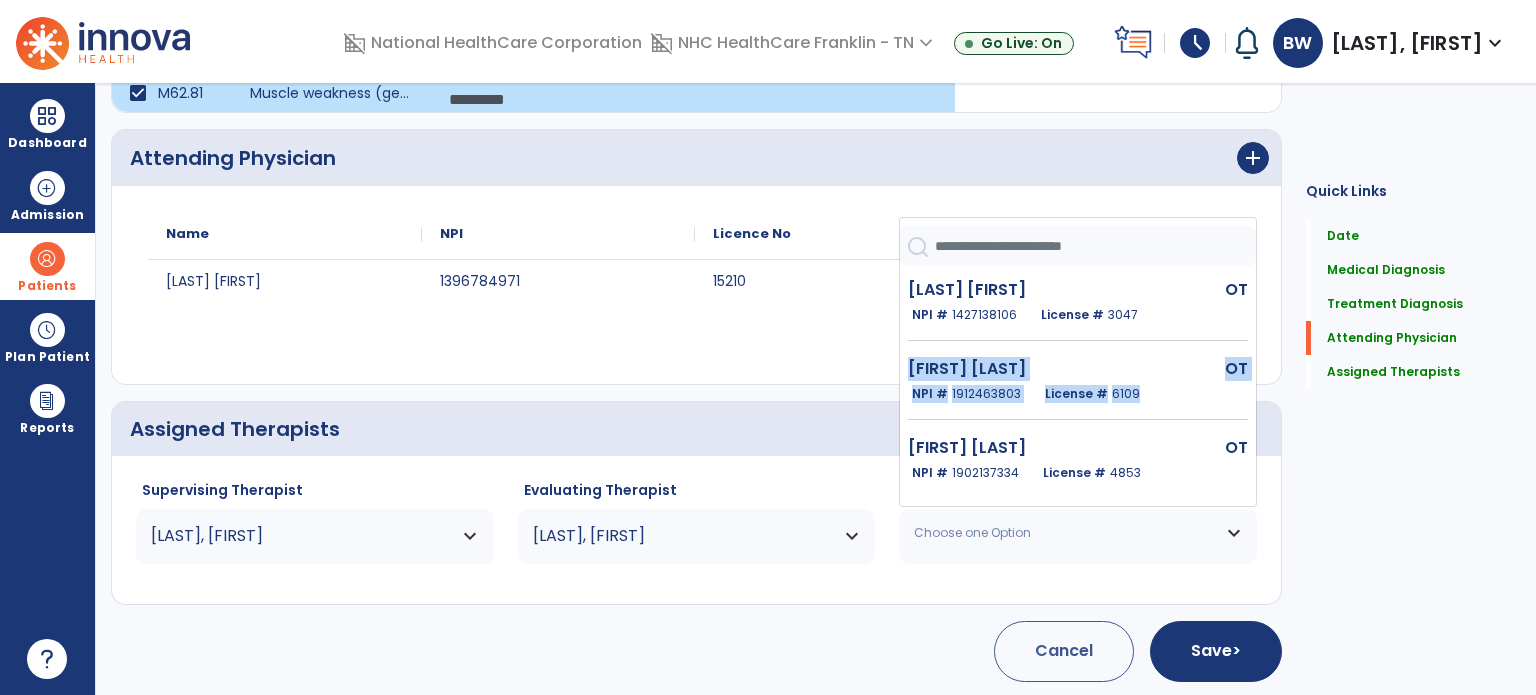 drag, startPoint x: 1245, startPoint y: 327, endPoint x: 1251, endPoint y: 415, distance: 88.20431 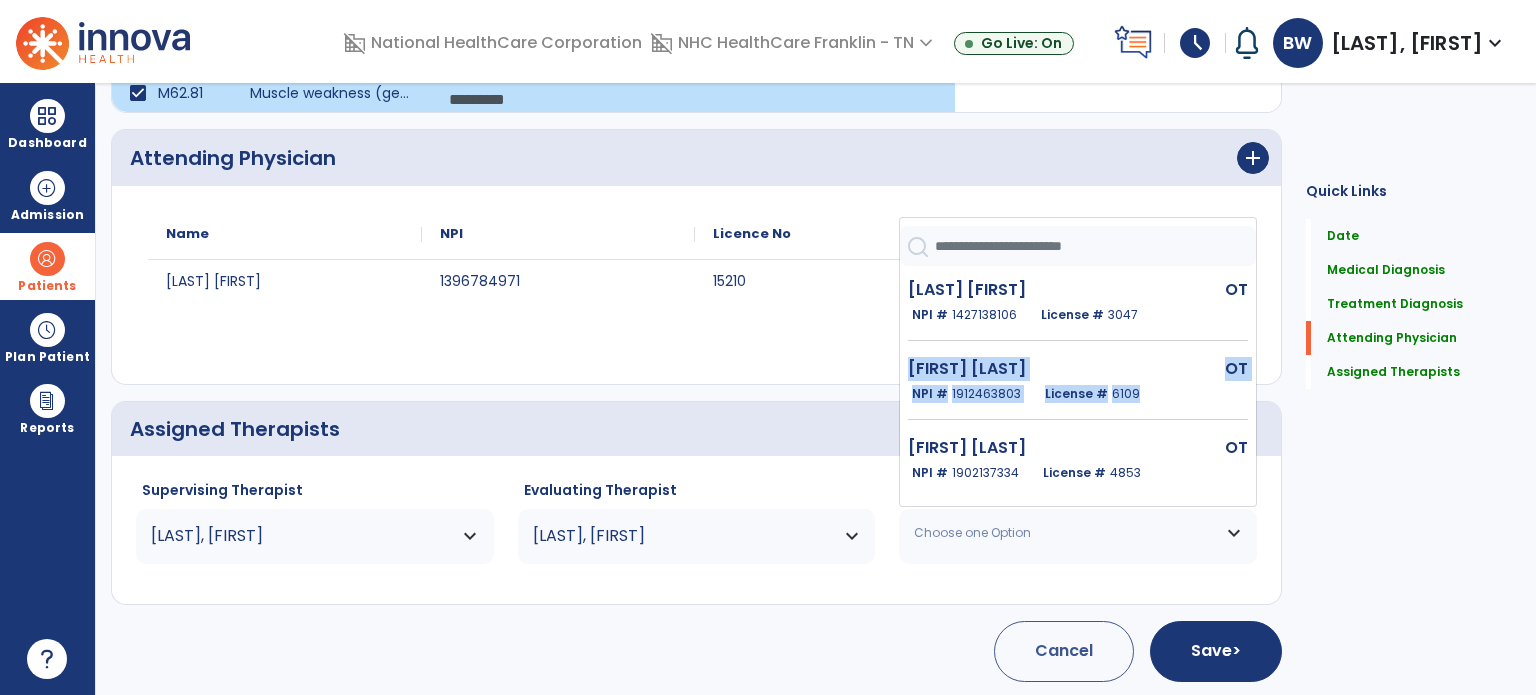 click on "Bender Michele  OT   NPI #  1427138106  License #  3047 Berger  Cameron   OT   NPI #  1912463803  License #  6109 Espiritu Elena  OT   NPI #  1902137334  License #  4853 Gupton Ann  OTA   NPI #  1952773988  License #  257 Johnson Amber  OT   NPI #  1134527757  License #  4351 Morrissey Andrea  OT   NPI #  1013316843  License #  5091 Nation Danielle  OTA   NPI #  1386056315  License #  2364 Preston Dan  OT   NPI #  1366886541  License #  1811 Ravela Allezandra  OTA   NPI #  1427622877  License #  3440 Weatherly Kayla  OT   NPI #  1194402487  License #  7655 Williams Barbara  OT   NPI #  1841370640  License #  3517" 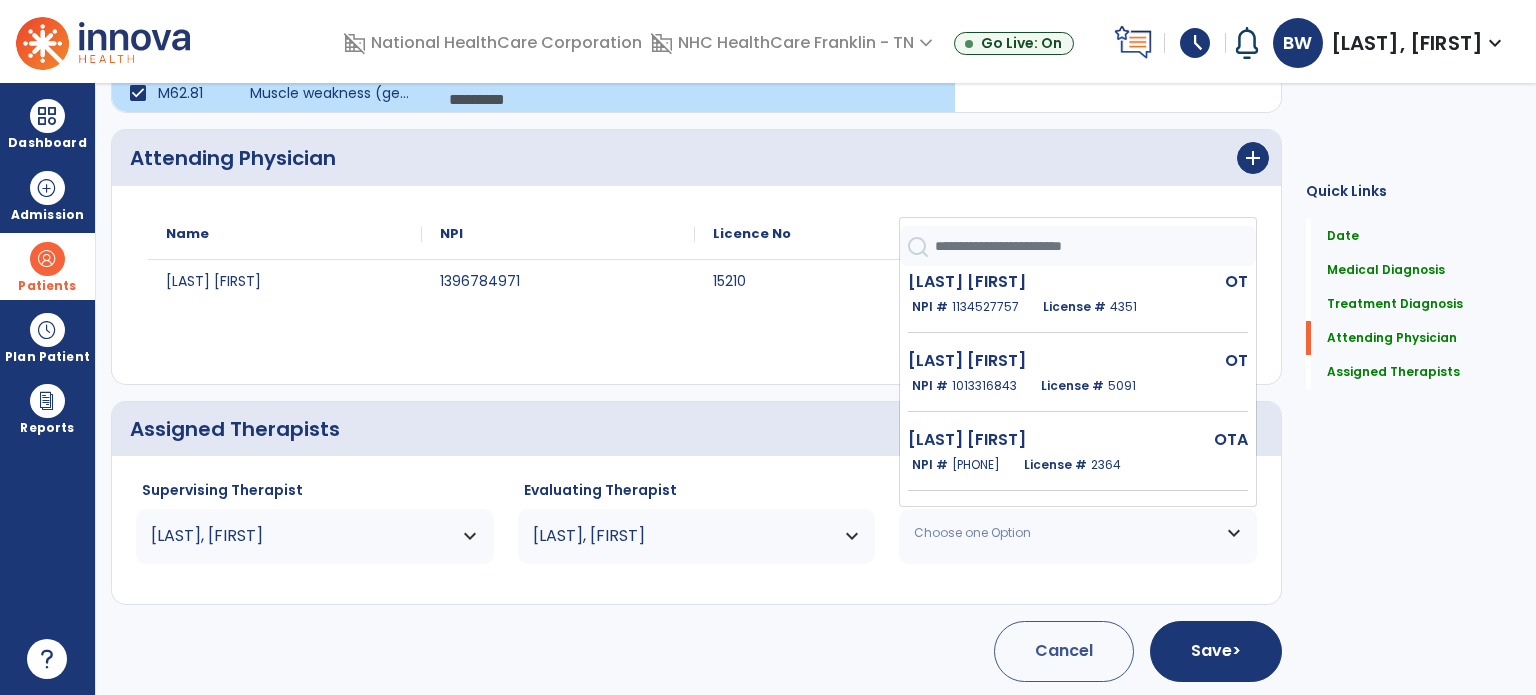 scroll, scrollTop: 332, scrollLeft: 0, axis: vertical 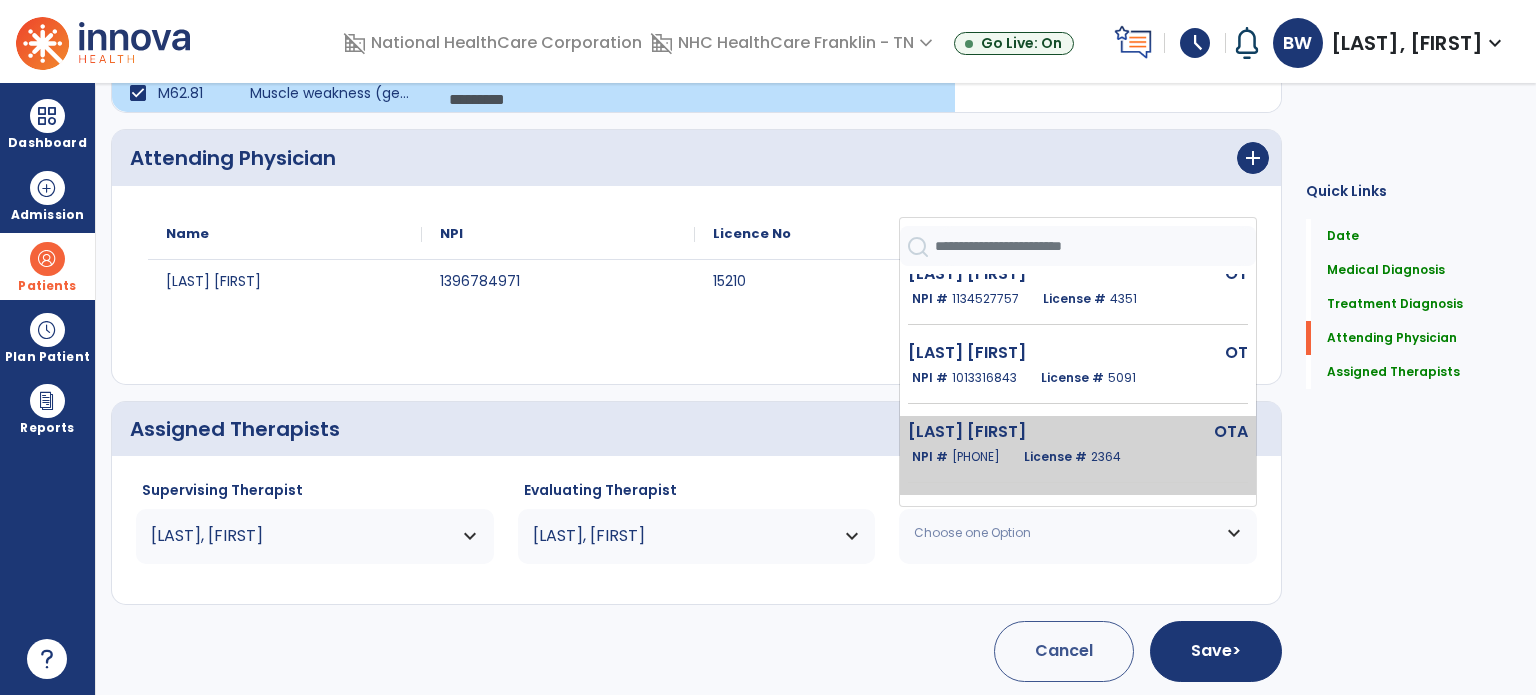click on "1386056315" 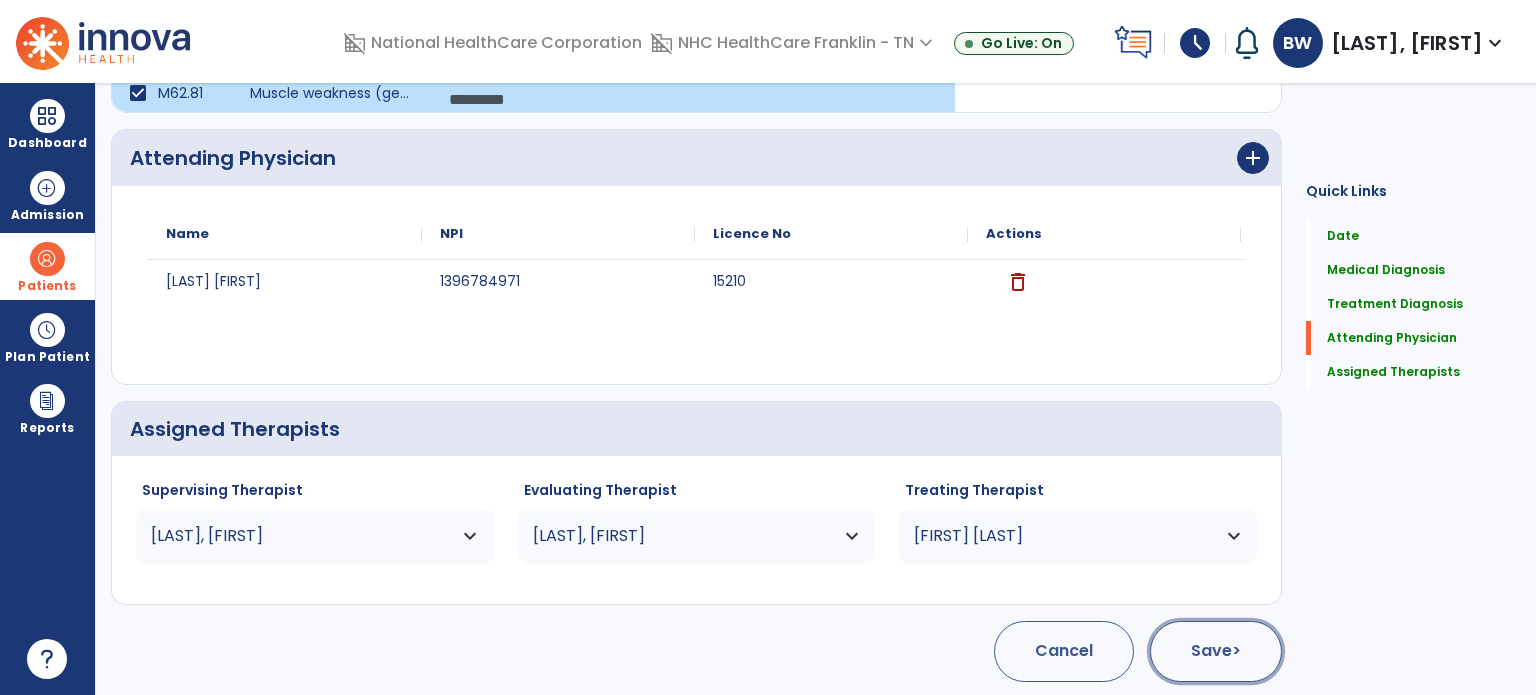 click on "Save  >" 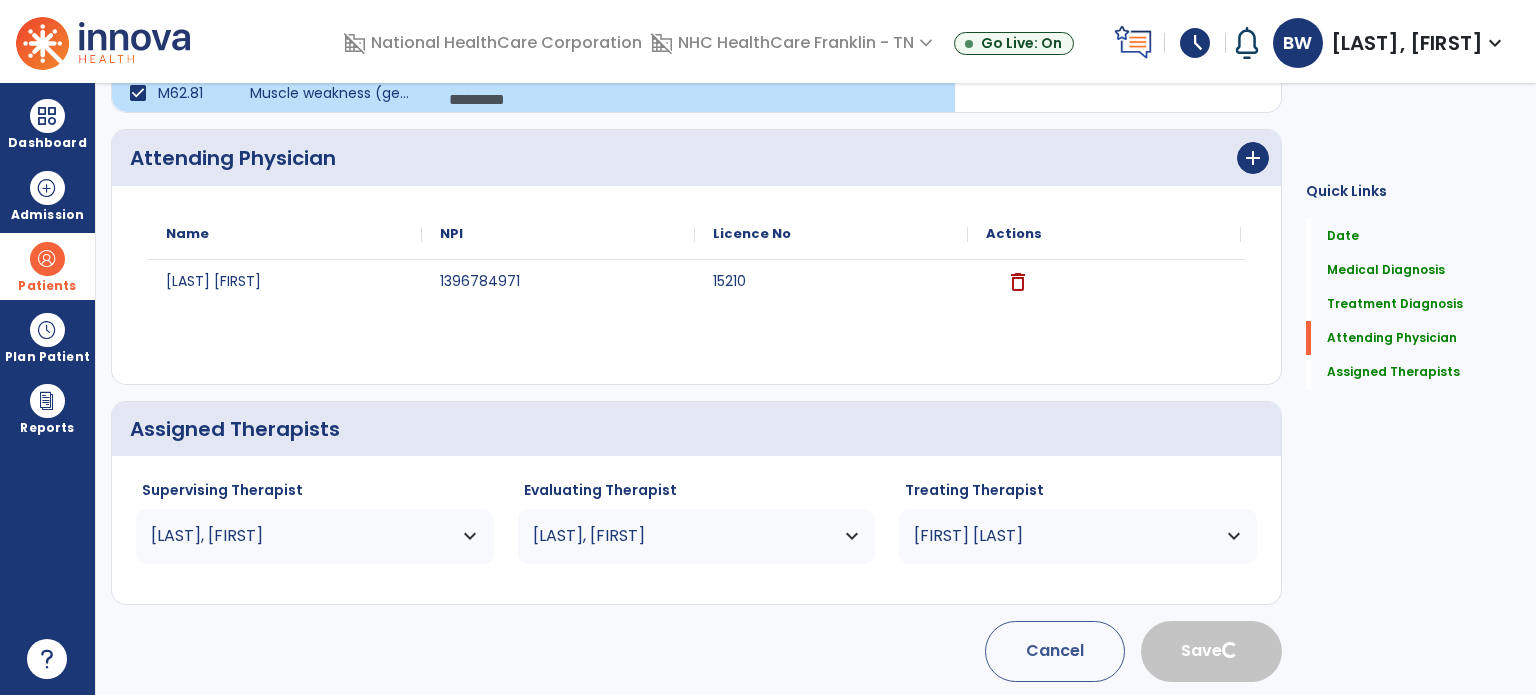 type 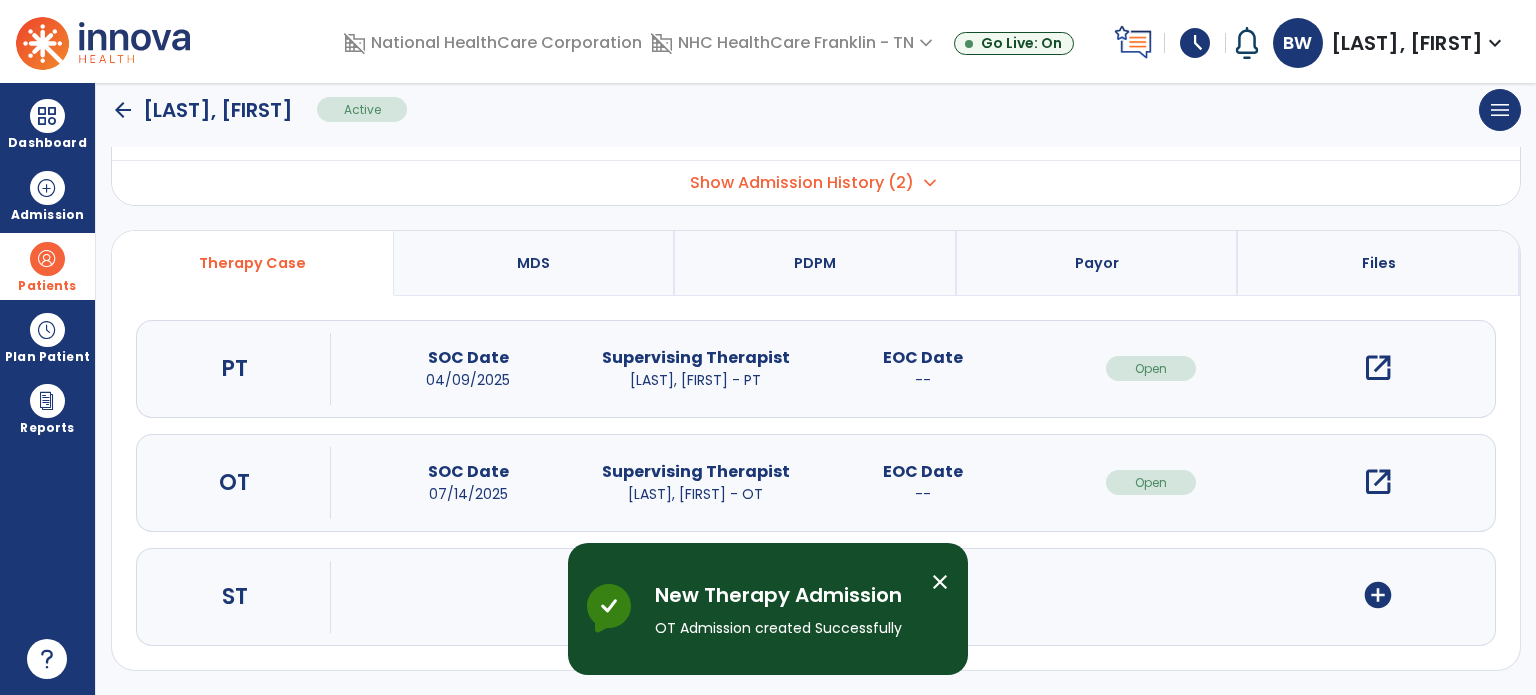 scroll, scrollTop: 0, scrollLeft: 0, axis: both 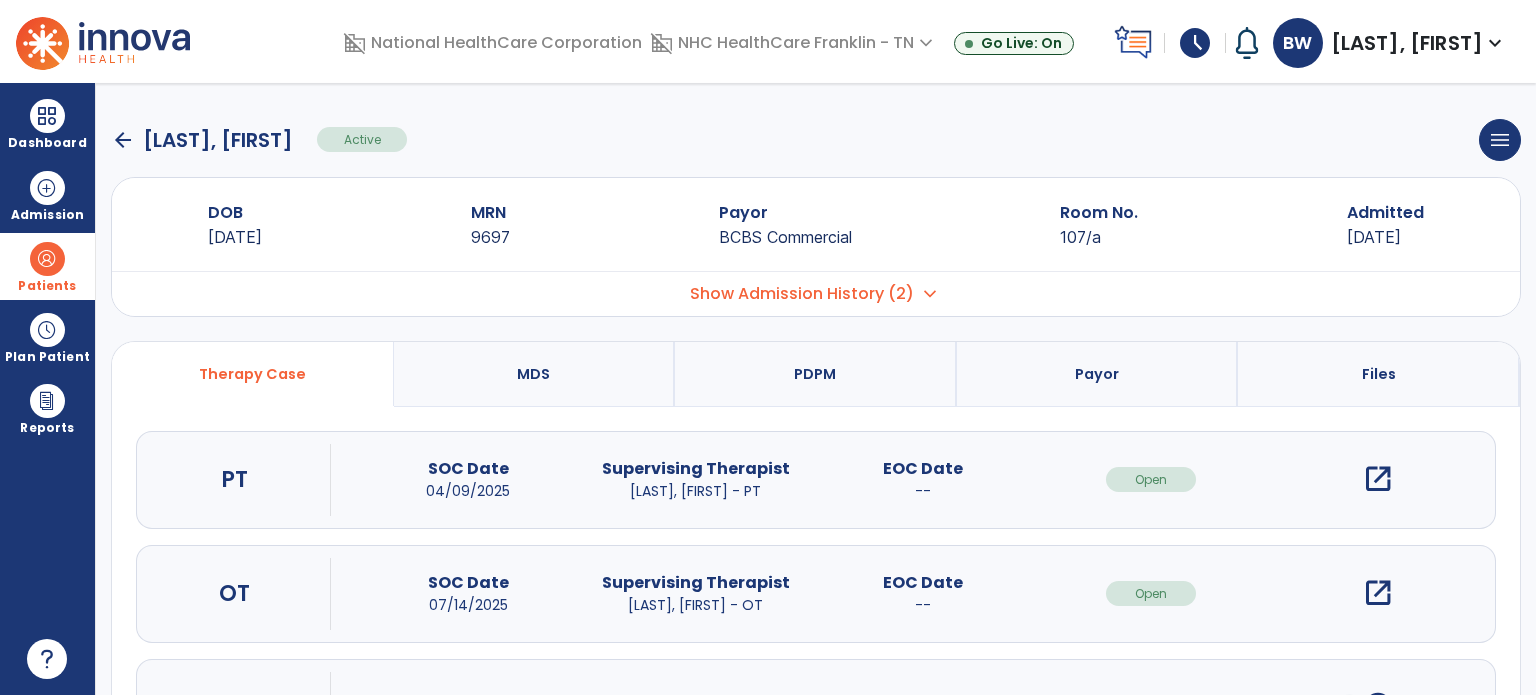 click on "open_in_new" at bounding box center [1378, 593] 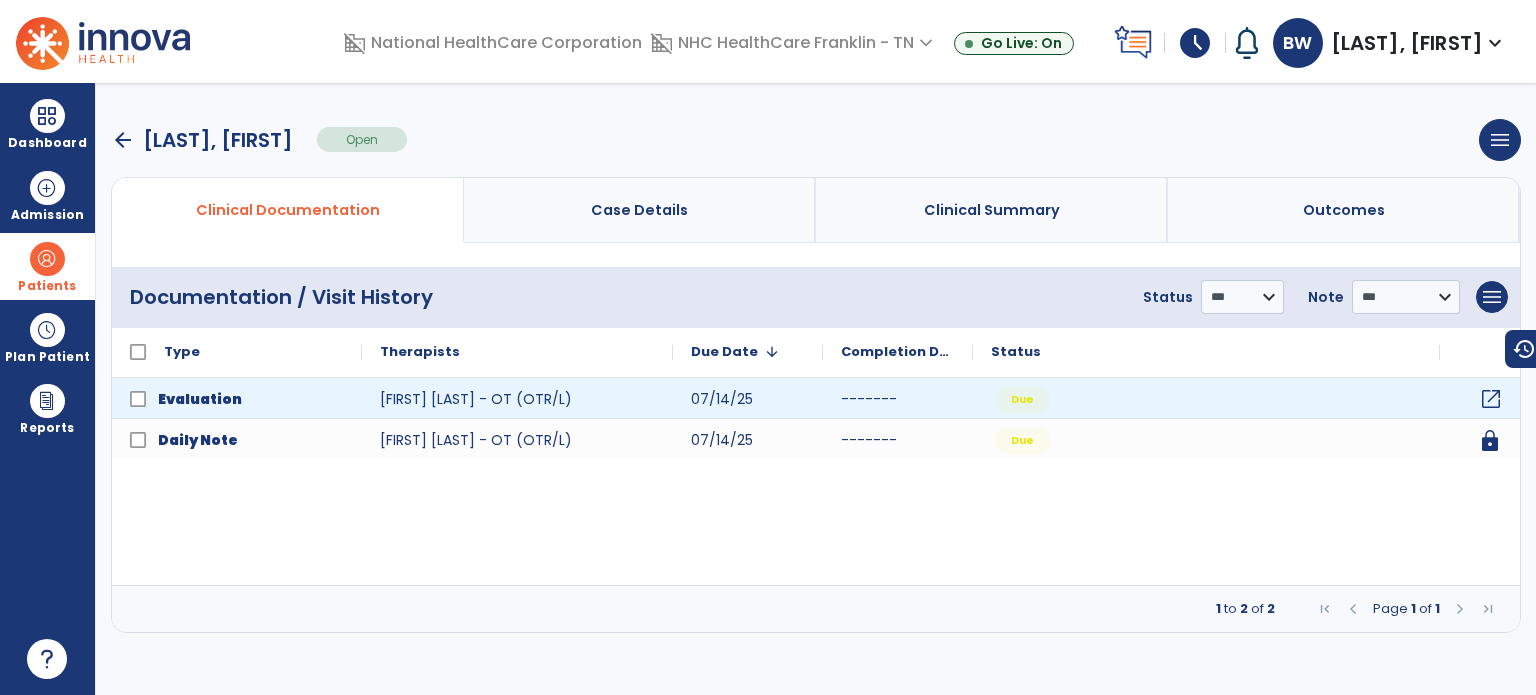 click on "open_in_new" 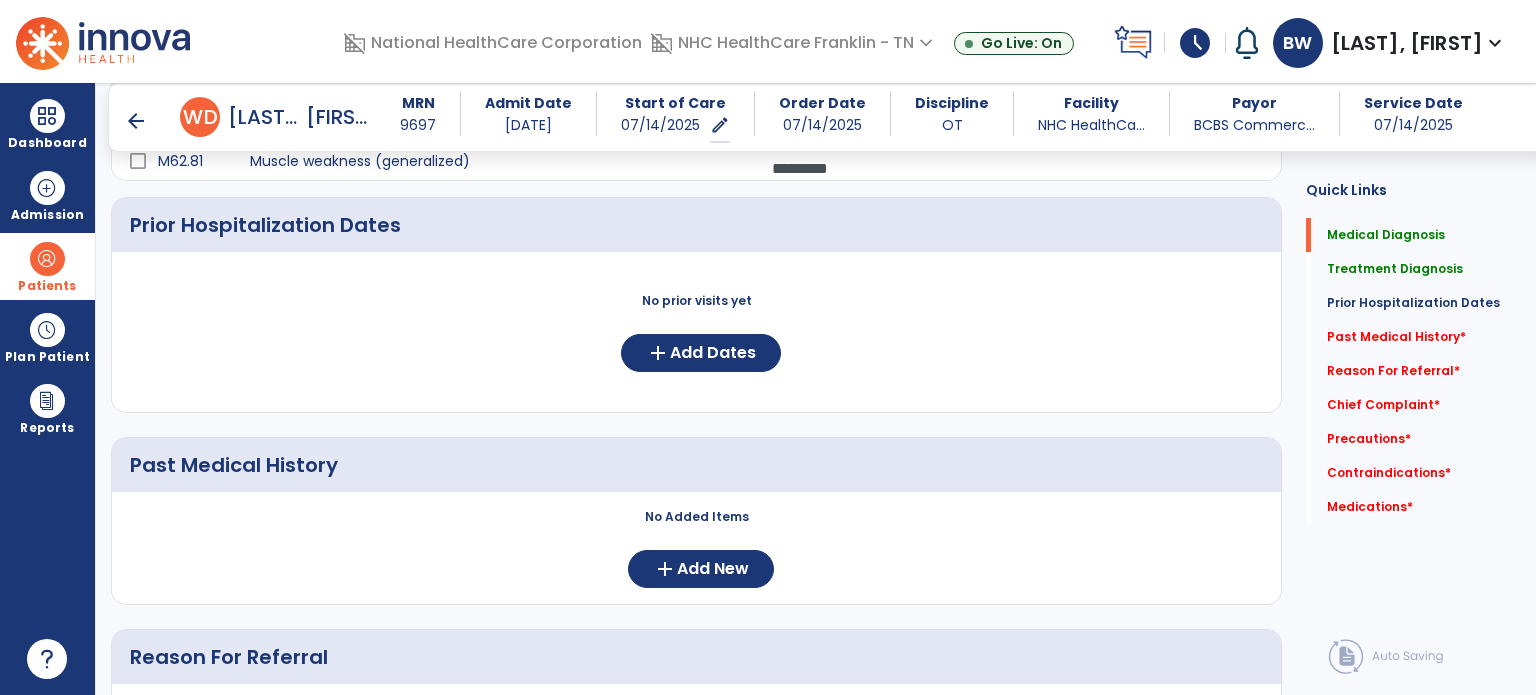 scroll, scrollTop: 461, scrollLeft: 0, axis: vertical 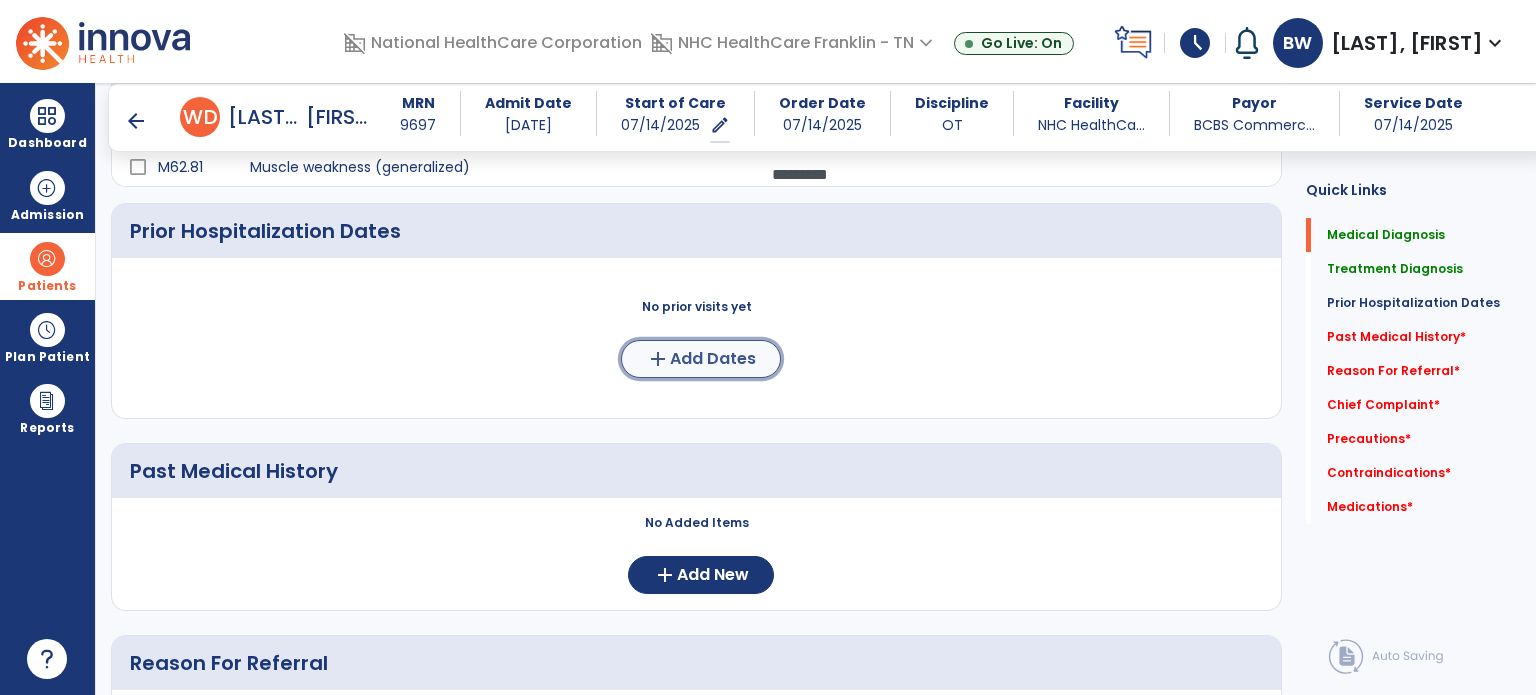 click on "Add Dates" 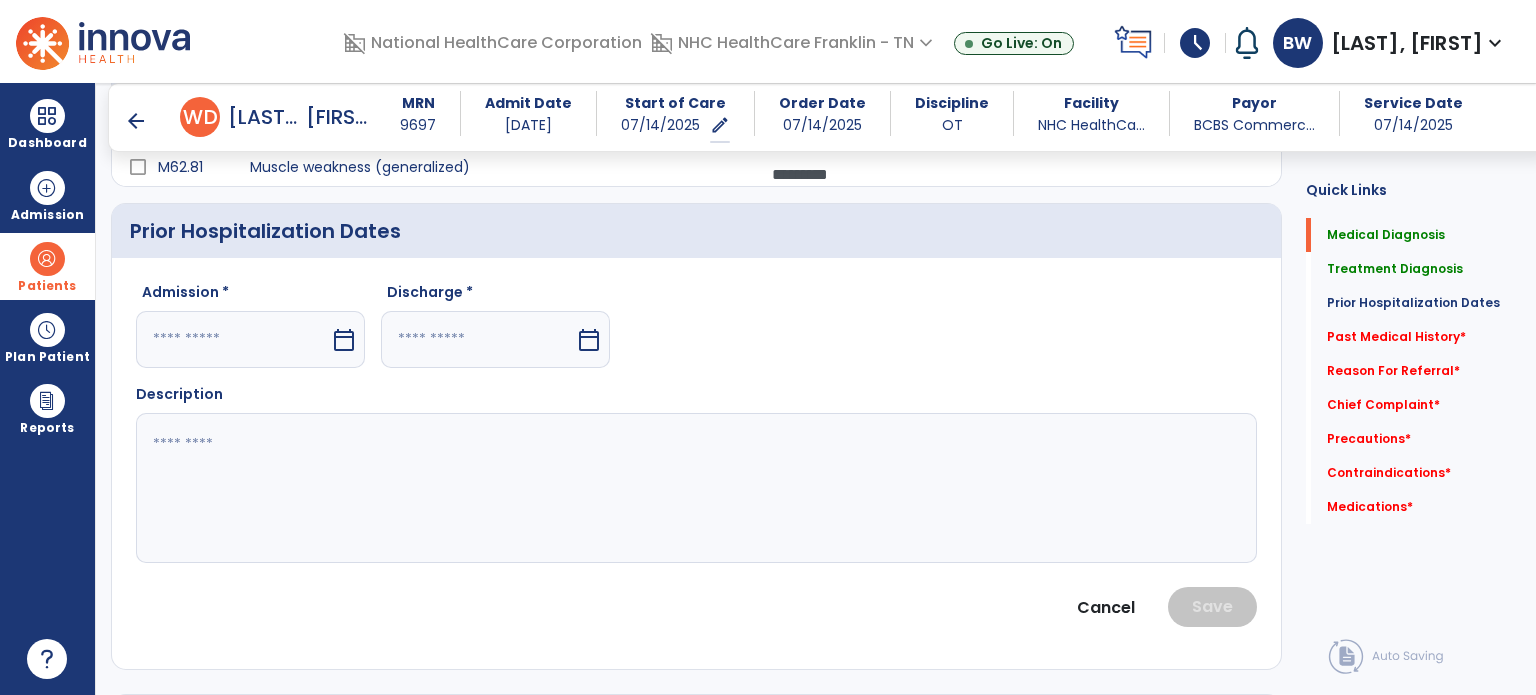 click on "calendar_today" at bounding box center [344, 340] 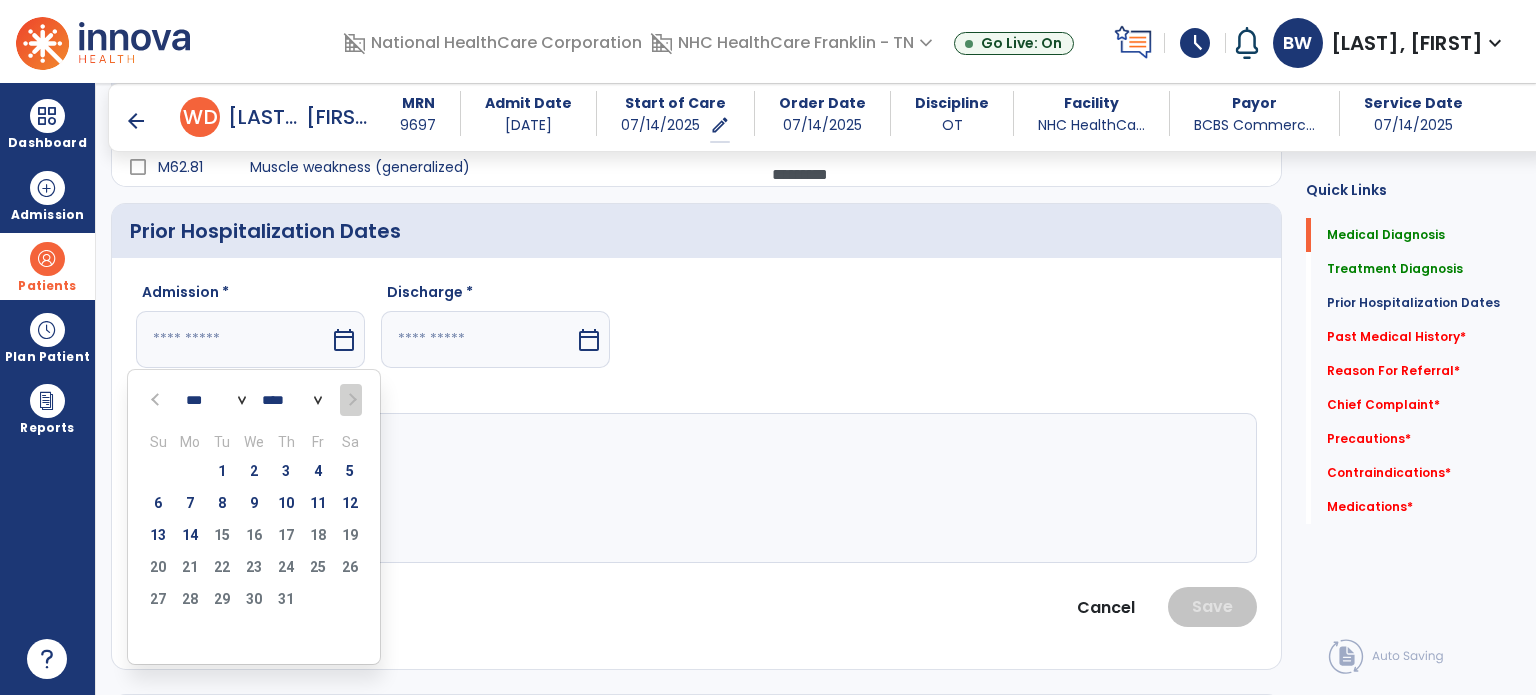 click at bounding box center [233, 339] 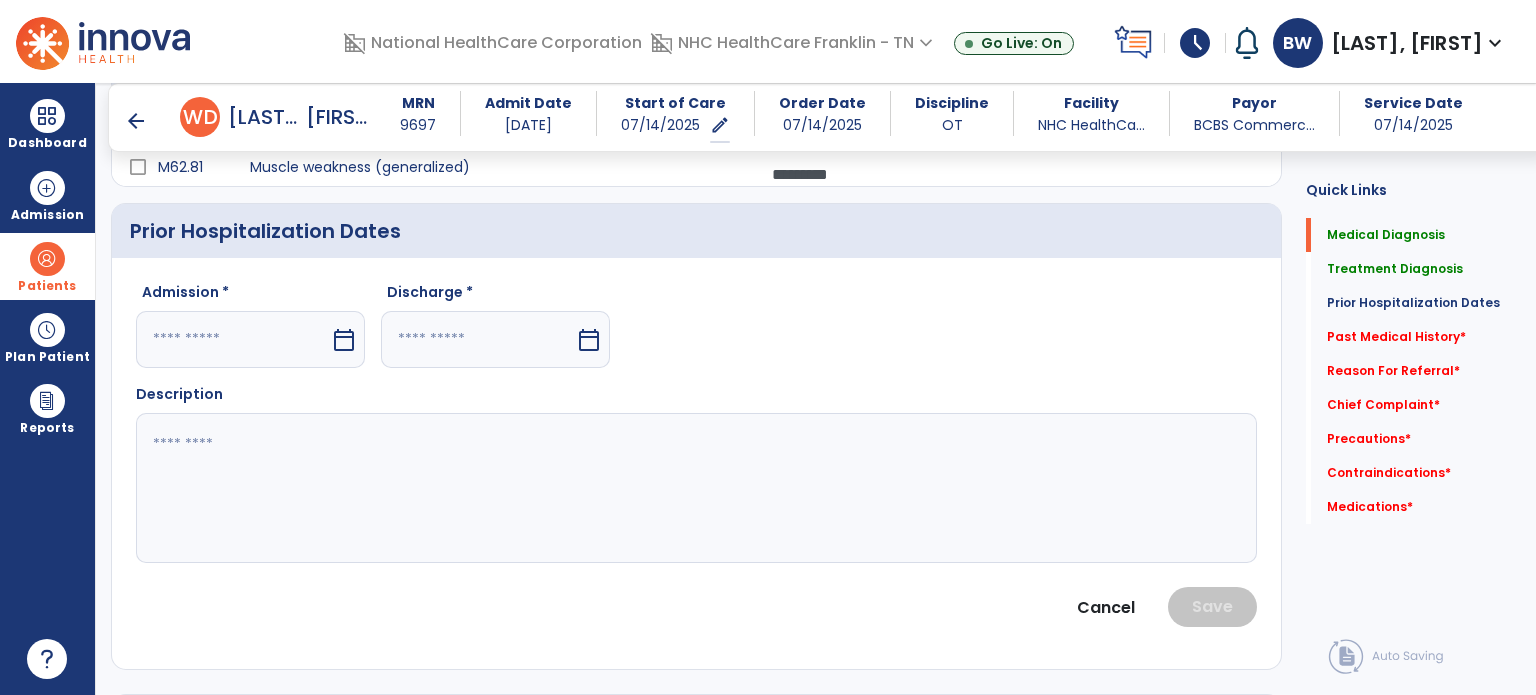 click at bounding box center (233, 339) 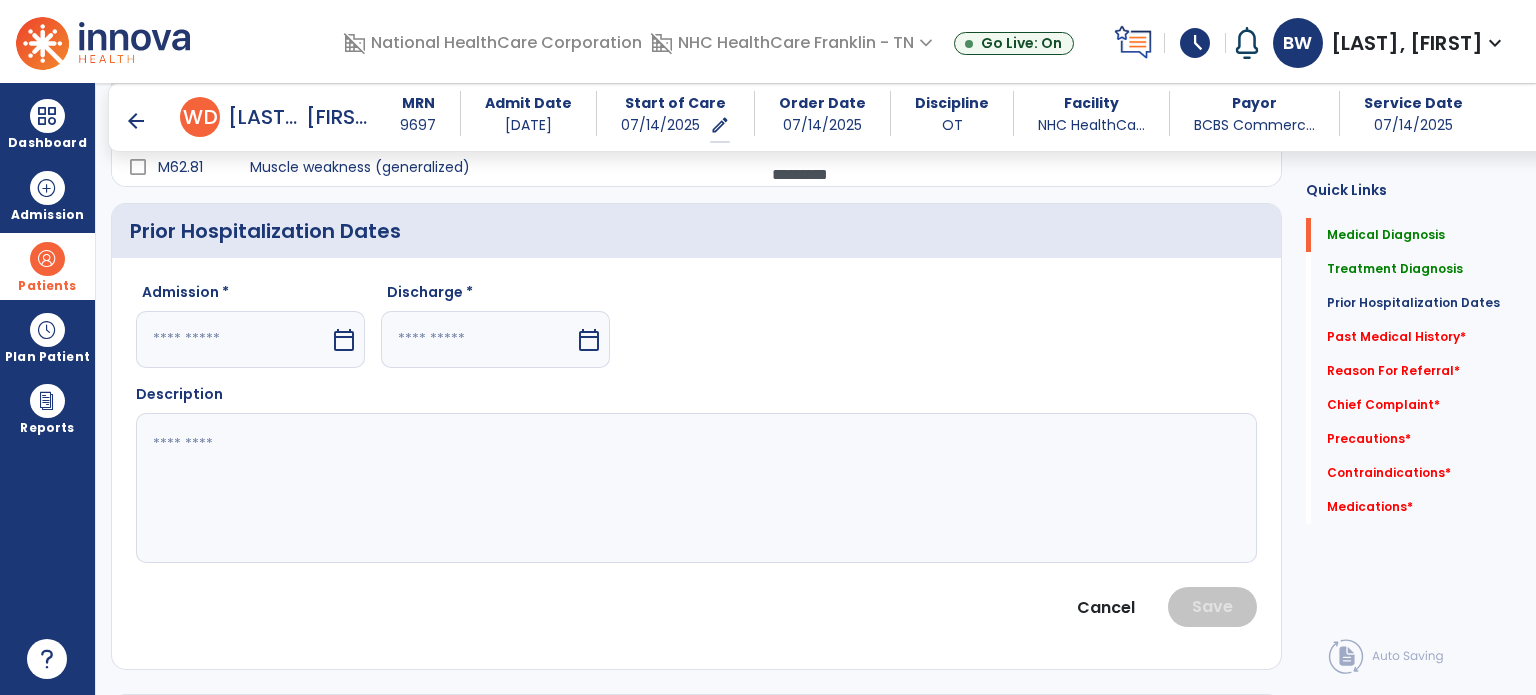 select on "*" 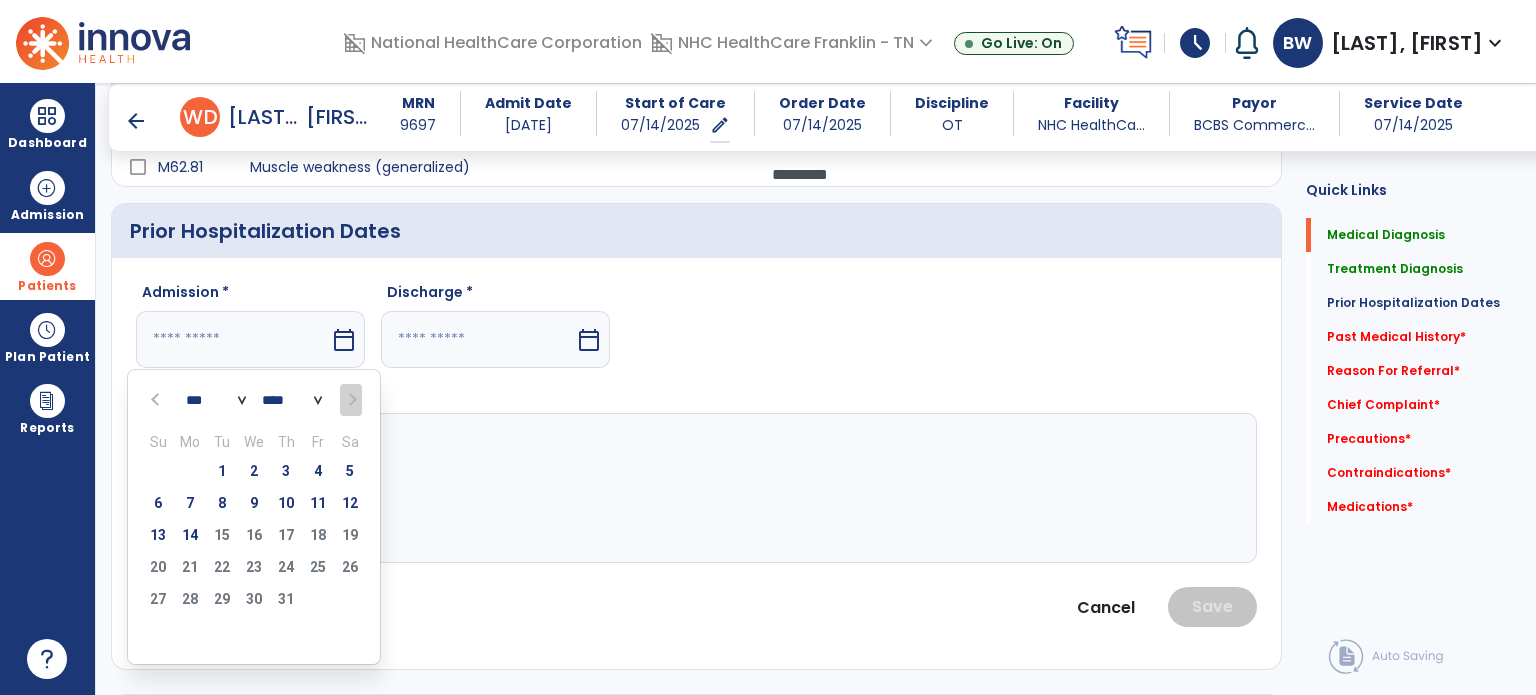 click at bounding box center [233, 339] 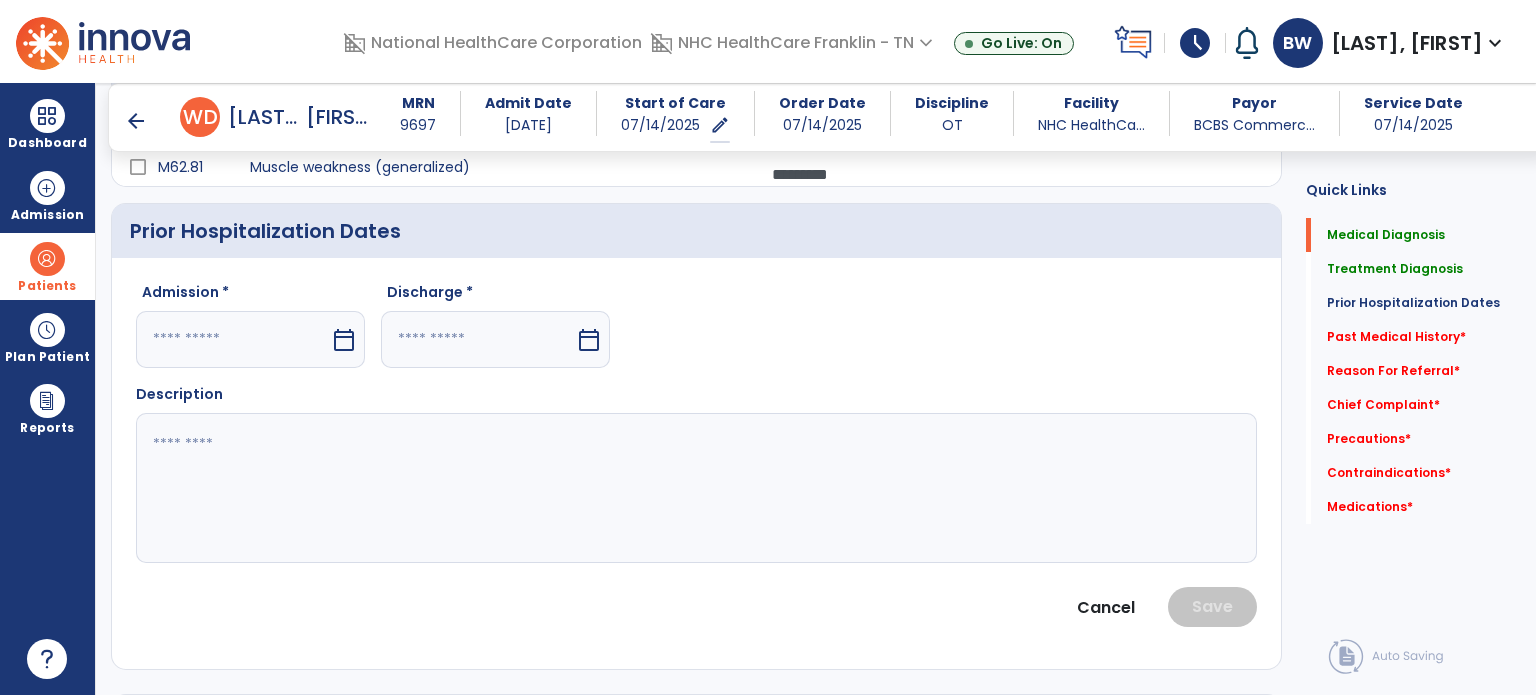 click at bounding box center (478, 339) 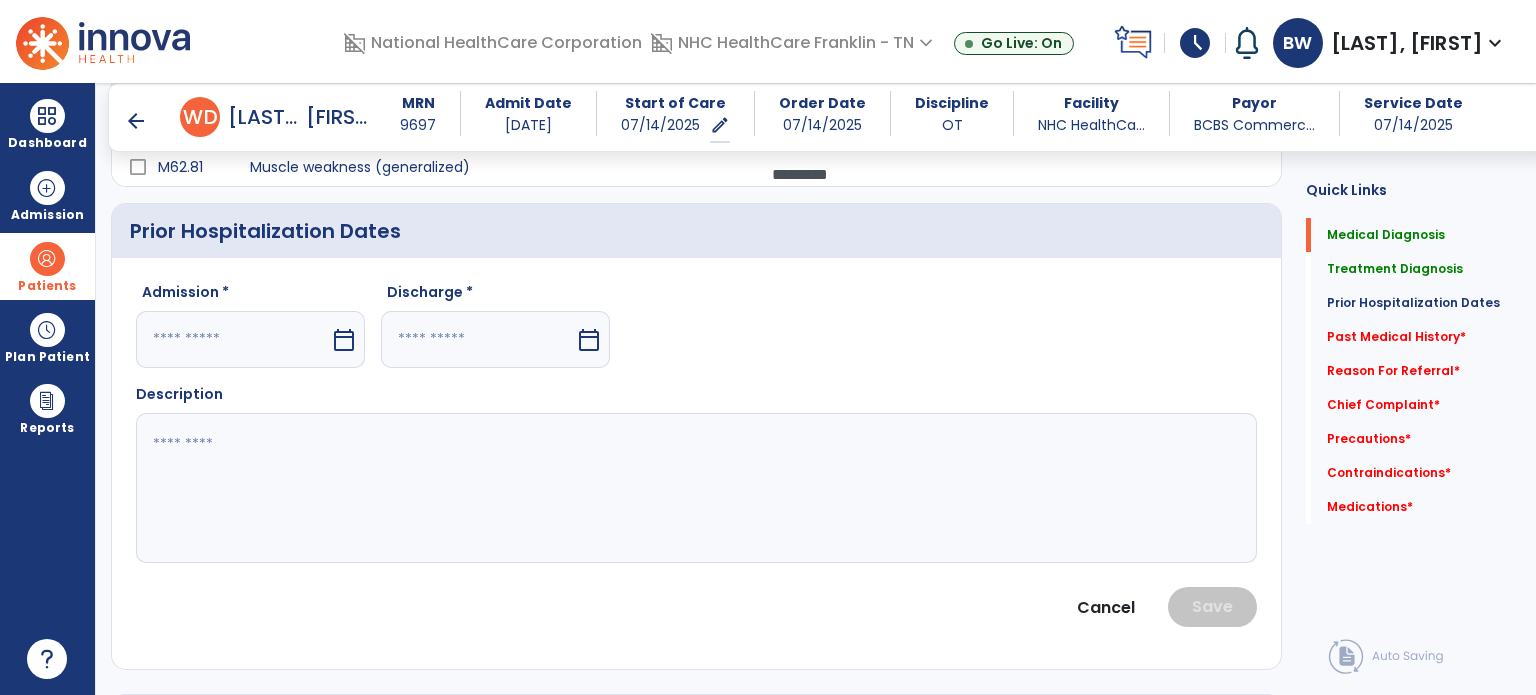 select on "*" 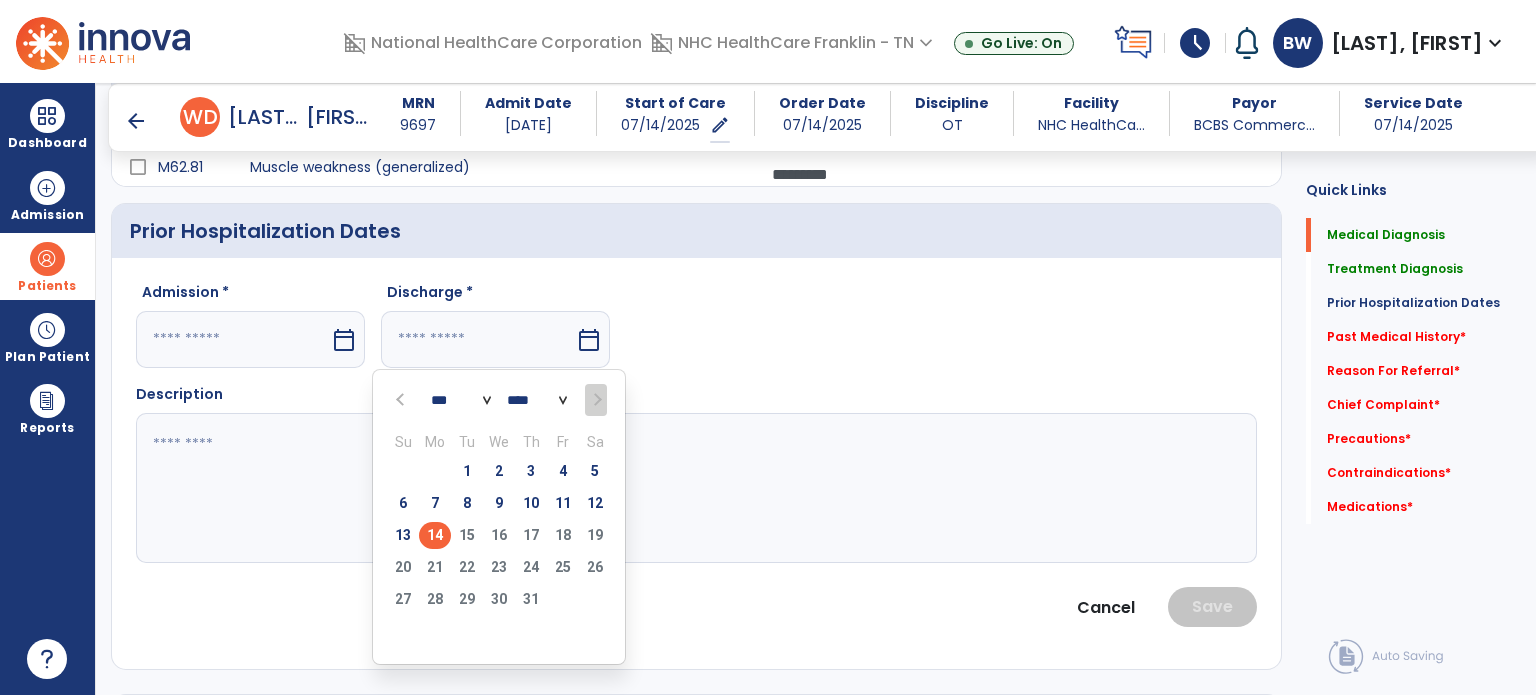 click at bounding box center [233, 339] 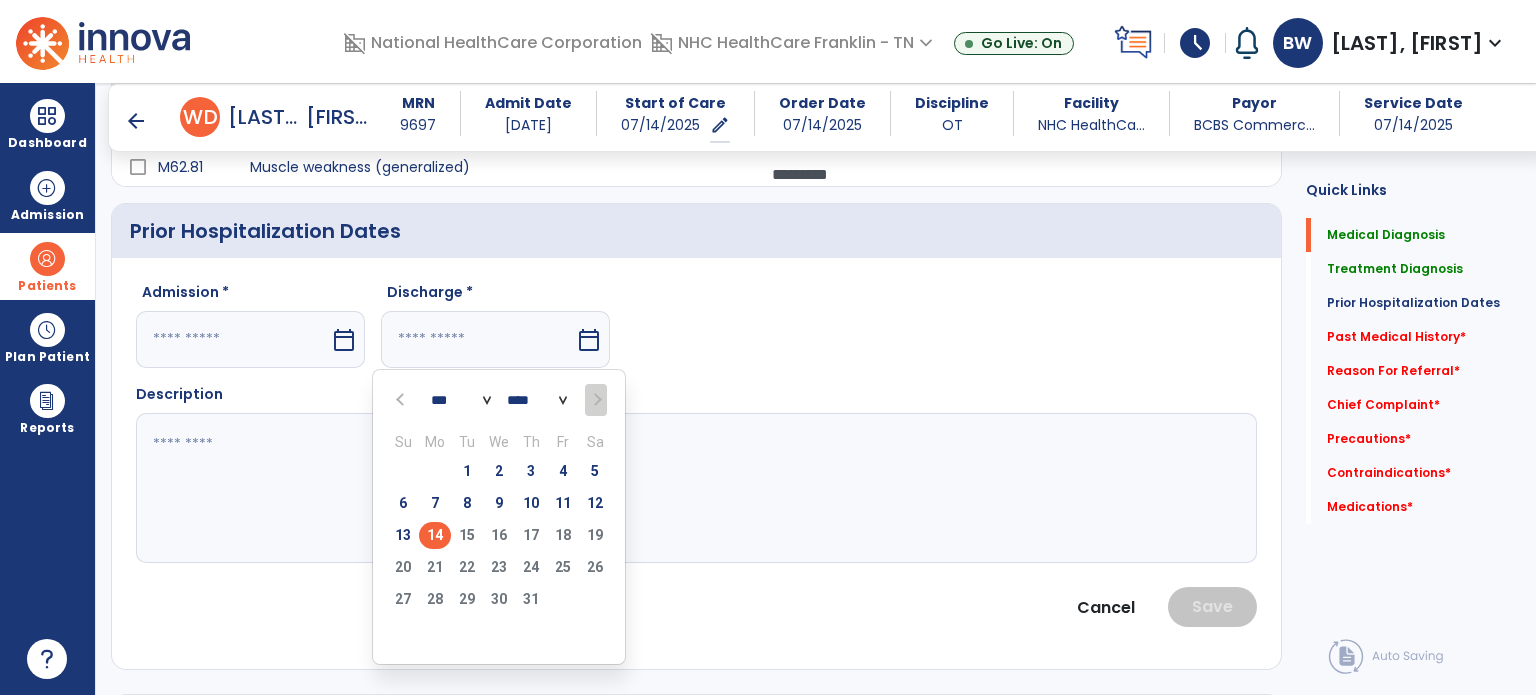 select on "*" 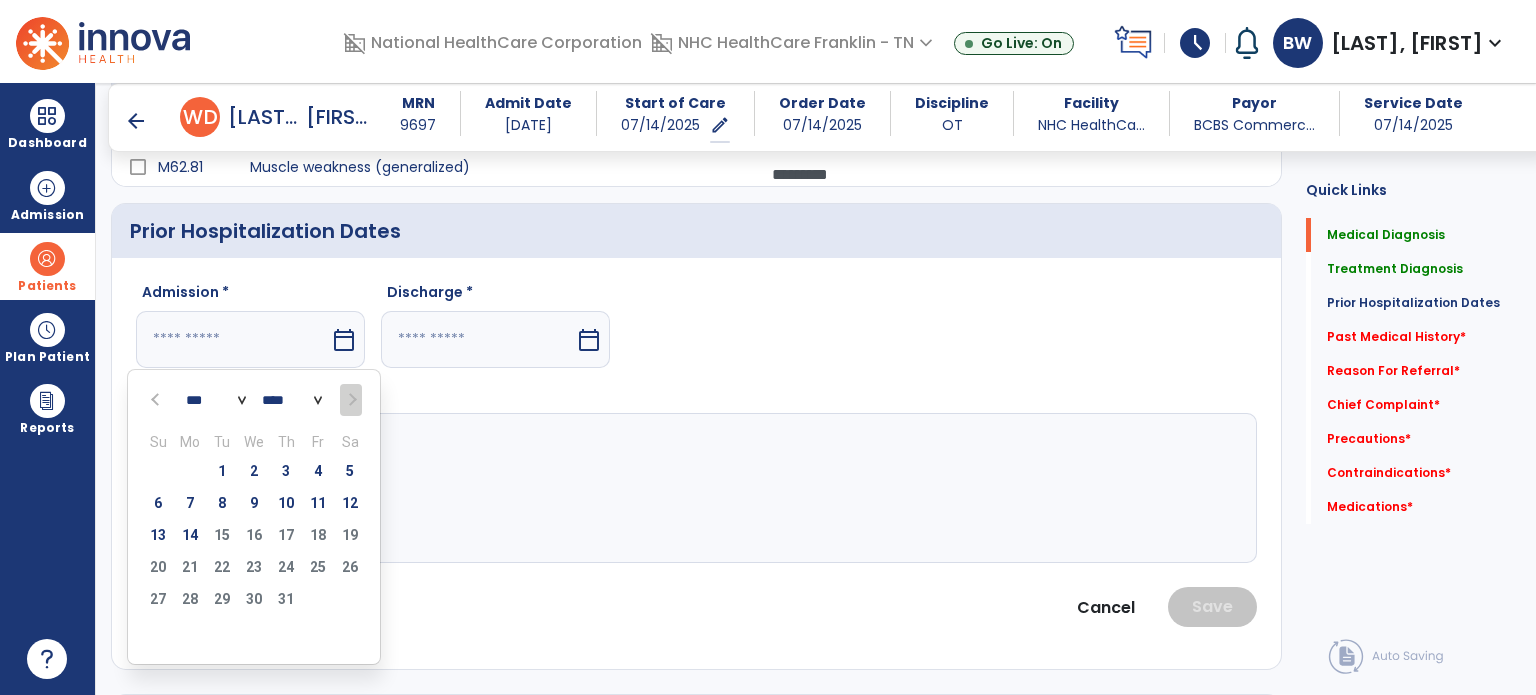 click at bounding box center (233, 339) 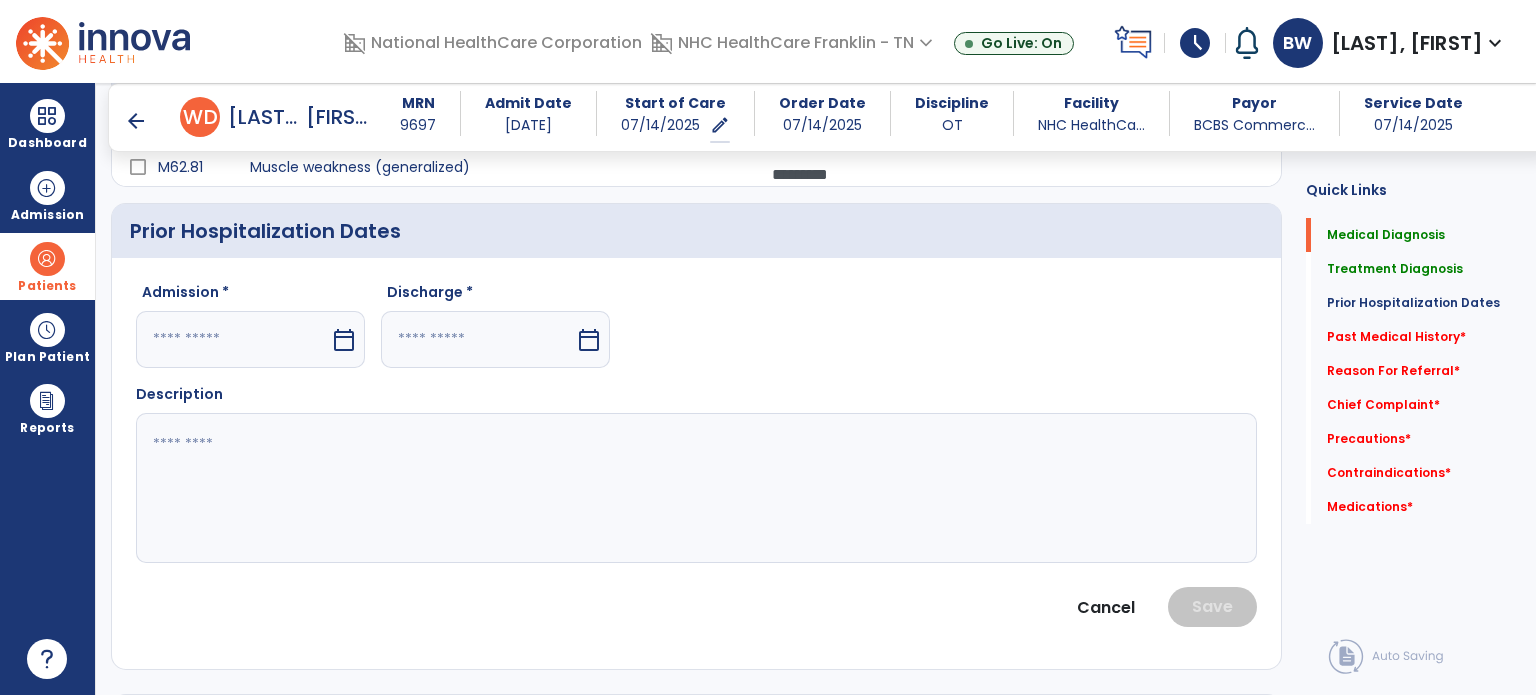 click at bounding box center (233, 339) 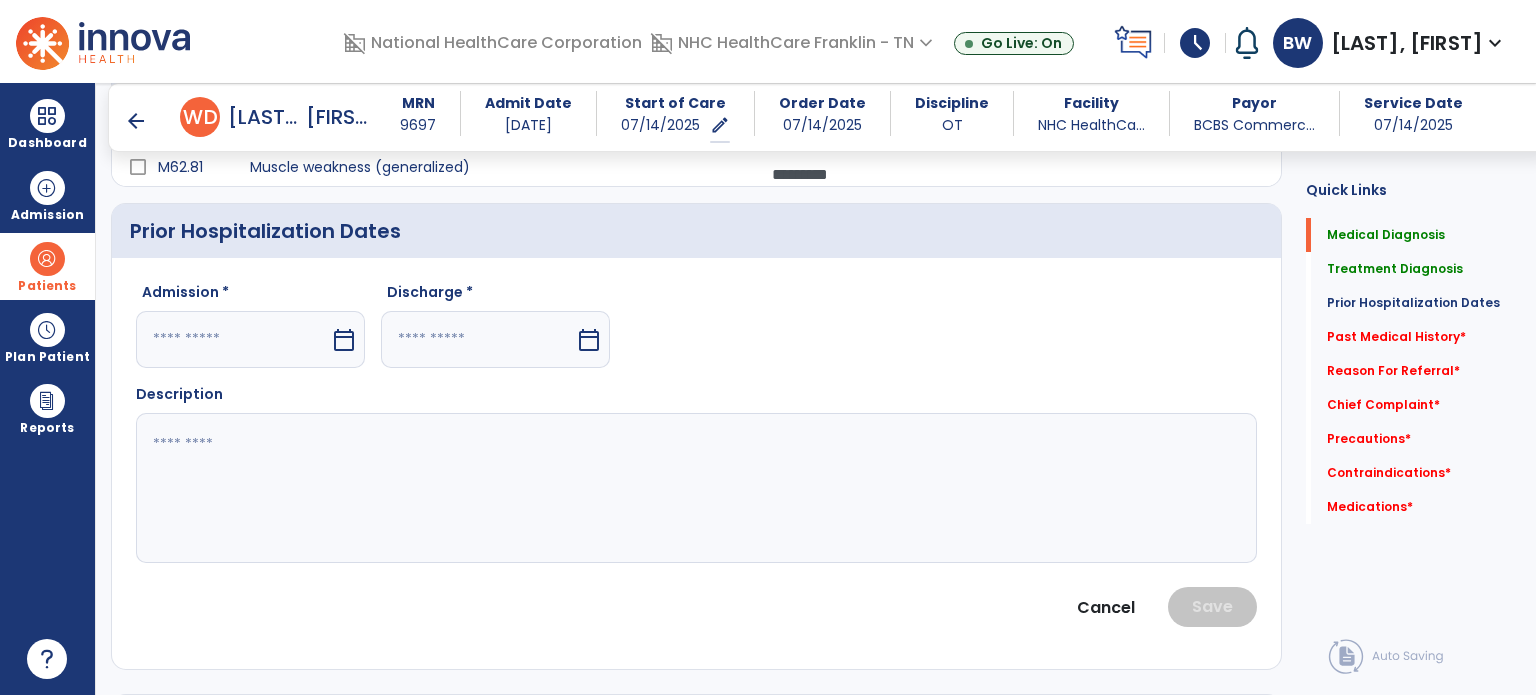 select on "*" 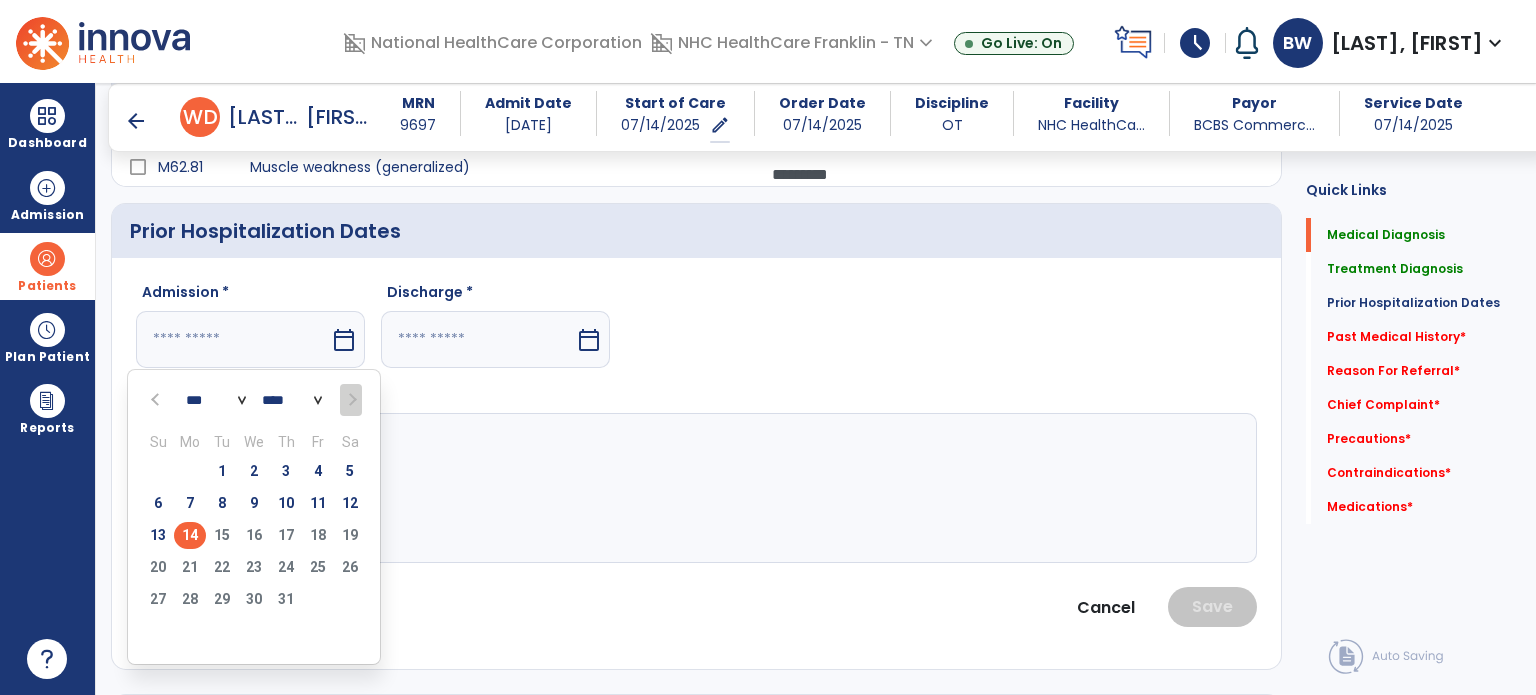 click 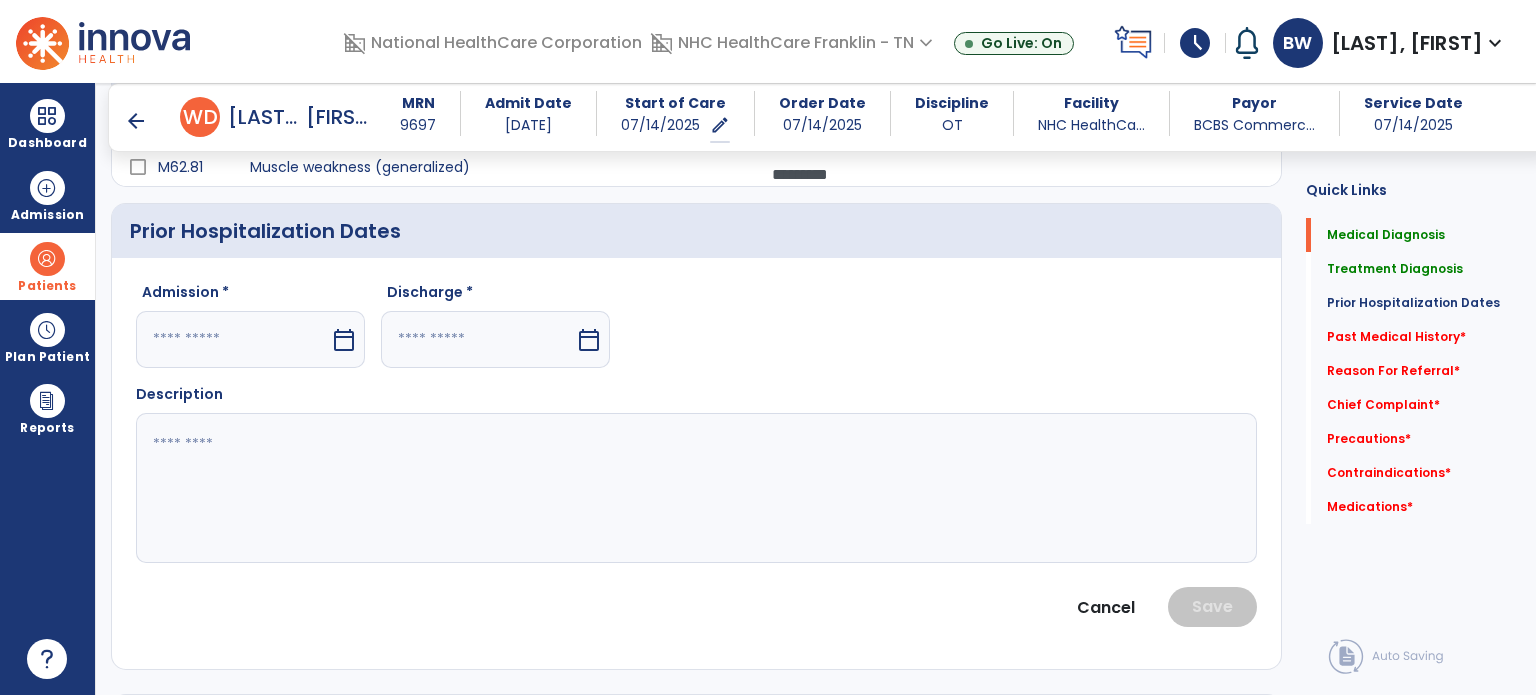click 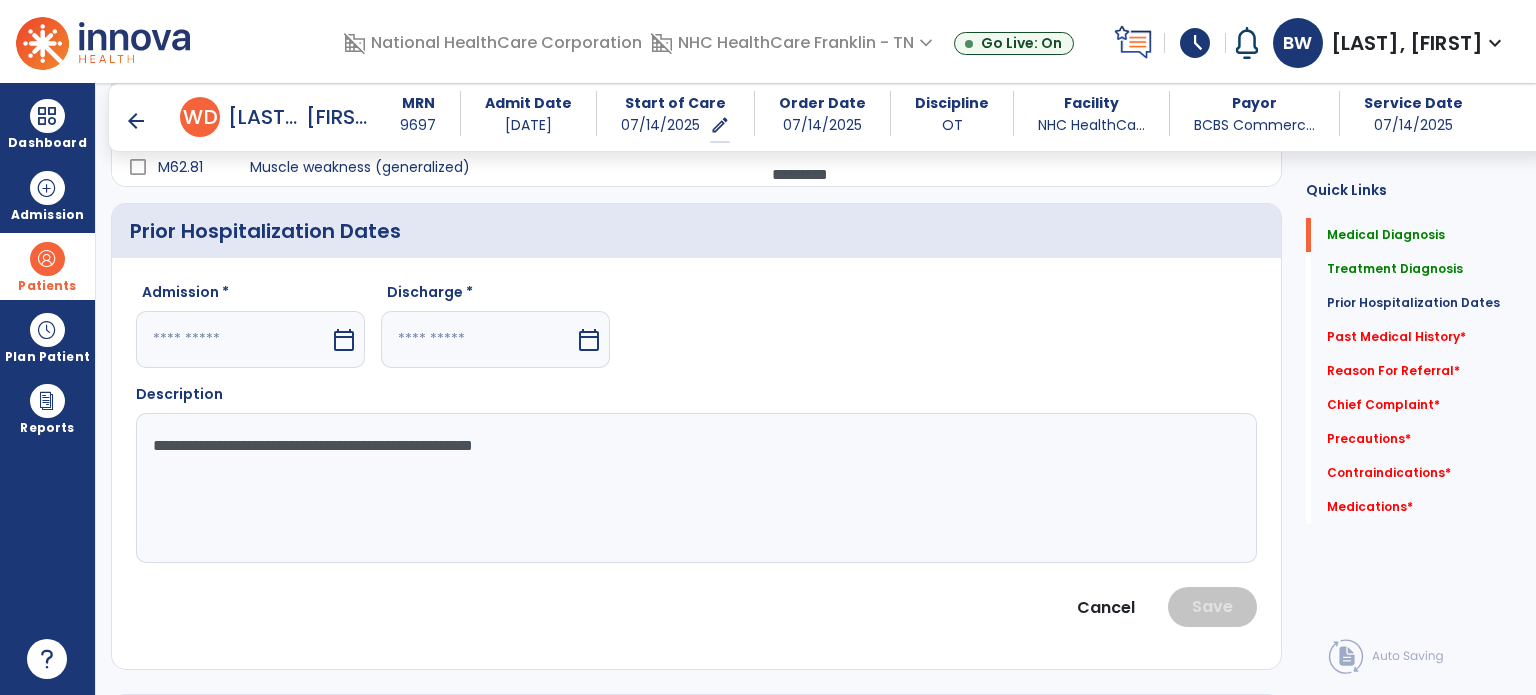 click on "**********" 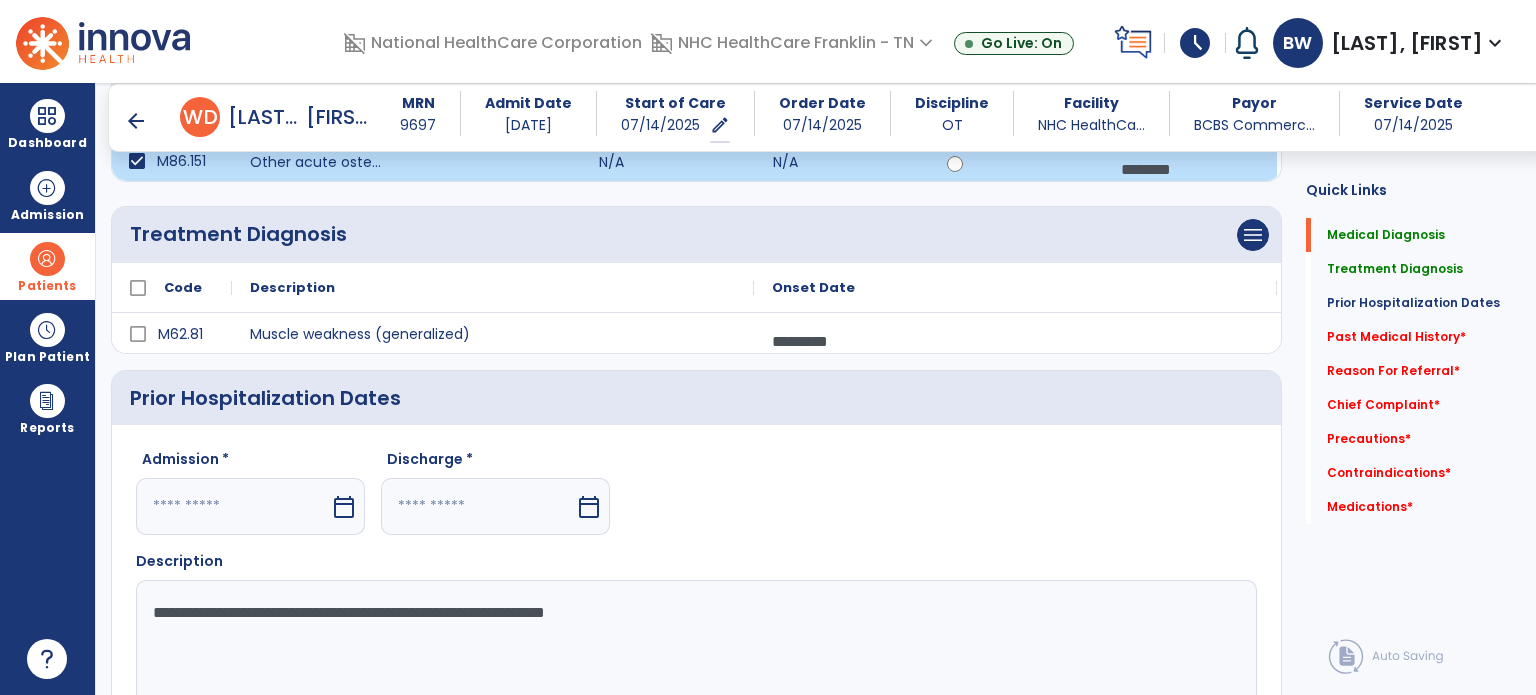 scroll, scrollTop: 287, scrollLeft: 0, axis: vertical 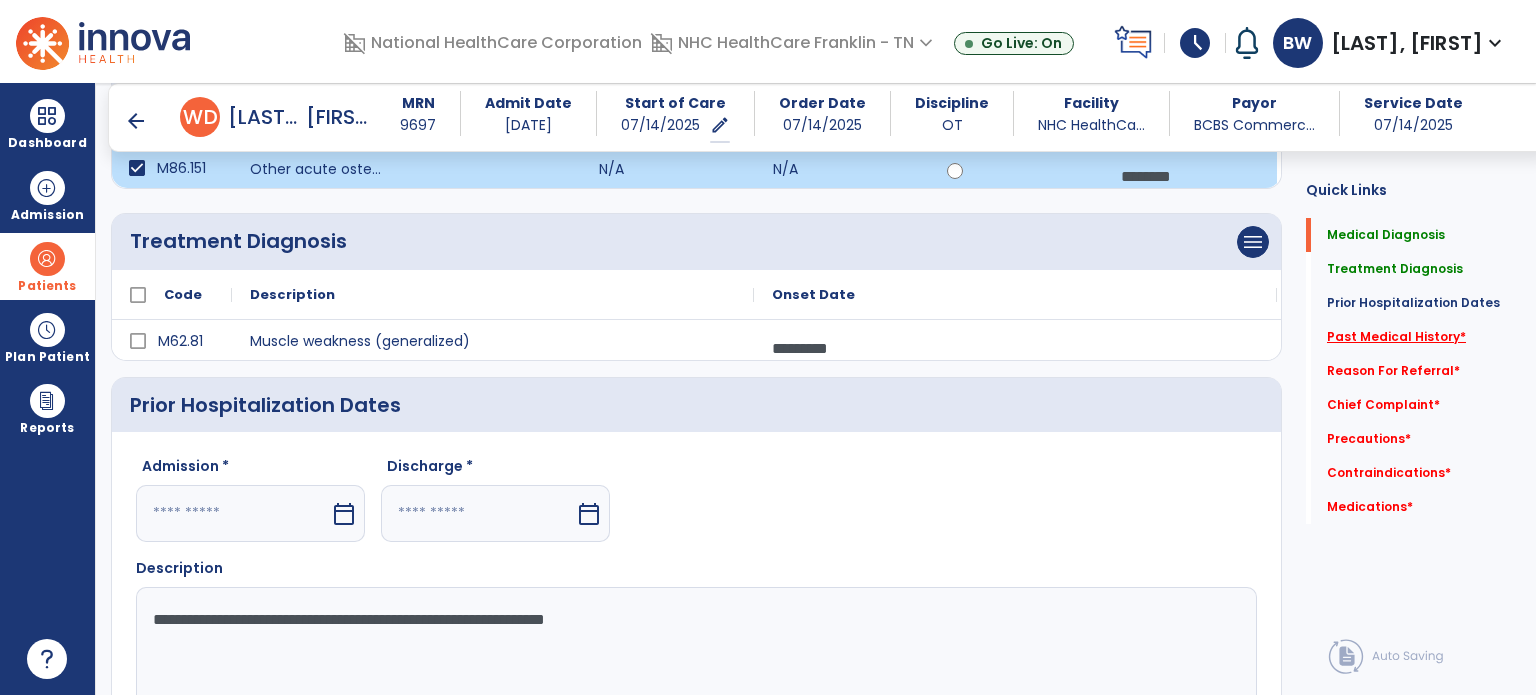 type on "**********" 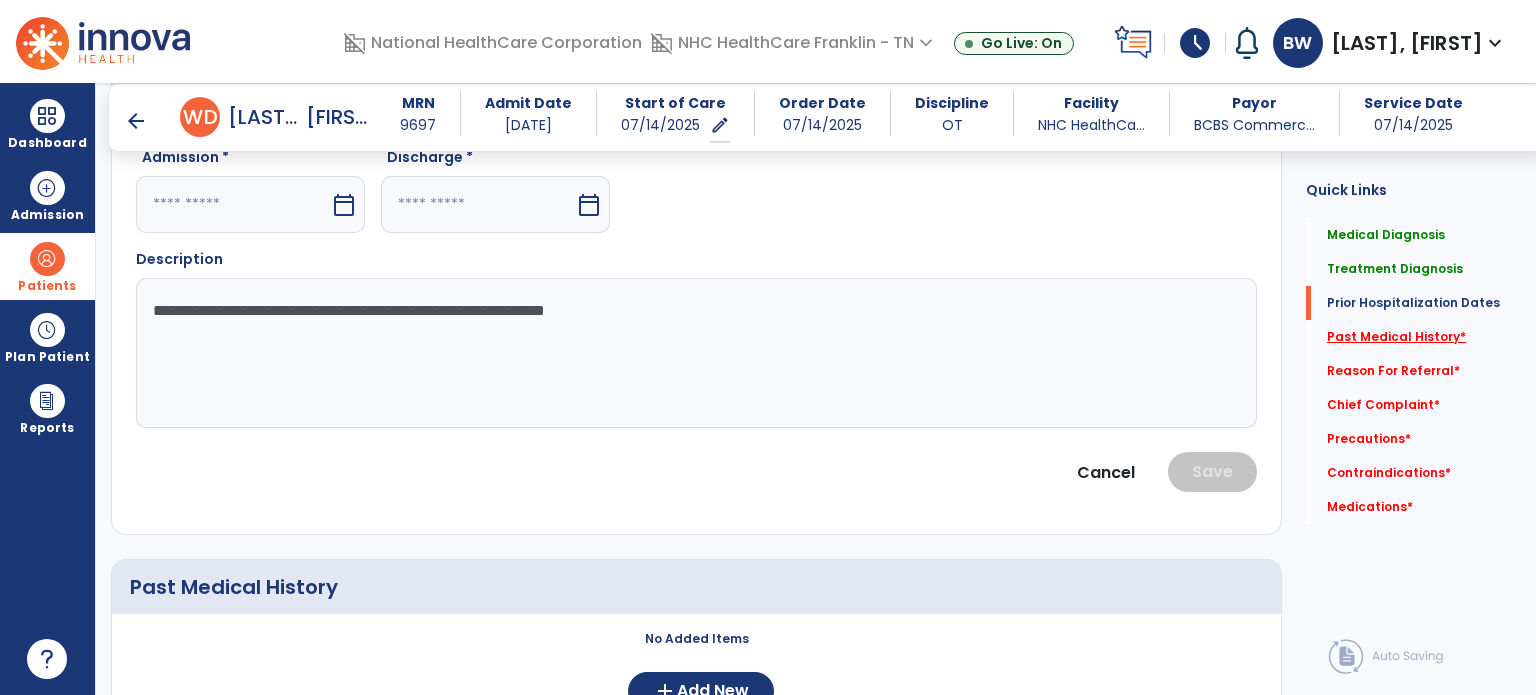 scroll, scrollTop: 847, scrollLeft: 0, axis: vertical 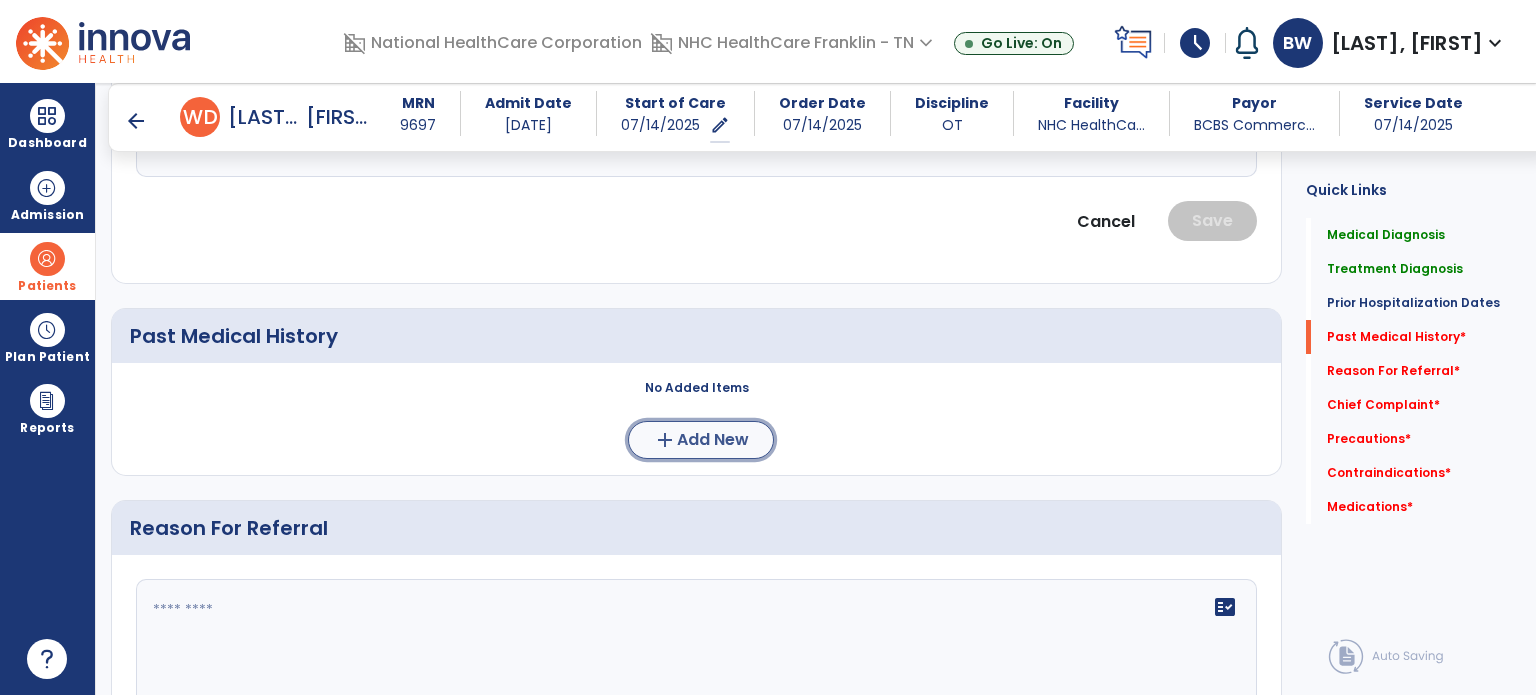 click on "add  Add New" 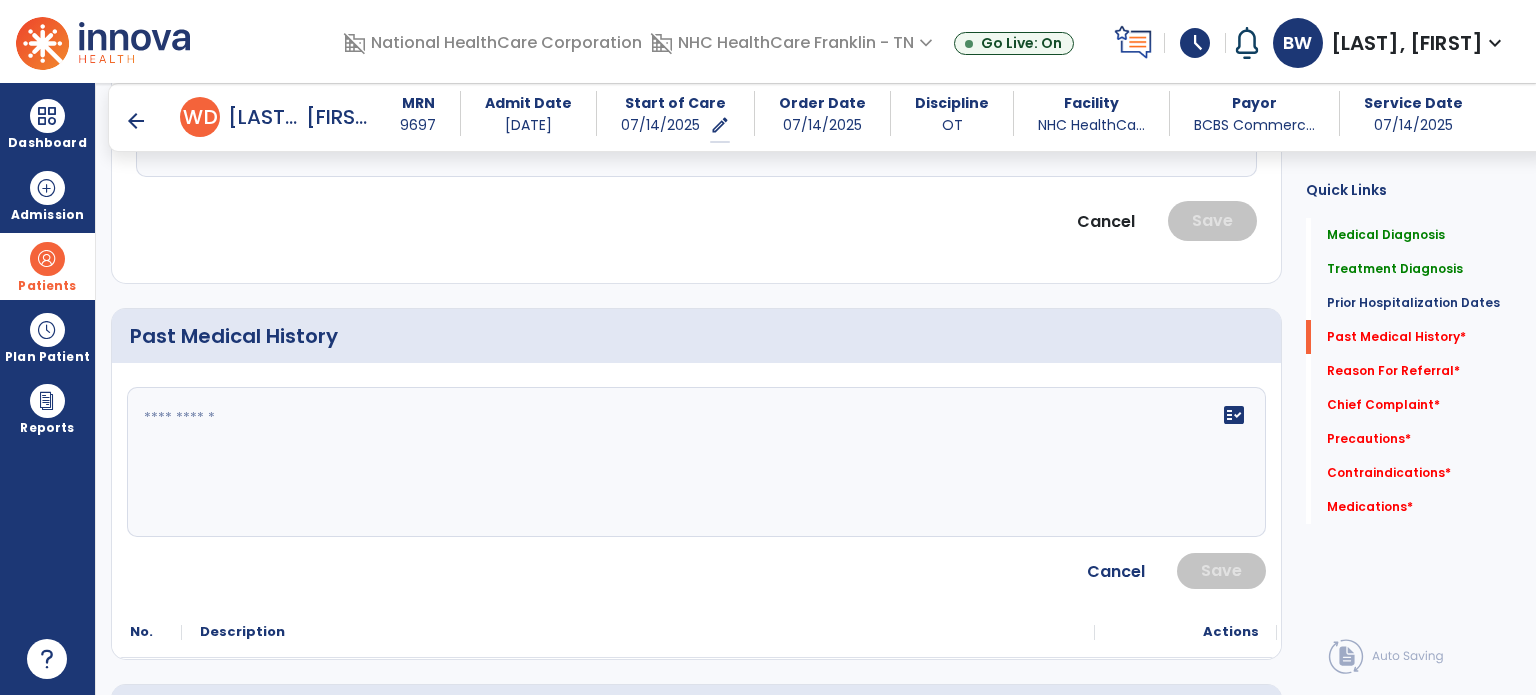 click on "fact_check" 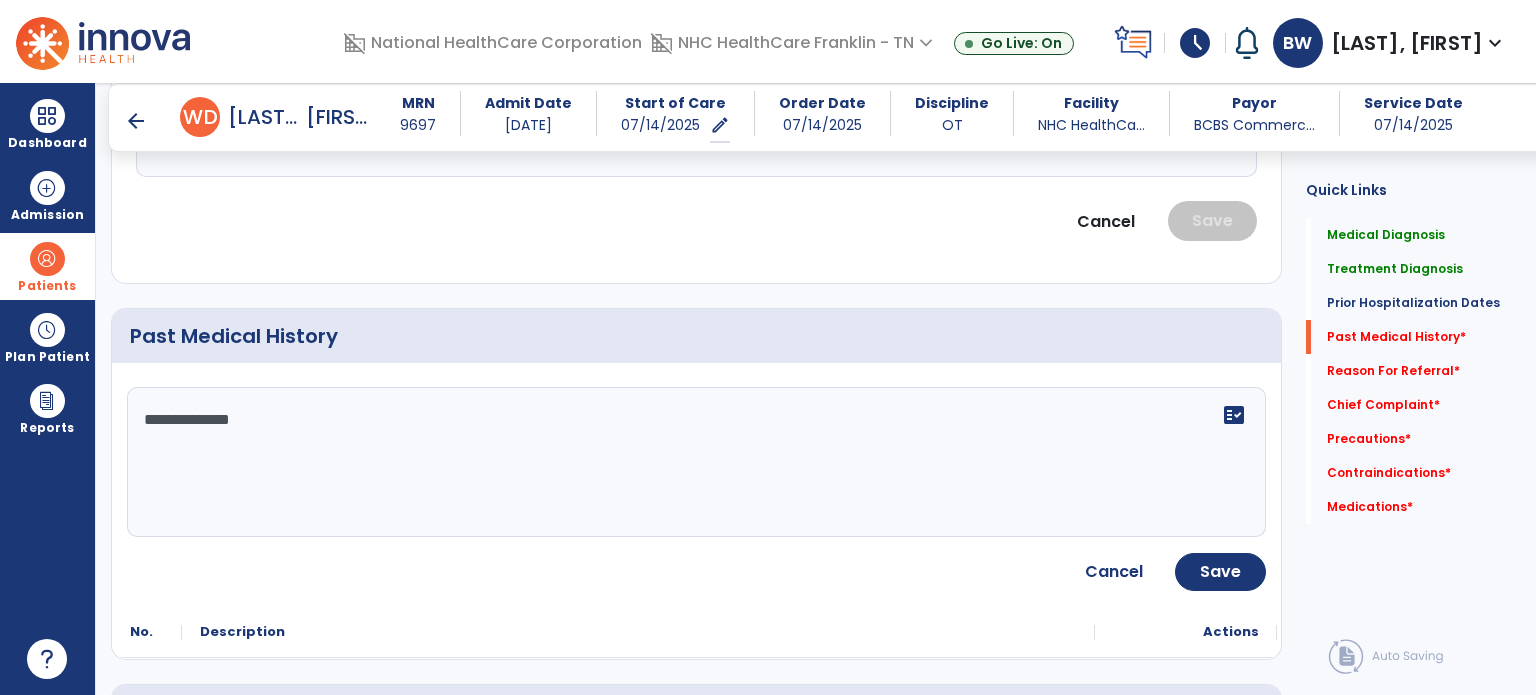 click on "**********" 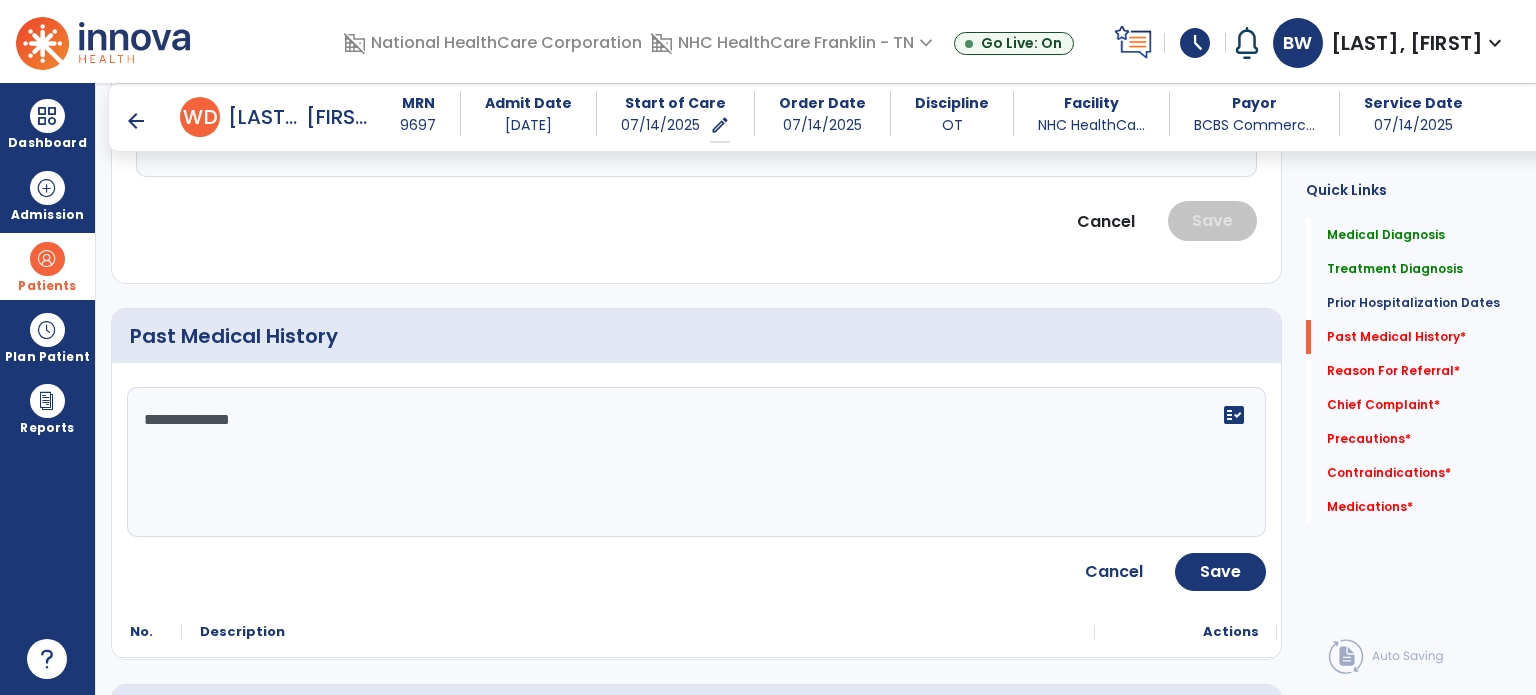 click on "**********" 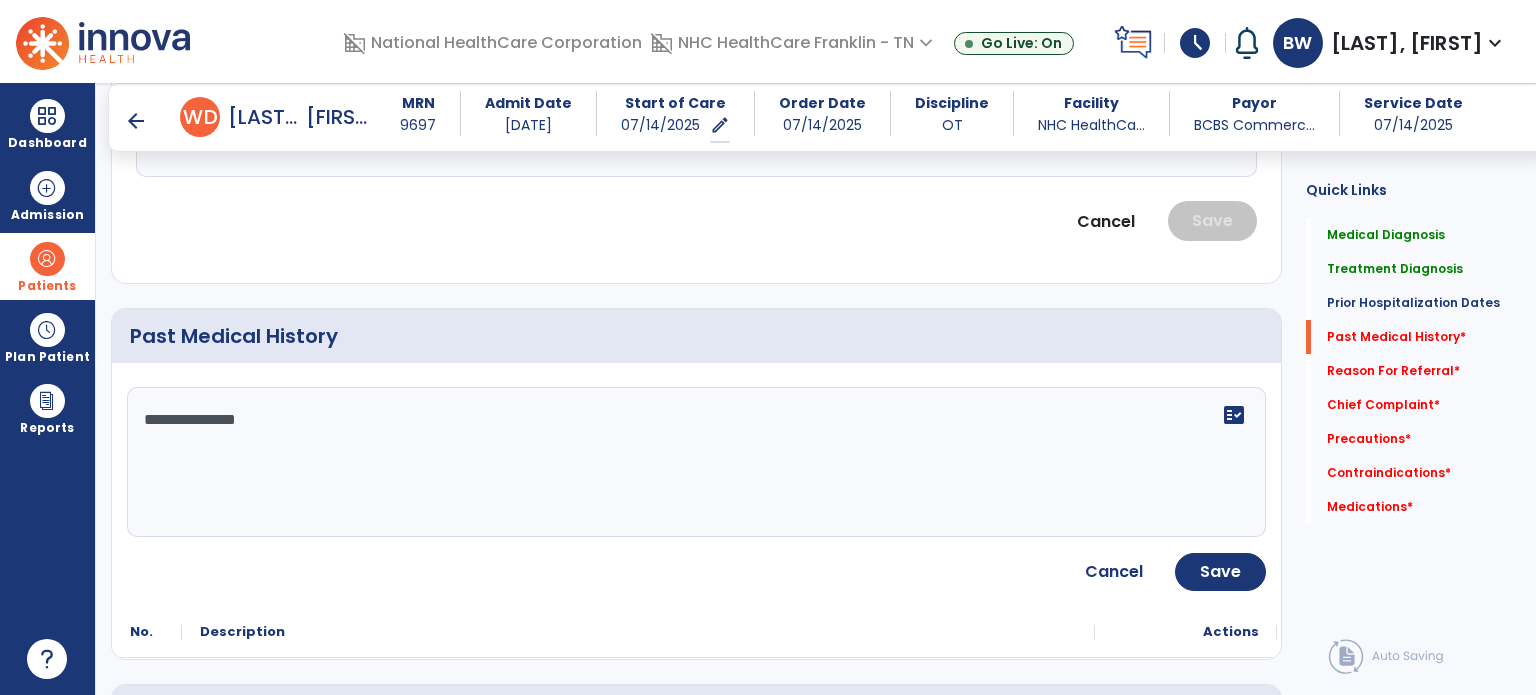 click on "**********" 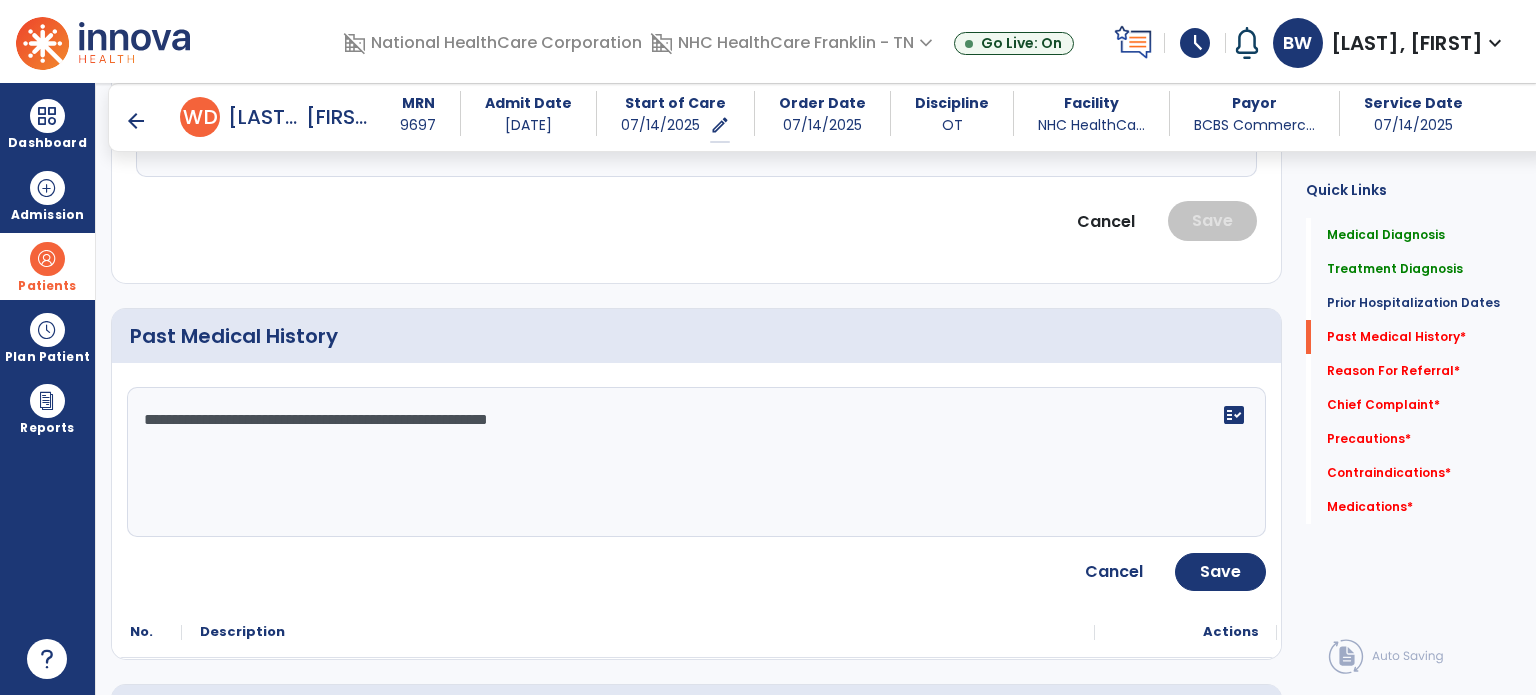 click on "**********" 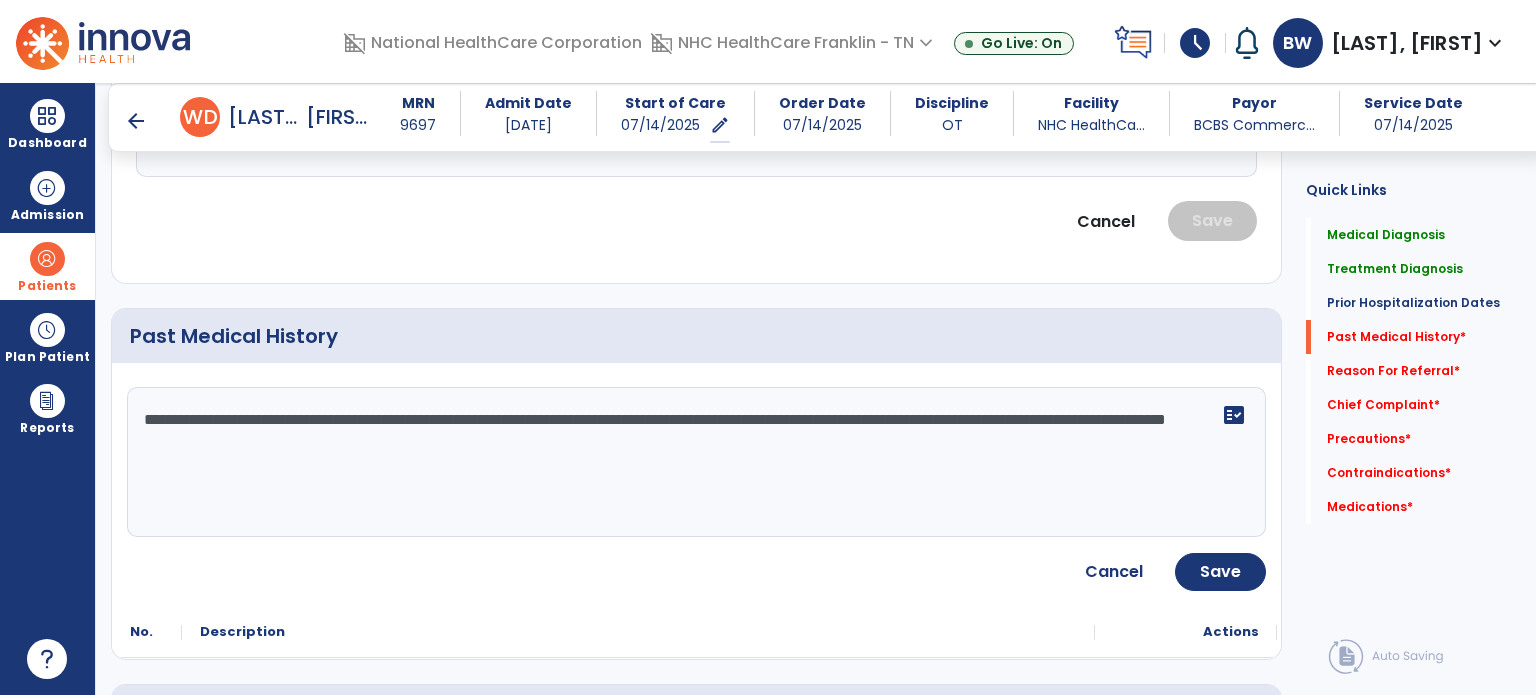 click on "**********" 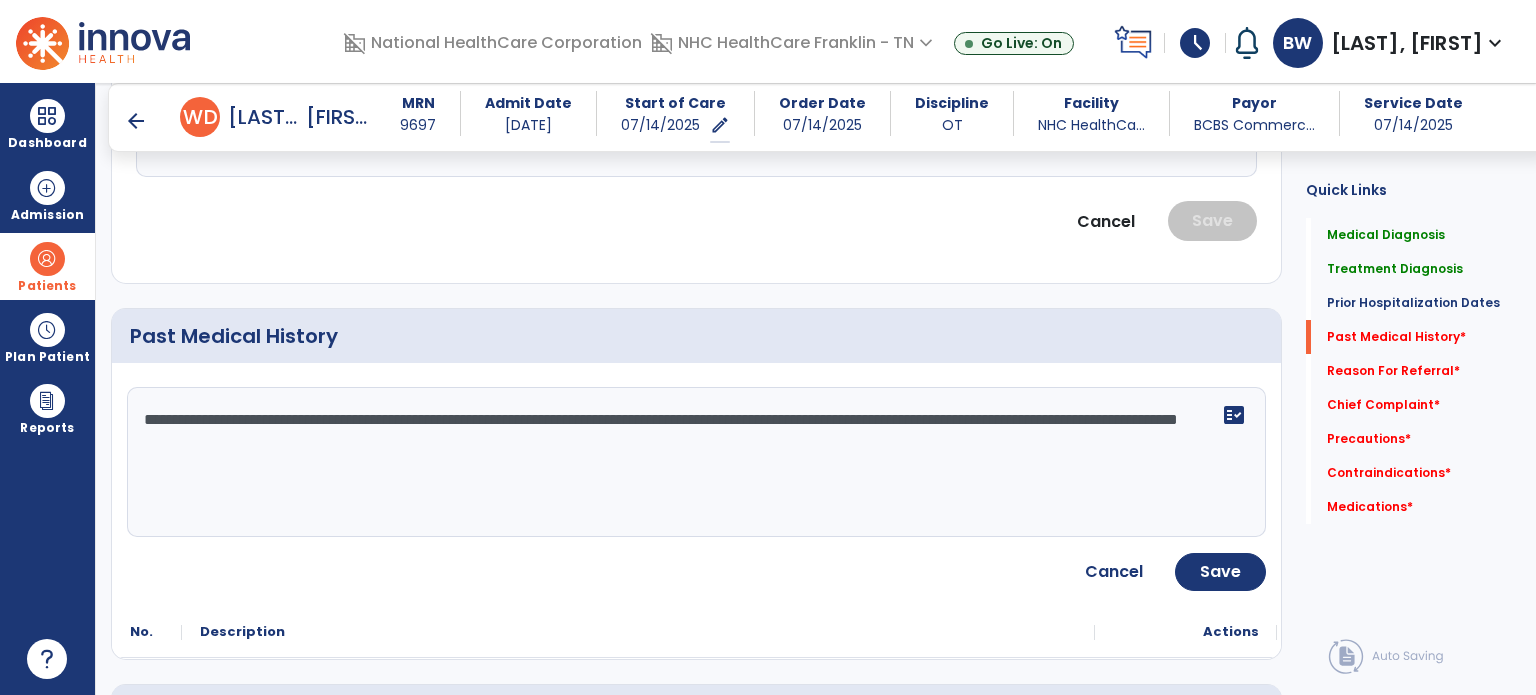 click on "**********" 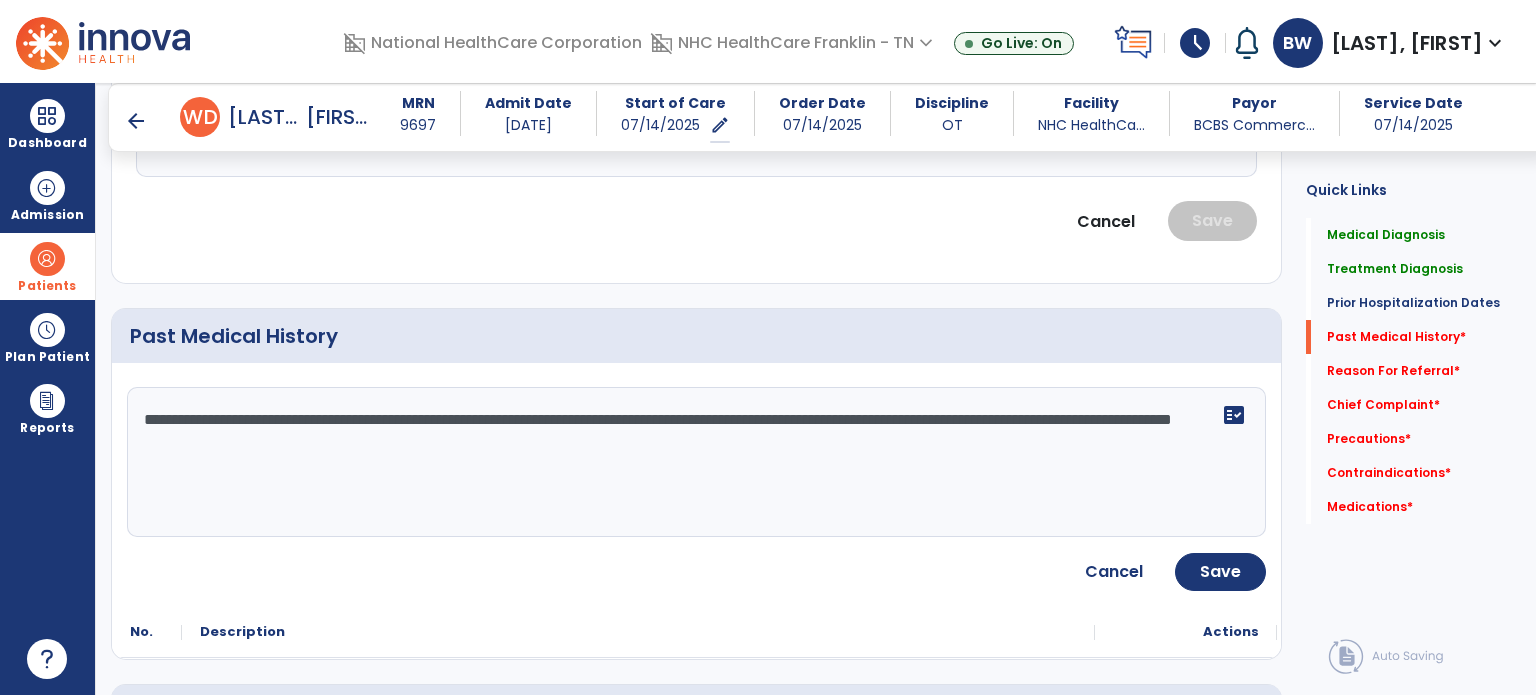 click on "**********" 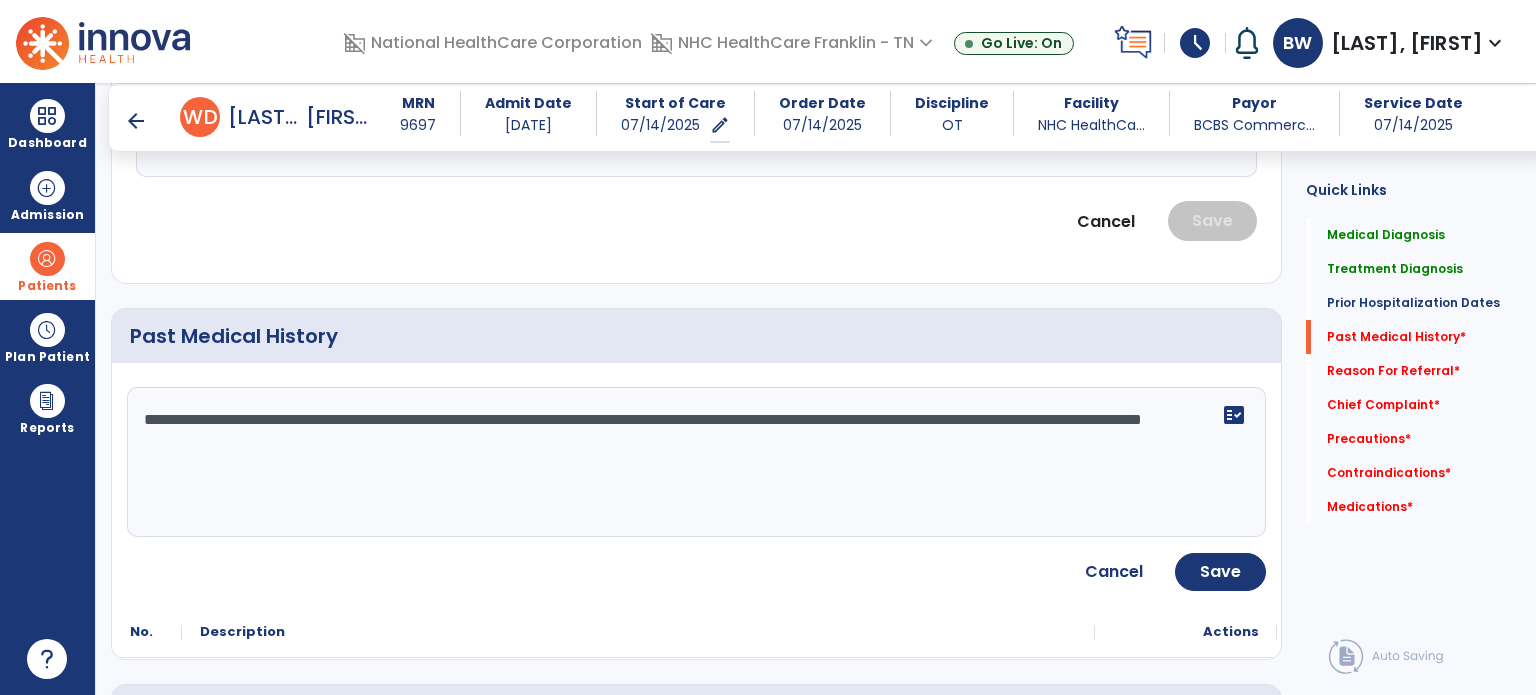 click on "**********" 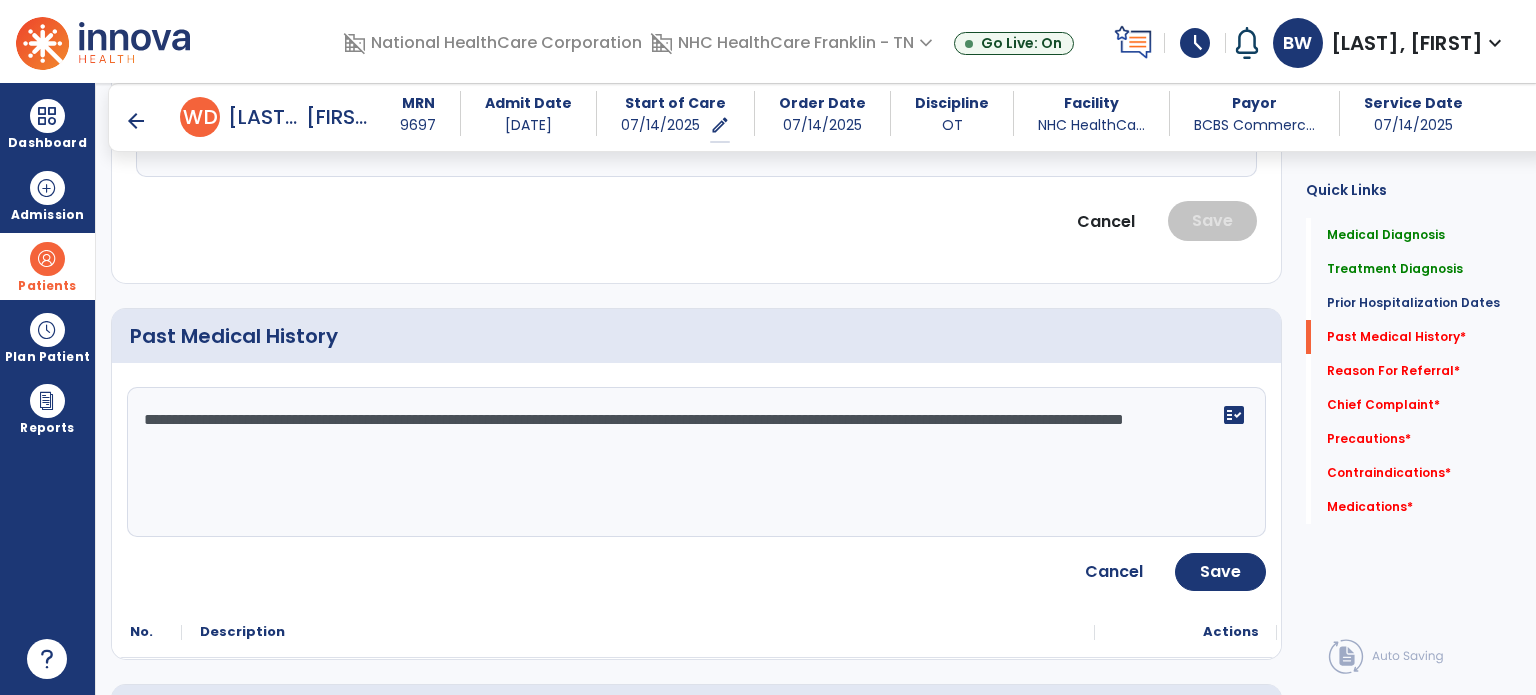 click on "**********" 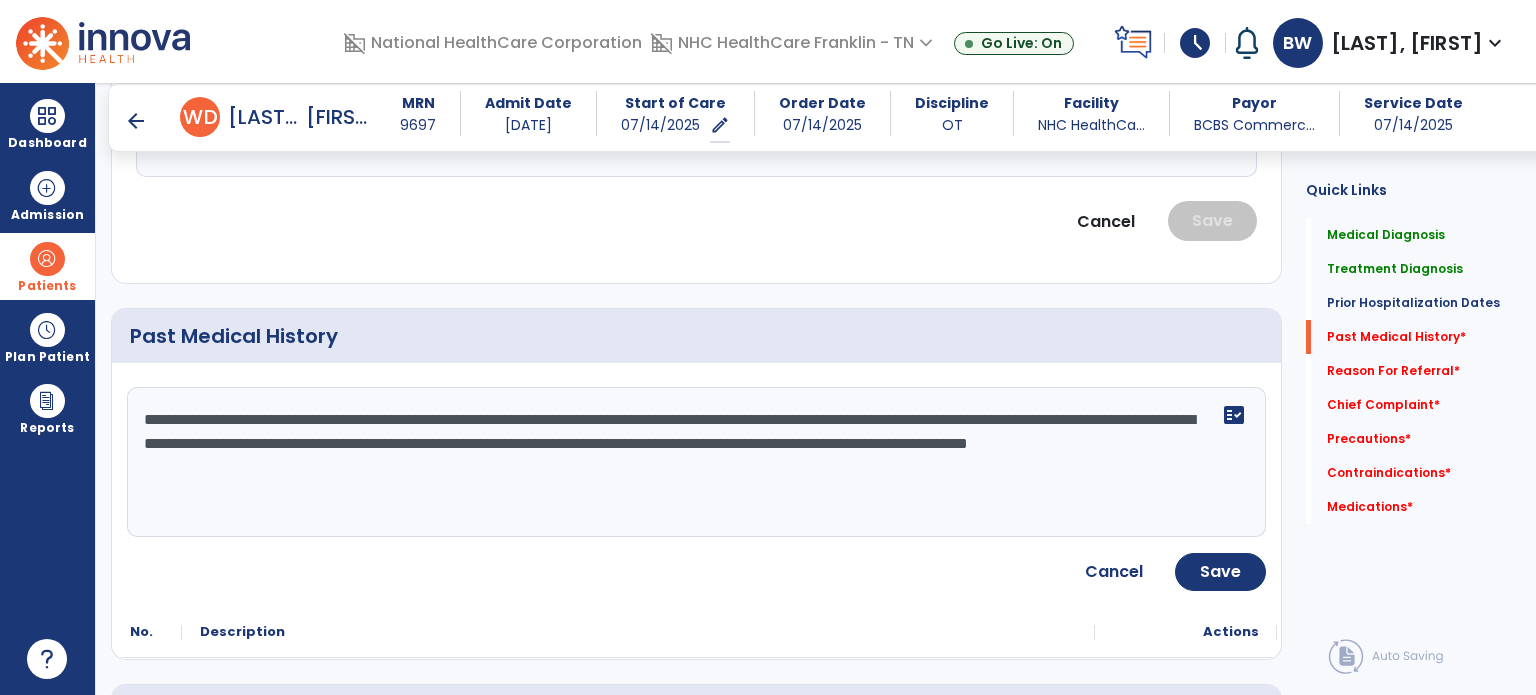click on "**********" 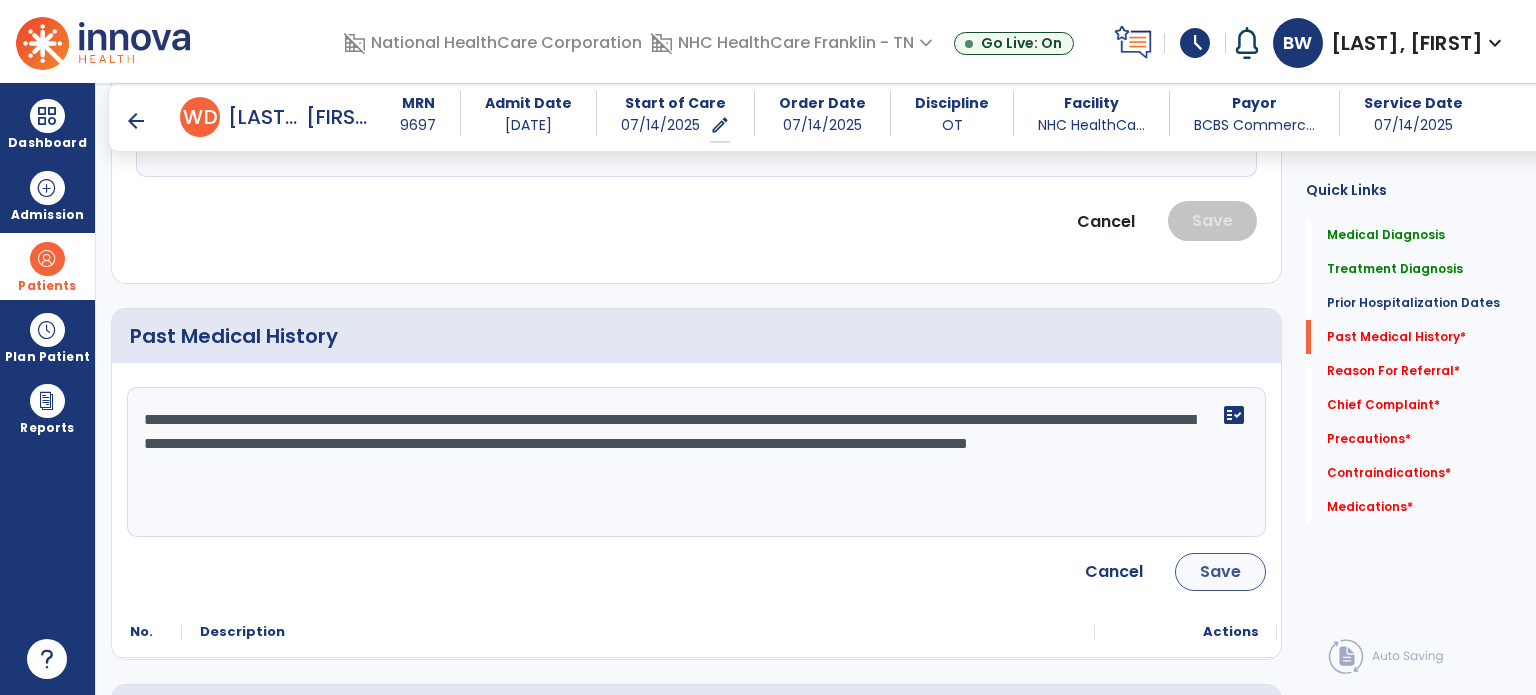 type on "**********" 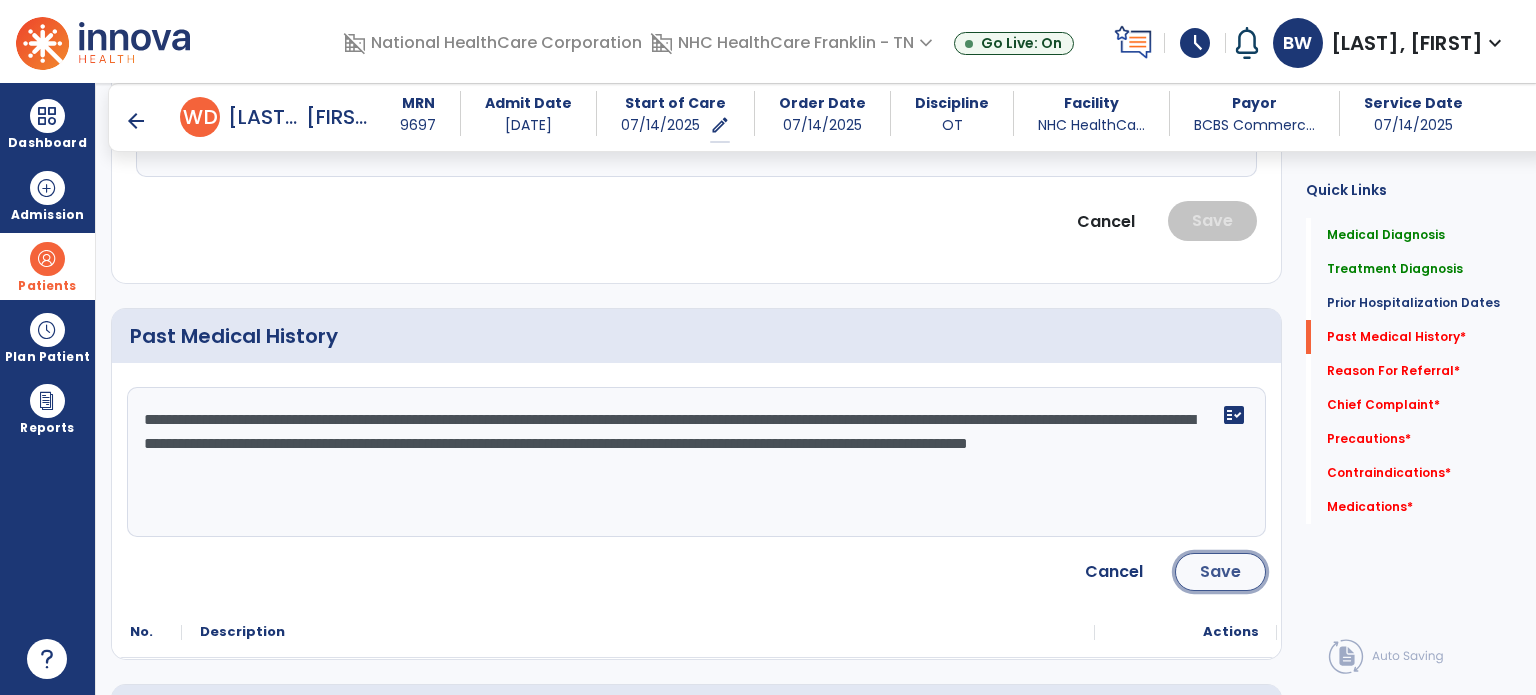 click on "Save" 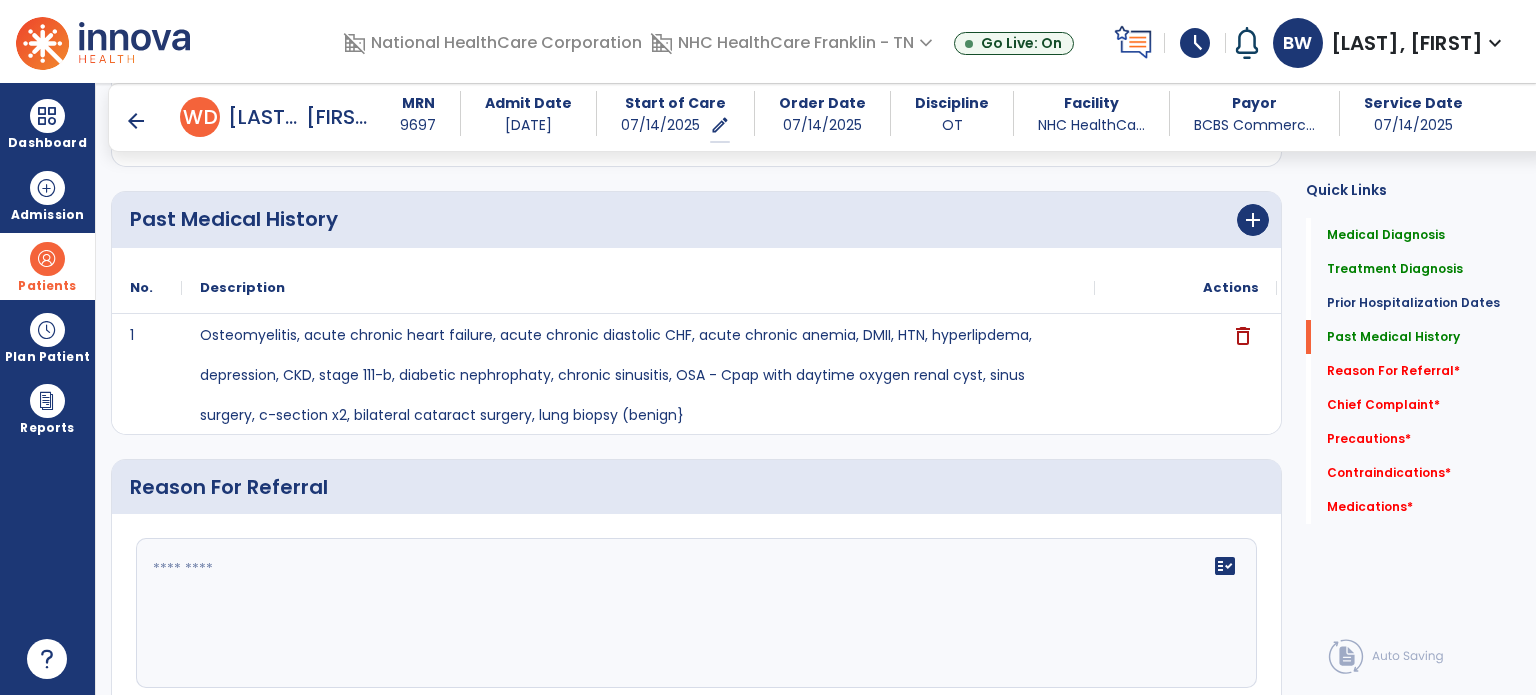 scroll, scrollTop: 974, scrollLeft: 0, axis: vertical 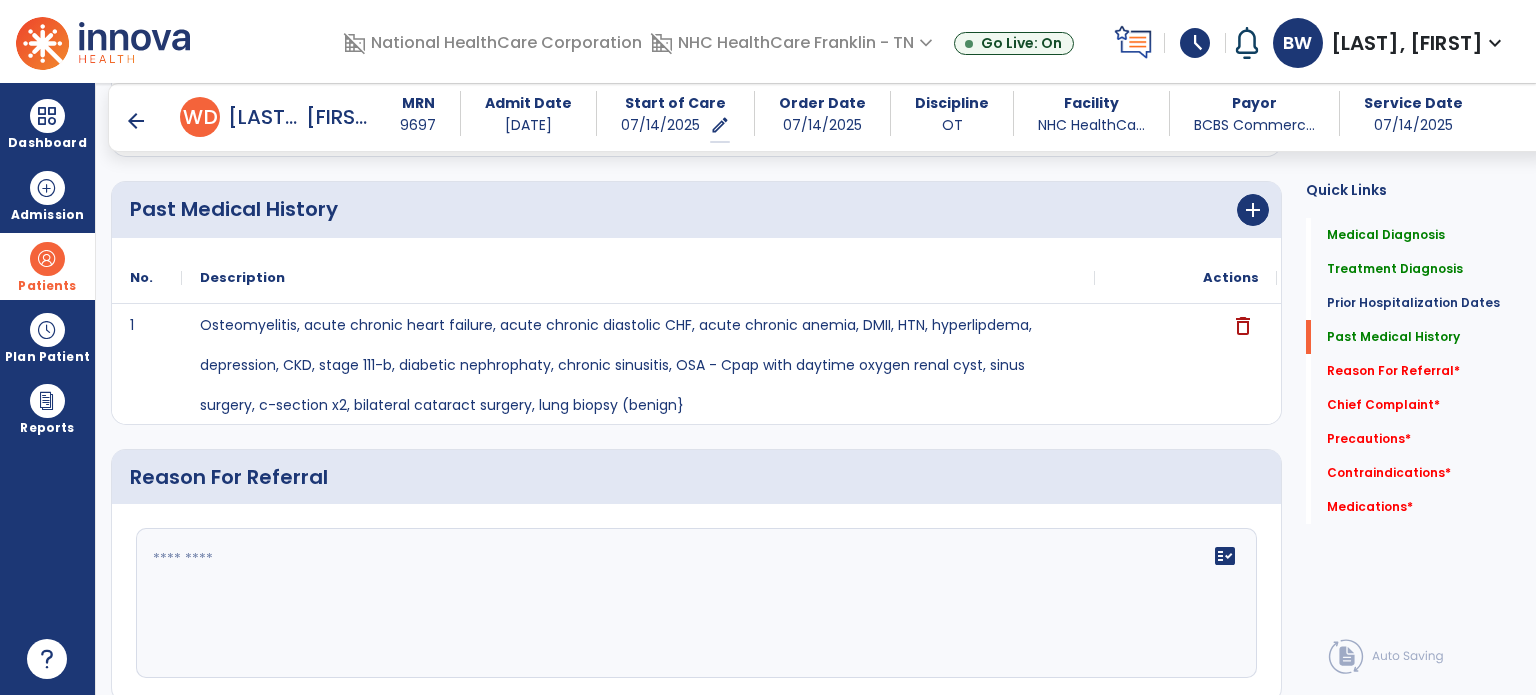 click 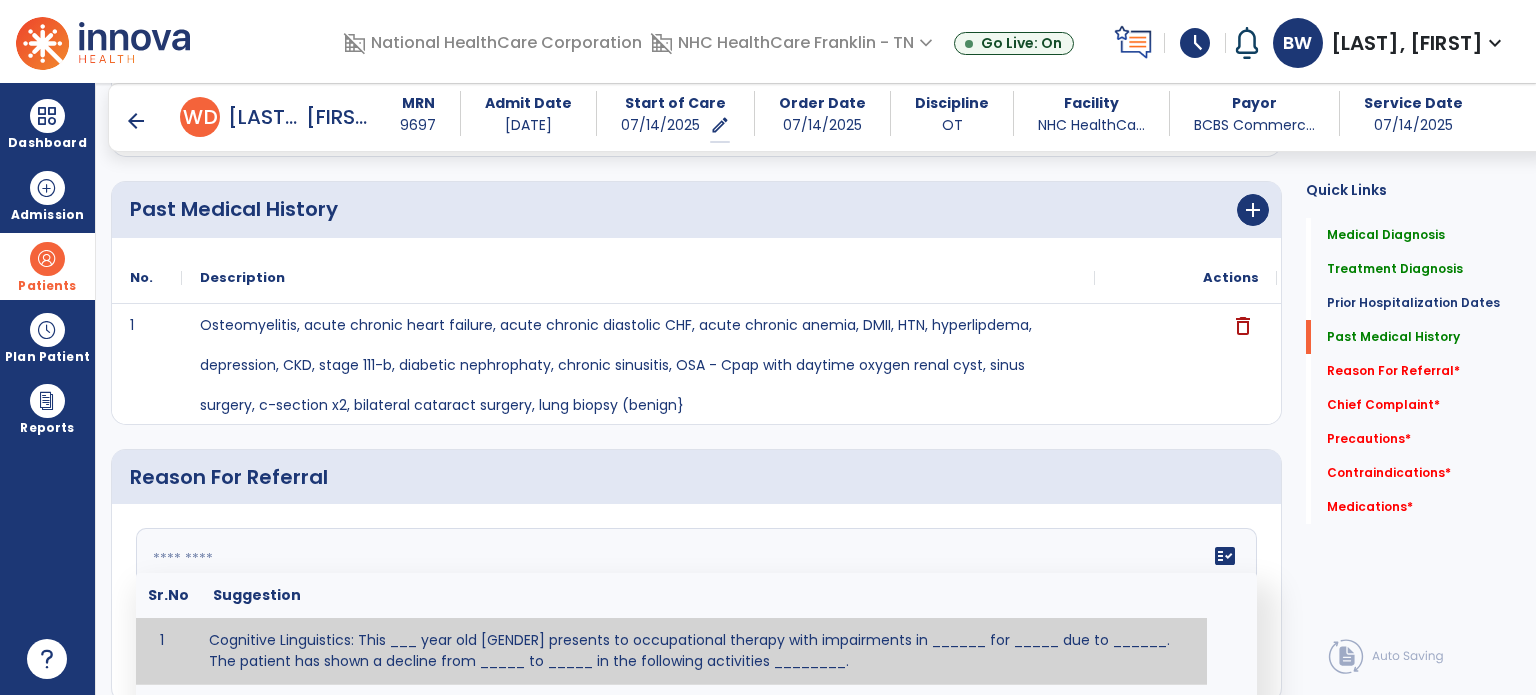 click 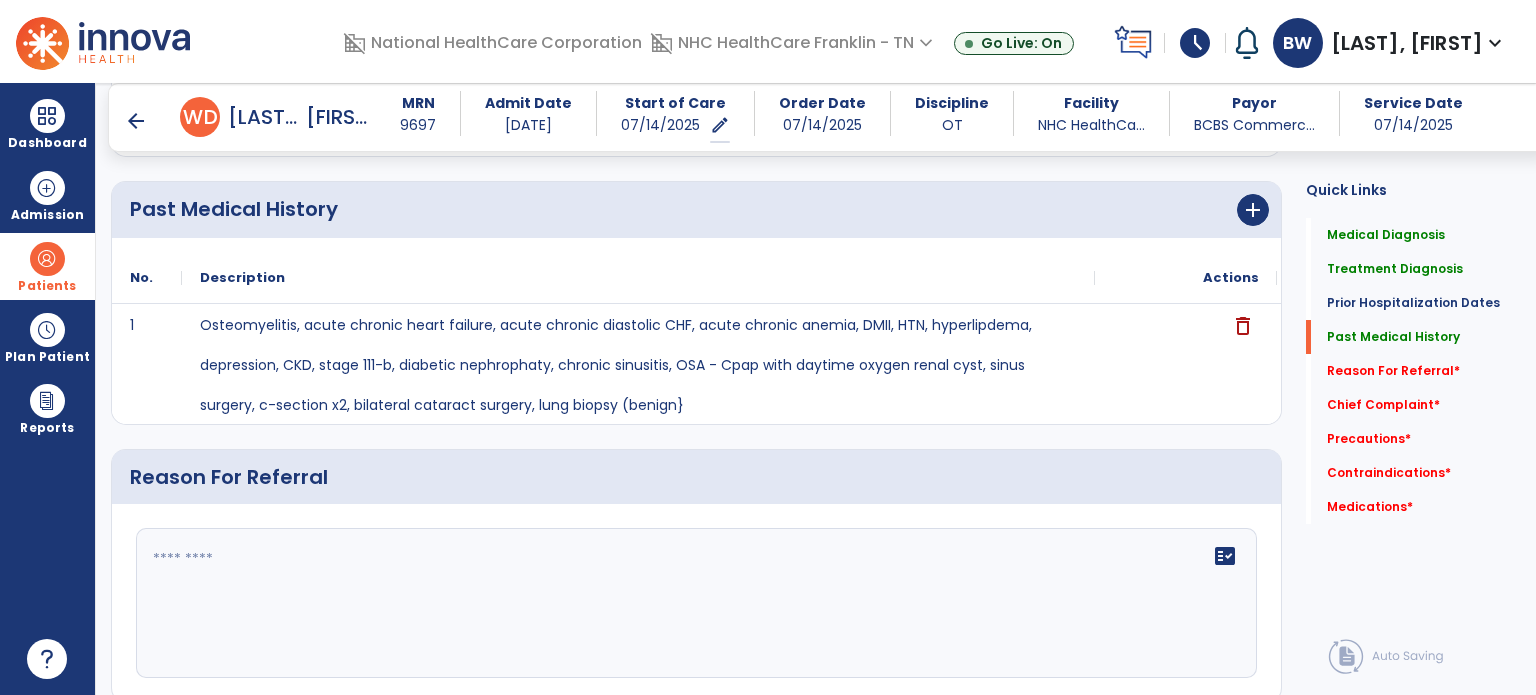 drag, startPoint x: 193, startPoint y: 561, endPoint x: 712, endPoint y: 637, distance: 524.53503 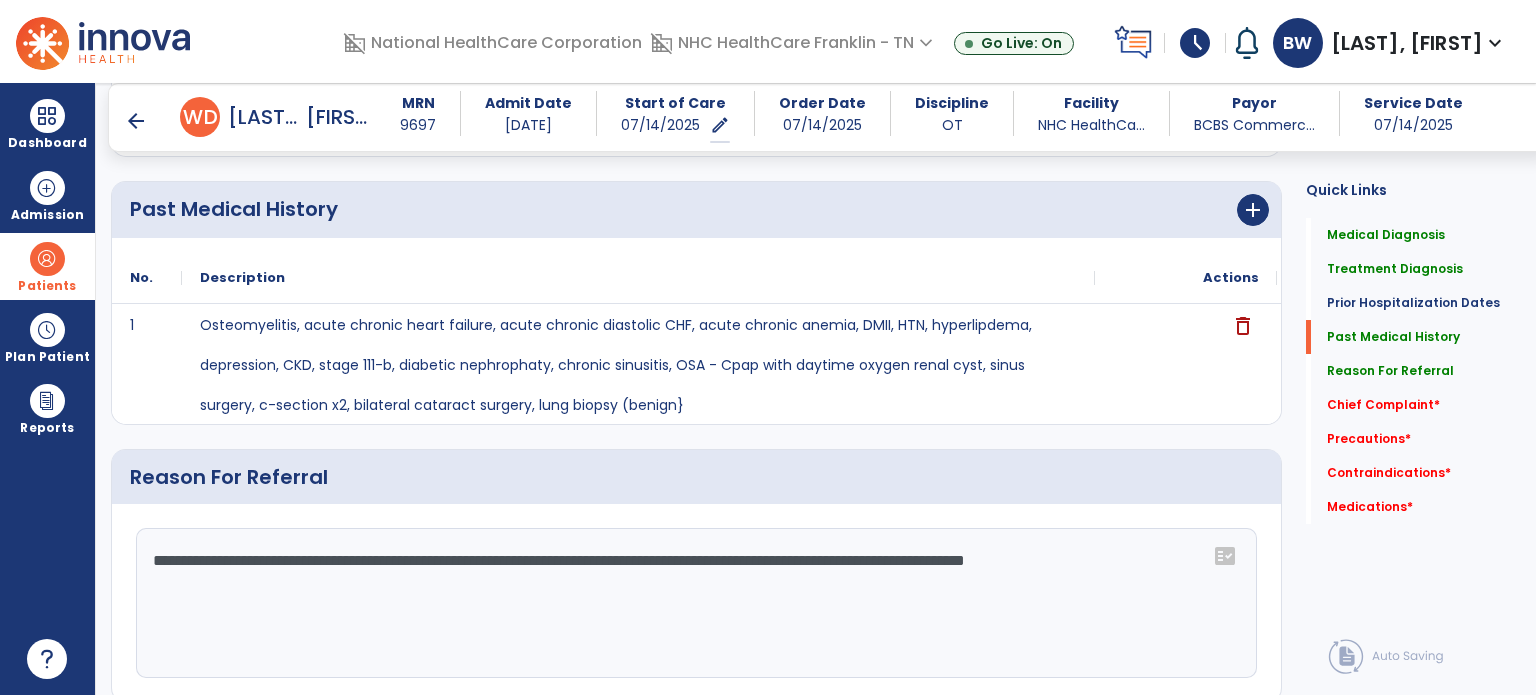 click on "**********" 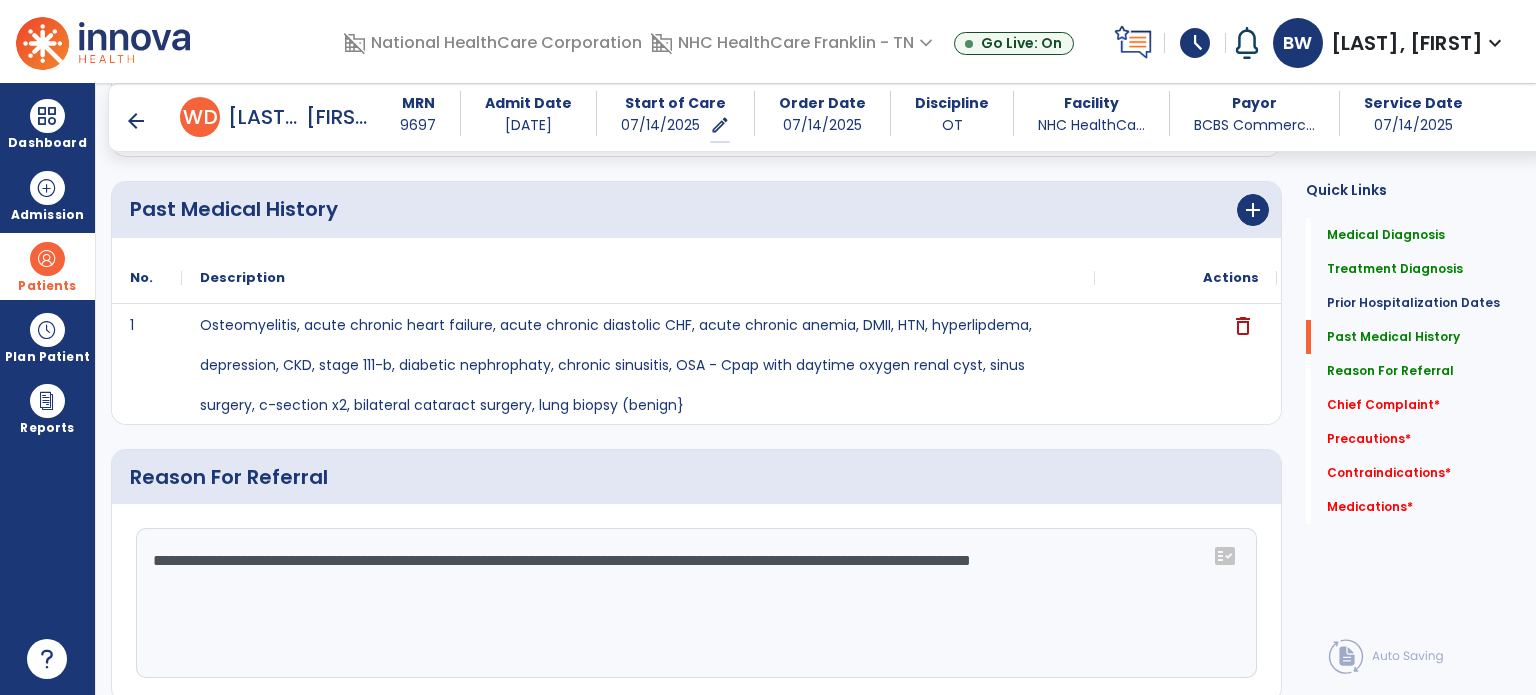 click on "**********" 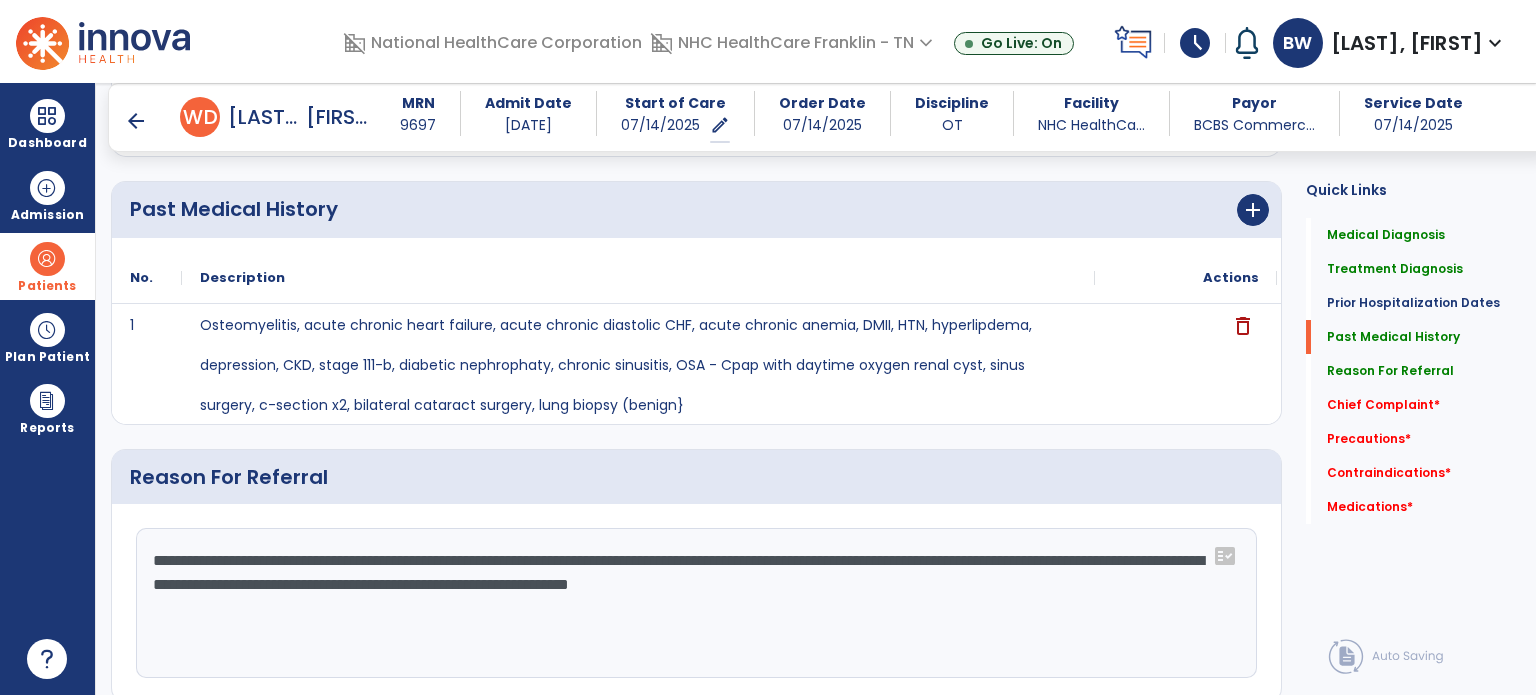 click on "**********" 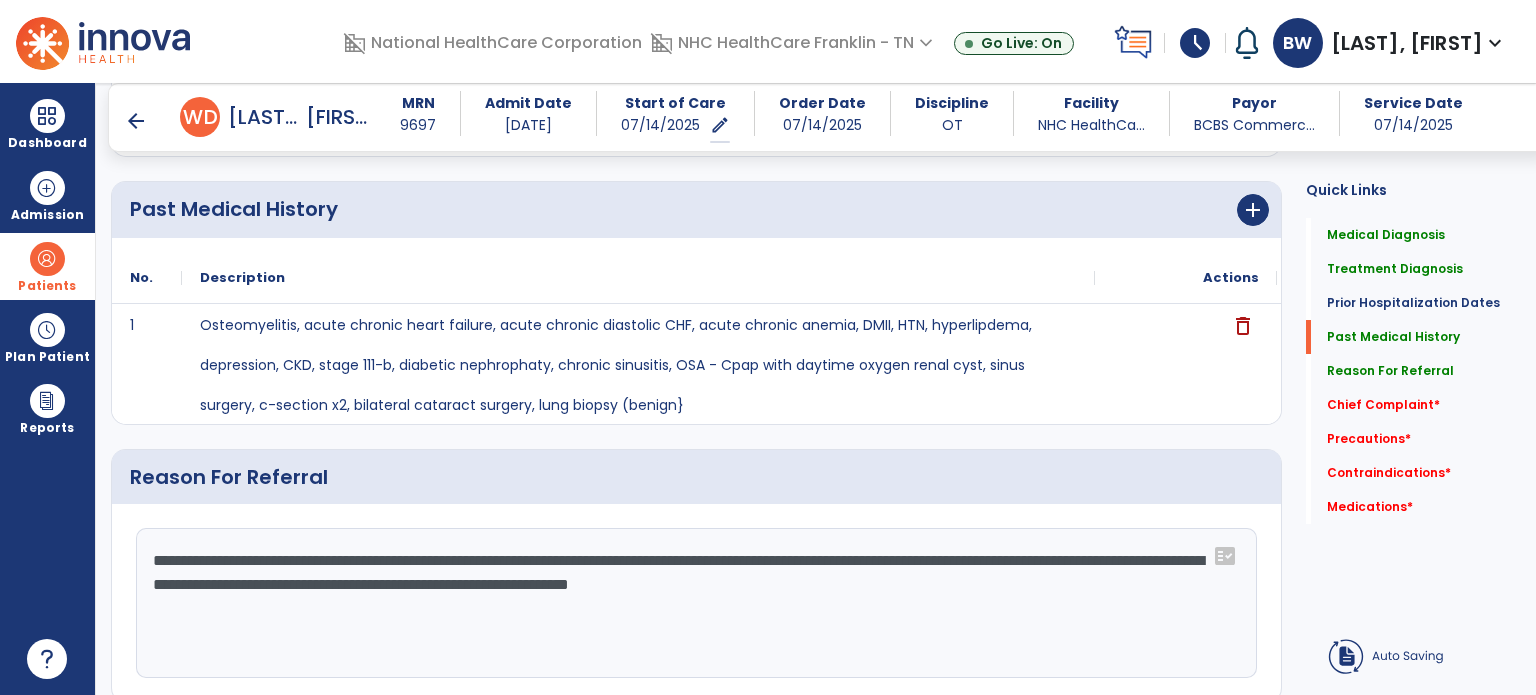 click on "**********" 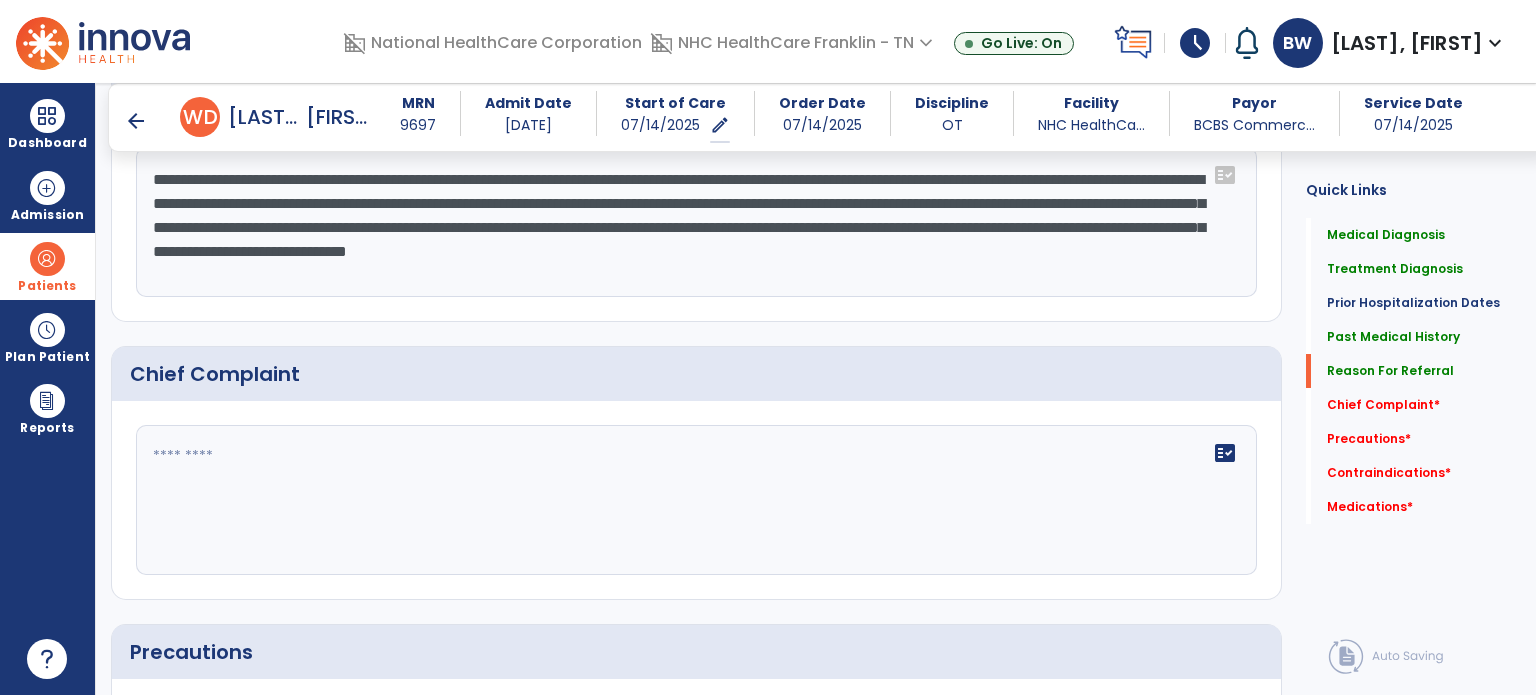 scroll, scrollTop: 1363, scrollLeft: 0, axis: vertical 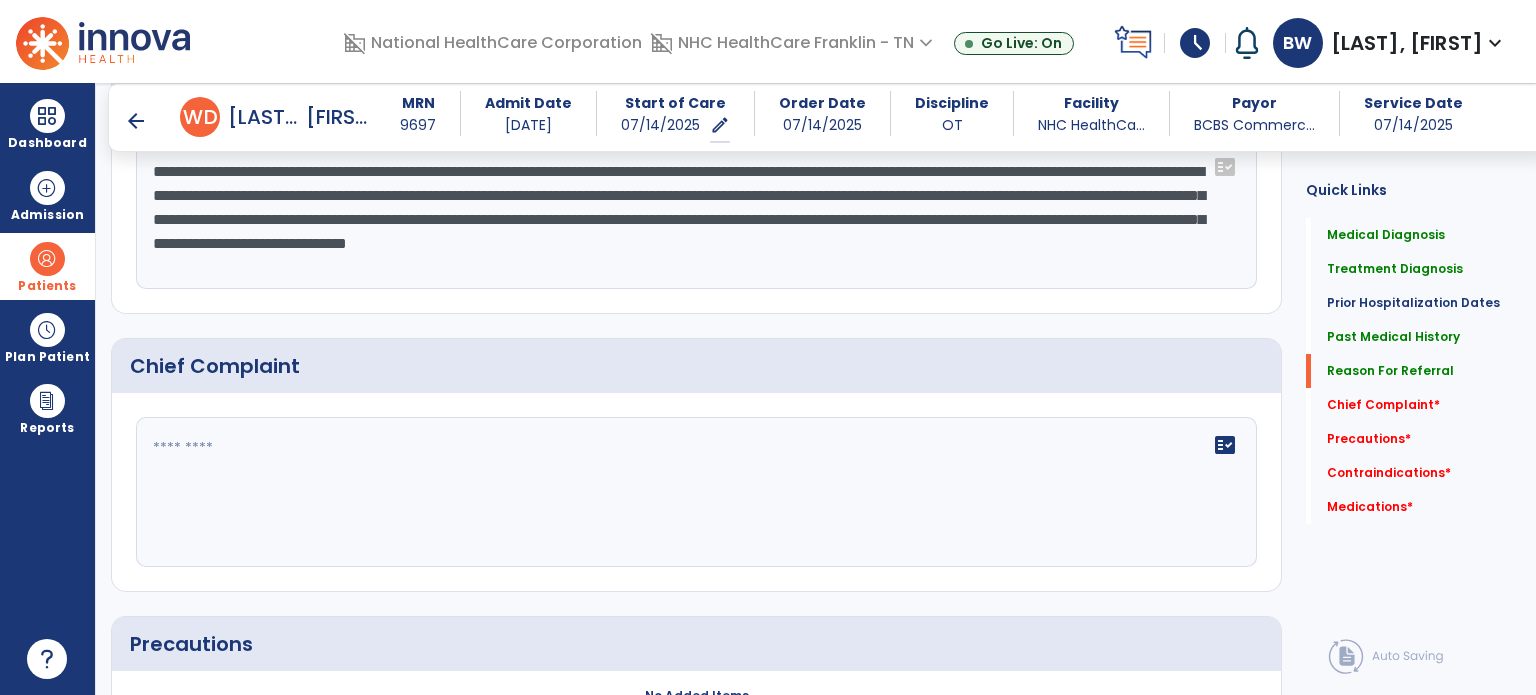 type on "**********" 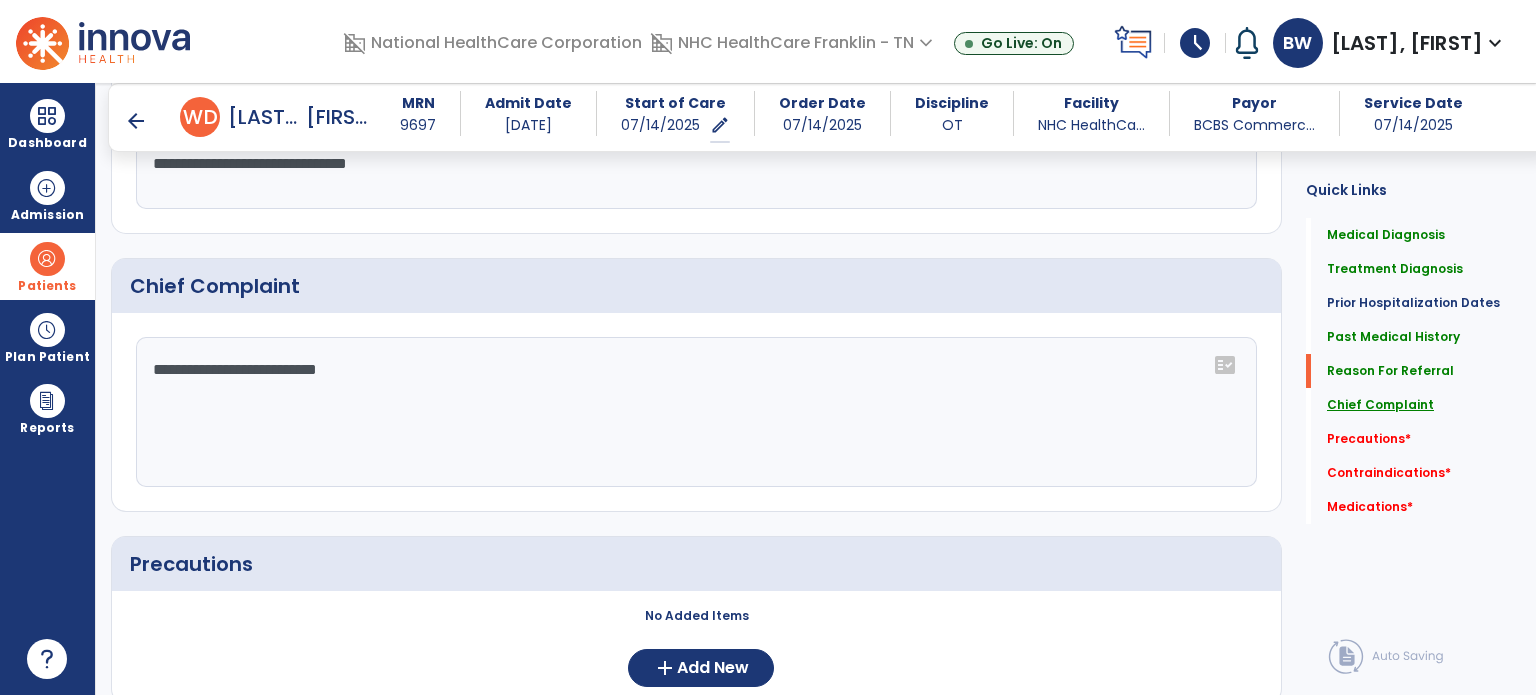 scroll, scrollTop: 1363, scrollLeft: 0, axis: vertical 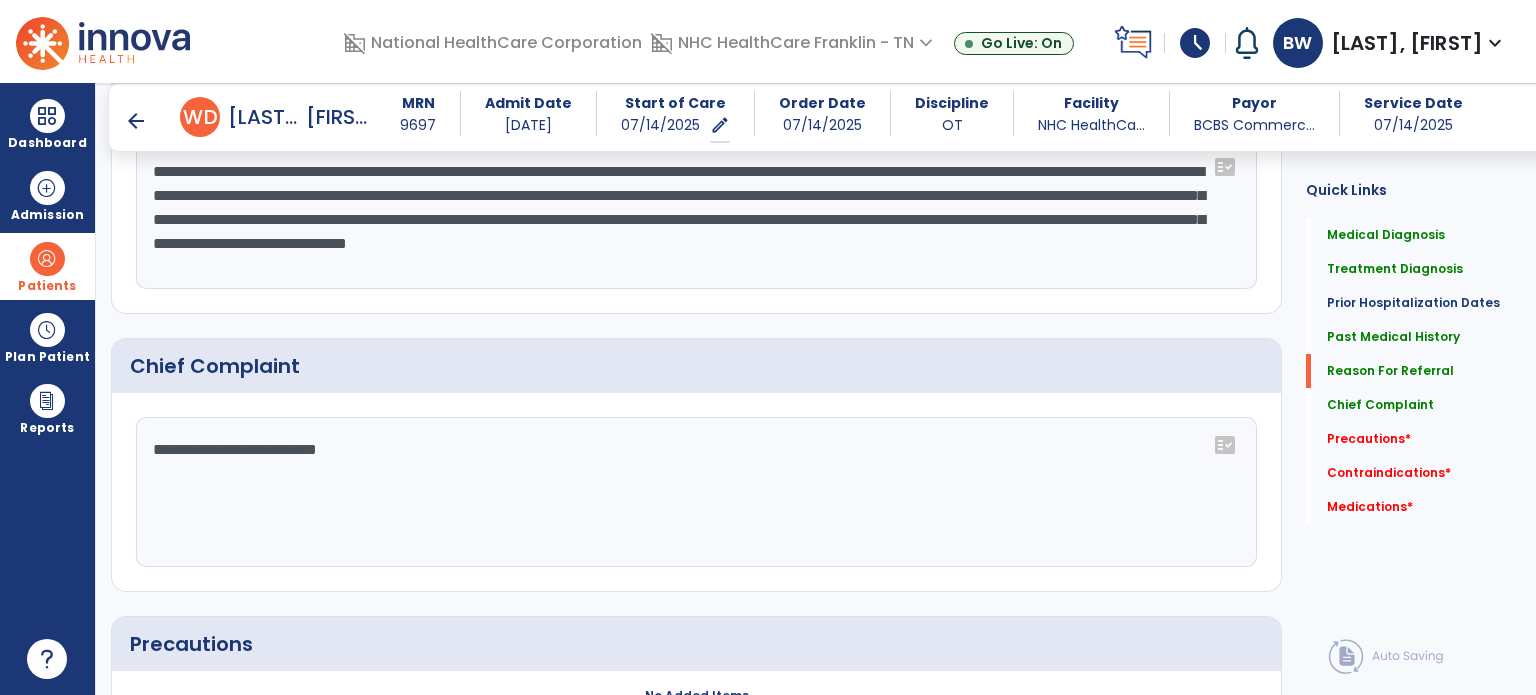 type on "**********" 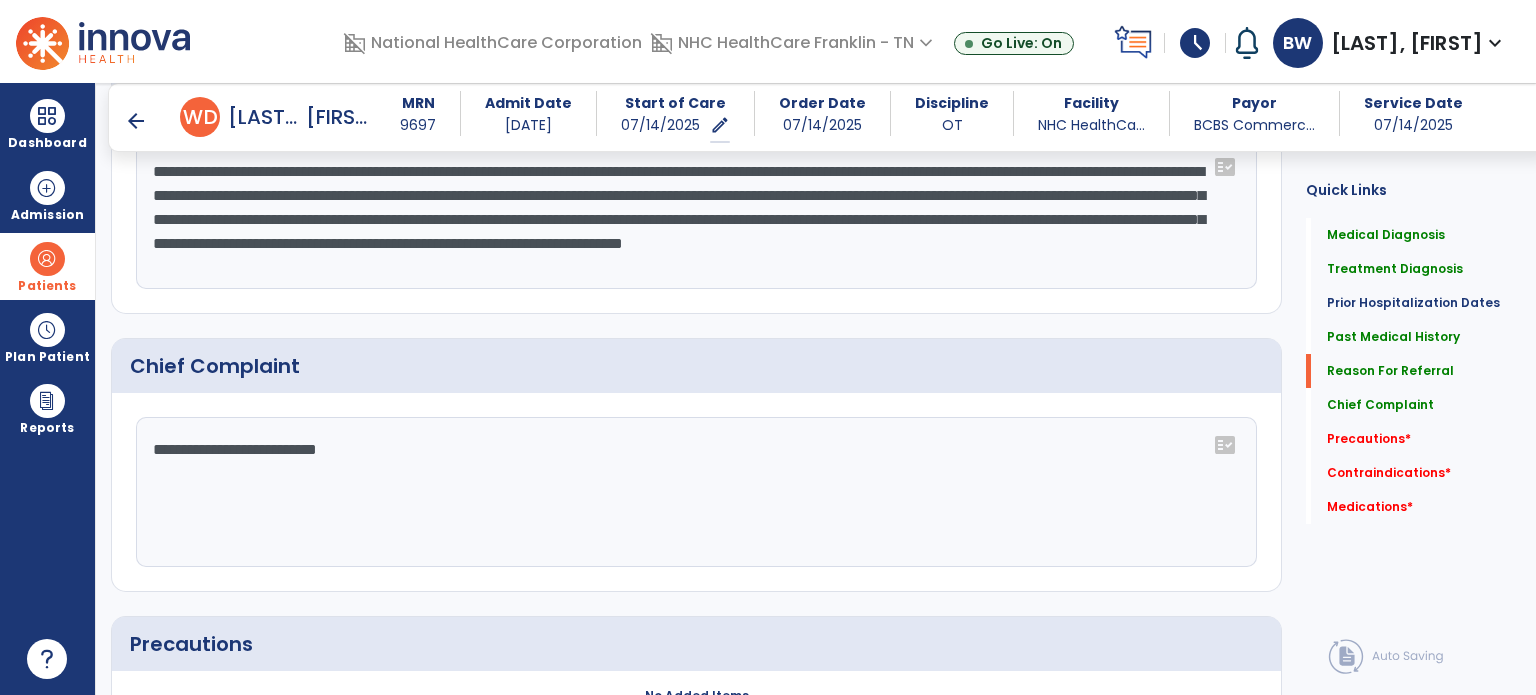 scroll, scrollTop: 1363, scrollLeft: 0, axis: vertical 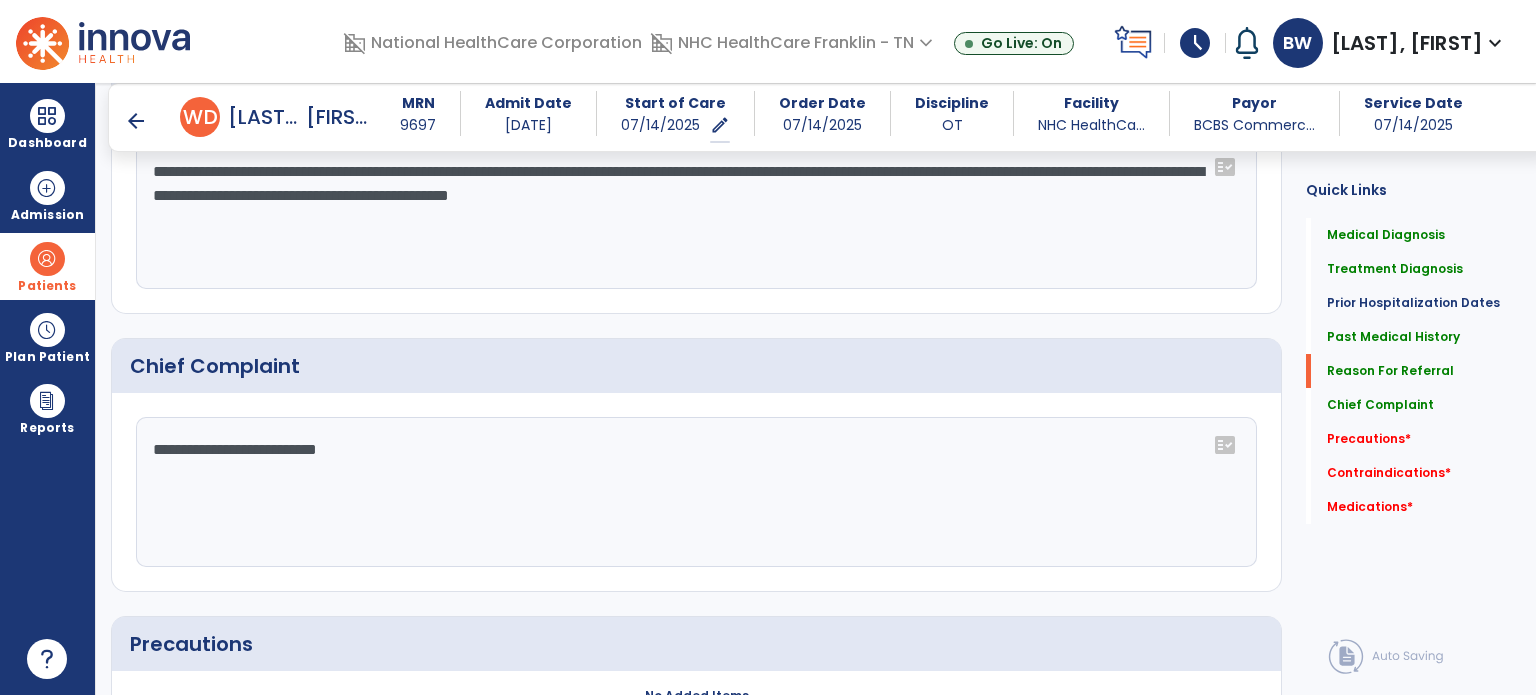 drag, startPoint x: 584, startPoint y: 261, endPoint x: 585, endPoint y: 204, distance: 57.00877 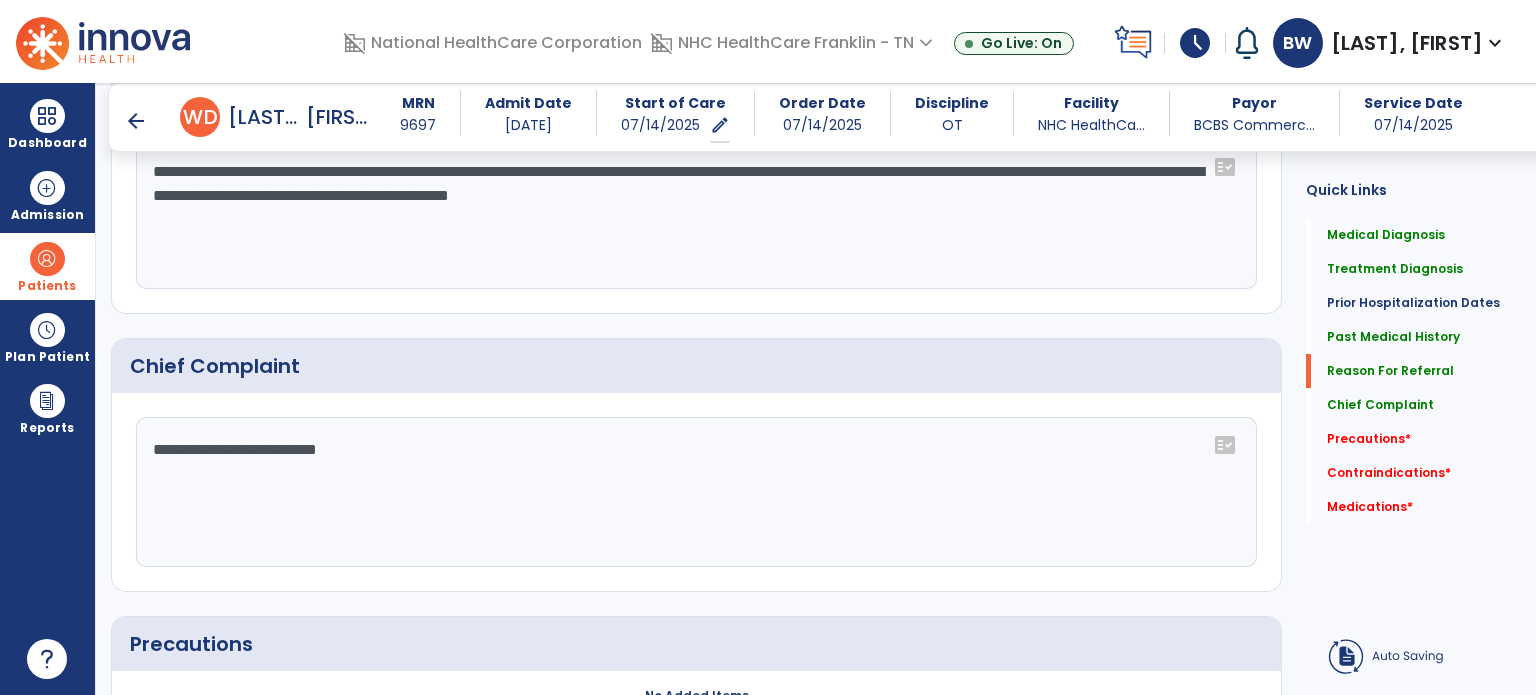 scroll, scrollTop: 1363, scrollLeft: 0, axis: vertical 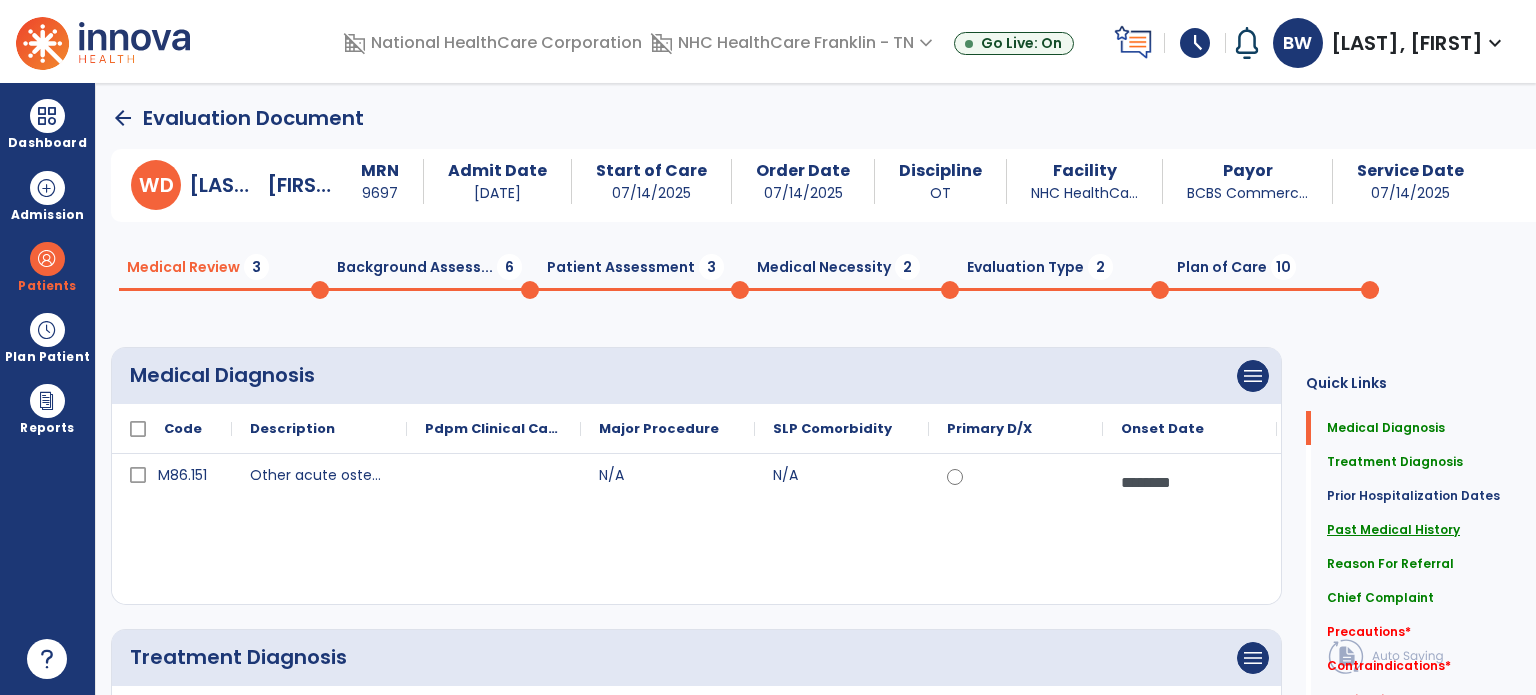 click on "Past Medical History" 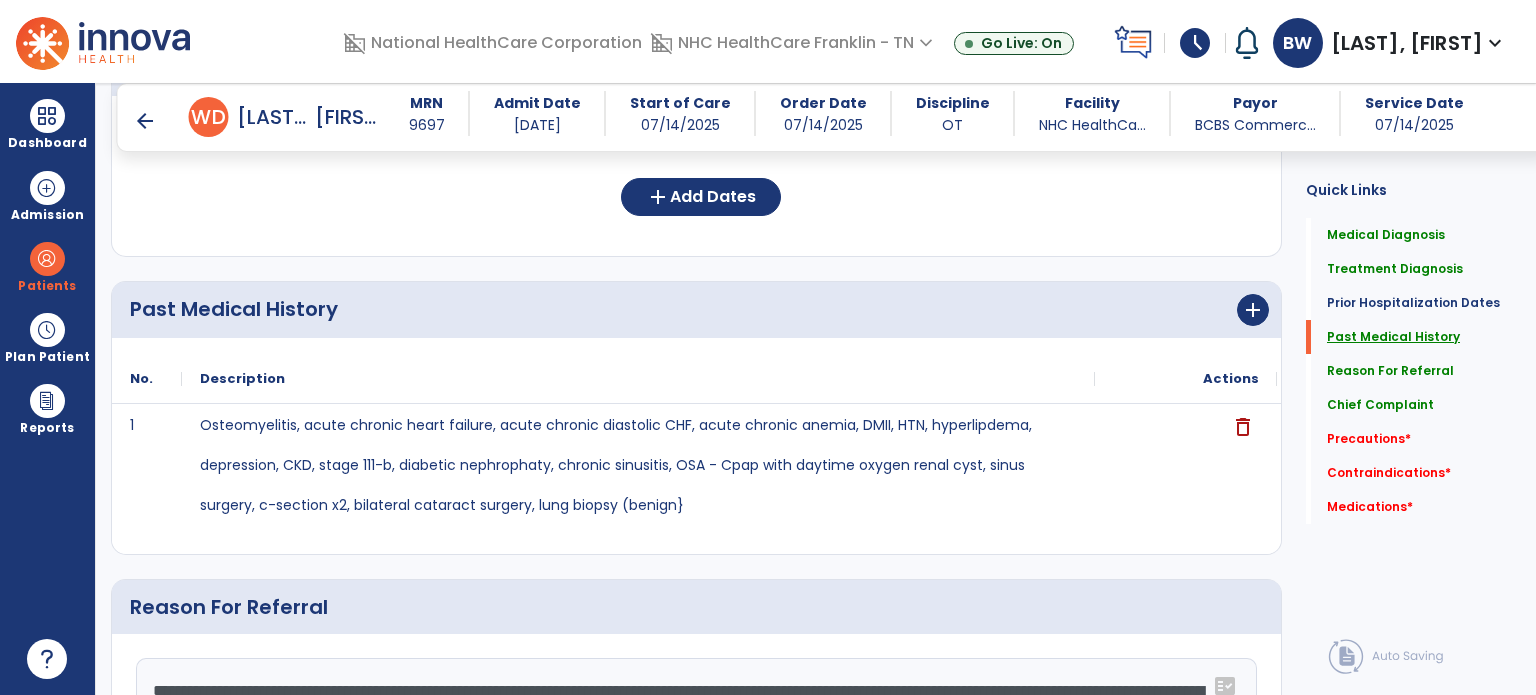 scroll, scrollTop: 889, scrollLeft: 0, axis: vertical 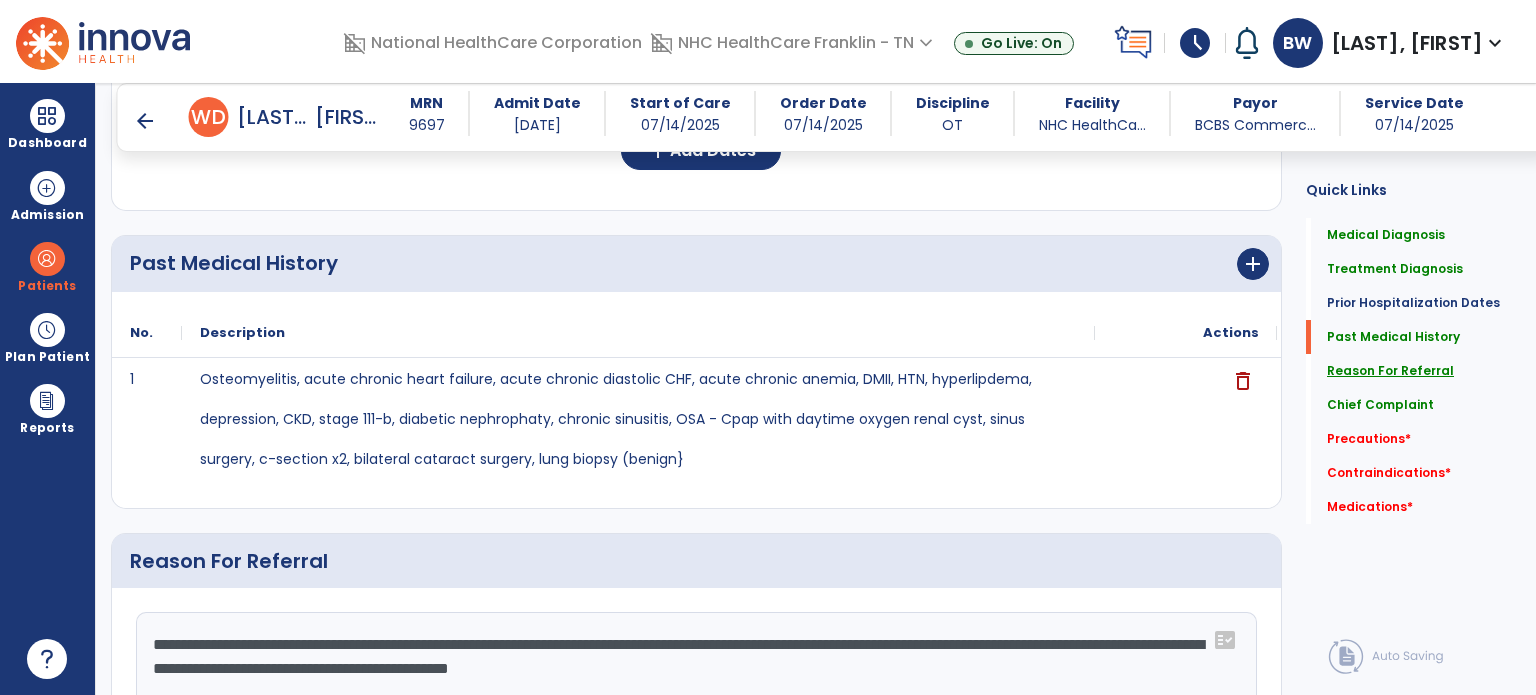 click on "Reason For Referral" 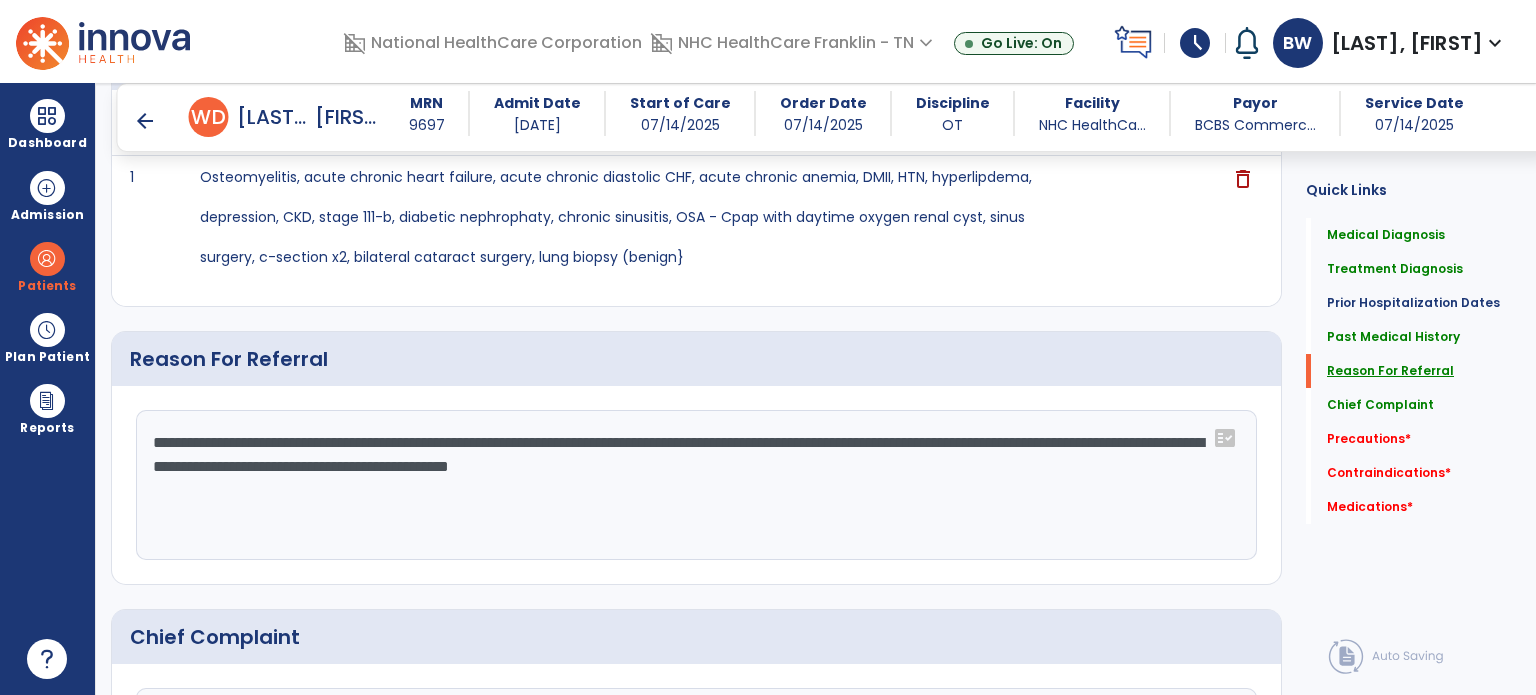 scroll, scrollTop: 1158, scrollLeft: 0, axis: vertical 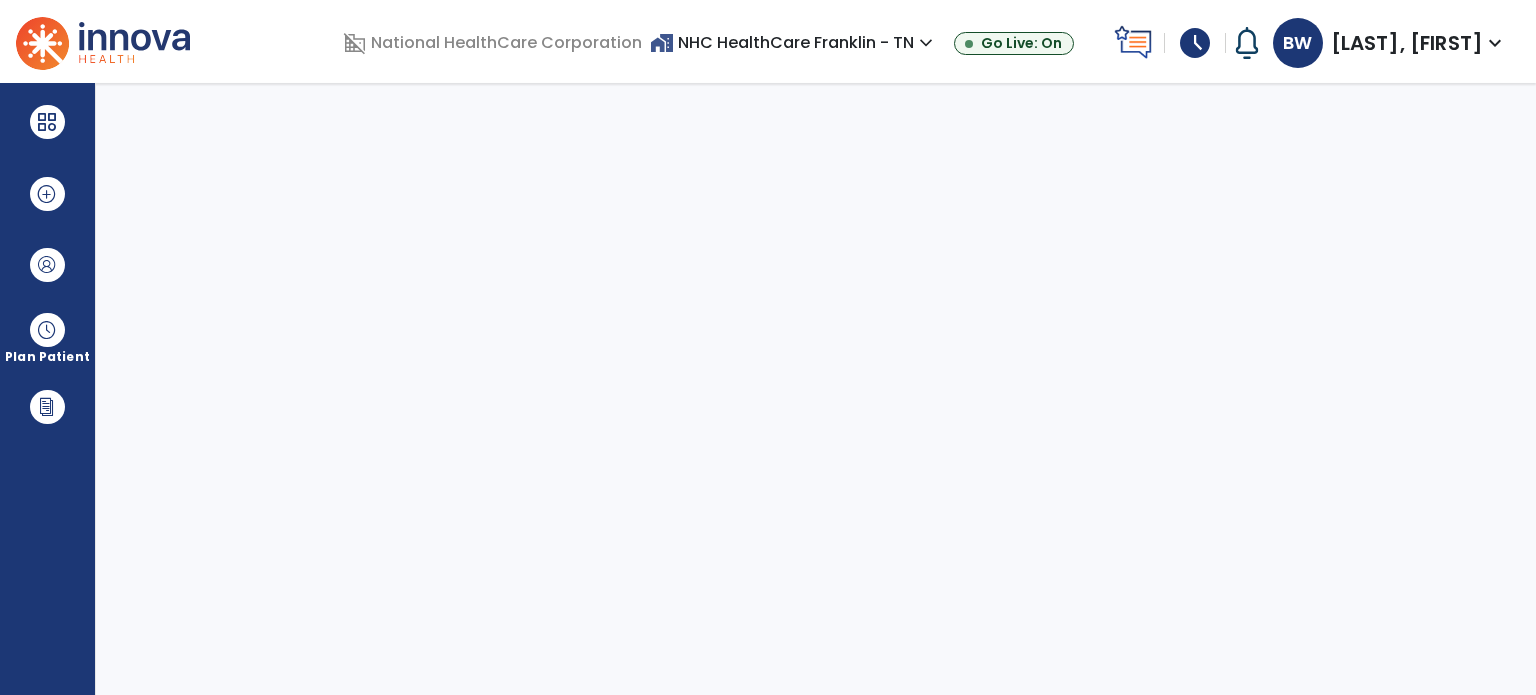 select on "****" 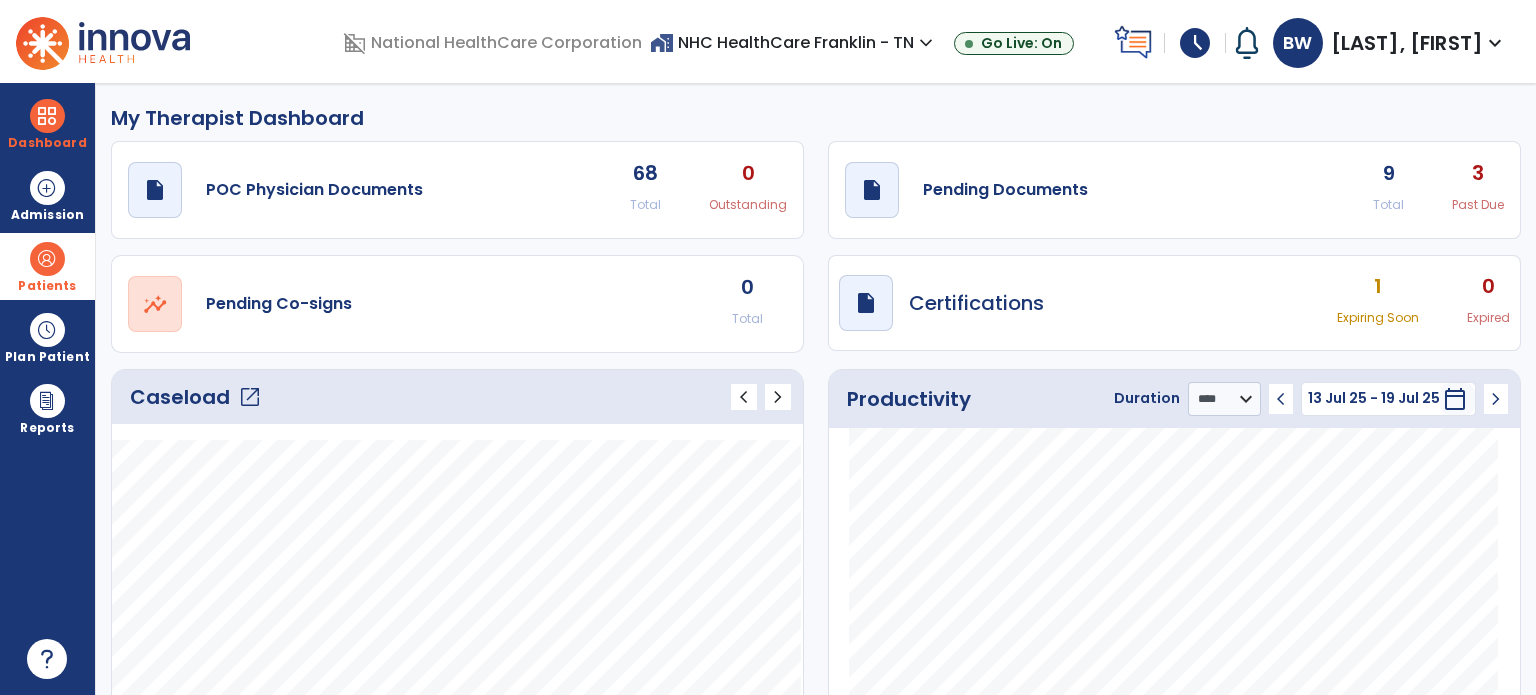 click at bounding box center (47, 259) 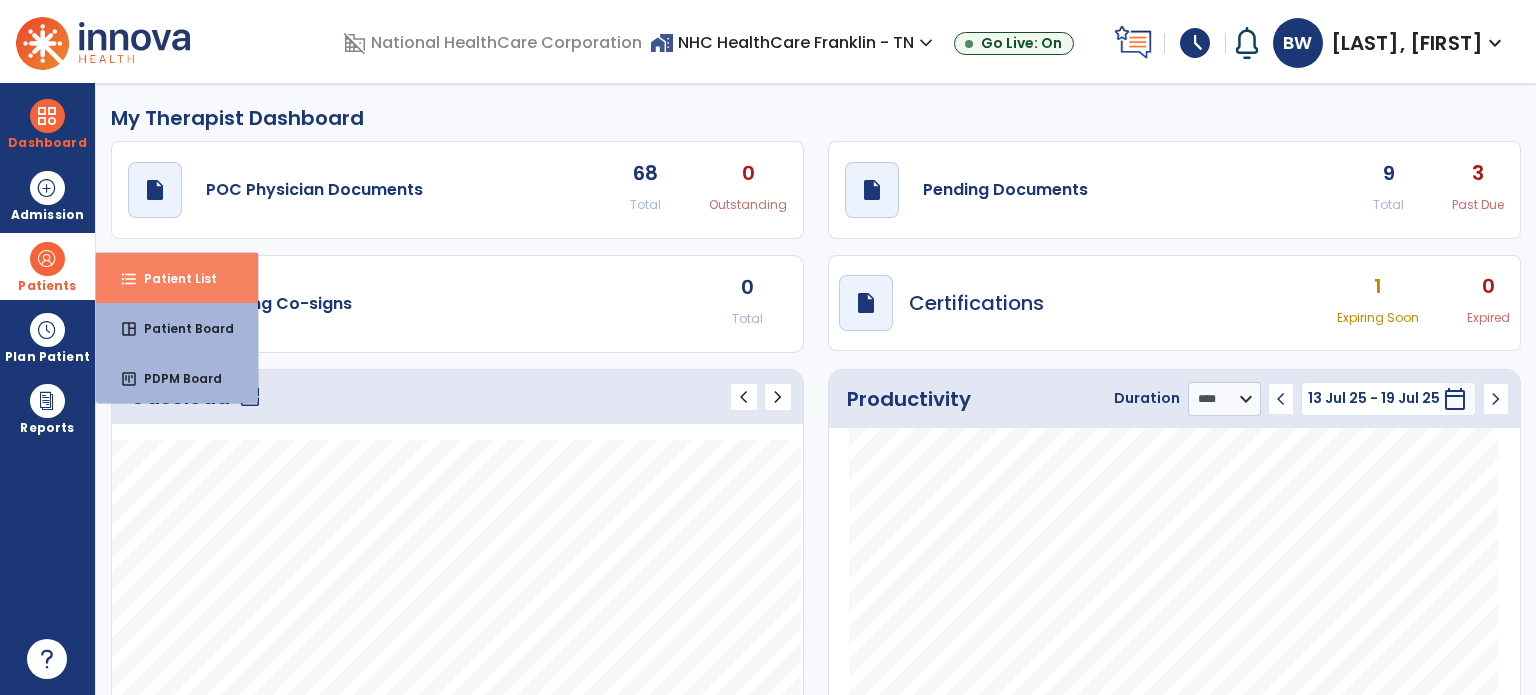 click on "Patient List" at bounding box center (172, 278) 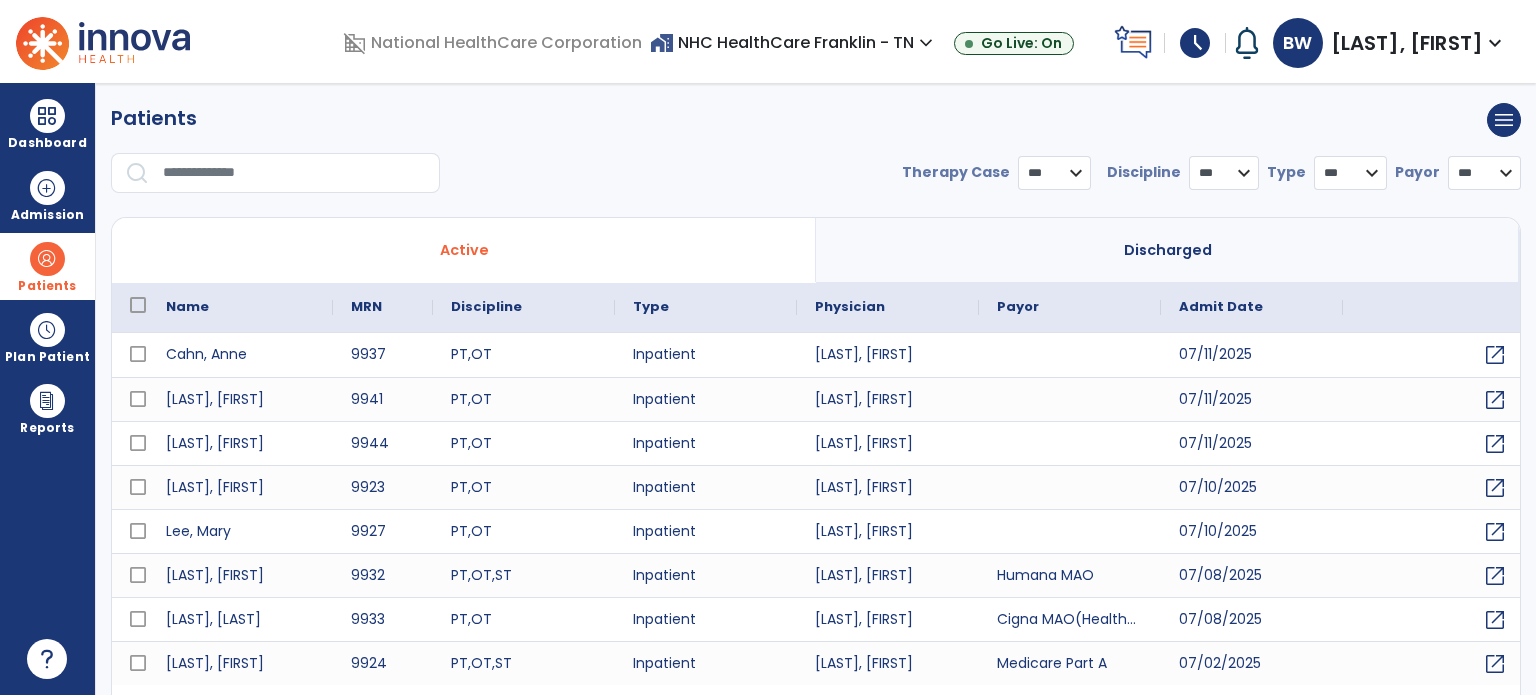 select on "***" 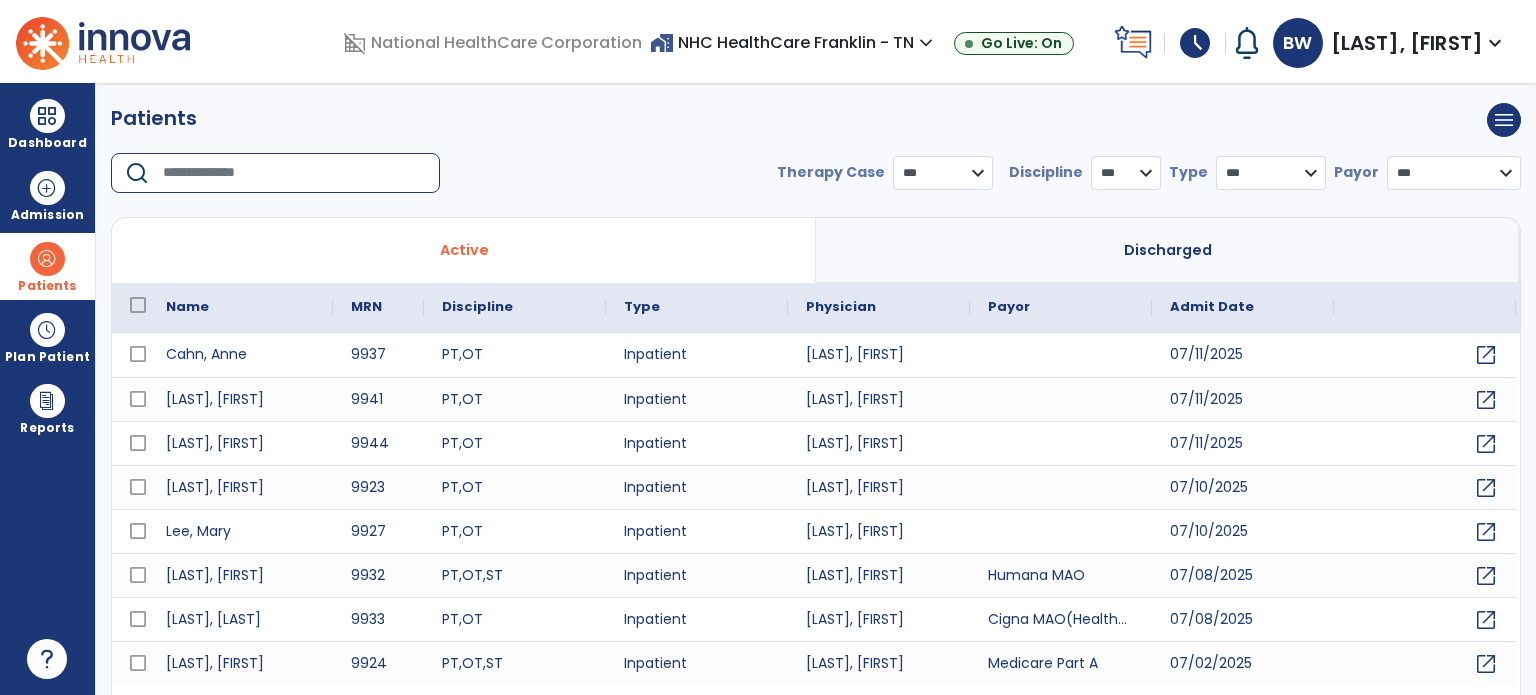 click at bounding box center [294, 173] 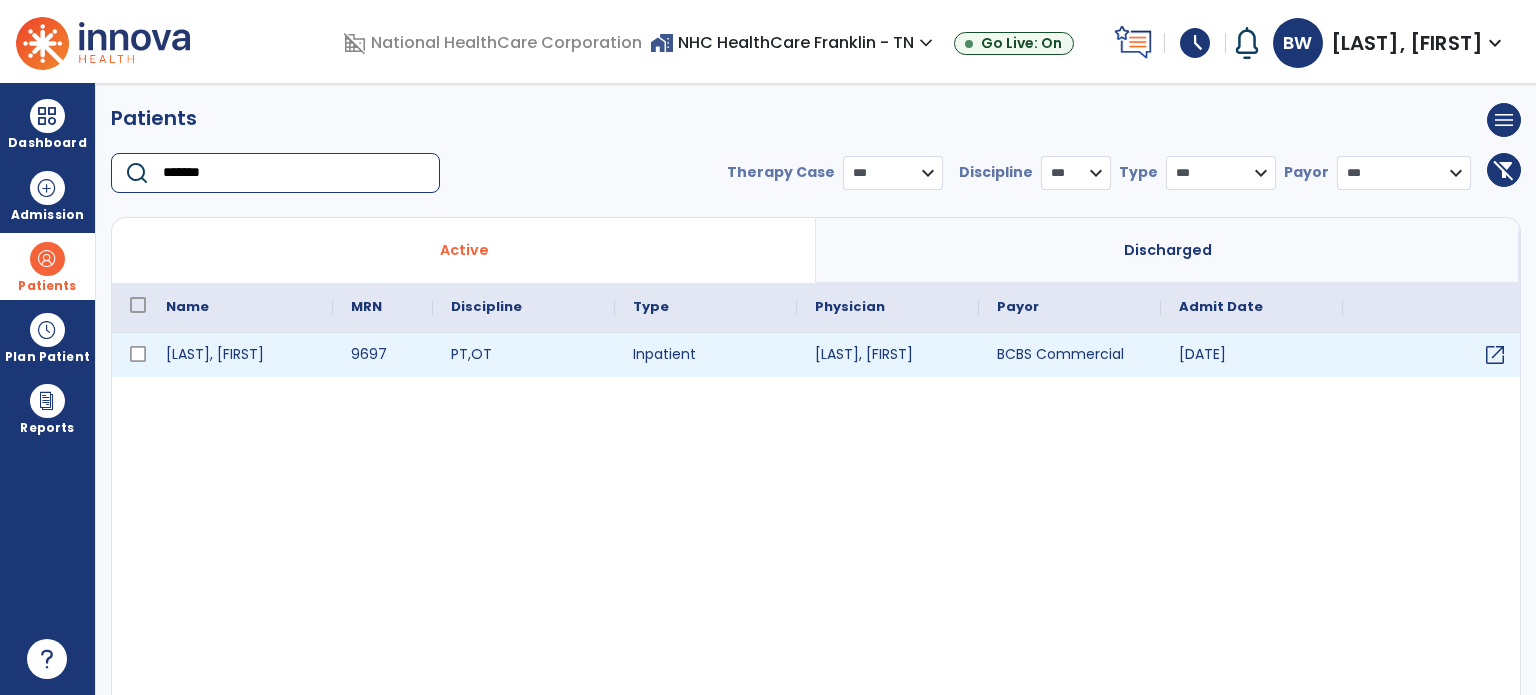type on "*******" 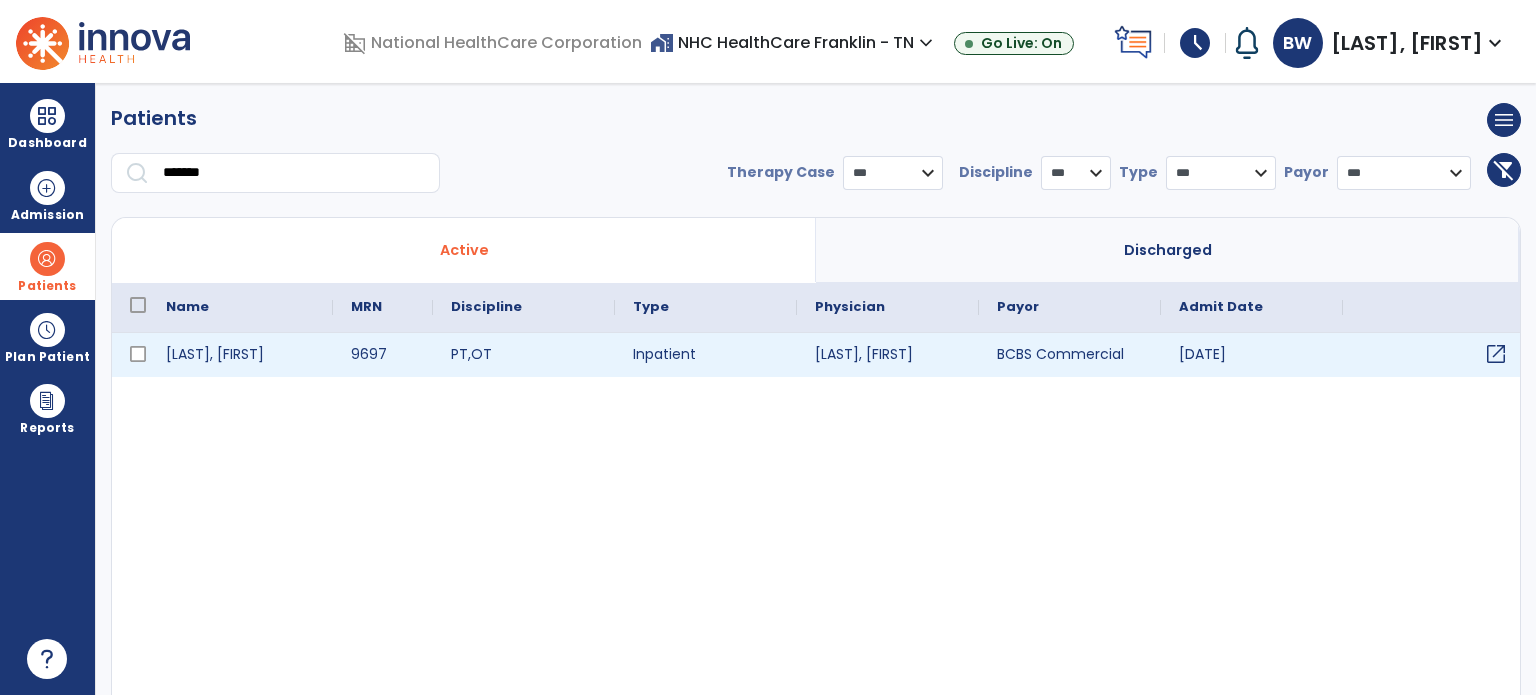 click on "open_in_new" at bounding box center [1496, 354] 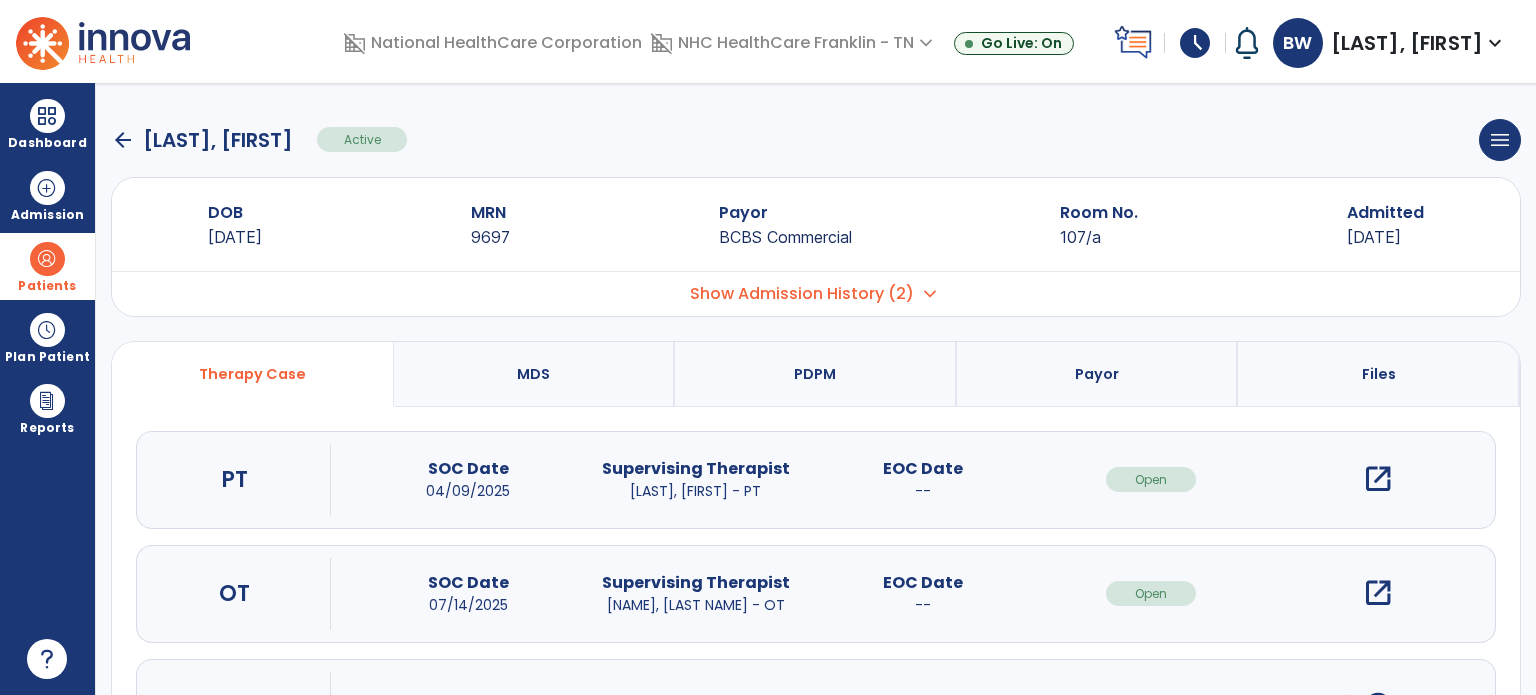 click on "open_in_new" at bounding box center (1378, 593) 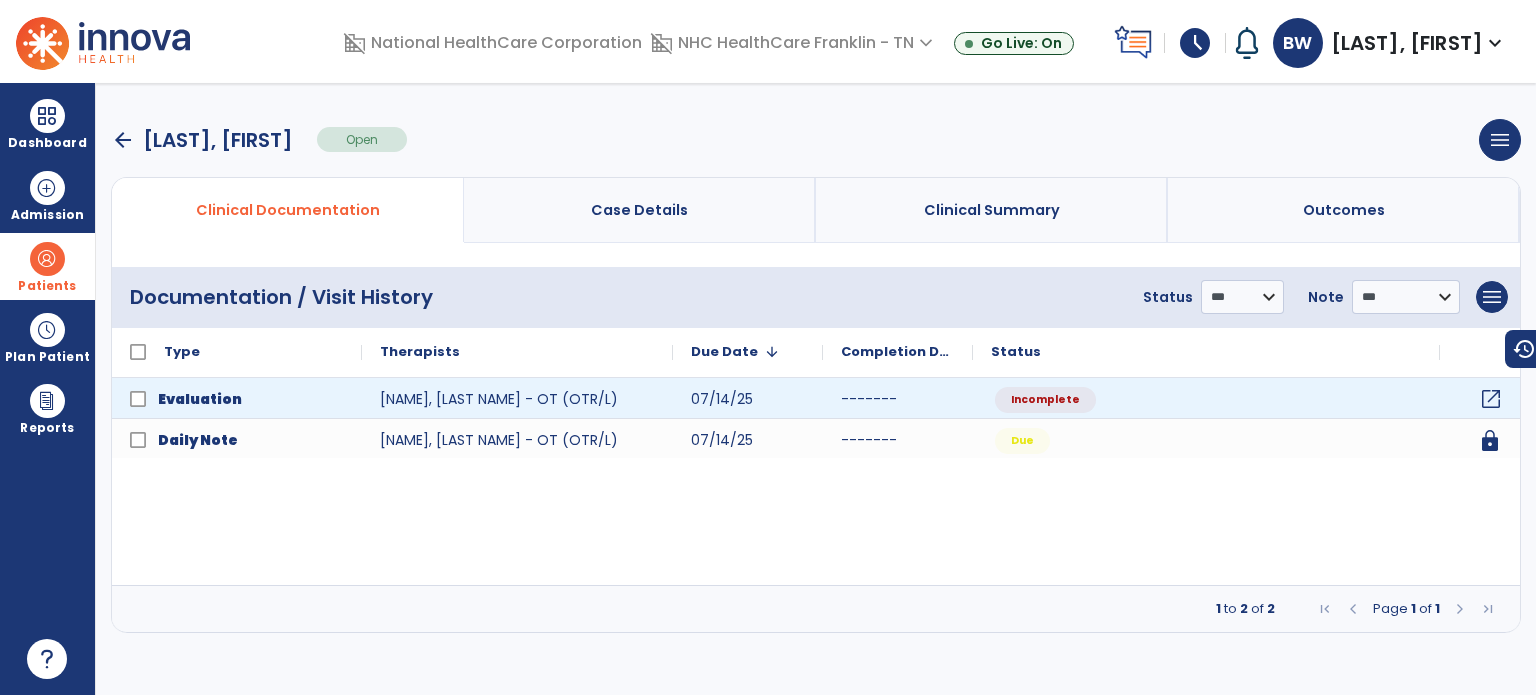 click on "open_in_new" 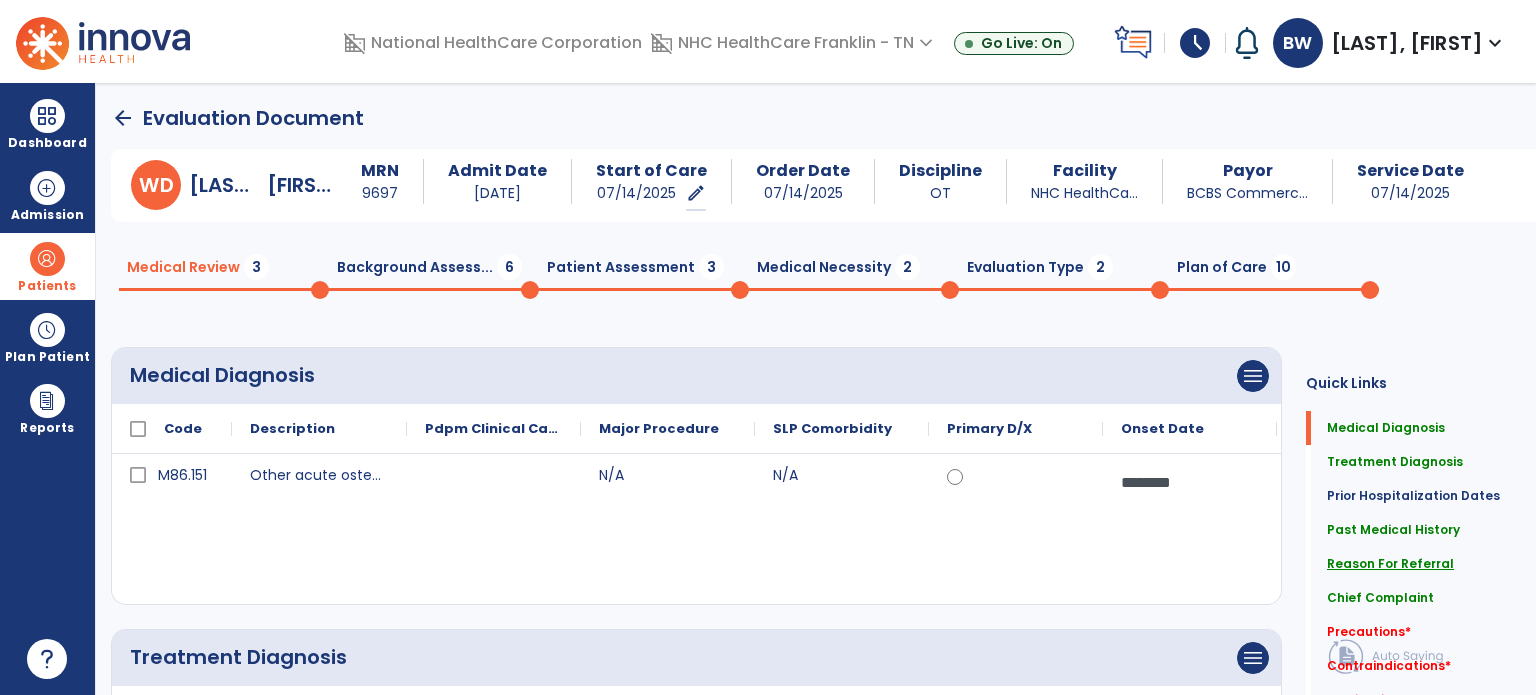 click on "Reason For Referral" 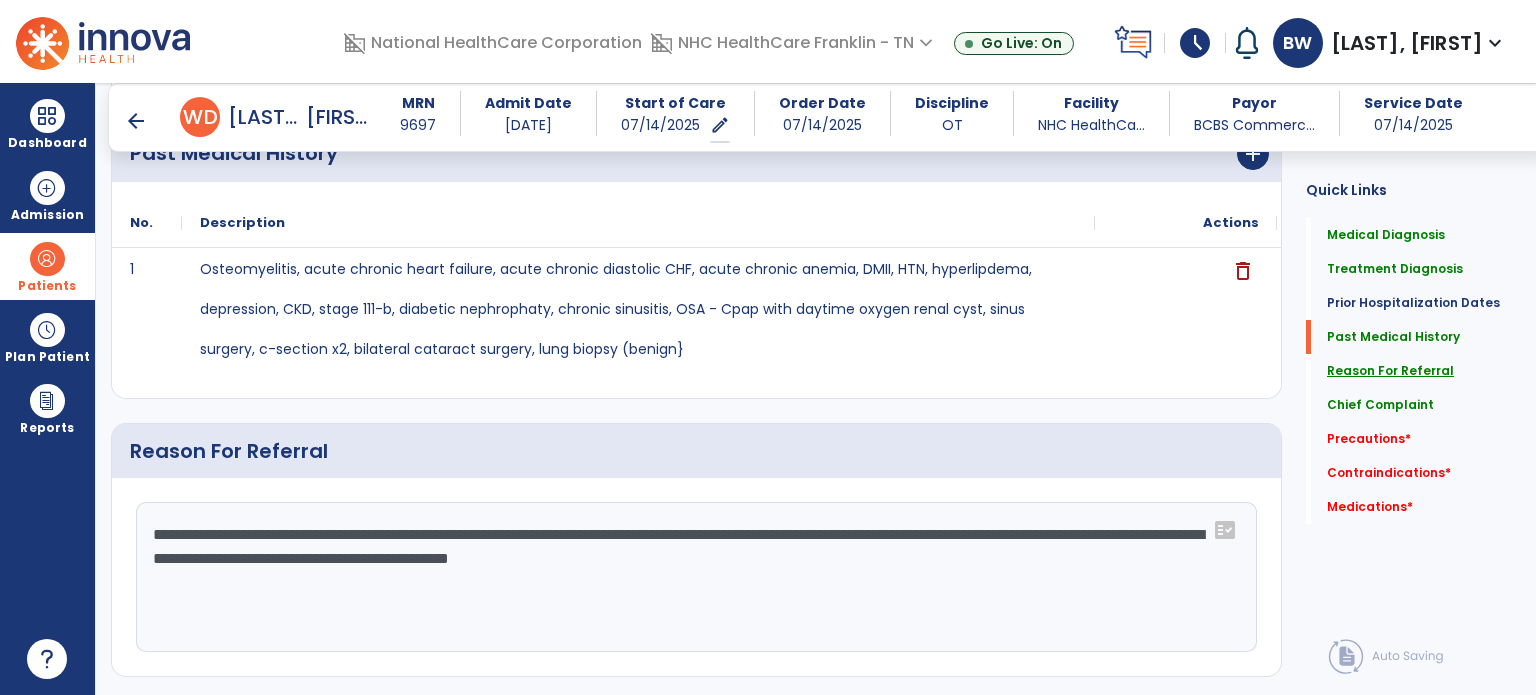 scroll, scrollTop: 1176, scrollLeft: 0, axis: vertical 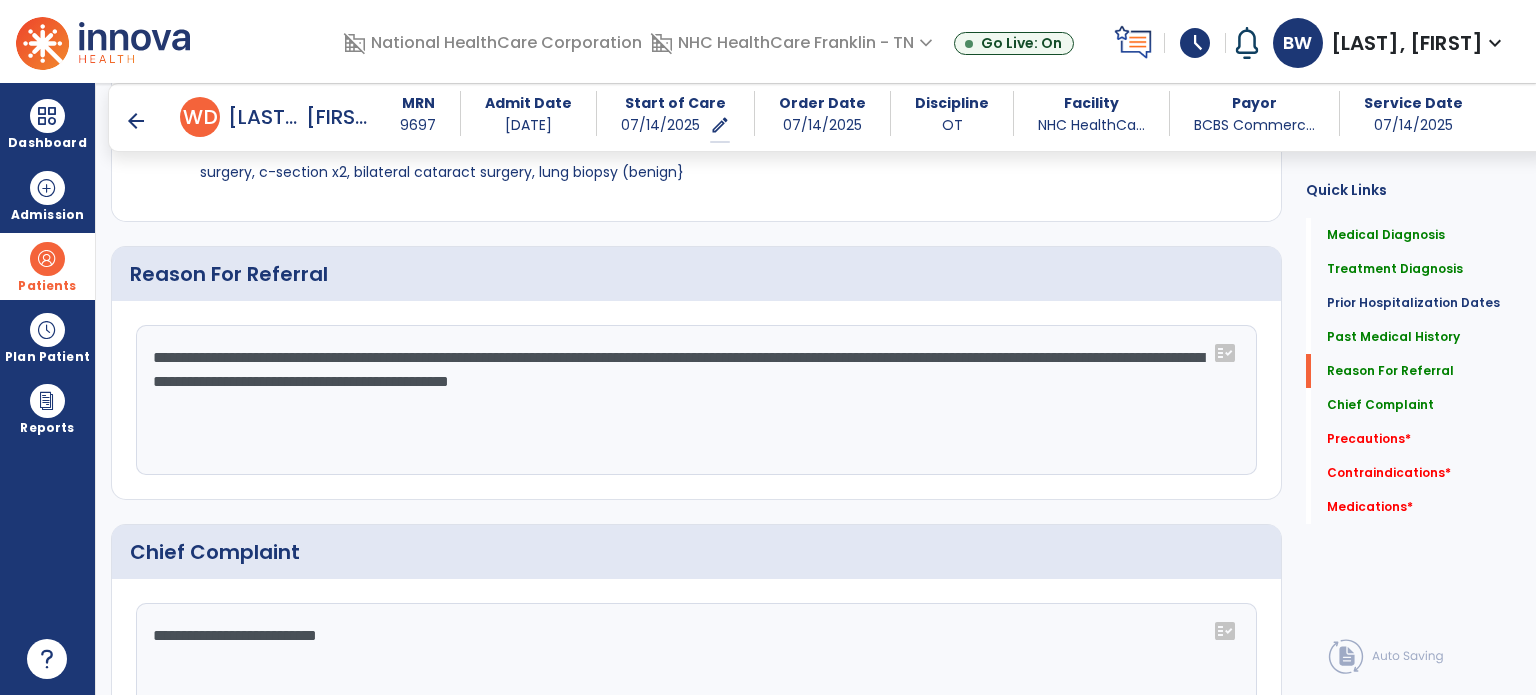 click on "**********" 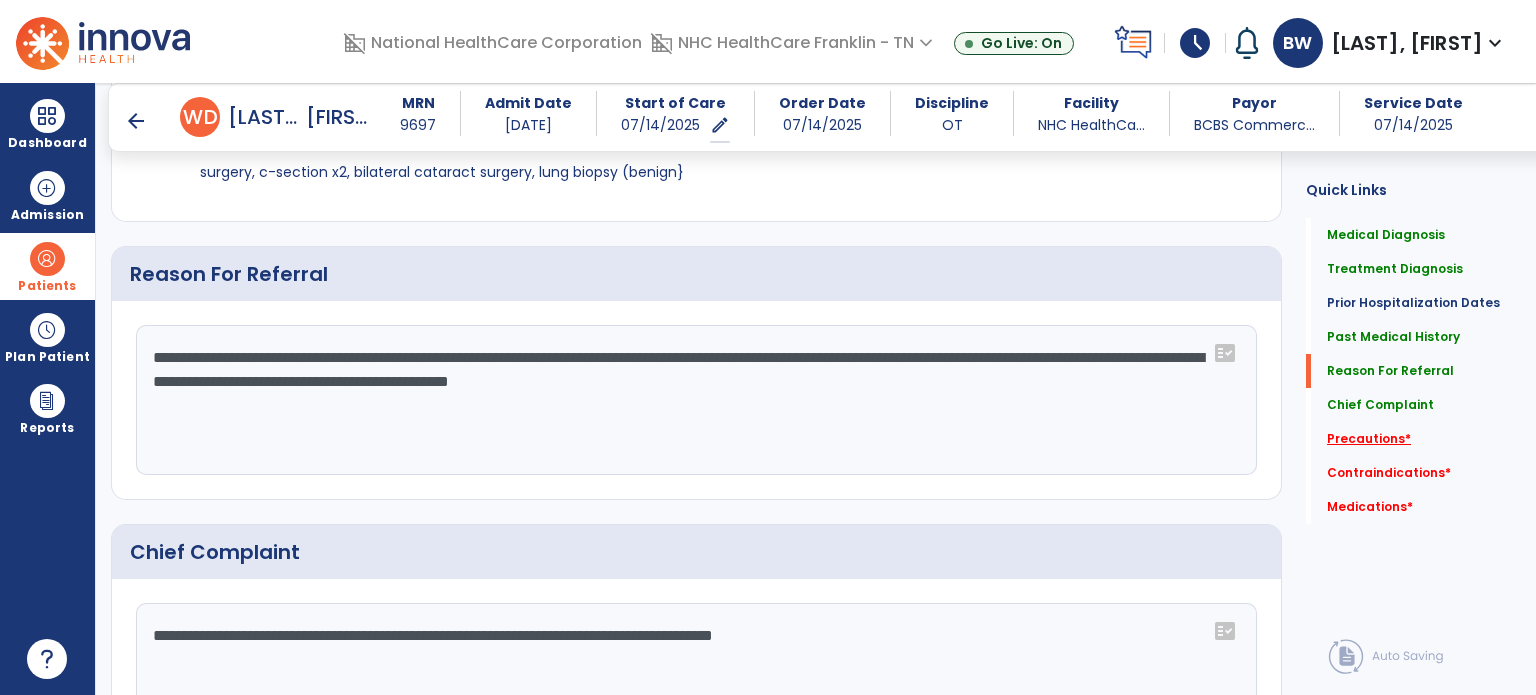 type on "**********" 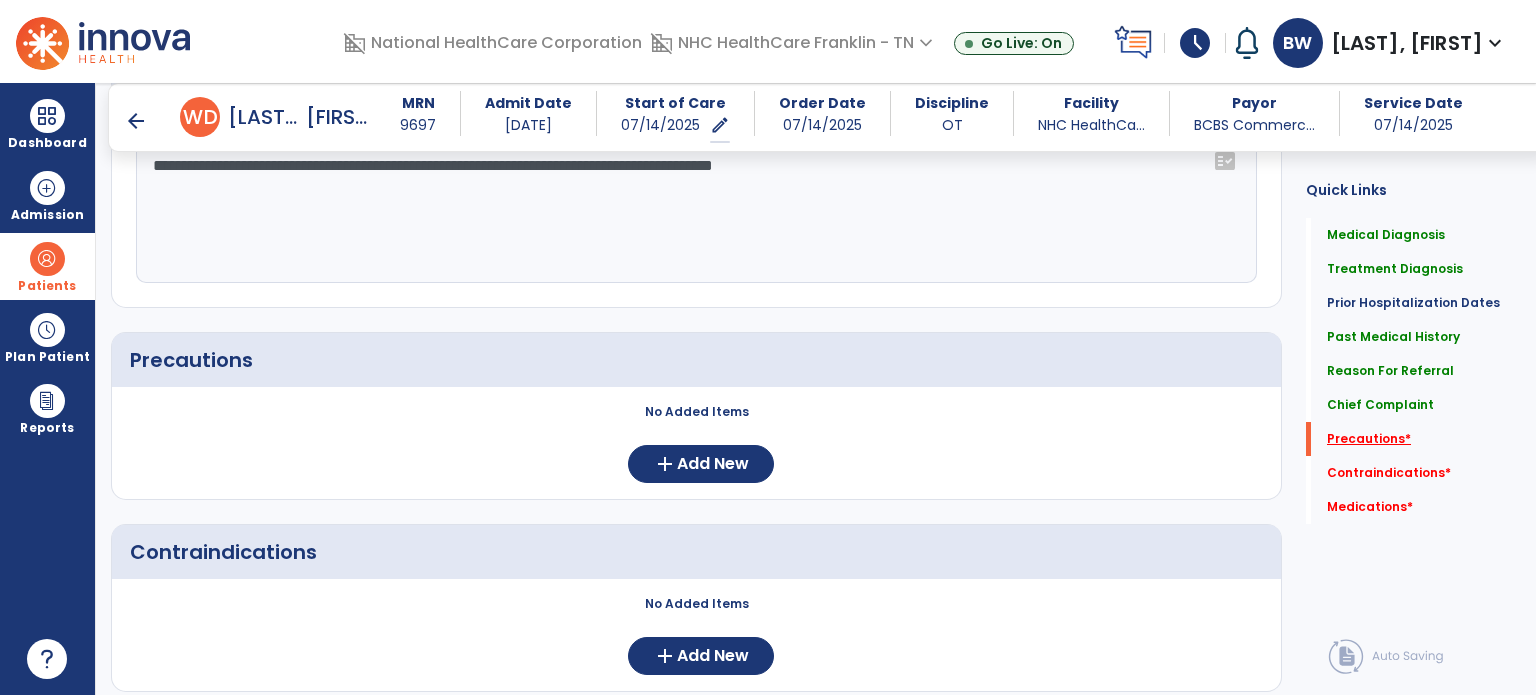 scroll, scrollTop: 1669, scrollLeft: 0, axis: vertical 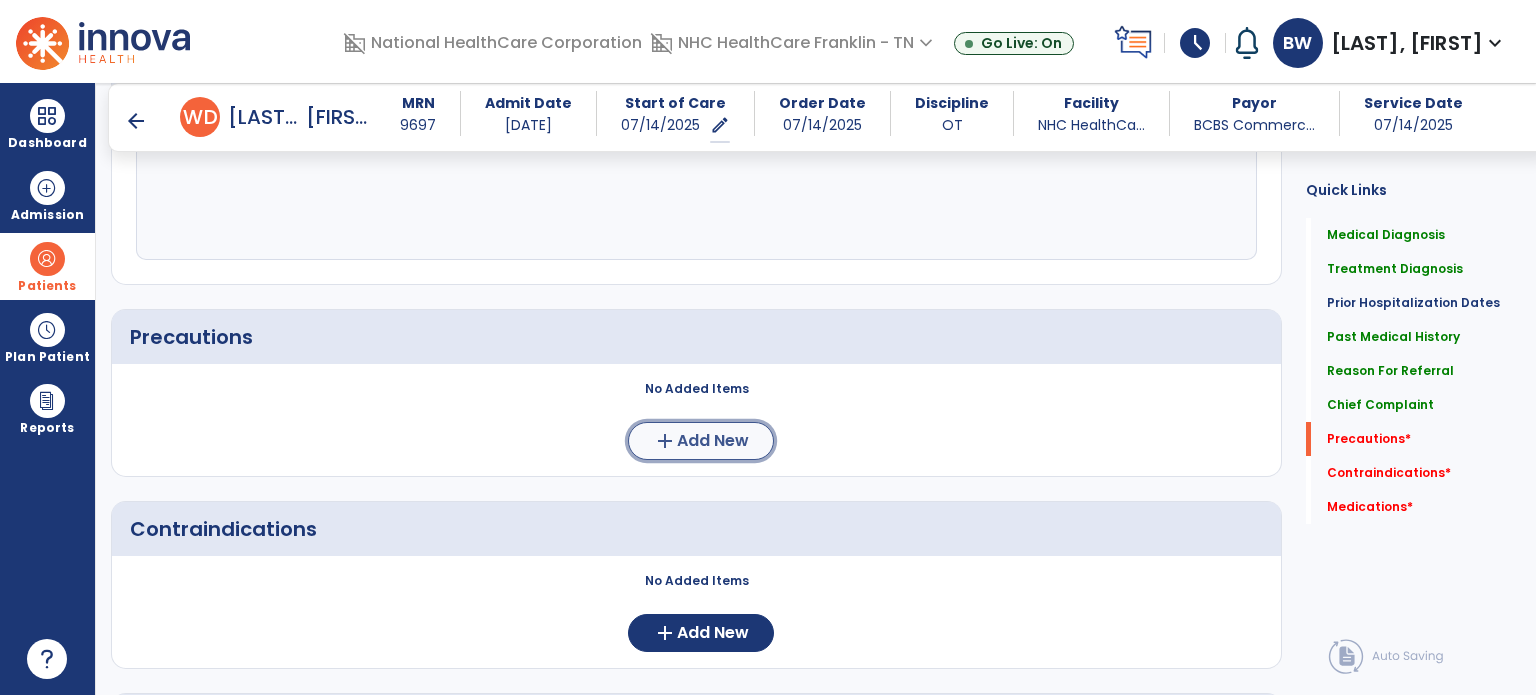click on "Add New" 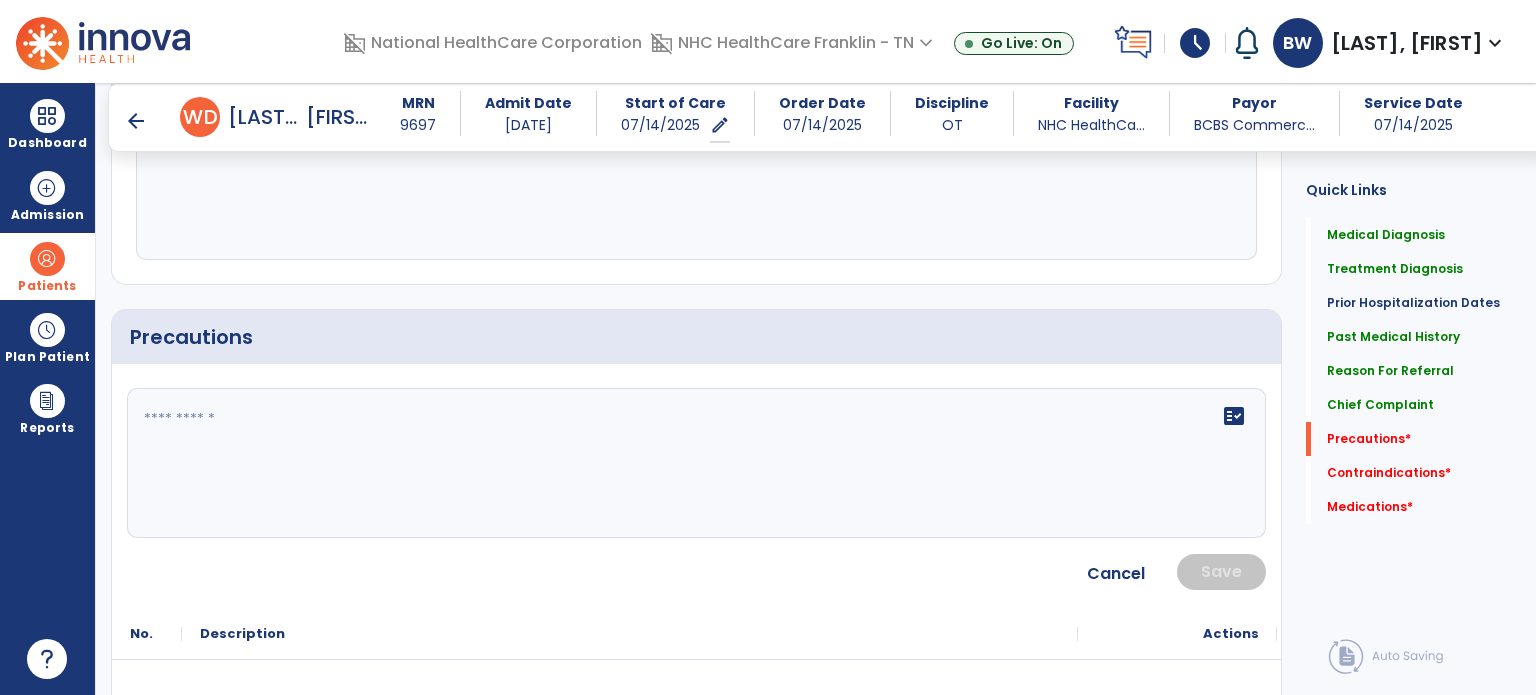 click 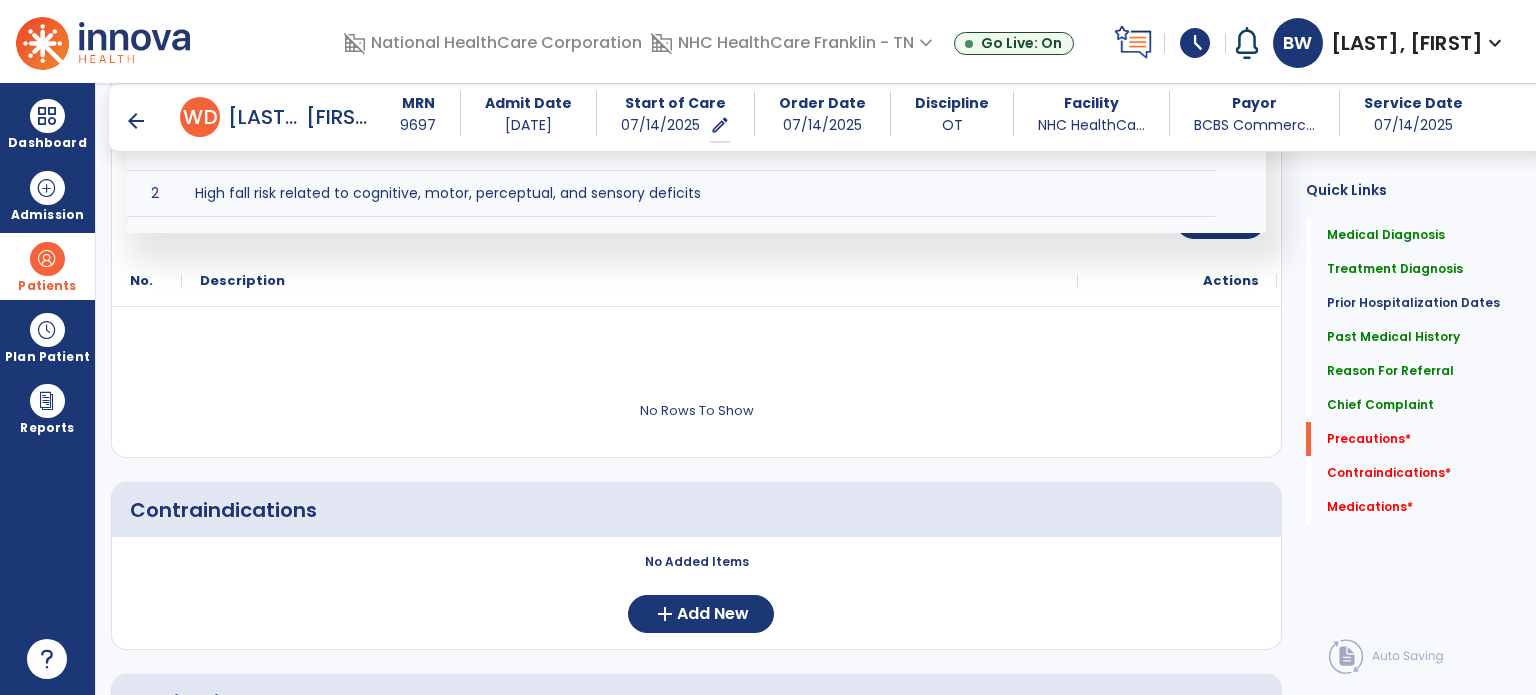 scroll, scrollTop: 2031, scrollLeft: 0, axis: vertical 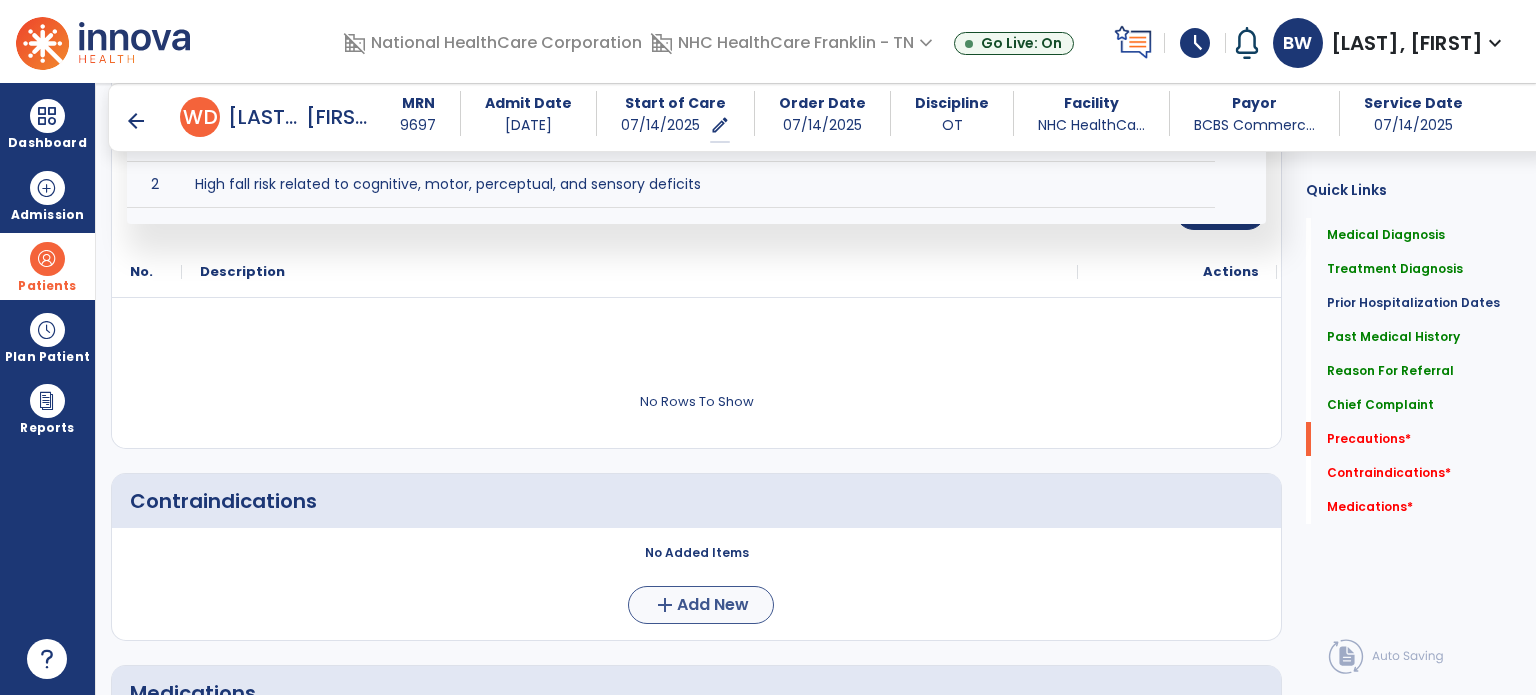 type on "*********" 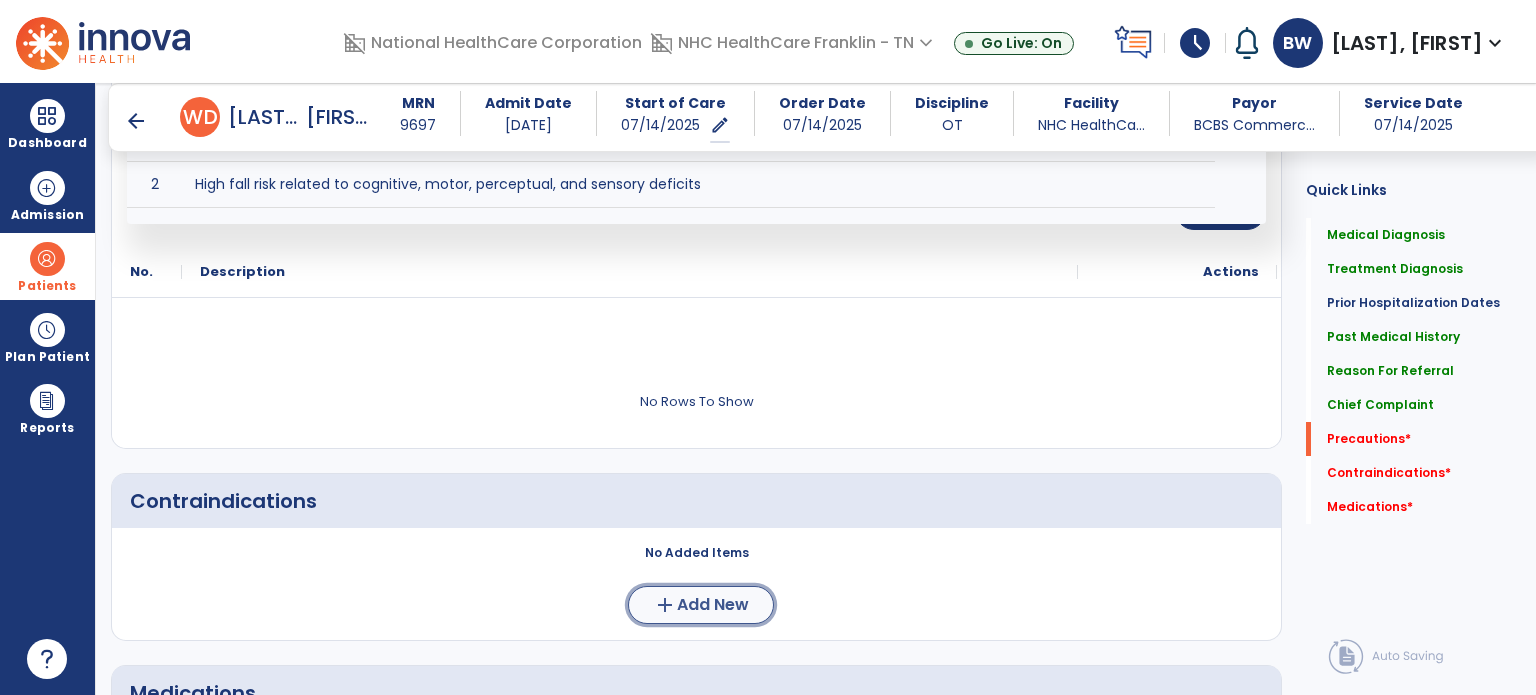 click on "add" 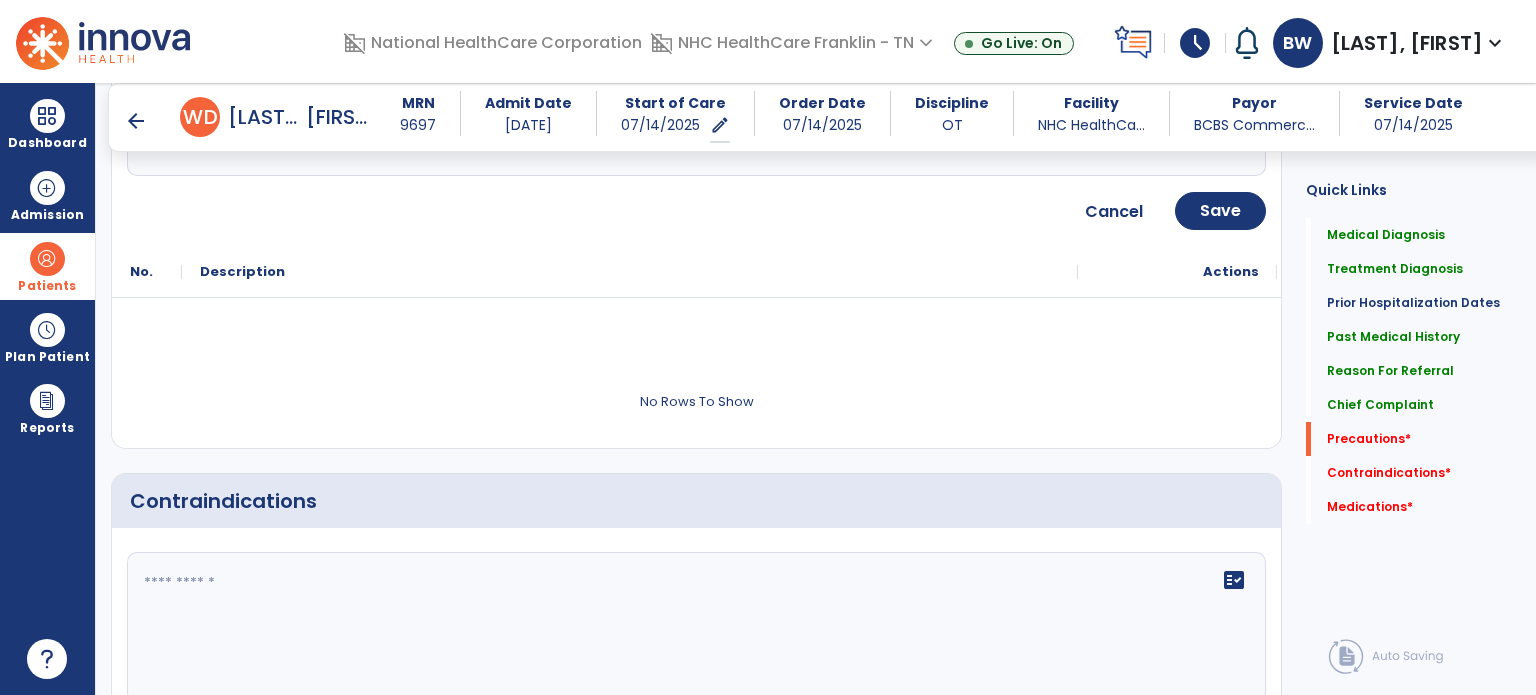 click 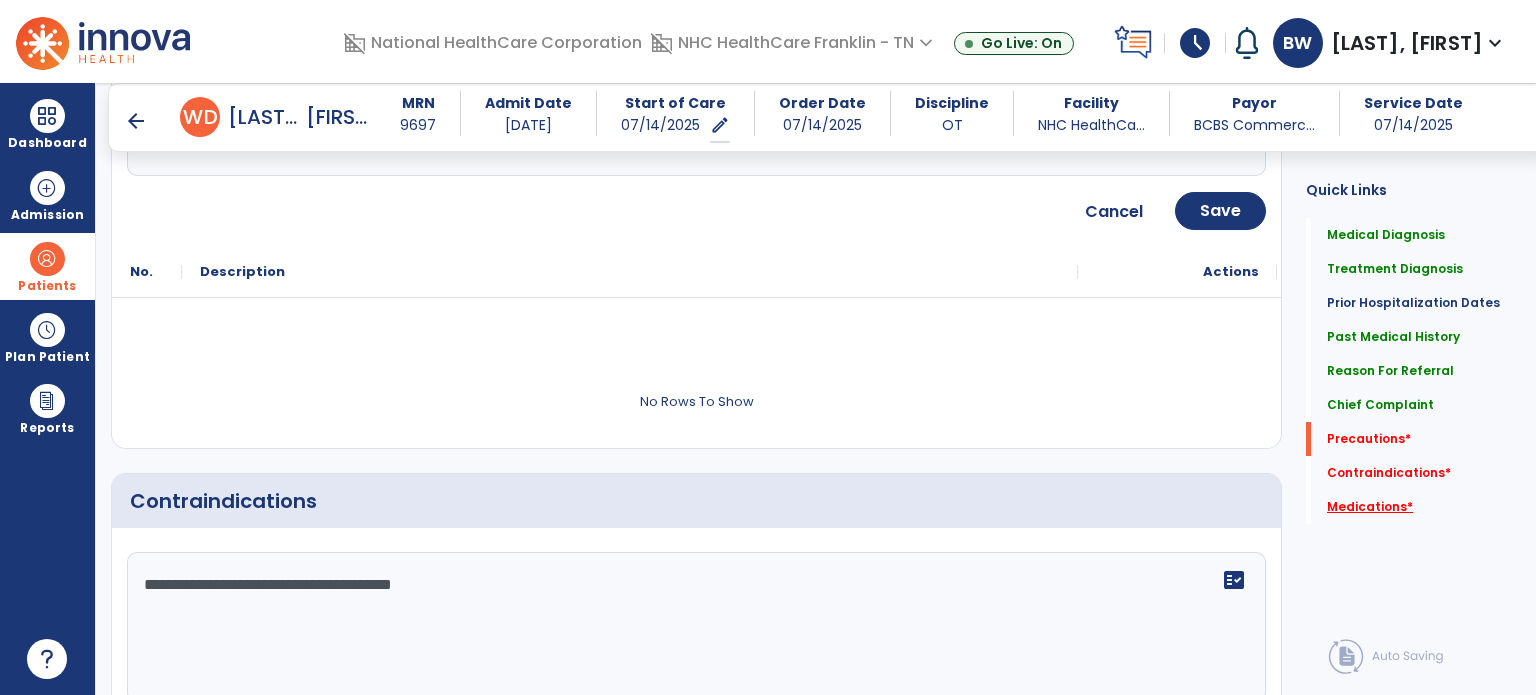 type on "**********" 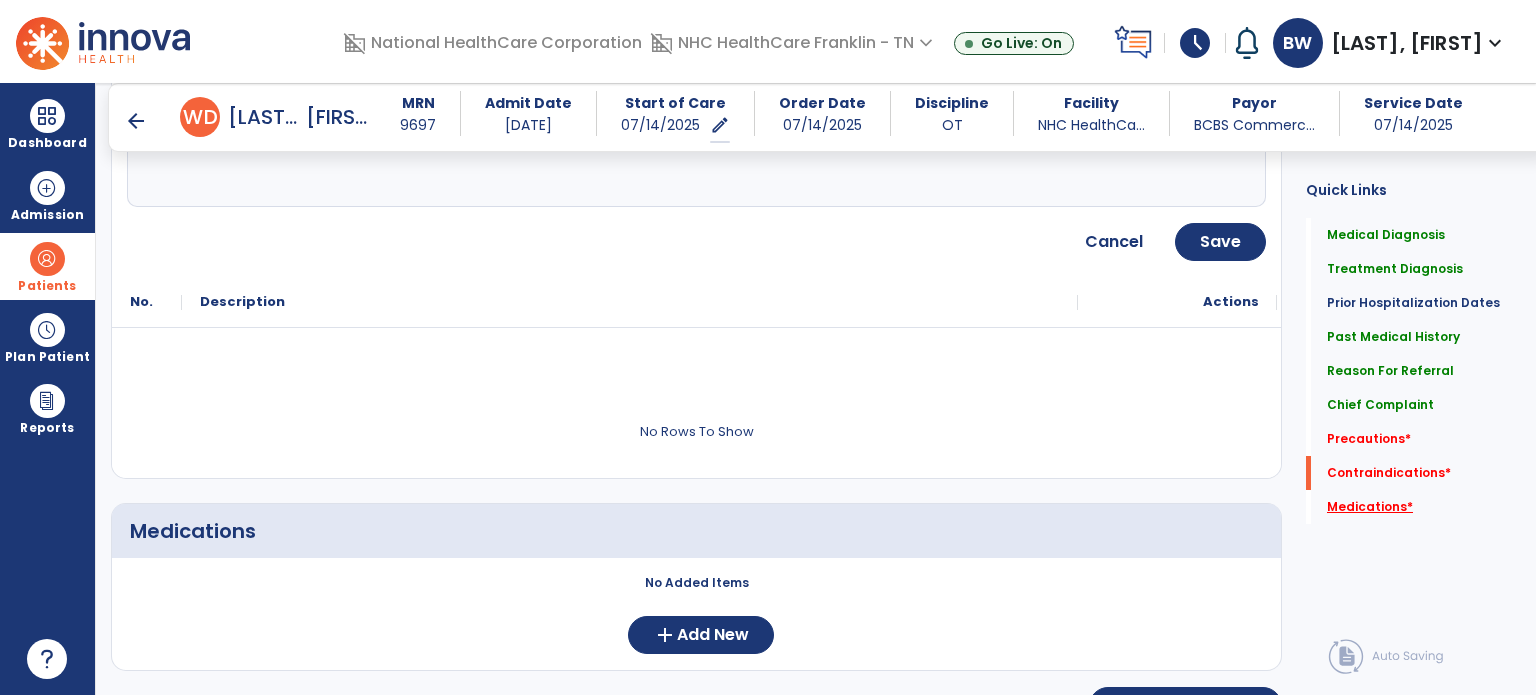 scroll, scrollTop: 2564, scrollLeft: 0, axis: vertical 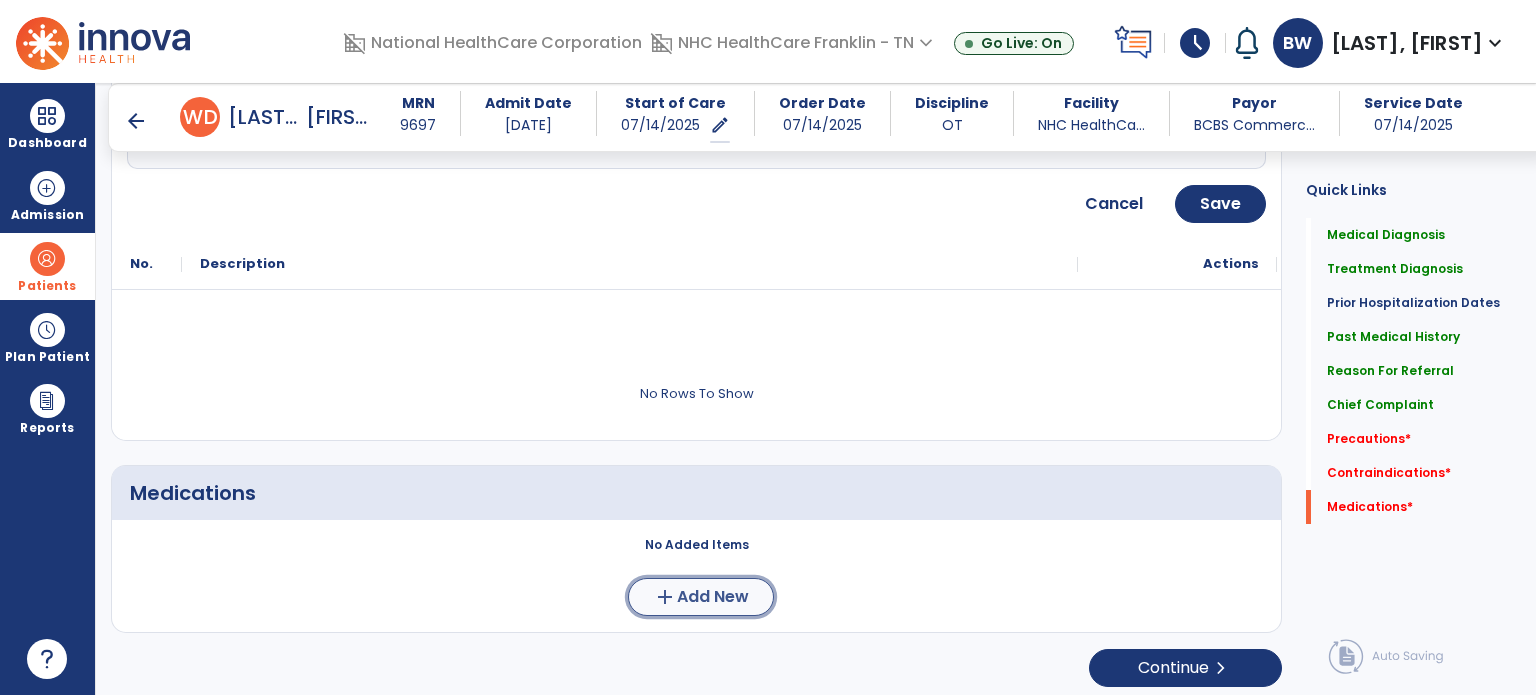 click on "add  Add New" 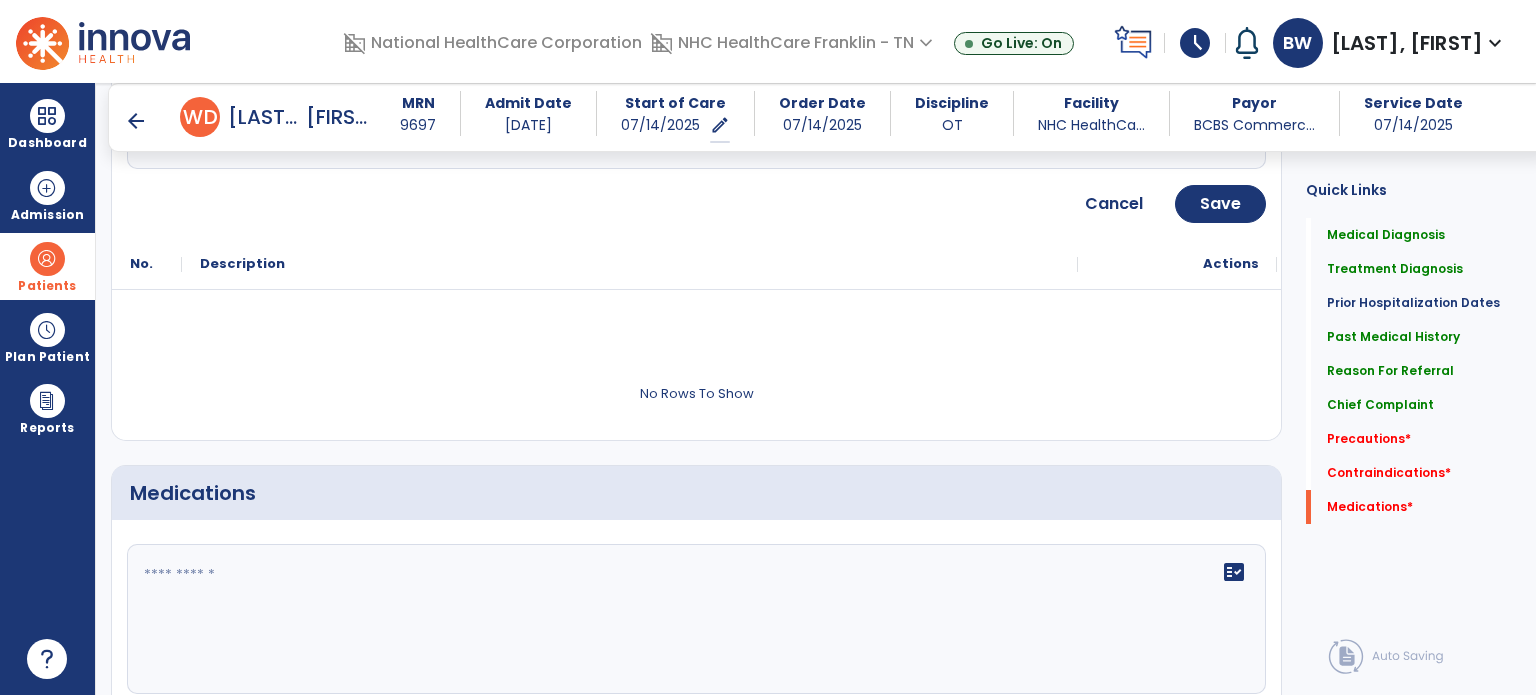 click 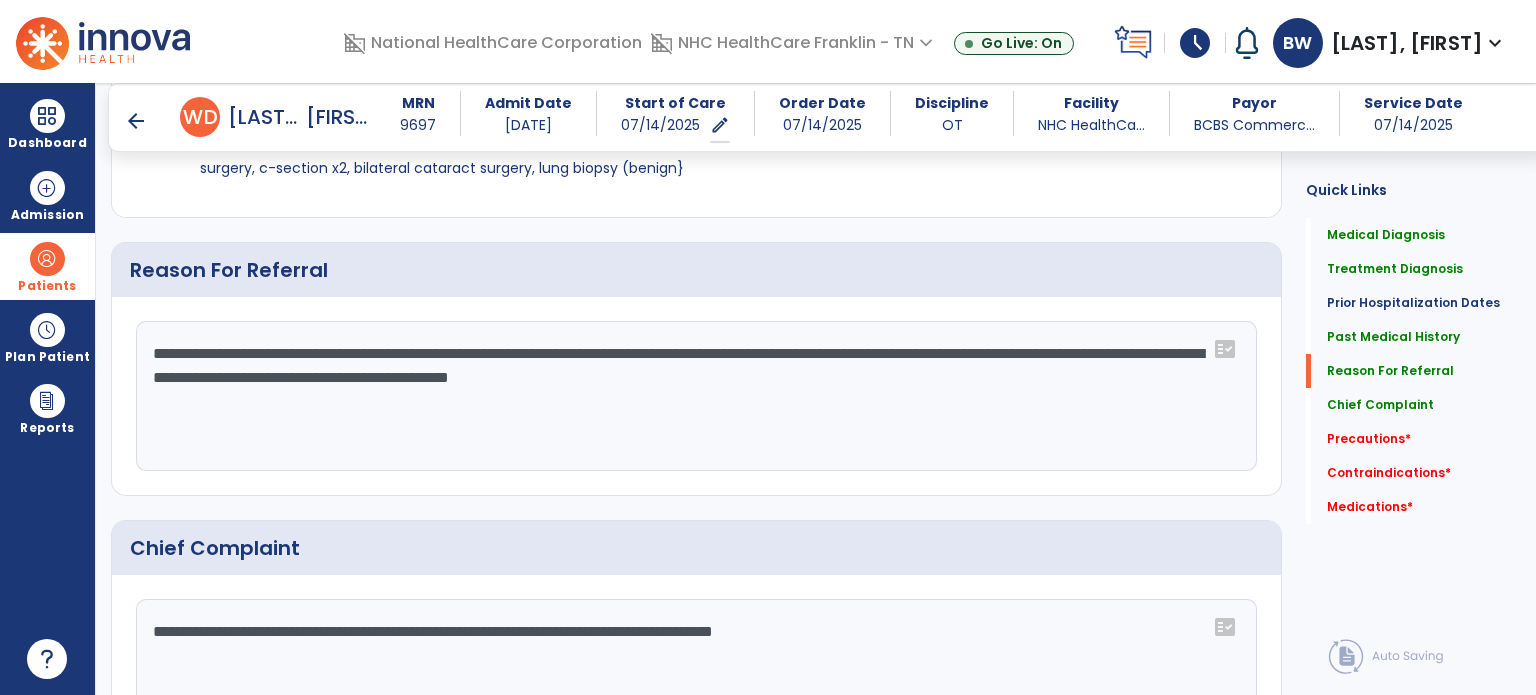 scroll, scrollTop: 1143, scrollLeft: 0, axis: vertical 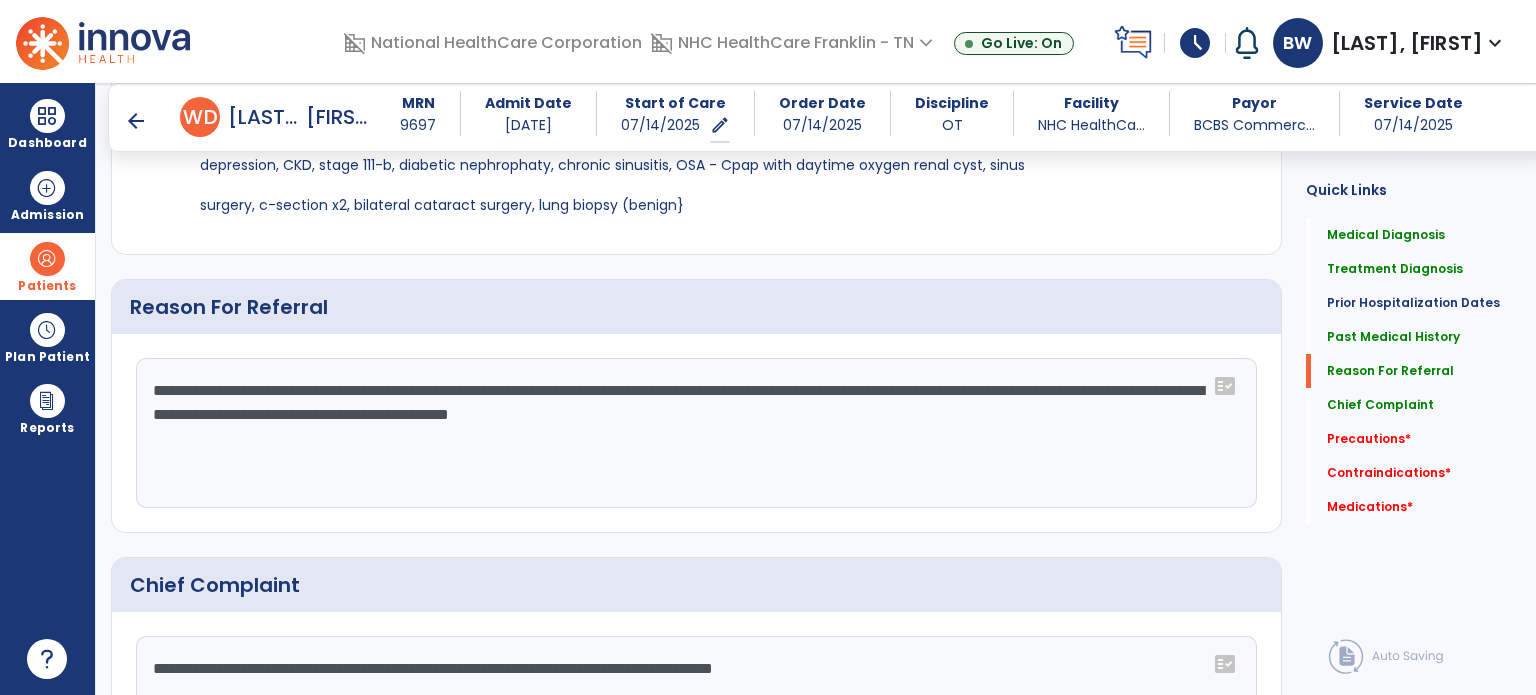 type on "**********" 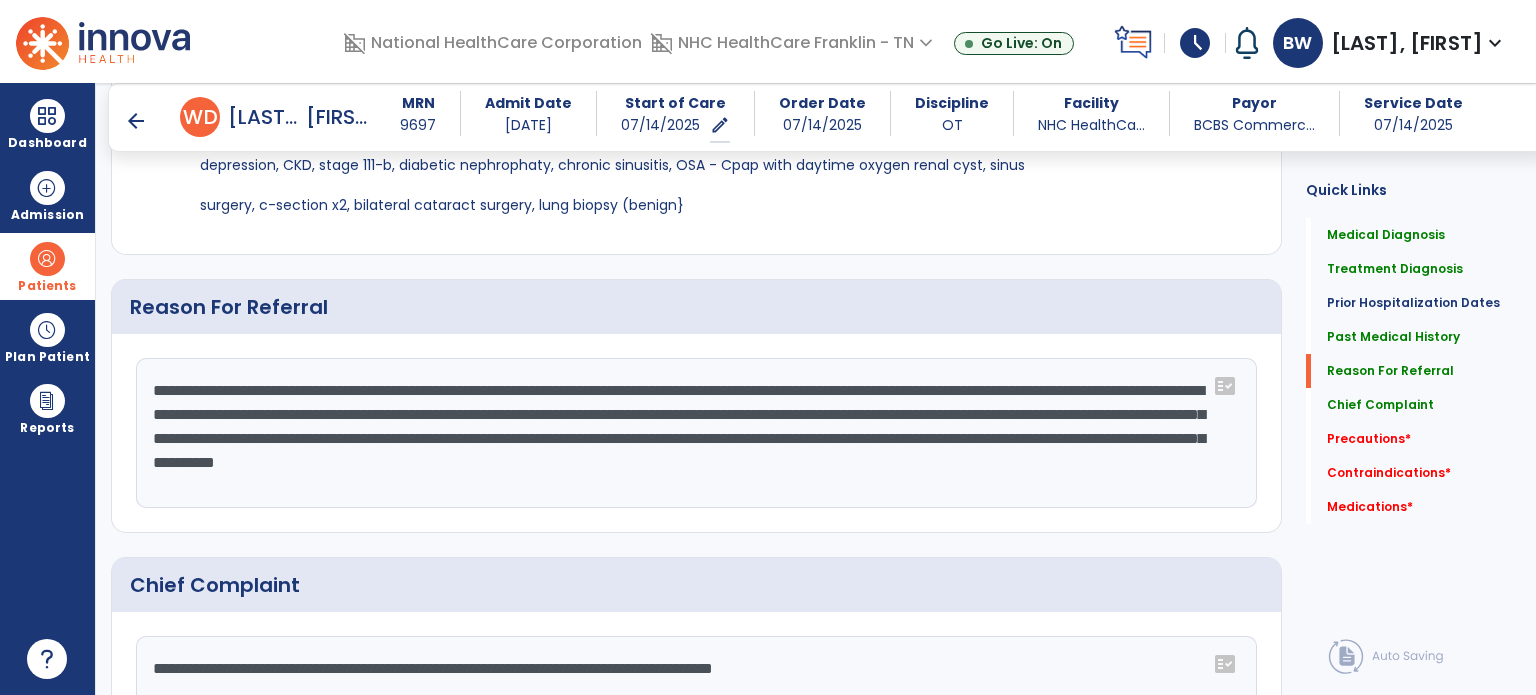 click on "**********" 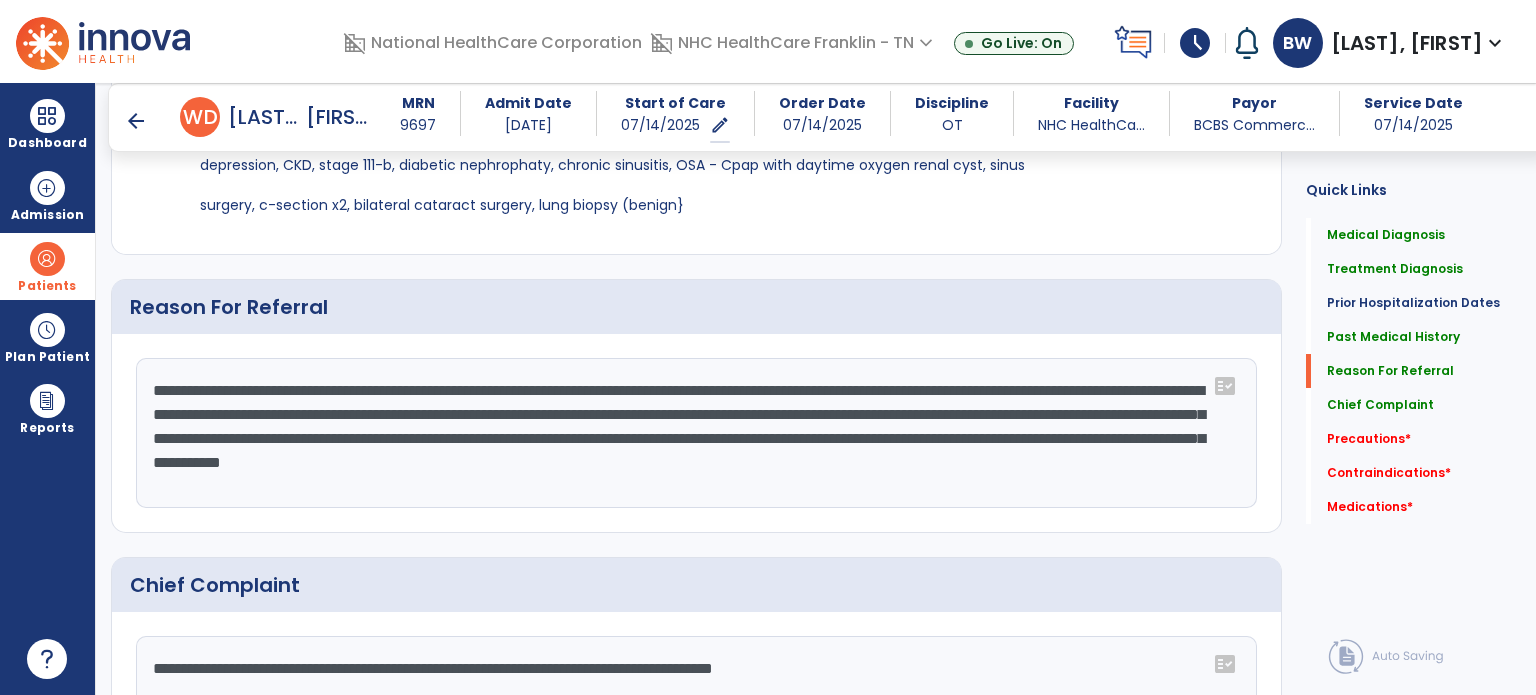 click on "**********" 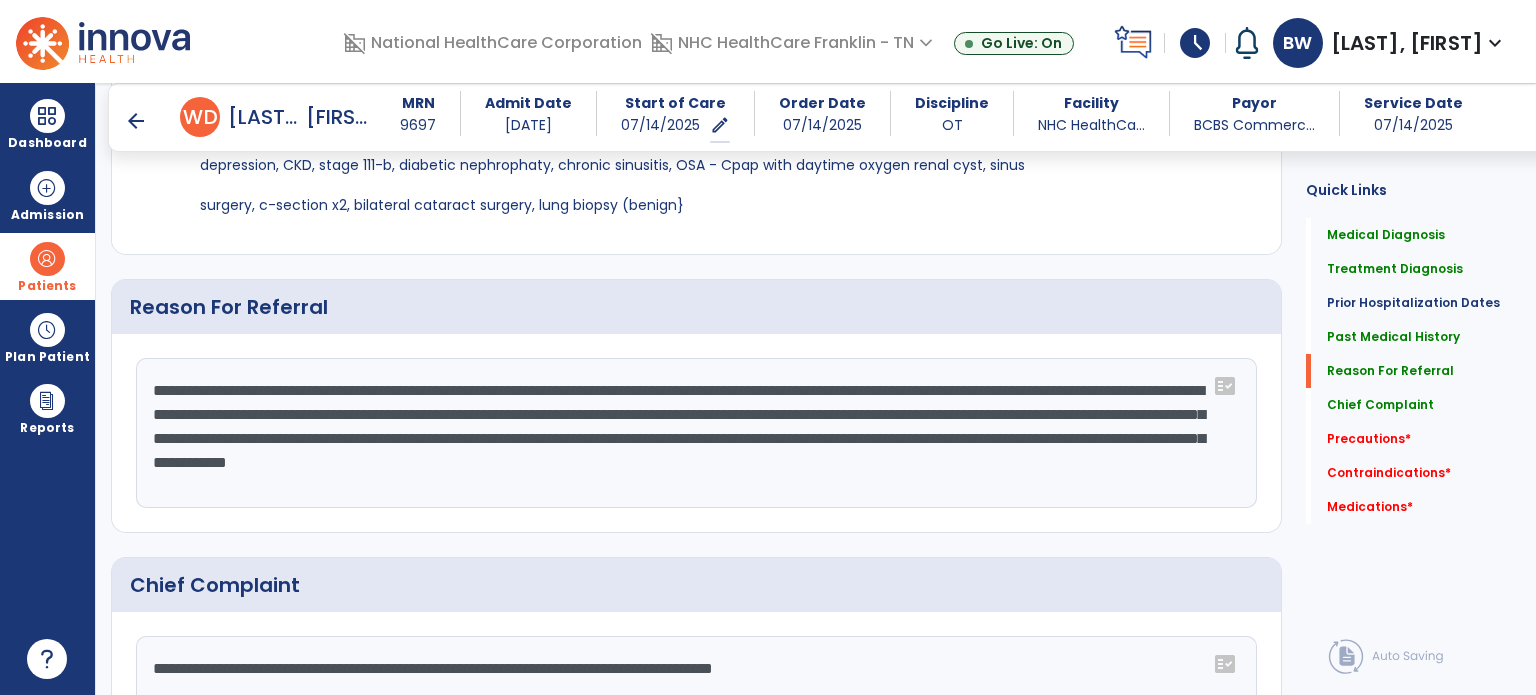 click on "**********" 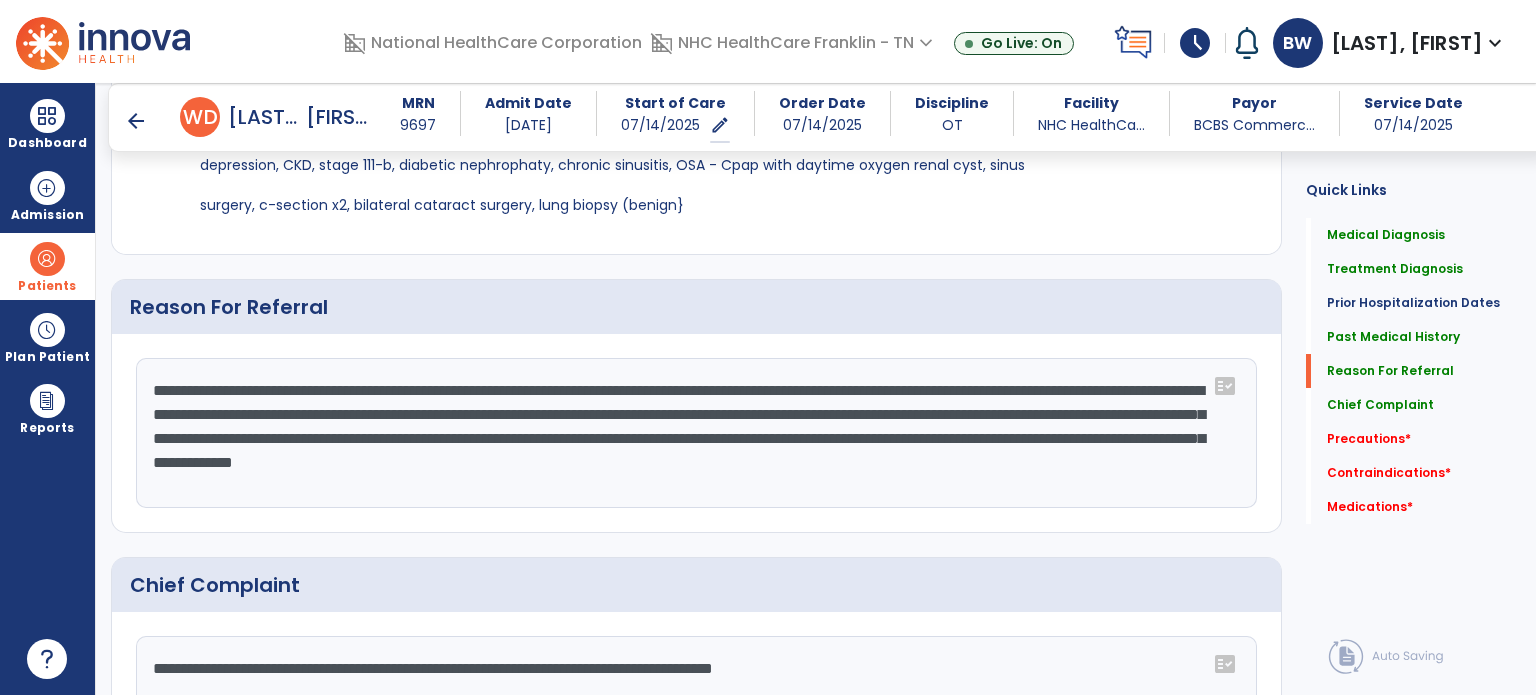 click on "**********" 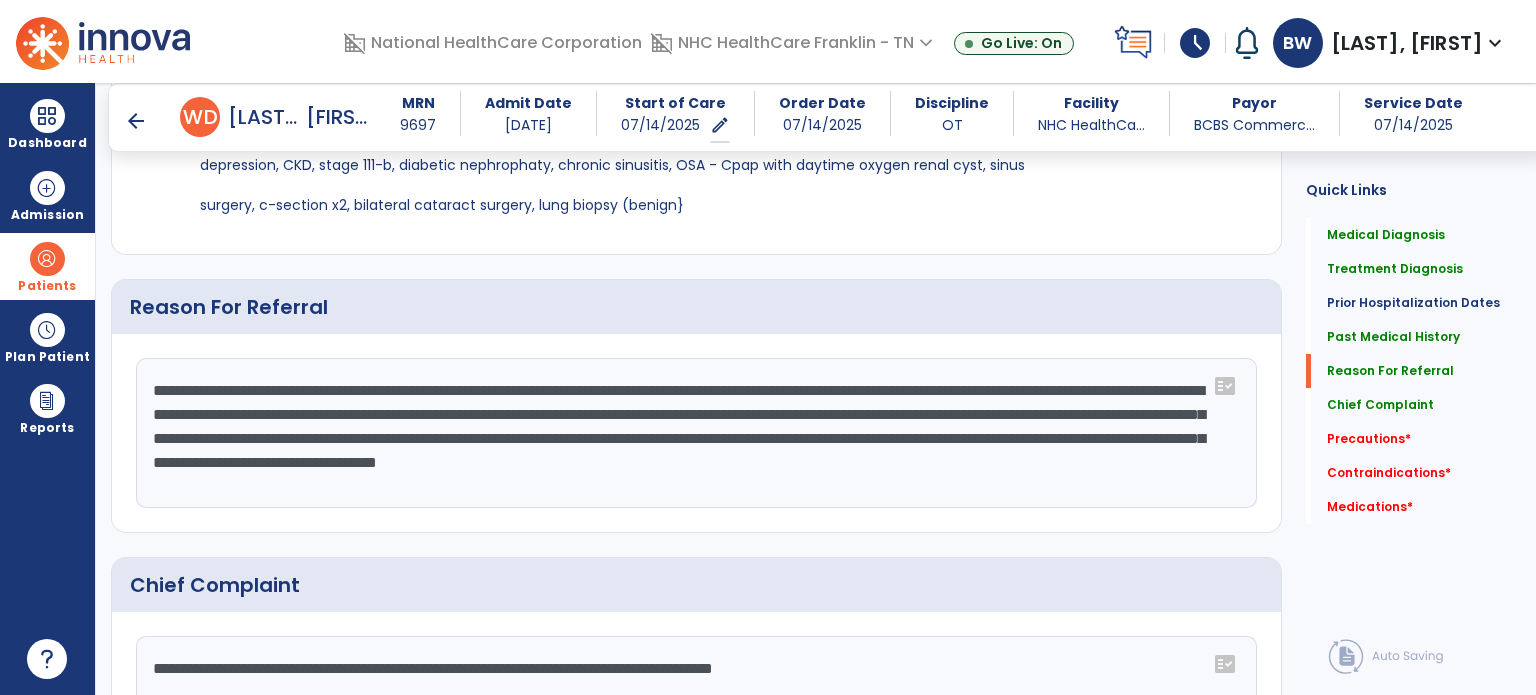 click on "**********" 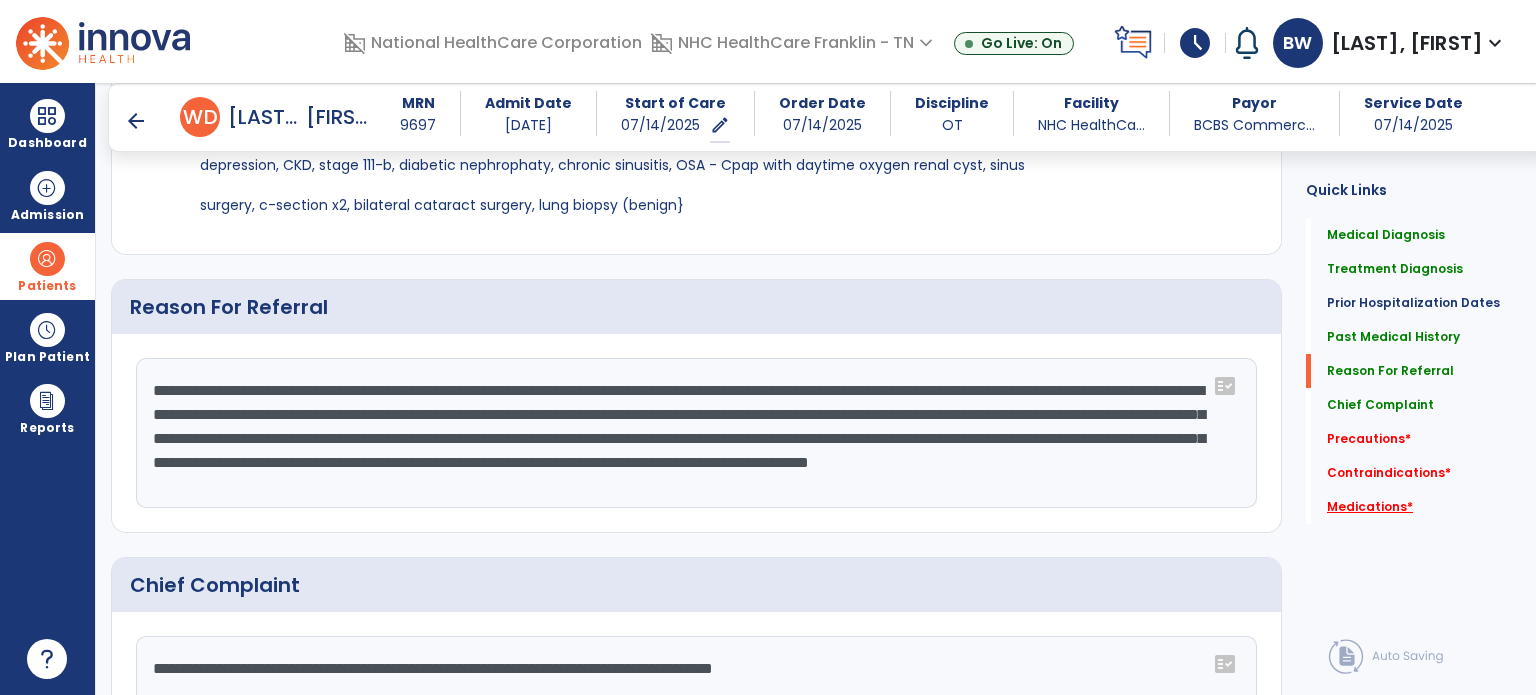 click on "Medications   *" 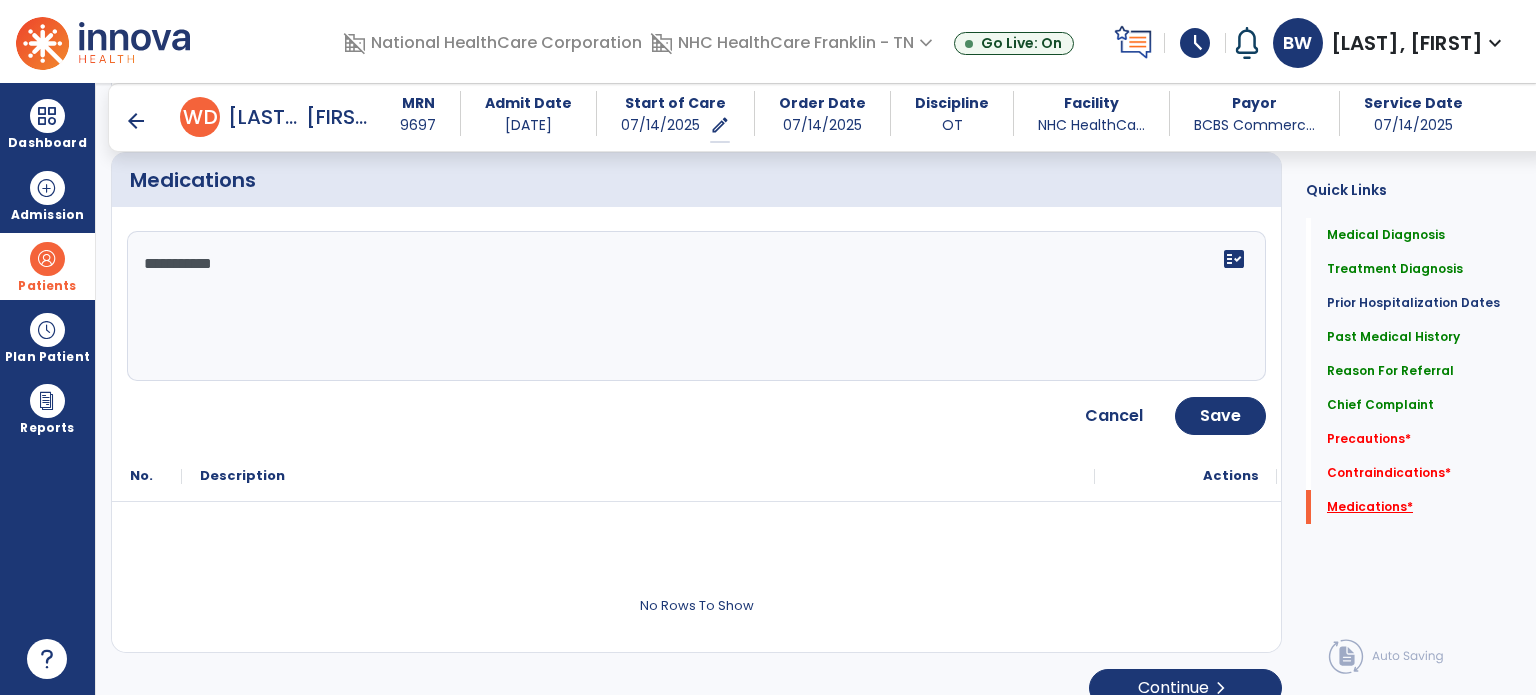 scroll, scrollTop: 2884, scrollLeft: 0, axis: vertical 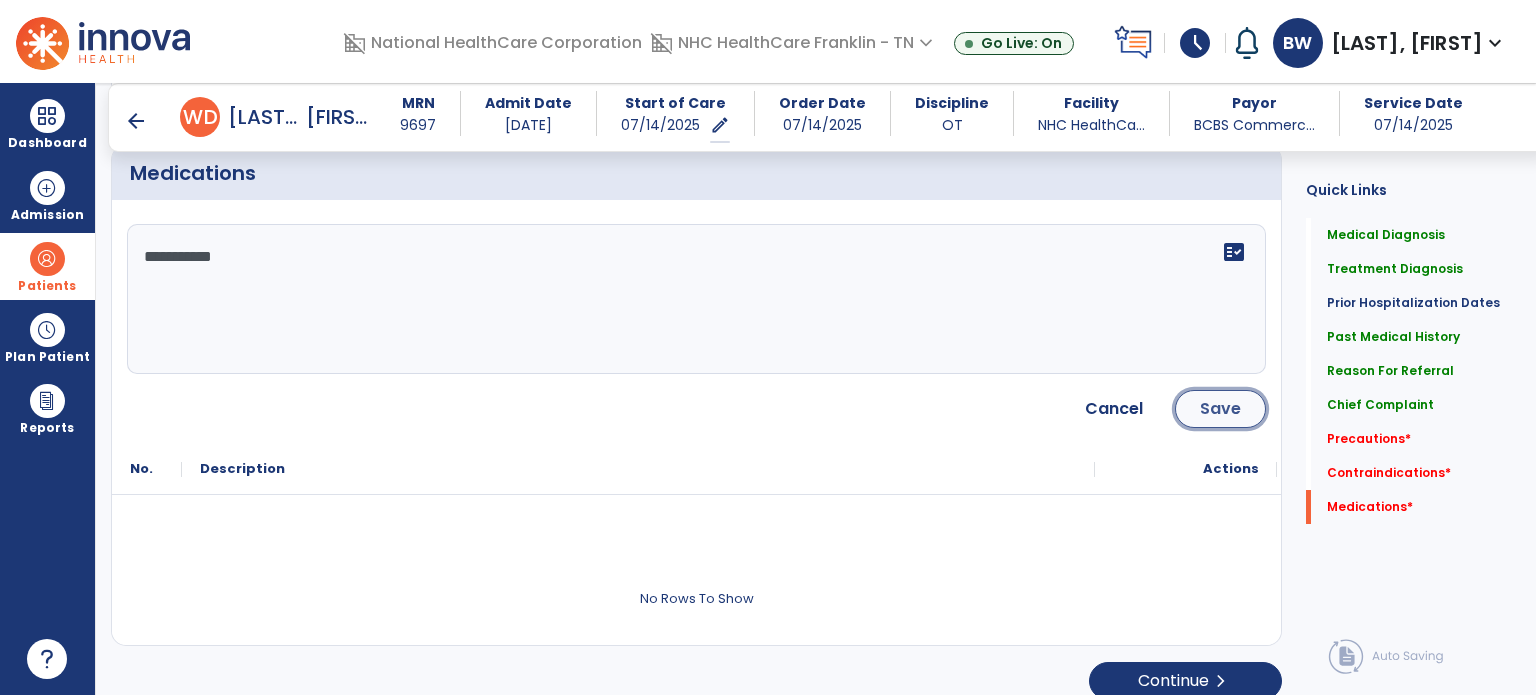 click on "Save" 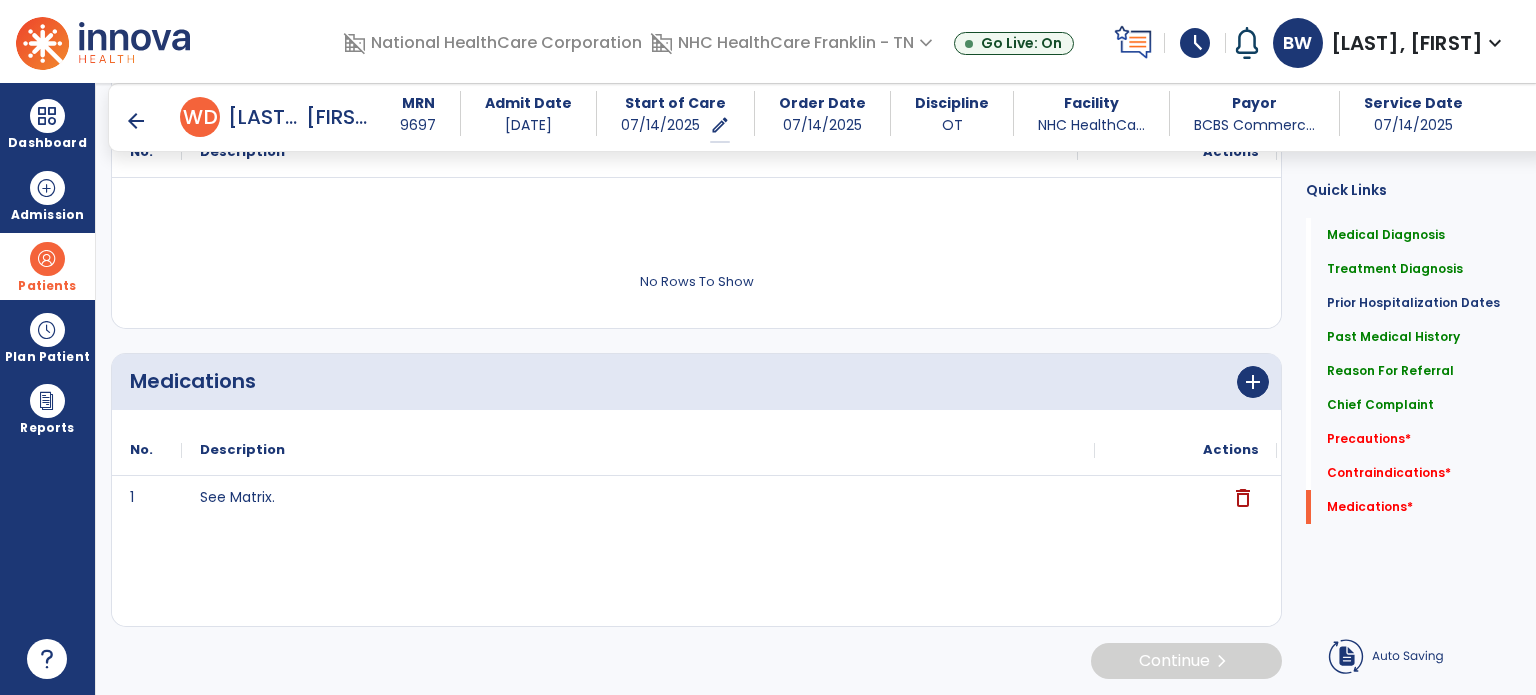 scroll, scrollTop: 2671, scrollLeft: 0, axis: vertical 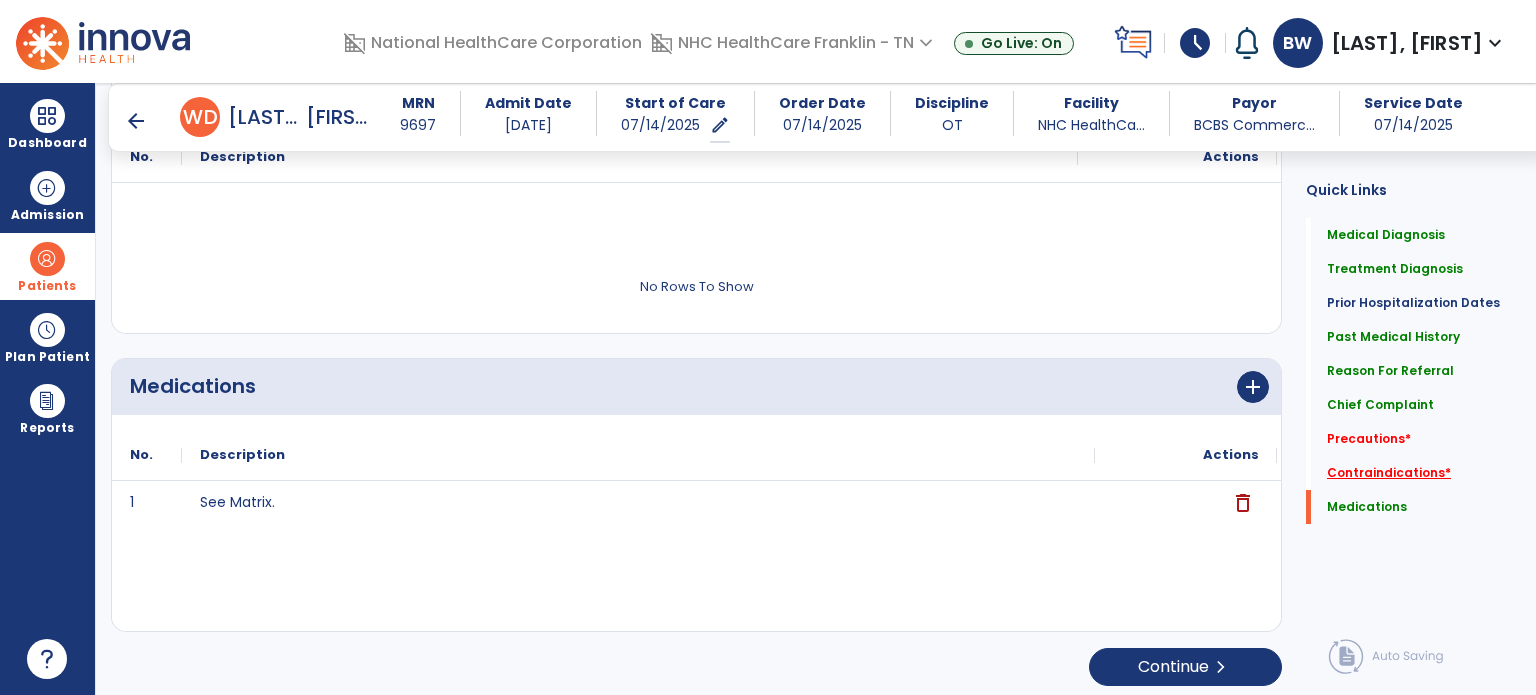 click on "Contraindications   *" 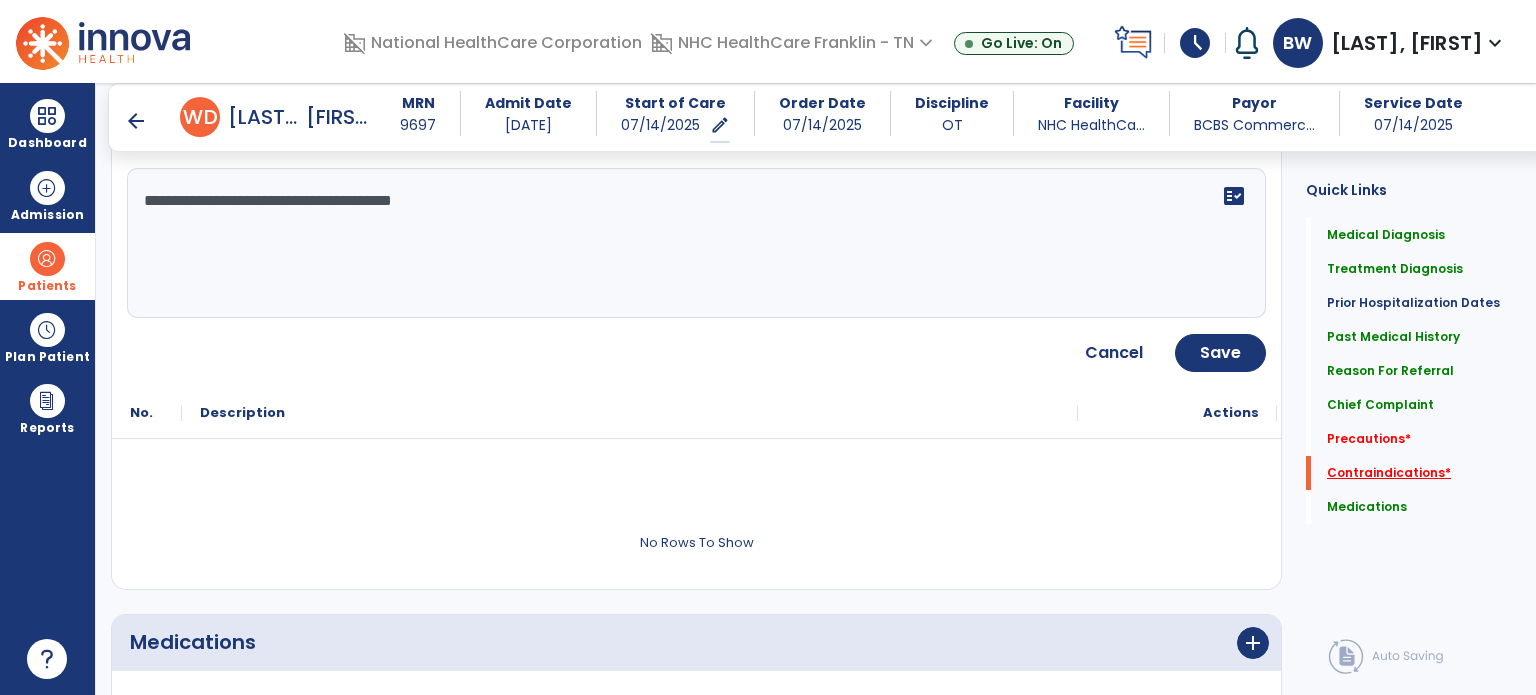 scroll, scrollTop: 2360, scrollLeft: 0, axis: vertical 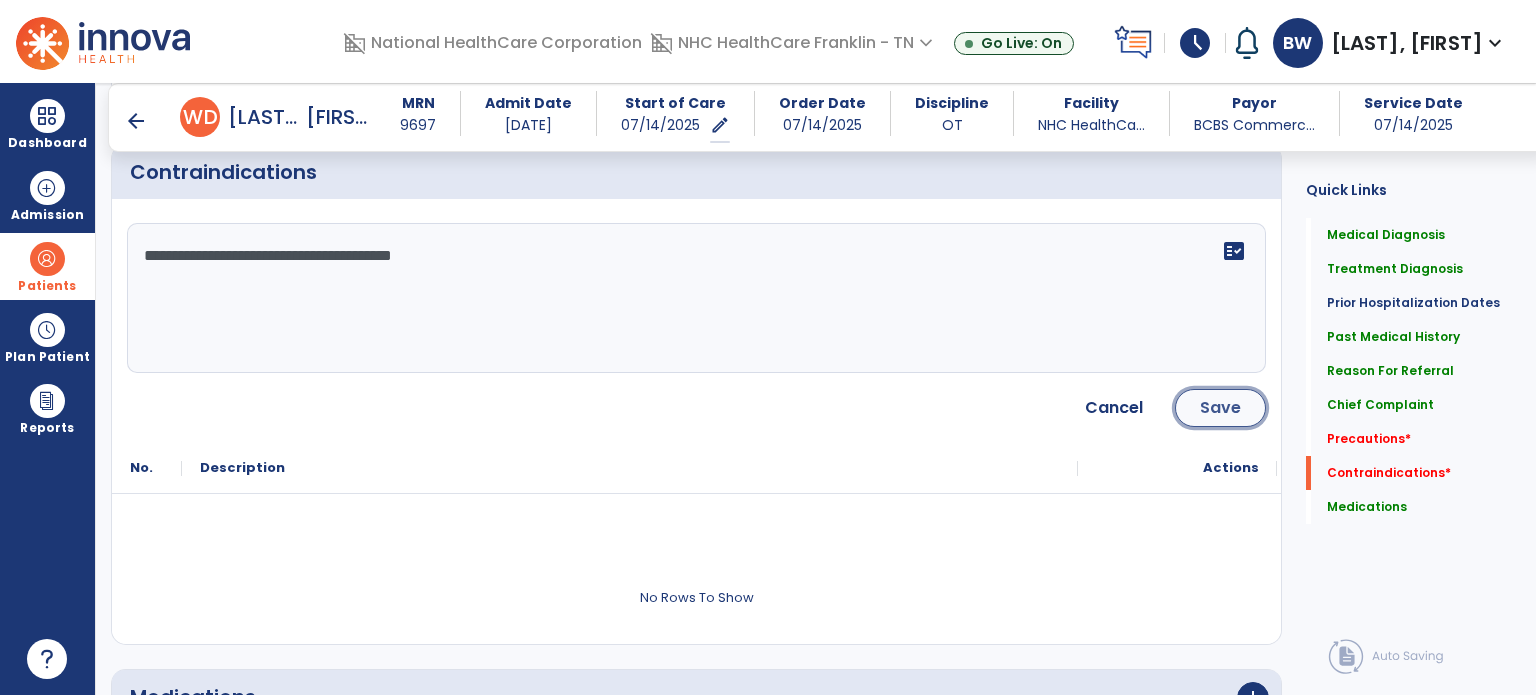 click on "Save" 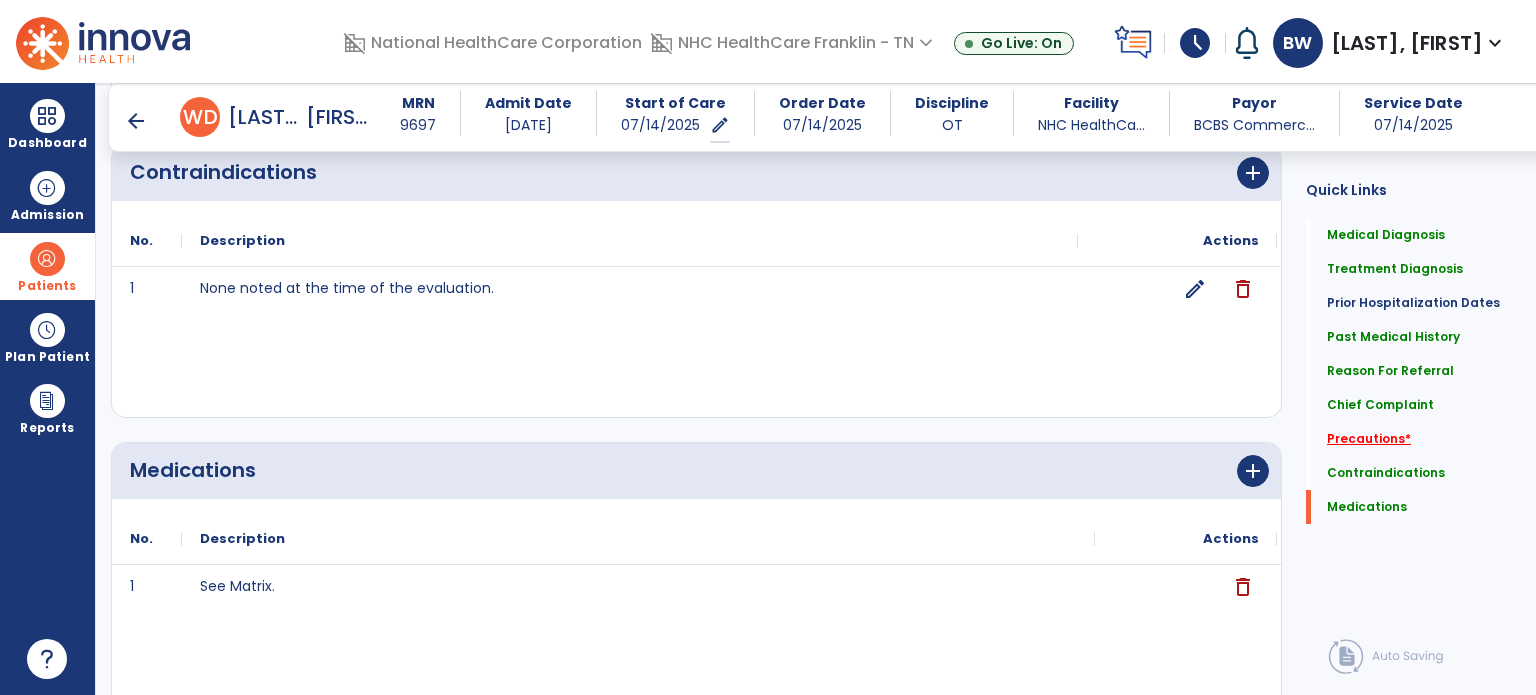 click on "Precautions   *" 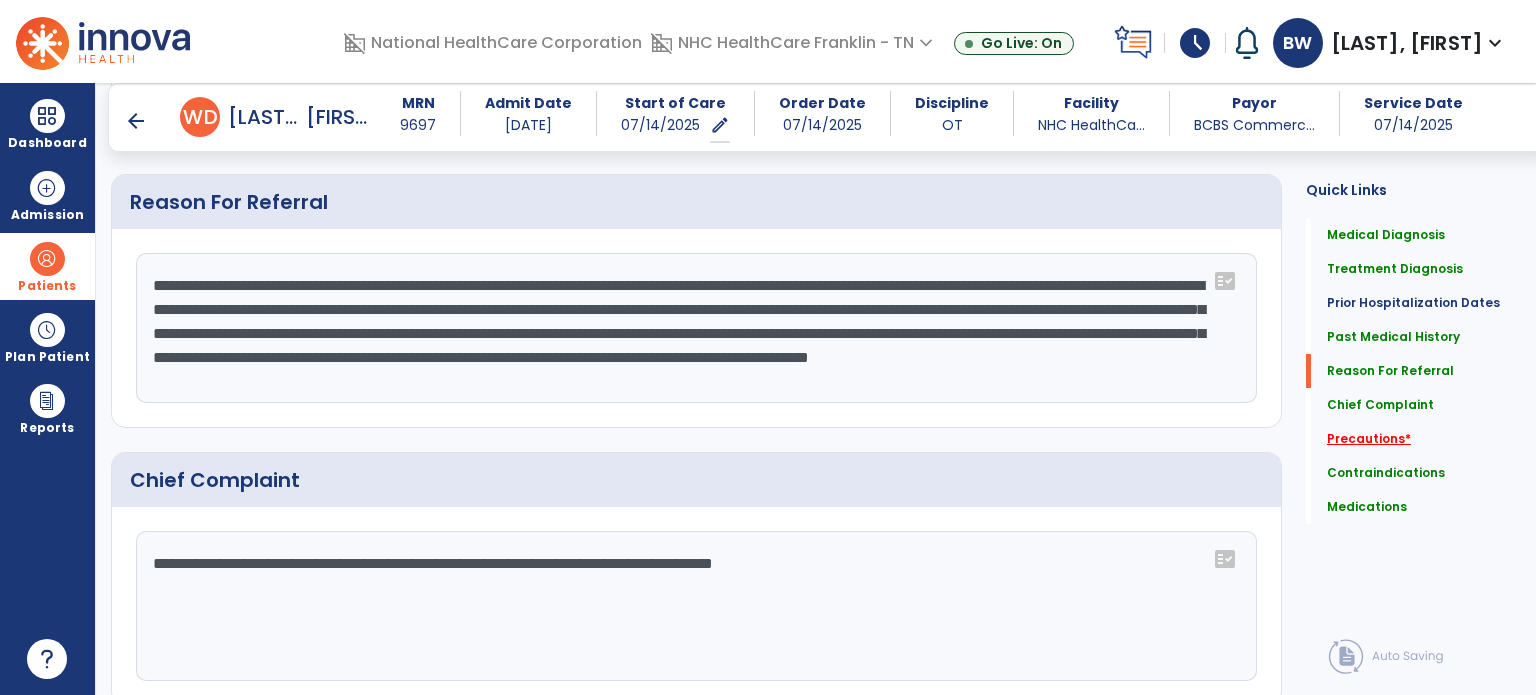 scroll, scrollTop: 1248, scrollLeft: 0, axis: vertical 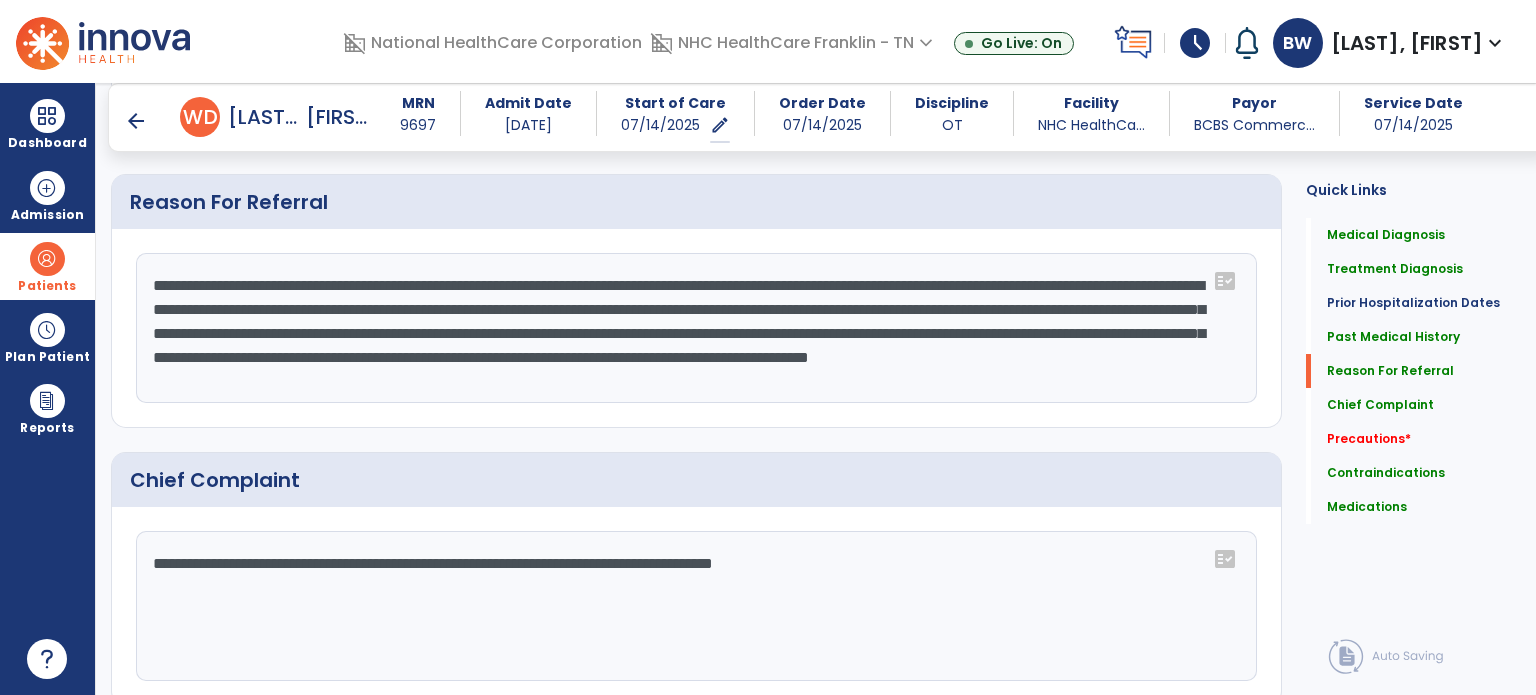 click on "**********" 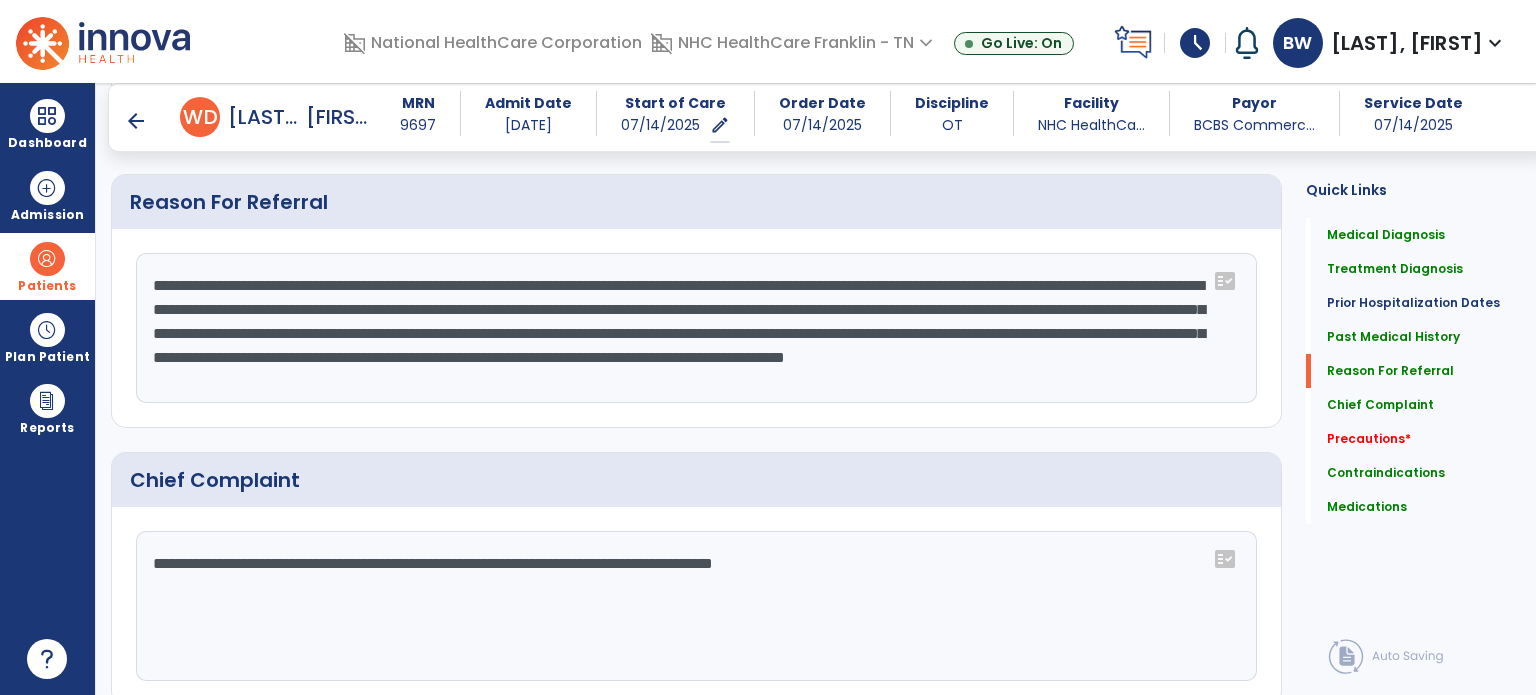 click on "**********" 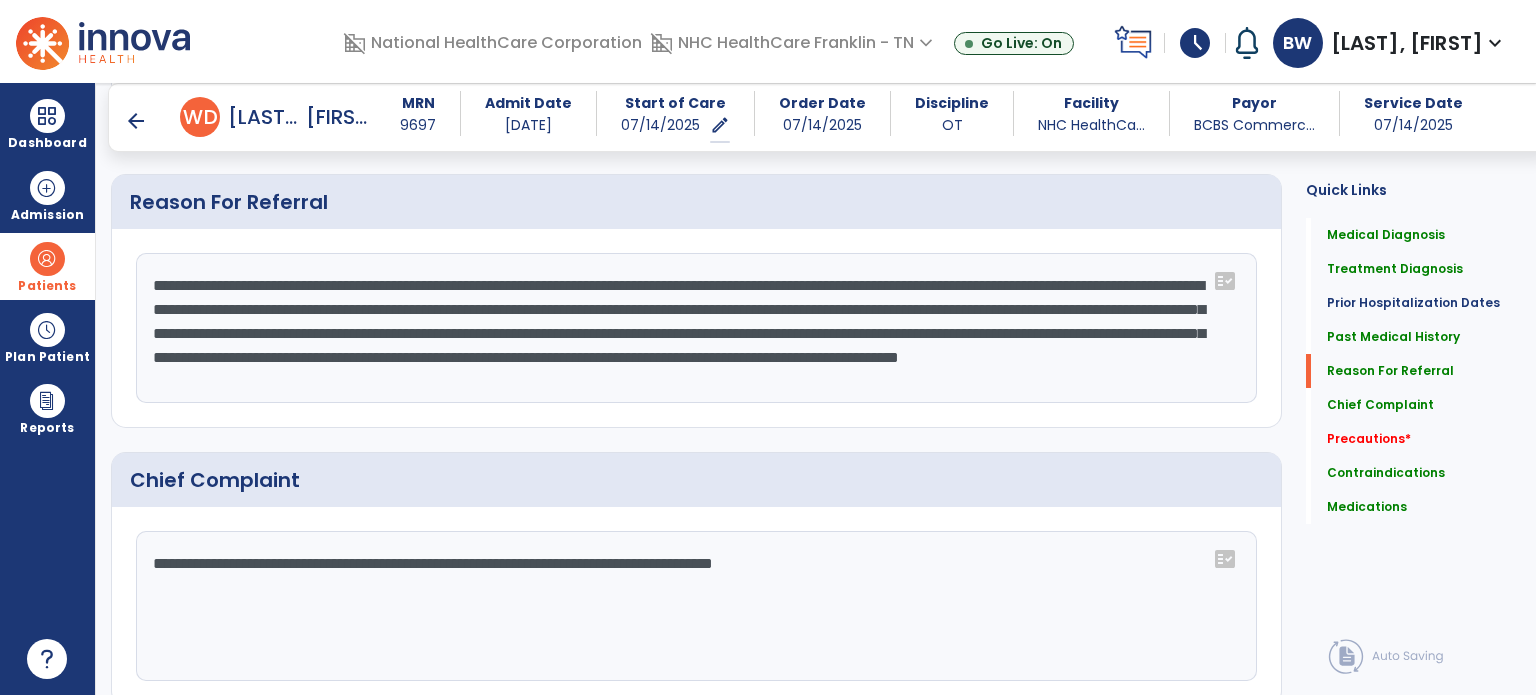 click on "**********" 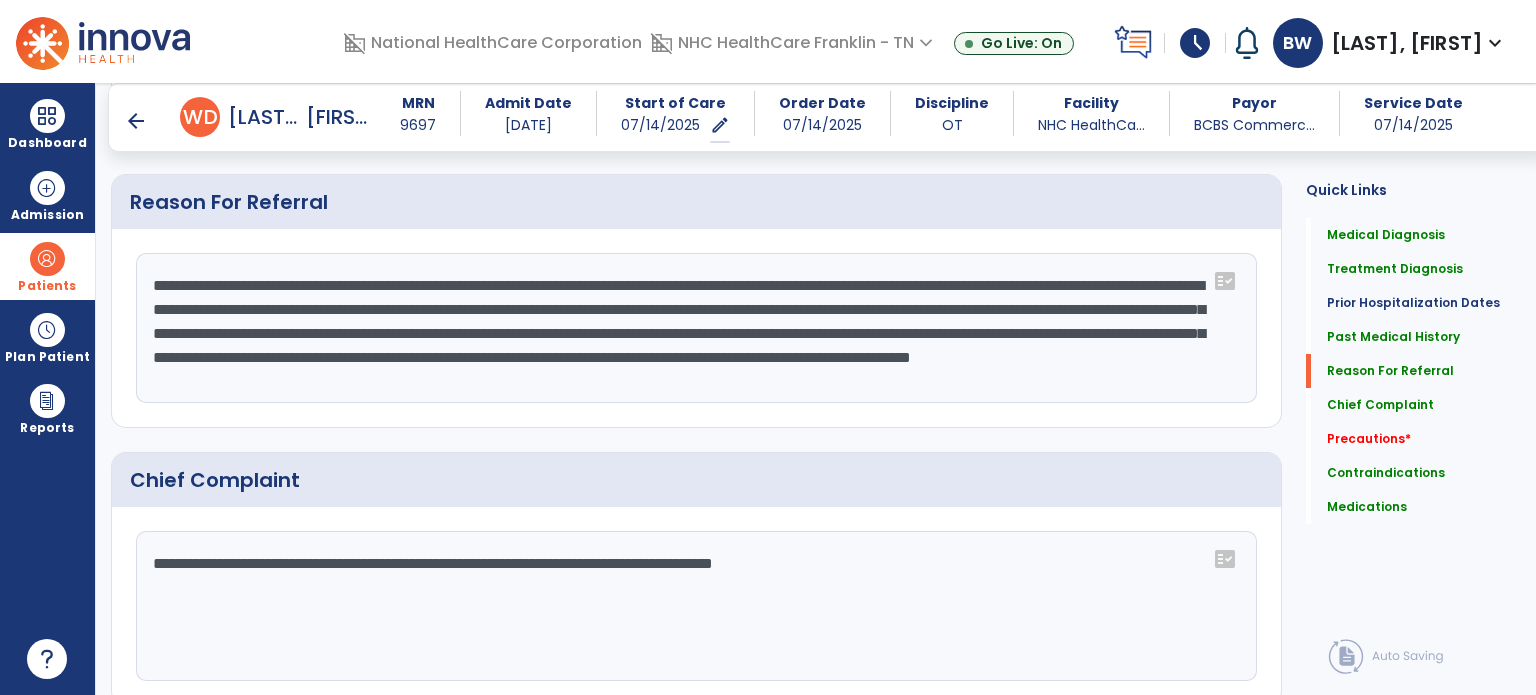scroll, scrollTop: 15, scrollLeft: 0, axis: vertical 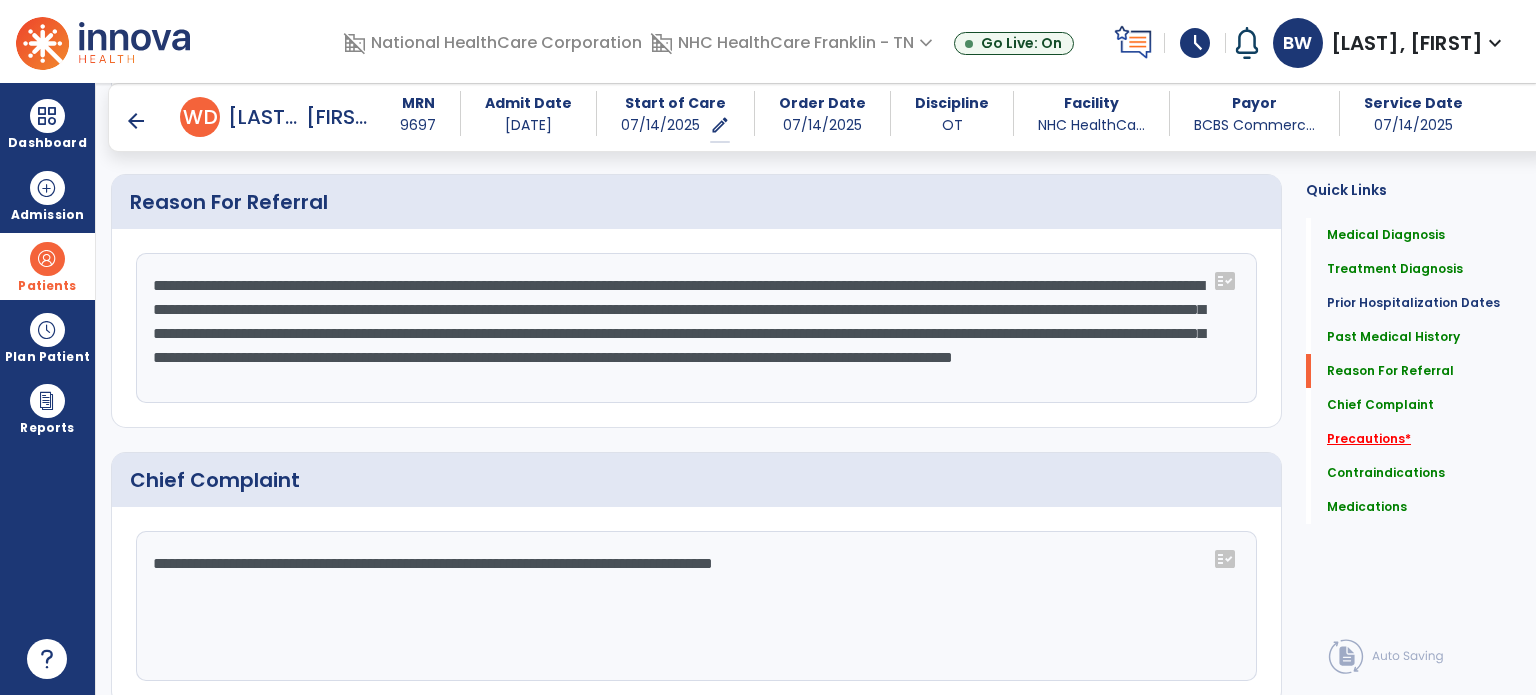 type on "**********" 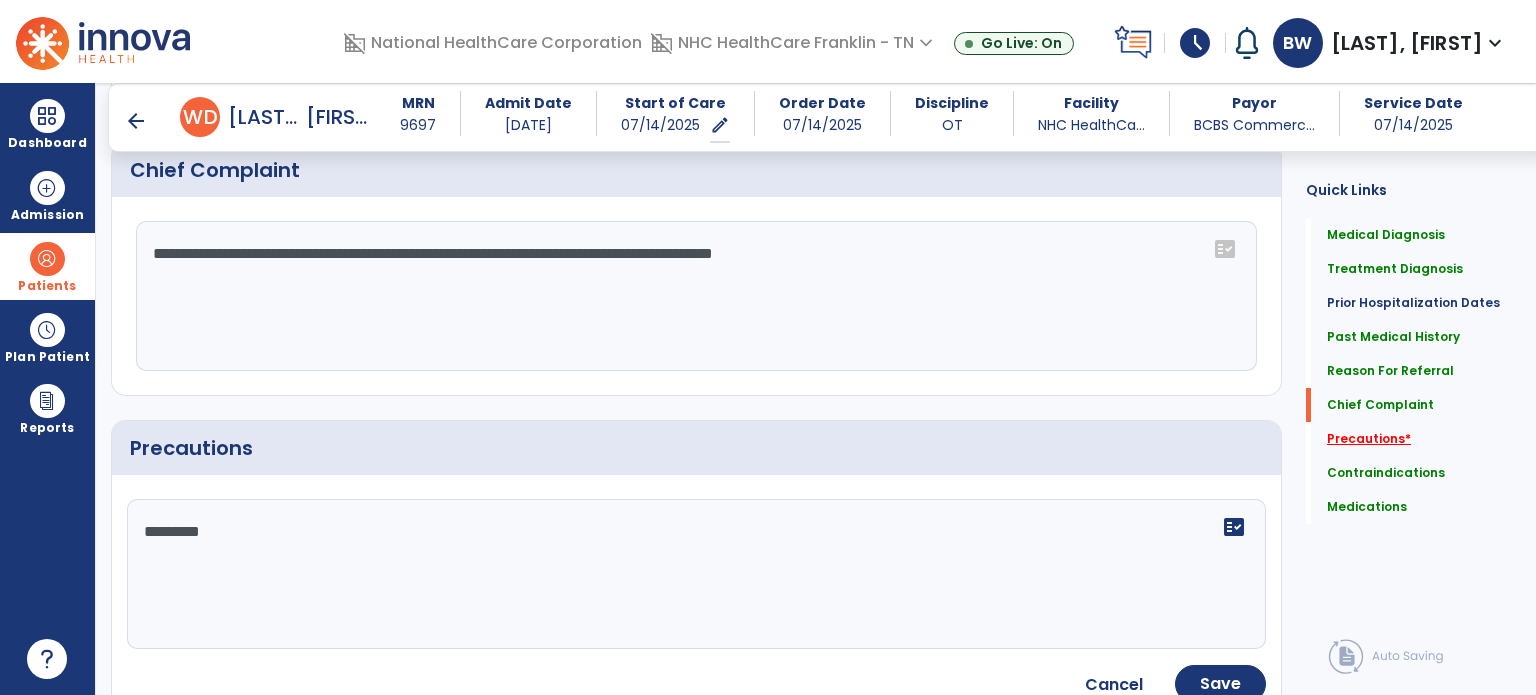 scroll, scrollTop: 1836, scrollLeft: 0, axis: vertical 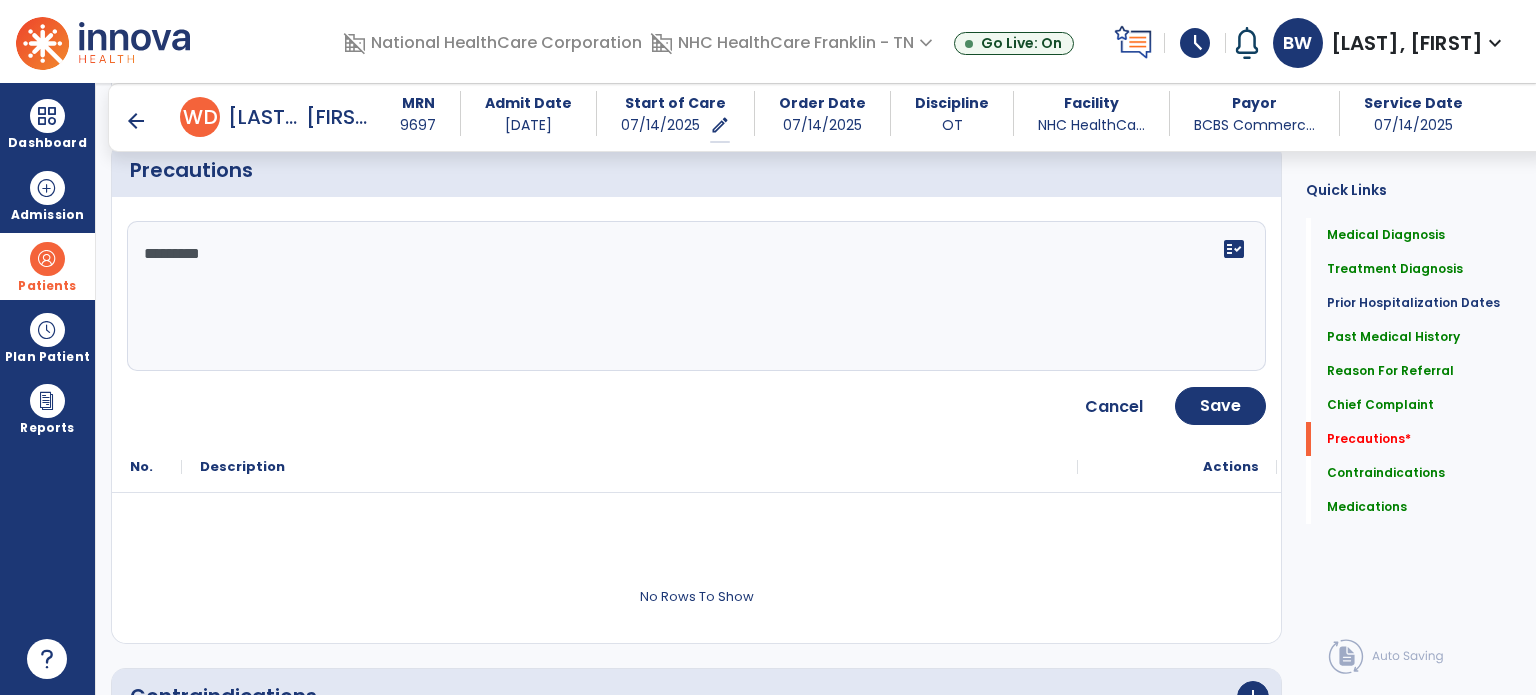 click on "*********" 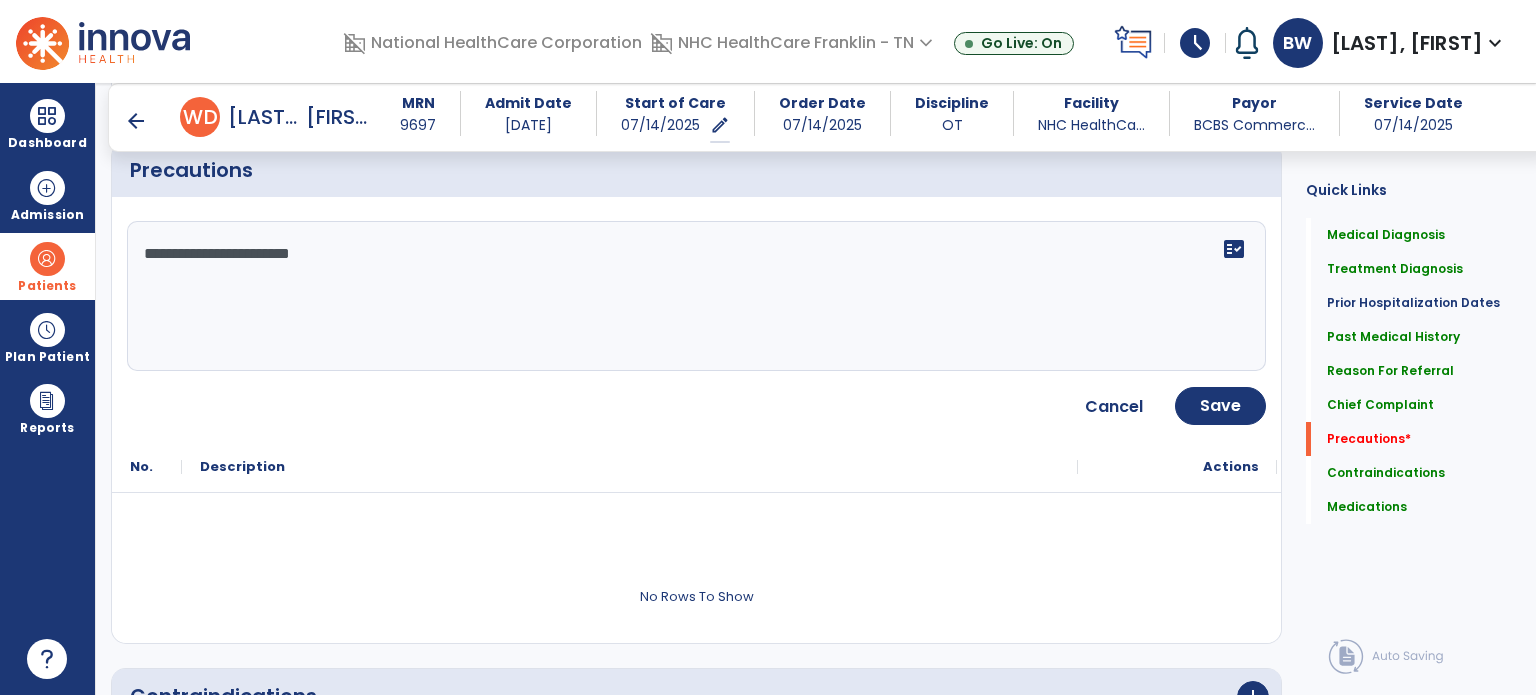 type on "**********" 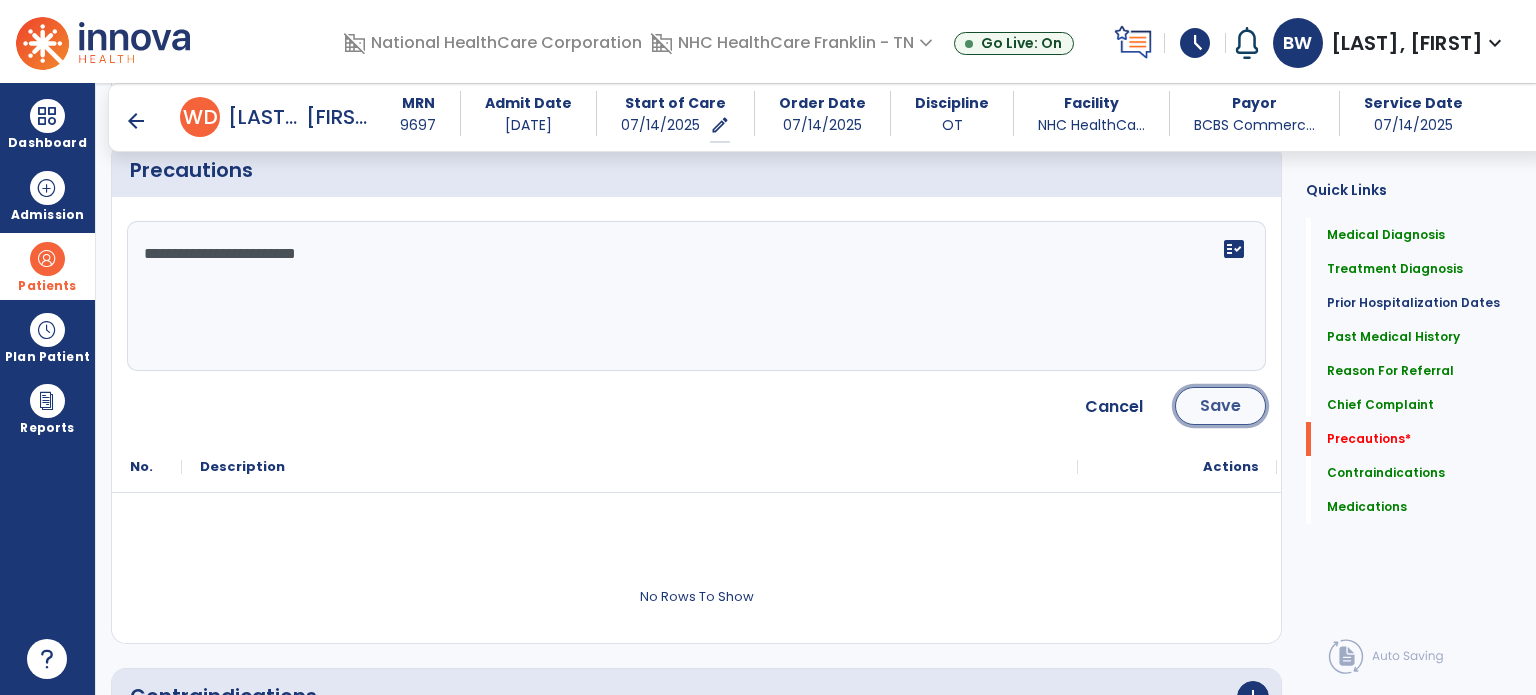 click on "Save" 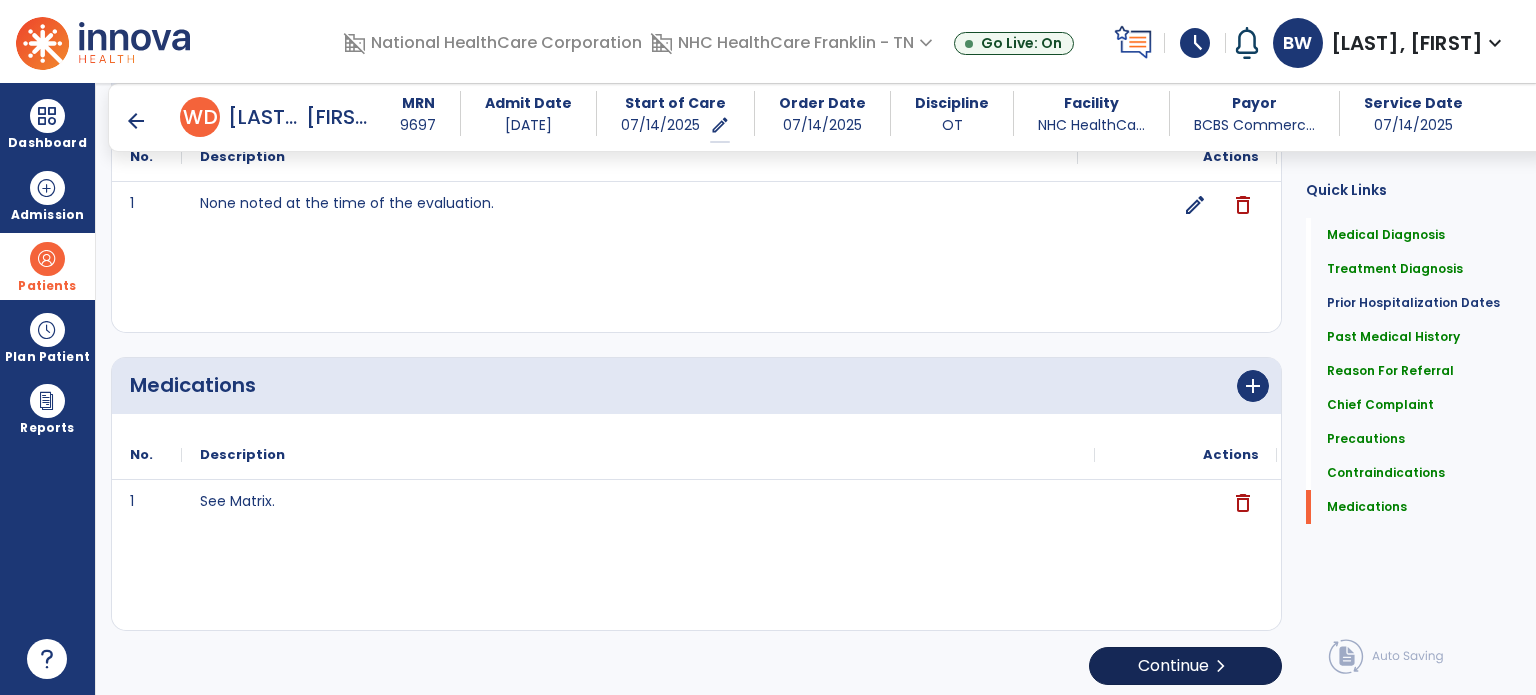 click on "Continue  chevron_right" 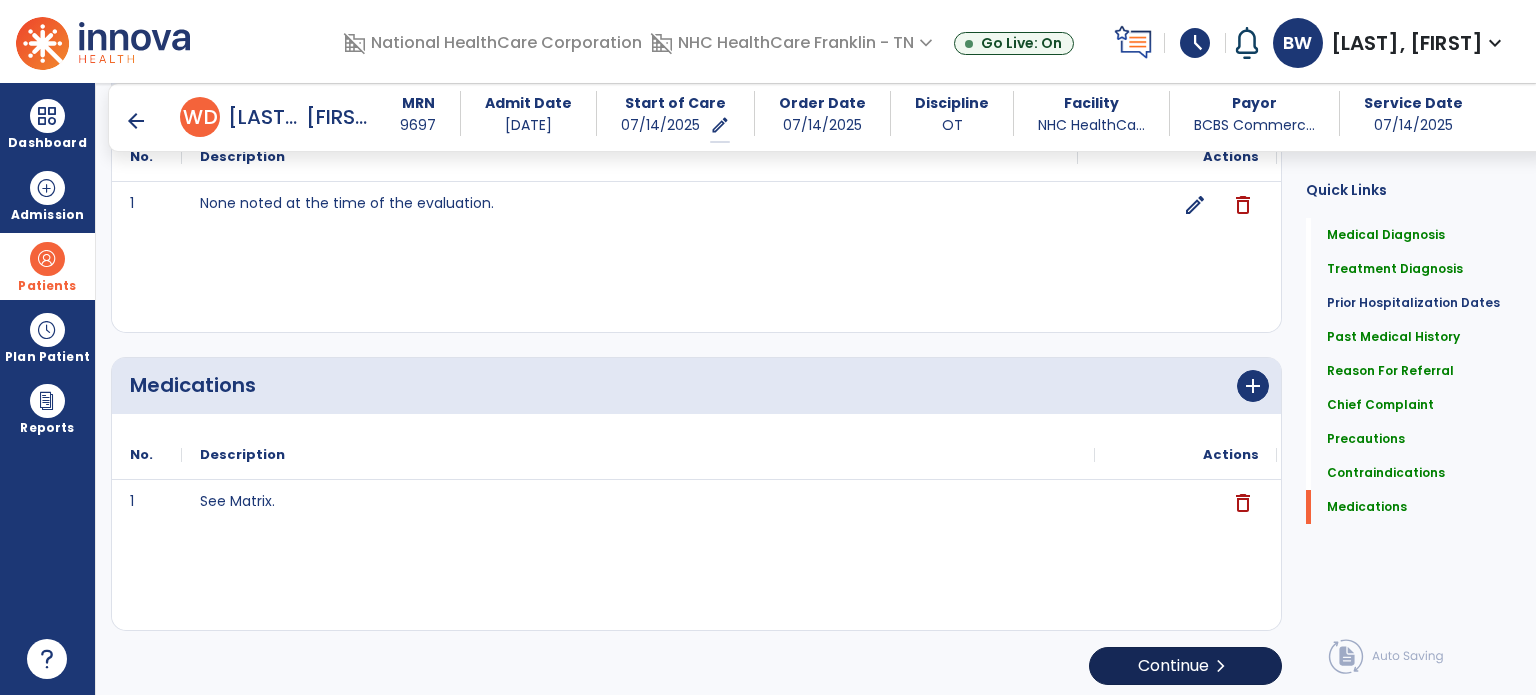 scroll, scrollTop: 8, scrollLeft: 0, axis: vertical 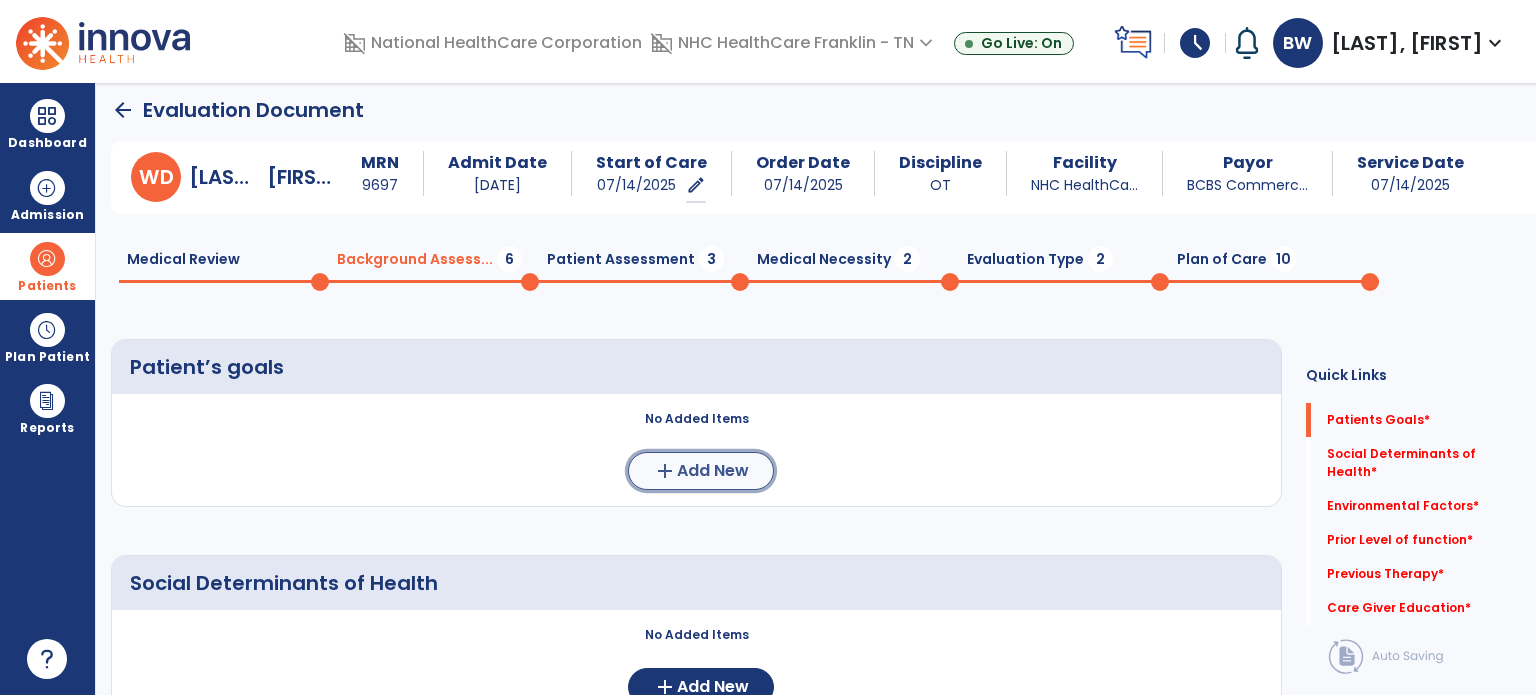 click on "add  Add New" 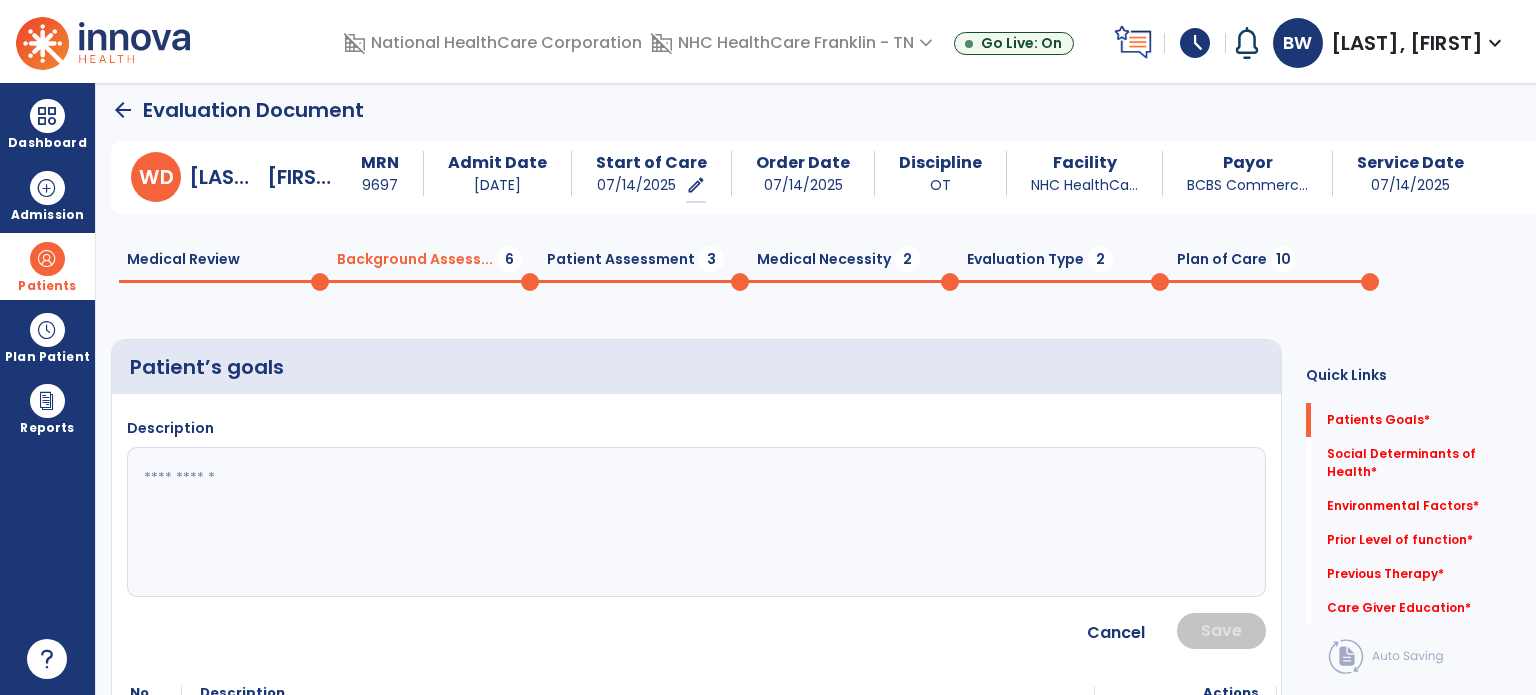 click 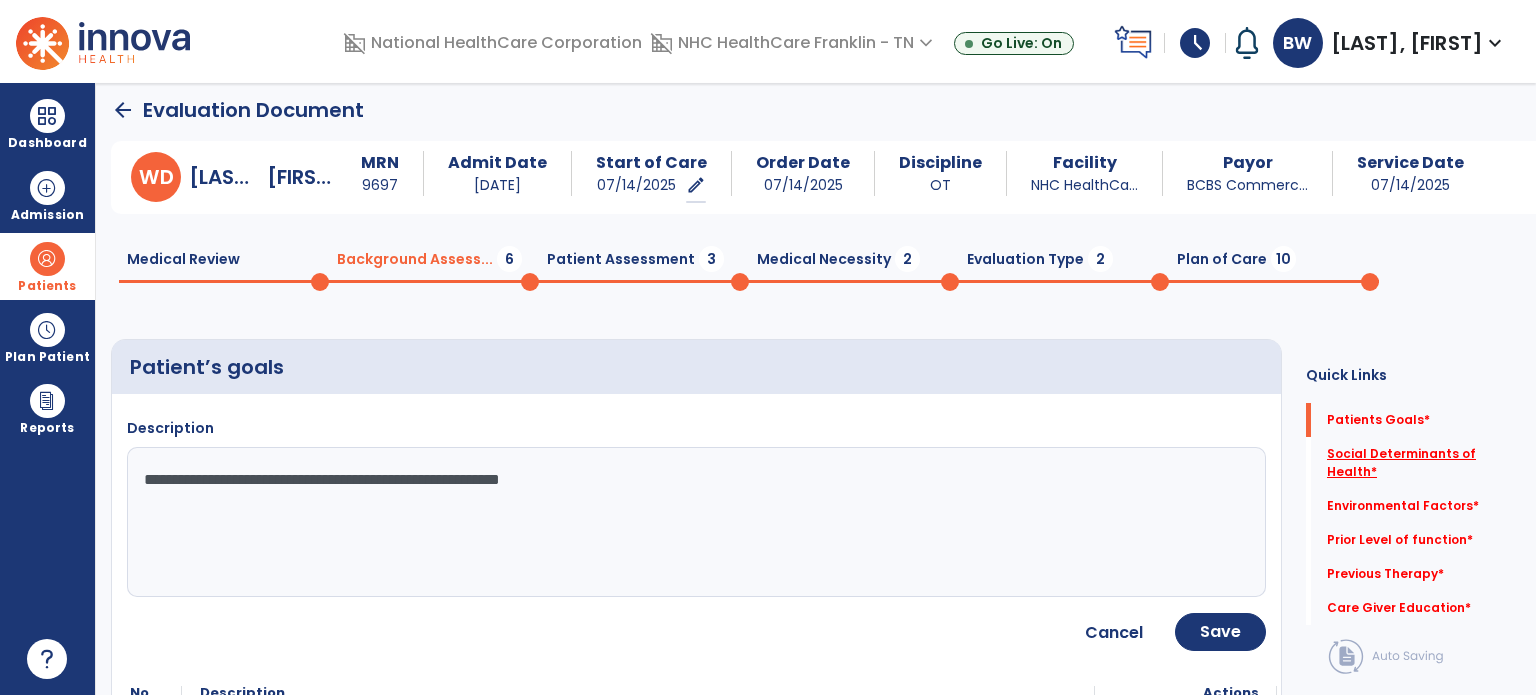 type on "**********" 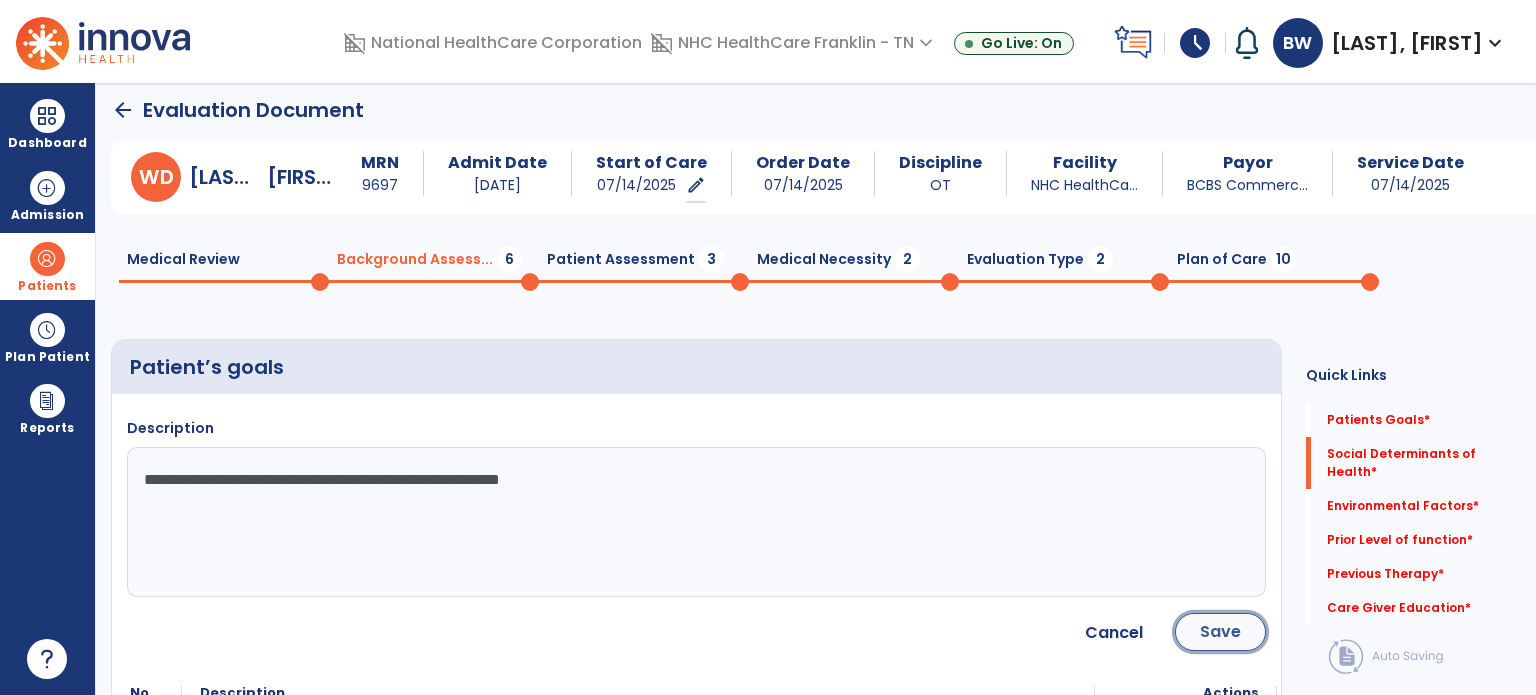 click on "Save" 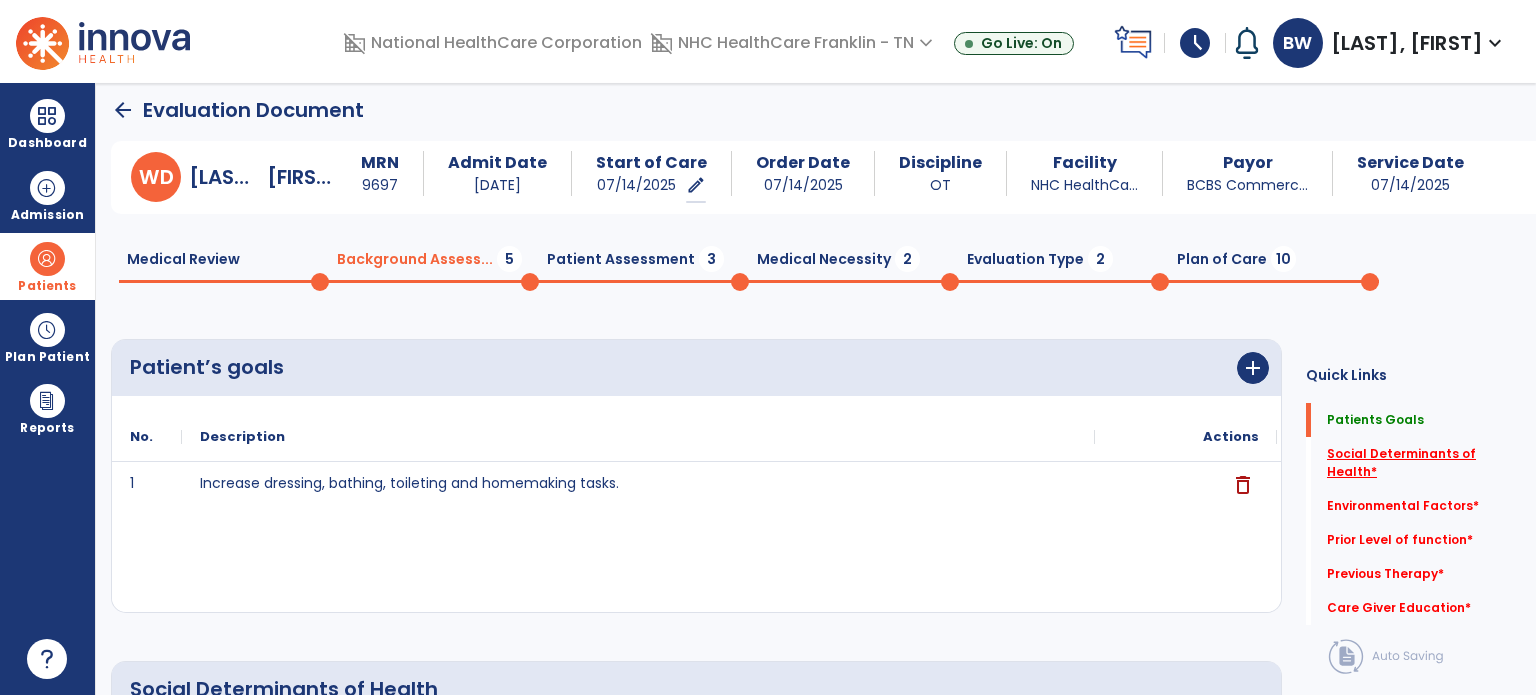 click on "Social Determinants of Health   *" 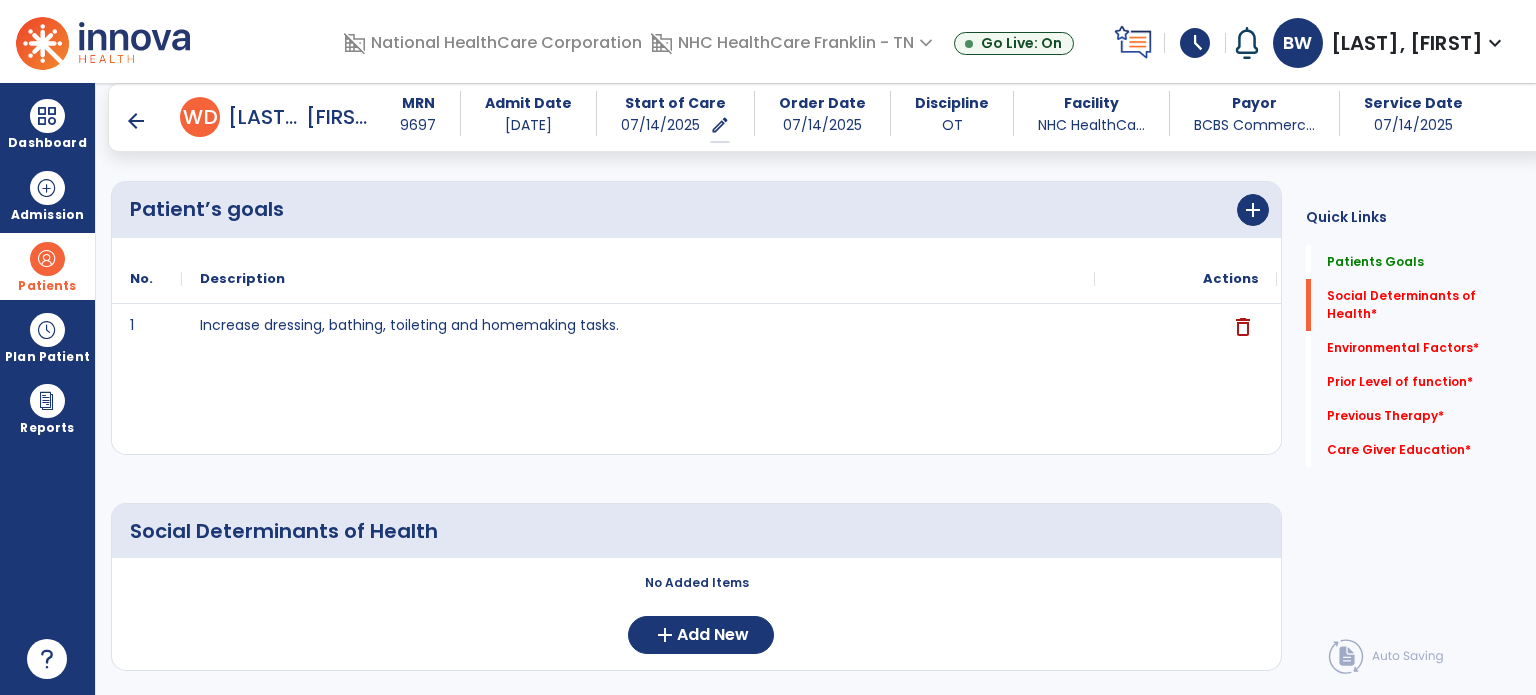 scroll, scrollTop: 156, scrollLeft: 0, axis: vertical 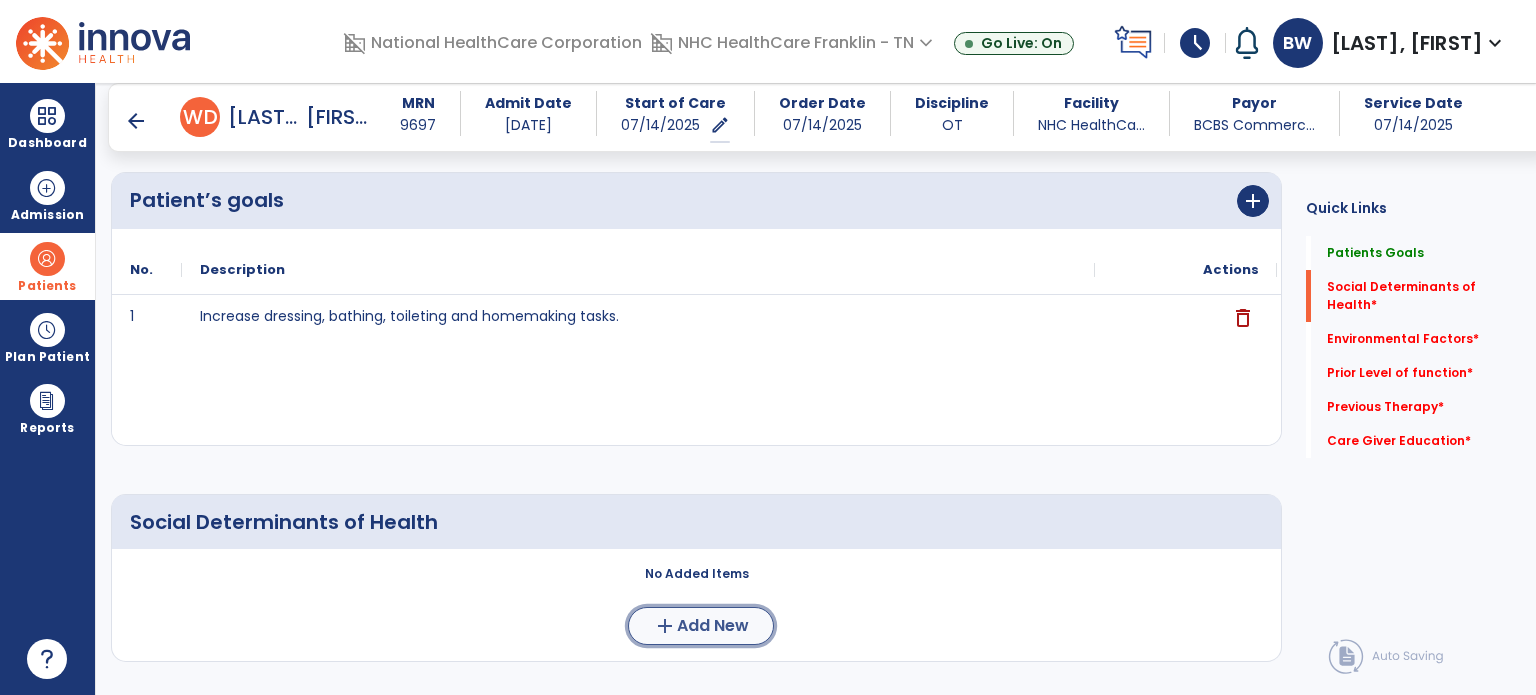 click on "add" 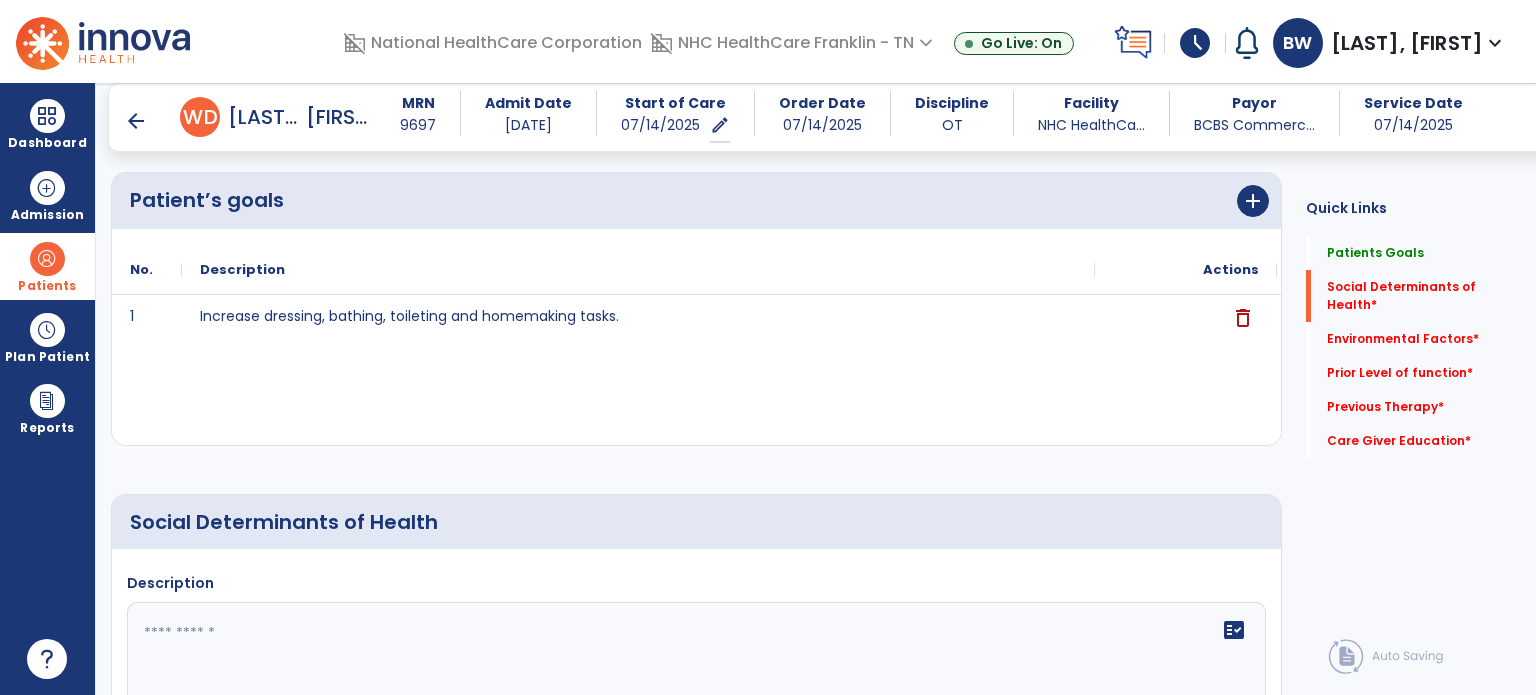 click 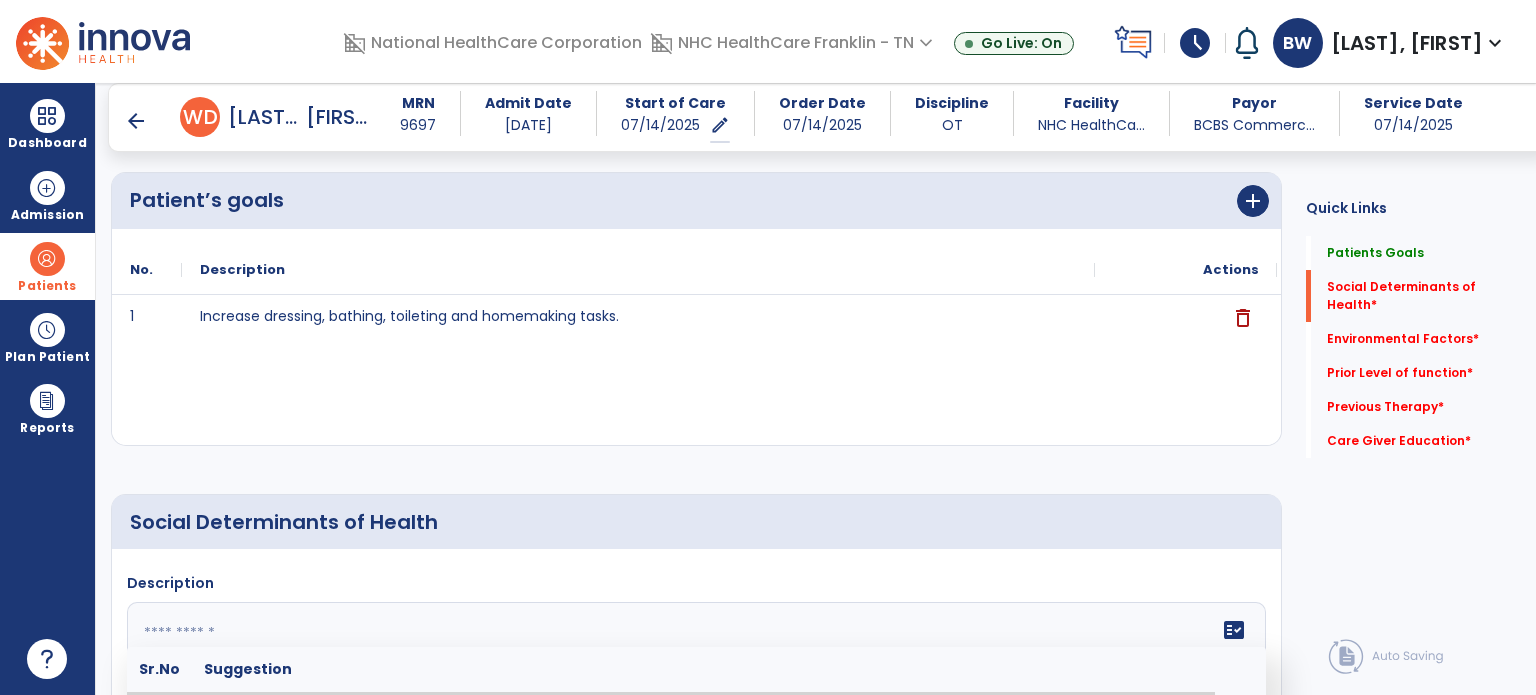 scroll, scrollTop: 198, scrollLeft: 0, axis: vertical 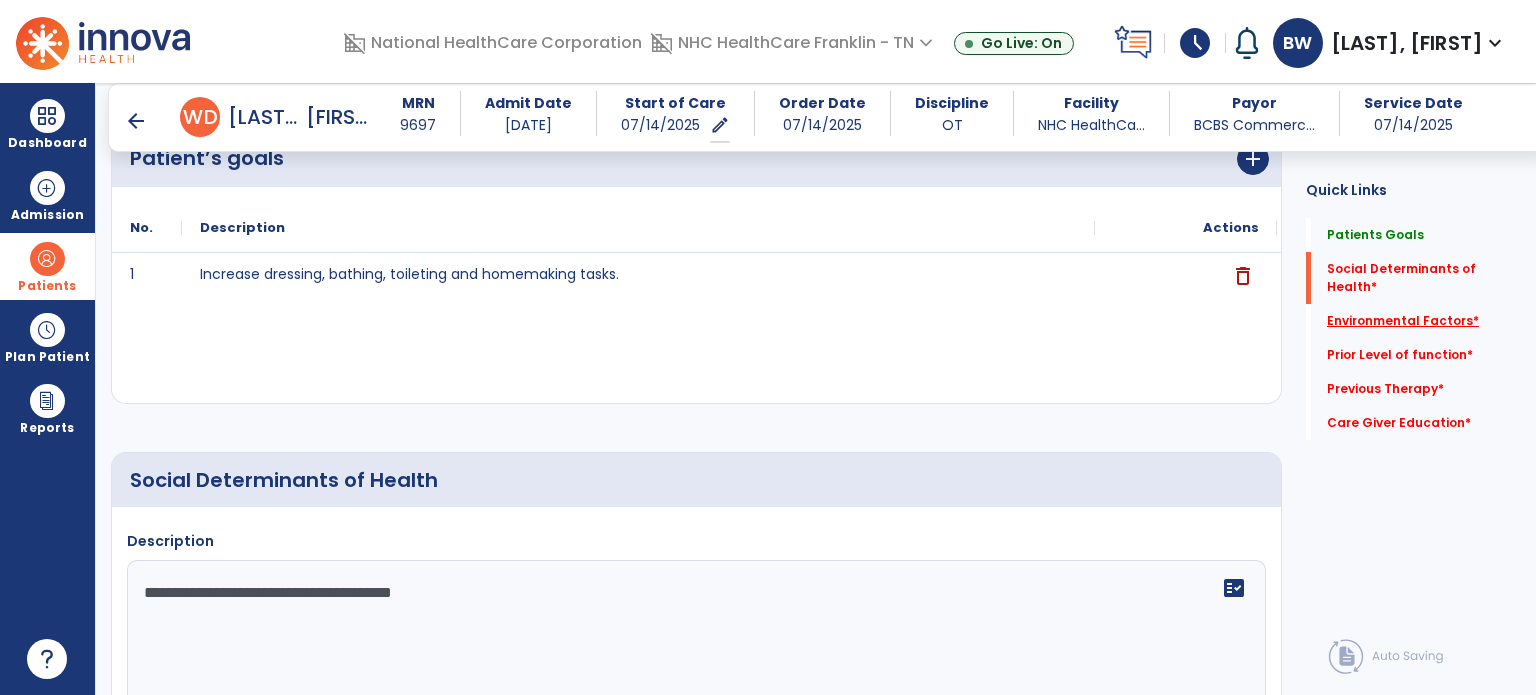 type on "**********" 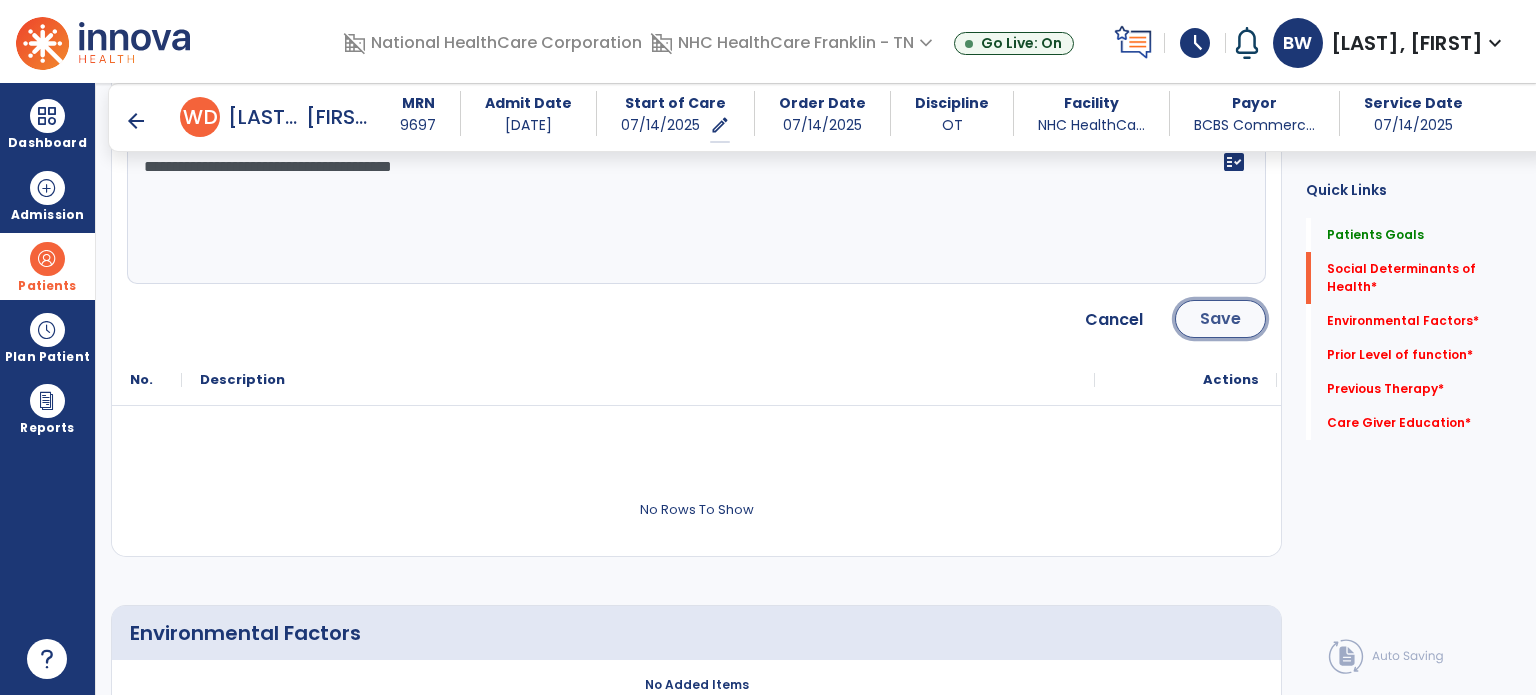 click on "Save" 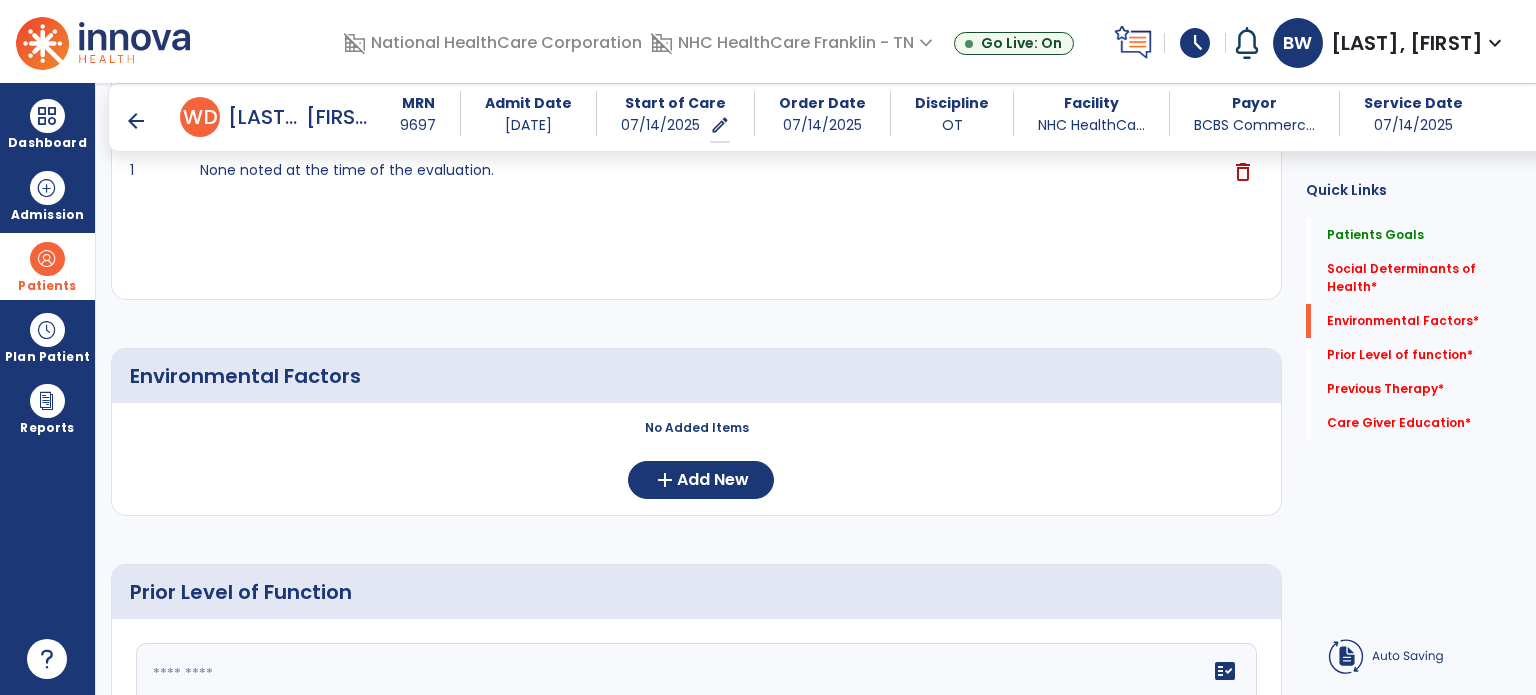 scroll, scrollTop: 634, scrollLeft: 0, axis: vertical 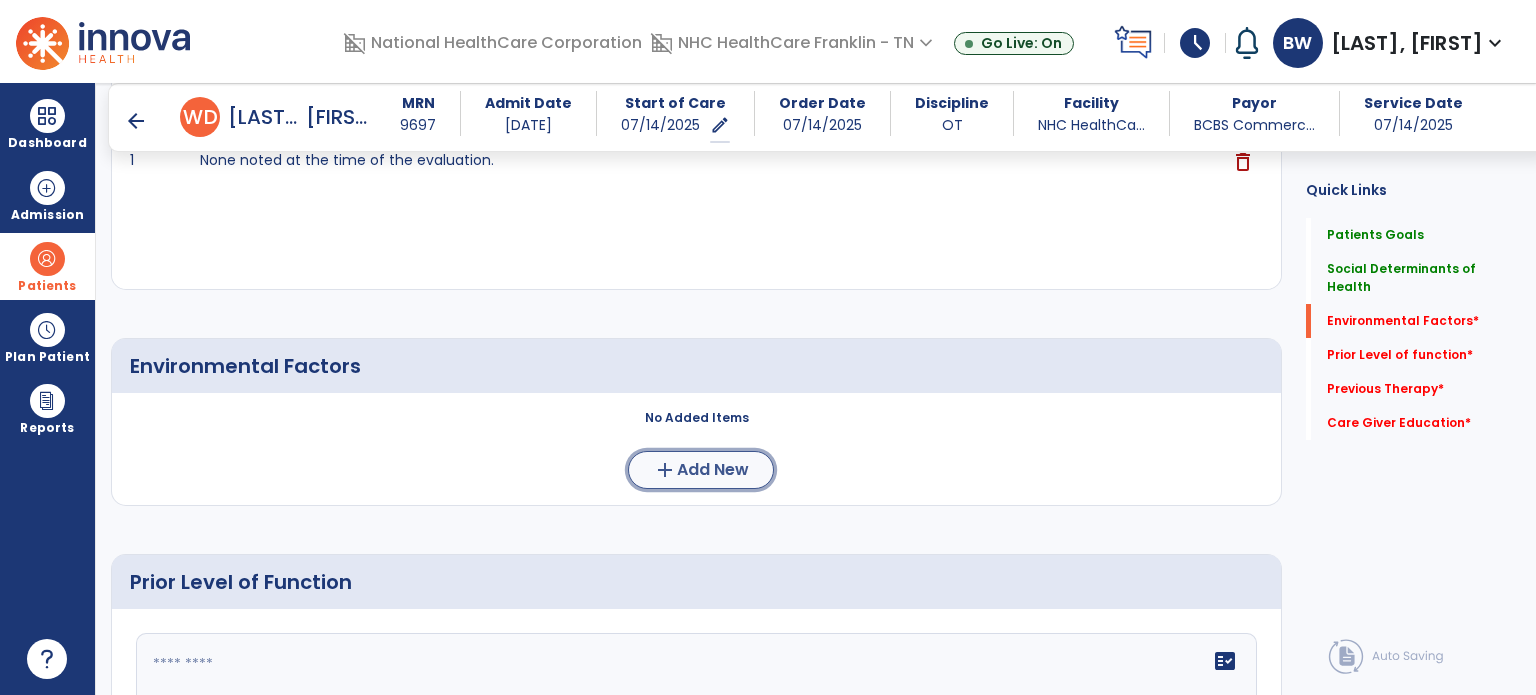 click on "Add New" 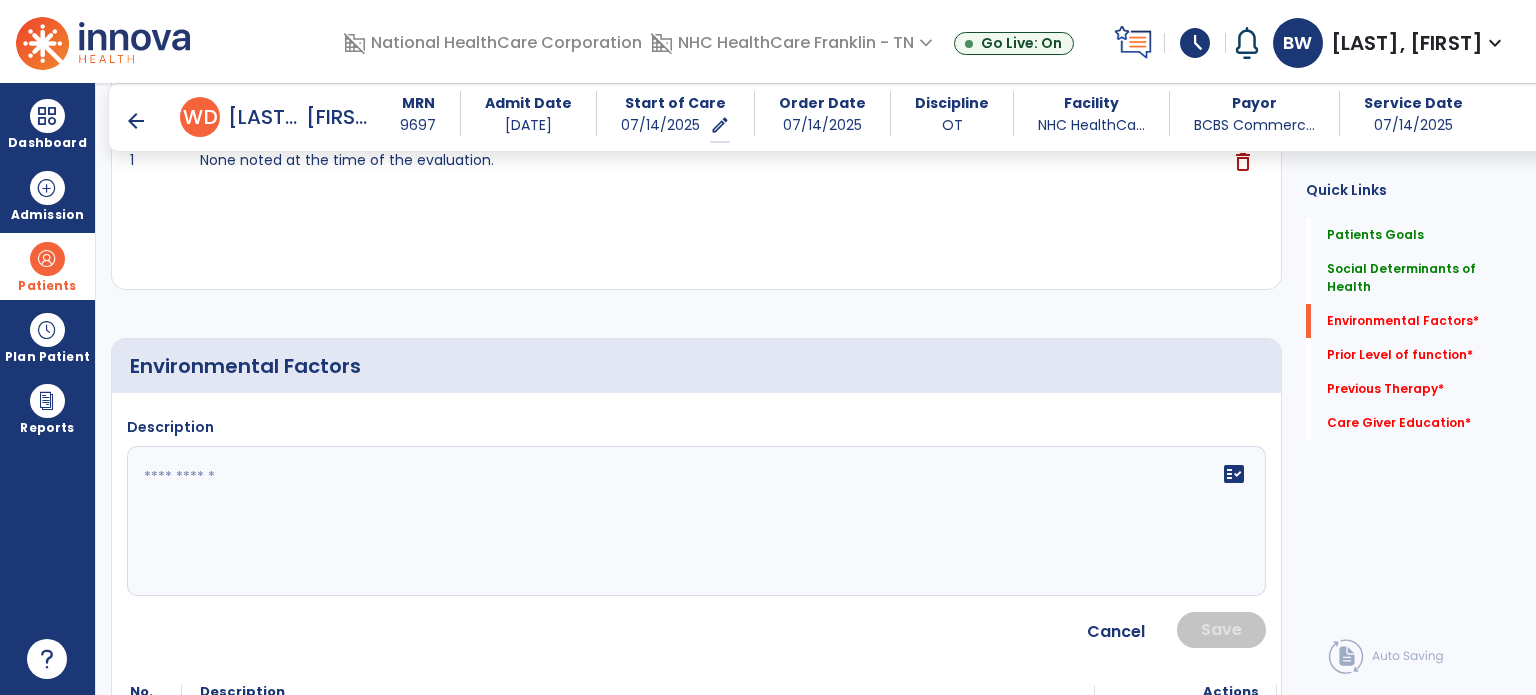 click 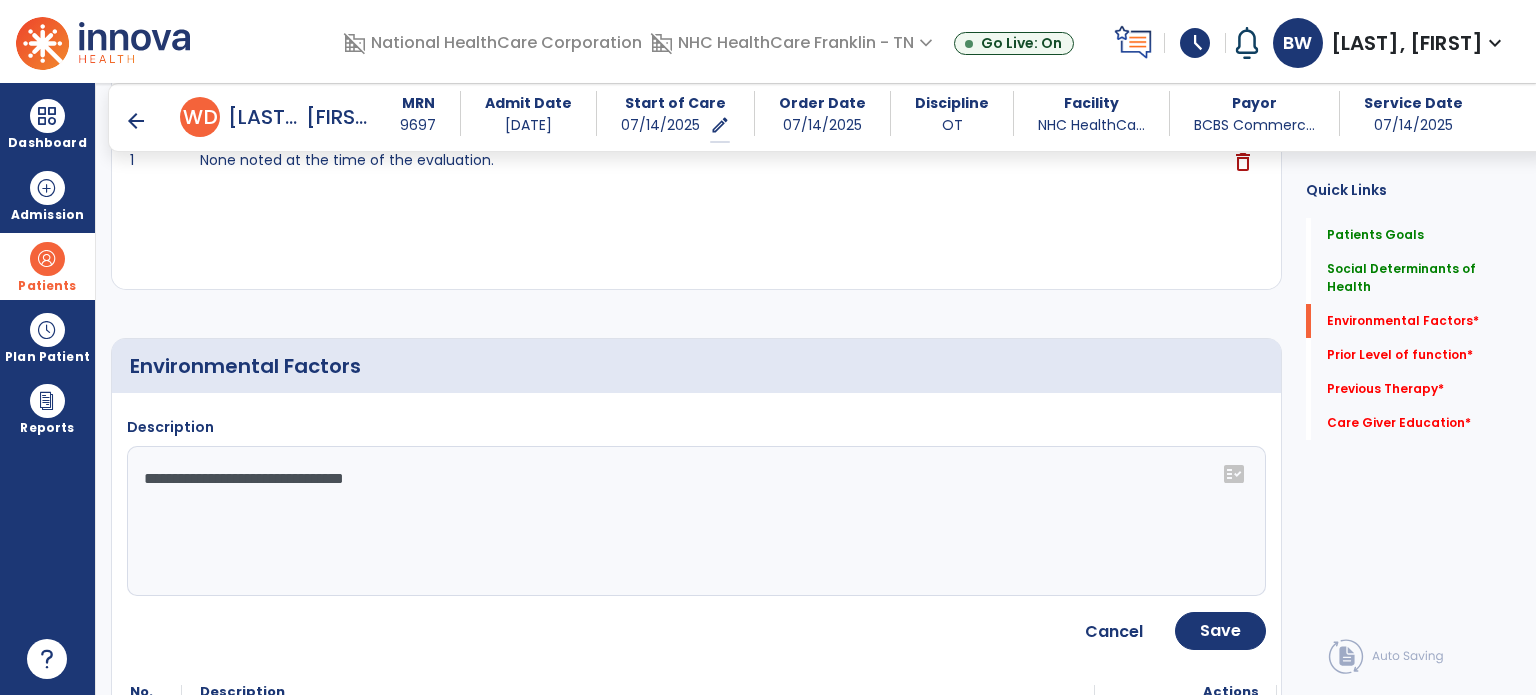 click on "**********" 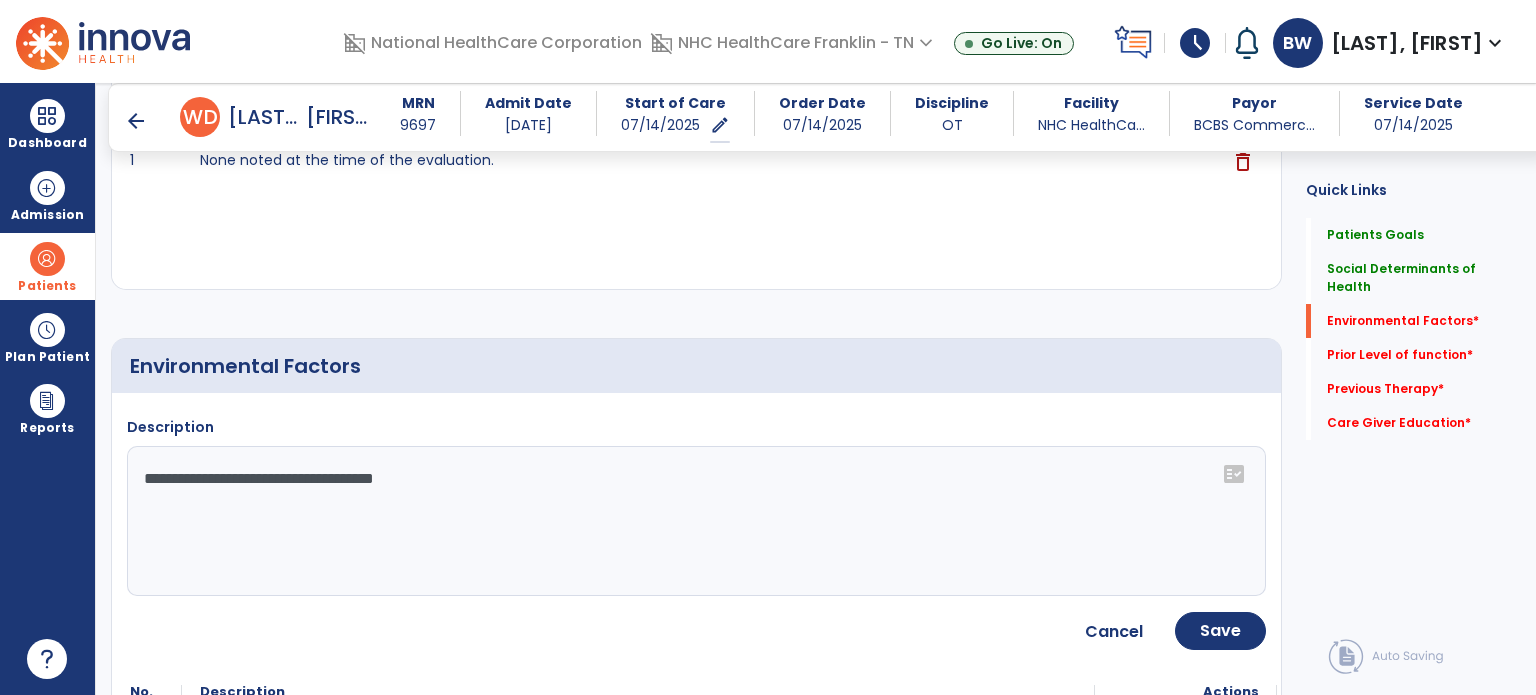type on "**********" 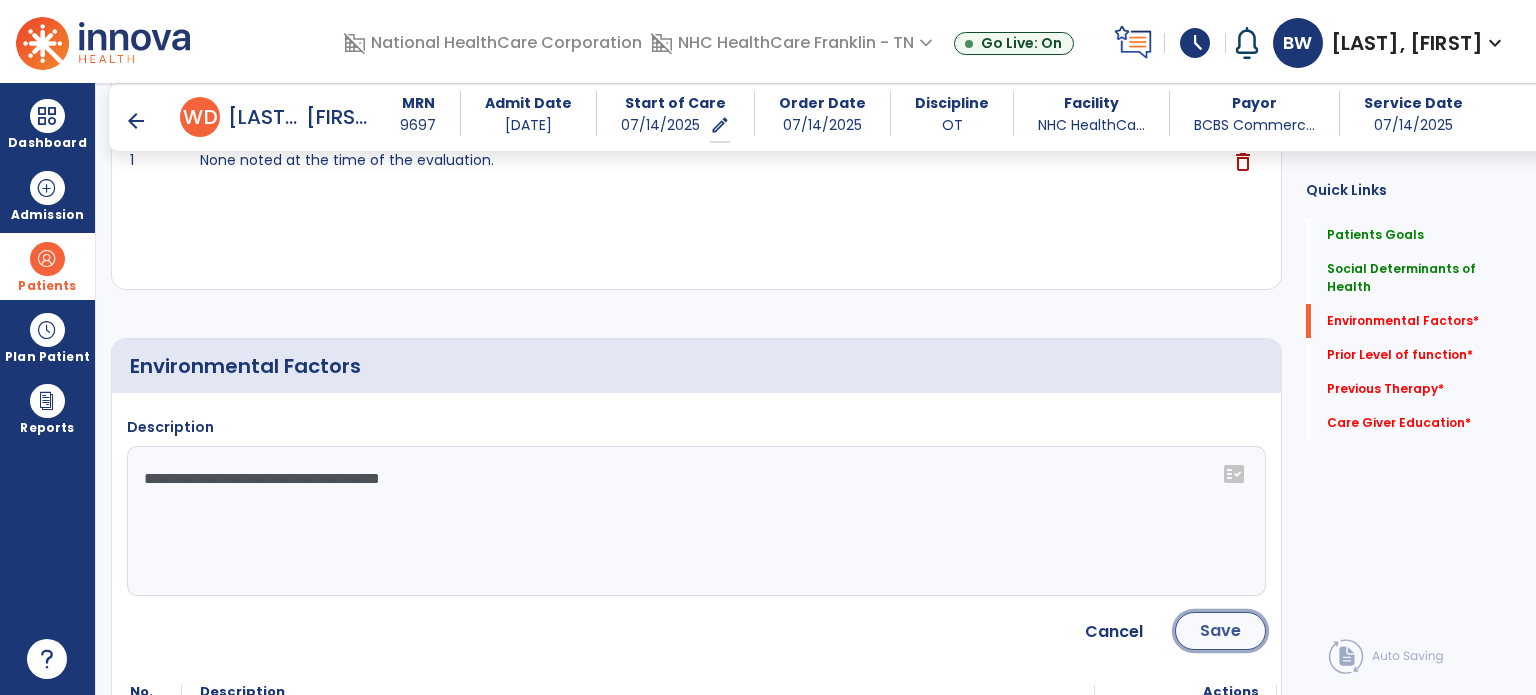 click on "Save" 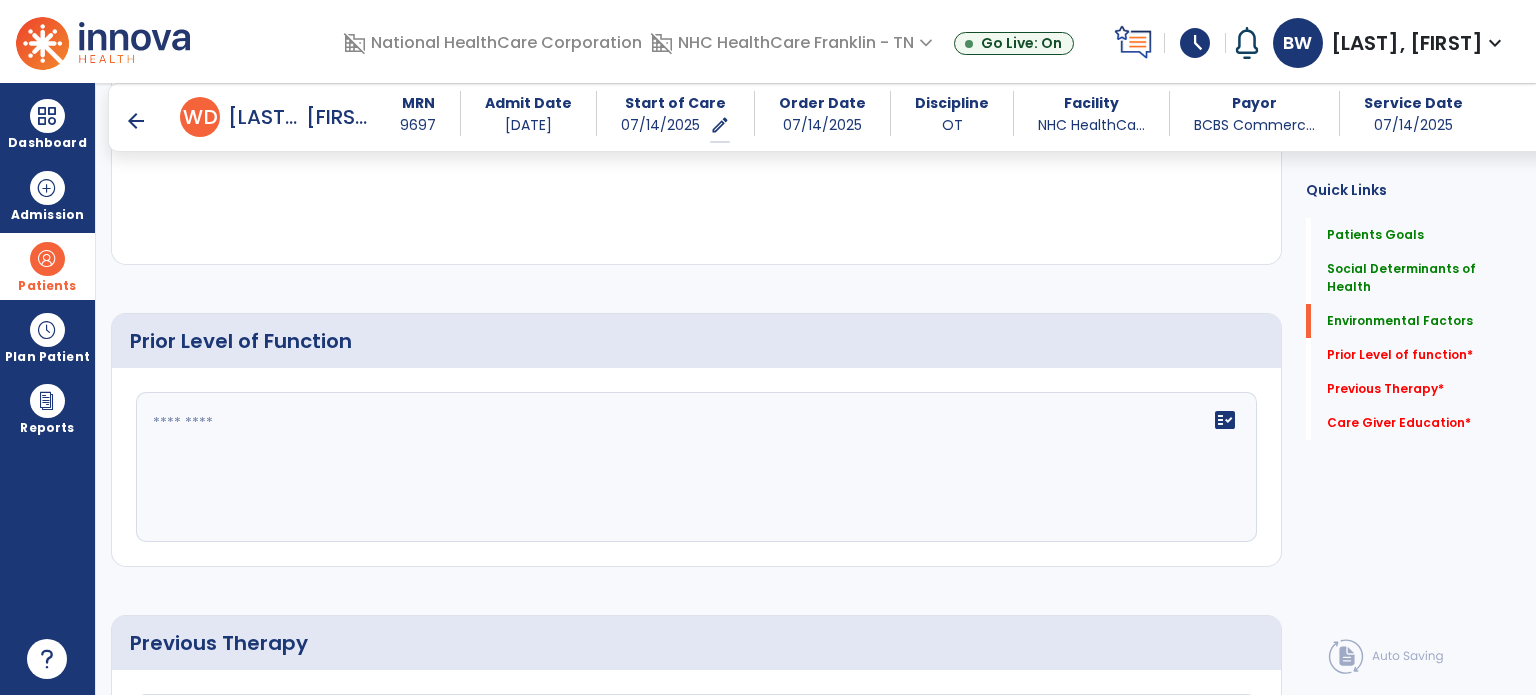 scroll, scrollTop: 984, scrollLeft: 0, axis: vertical 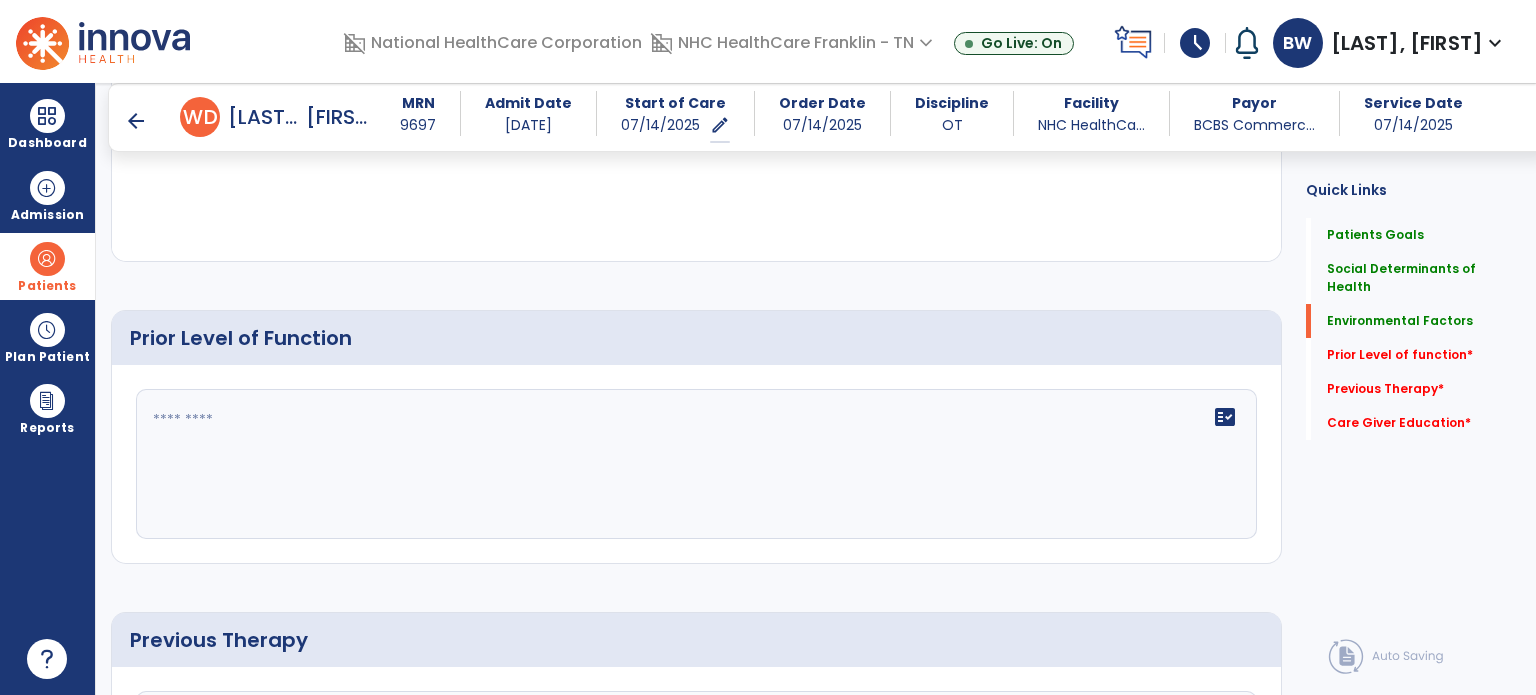 click 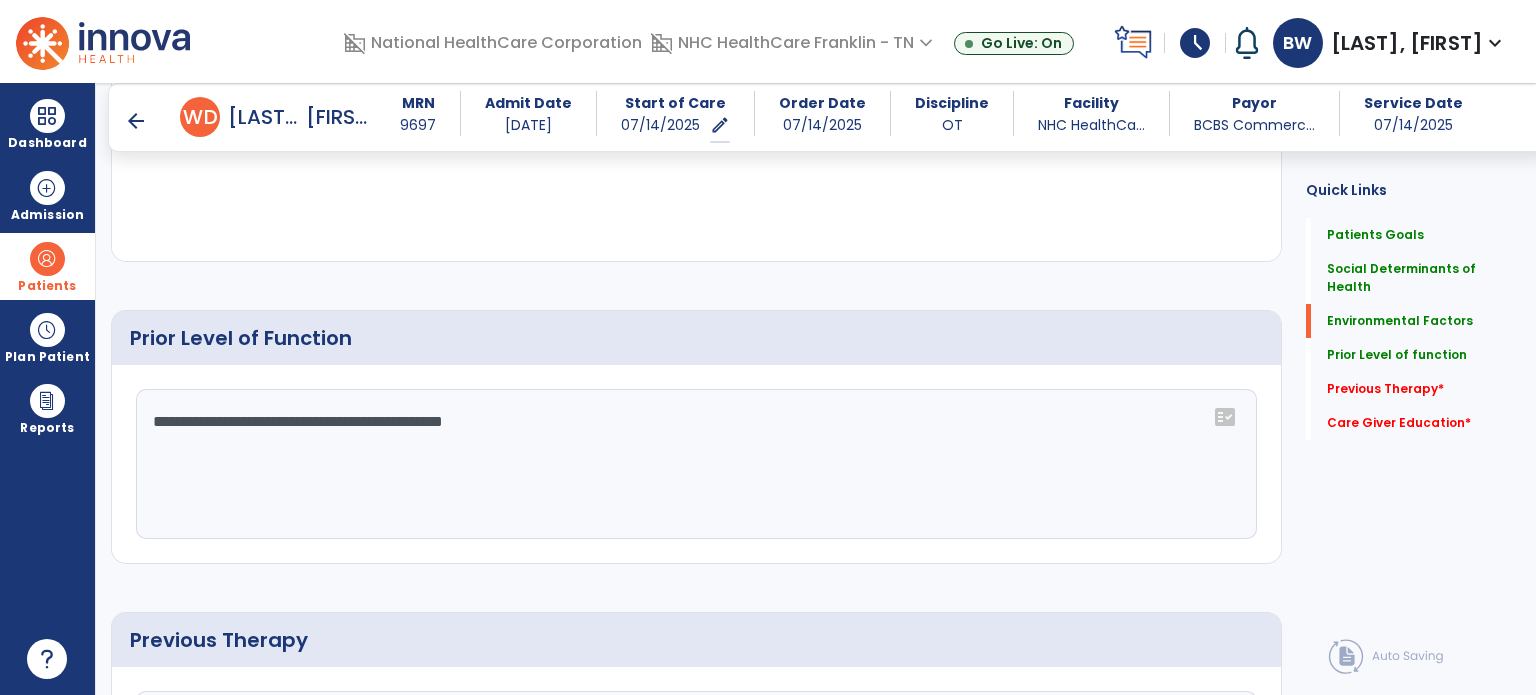 click on "**********" 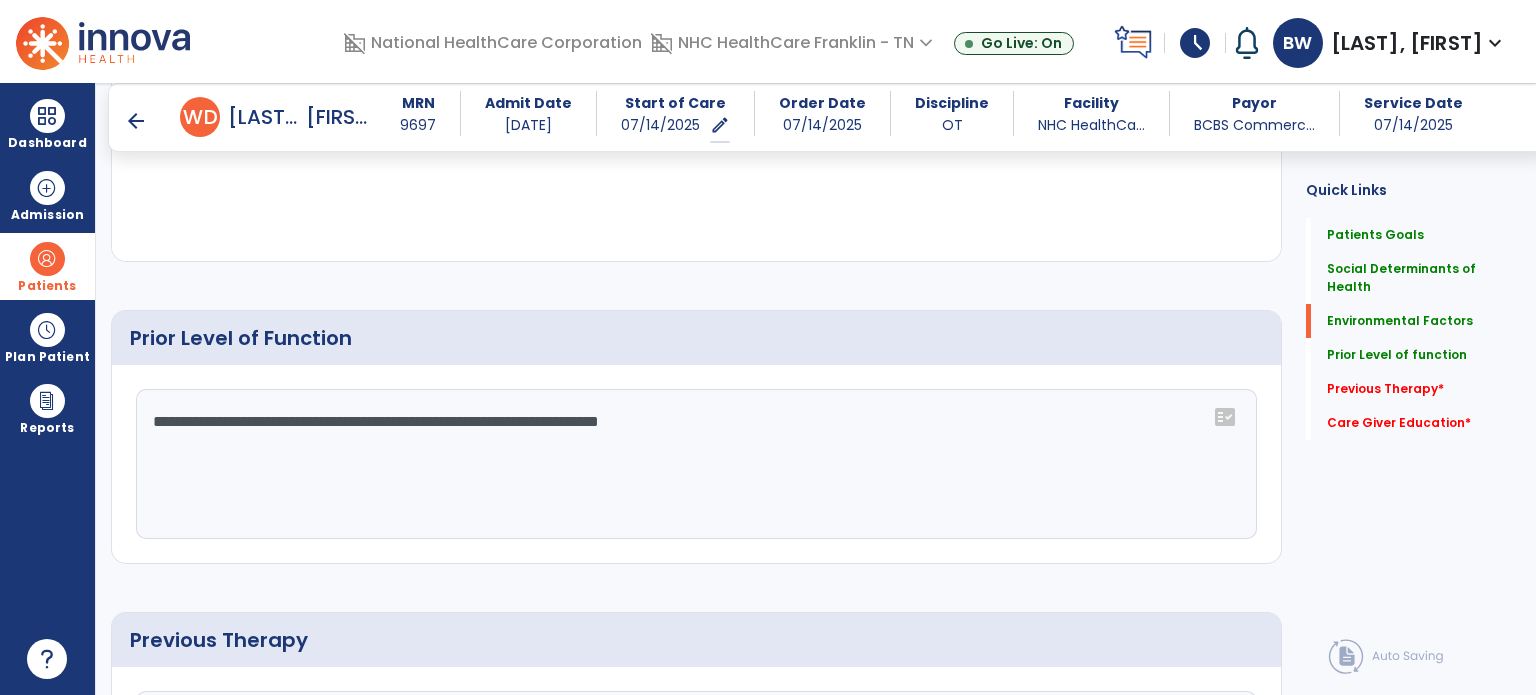 type on "**********" 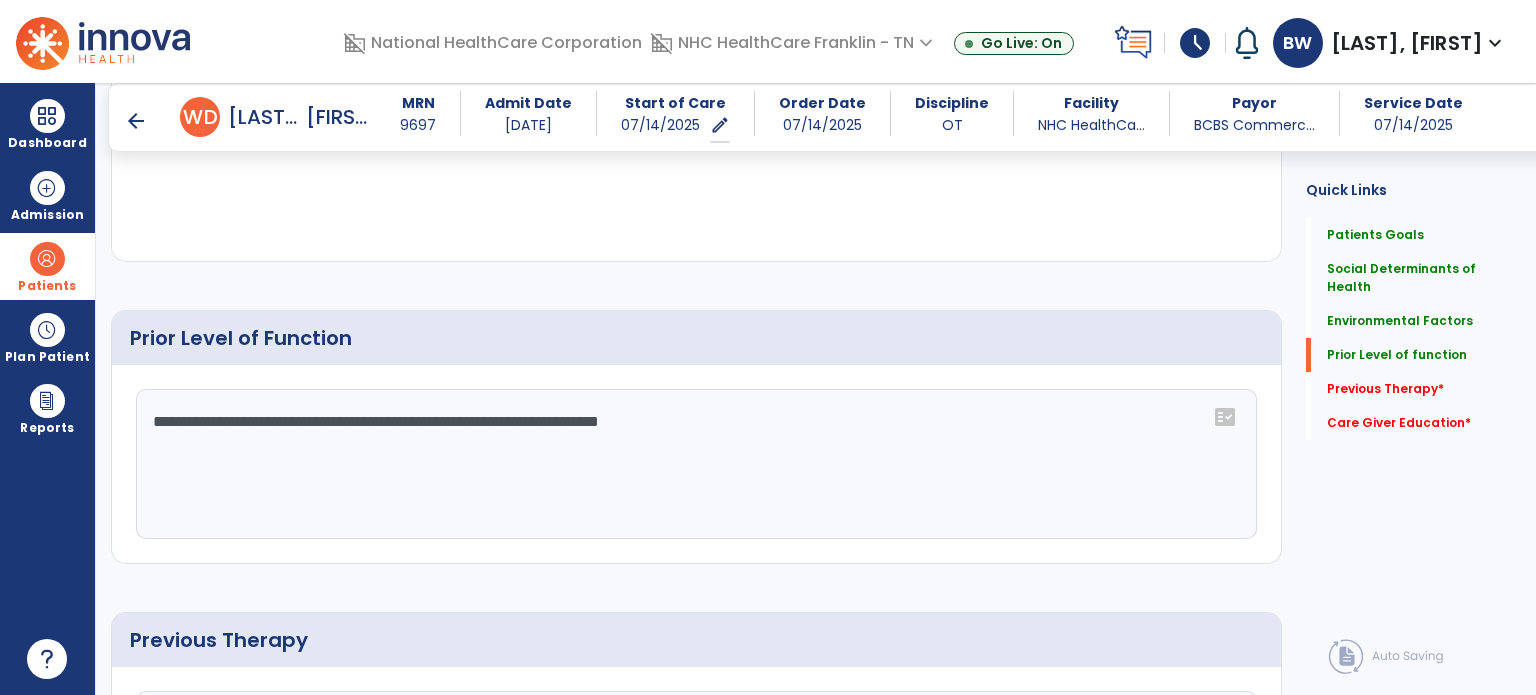 scroll, scrollTop: 1057, scrollLeft: 0, axis: vertical 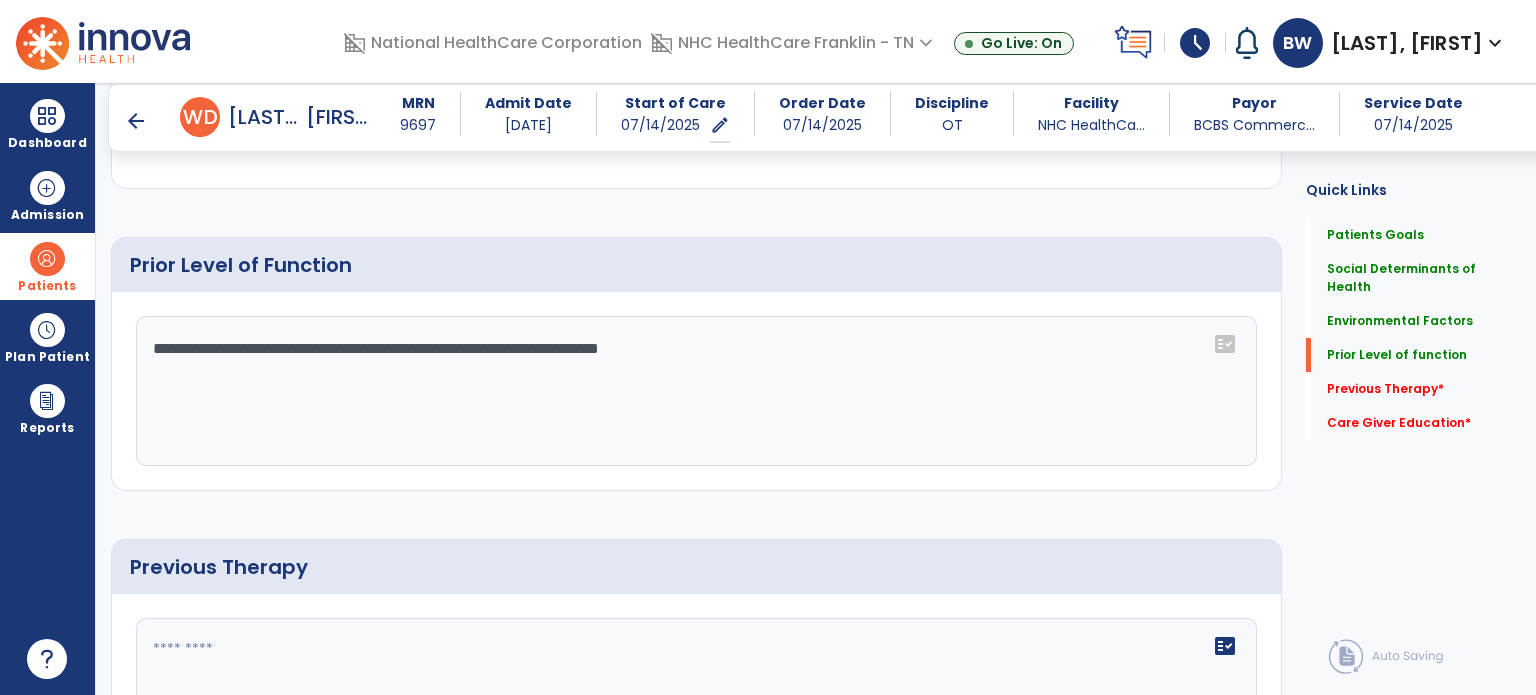 click 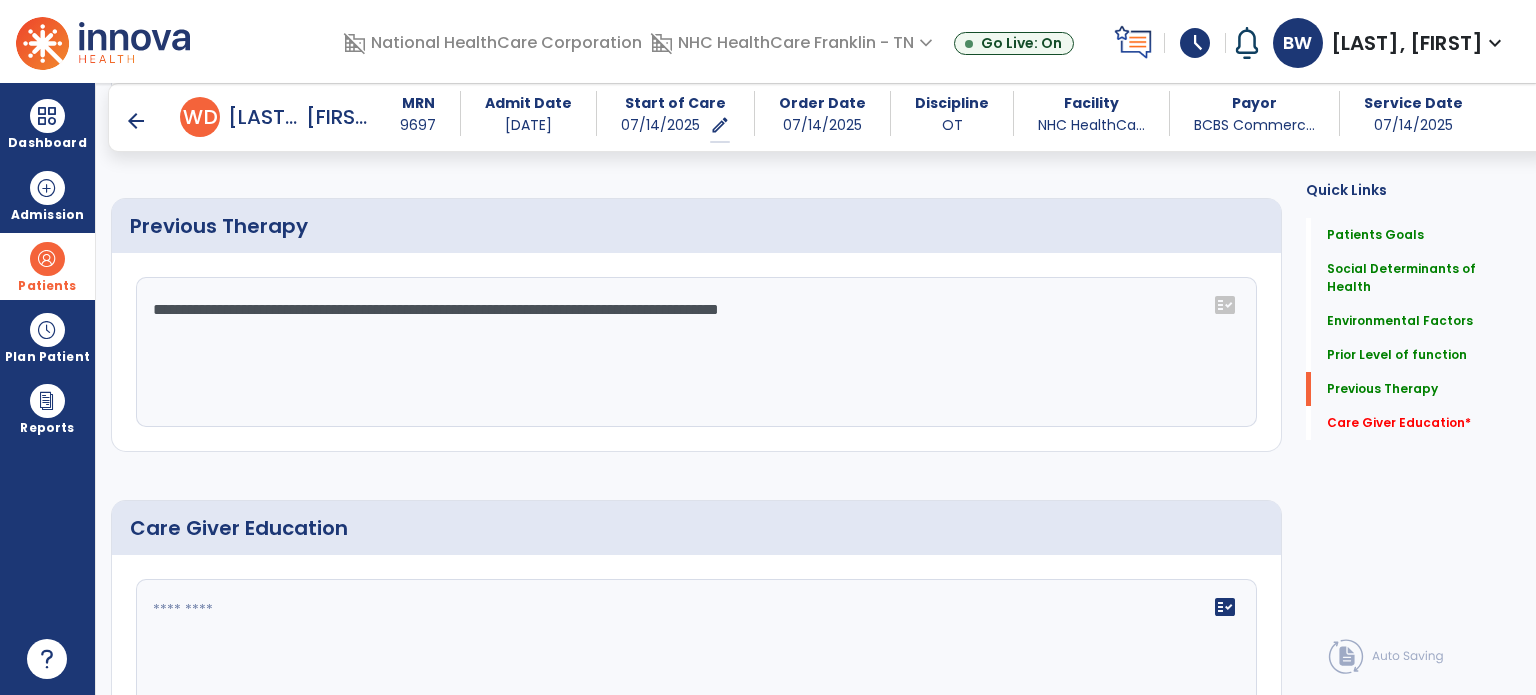 scroll, scrollTop: 1407, scrollLeft: 0, axis: vertical 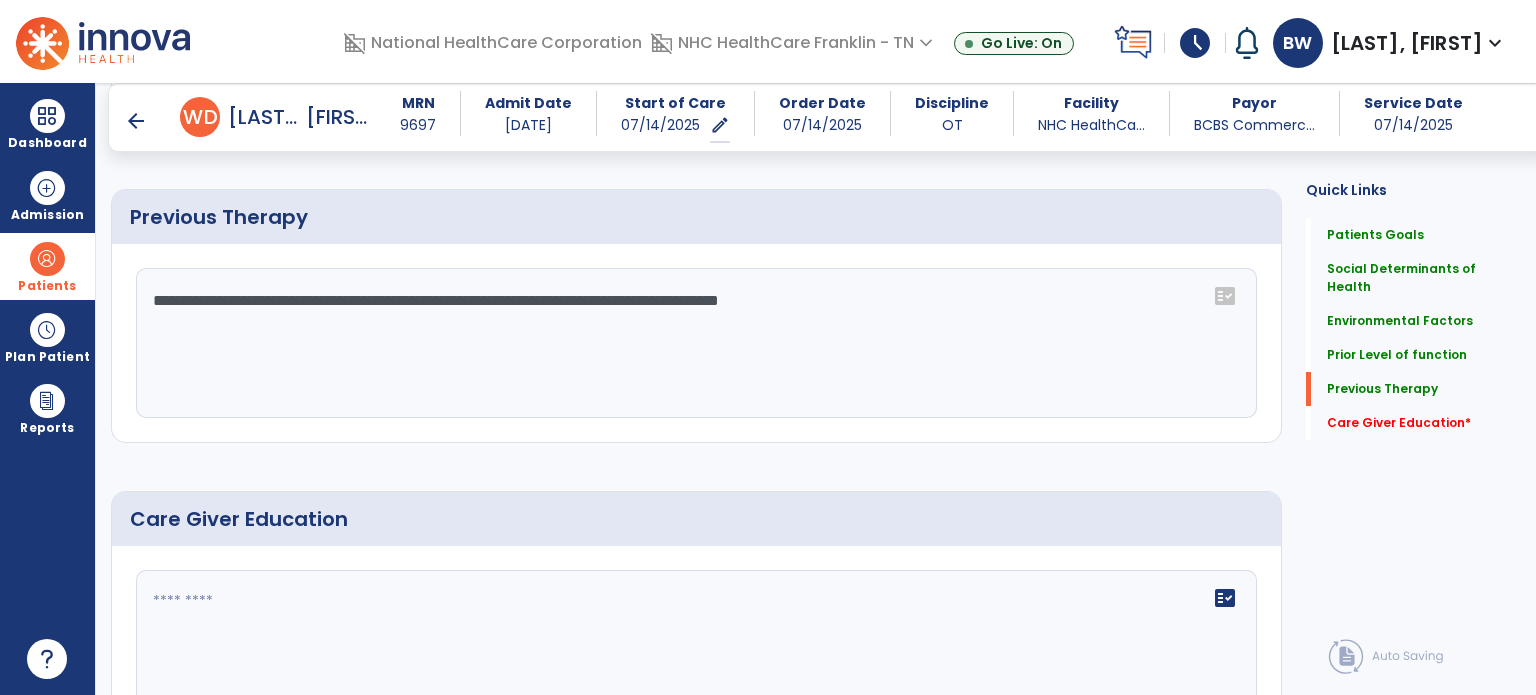 type on "**********" 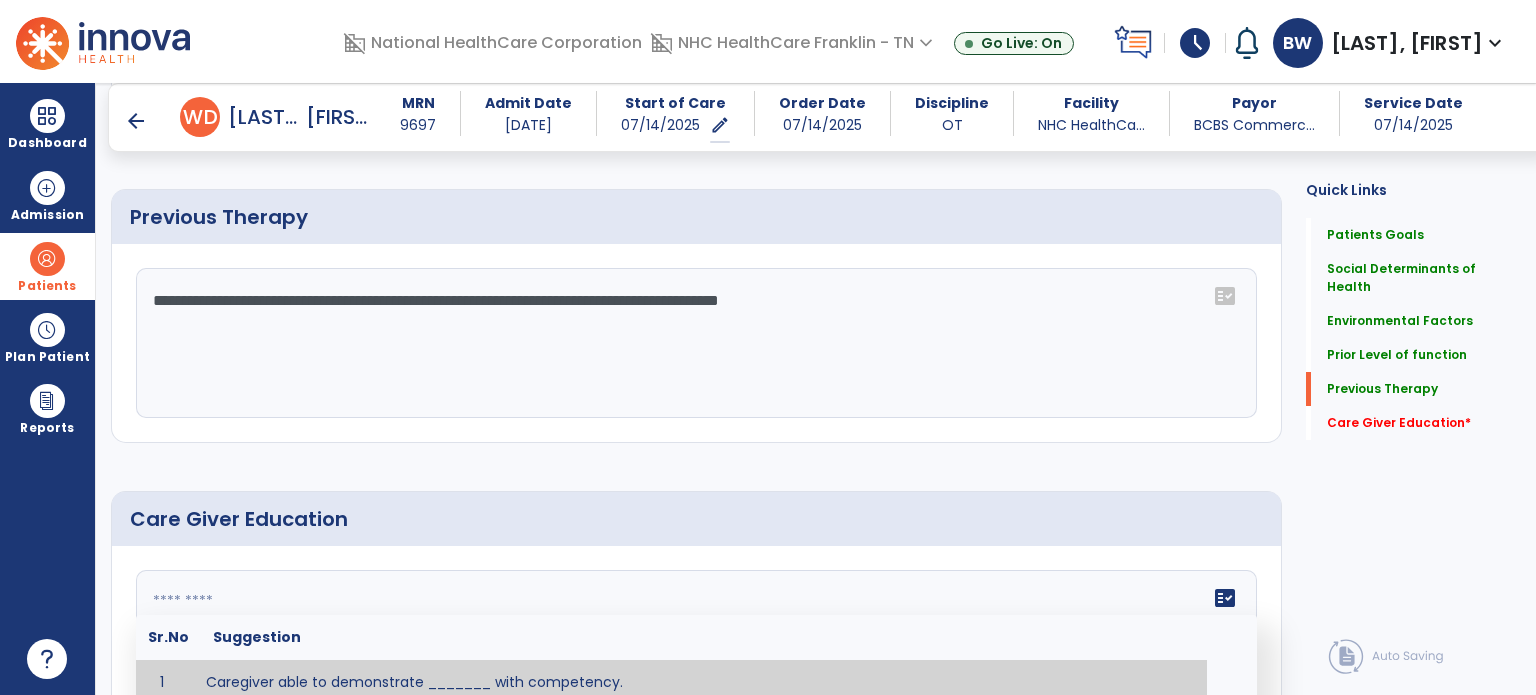 click 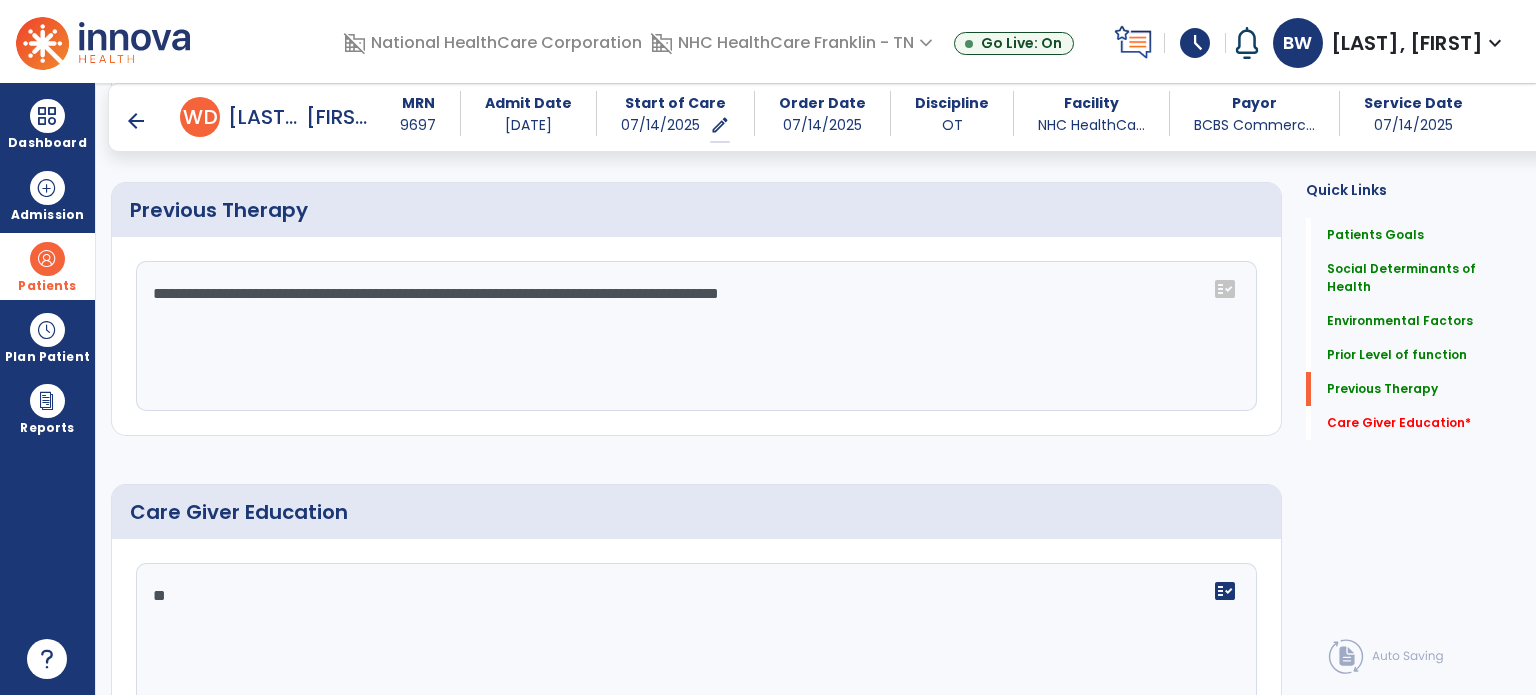 type on "***" 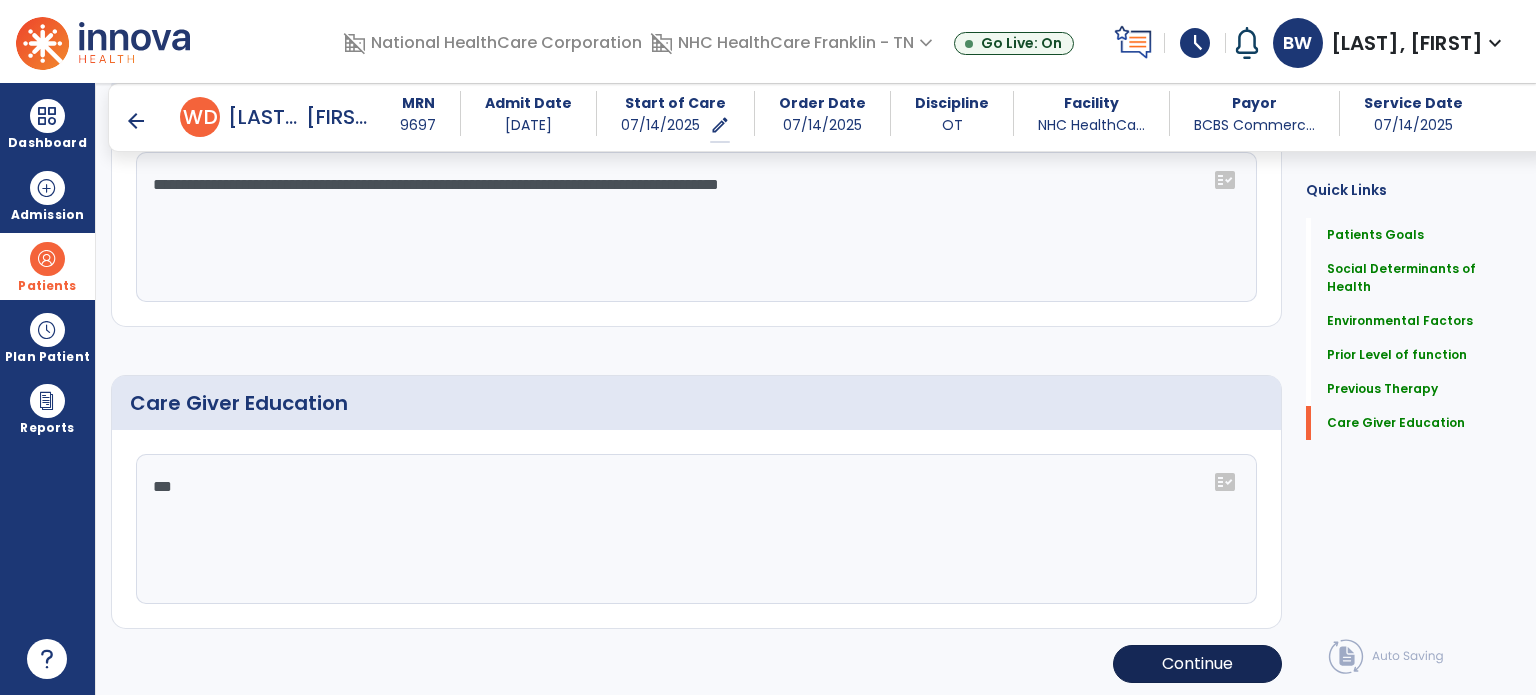 click on "Continue" 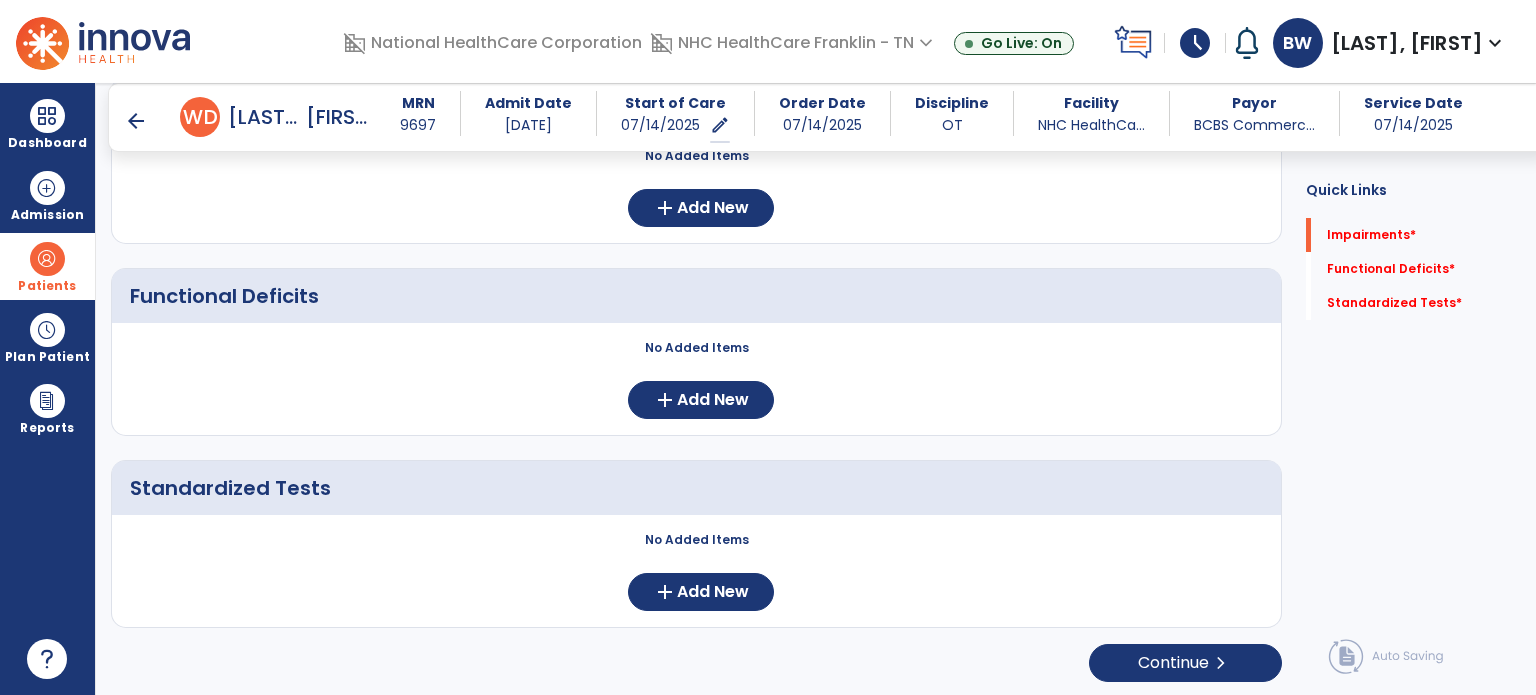 scroll, scrollTop: 0, scrollLeft: 0, axis: both 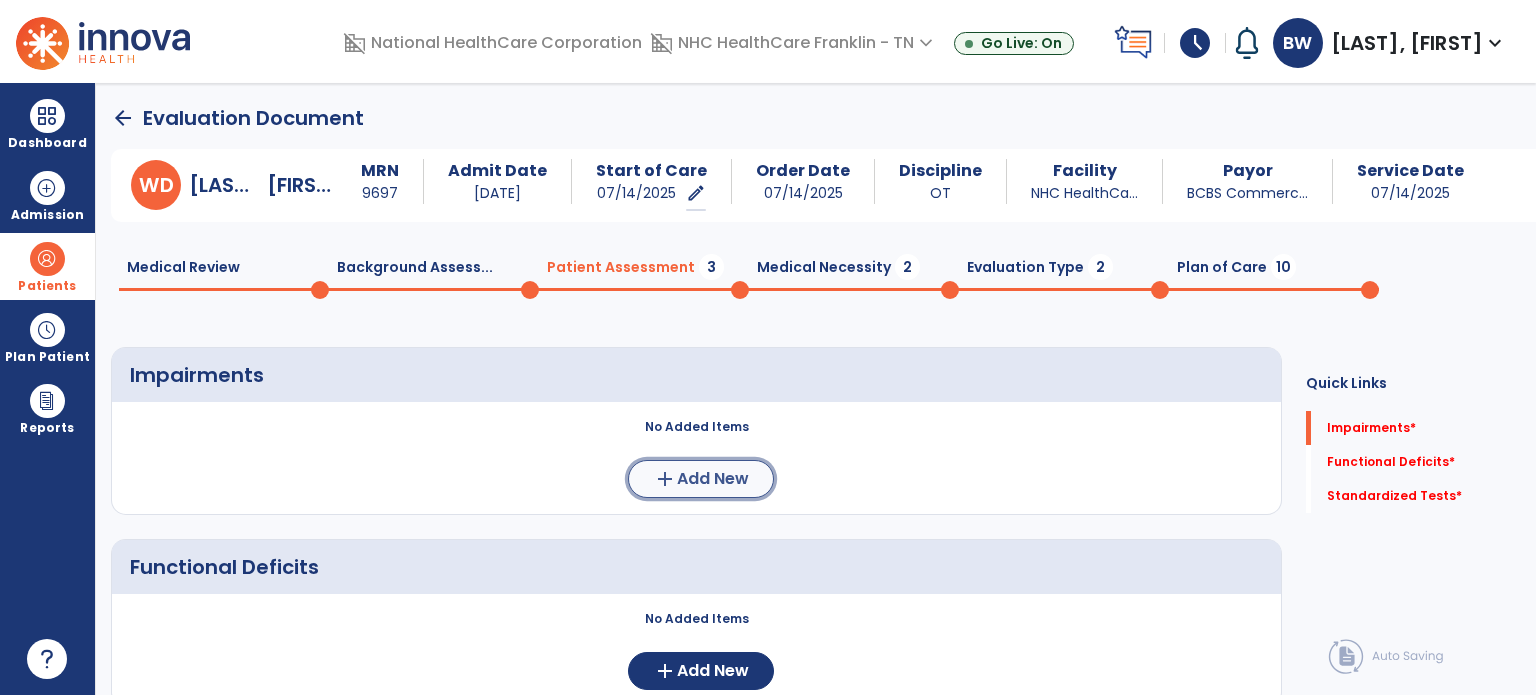 click on "Add New" 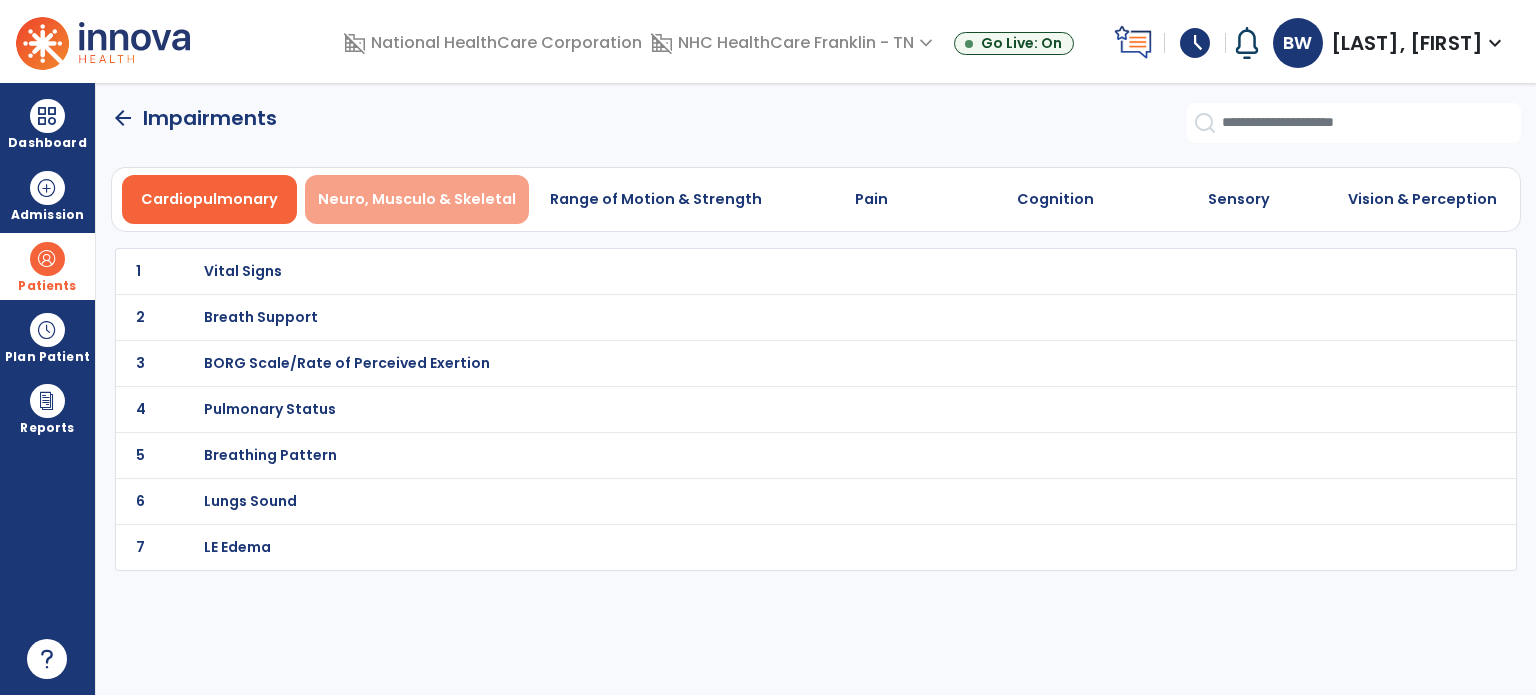 click on "Neuro, Musculo & Skeletal" at bounding box center [417, 199] 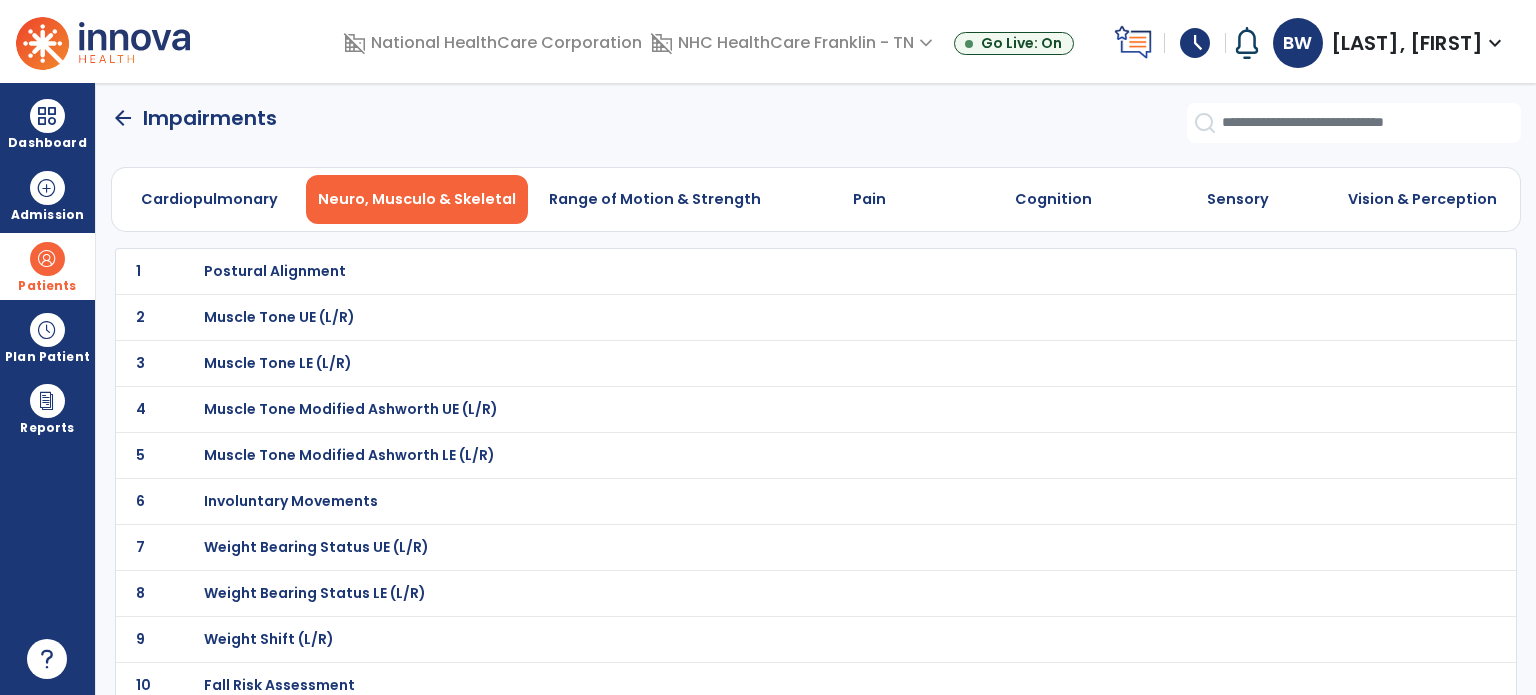 click on "Weight Bearing Status LE (L/R)" at bounding box center [275, 271] 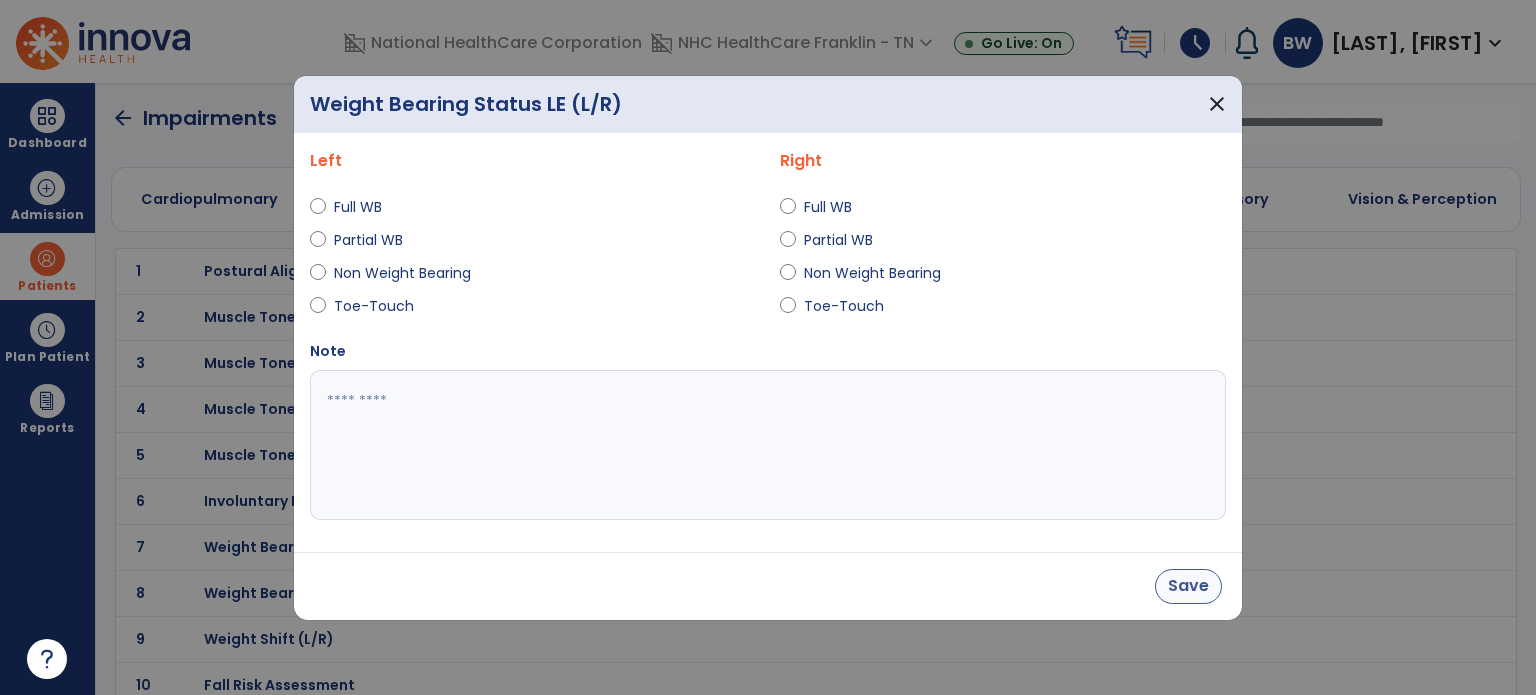 click on "Save" at bounding box center (1188, 586) 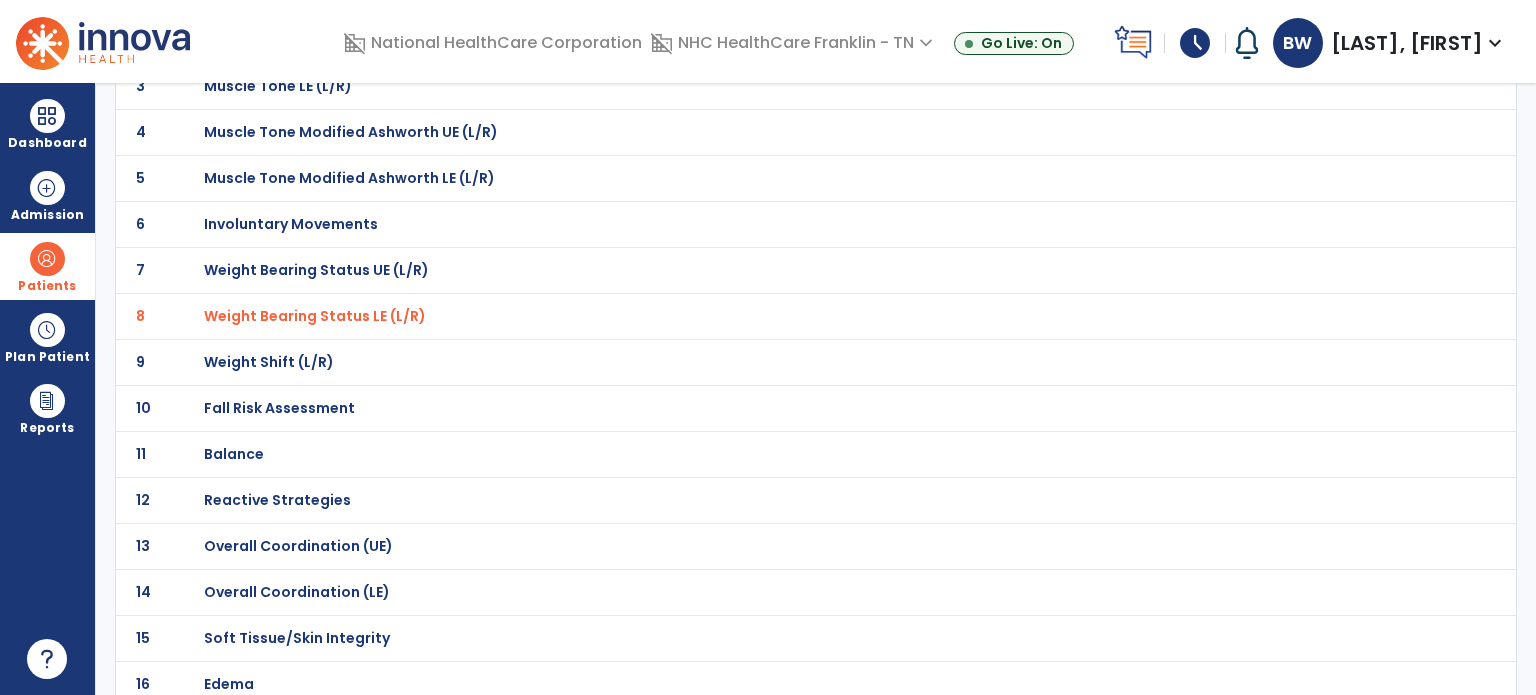 scroll, scrollTop: 306, scrollLeft: 0, axis: vertical 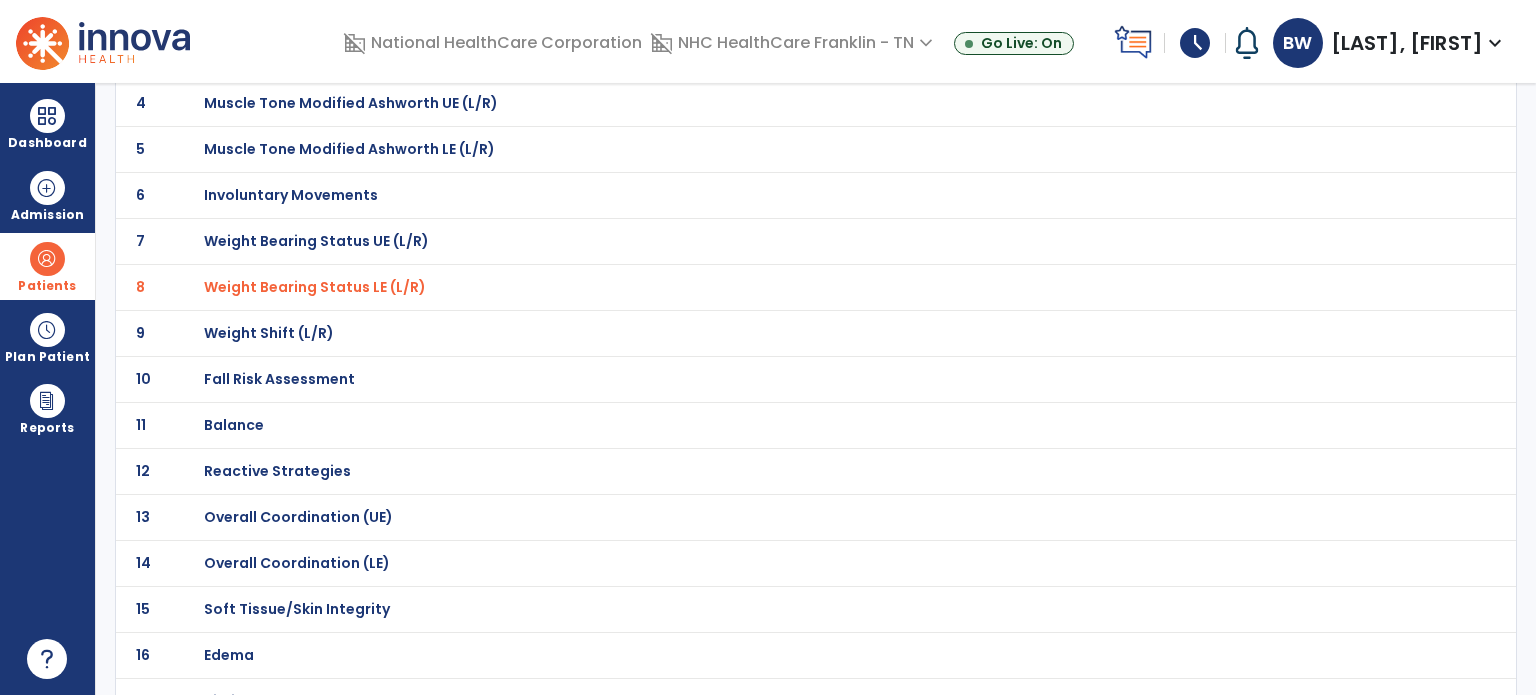 click on "Balance" at bounding box center (275, -35) 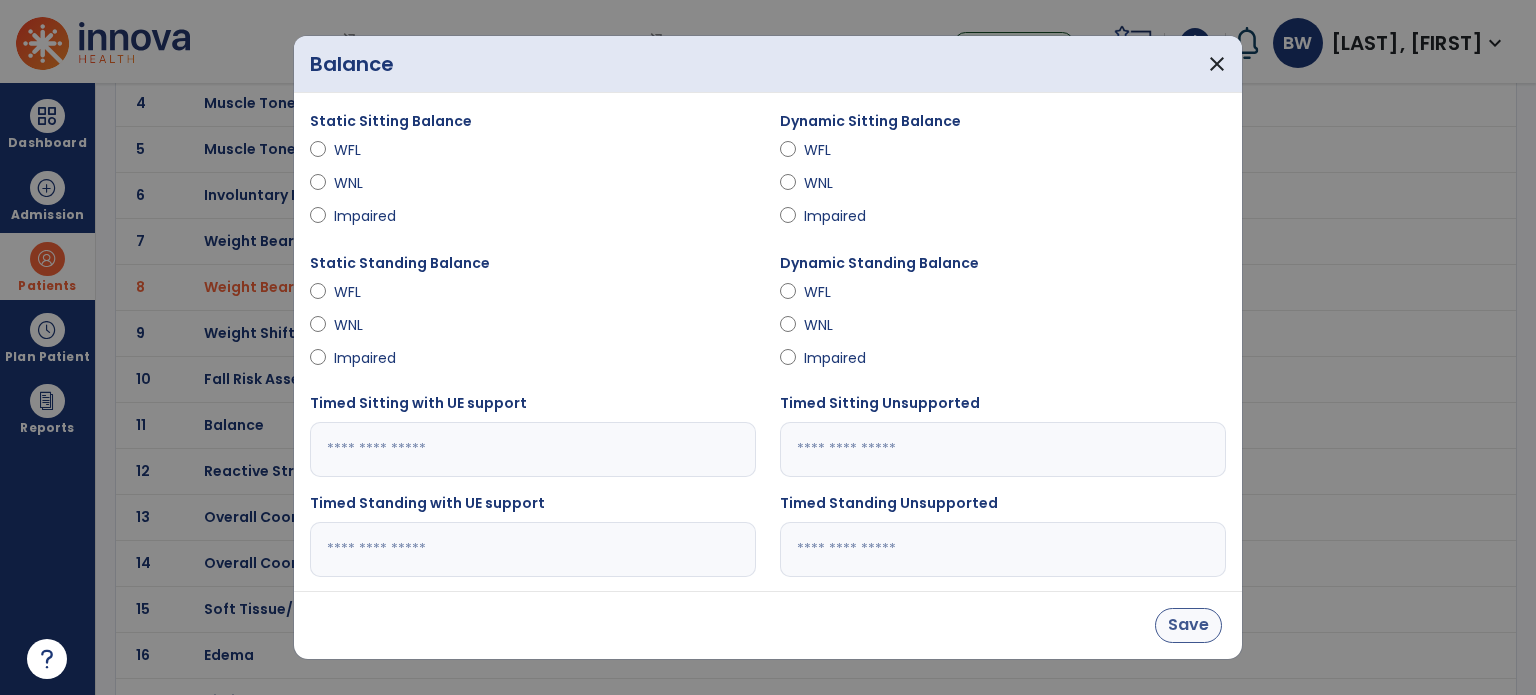 click on "Save" at bounding box center [1188, 625] 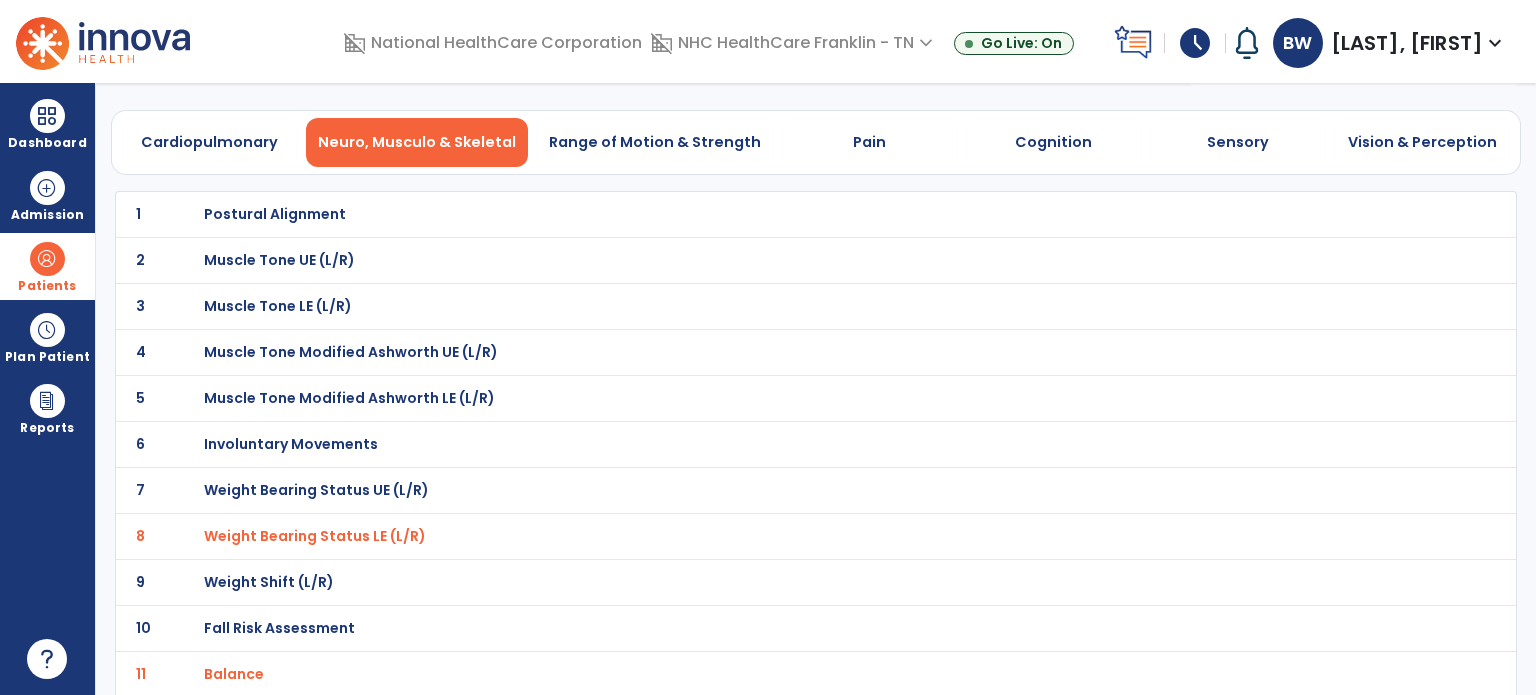 scroll, scrollTop: 0, scrollLeft: 0, axis: both 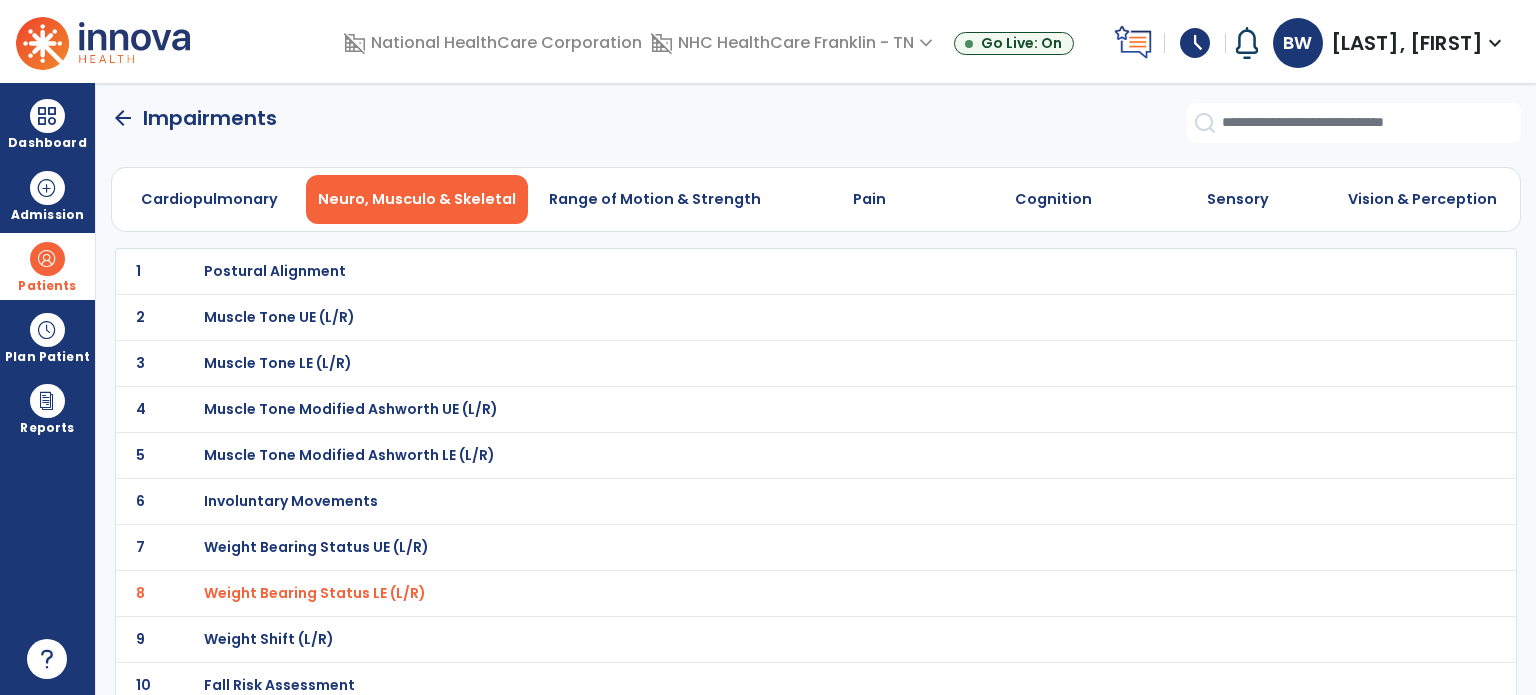 click on "arrow_back" 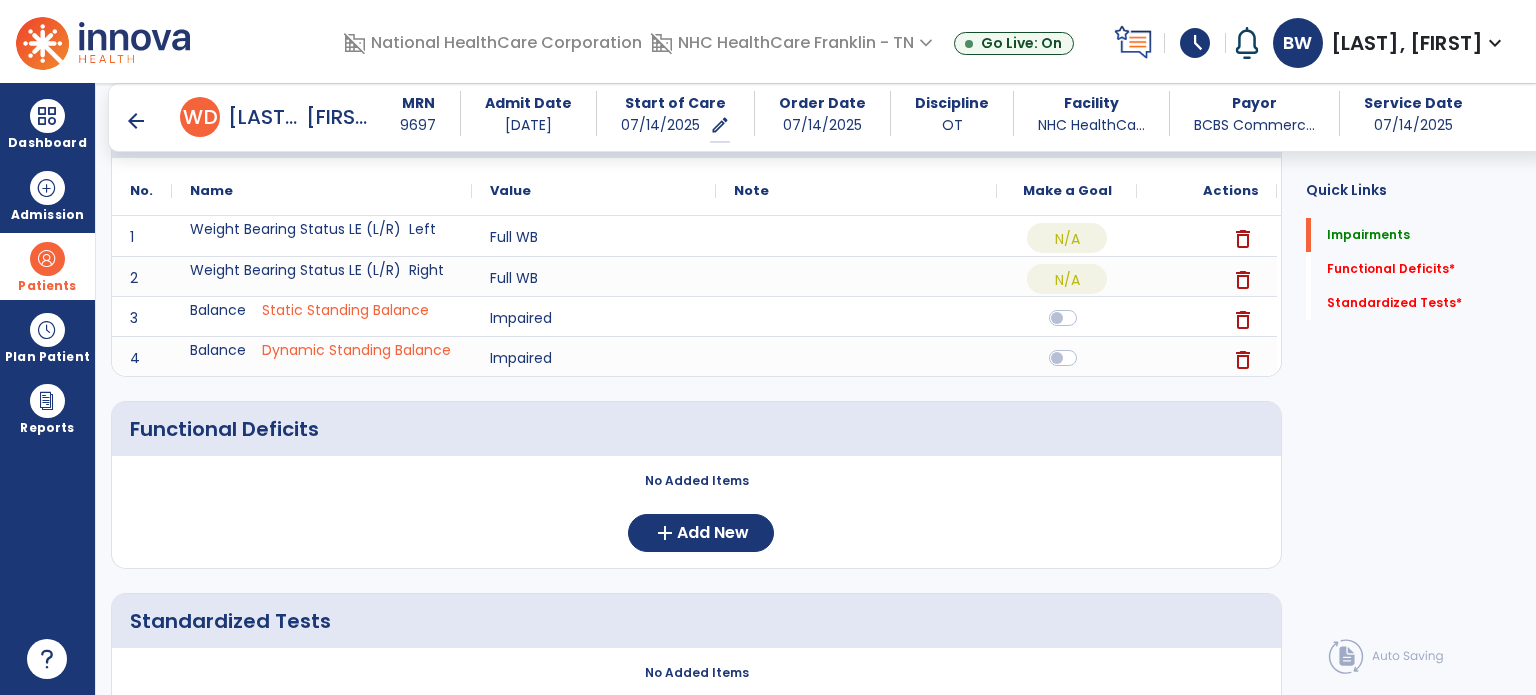 scroll, scrollTop: 230, scrollLeft: 0, axis: vertical 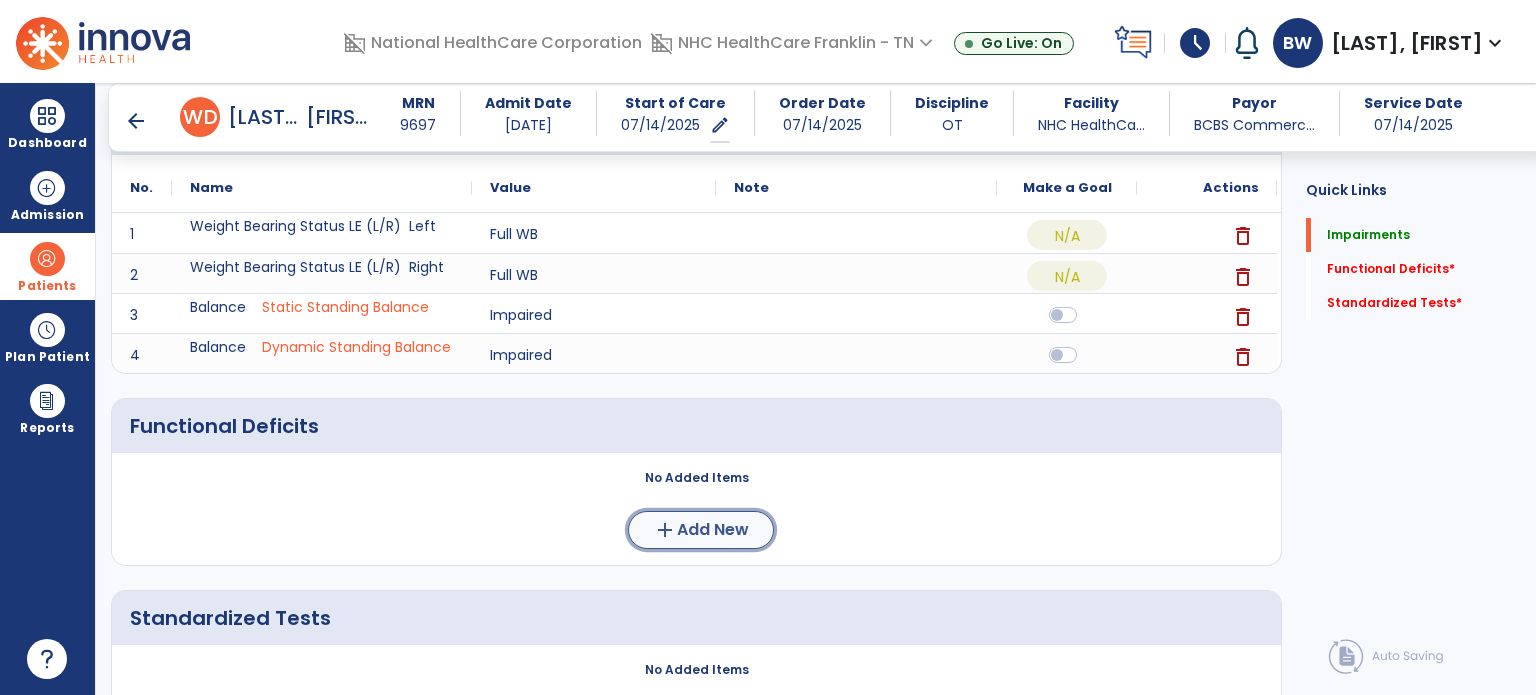 click on "Add New" 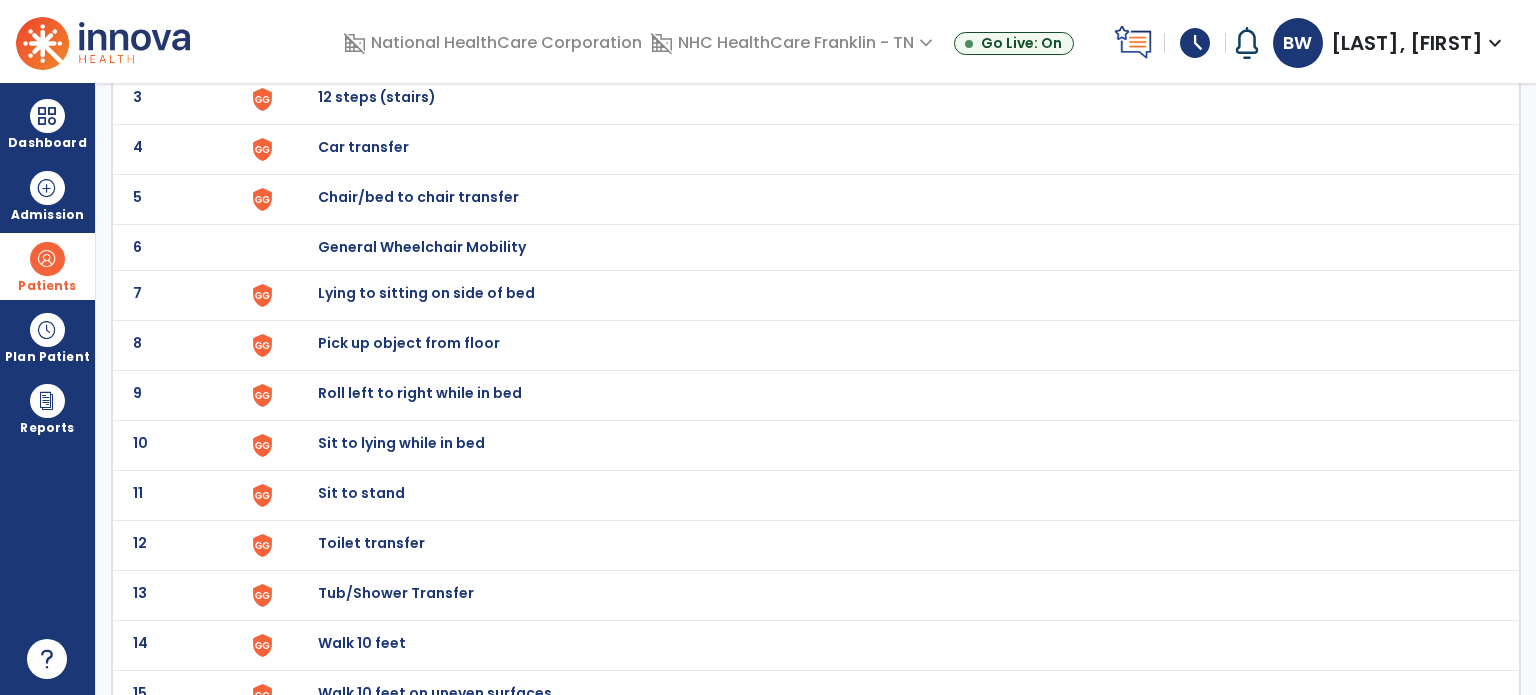 scroll, scrollTop: 296, scrollLeft: 0, axis: vertical 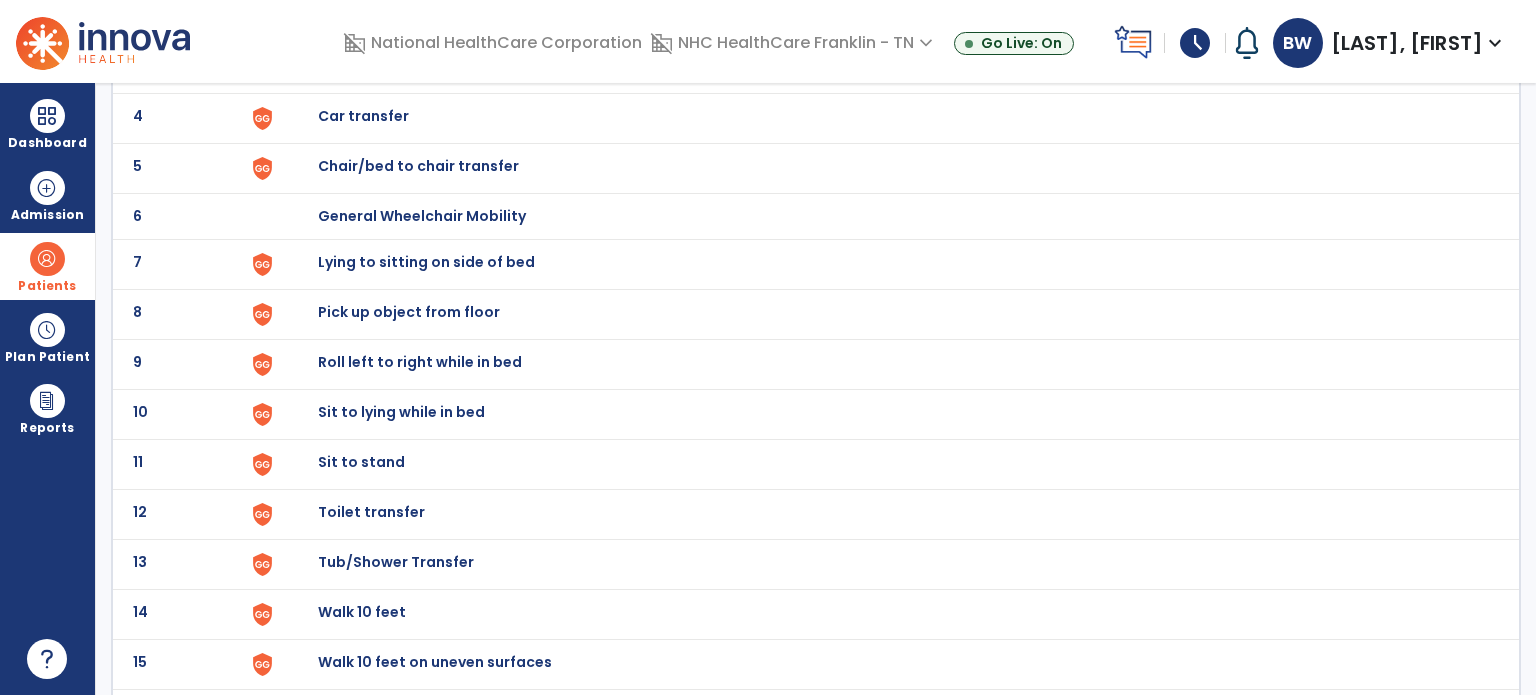 click on "Toilet transfer" at bounding box center [364, -34] 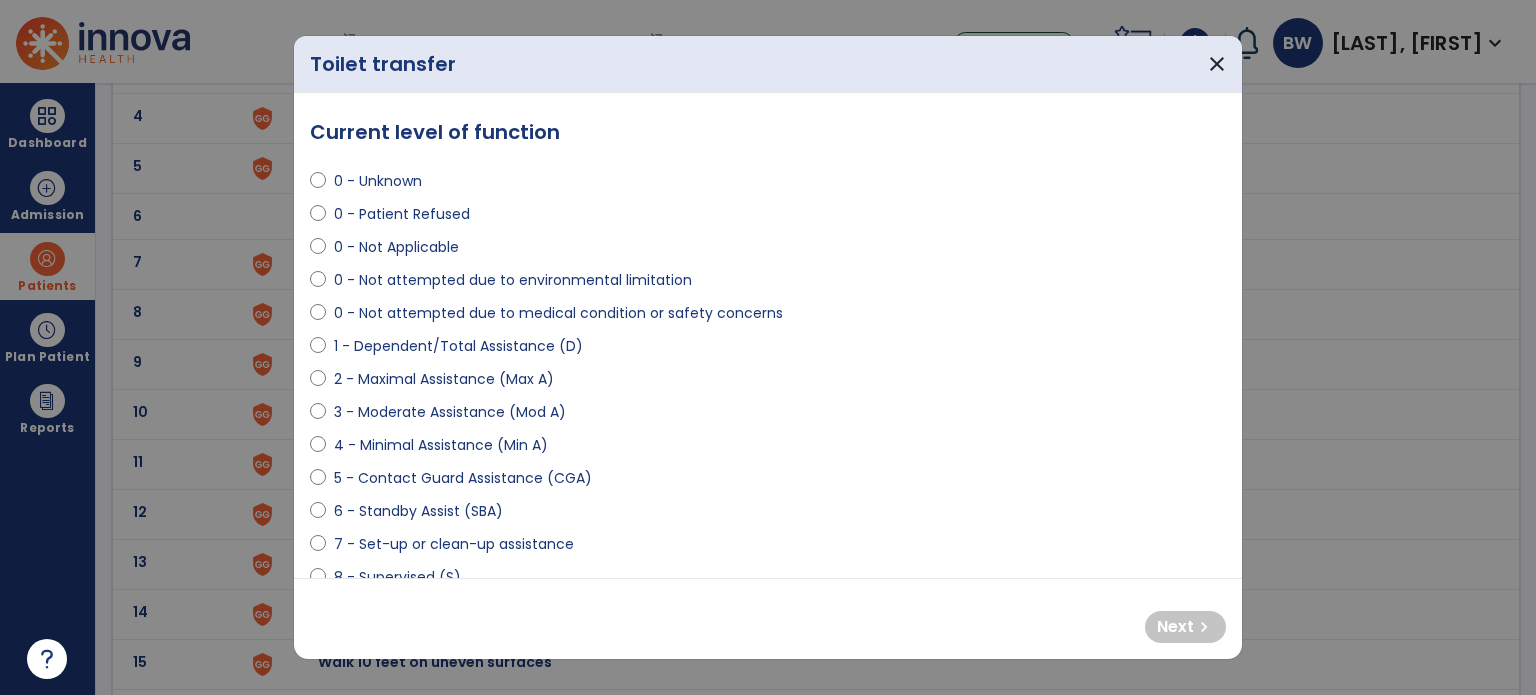 select on "**********" 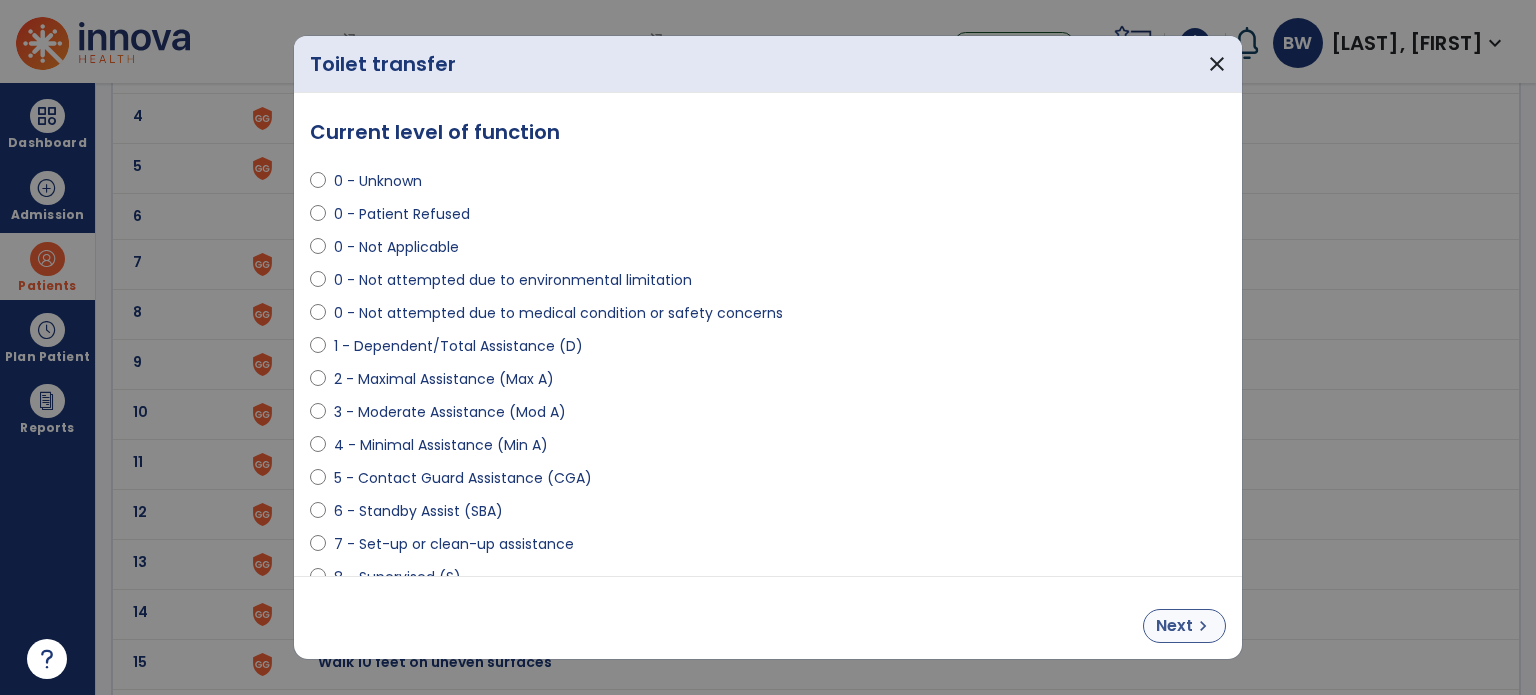 click on "chevron_right" at bounding box center (1203, 626) 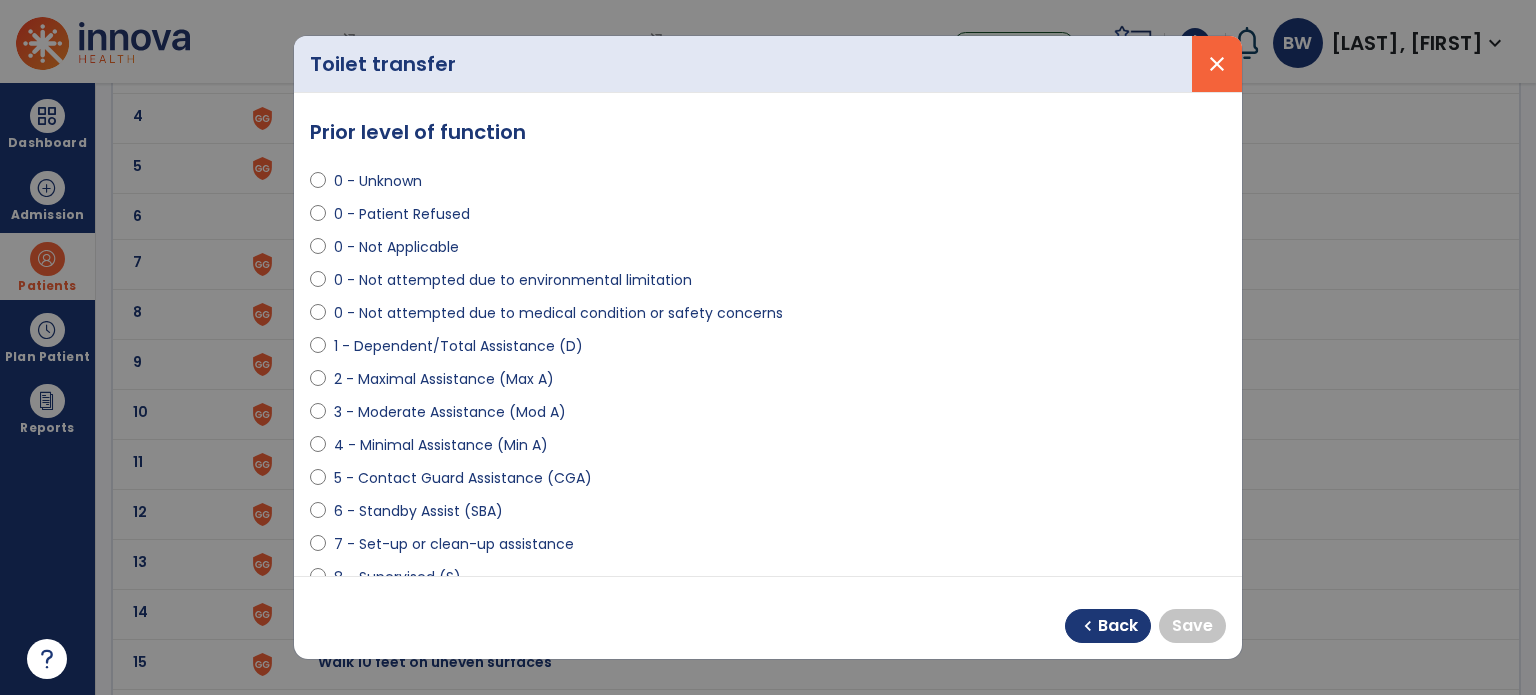 click on "close" at bounding box center [1217, 64] 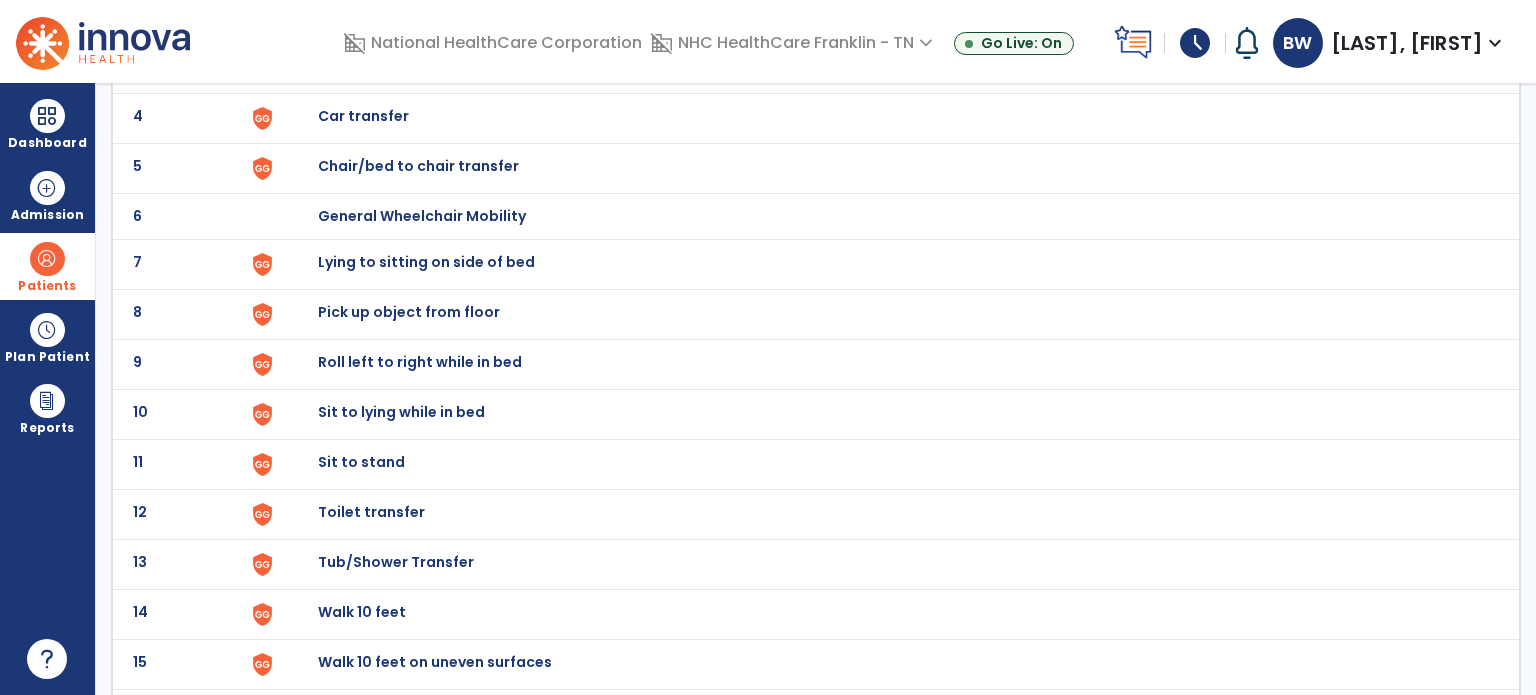 click on "Toilet transfer" at bounding box center (888, -32) 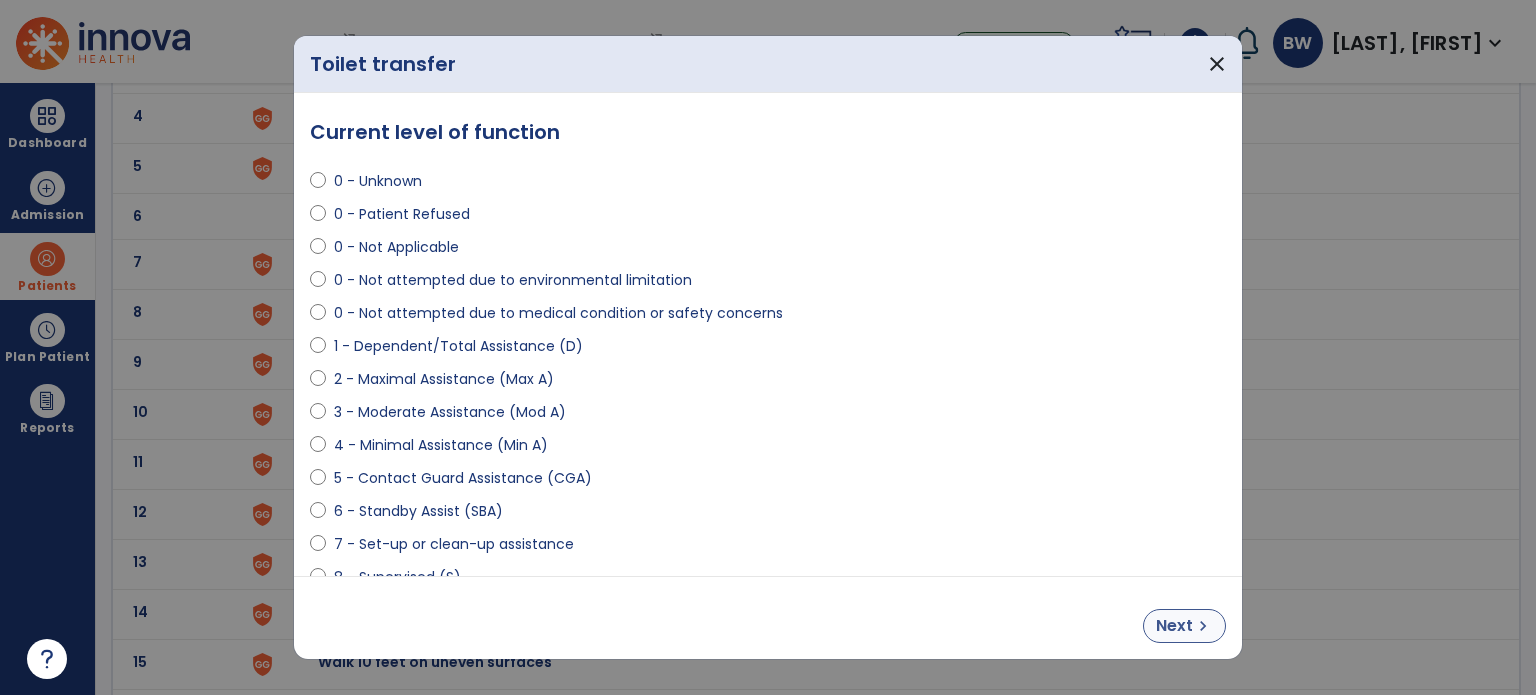 click on "chevron_right" at bounding box center (1203, 626) 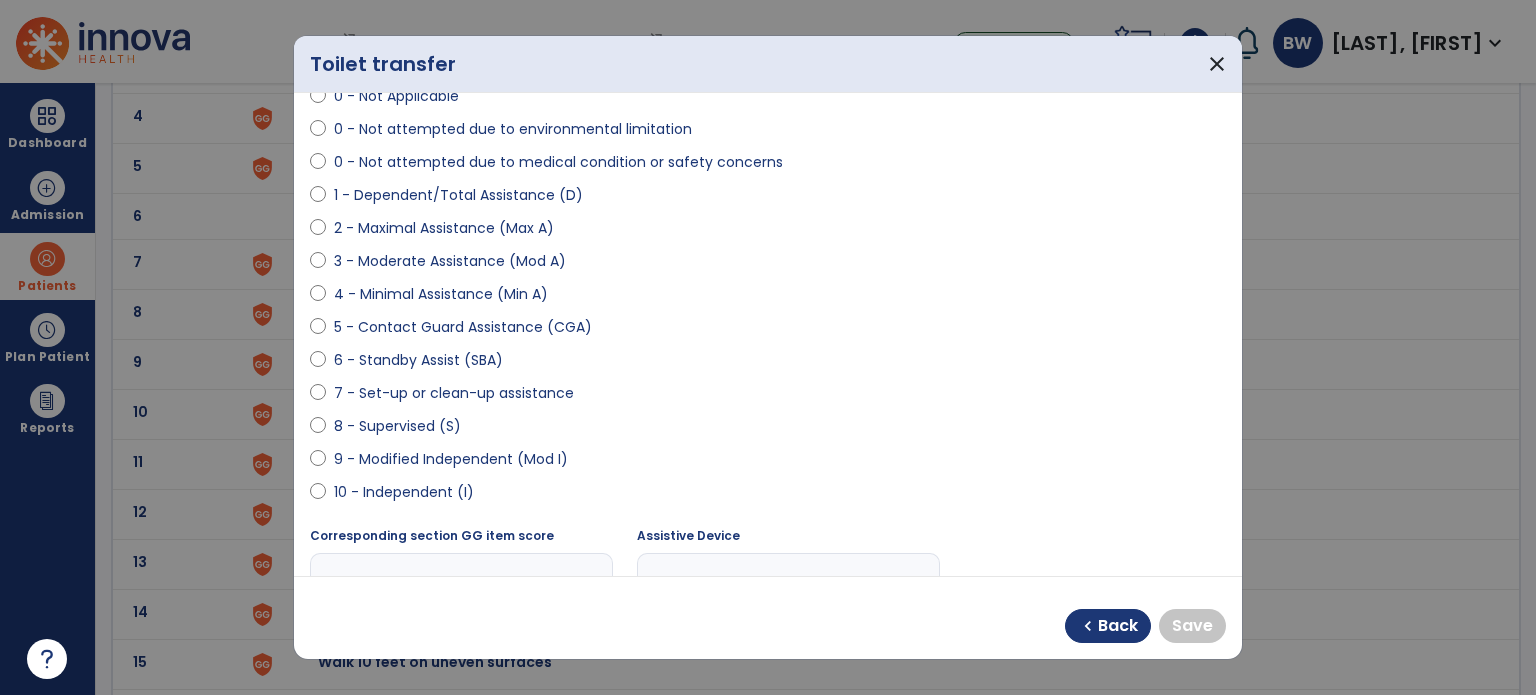 scroll, scrollTop: 162, scrollLeft: 0, axis: vertical 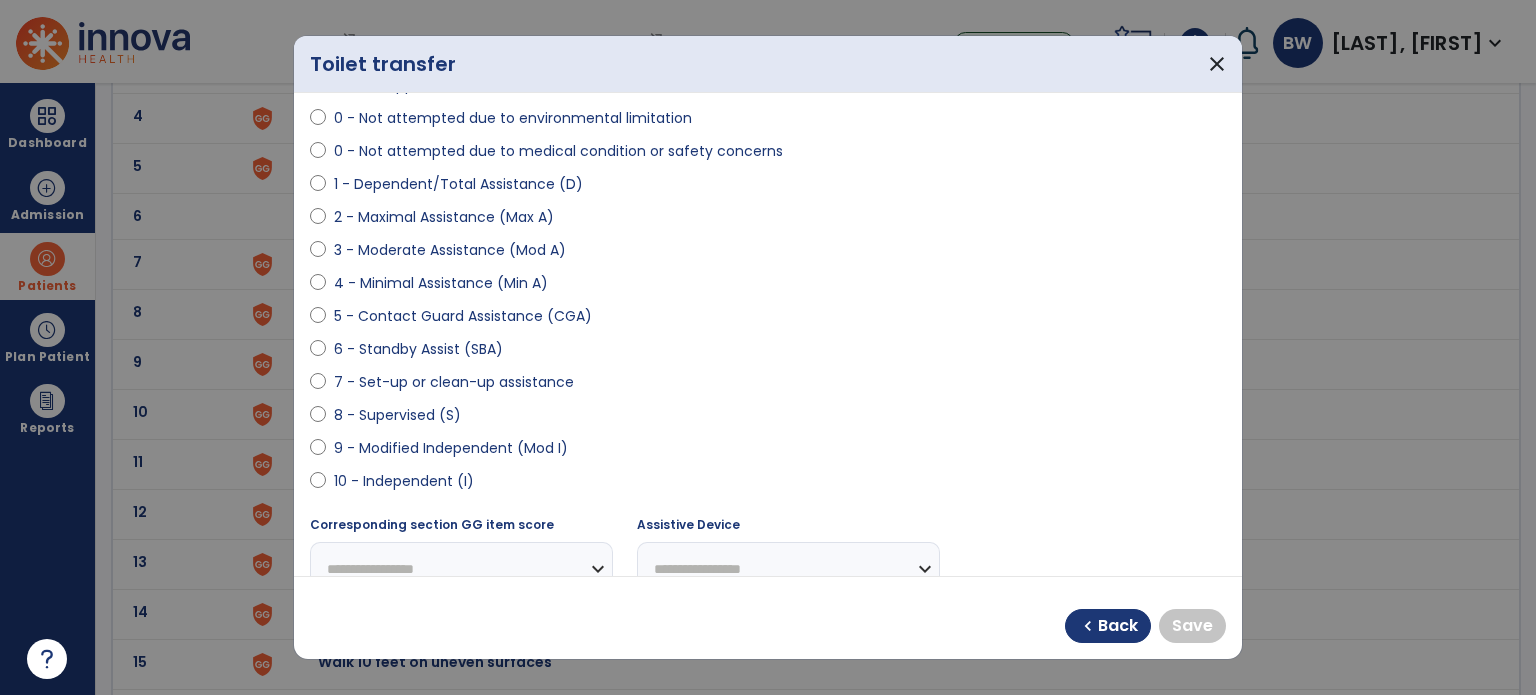 select on "**********" 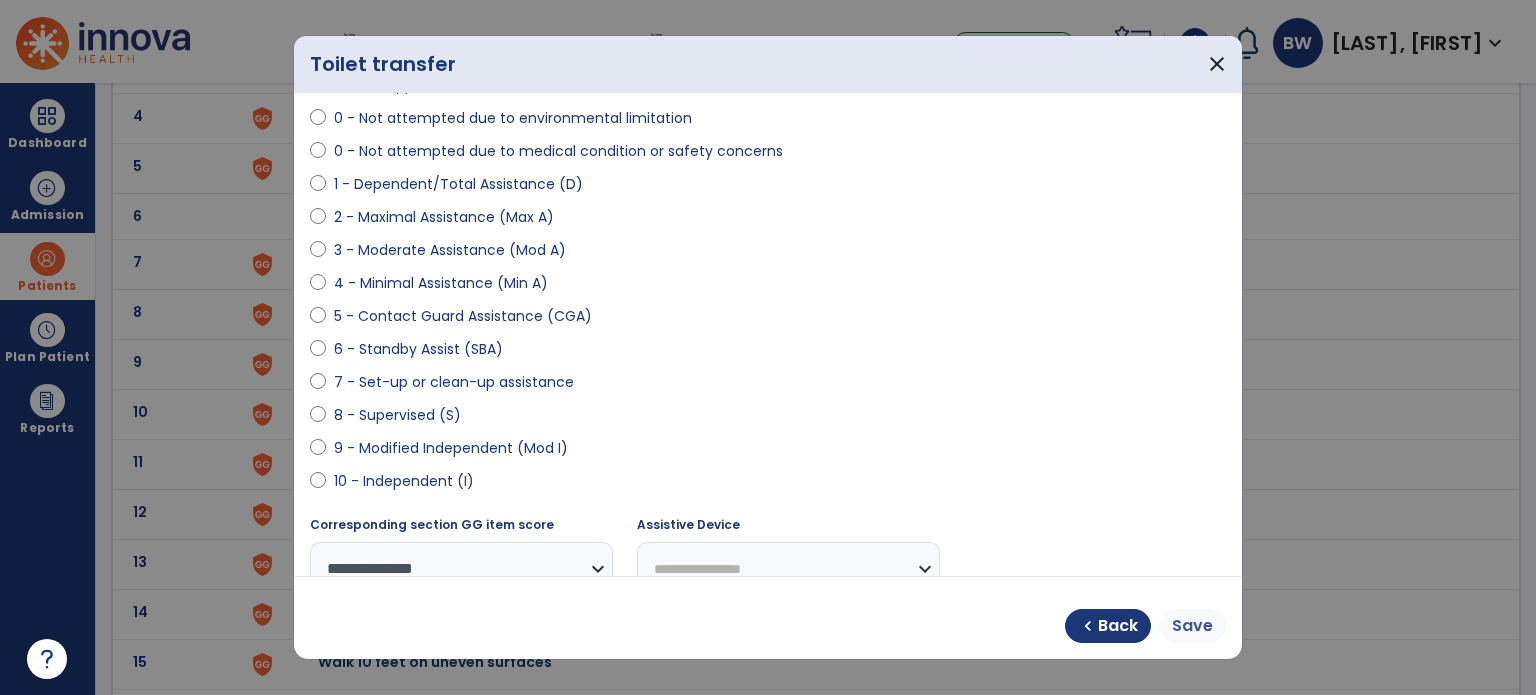 click on "Save" at bounding box center (1192, 626) 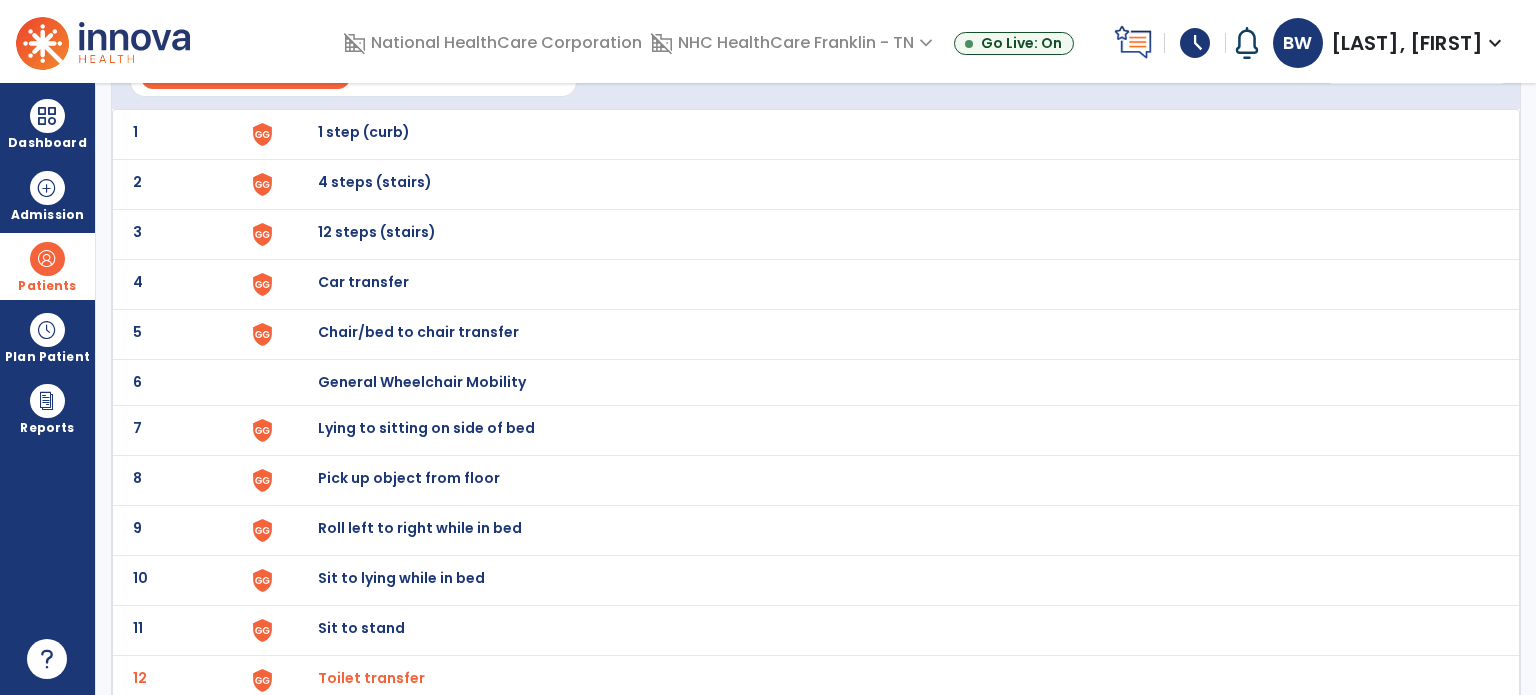 scroll, scrollTop: 0, scrollLeft: 0, axis: both 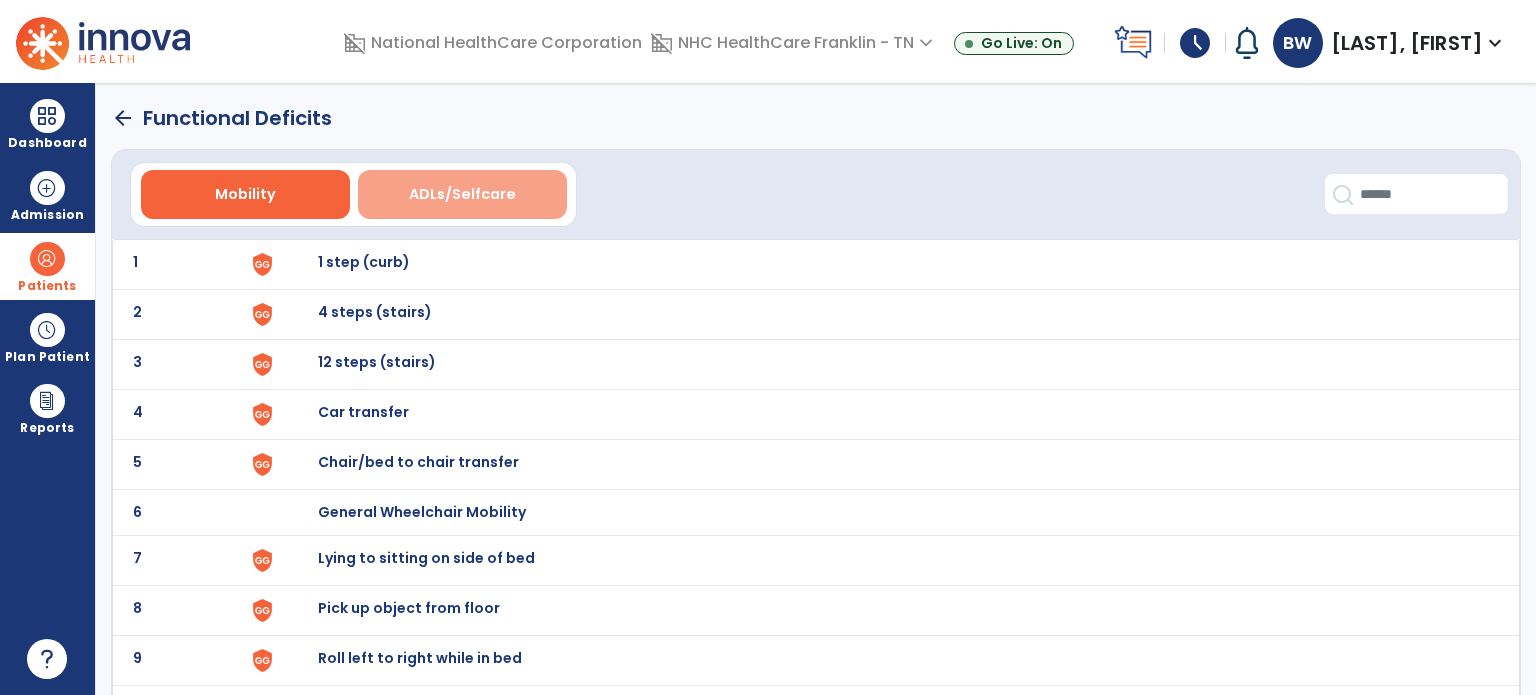 click on "ADLs/Selfcare" at bounding box center [462, 194] 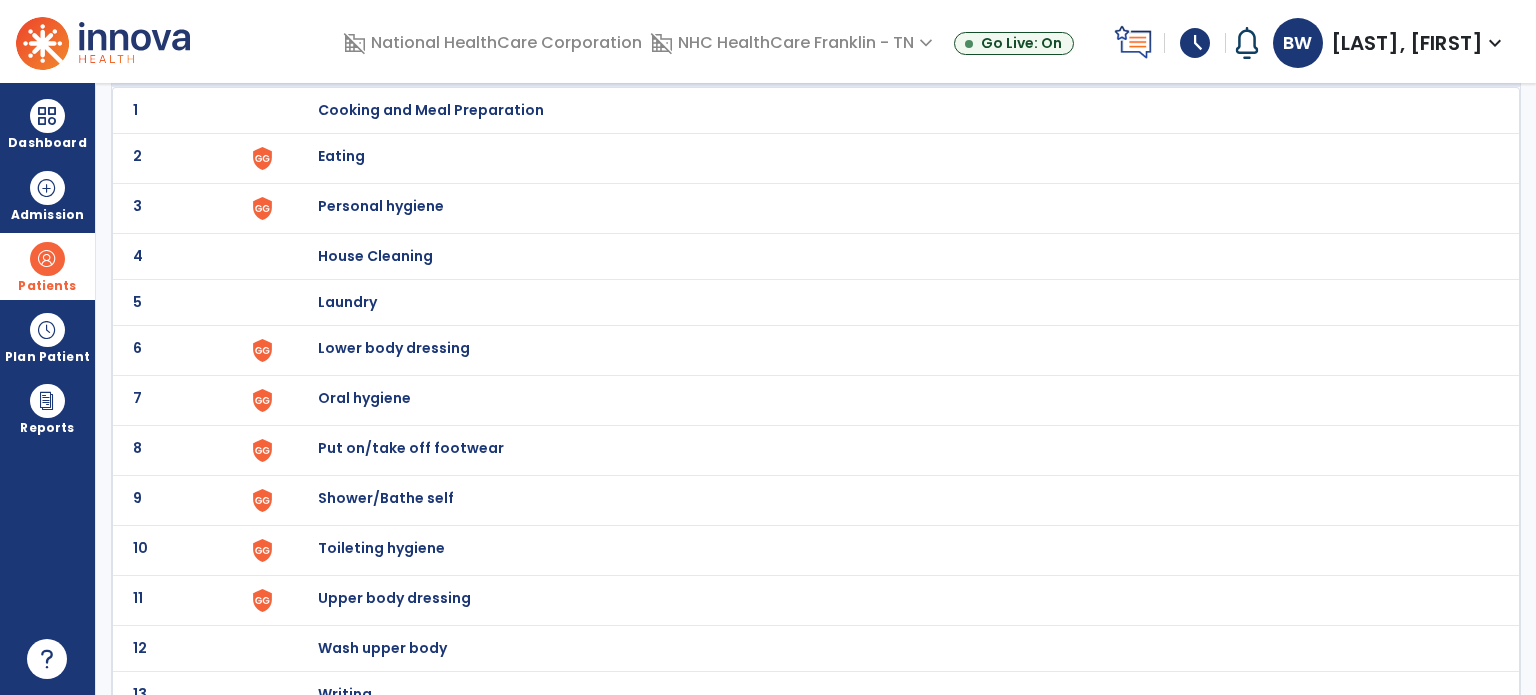 scroll, scrollTop: 152, scrollLeft: 0, axis: vertical 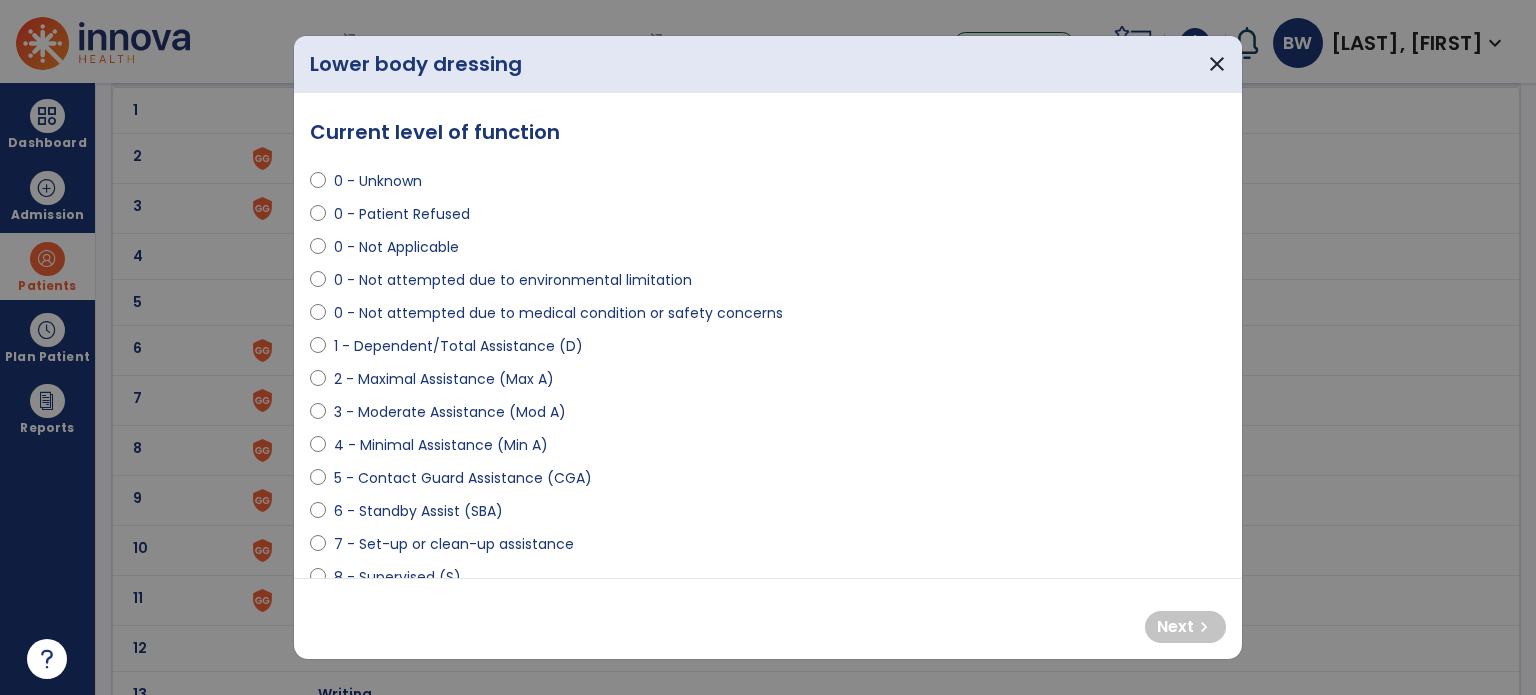 select on "**********" 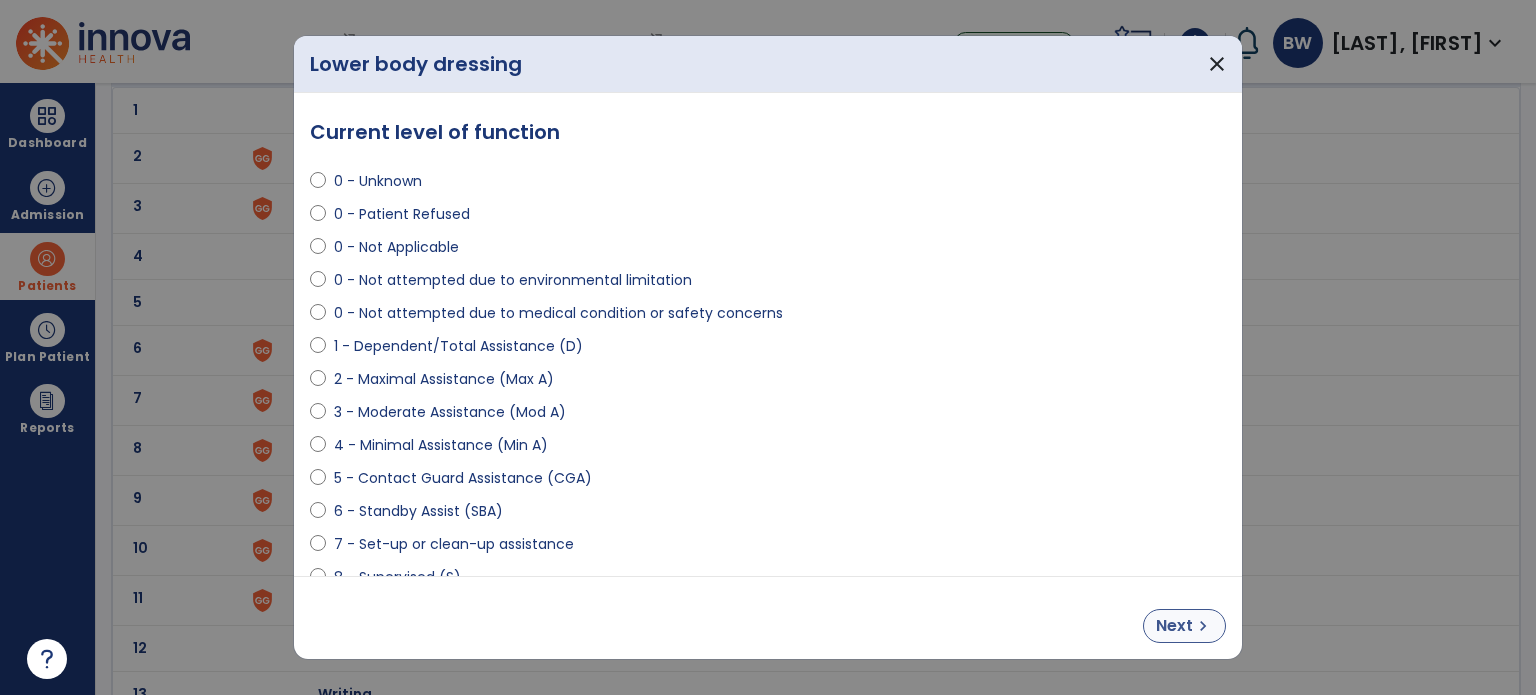 click on "chevron_right" at bounding box center [1203, 626] 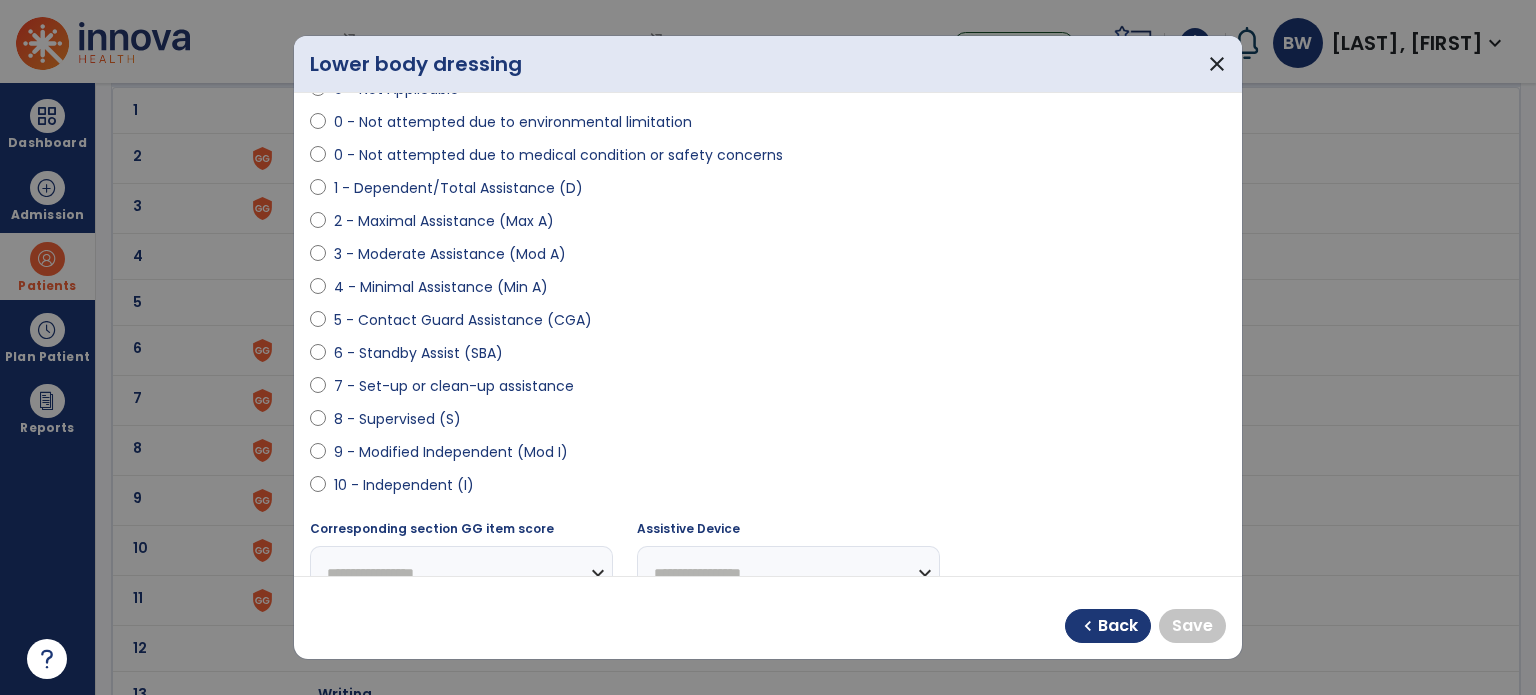 scroll, scrollTop: 162, scrollLeft: 0, axis: vertical 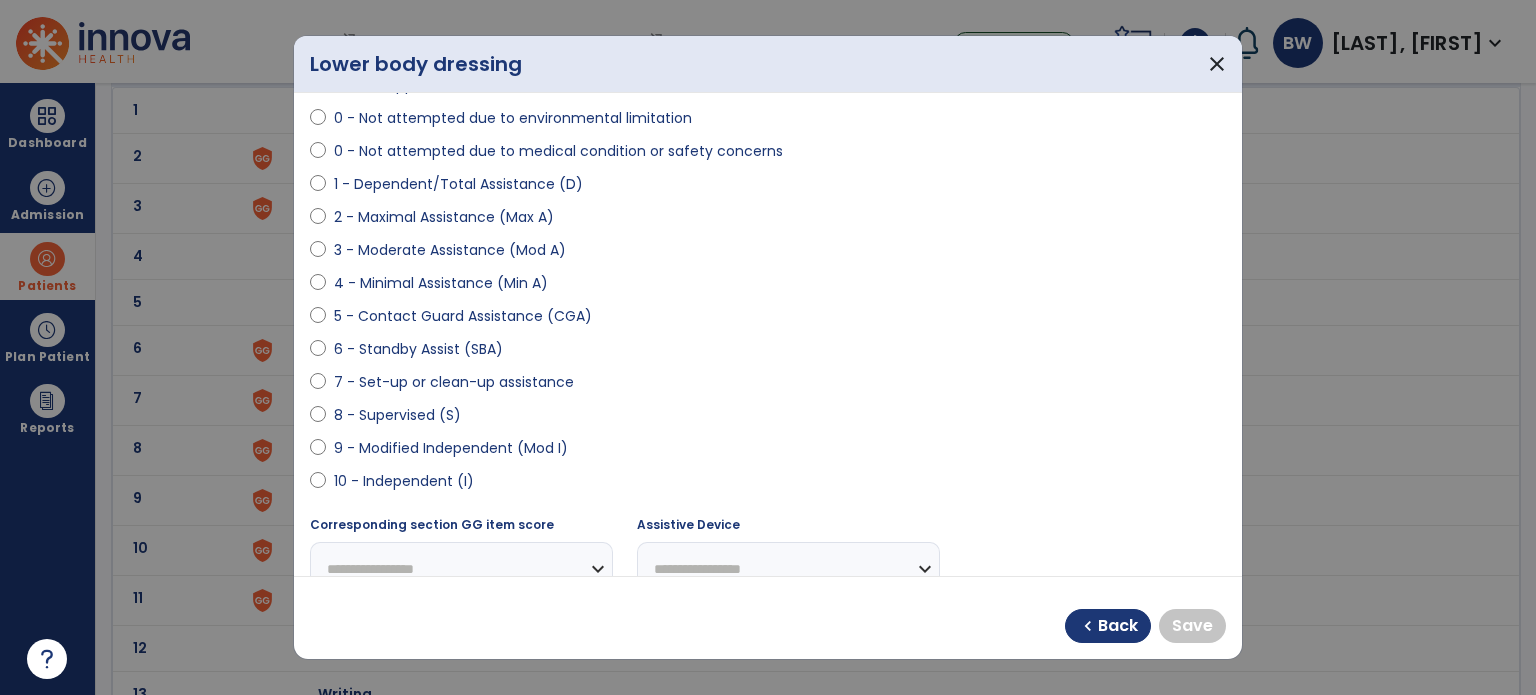 select on "**********" 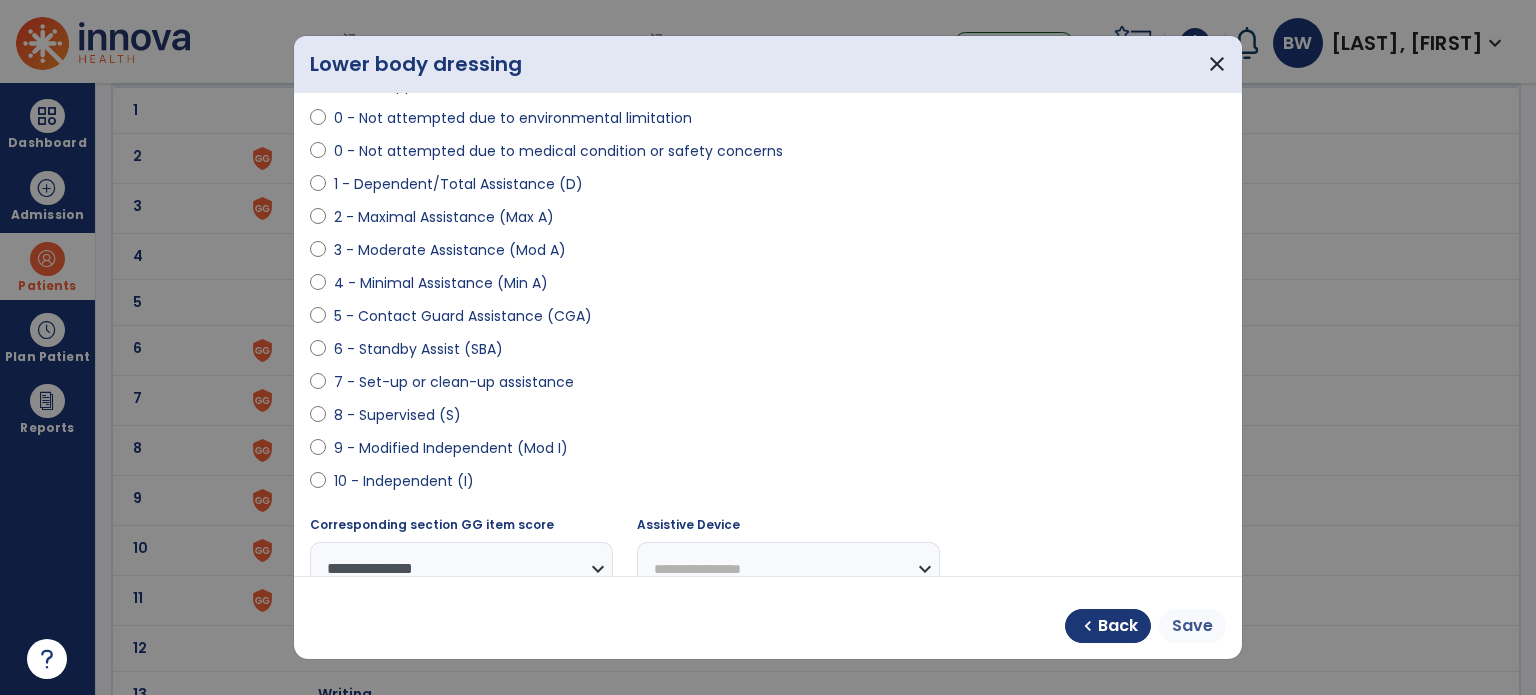 click on "Save" at bounding box center [1192, 626] 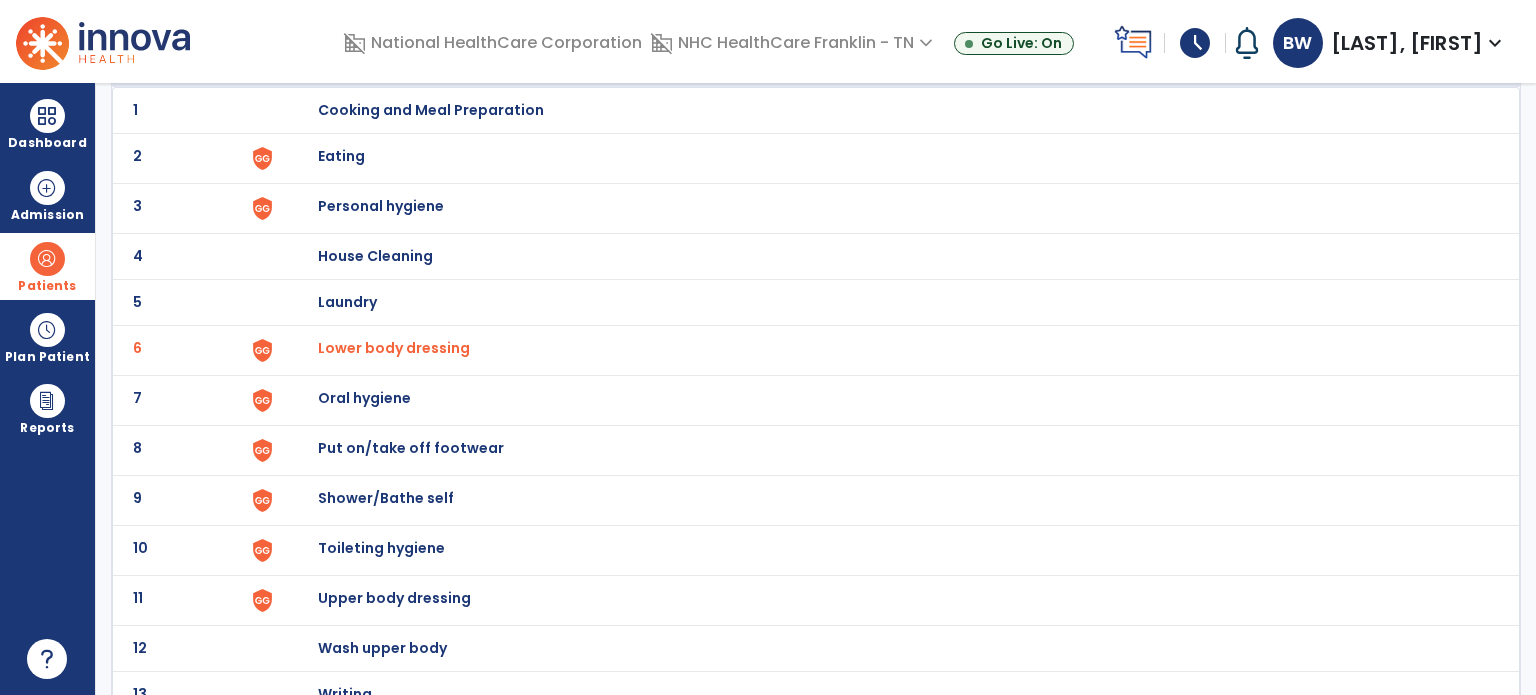 scroll, scrollTop: 172, scrollLeft: 0, axis: vertical 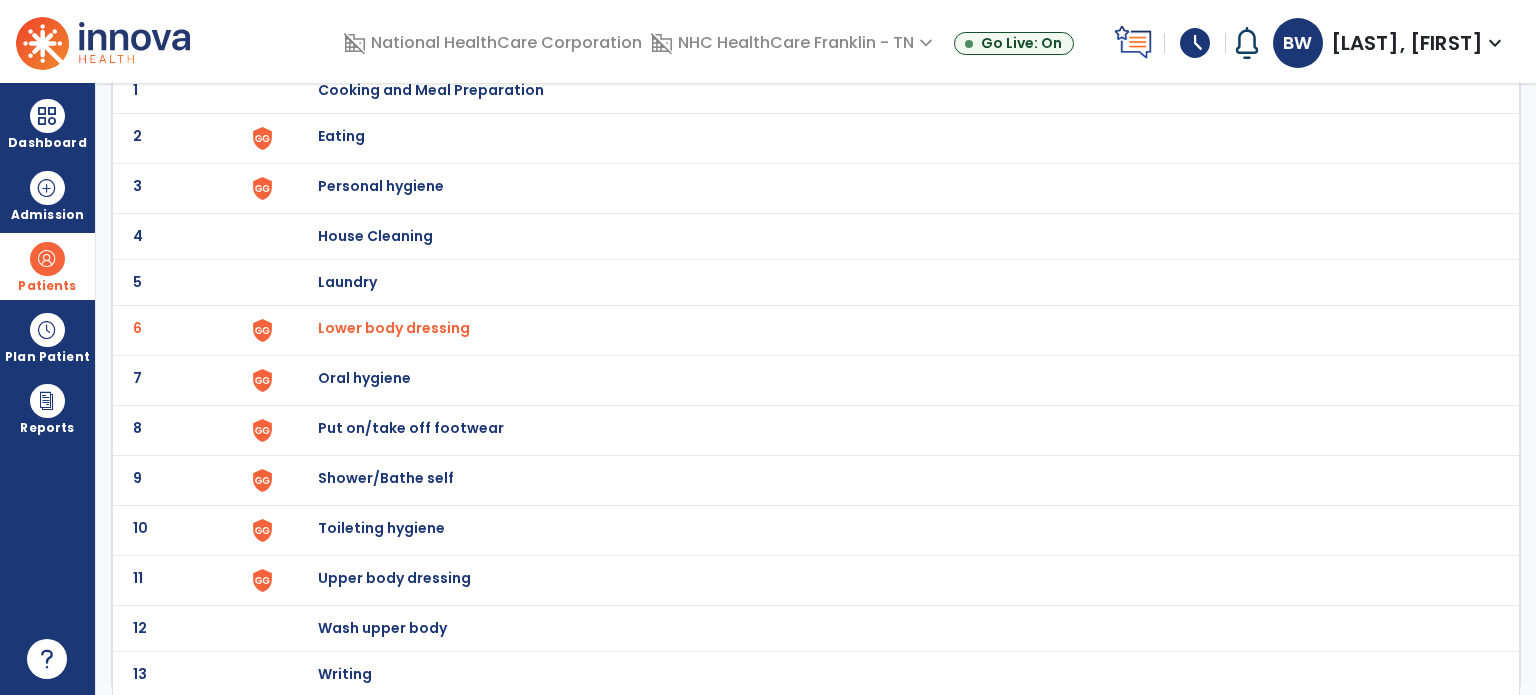 click on "Toileting hygiene" at bounding box center (431, 90) 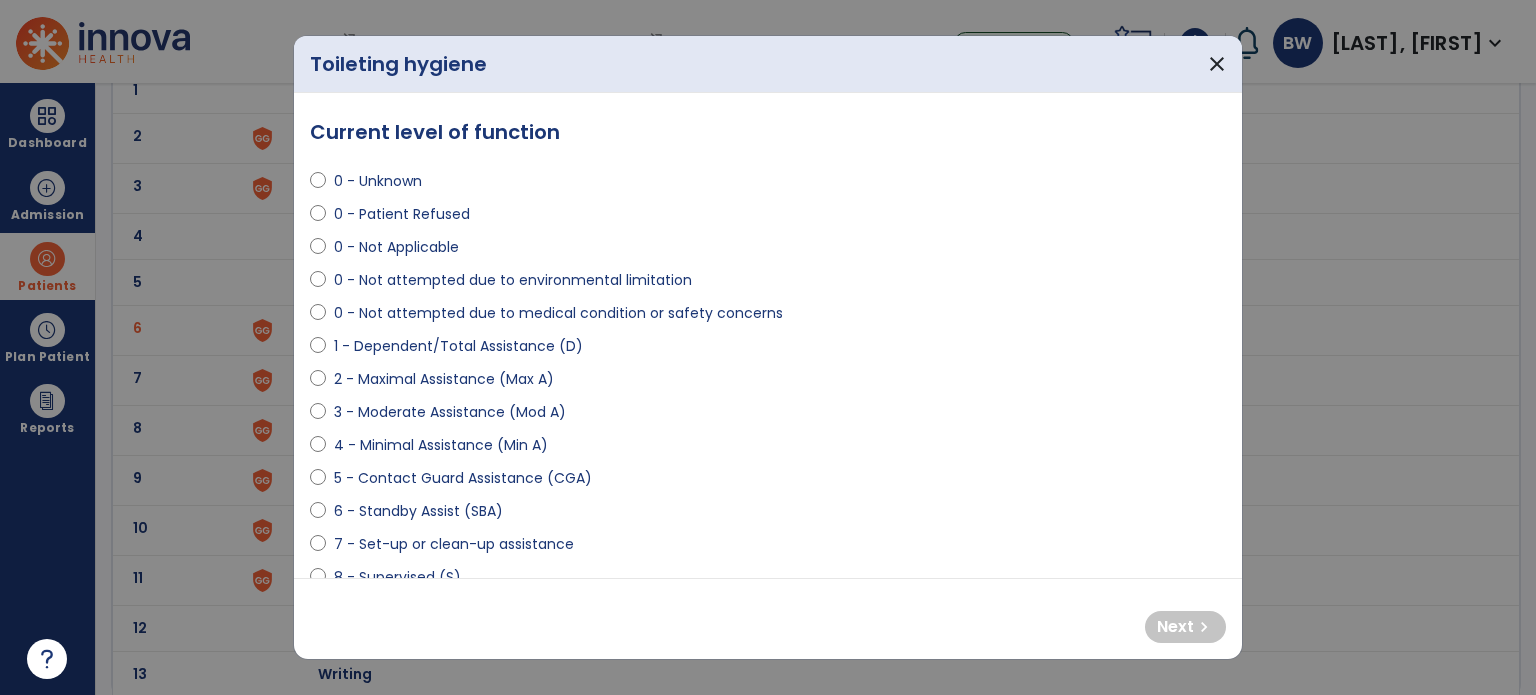 select on "**********" 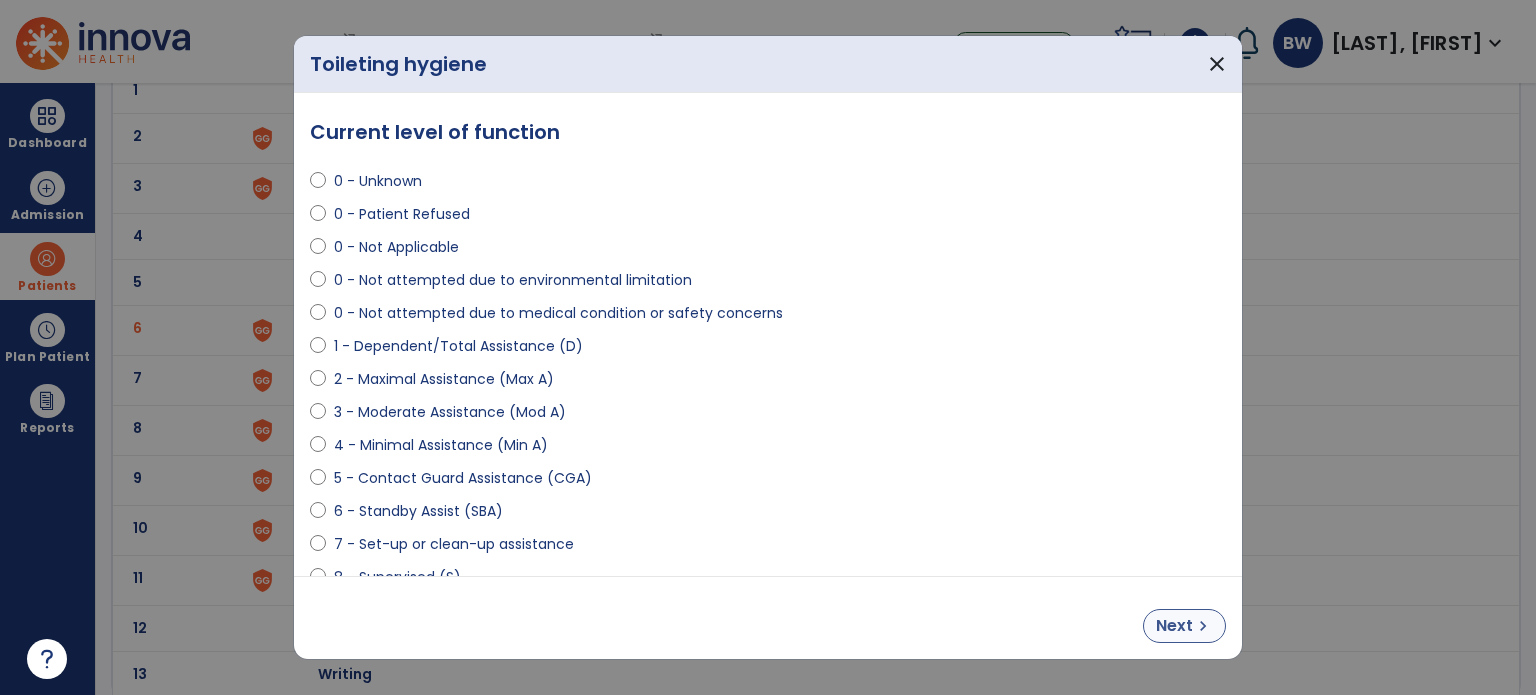 click on "chevron_right" at bounding box center [1203, 626] 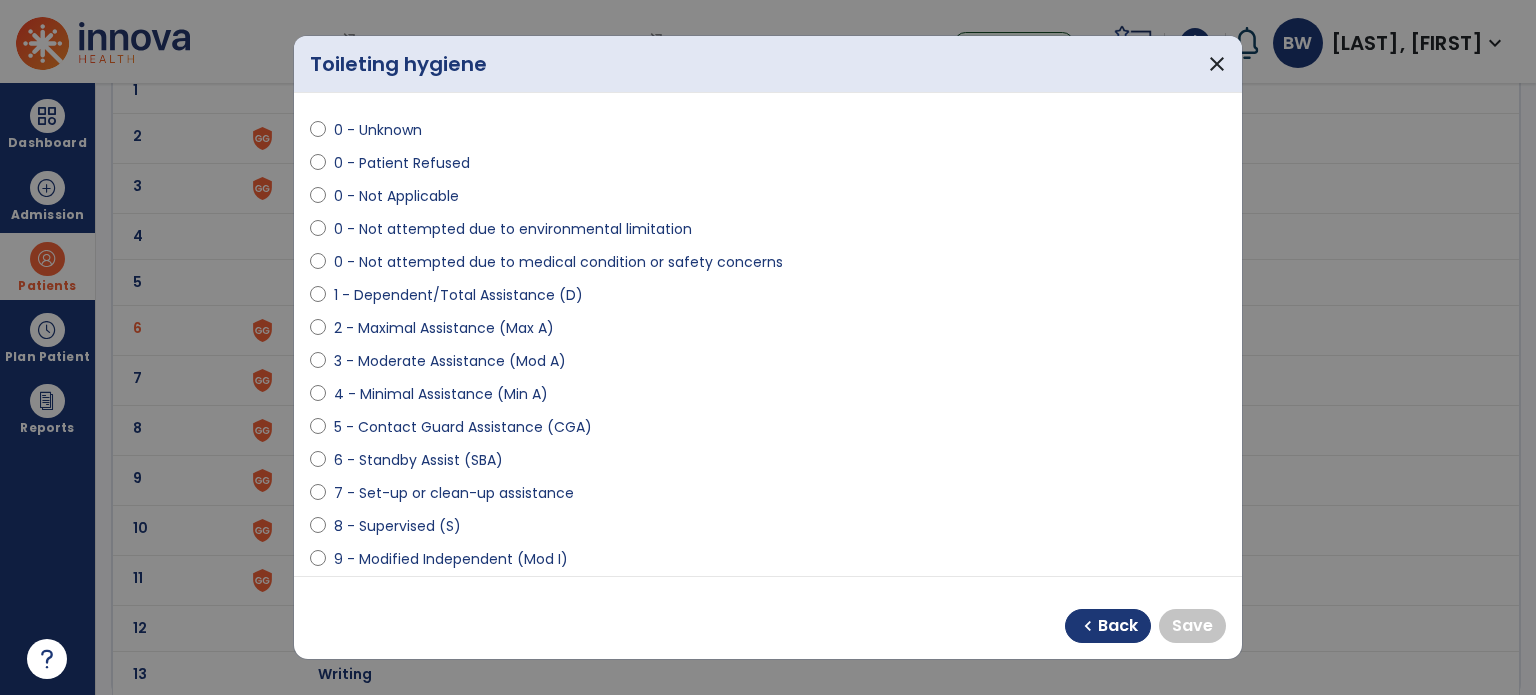 scroll, scrollTop: 108, scrollLeft: 0, axis: vertical 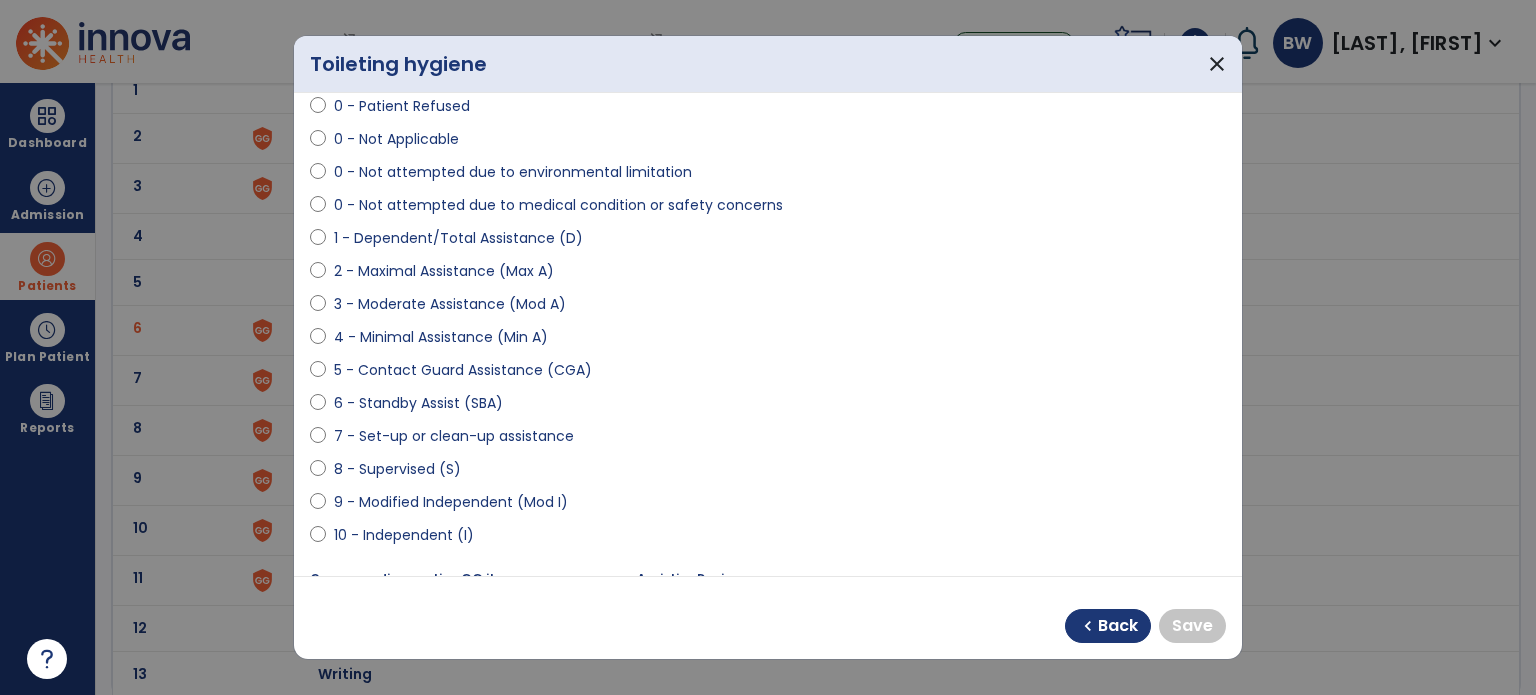 select on "**********" 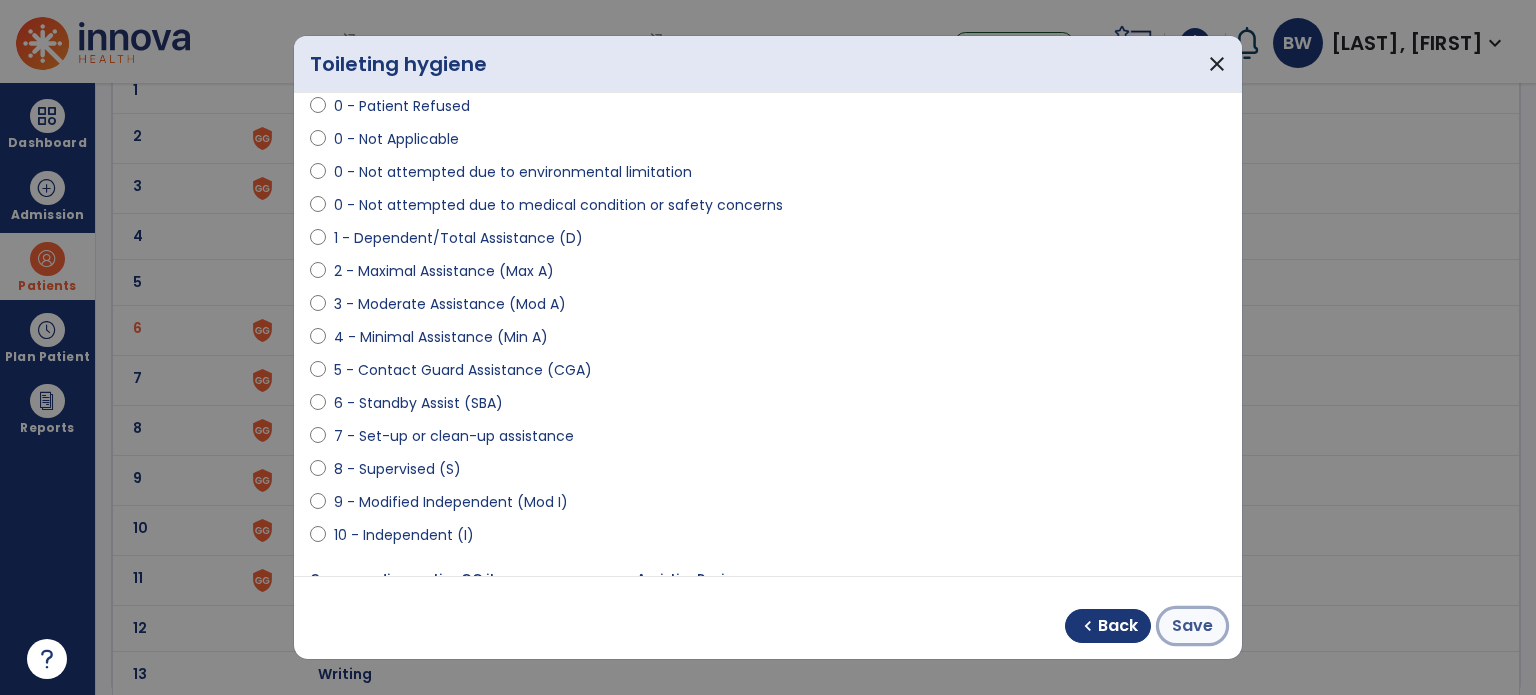 click on "Save" at bounding box center (1192, 626) 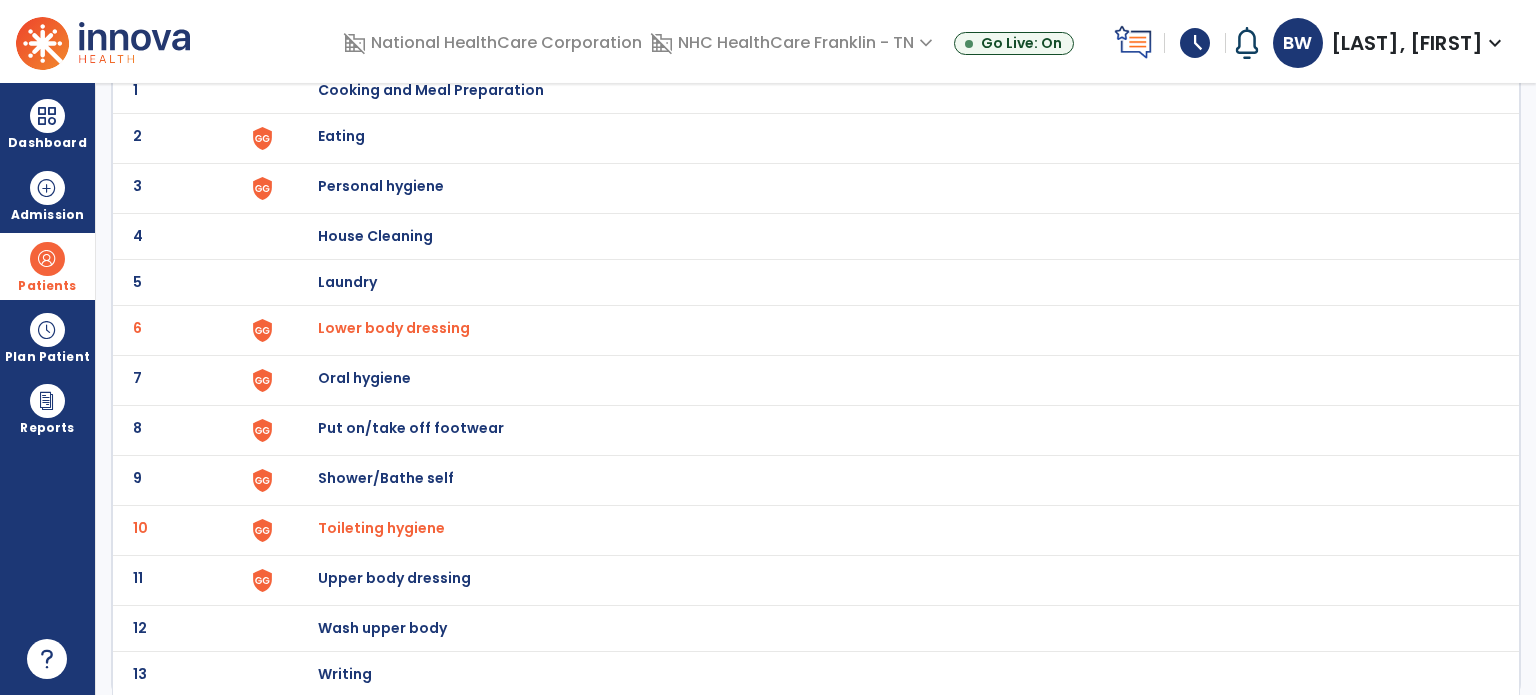 scroll, scrollTop: 0, scrollLeft: 0, axis: both 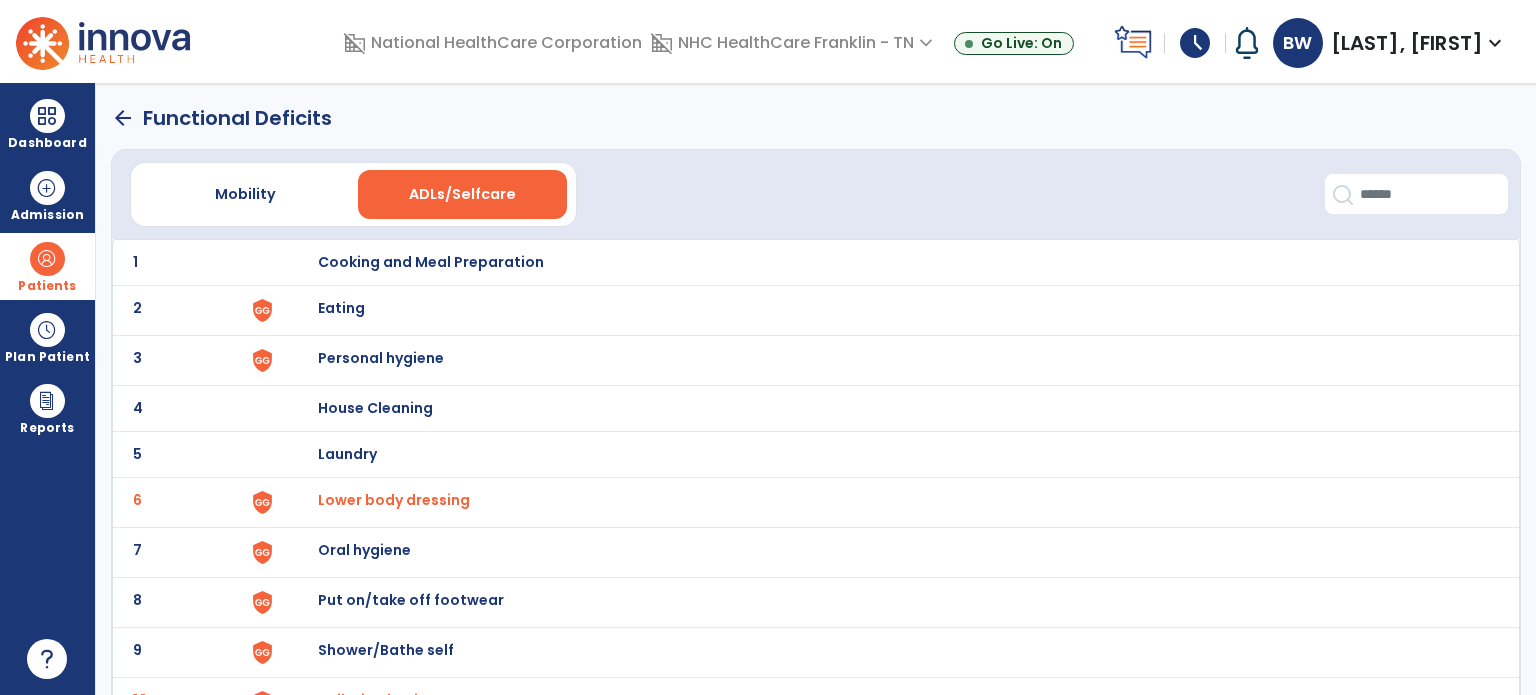 click on "arrow_back" 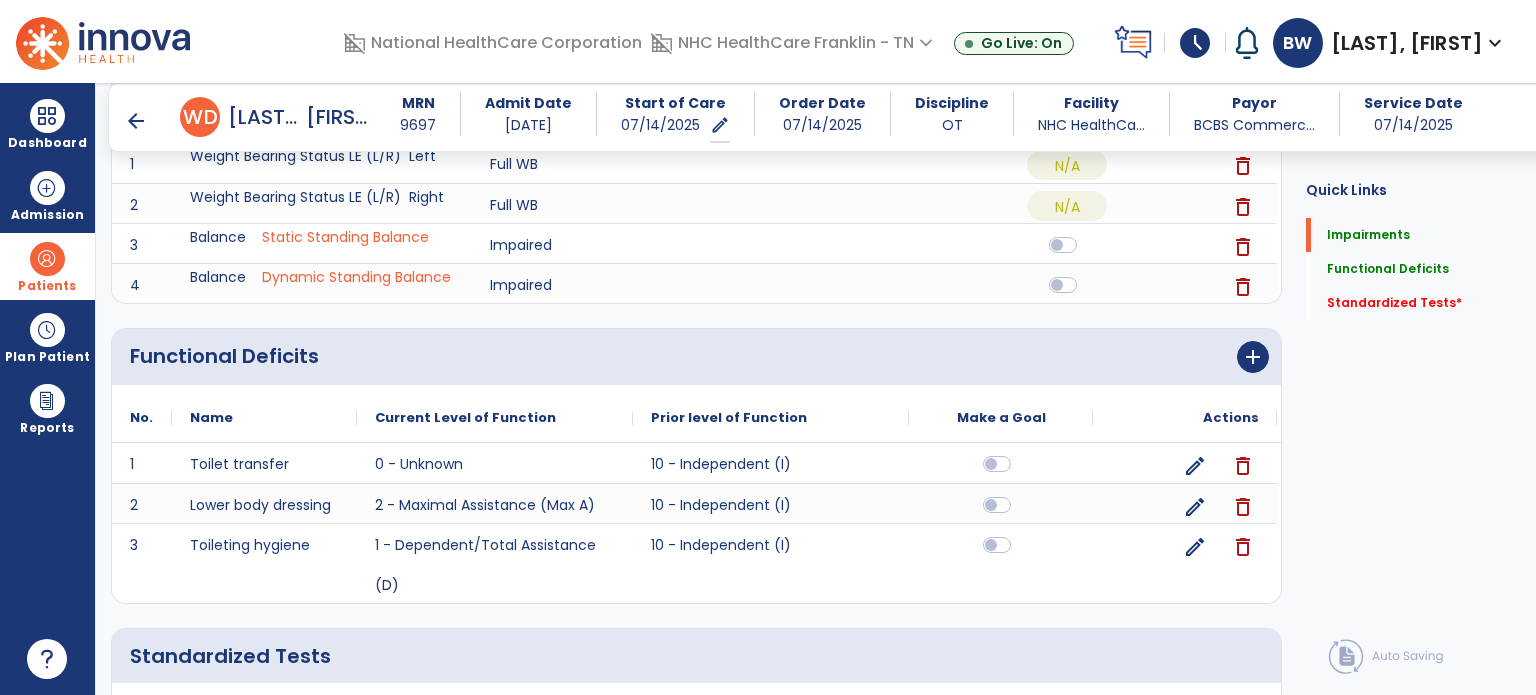 scroll, scrollTop: 312, scrollLeft: 0, axis: vertical 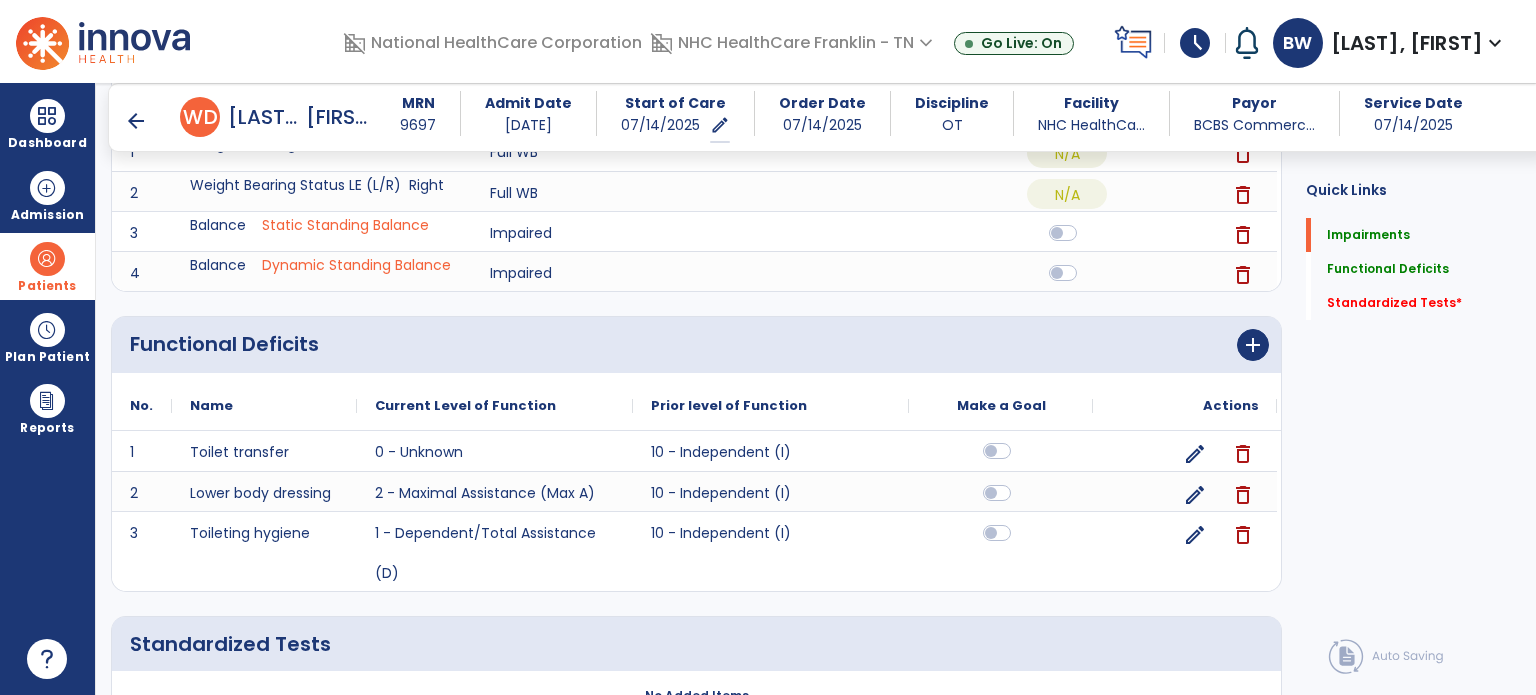 click 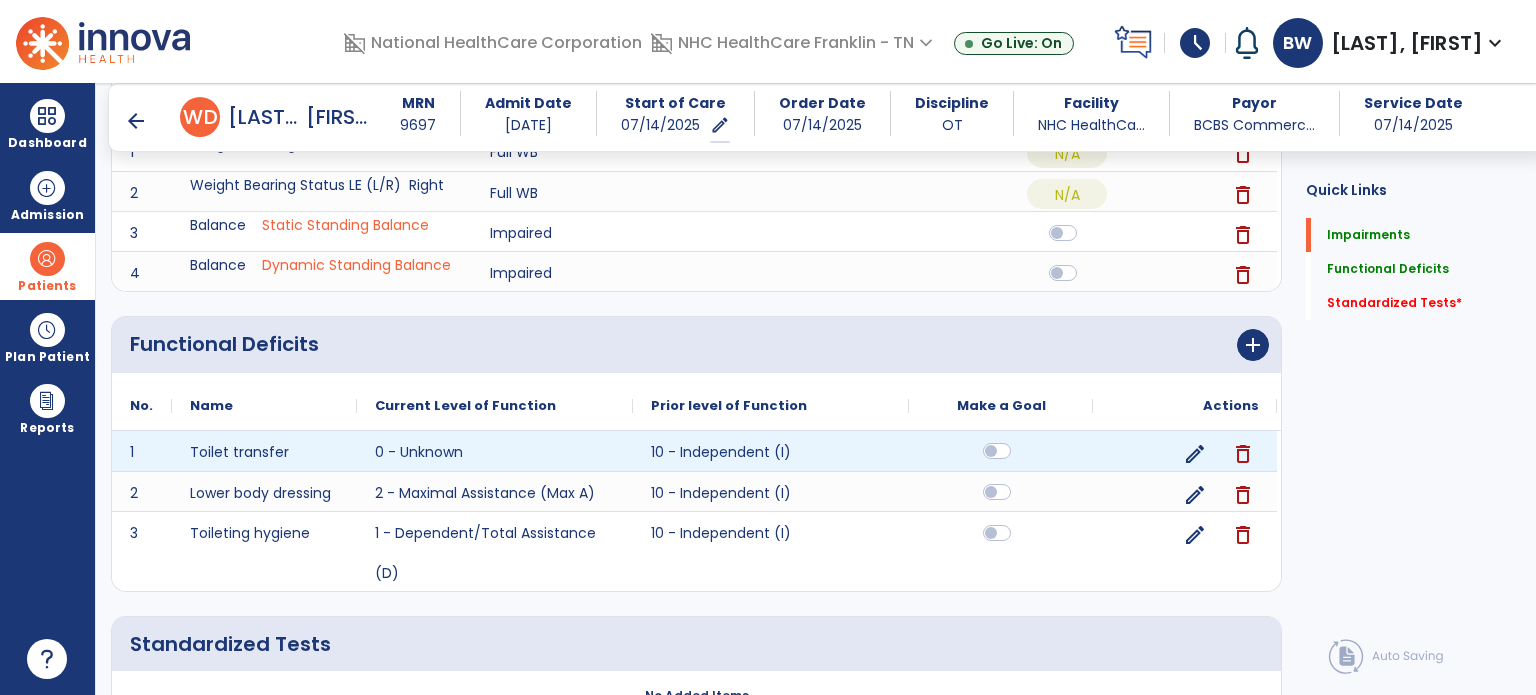click 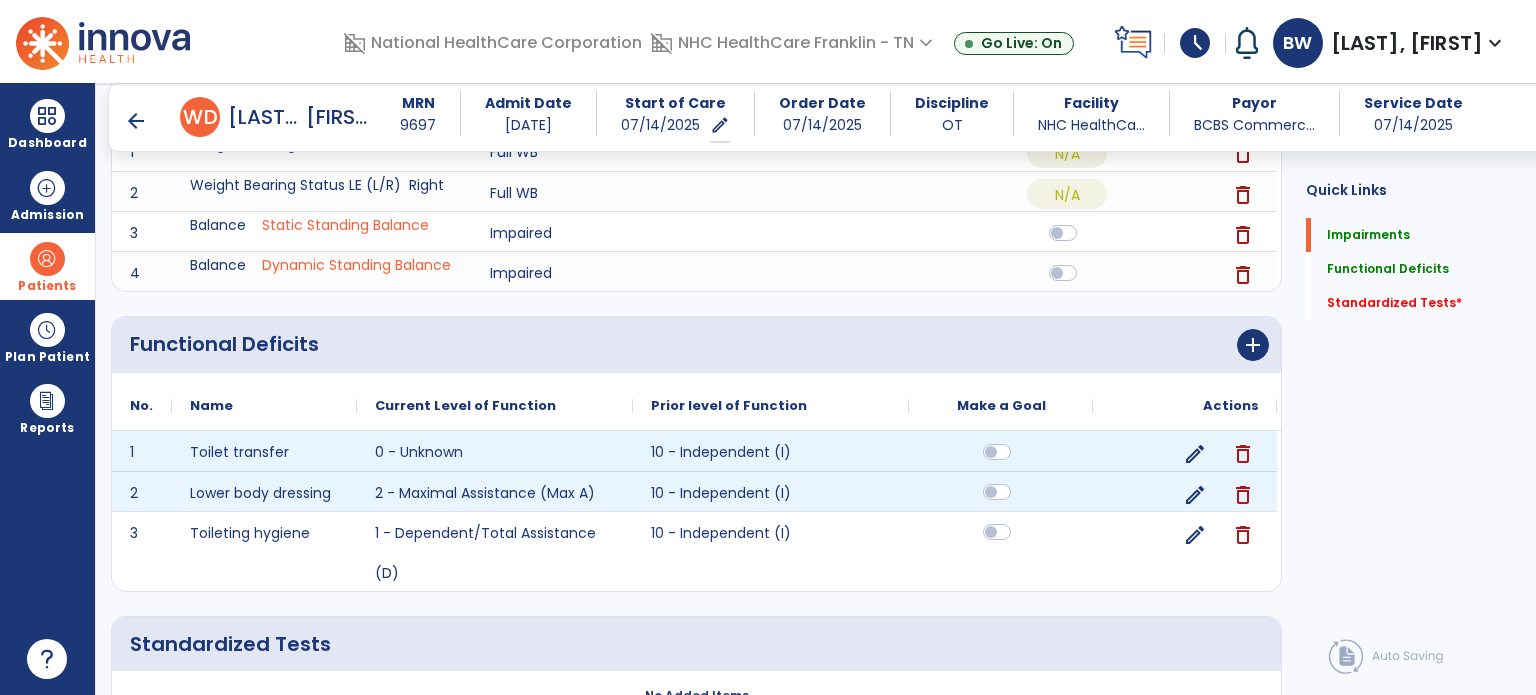 click 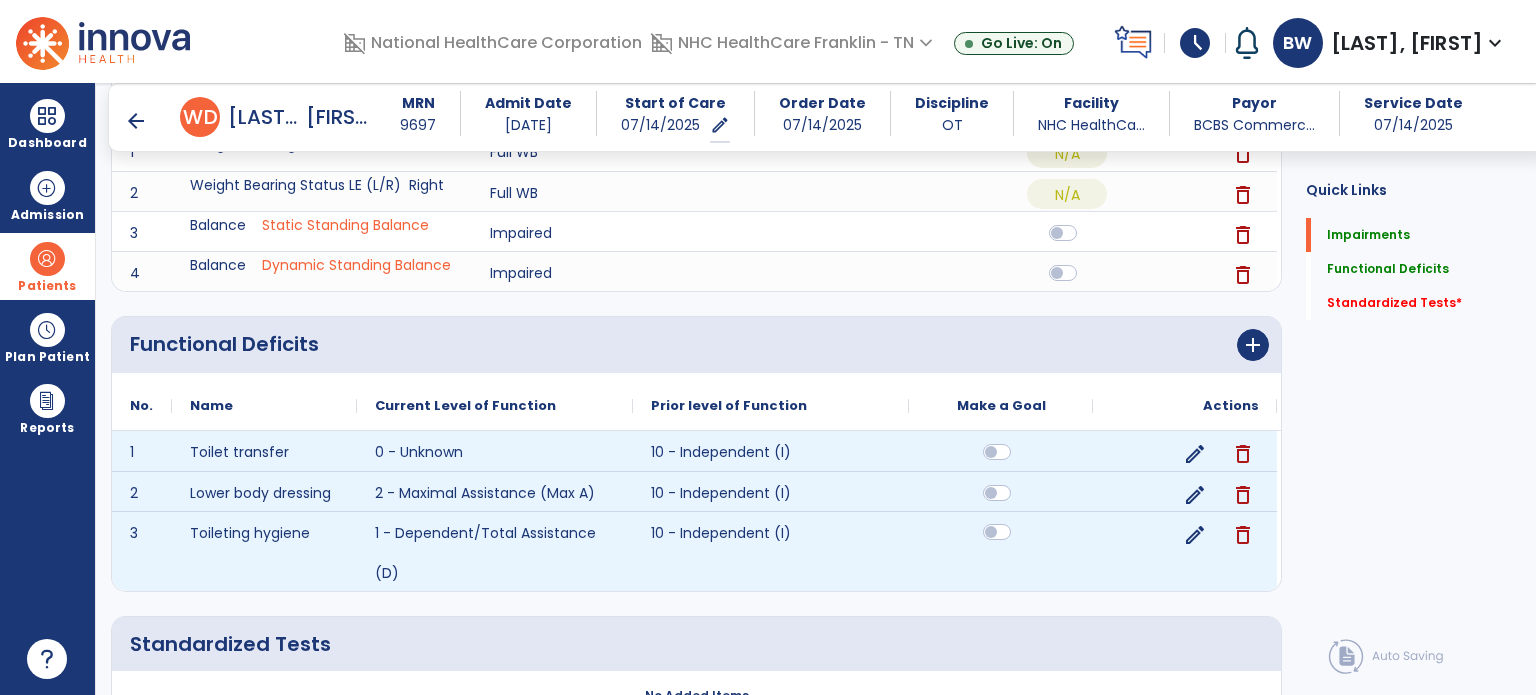 scroll, scrollTop: 468, scrollLeft: 0, axis: vertical 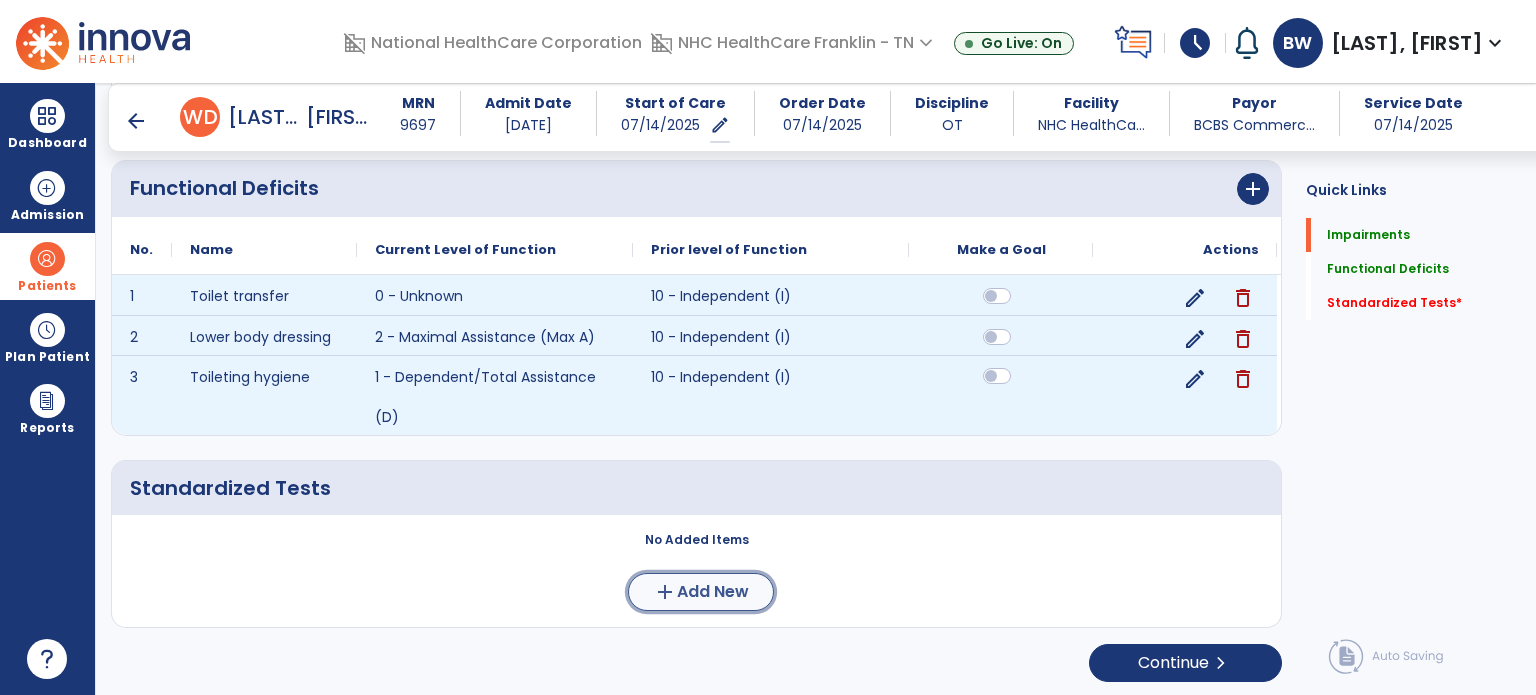 click on "add  Add New" 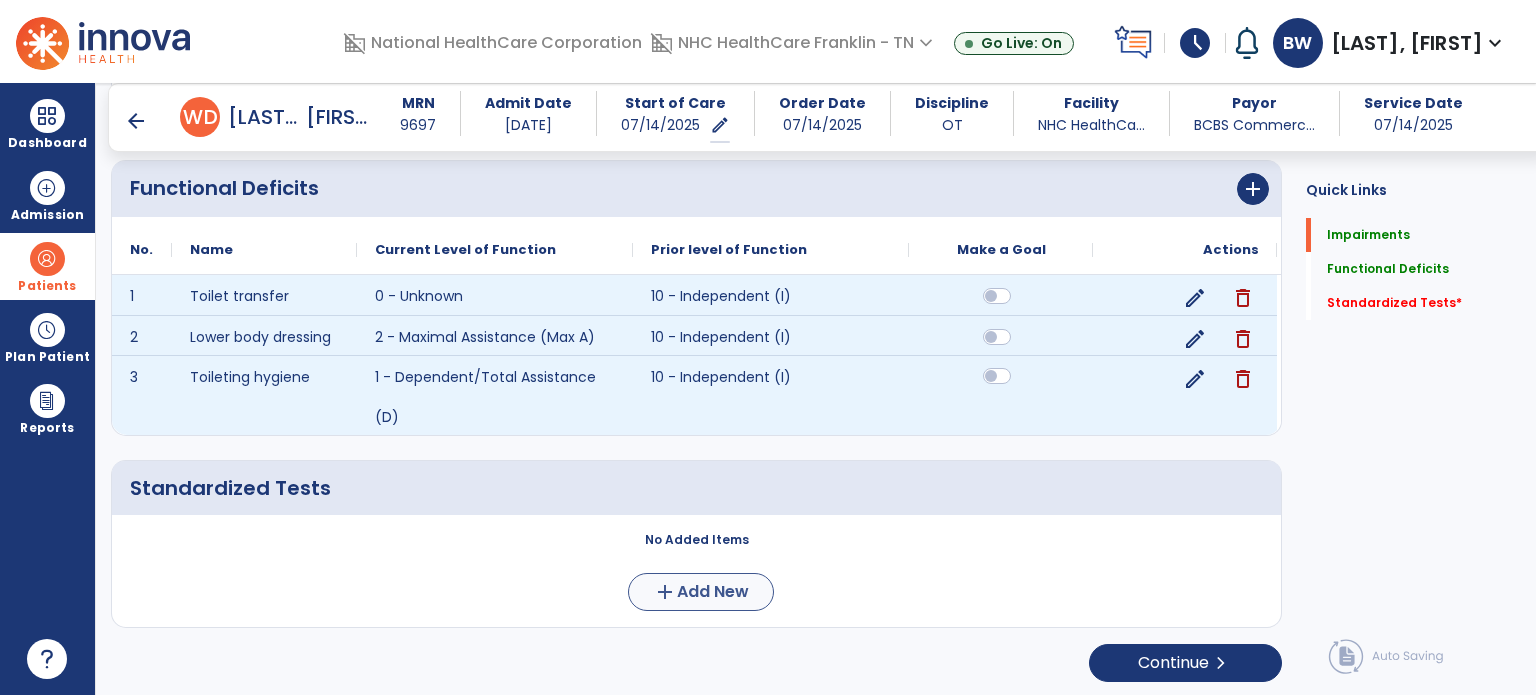 scroll, scrollTop: 0, scrollLeft: 0, axis: both 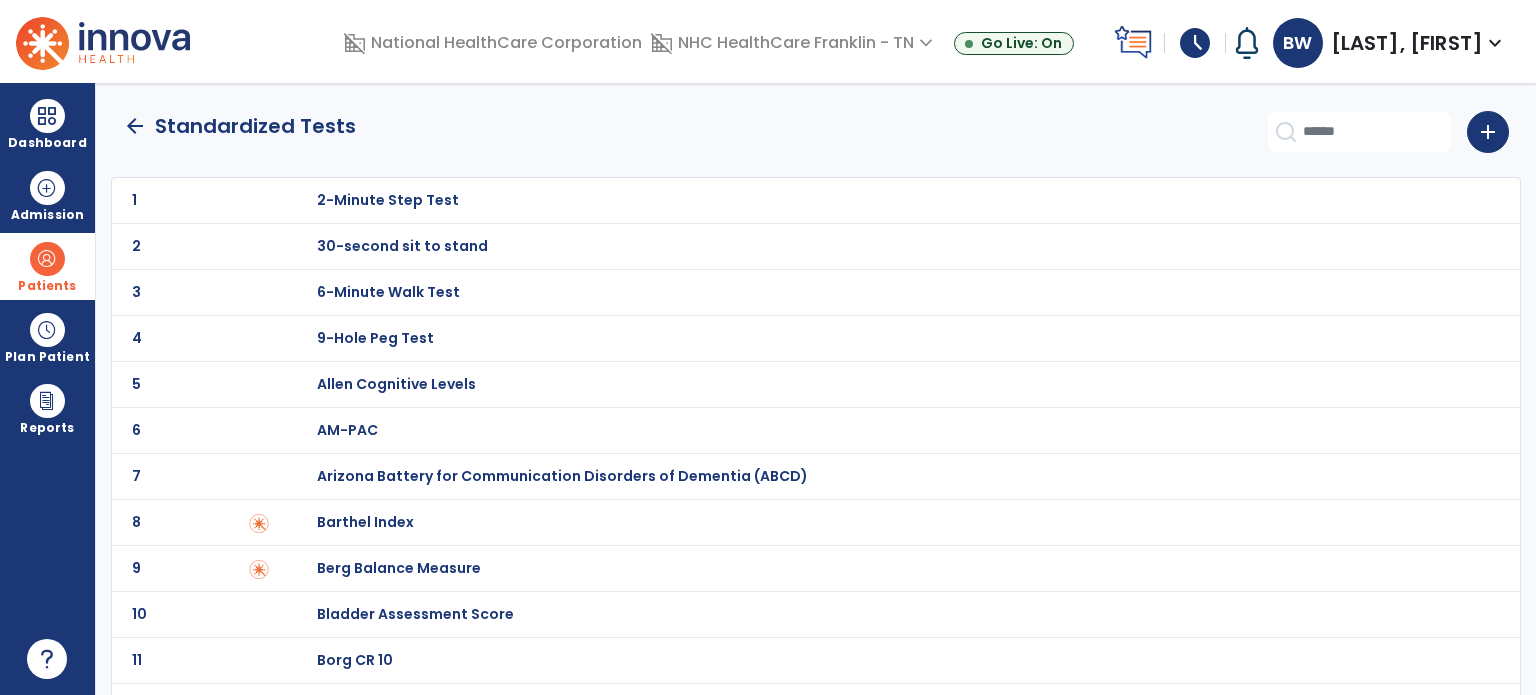 click on "Barthel Index" at bounding box center (388, 200) 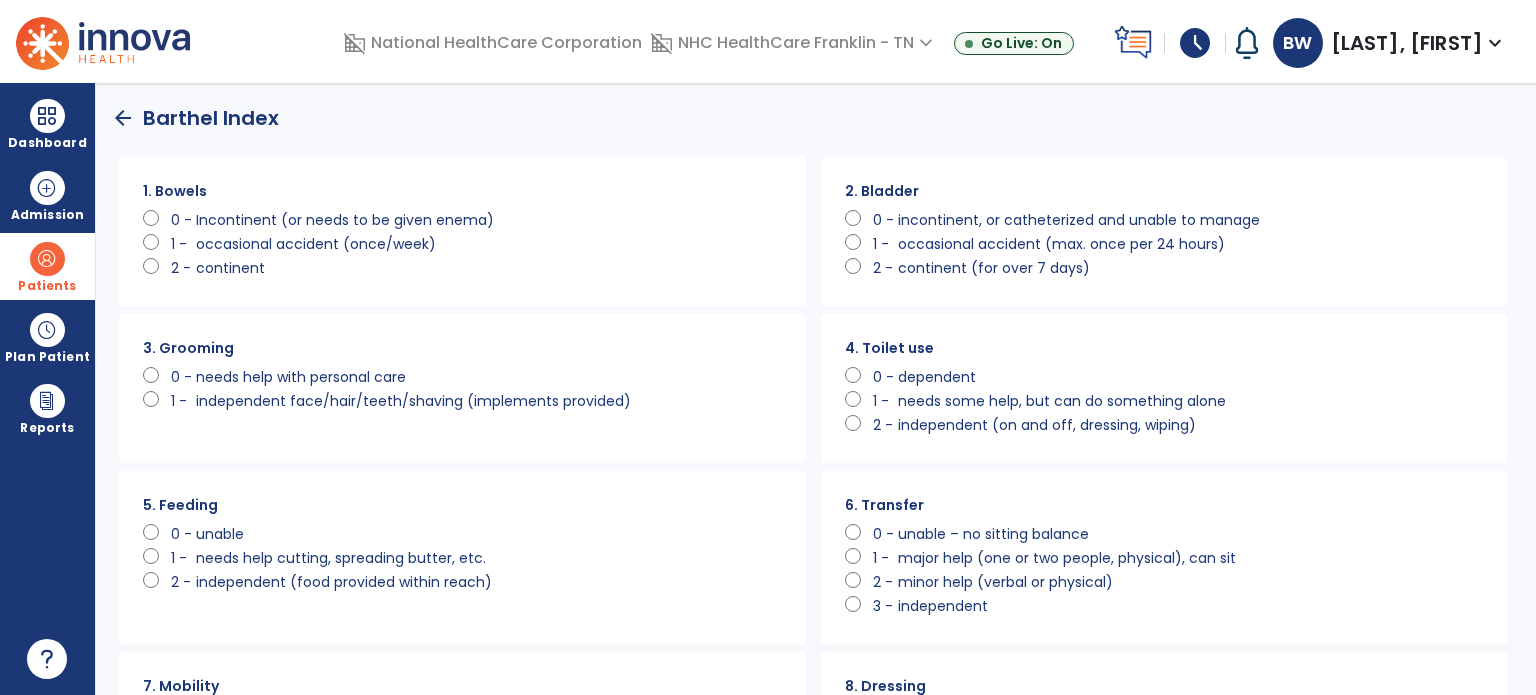 click on "2 -" 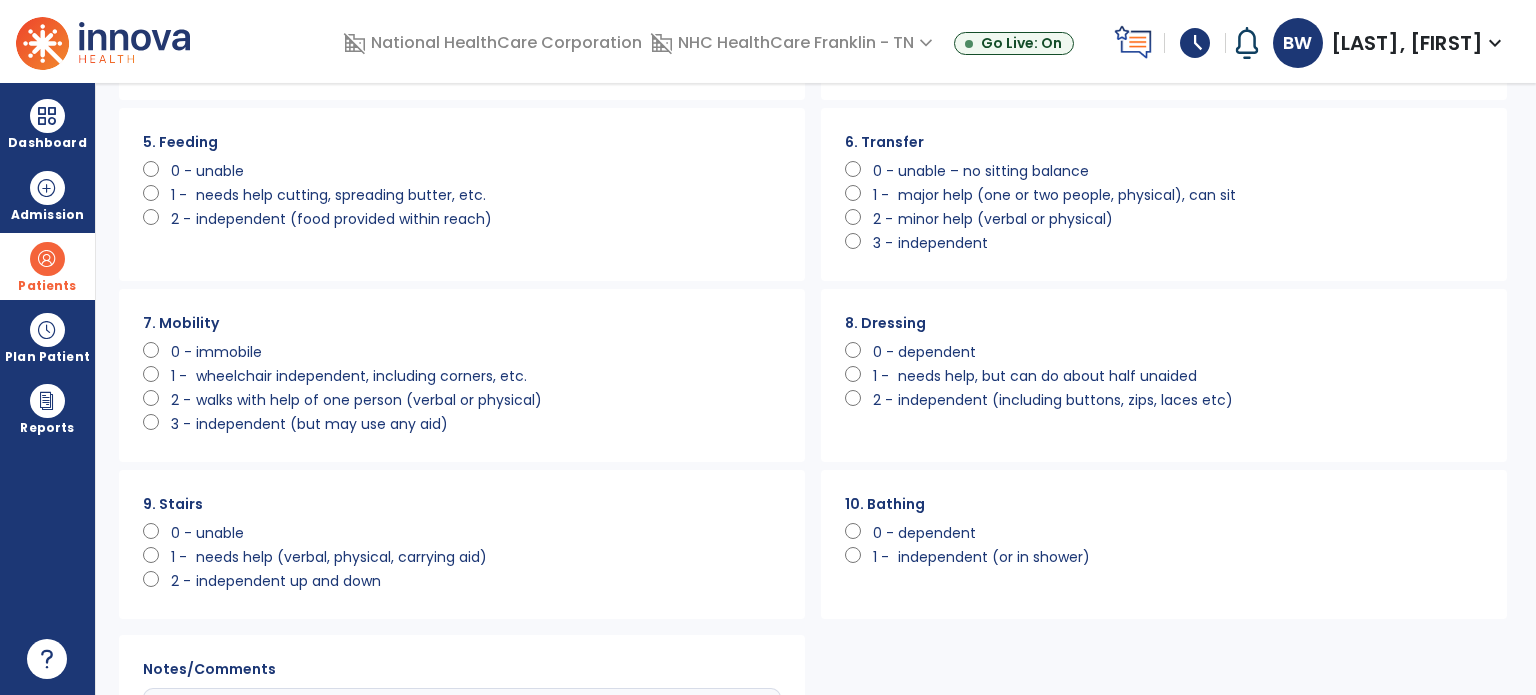 scroll, scrollTop: 378, scrollLeft: 0, axis: vertical 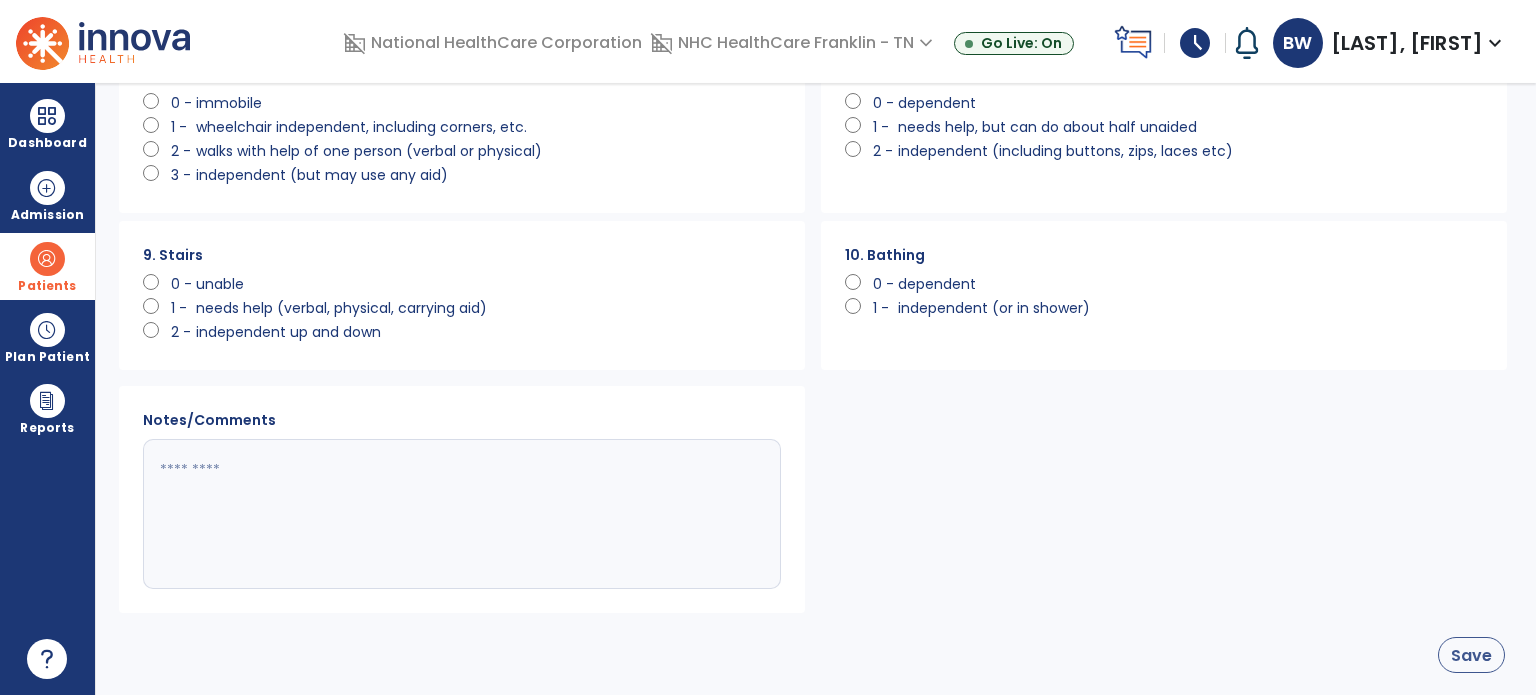 click on "Save" 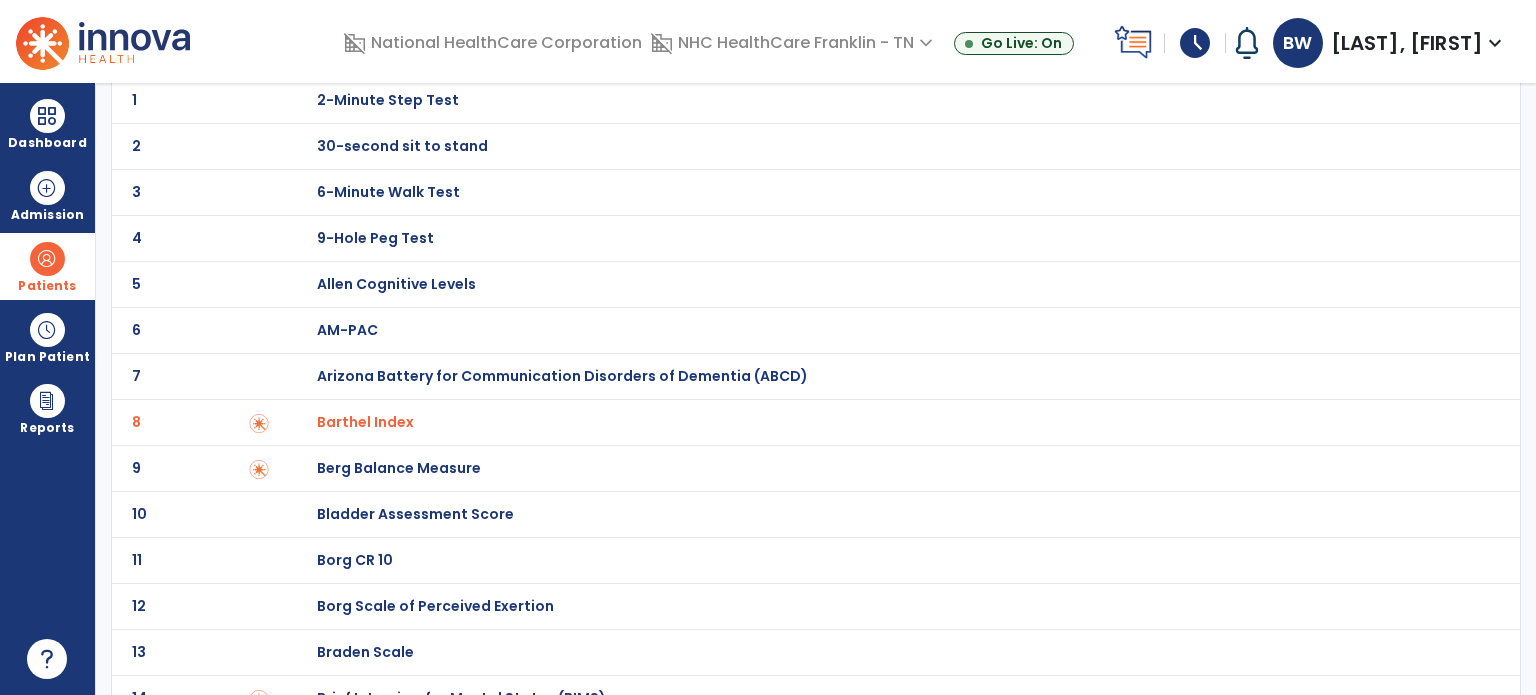 scroll, scrollTop: 0, scrollLeft: 0, axis: both 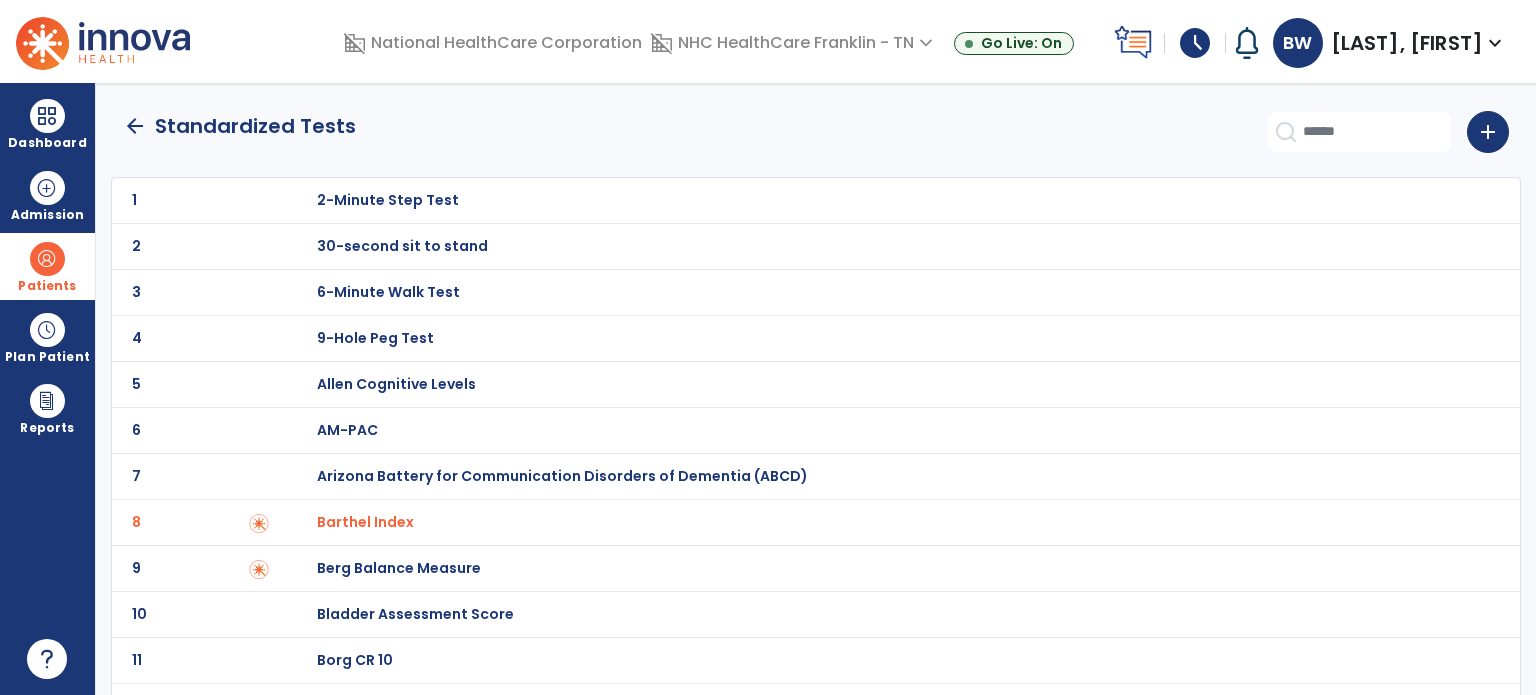click on "arrow_back" 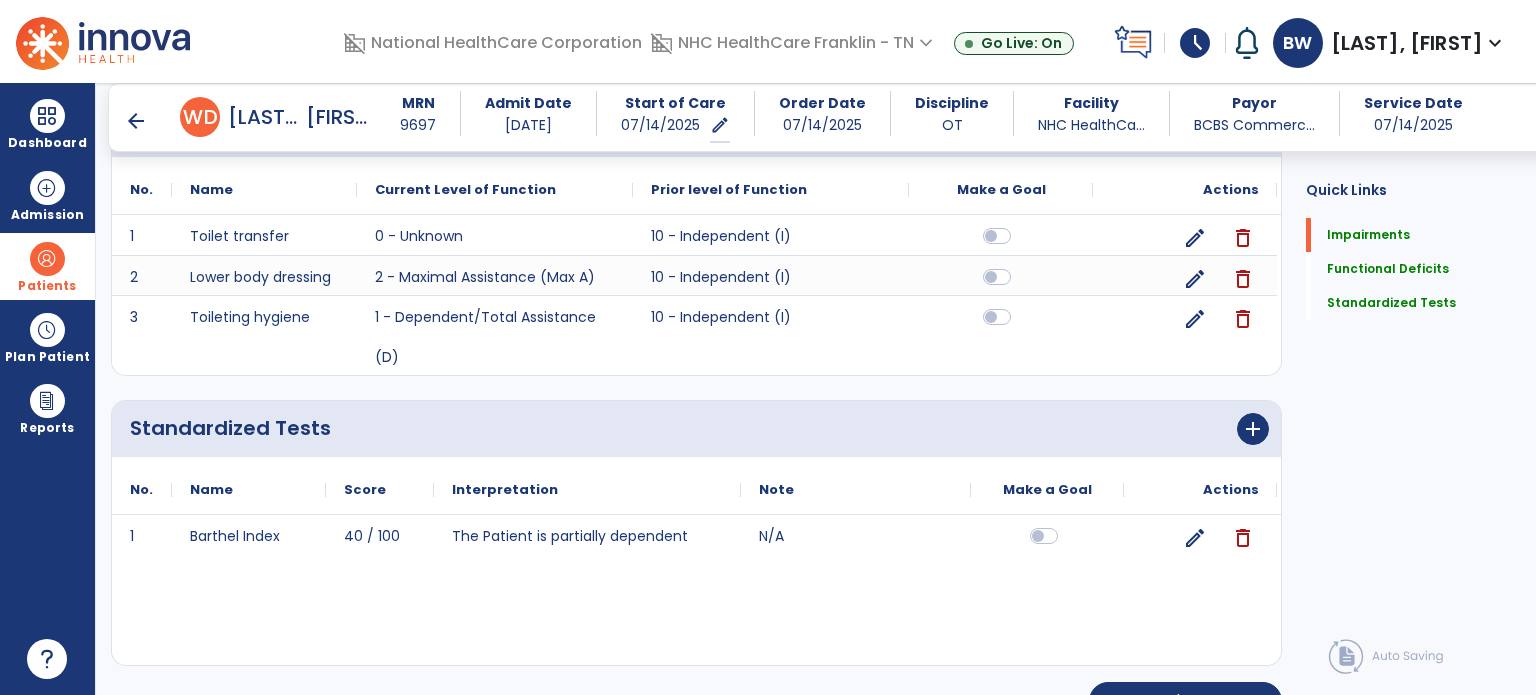 scroll, scrollTop: 567, scrollLeft: 0, axis: vertical 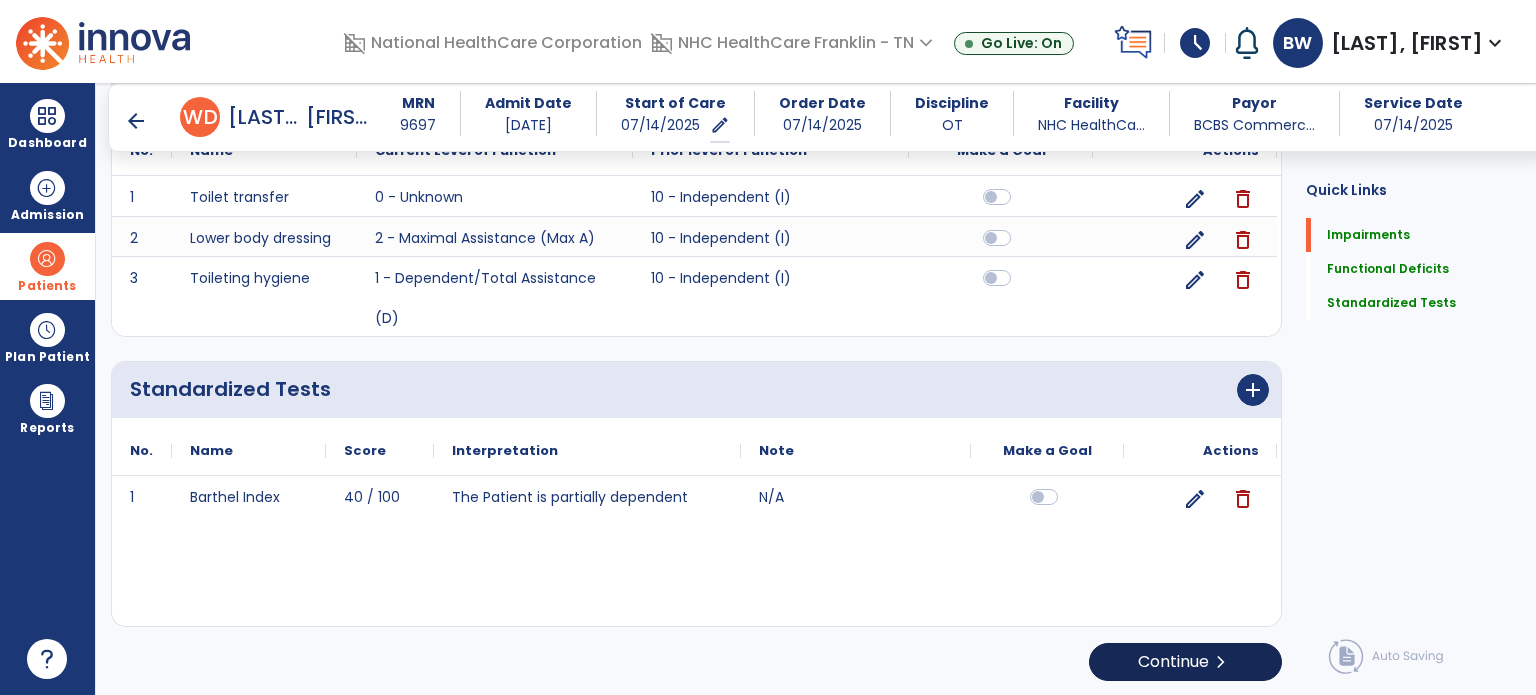 click on "Continue  chevron_right" 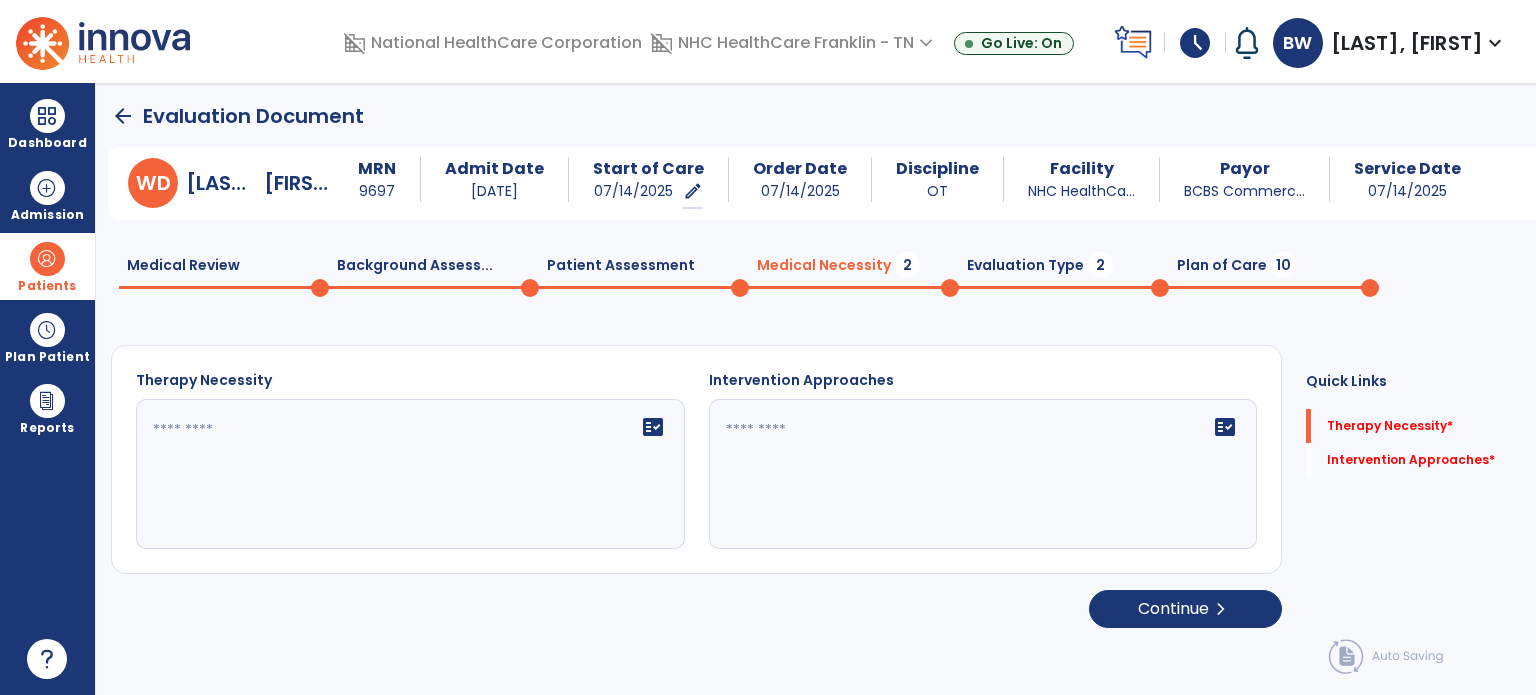 scroll, scrollTop: 0, scrollLeft: 0, axis: both 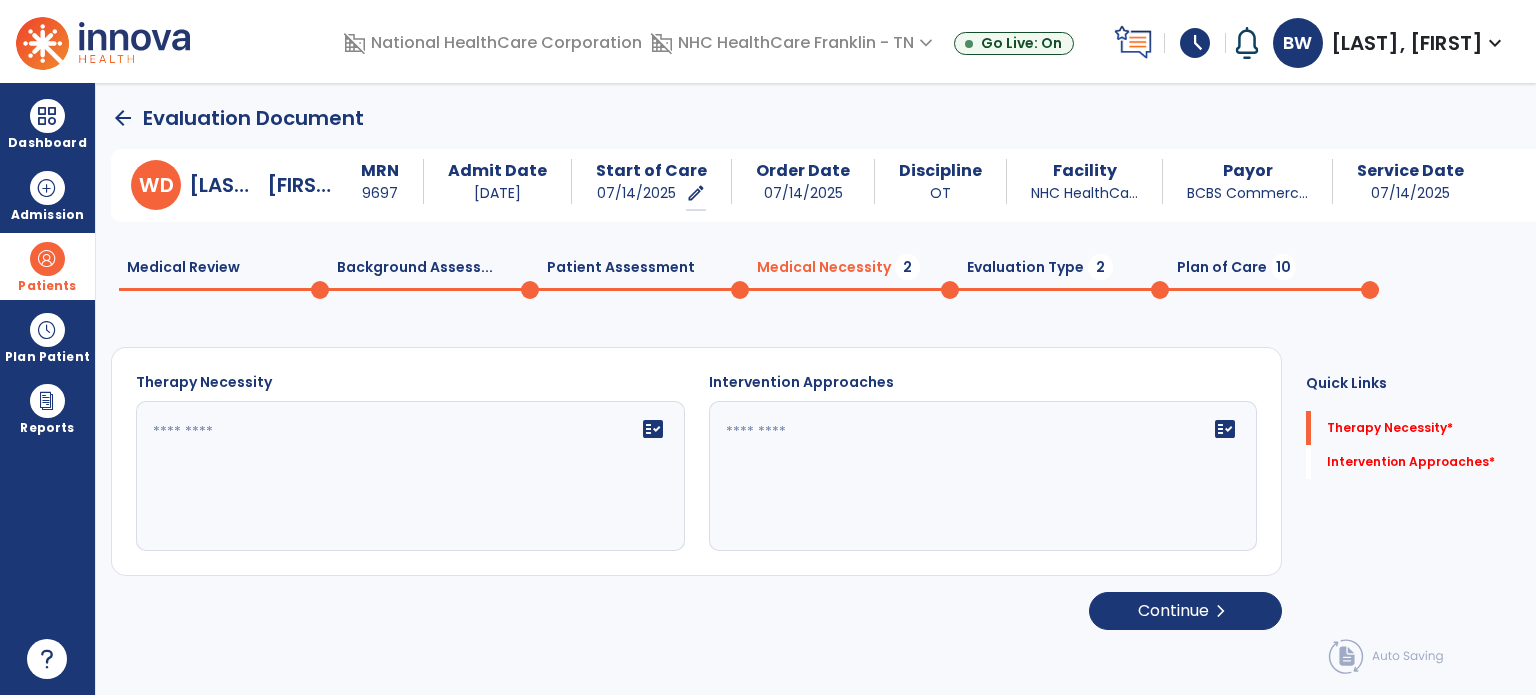 click on "fact_check" 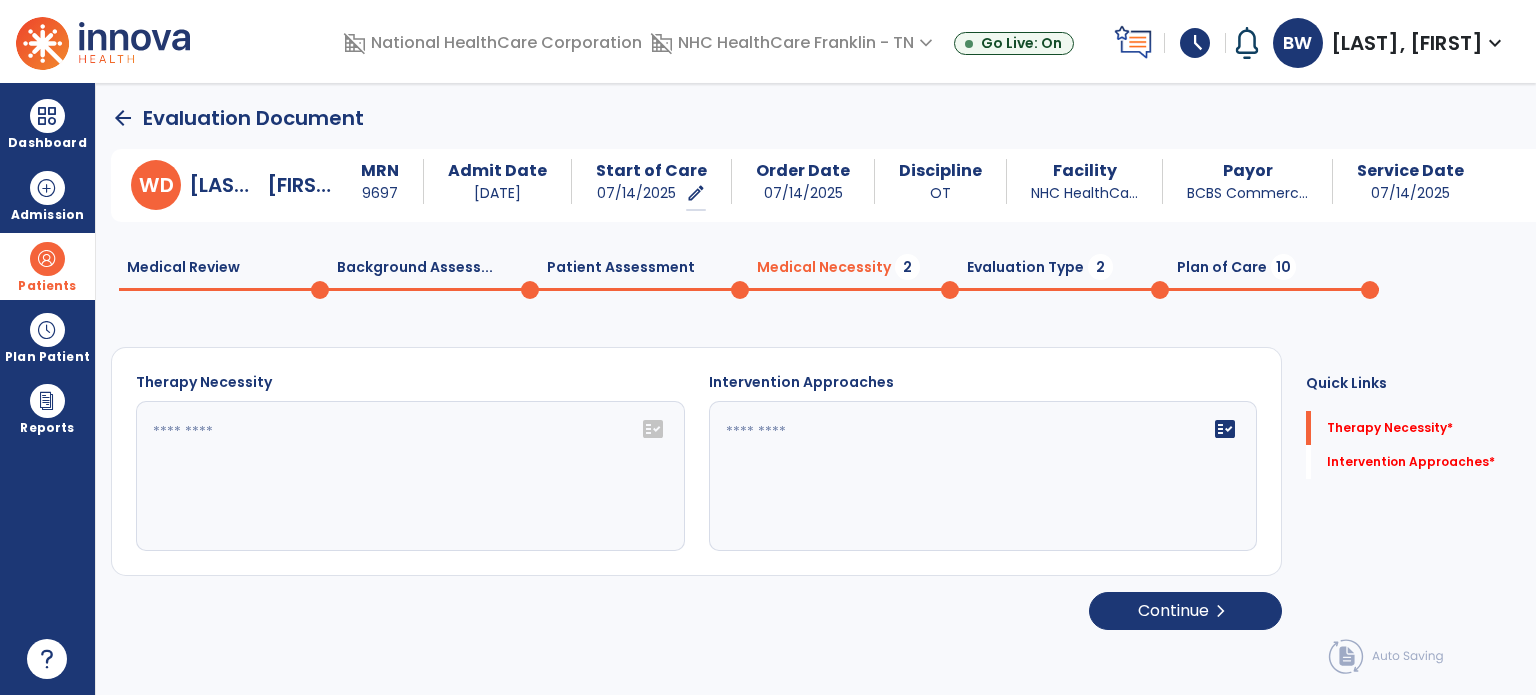 click 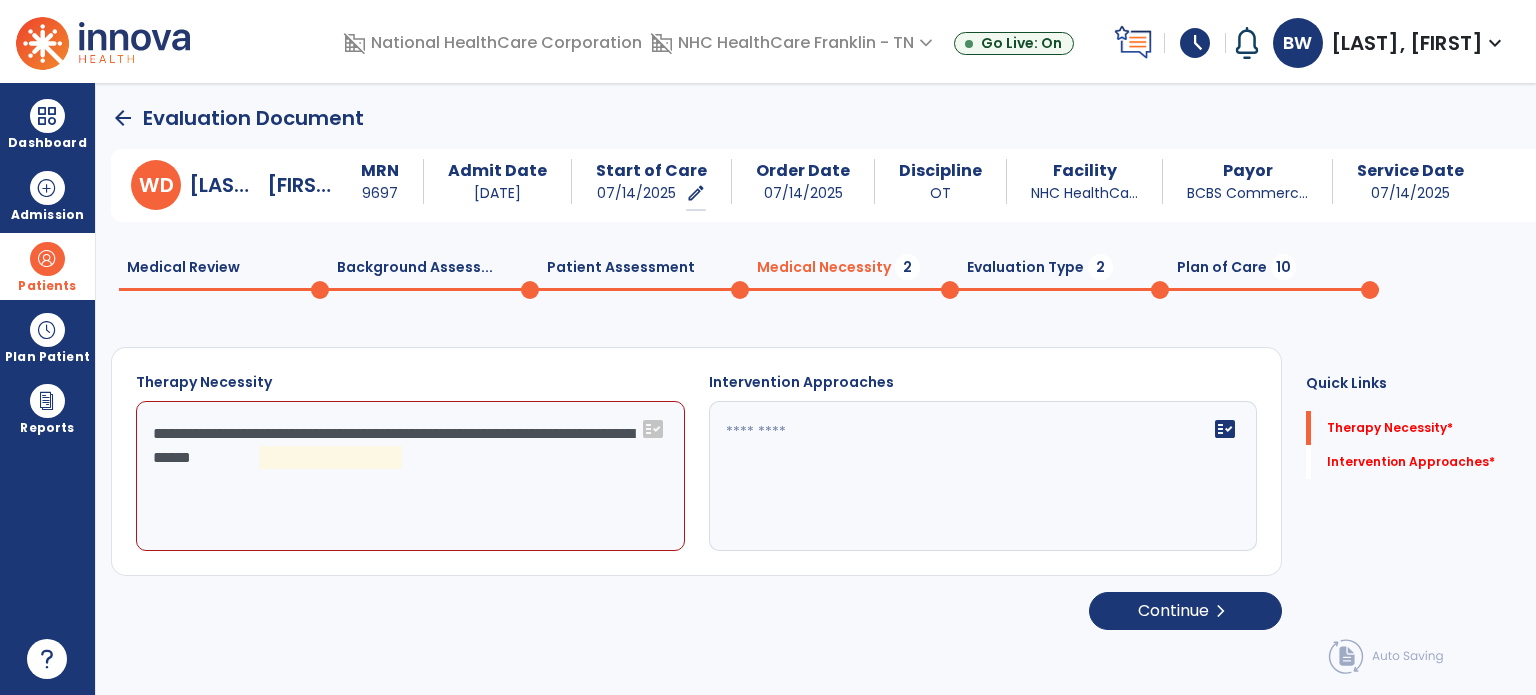 click on "**********" 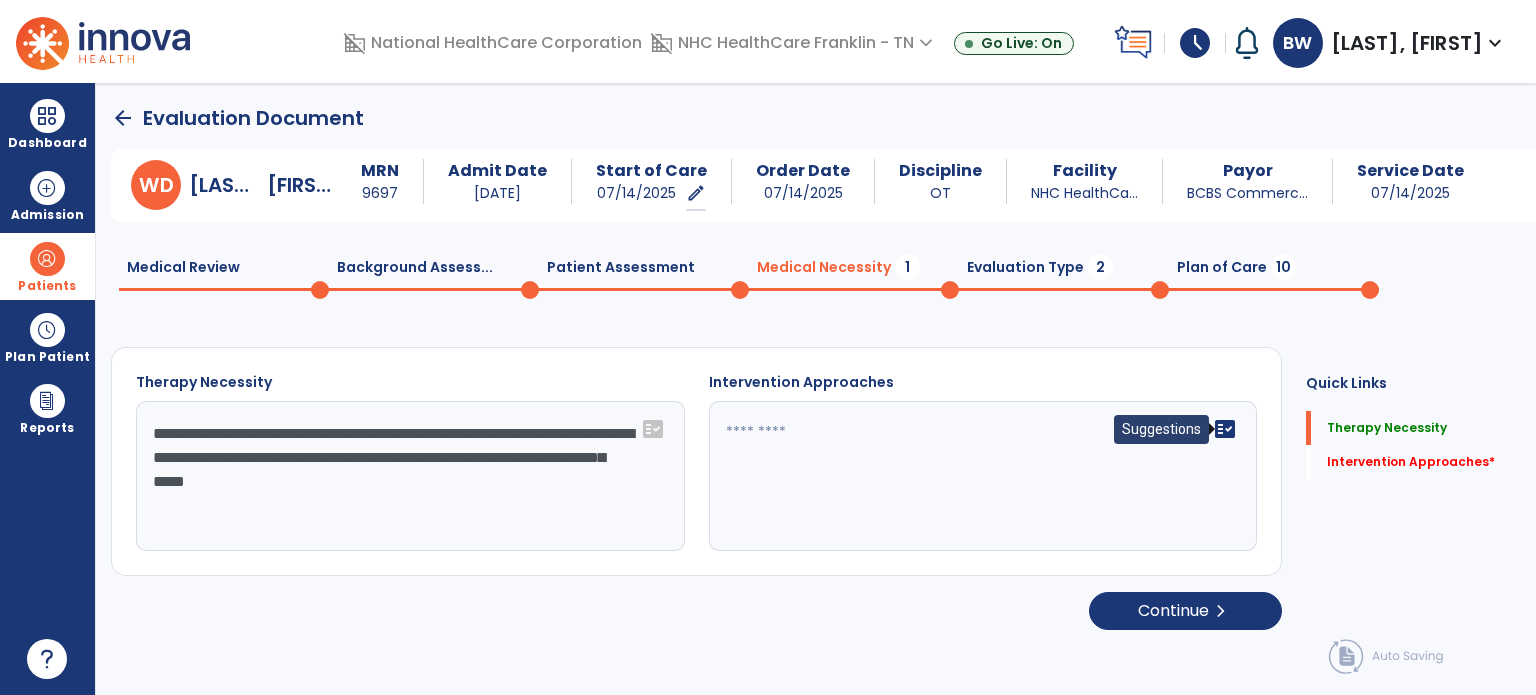type on "**********" 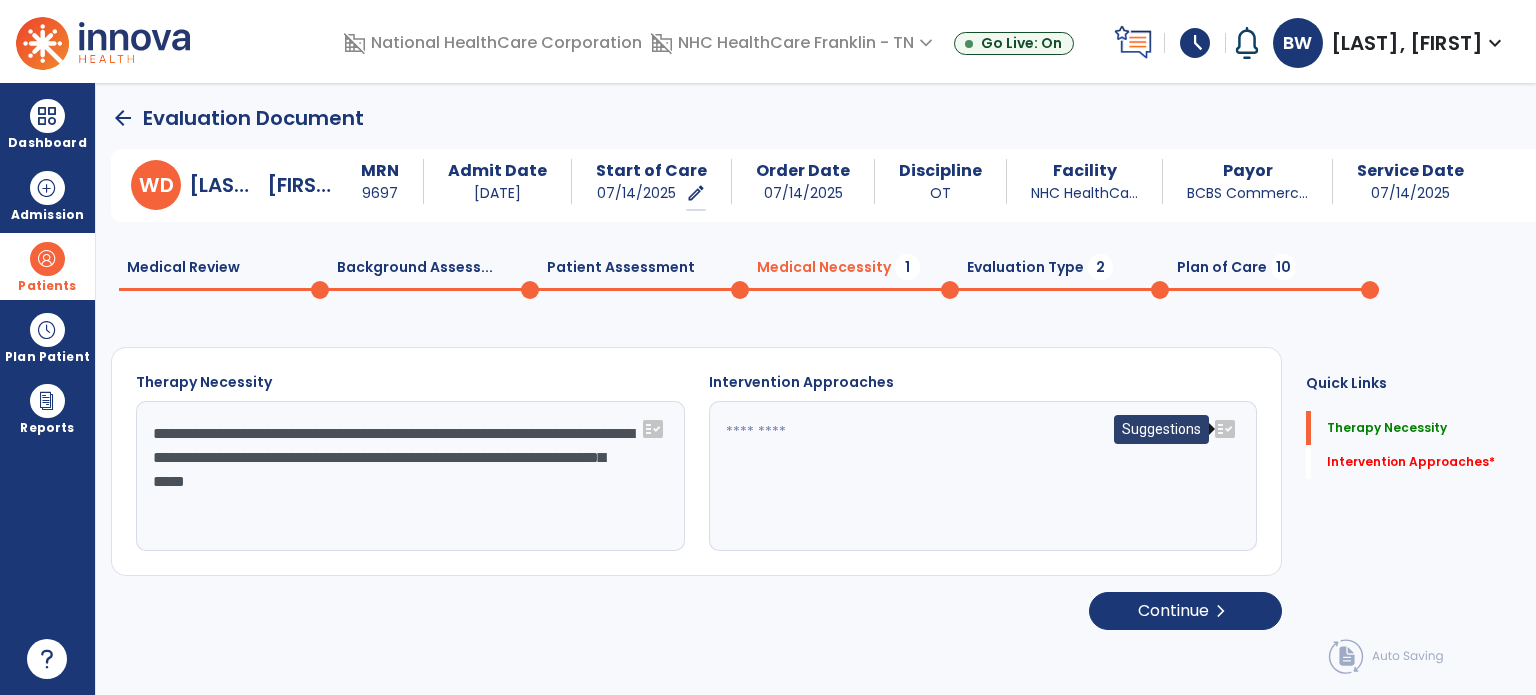 click on "fact_check" 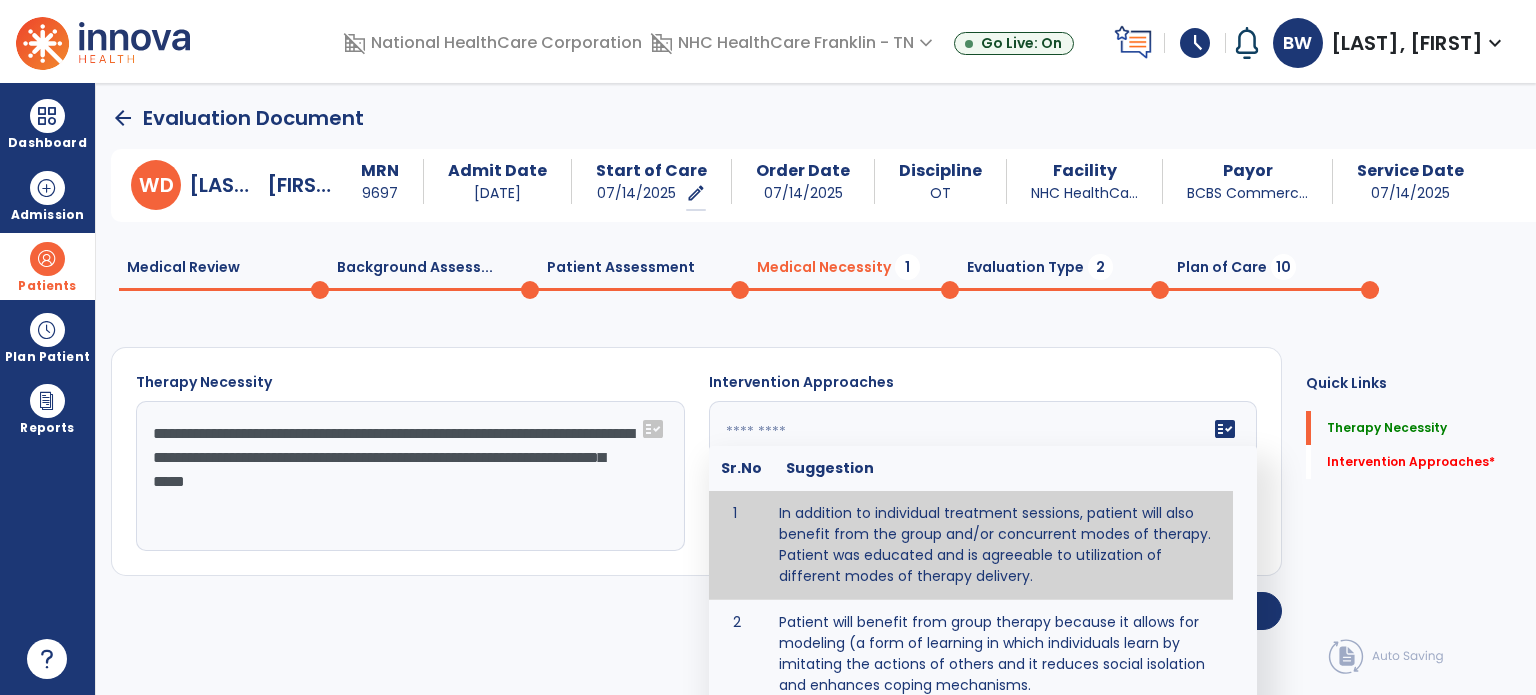 type on "**********" 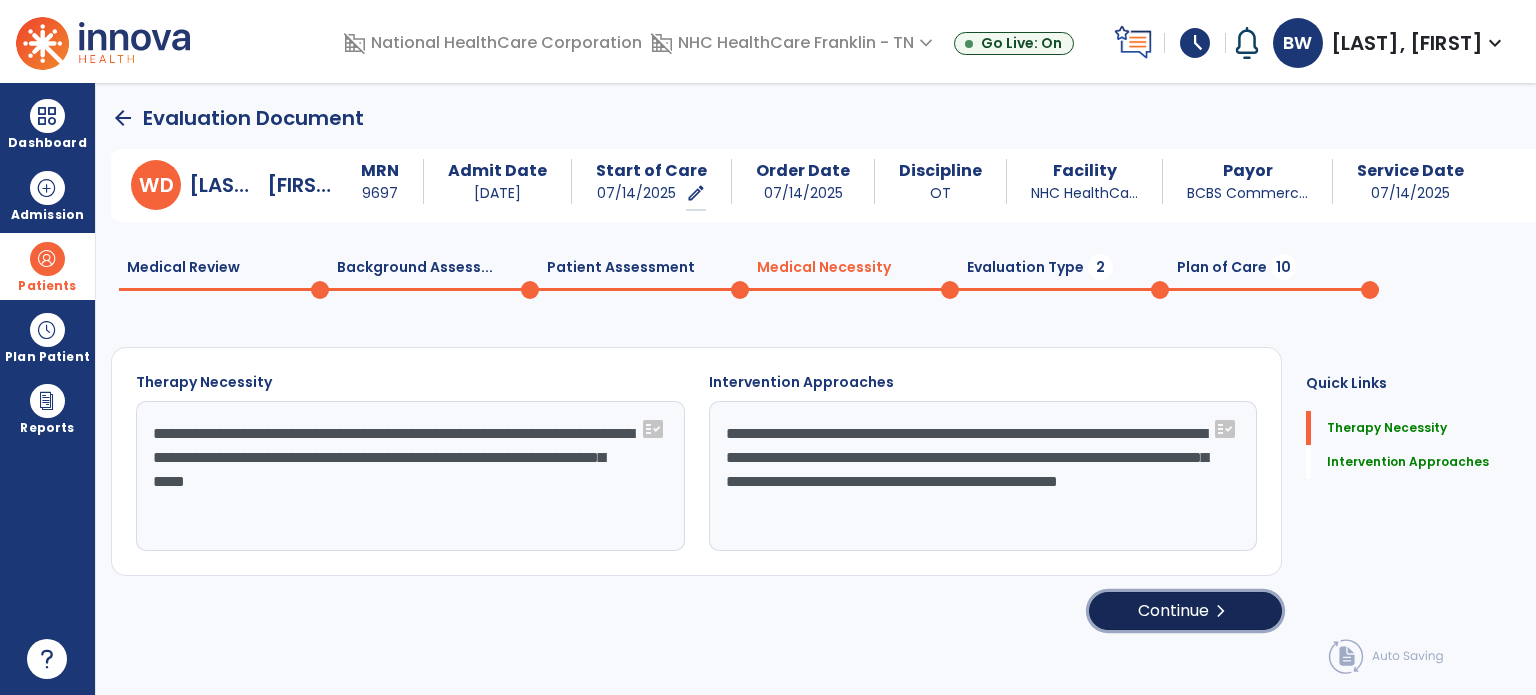 click on "Continue  chevron_right" 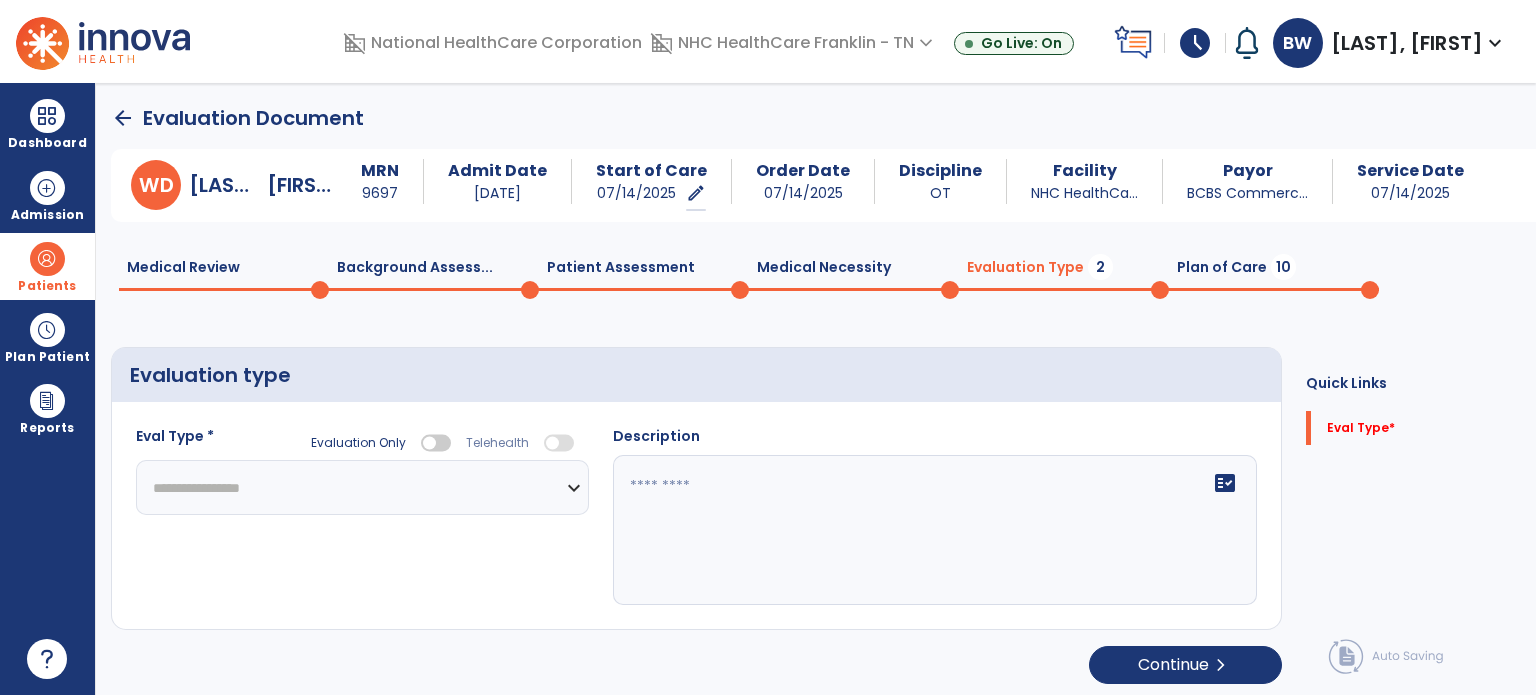 click on "**********" 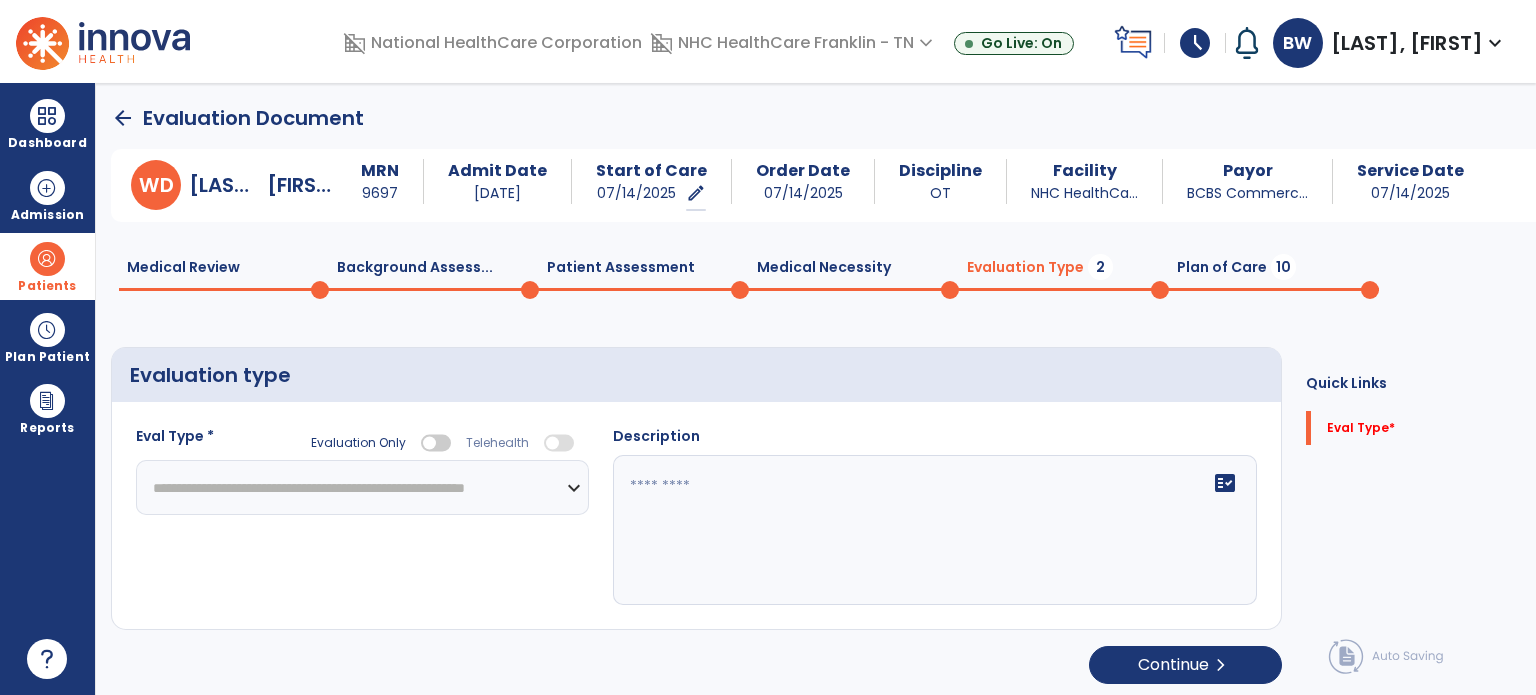 click on "**********" 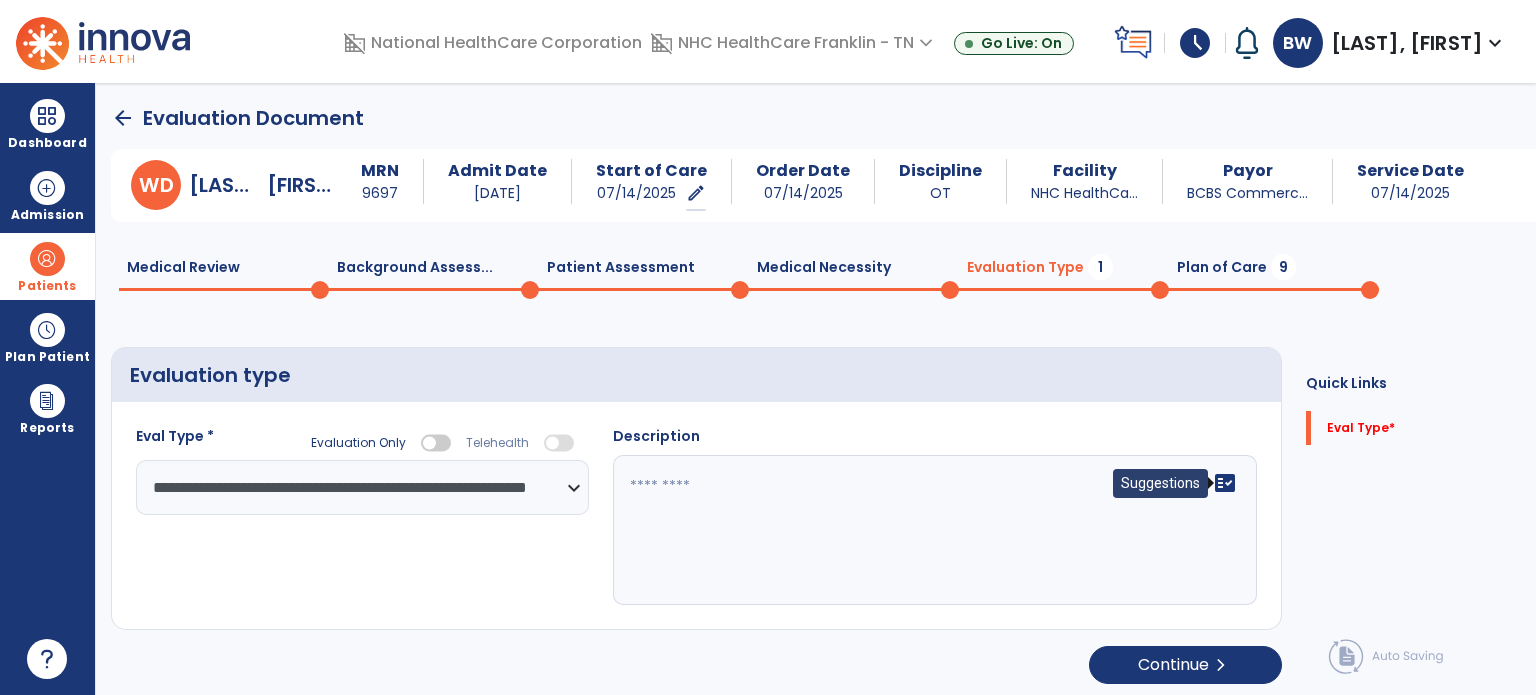 click on "fact_check" 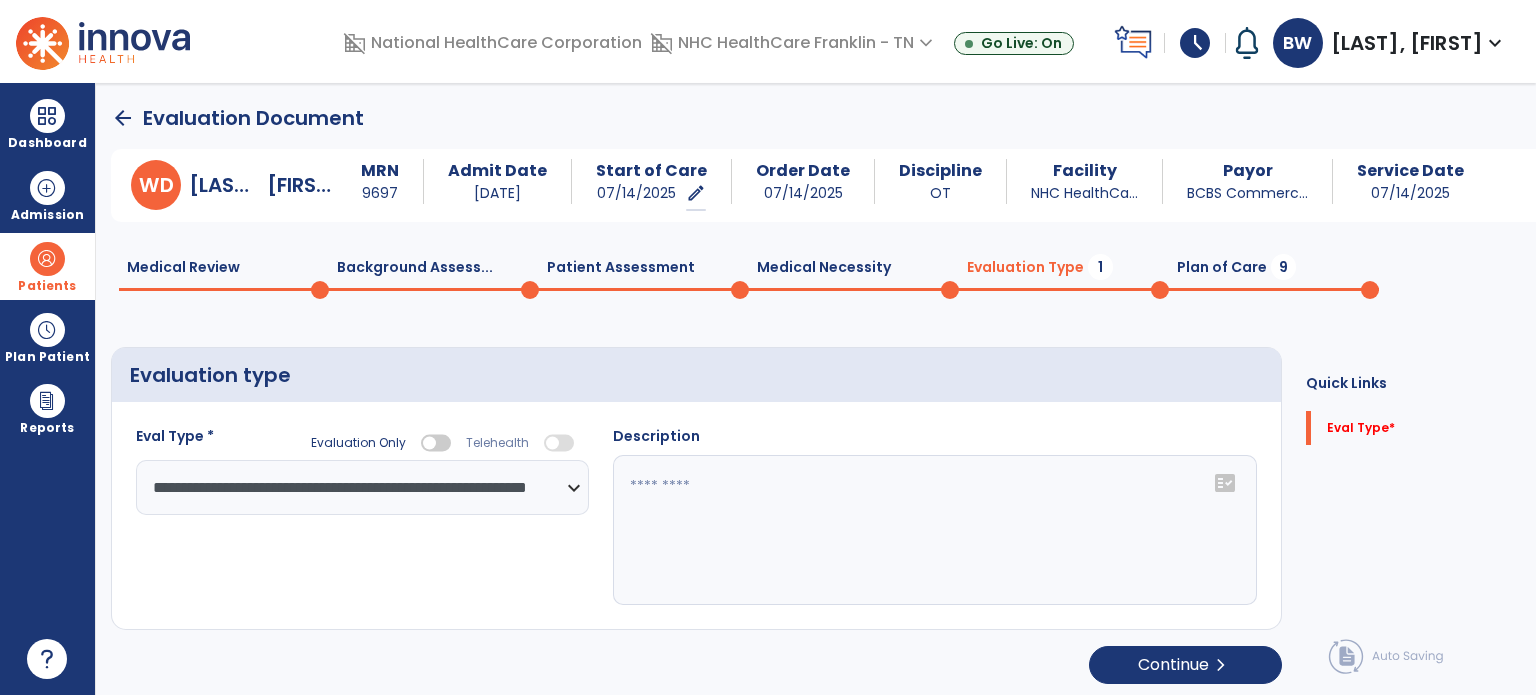 click on "fact_check" 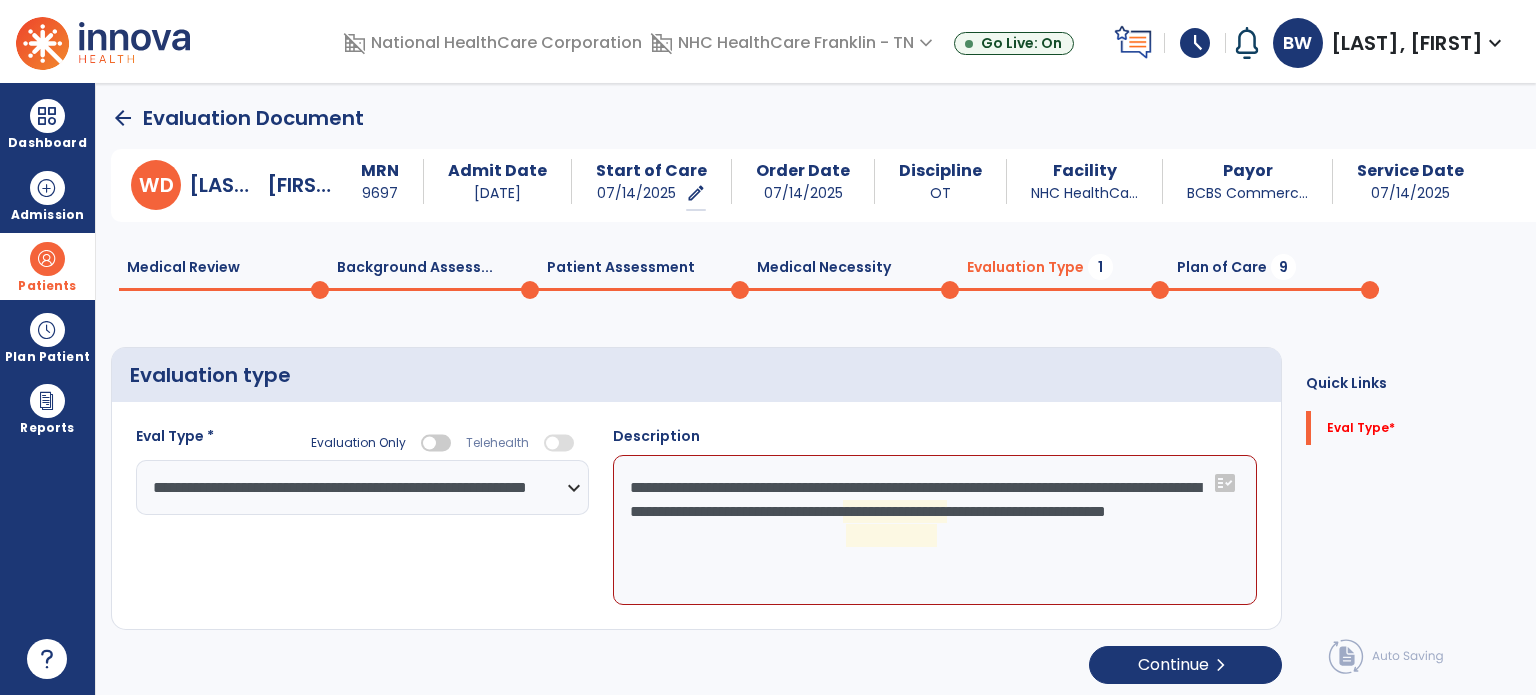 click on "**********" 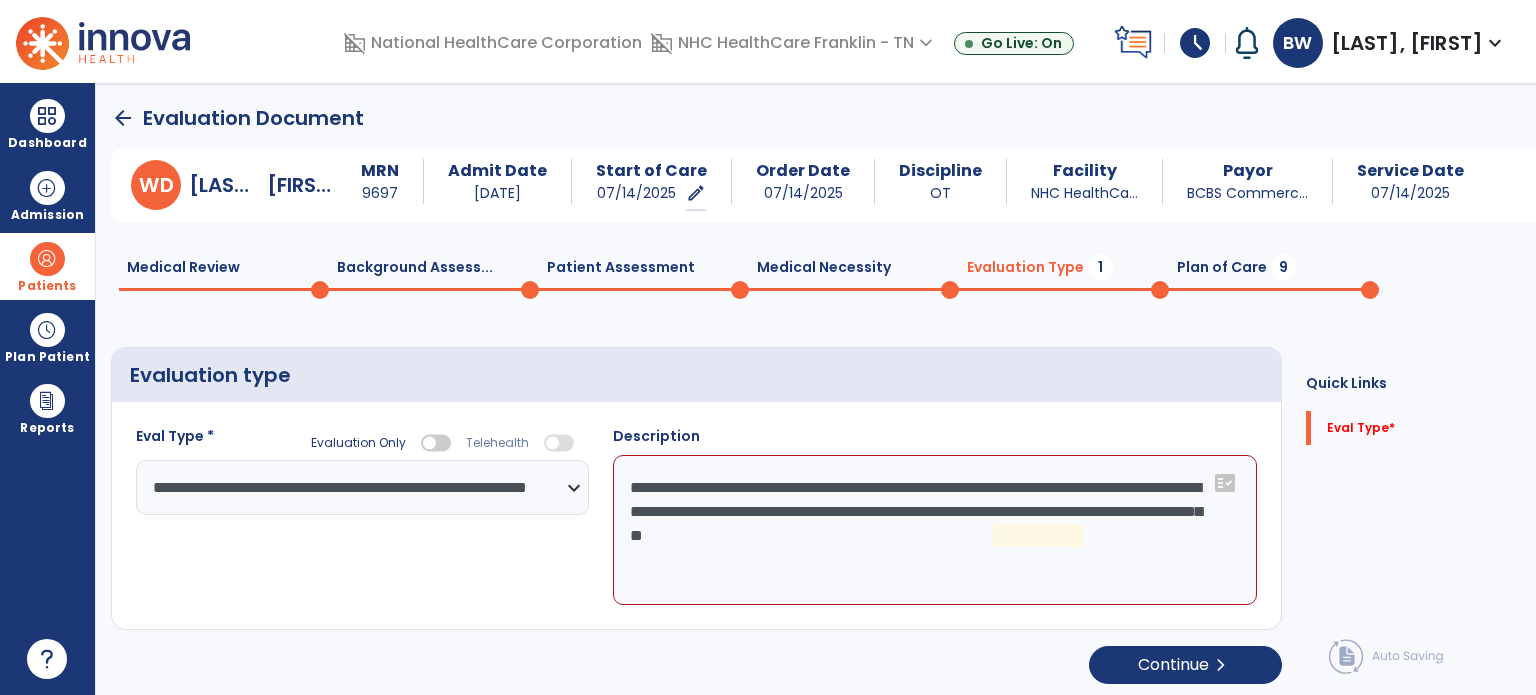click on "**********" 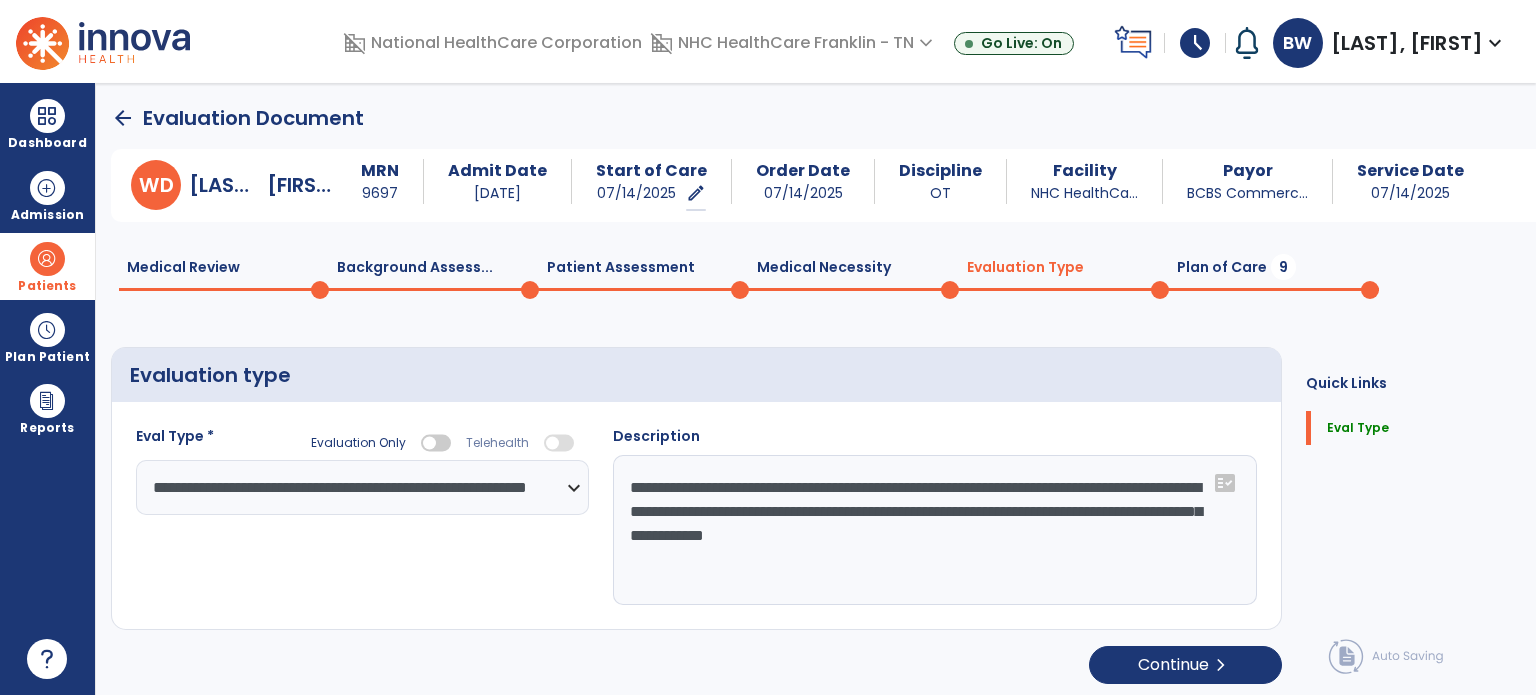 type on "**********" 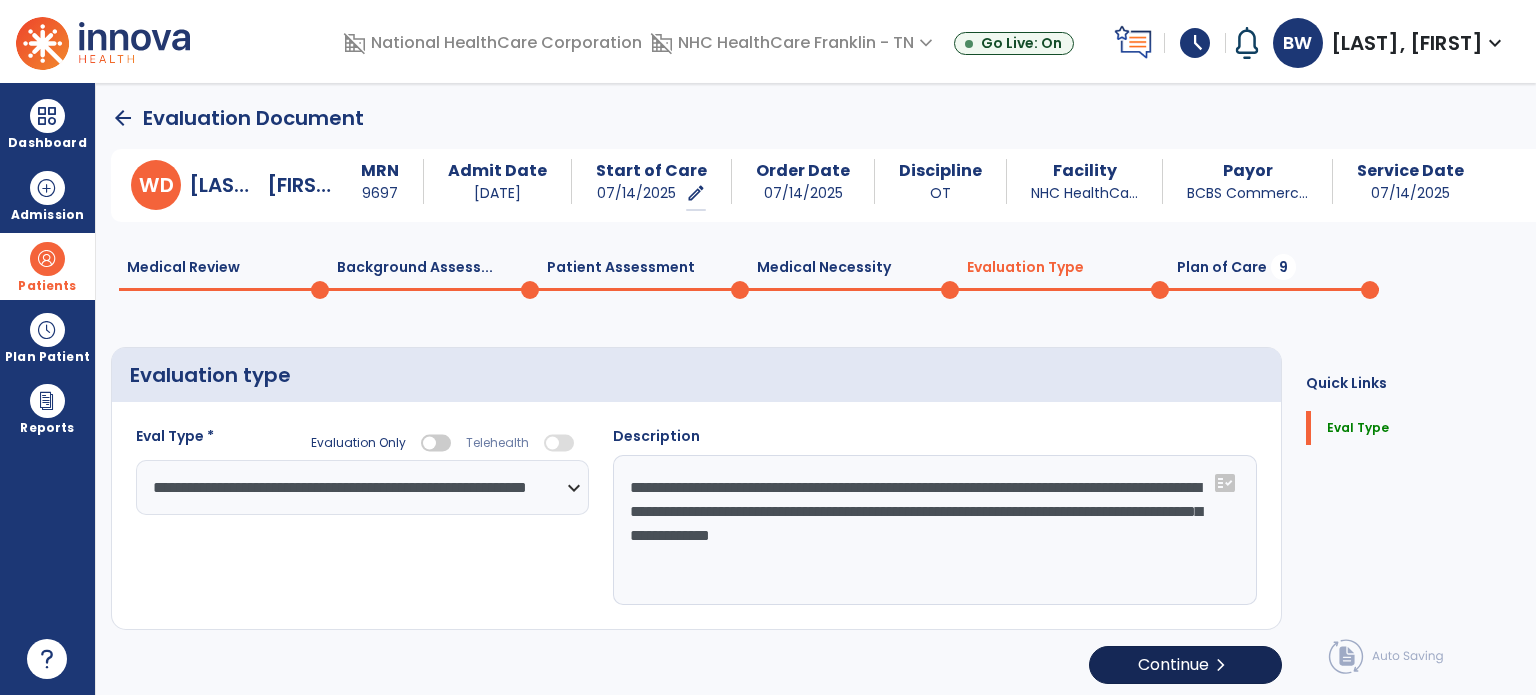click on "Continue  chevron_right" 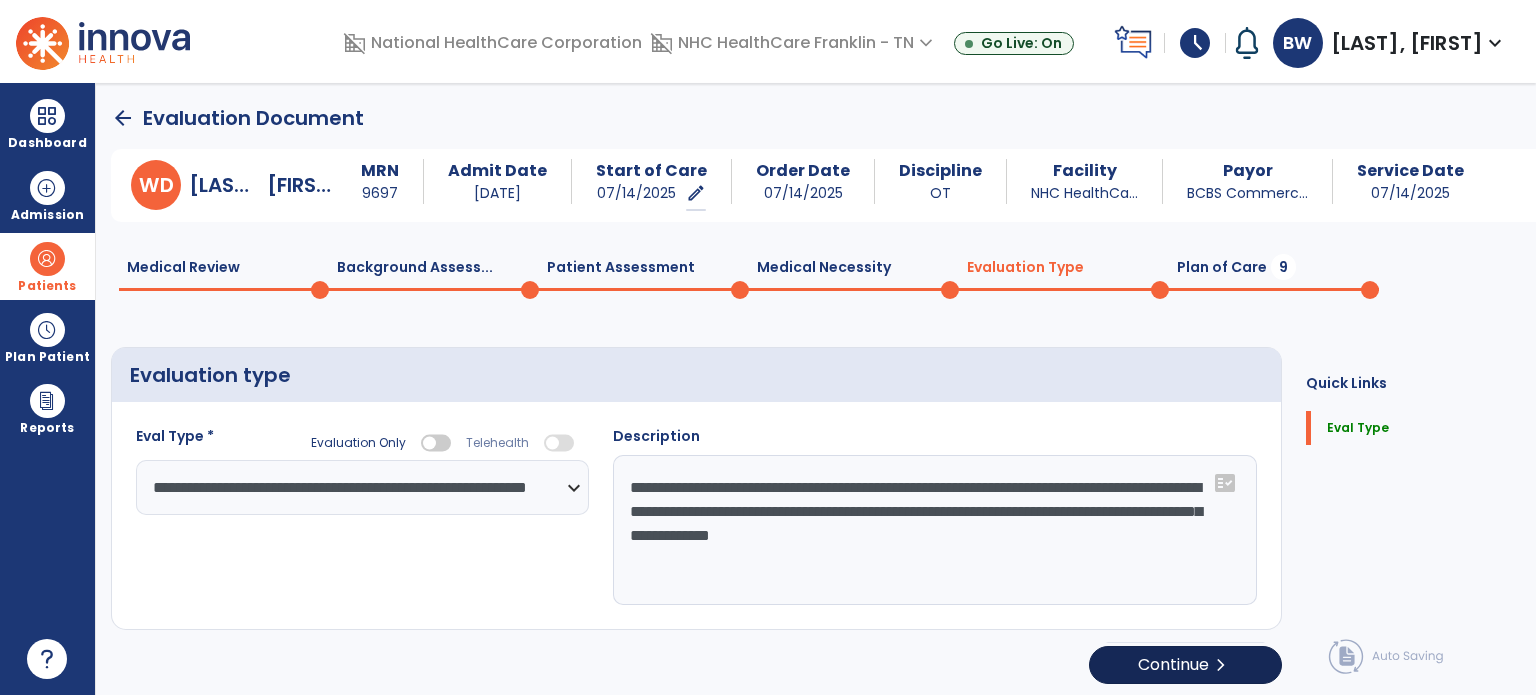 select on "*****" 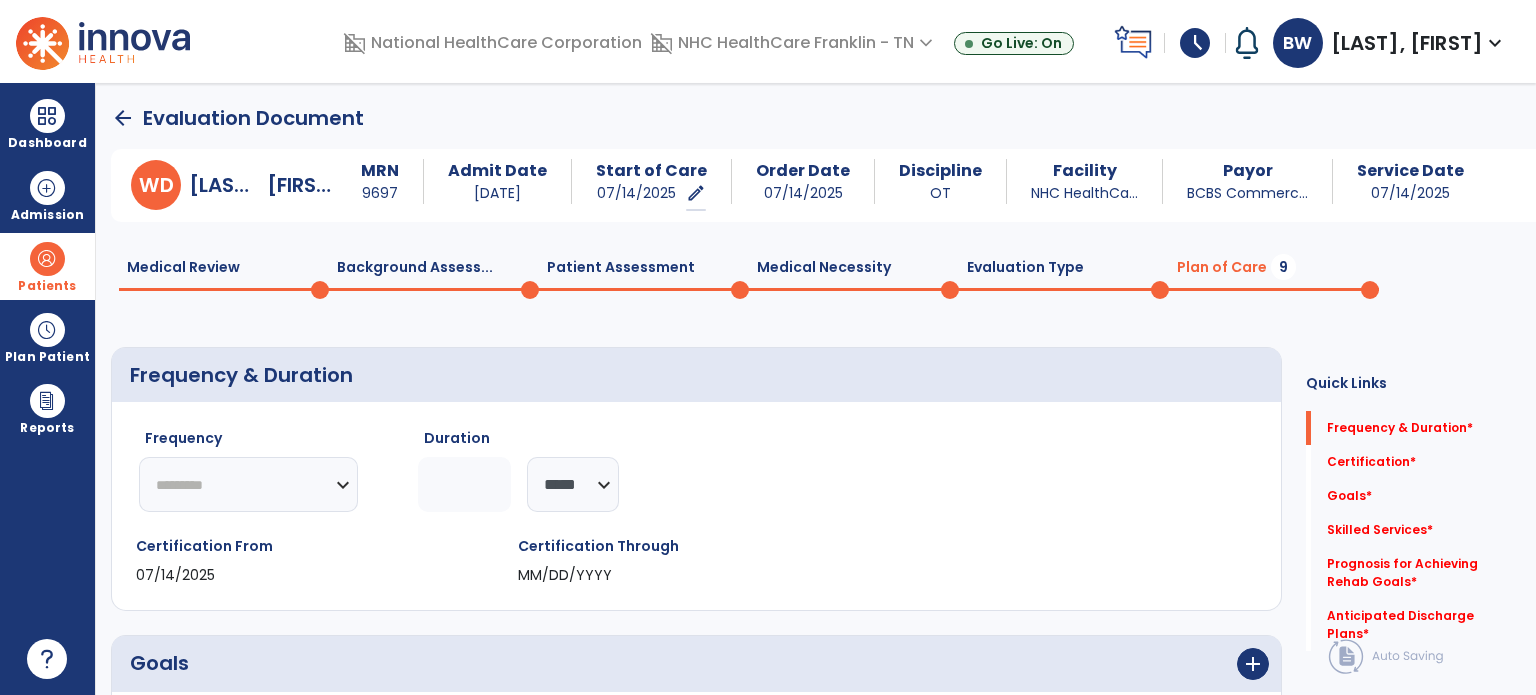 click on "********* ** ** ** ** ** ** **" 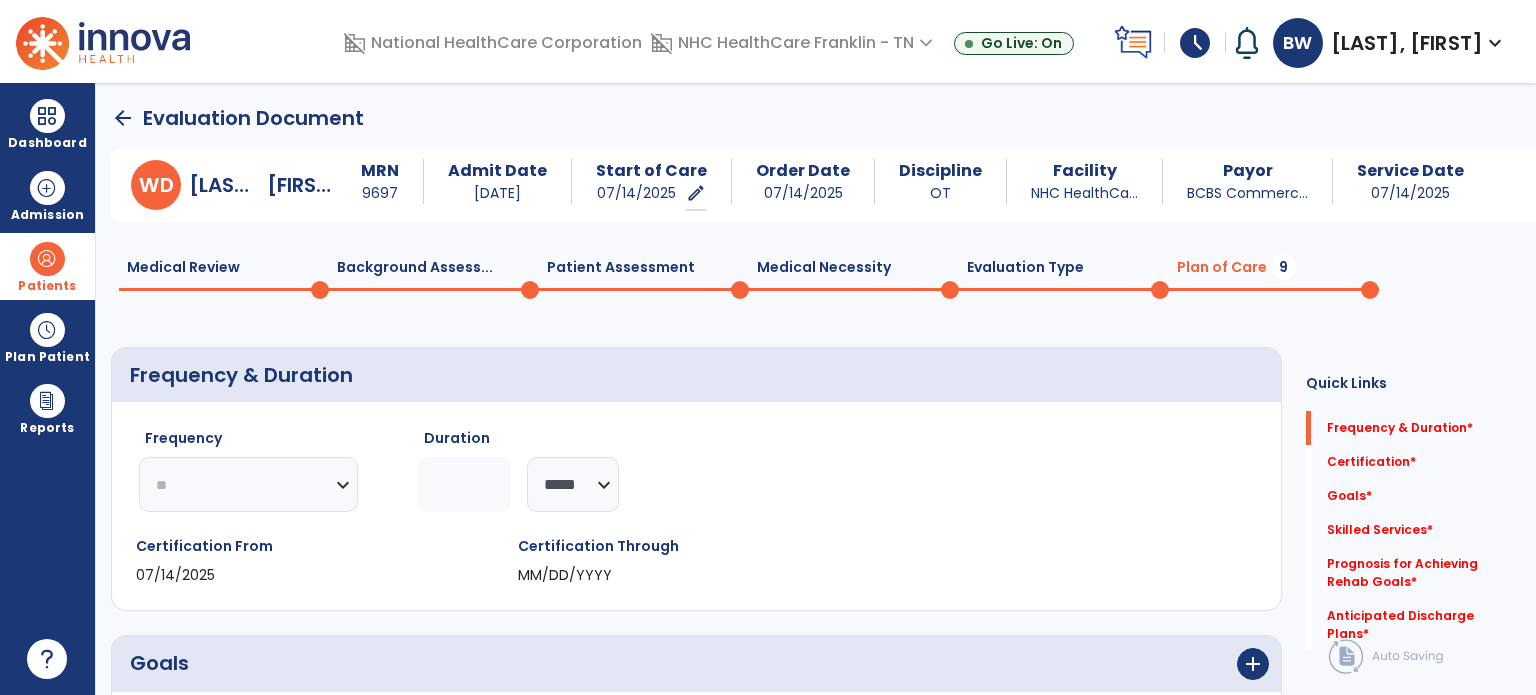 click on "********* ** ** ** ** ** ** **" 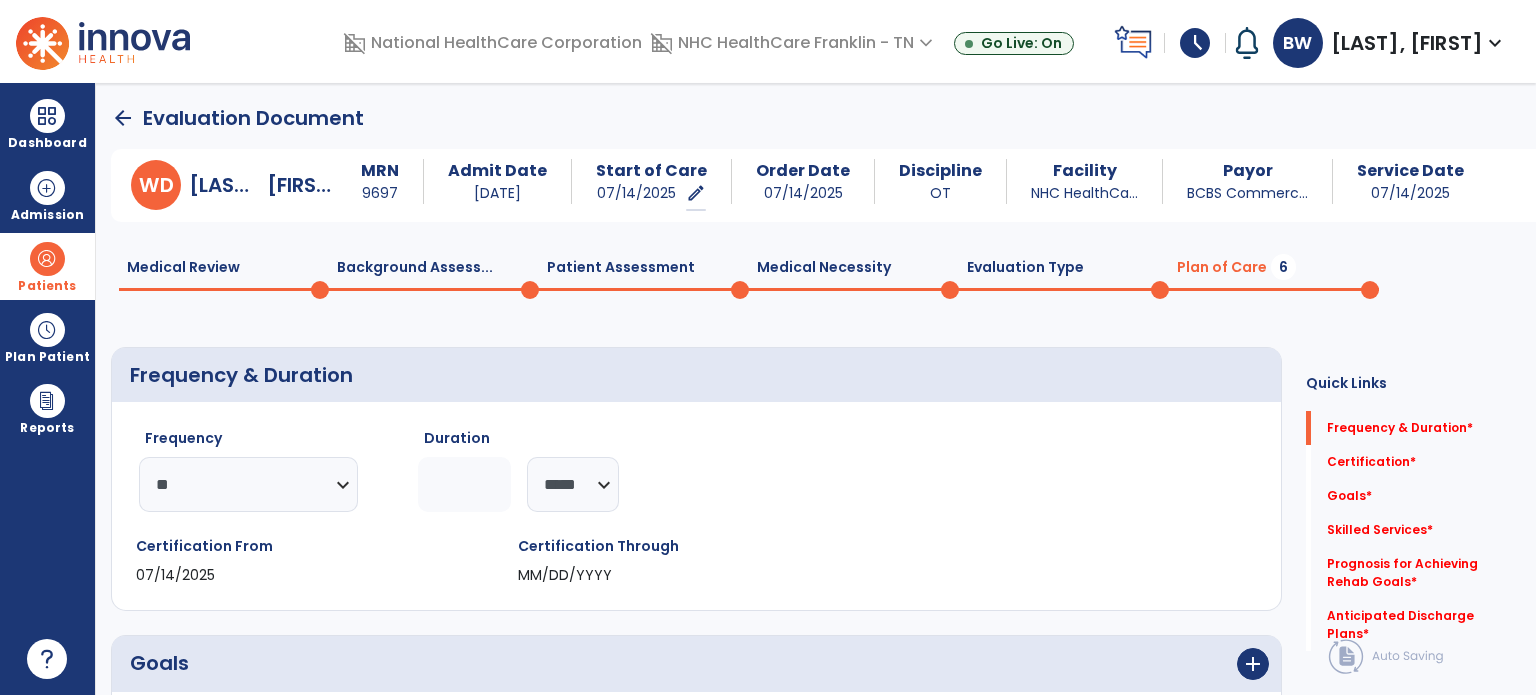 click 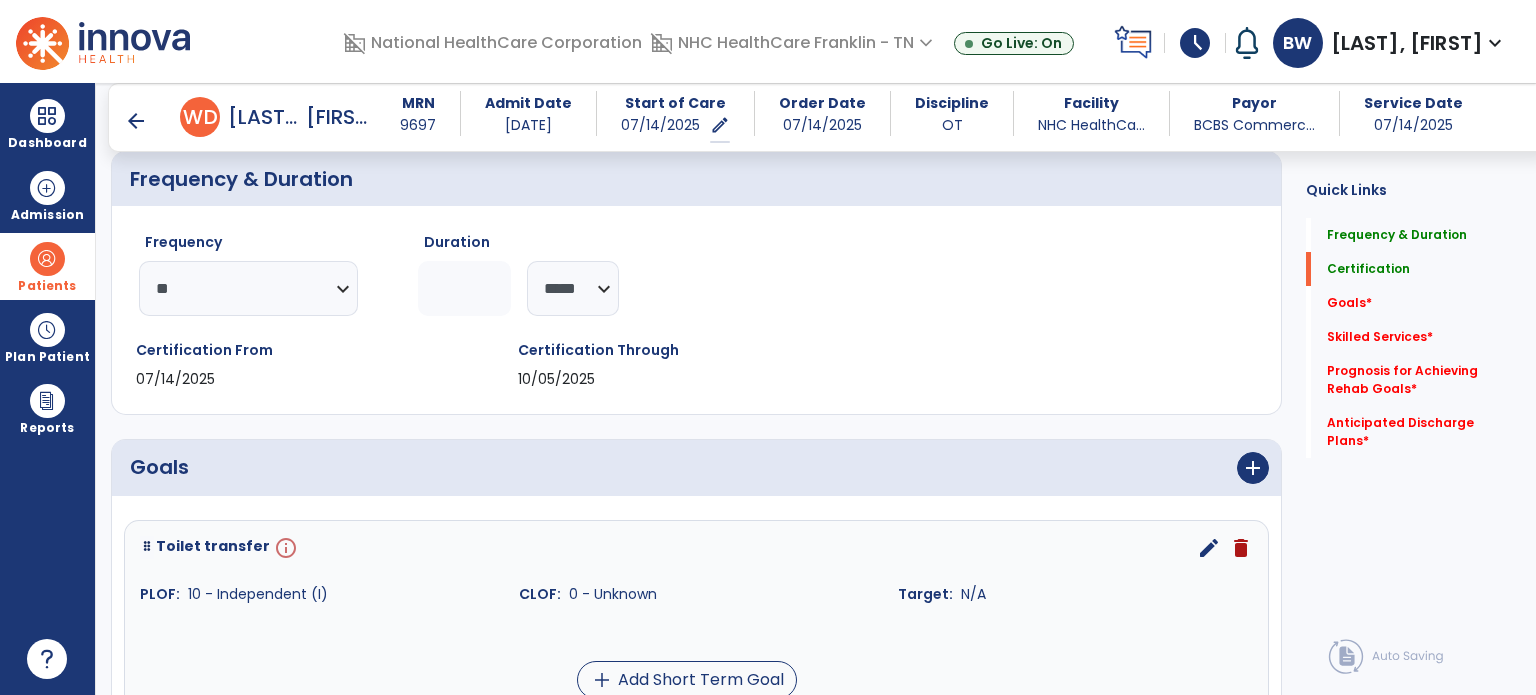 scroll, scrollTop: 179, scrollLeft: 0, axis: vertical 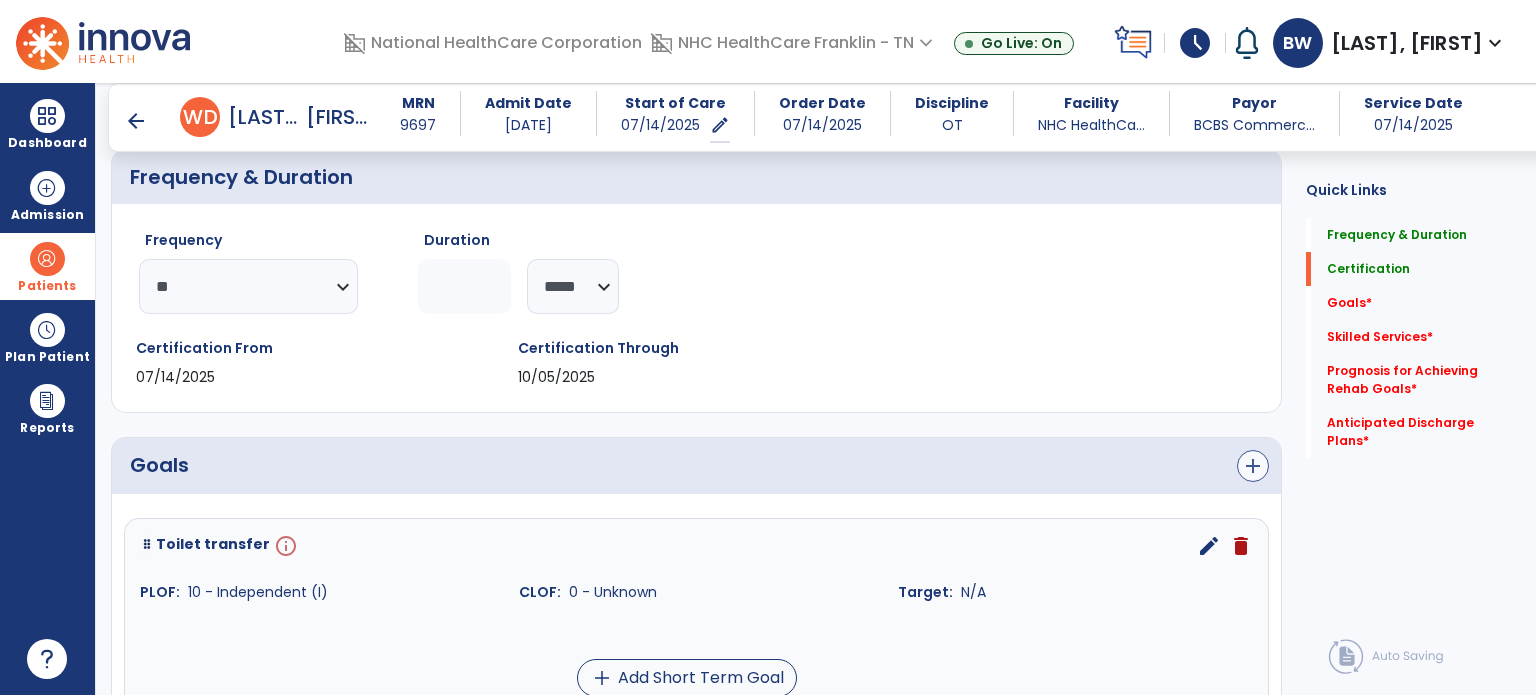 type on "**" 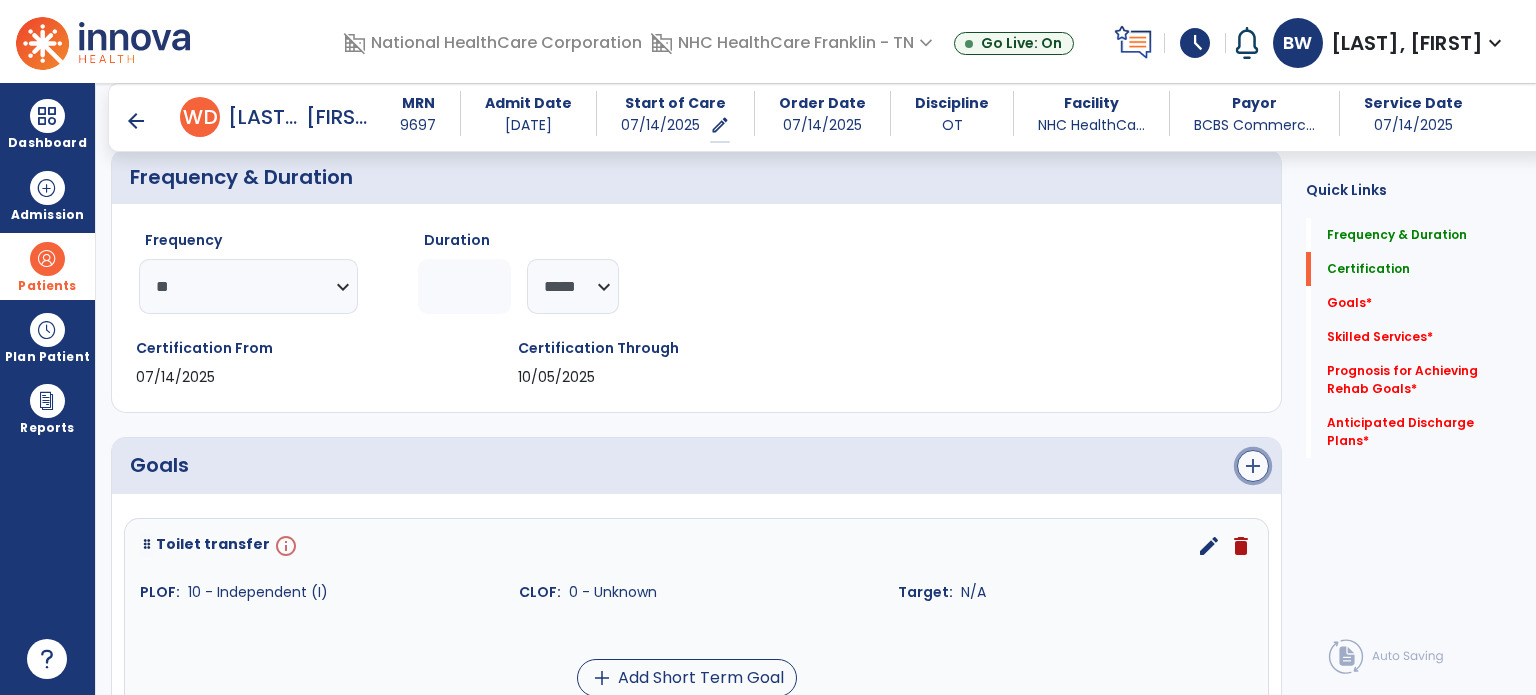 click on "add" at bounding box center (1253, 466) 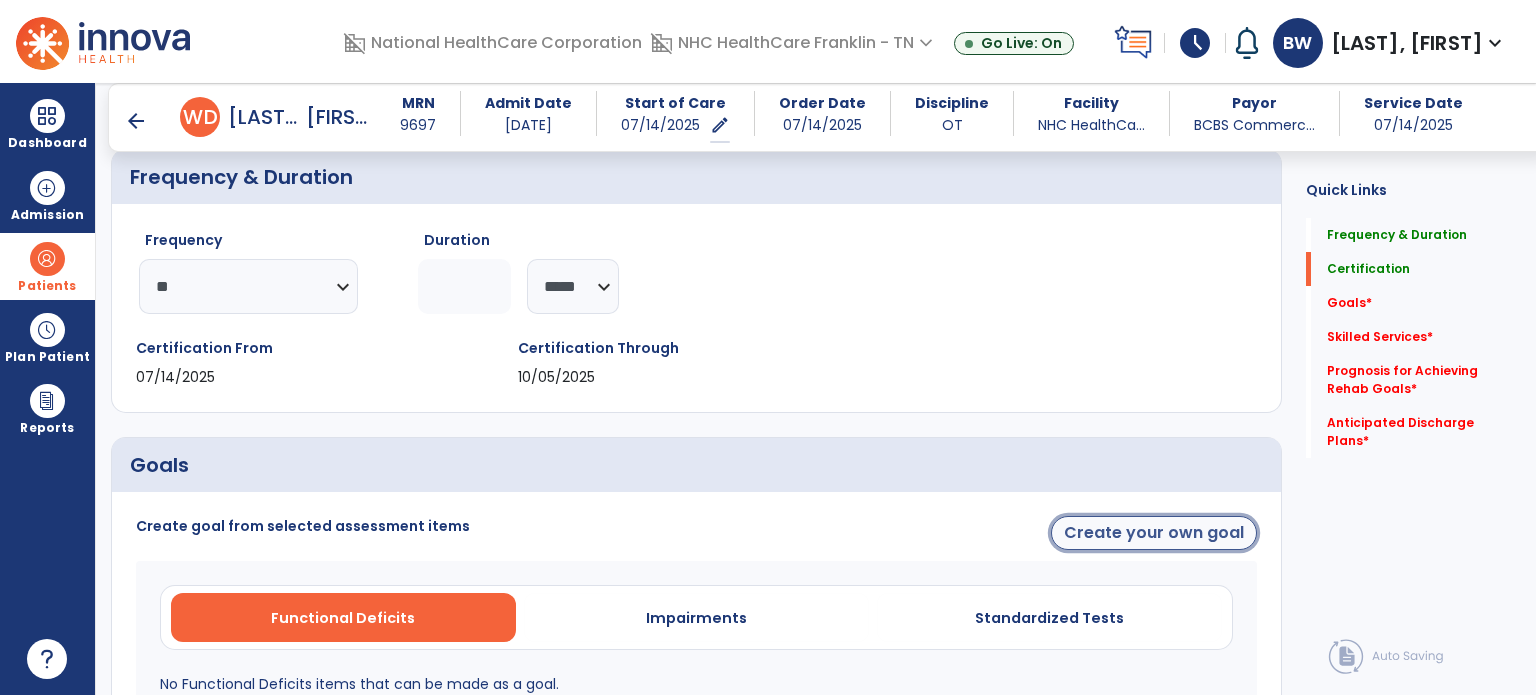 click on "Create your own goal" at bounding box center (1154, 533) 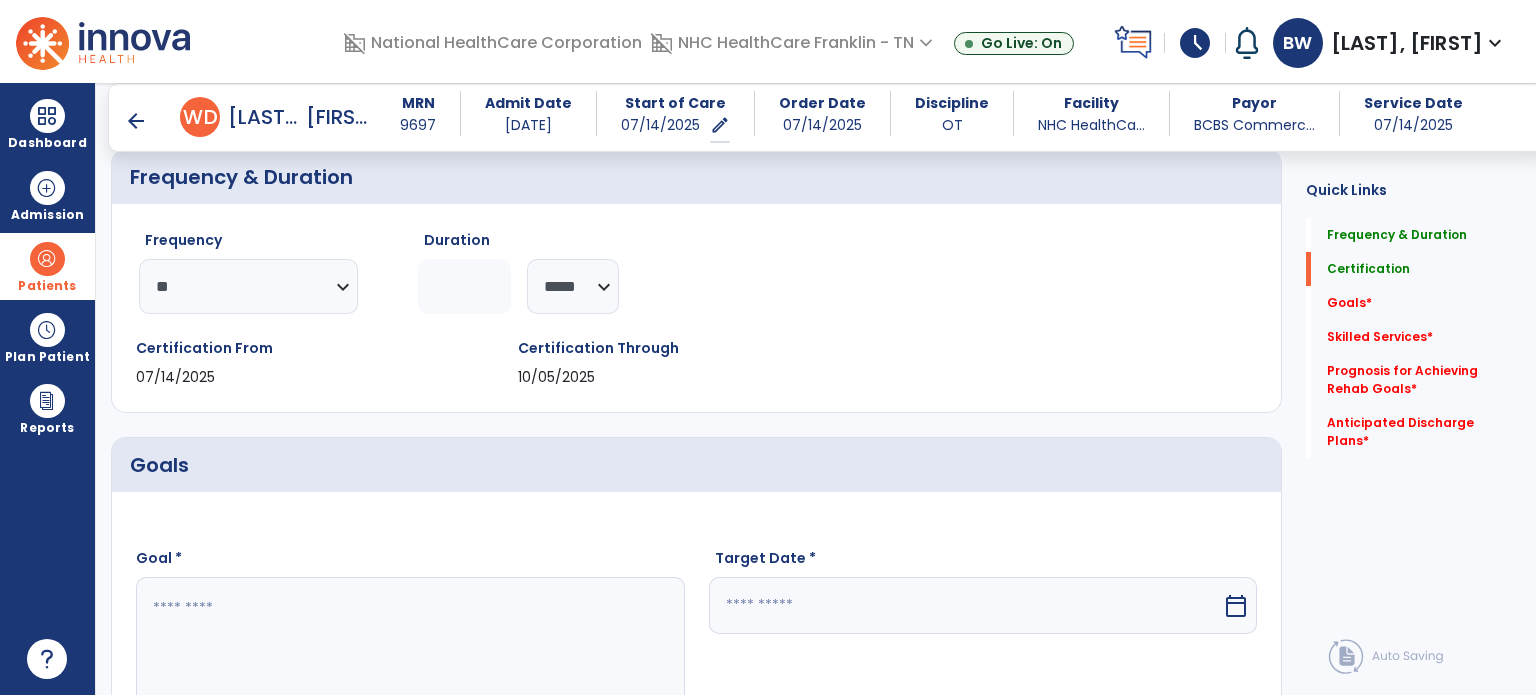 click at bounding box center [409, 652] 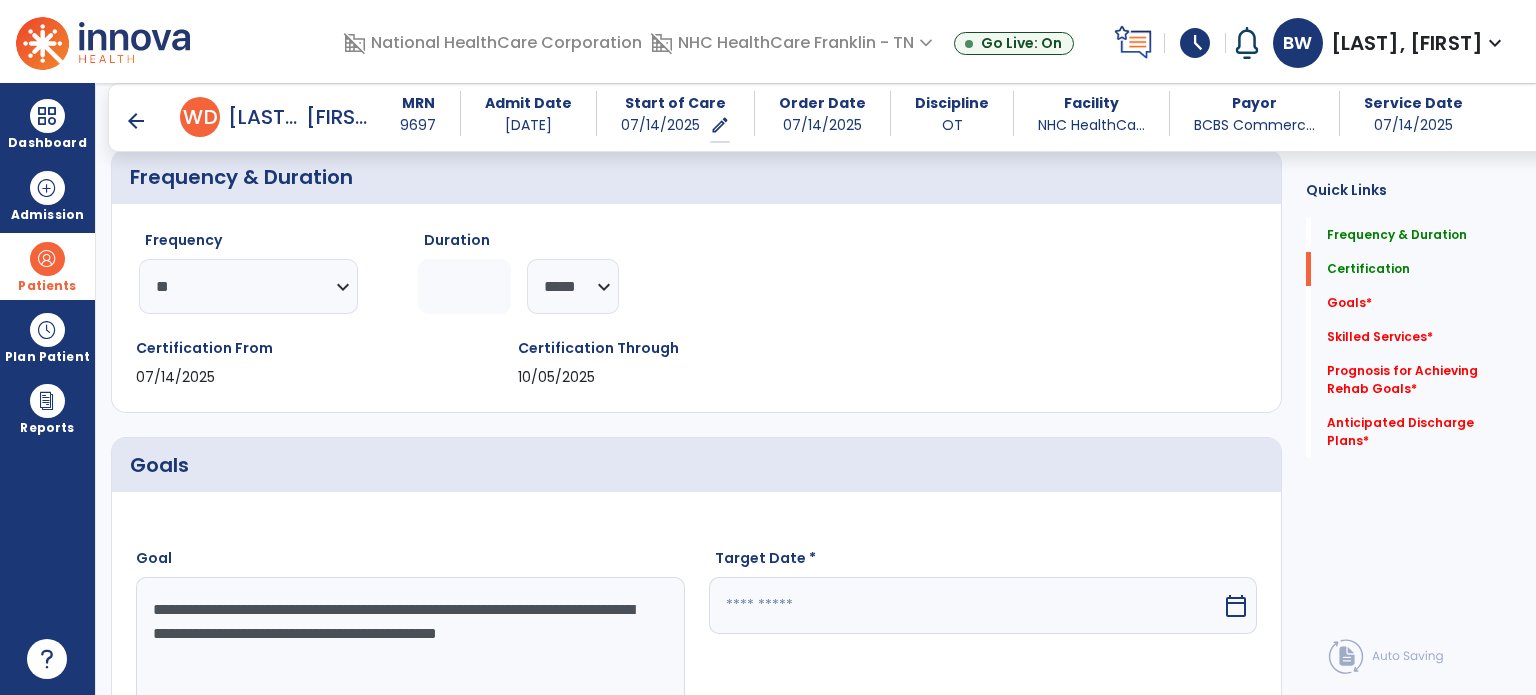 type on "**********" 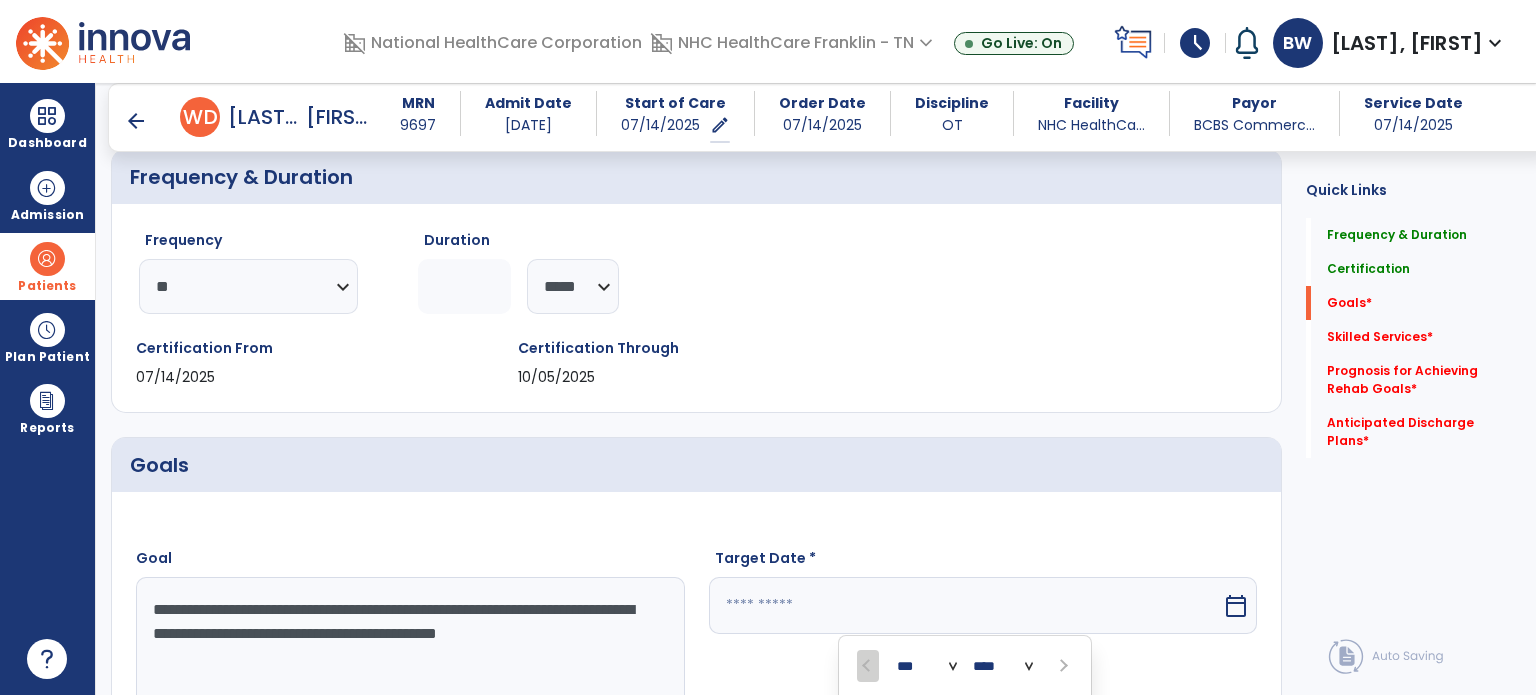 scroll, scrollTop: 594, scrollLeft: 0, axis: vertical 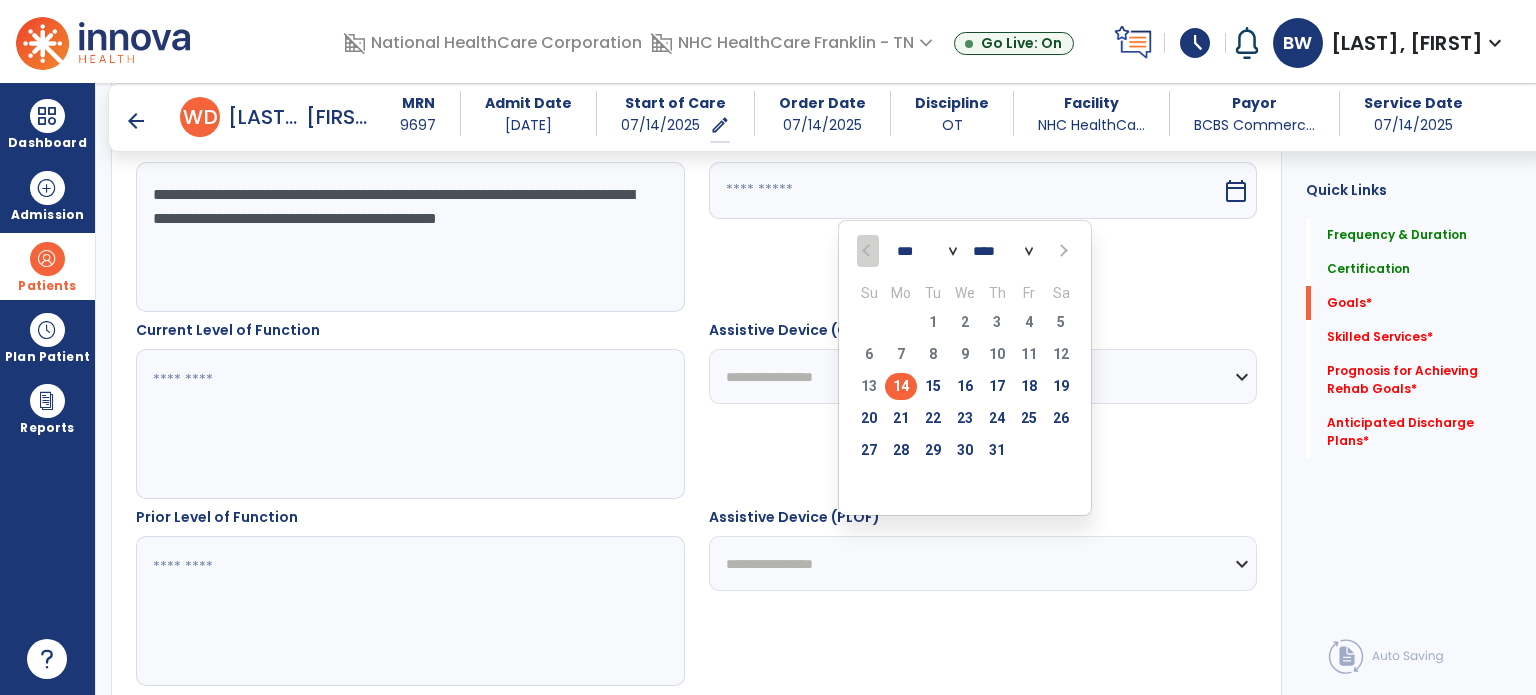 click at bounding box center (1061, 251) 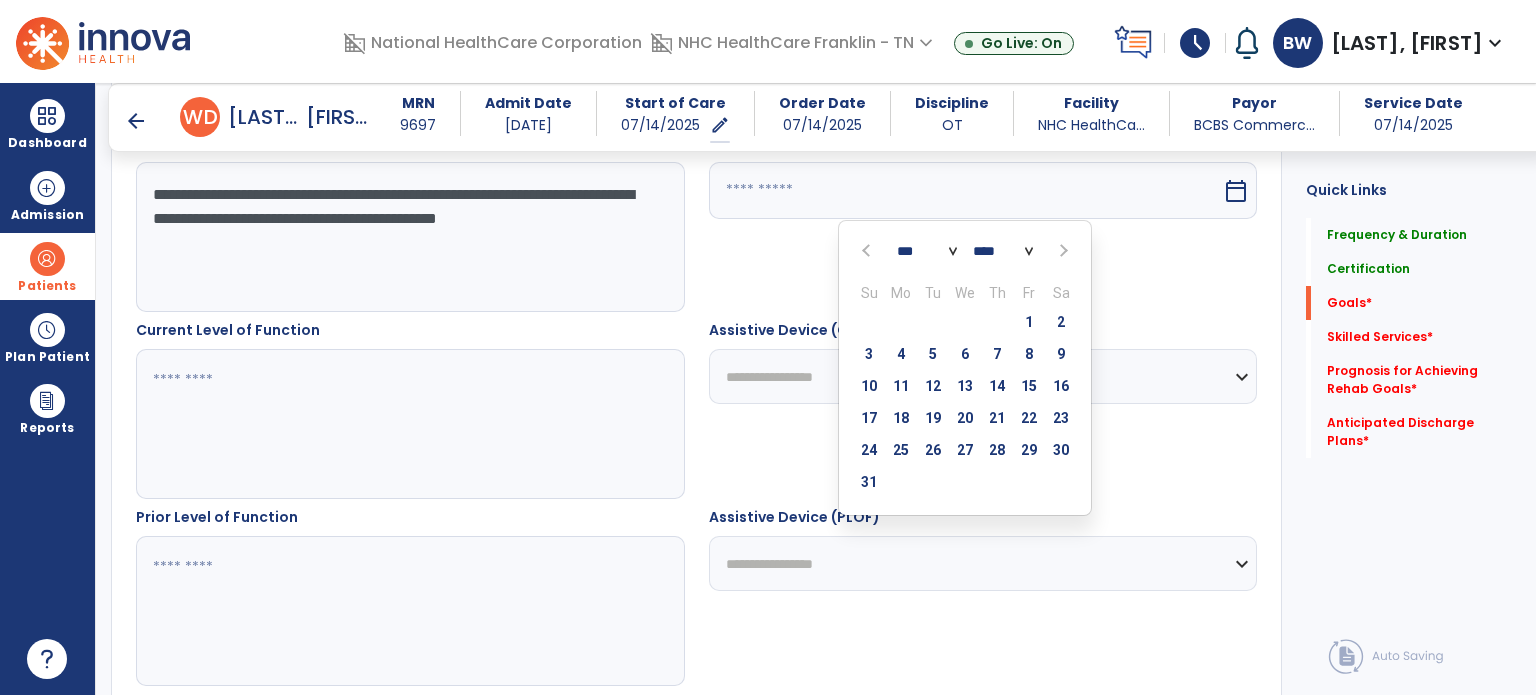 click at bounding box center (1061, 251) 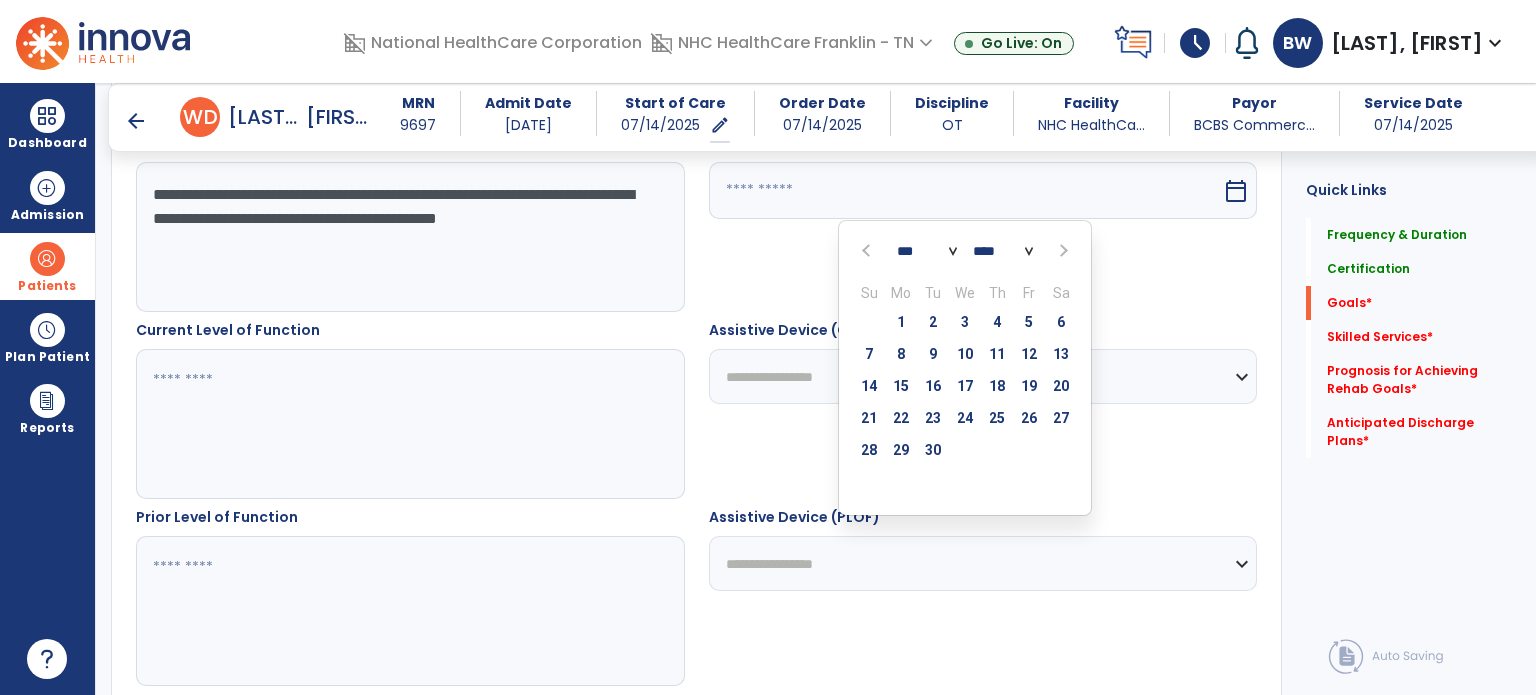 click at bounding box center [1061, 251] 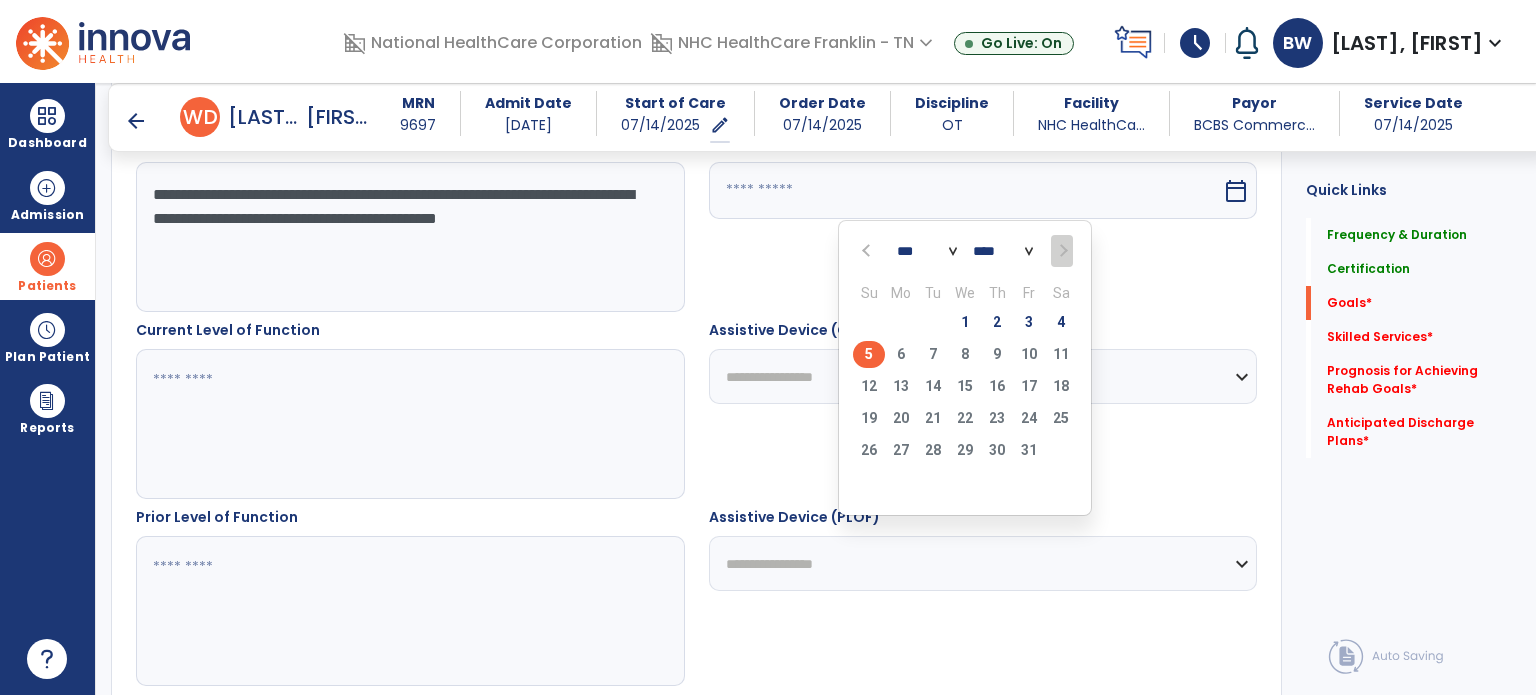 click on "5" at bounding box center (869, 354) 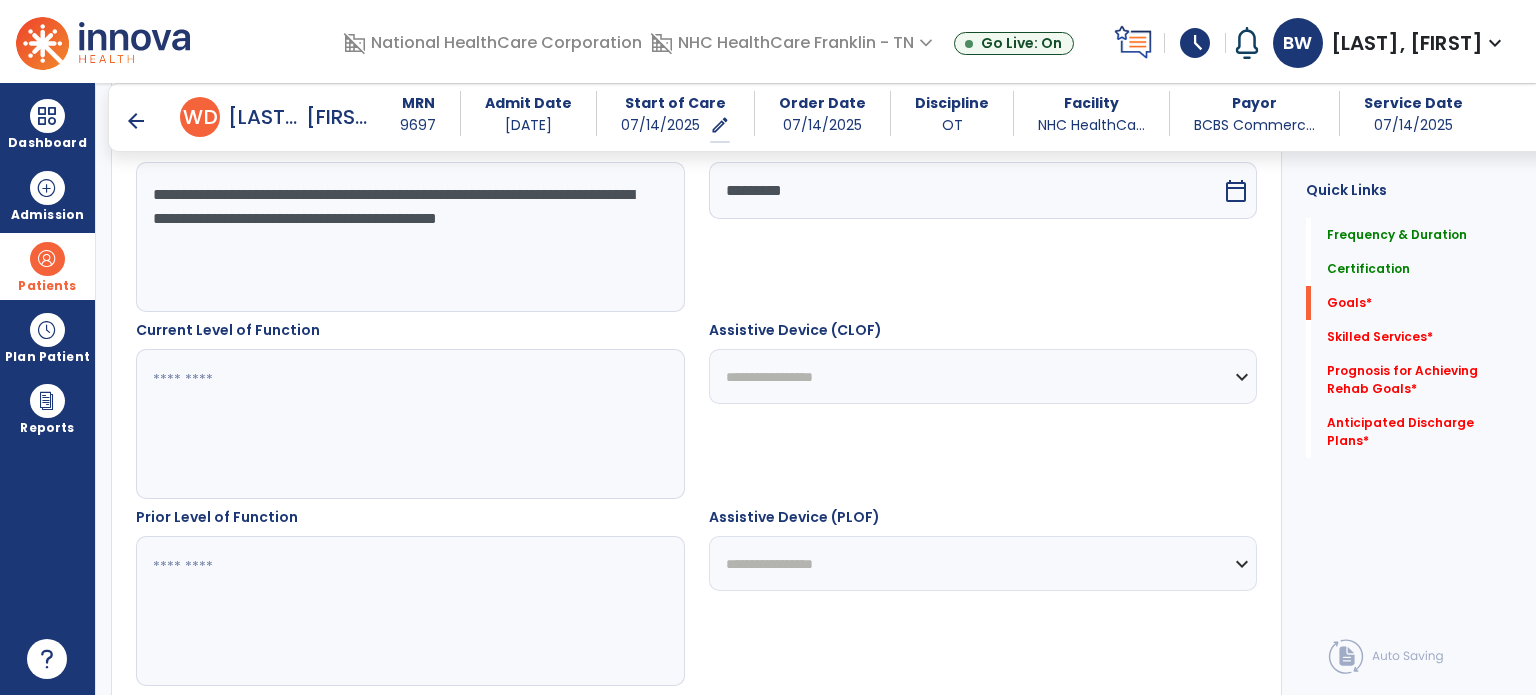 click at bounding box center (409, 424) 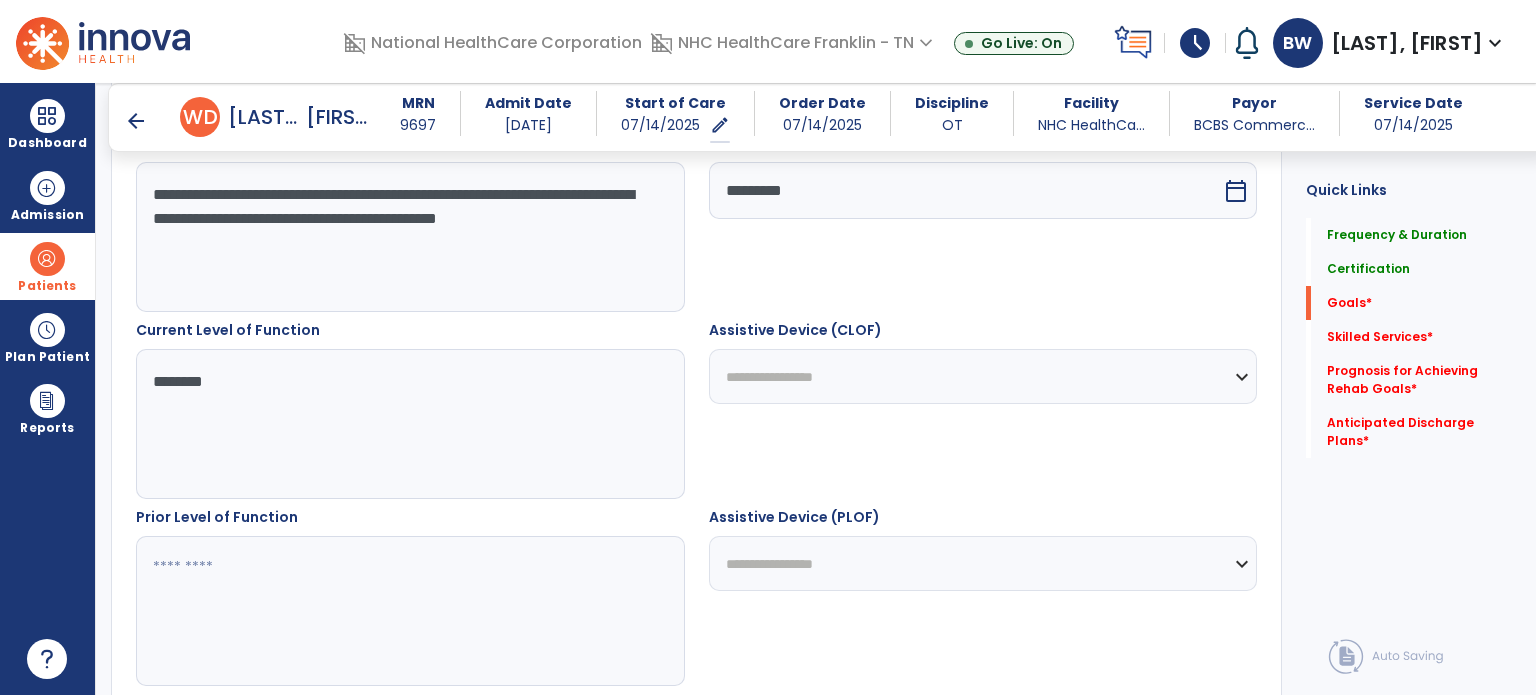 type on "********" 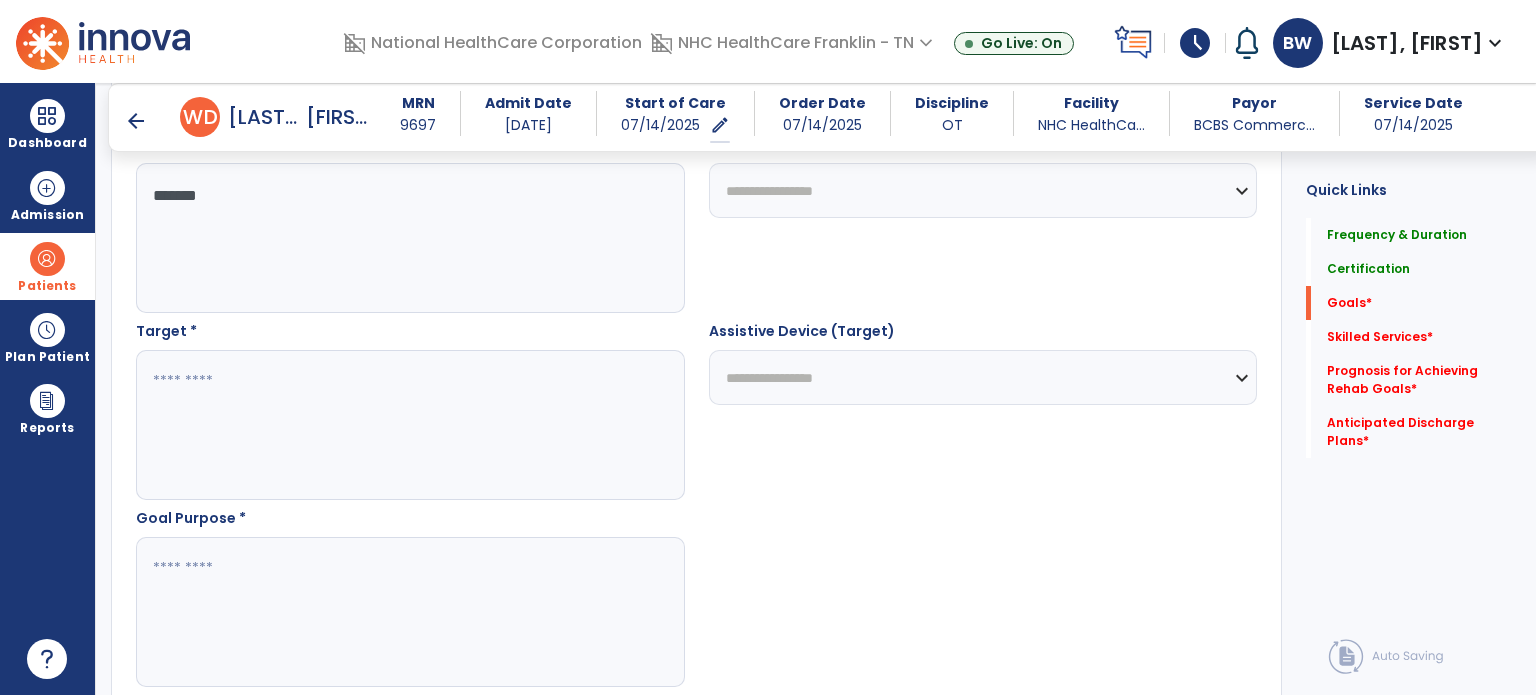 scroll, scrollTop: 970, scrollLeft: 0, axis: vertical 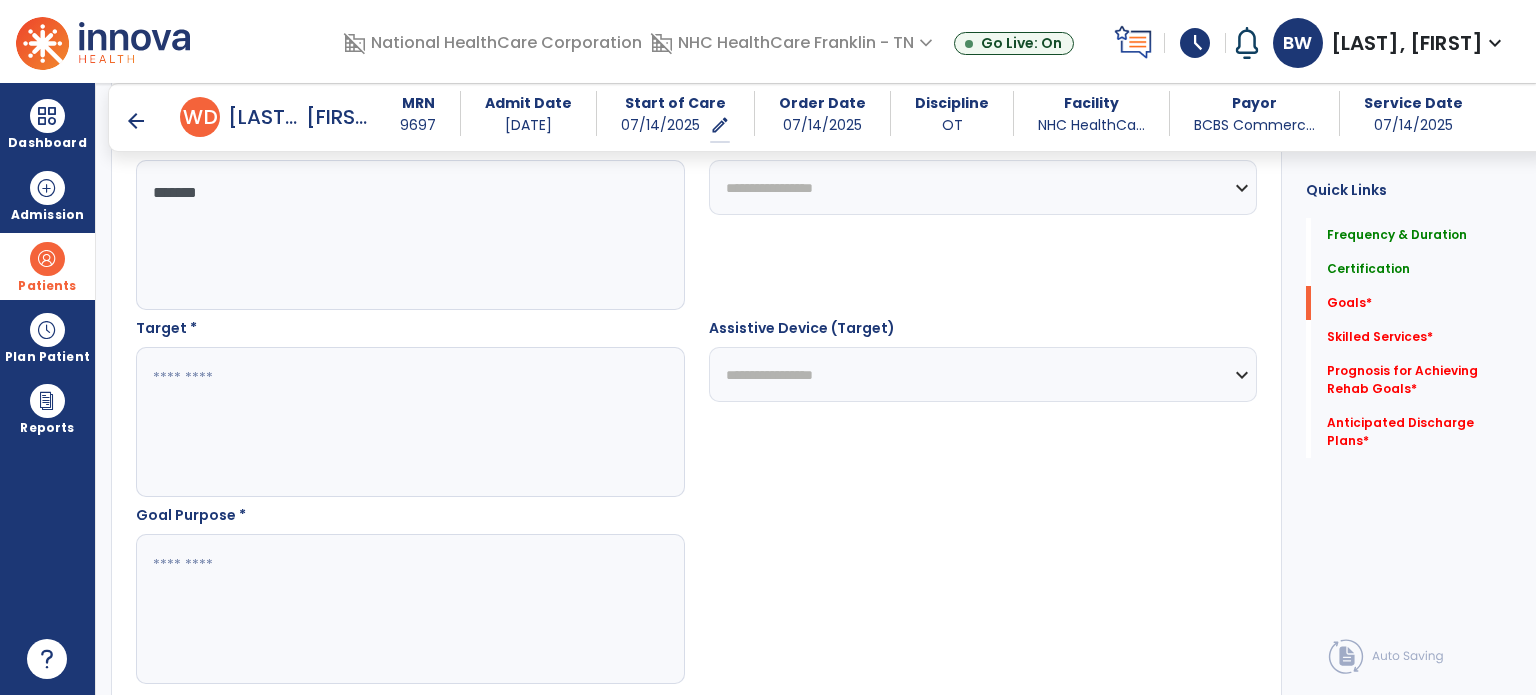 type on "*******" 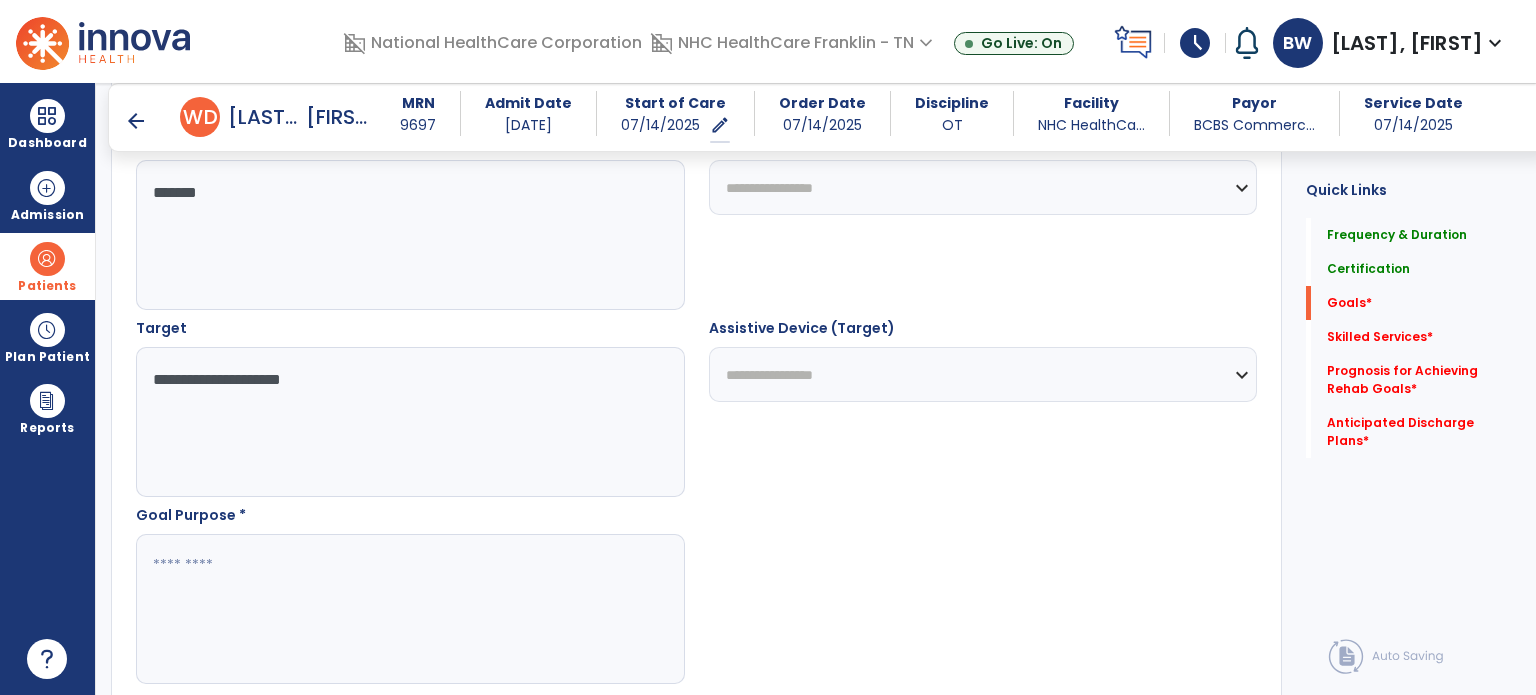 type on "**********" 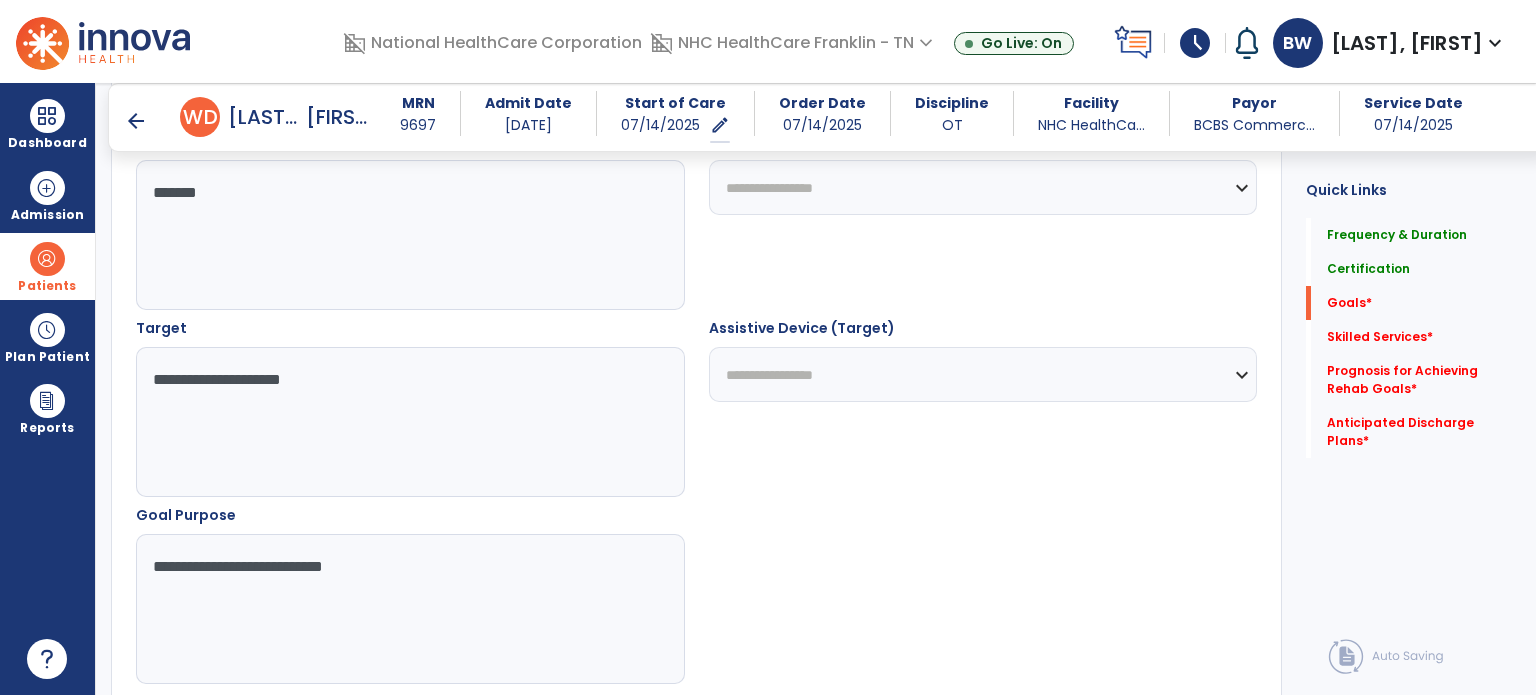 type on "**********" 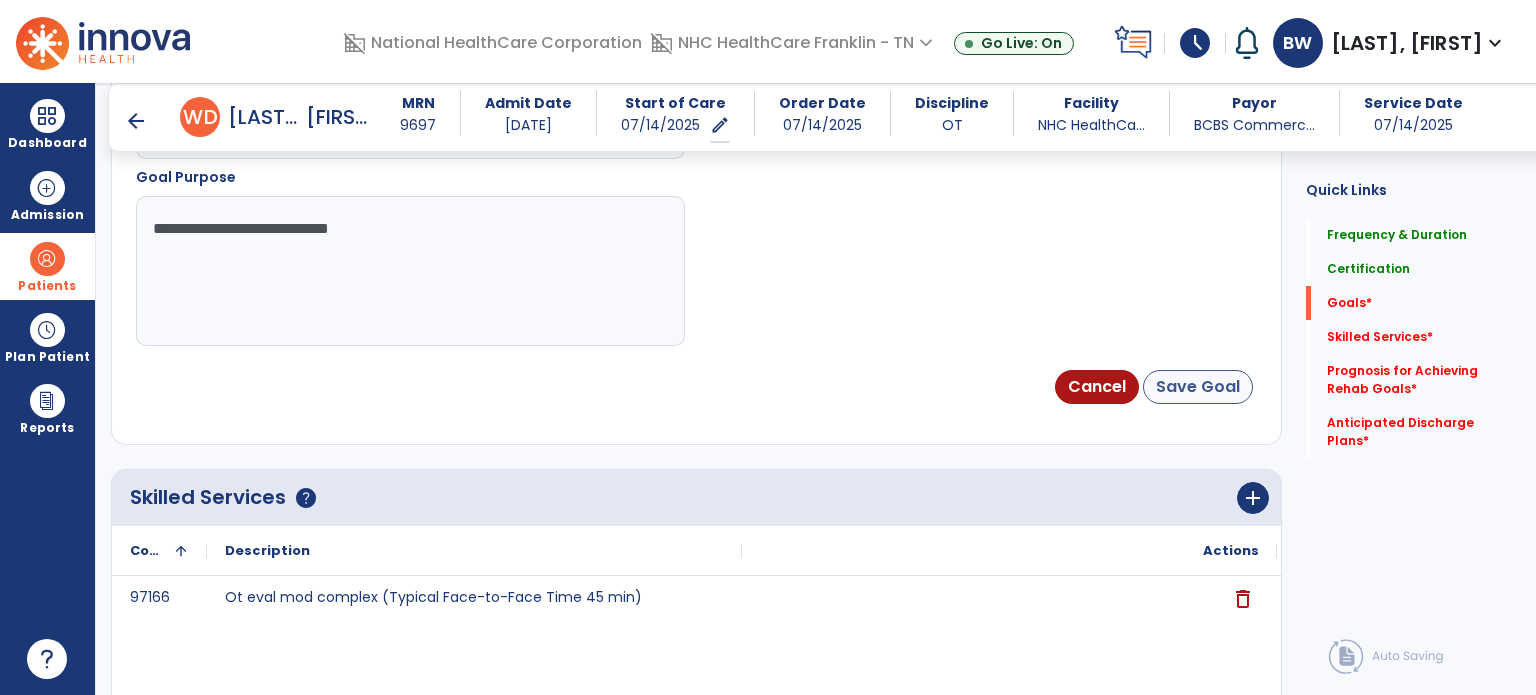 click on "Save Goal" at bounding box center (1198, 387) 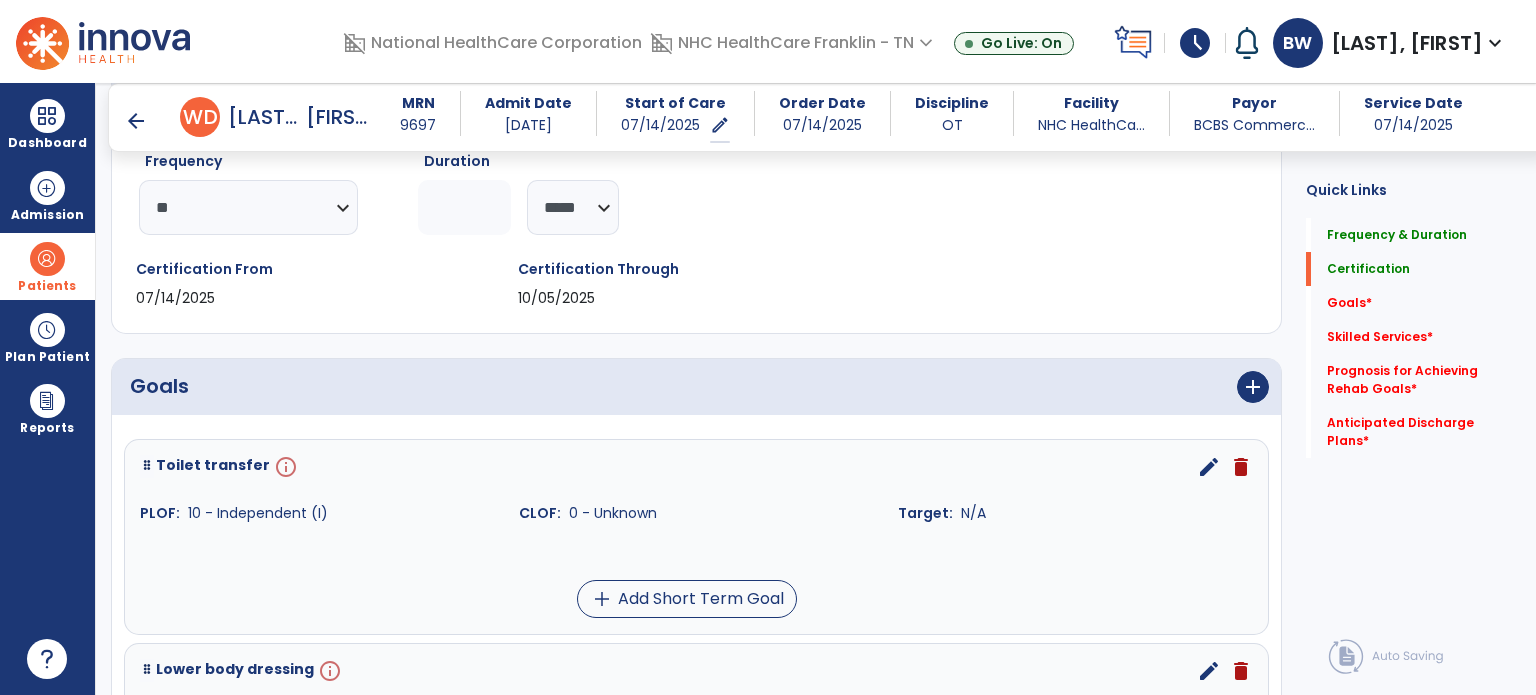 scroll, scrollTop: 259, scrollLeft: 0, axis: vertical 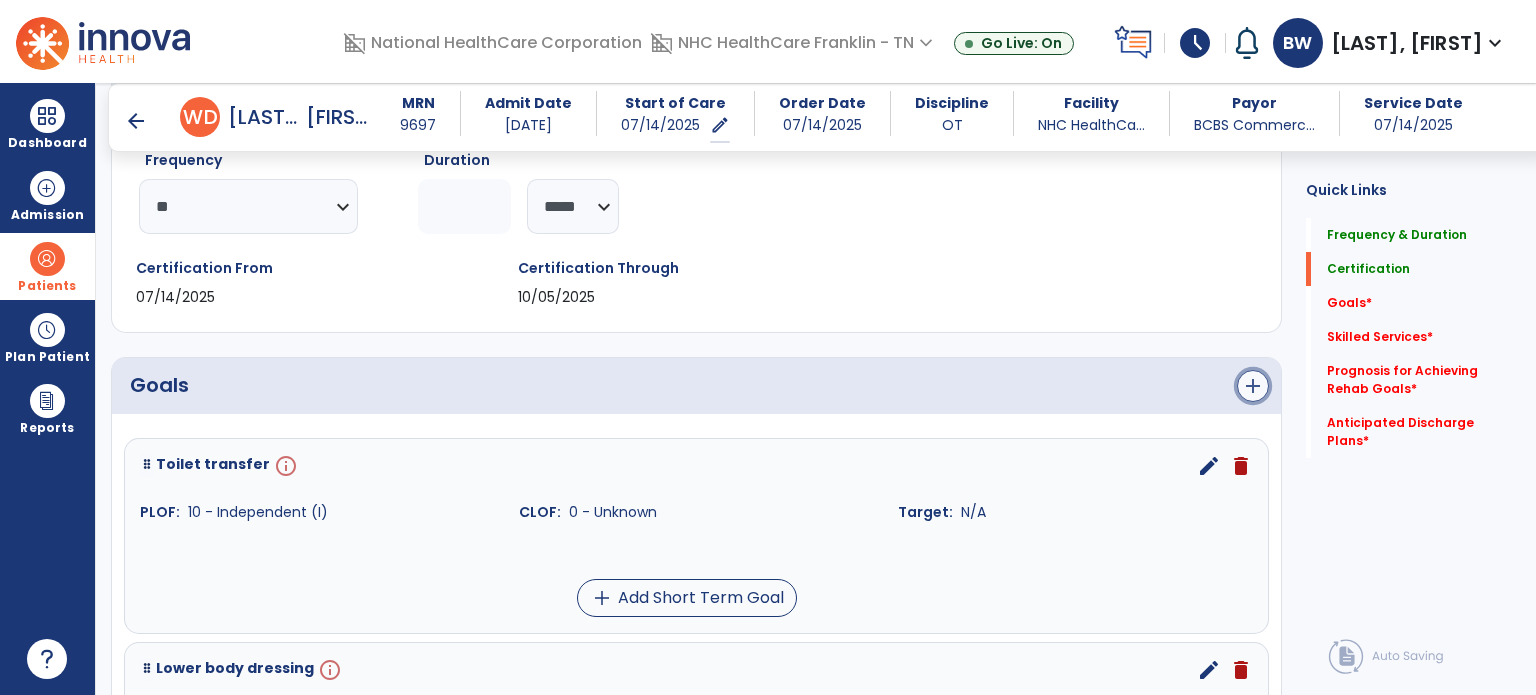 click on "add" at bounding box center (1253, 386) 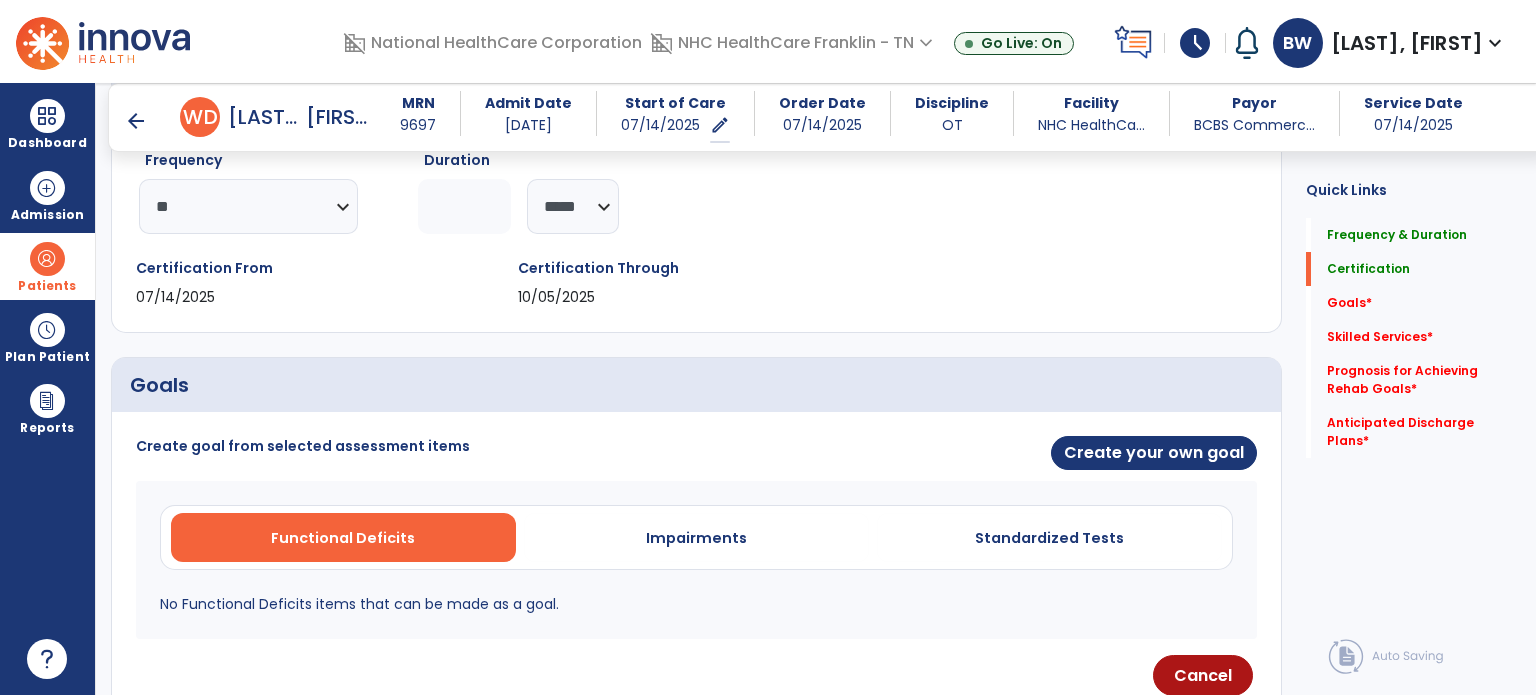 click on "Quick Links  Frequency & Duration   Frequency & Duration   Certification   Certification   Goals   *  Goals   *  Skilled Services   *  Skilled Services   *  Prognosis for Achieving Rehab Goals   *  Prognosis for Achieving Rehab Goals   *  Anticipated Discharge Plans   *  Anticipated Discharge Plans   *" 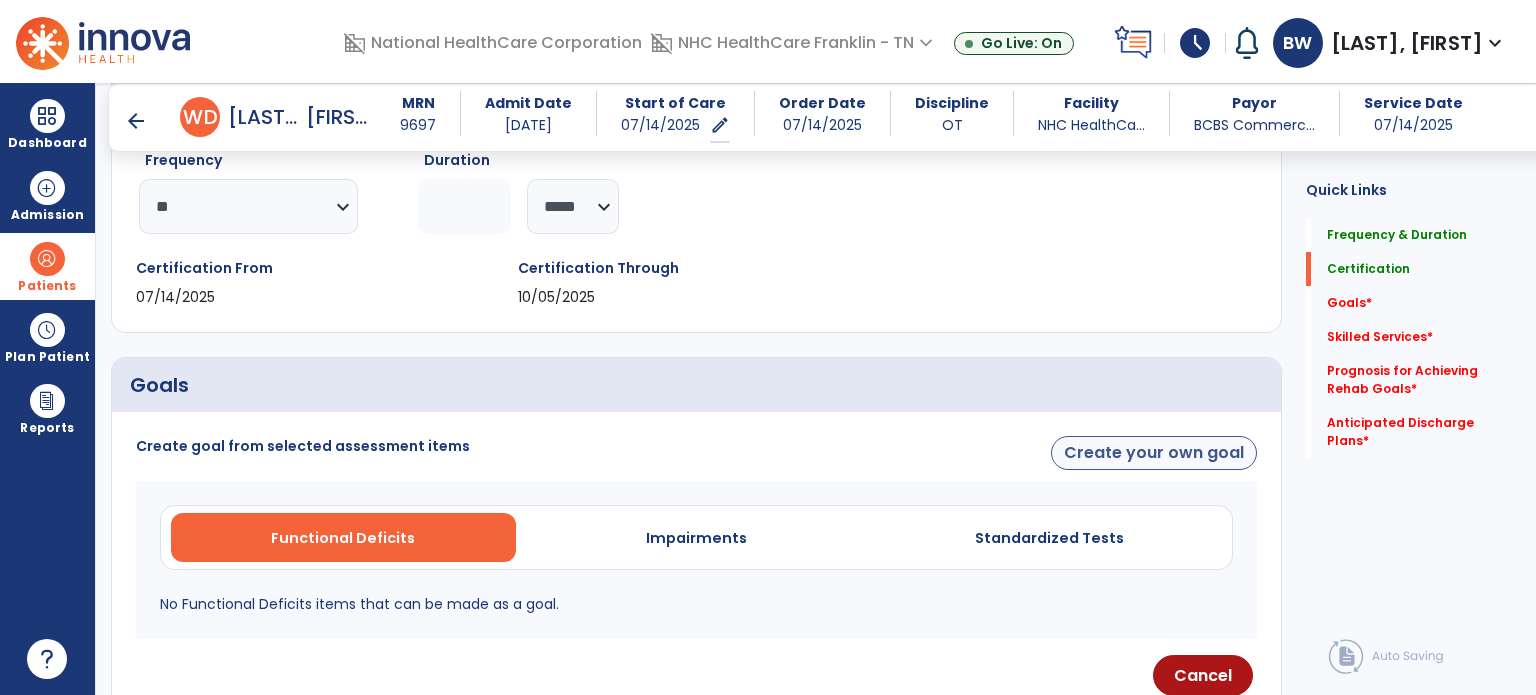 click on "Create your own goal" at bounding box center [1154, 453] 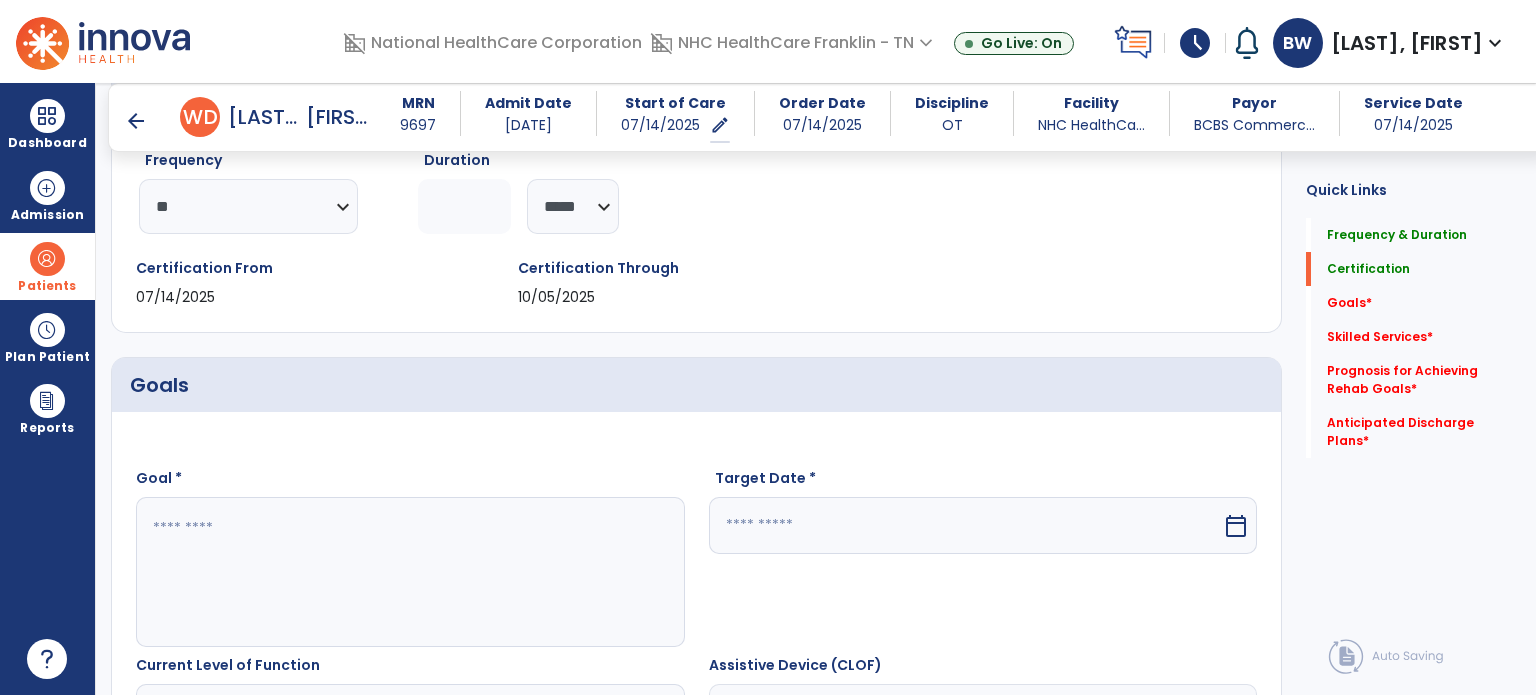 click at bounding box center (409, 572) 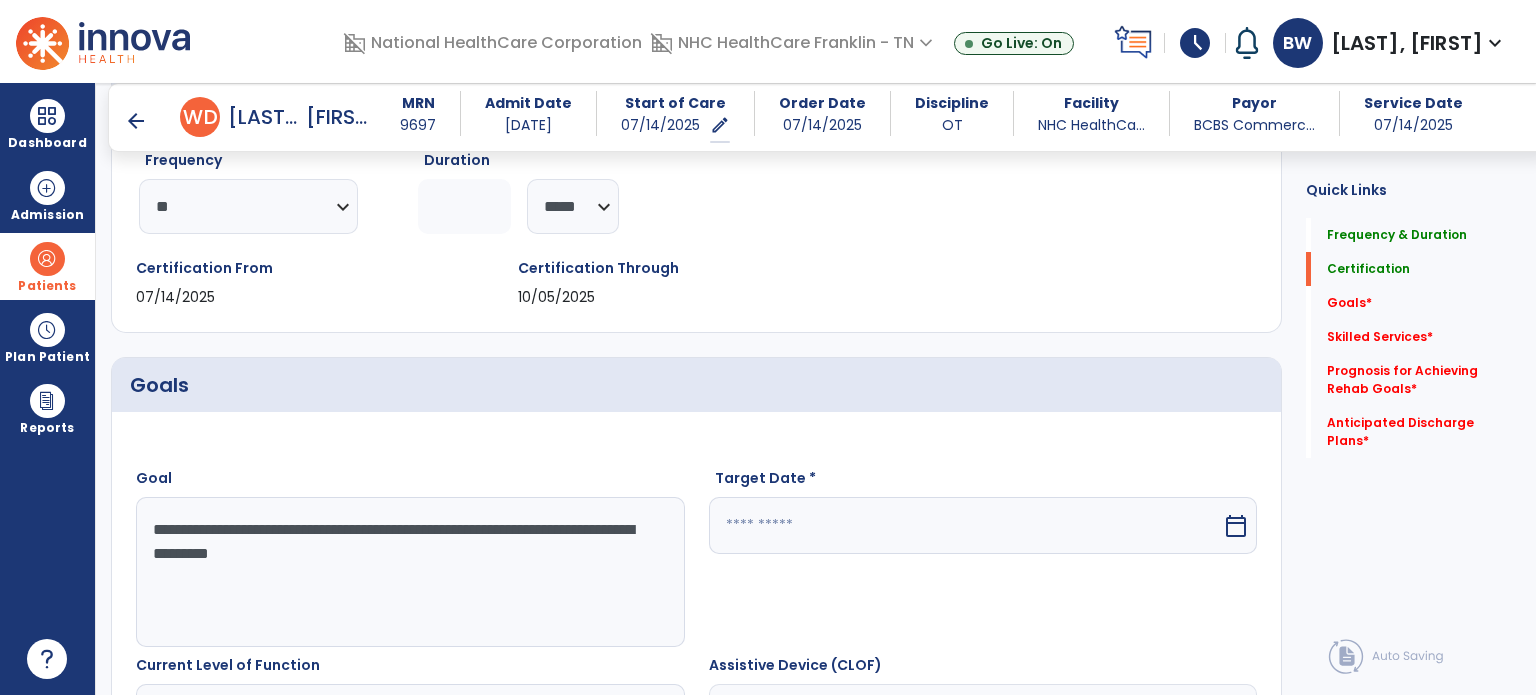 type on "**********" 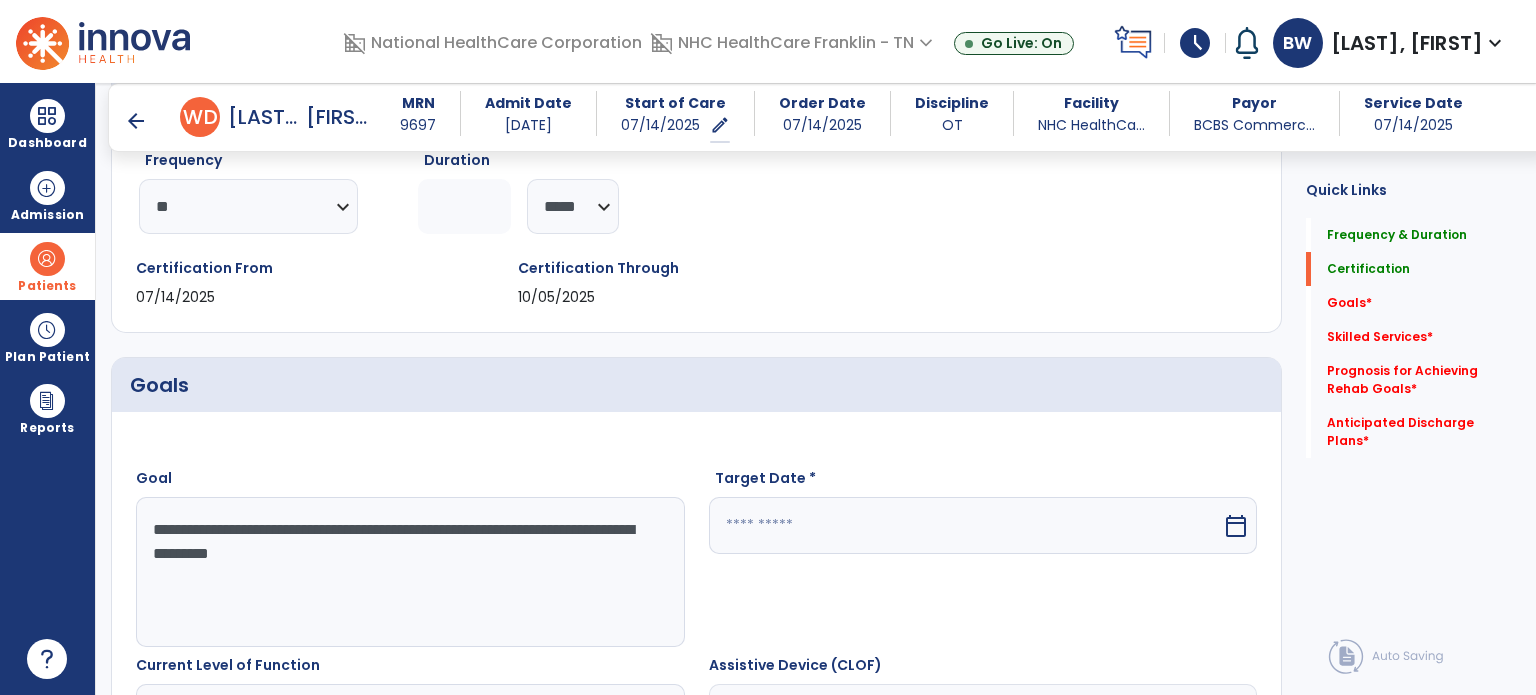 click at bounding box center [966, 525] 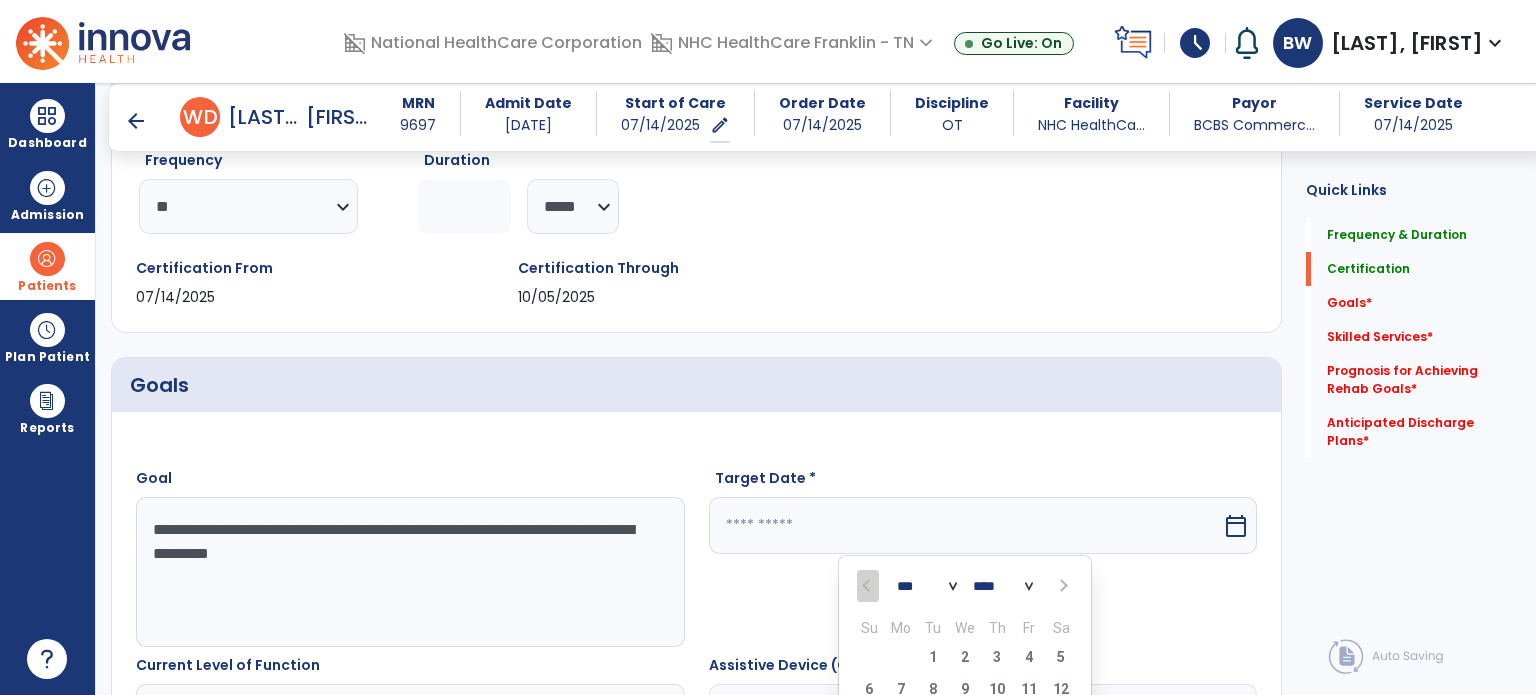 scroll, scrollTop: 594, scrollLeft: 0, axis: vertical 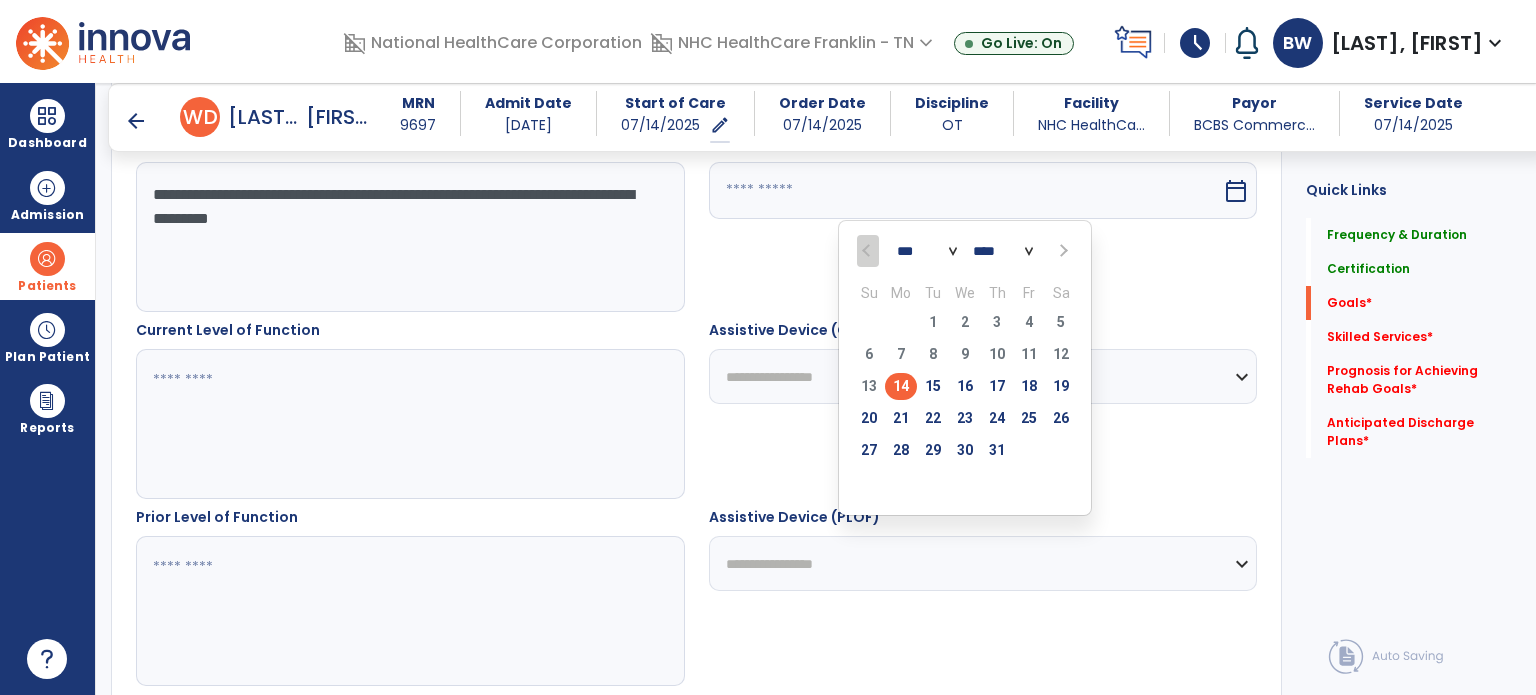 click at bounding box center [1061, 251] 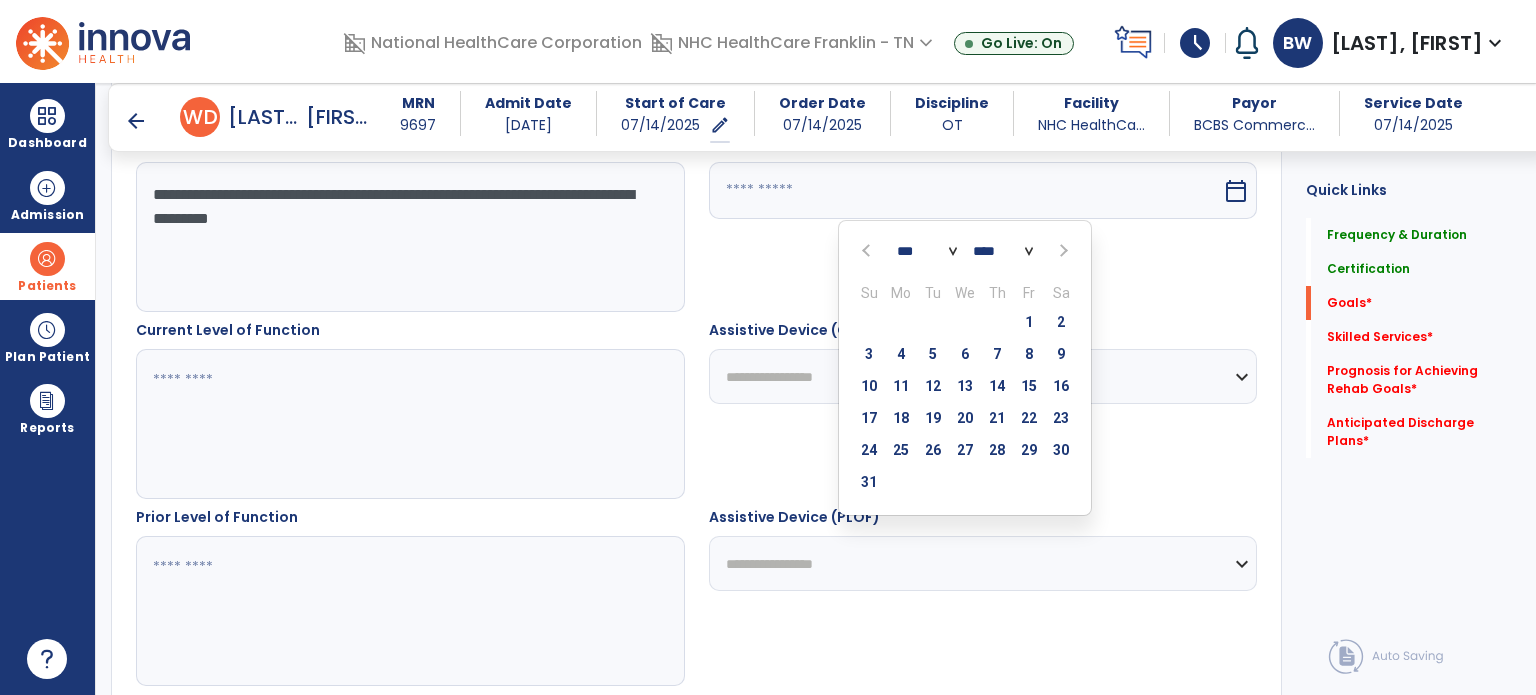 click at bounding box center (1061, 251) 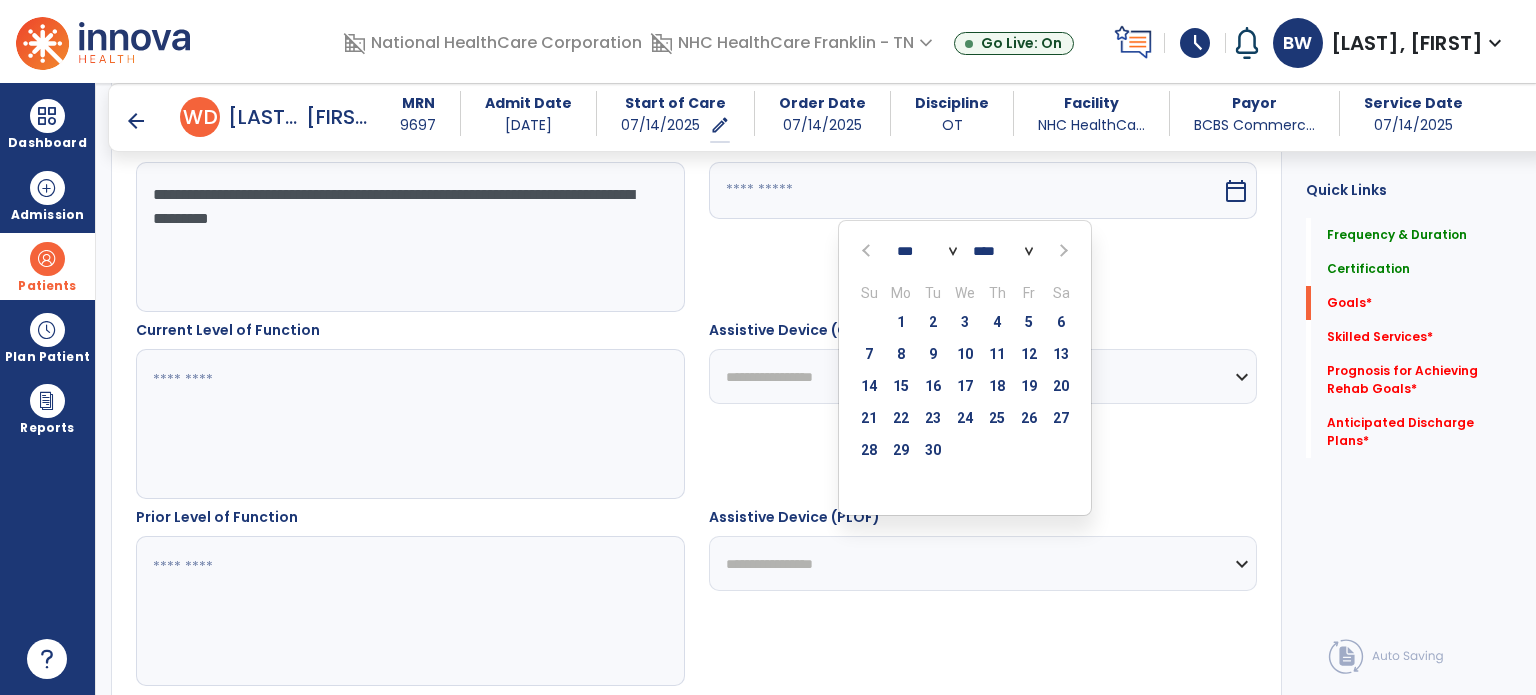click at bounding box center [1061, 251] 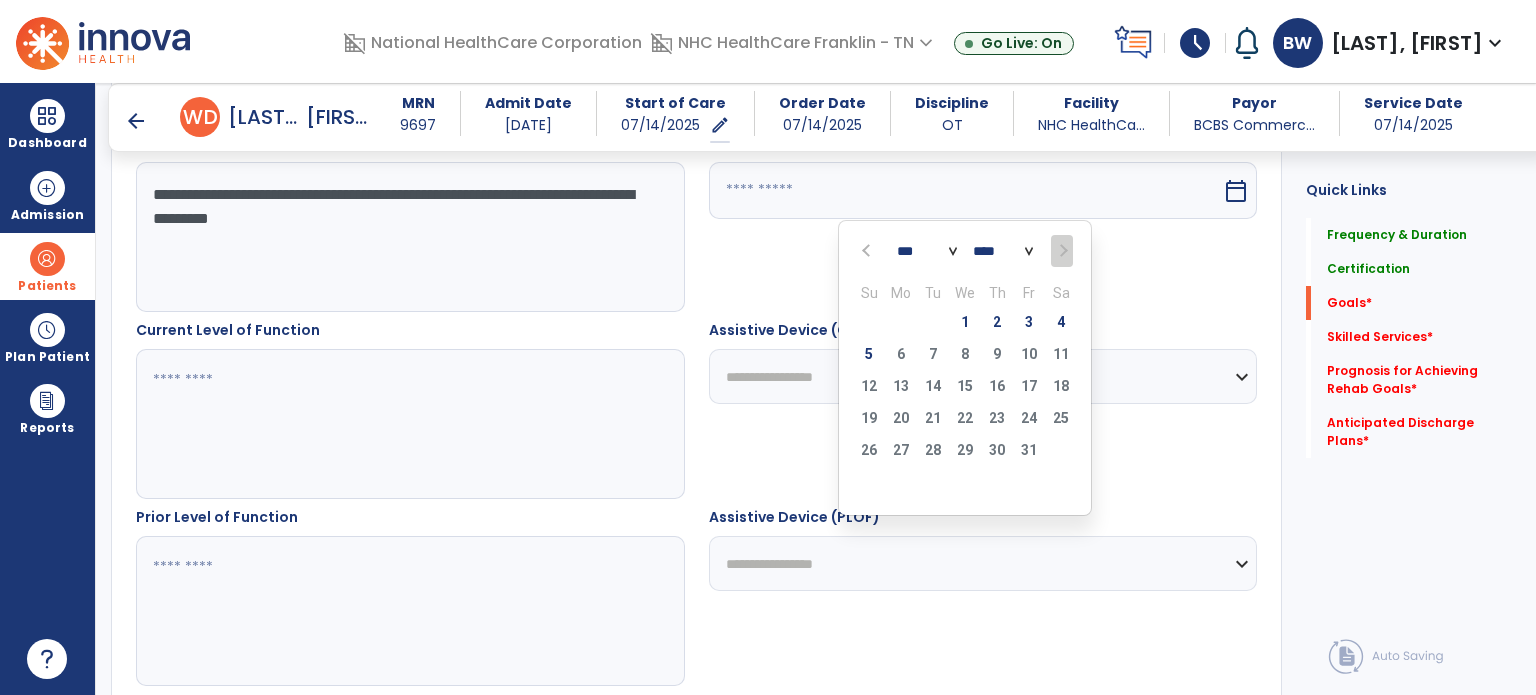 click at bounding box center (1061, 251) 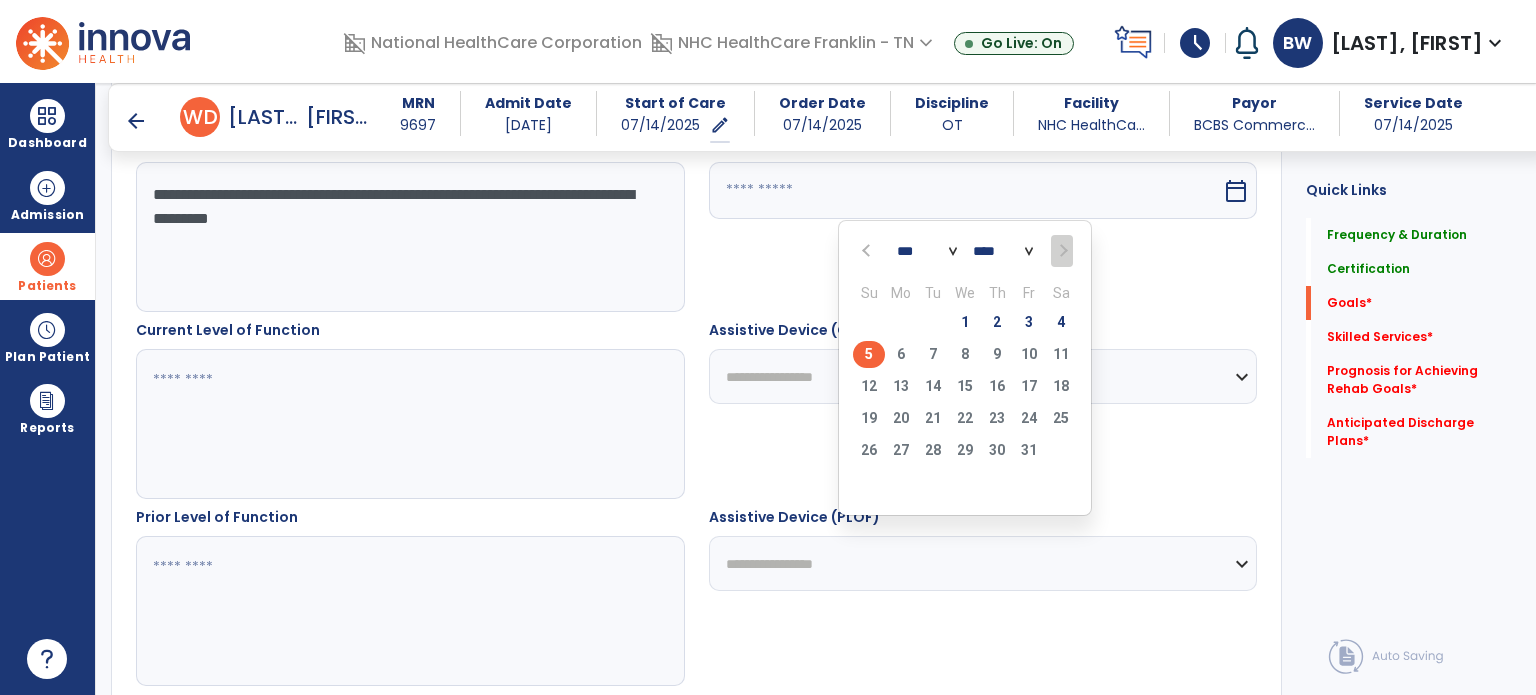 click on "5" at bounding box center [869, 354] 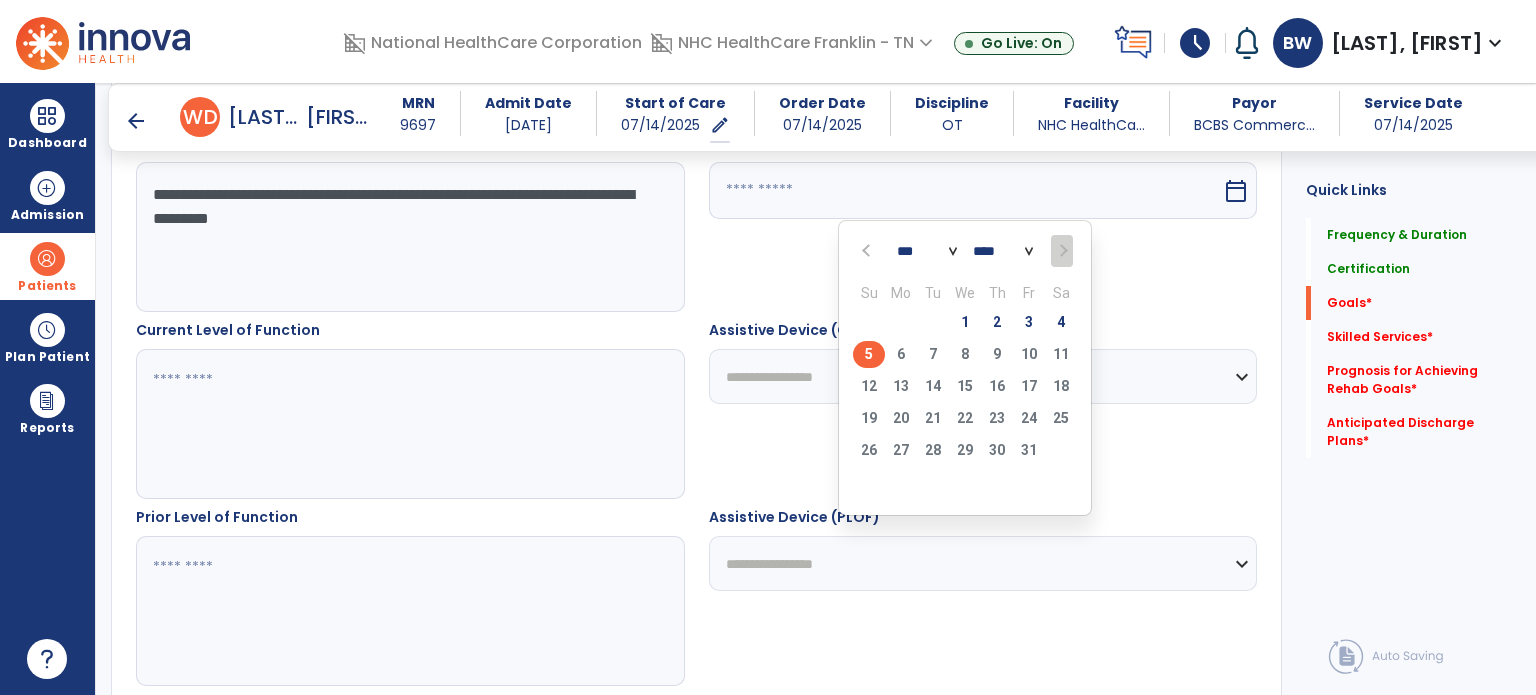 type on "*********" 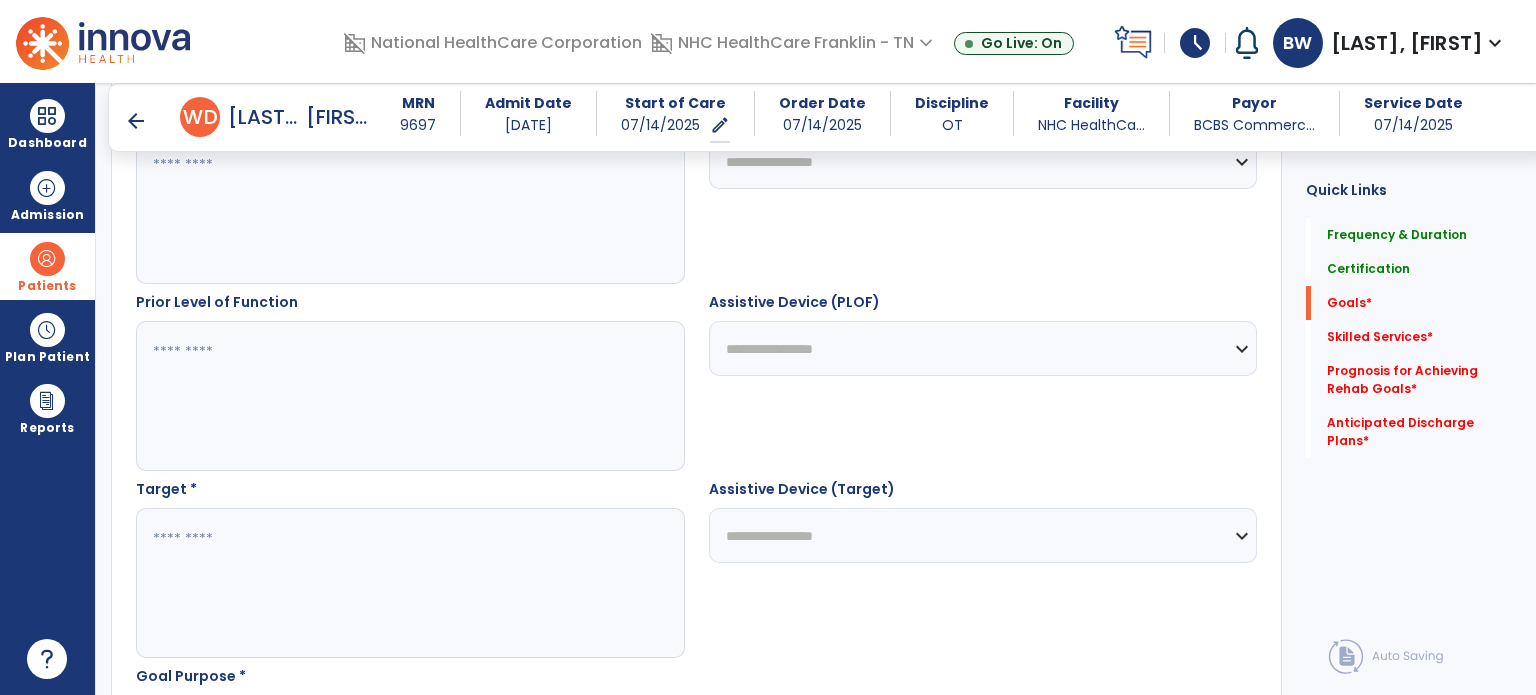 scroll, scrollTop: 842, scrollLeft: 0, axis: vertical 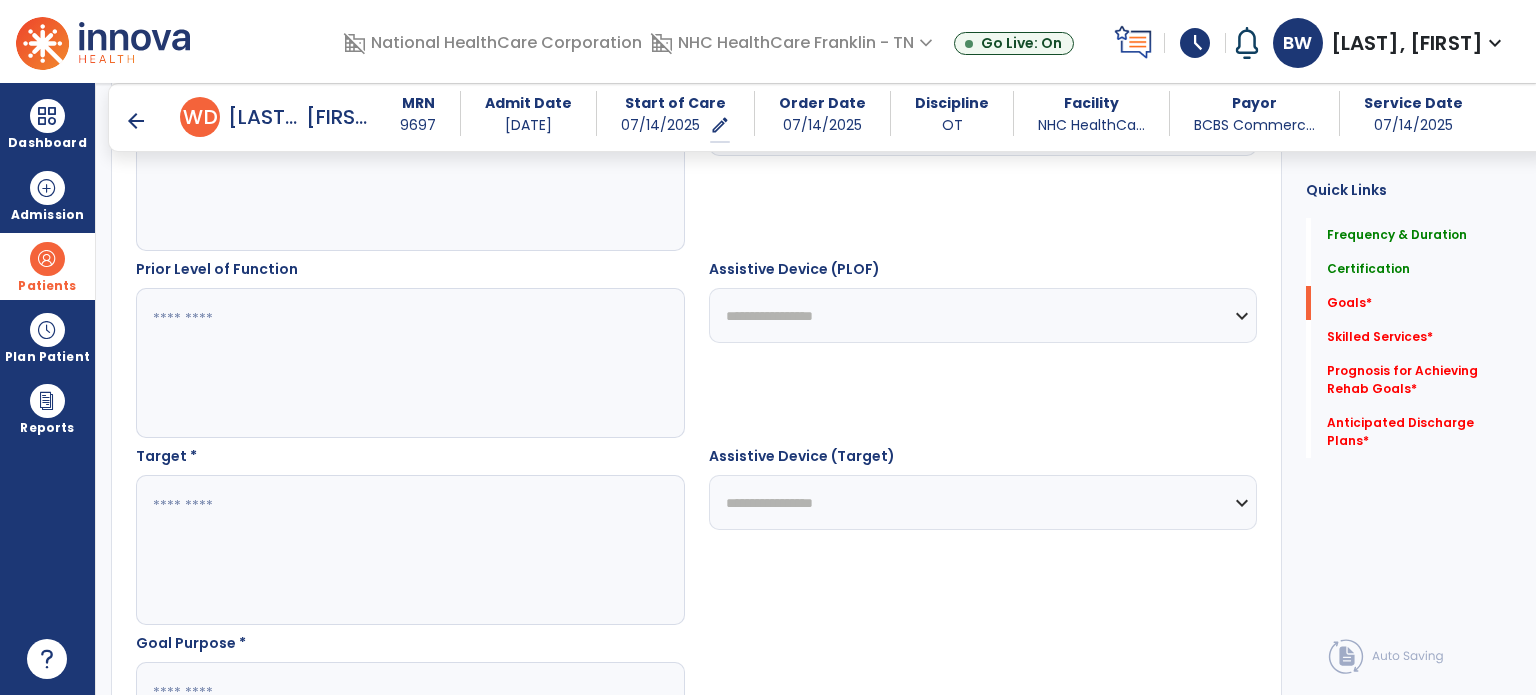 click at bounding box center (409, 363) 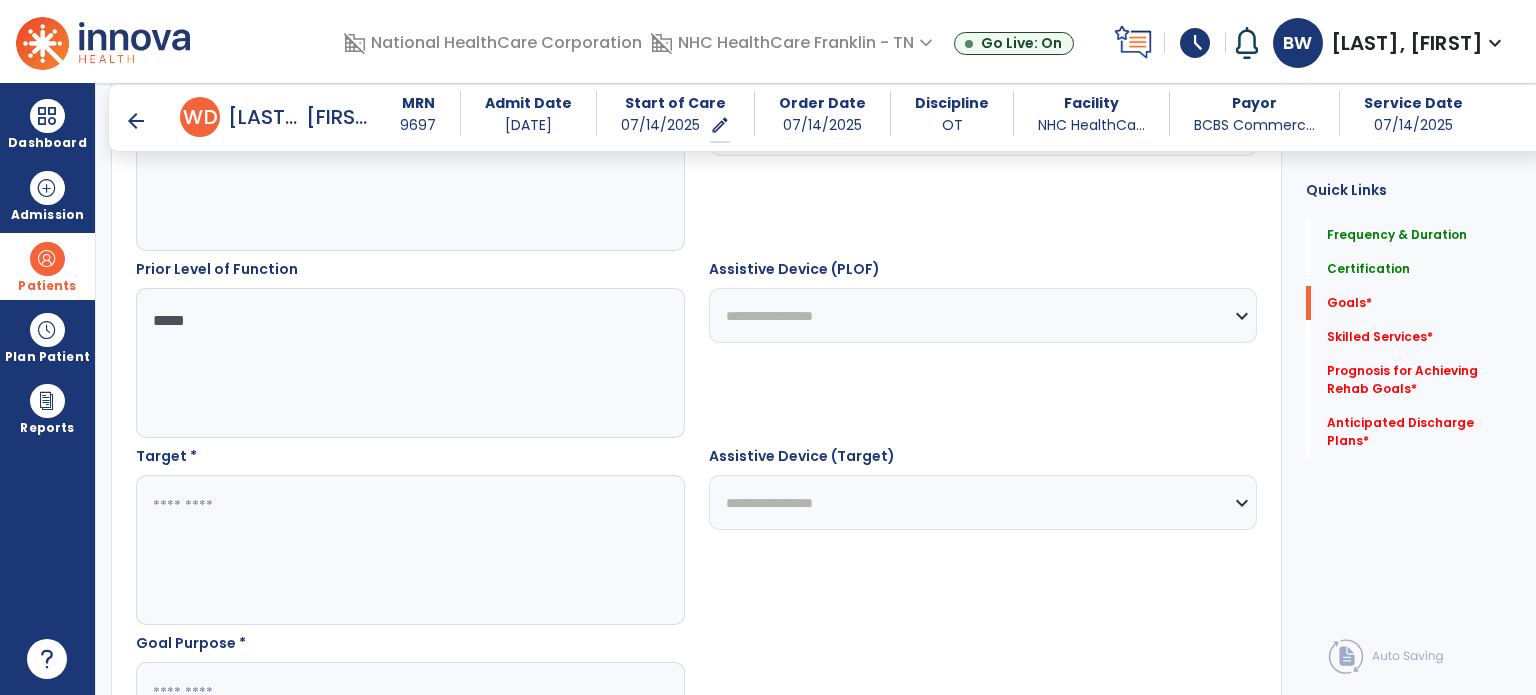 type on "*****" 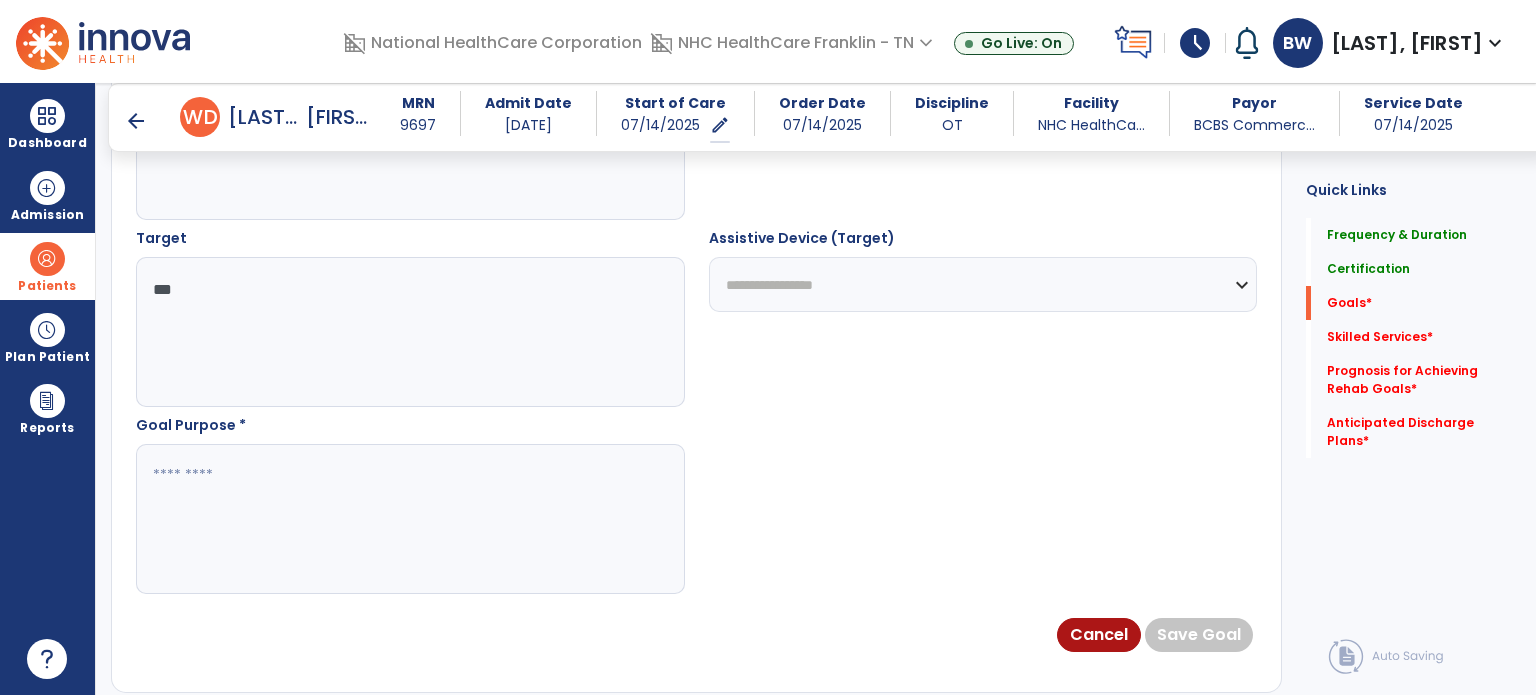 scroll, scrollTop: 1060, scrollLeft: 0, axis: vertical 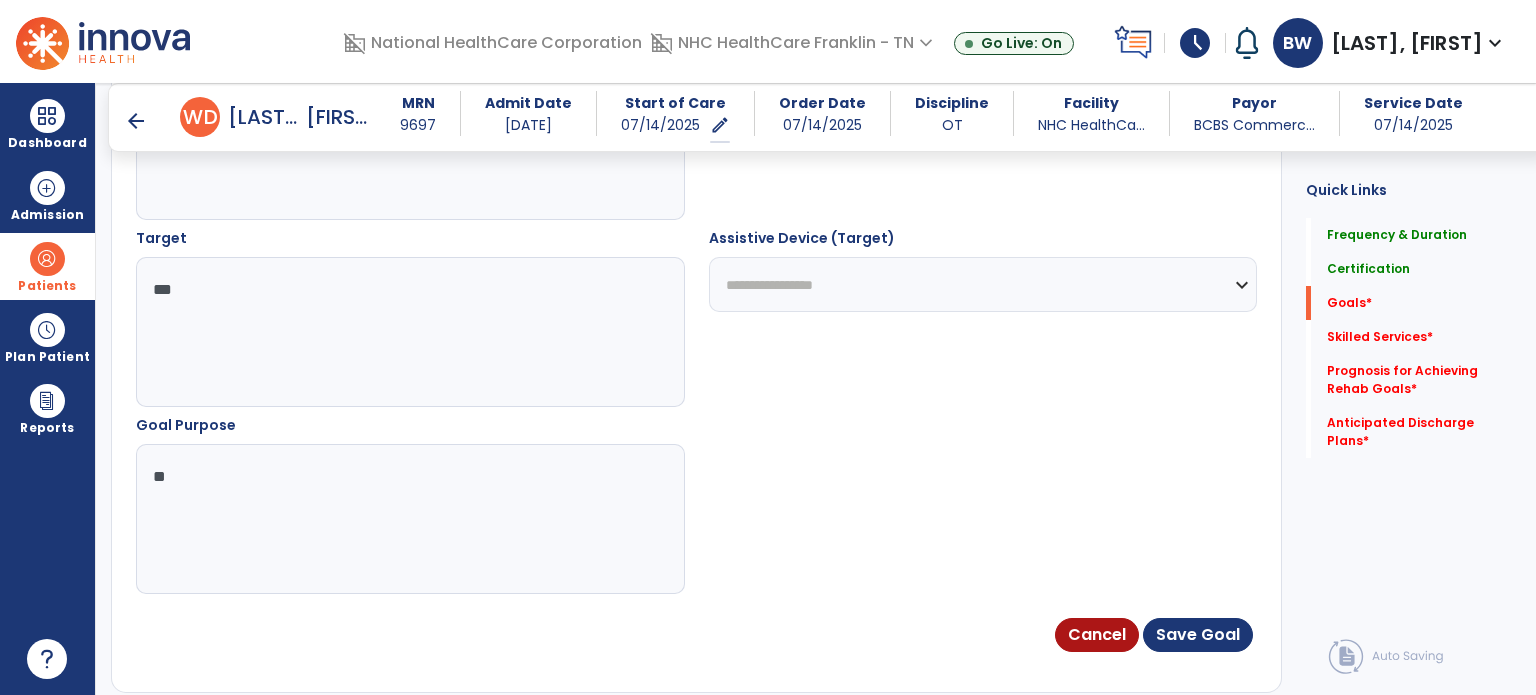 type on "*" 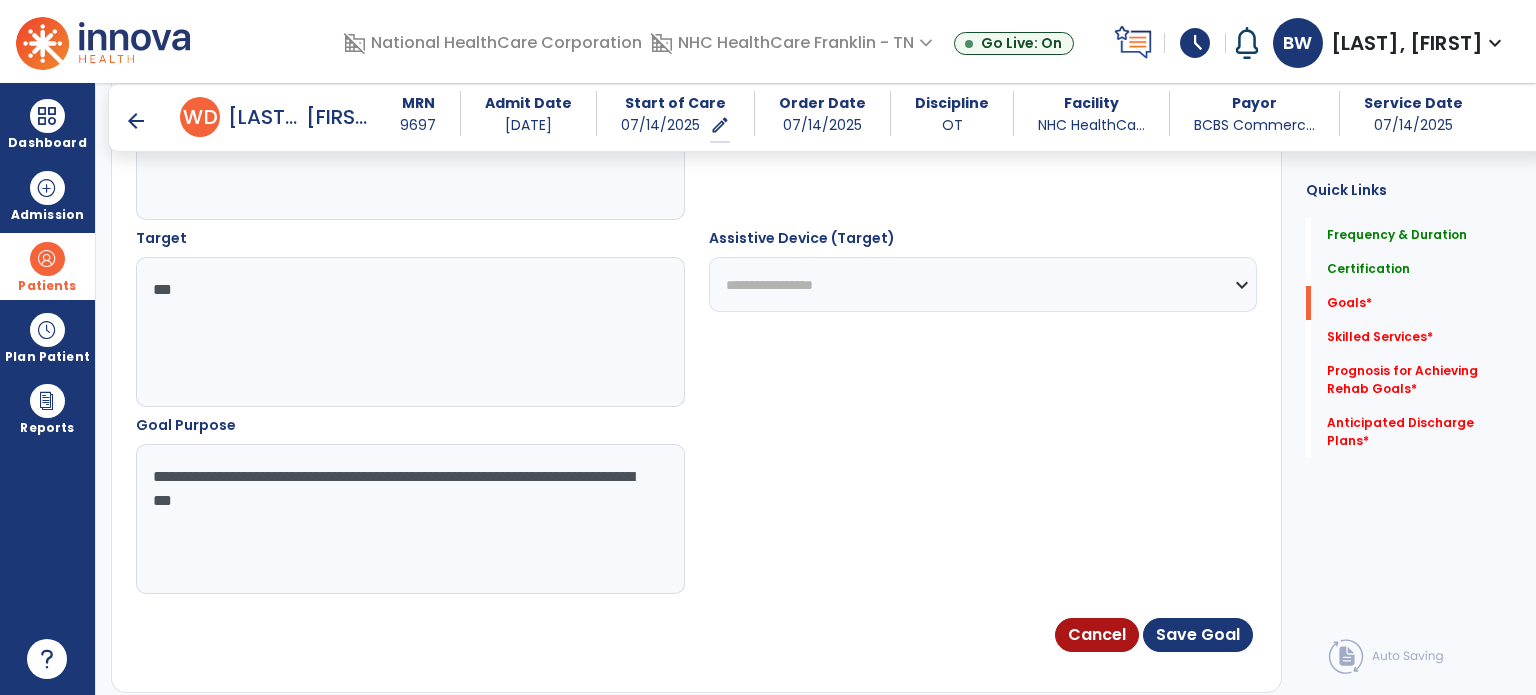 click on "**********" at bounding box center (409, 519) 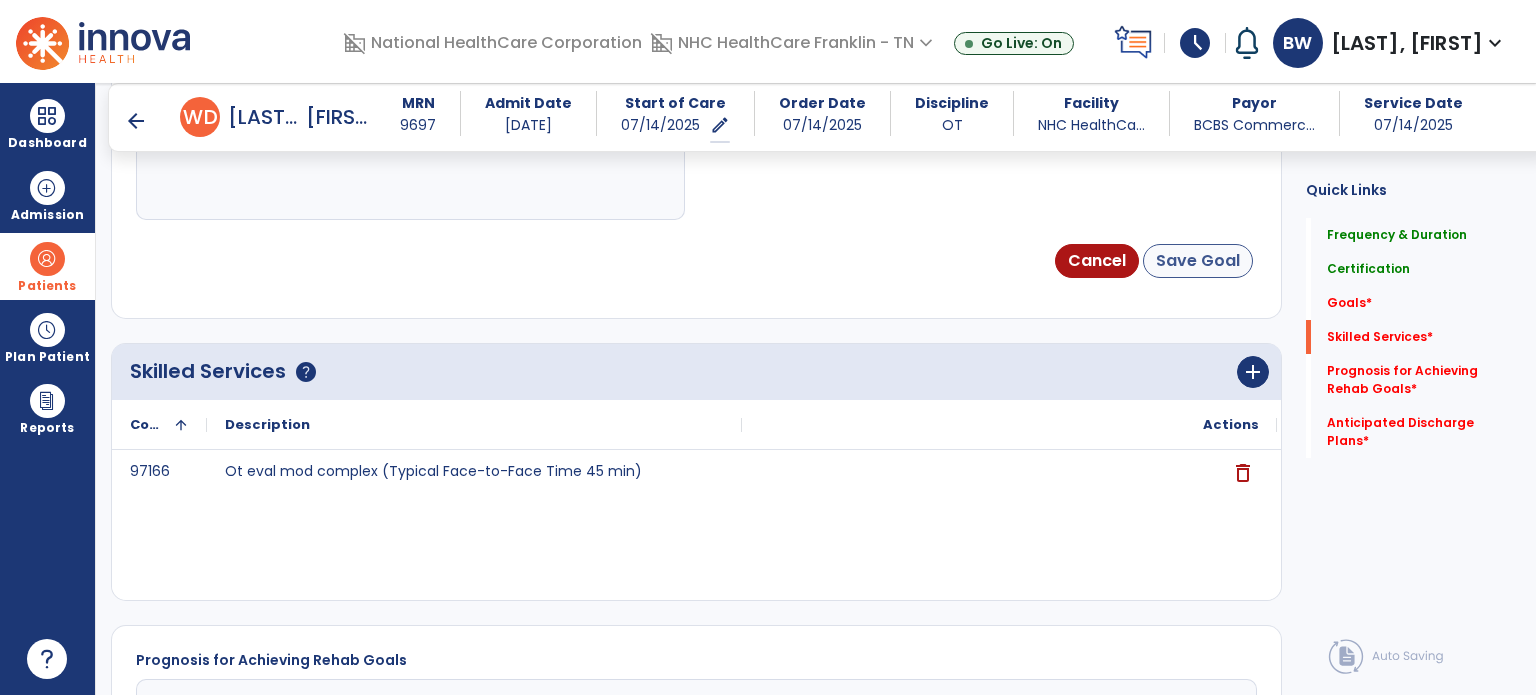 click on "Save Goal" at bounding box center [1198, 261] 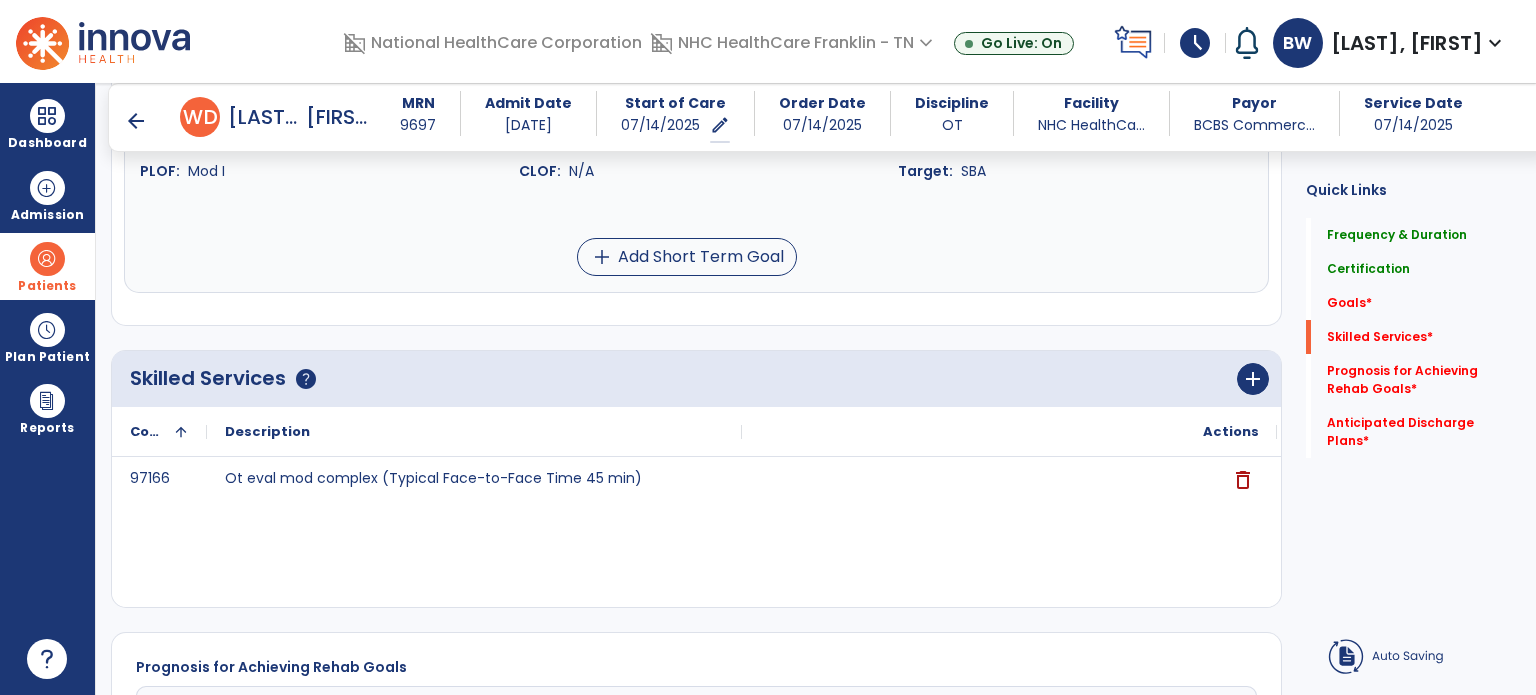 scroll, scrollTop: 357, scrollLeft: 0, axis: vertical 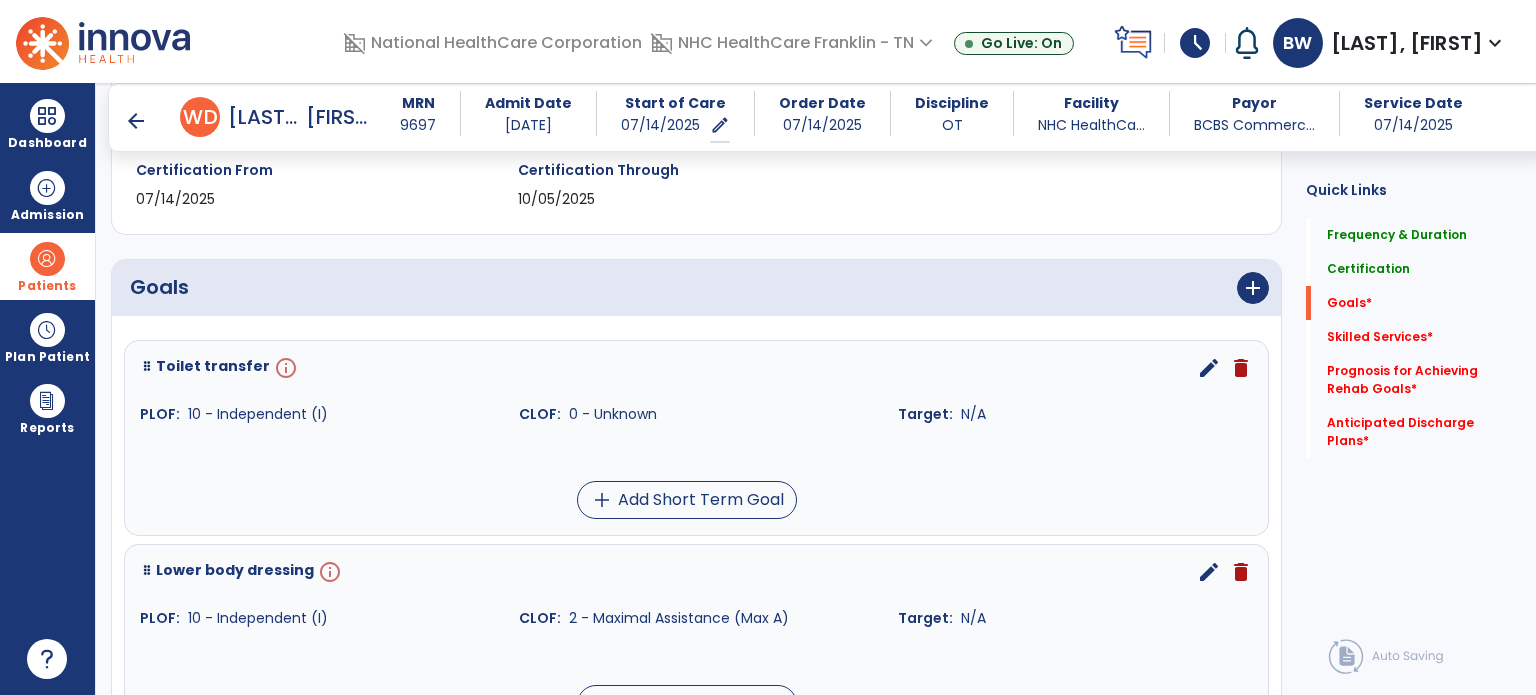 click on "info" at bounding box center (284, 368) 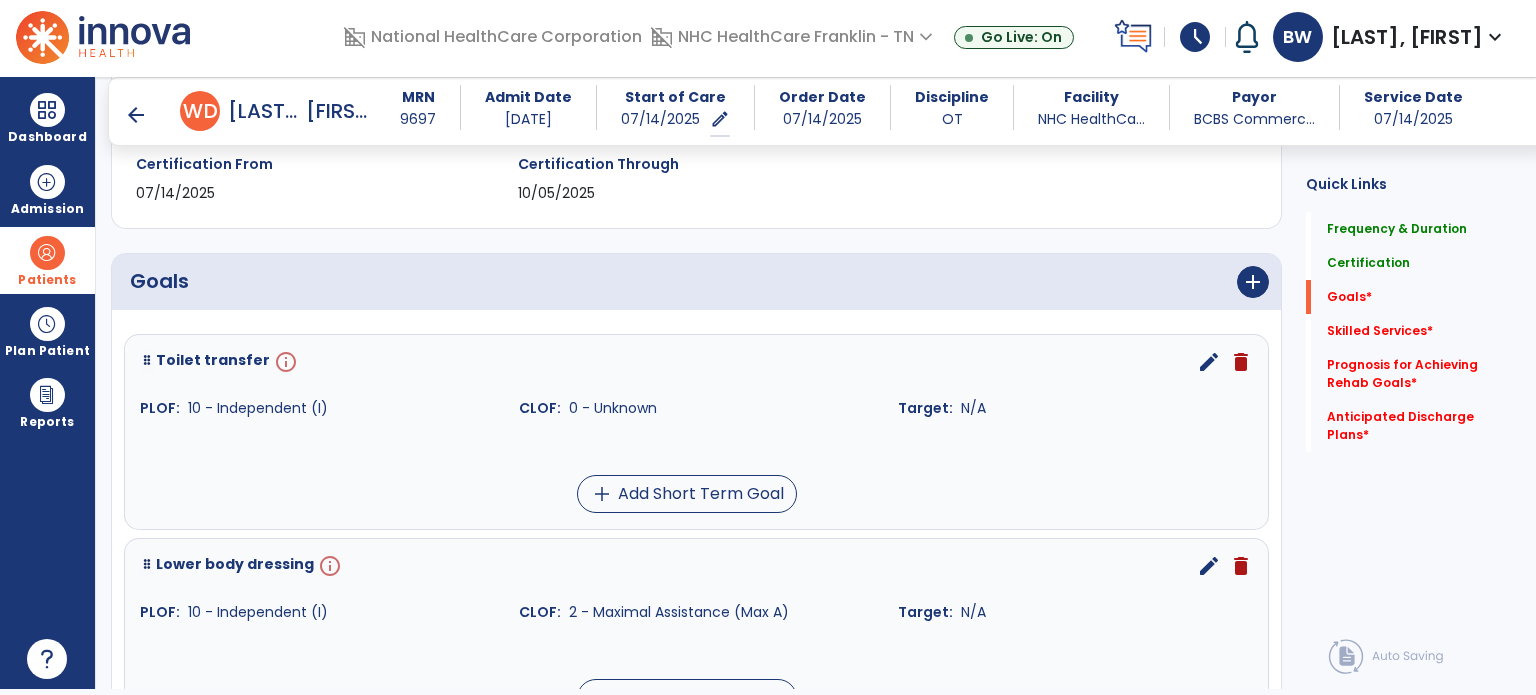 scroll, scrollTop: 457, scrollLeft: 0, axis: vertical 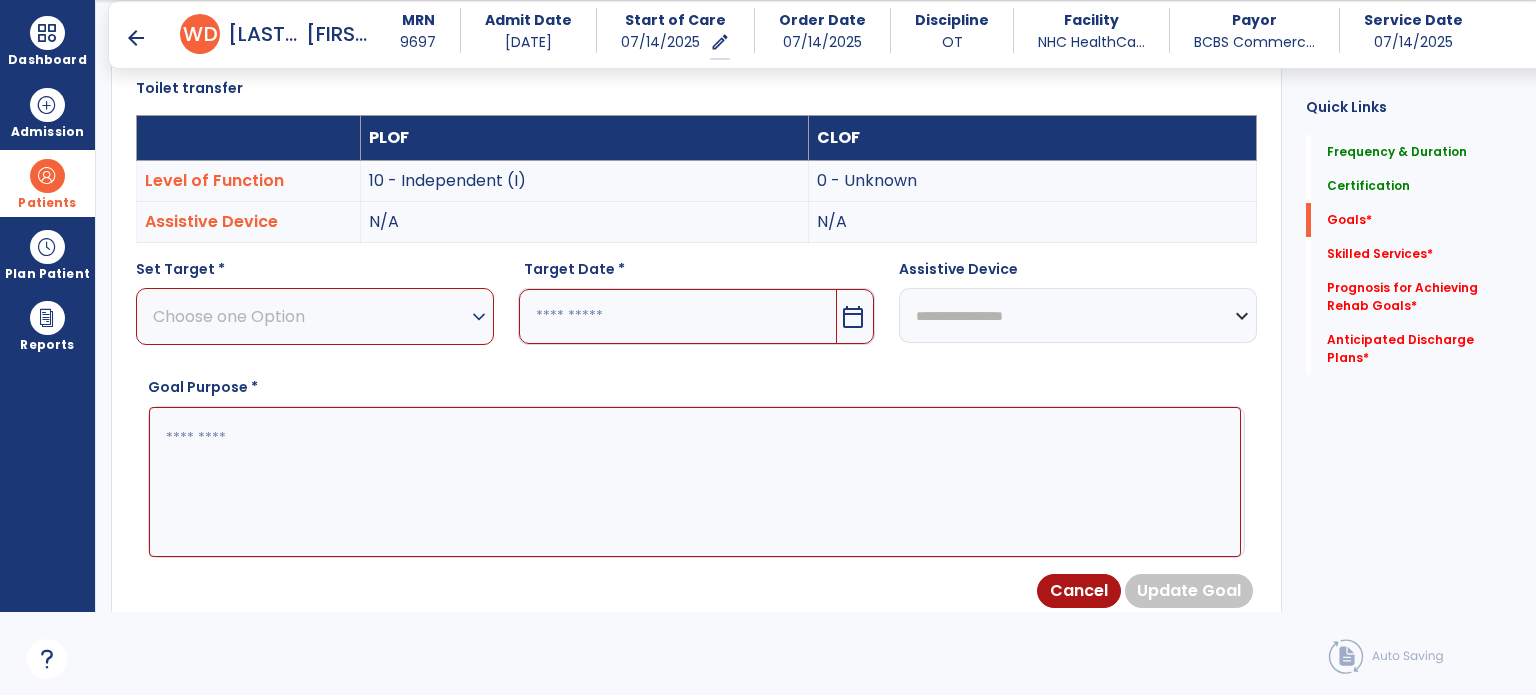 click on "expand_more" at bounding box center (479, 317) 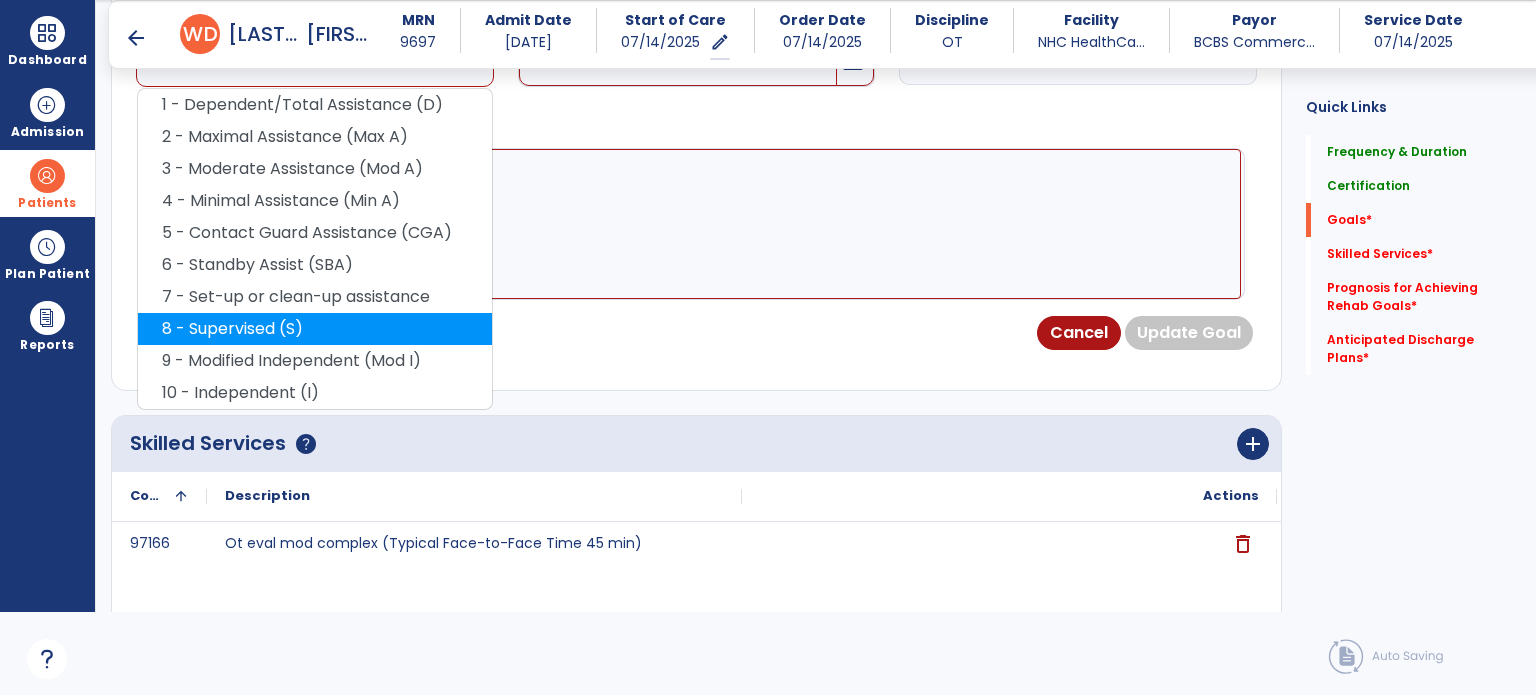 scroll, scrollTop: 794, scrollLeft: 0, axis: vertical 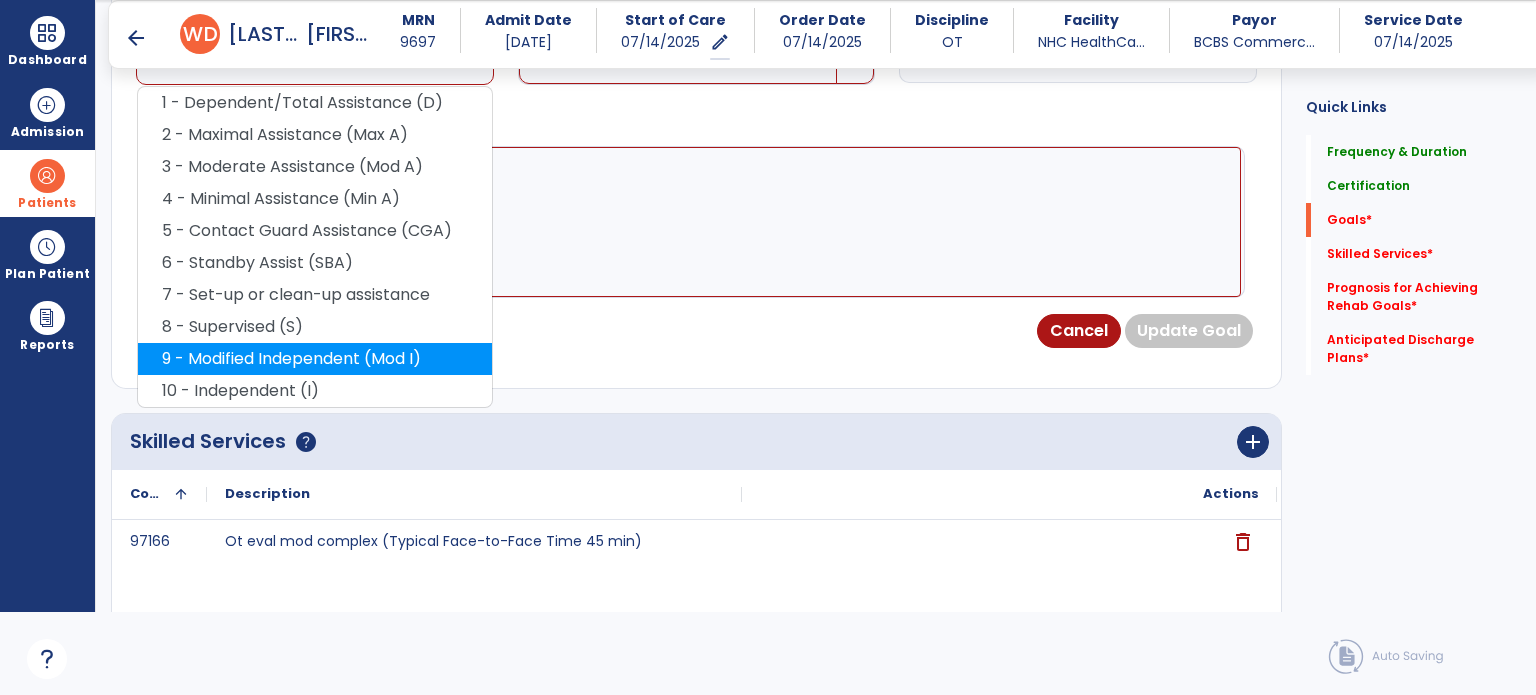 click on "9 - Modified Independent (Mod I)" at bounding box center (315, 359) 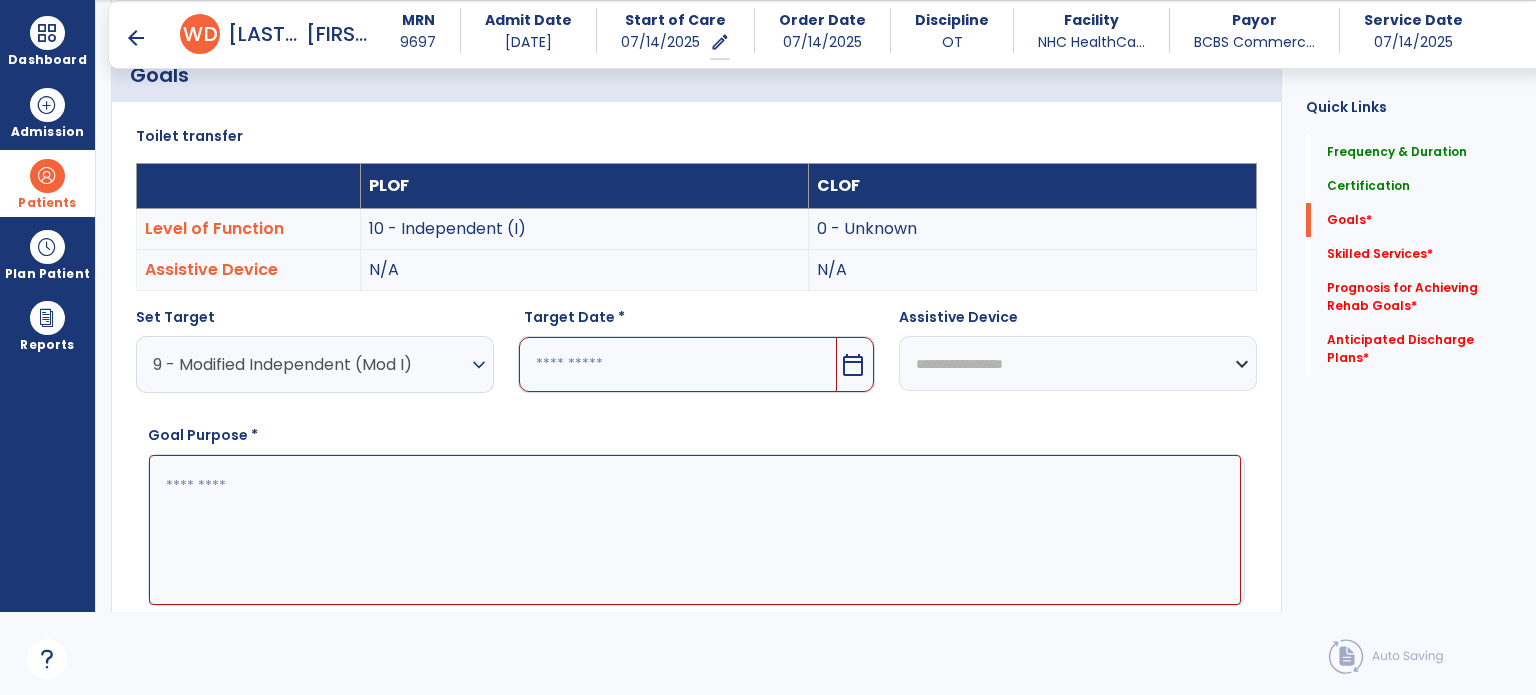 scroll, scrollTop: 478, scrollLeft: 0, axis: vertical 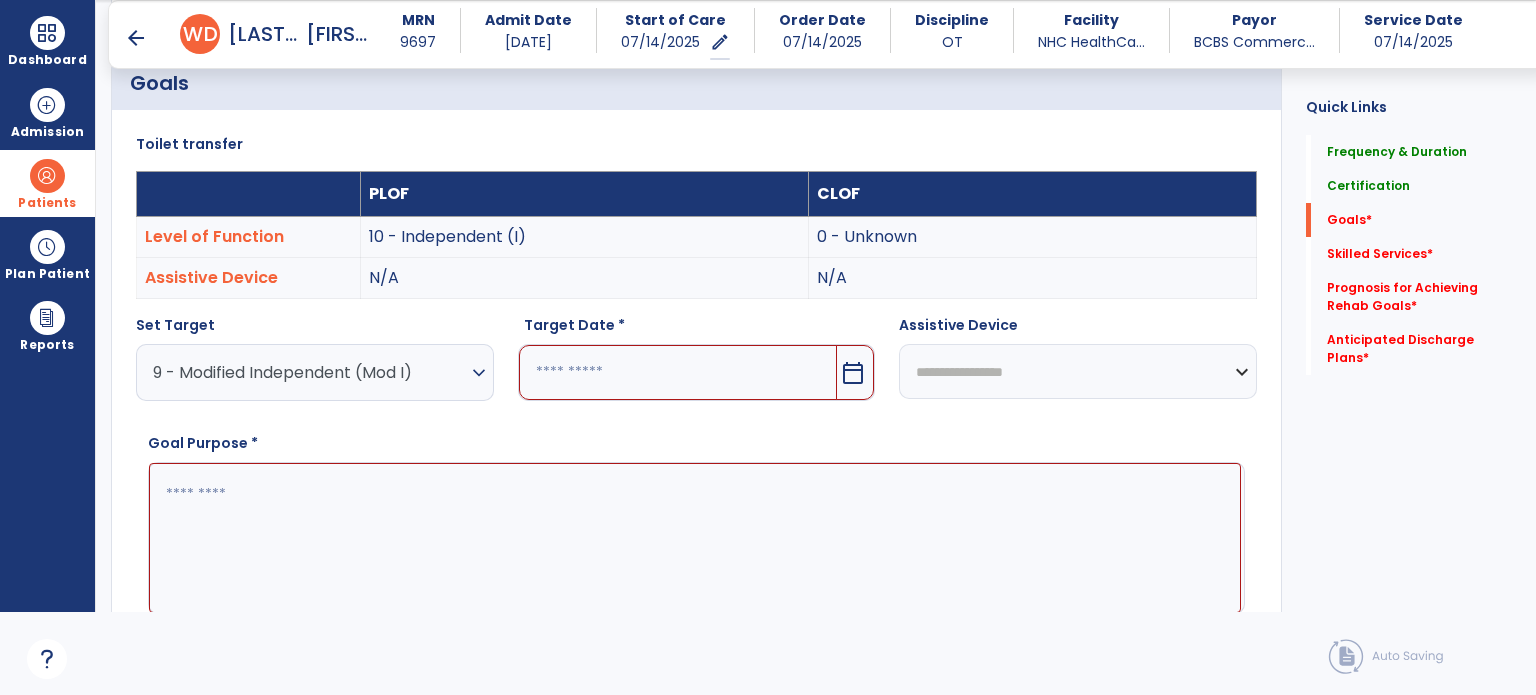 click on "calendar_today" at bounding box center [853, 373] 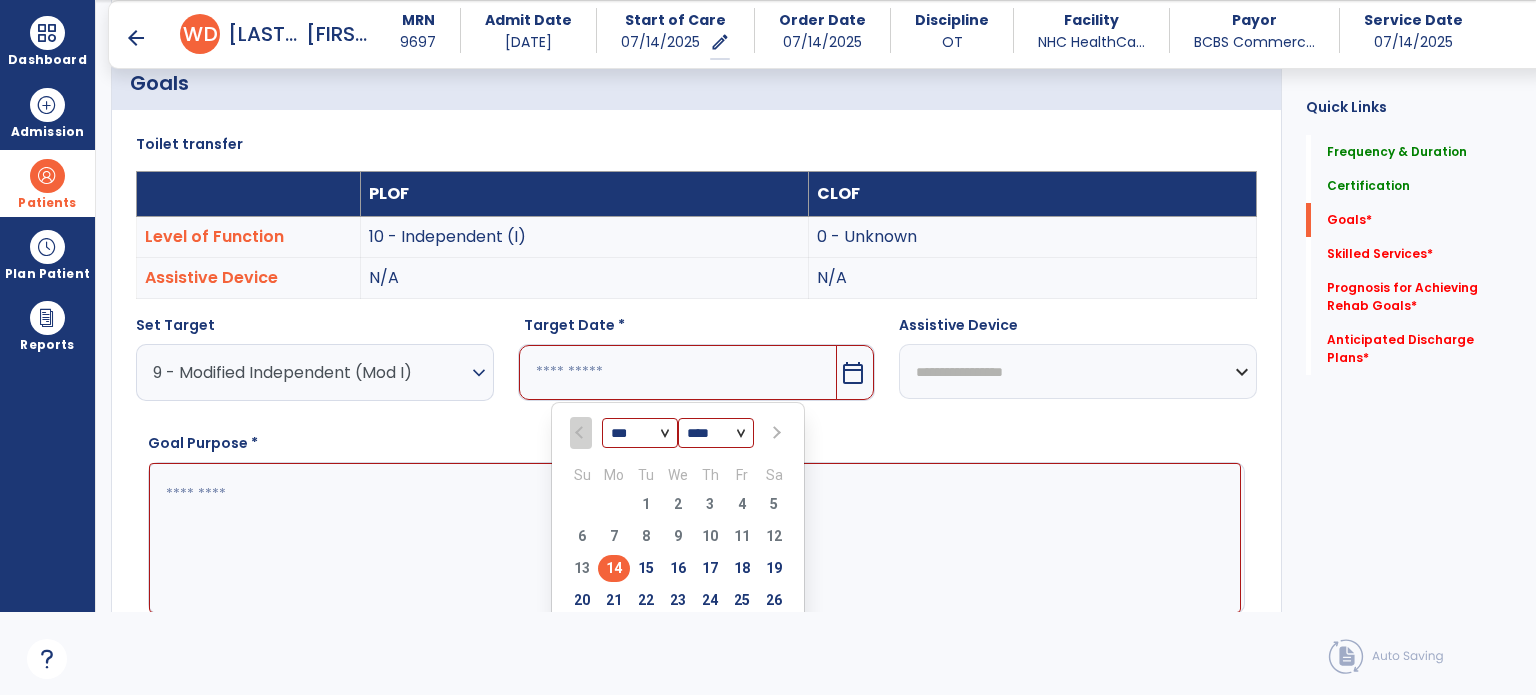 click at bounding box center (775, 433) 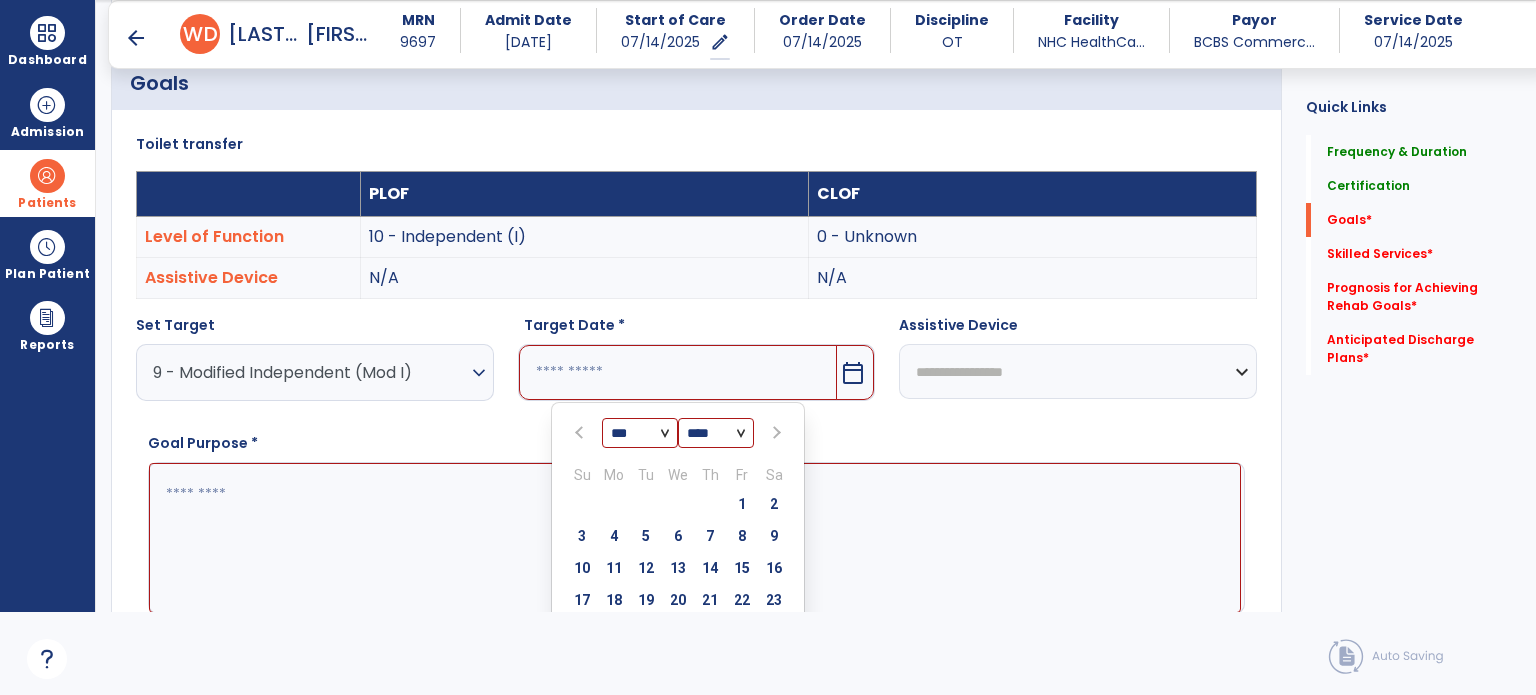 click at bounding box center (775, 433) 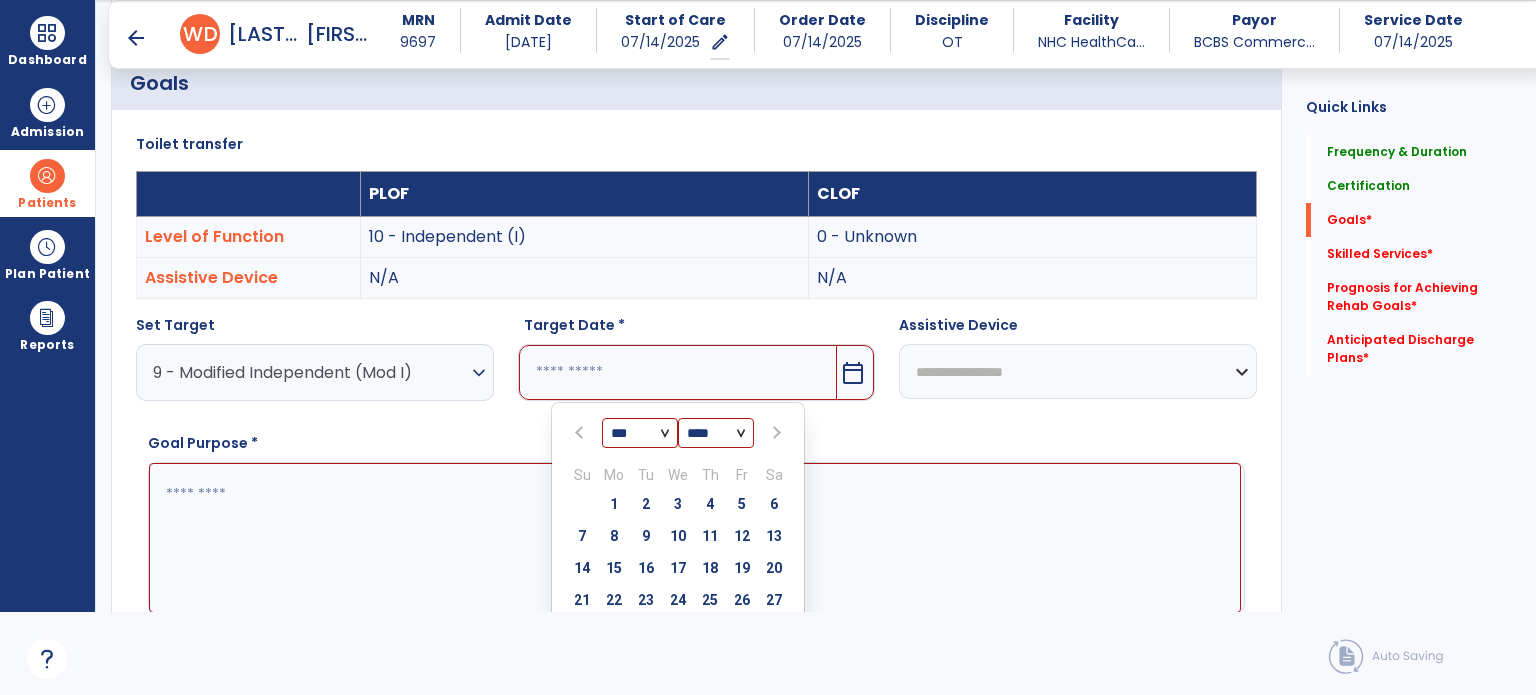 click at bounding box center (775, 433) 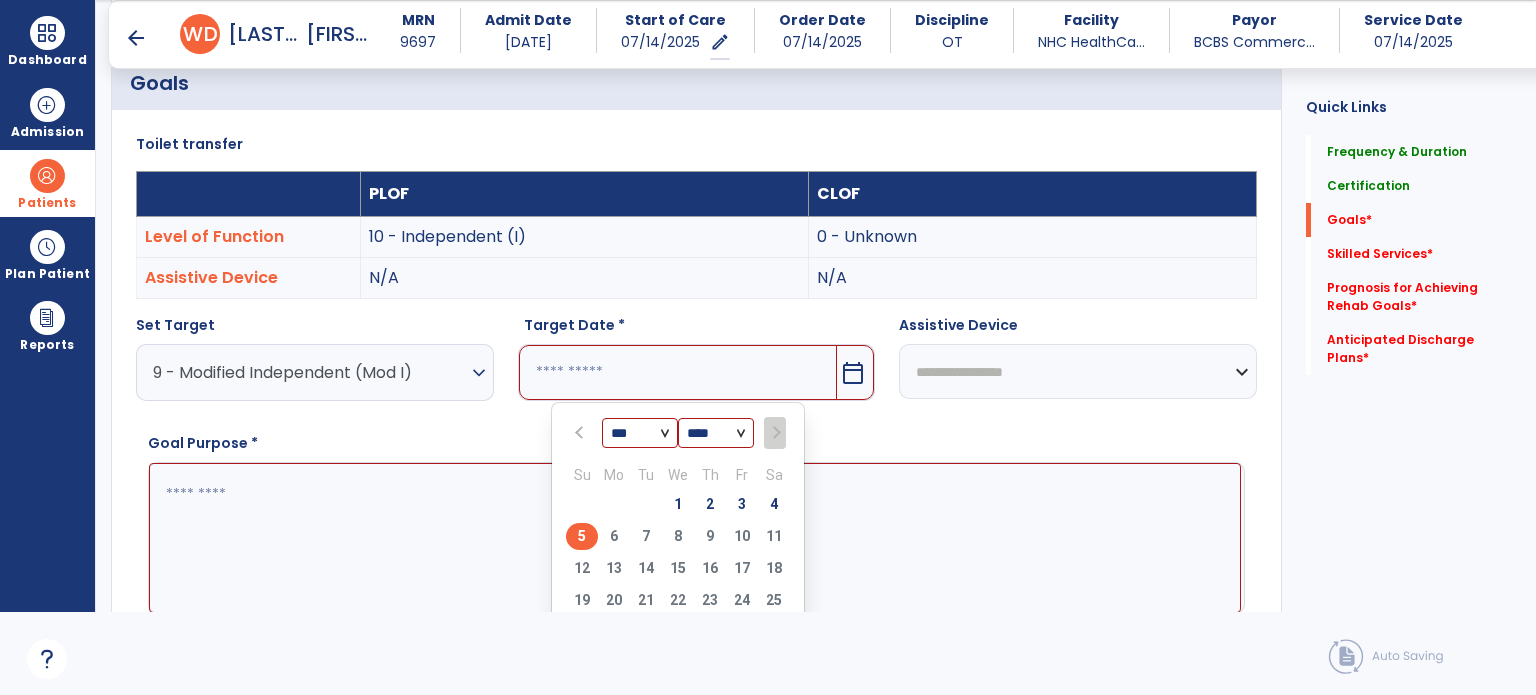 click on "5" at bounding box center (582, 536) 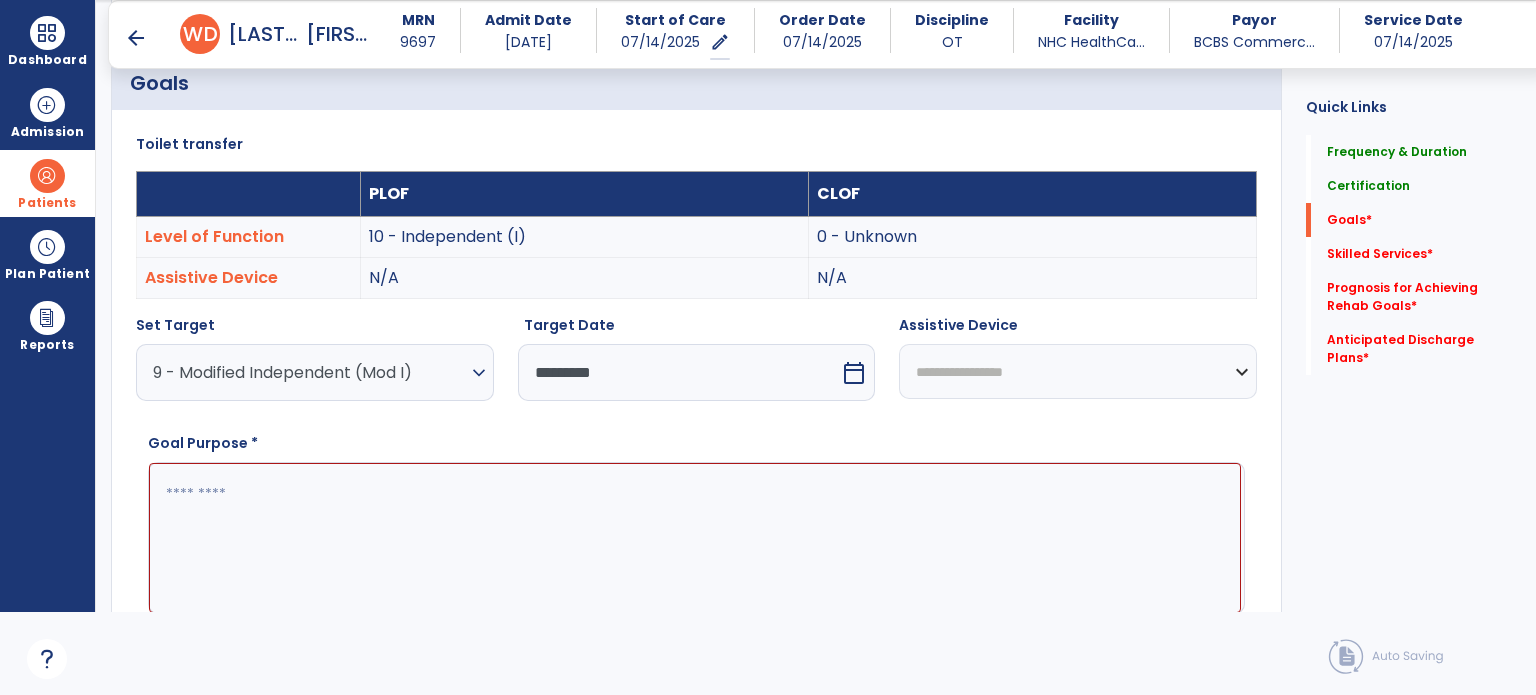 click at bounding box center (695, 538) 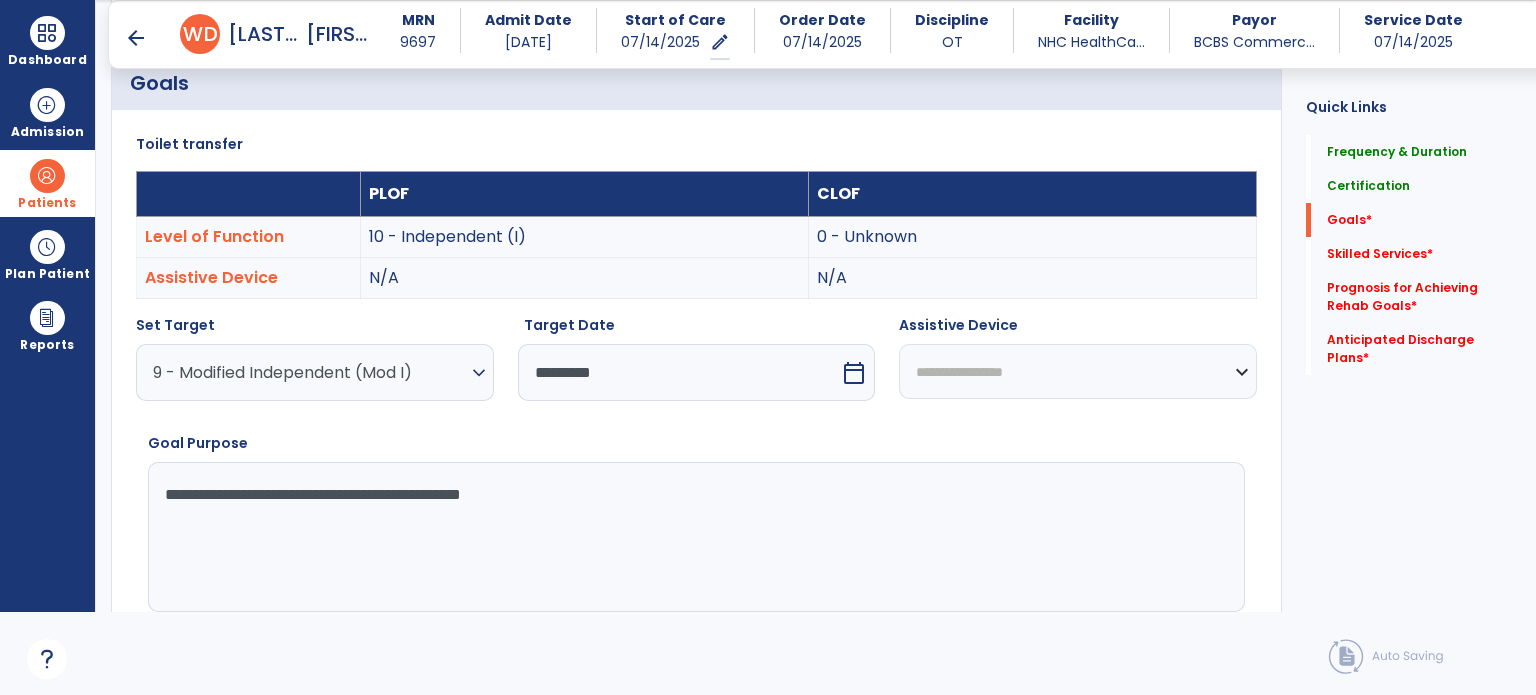 type on "**********" 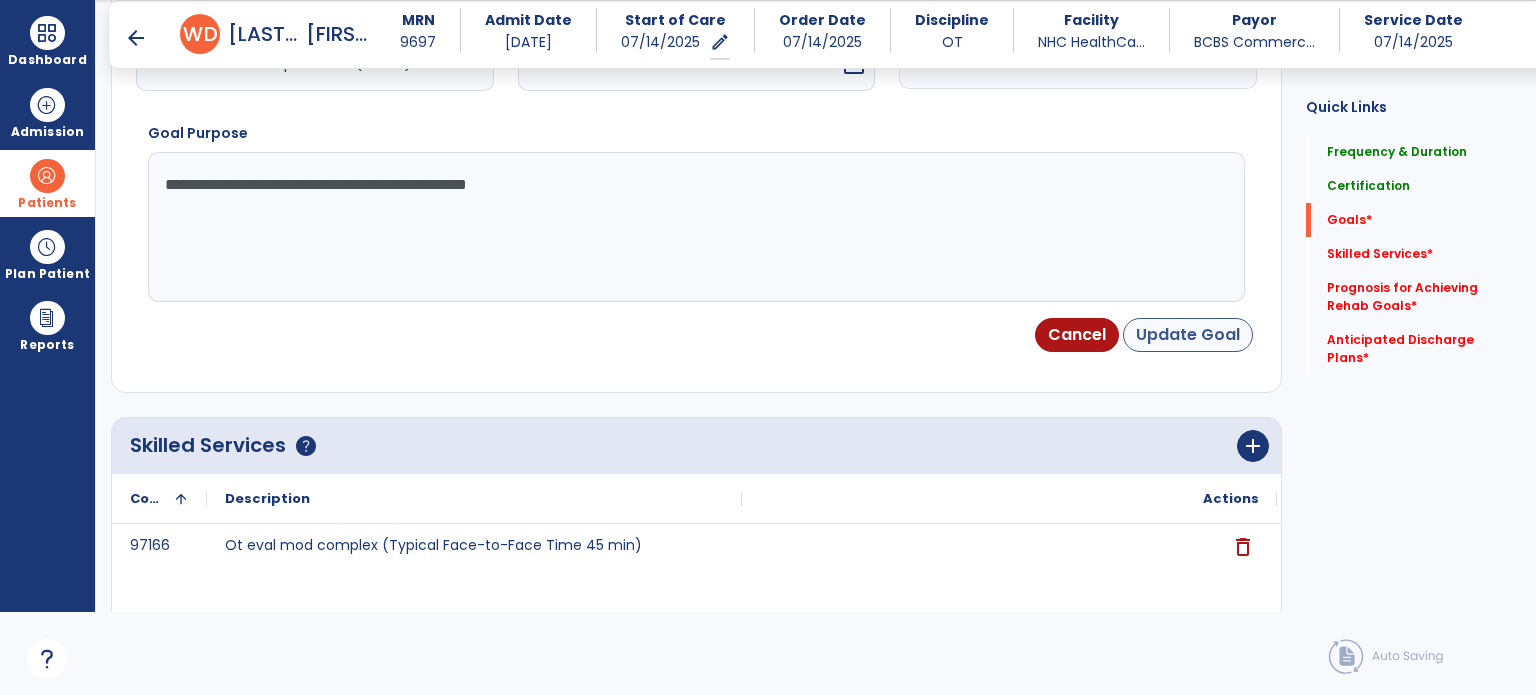 click on "Update Goal" at bounding box center (1188, 335) 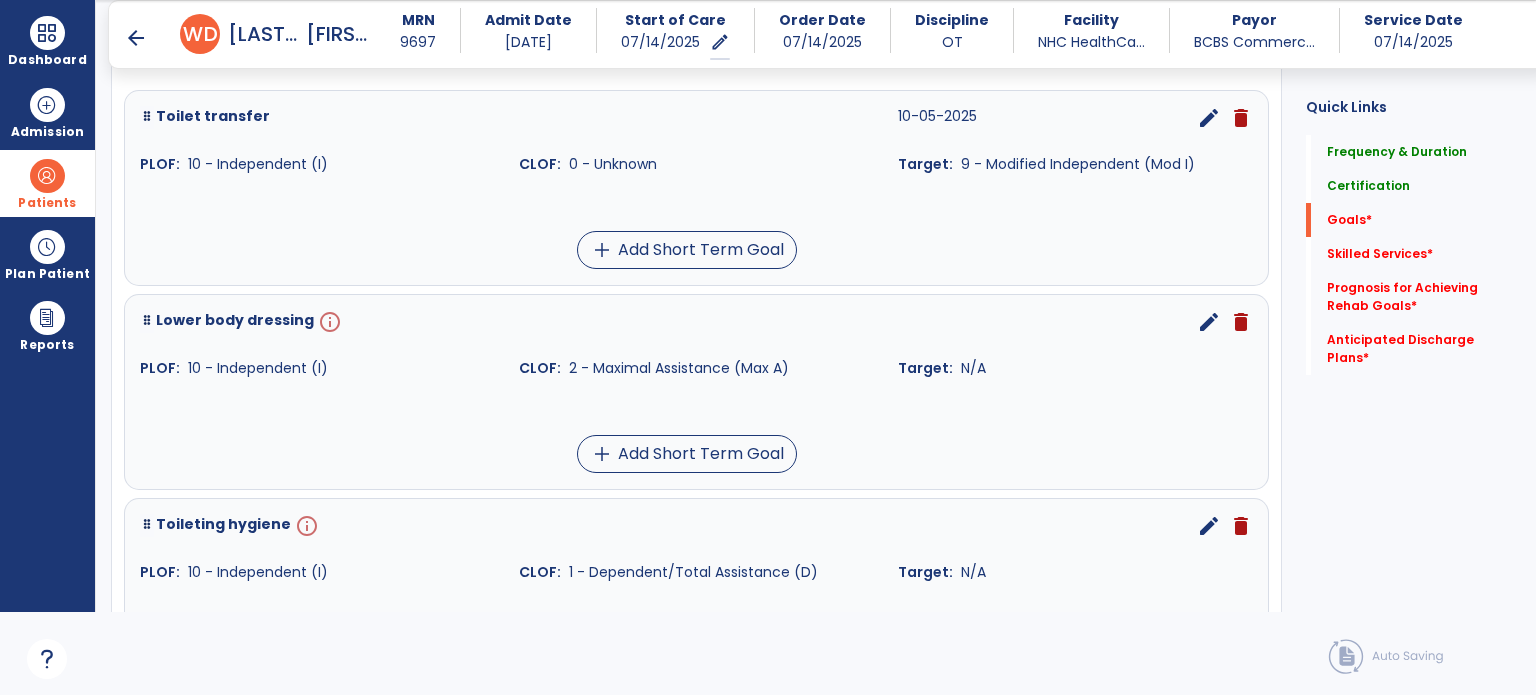 scroll, scrollTop: 564, scrollLeft: 0, axis: vertical 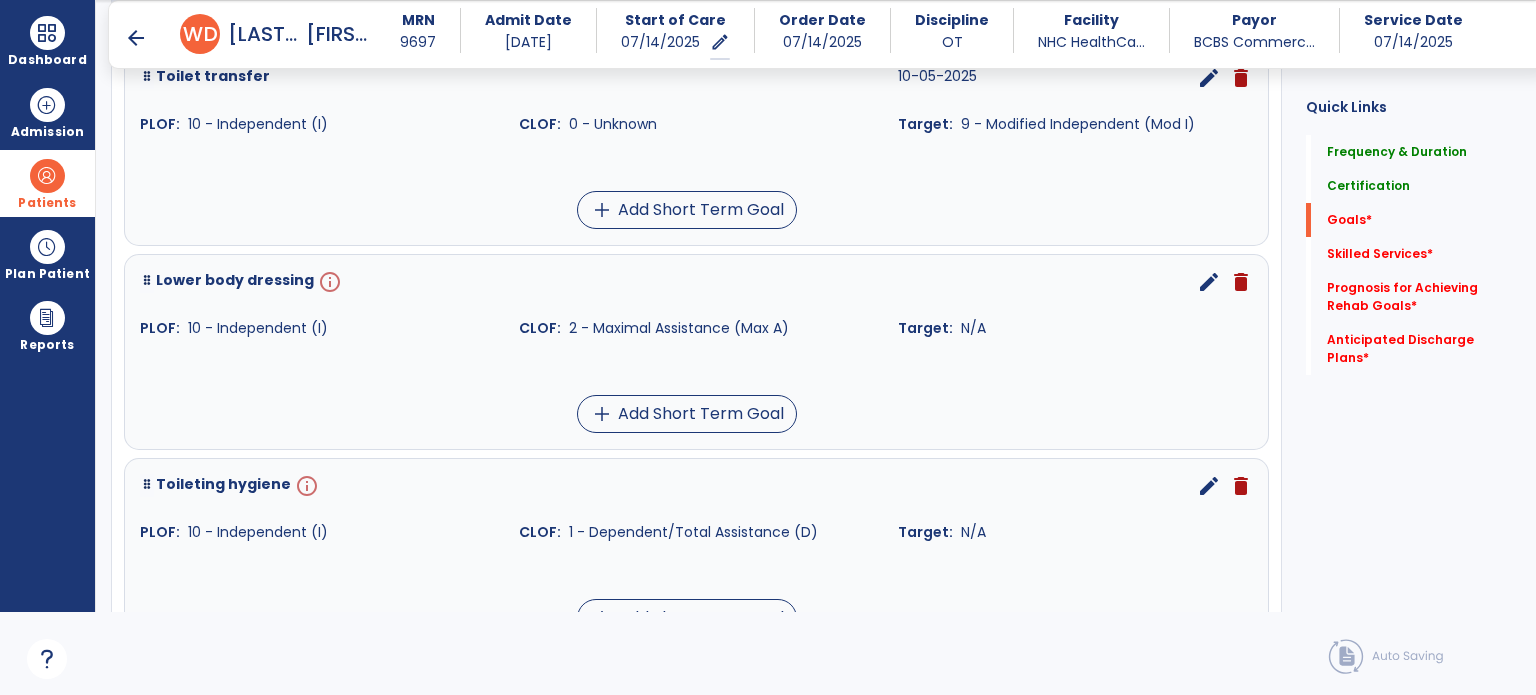 click on "info" at bounding box center [328, 282] 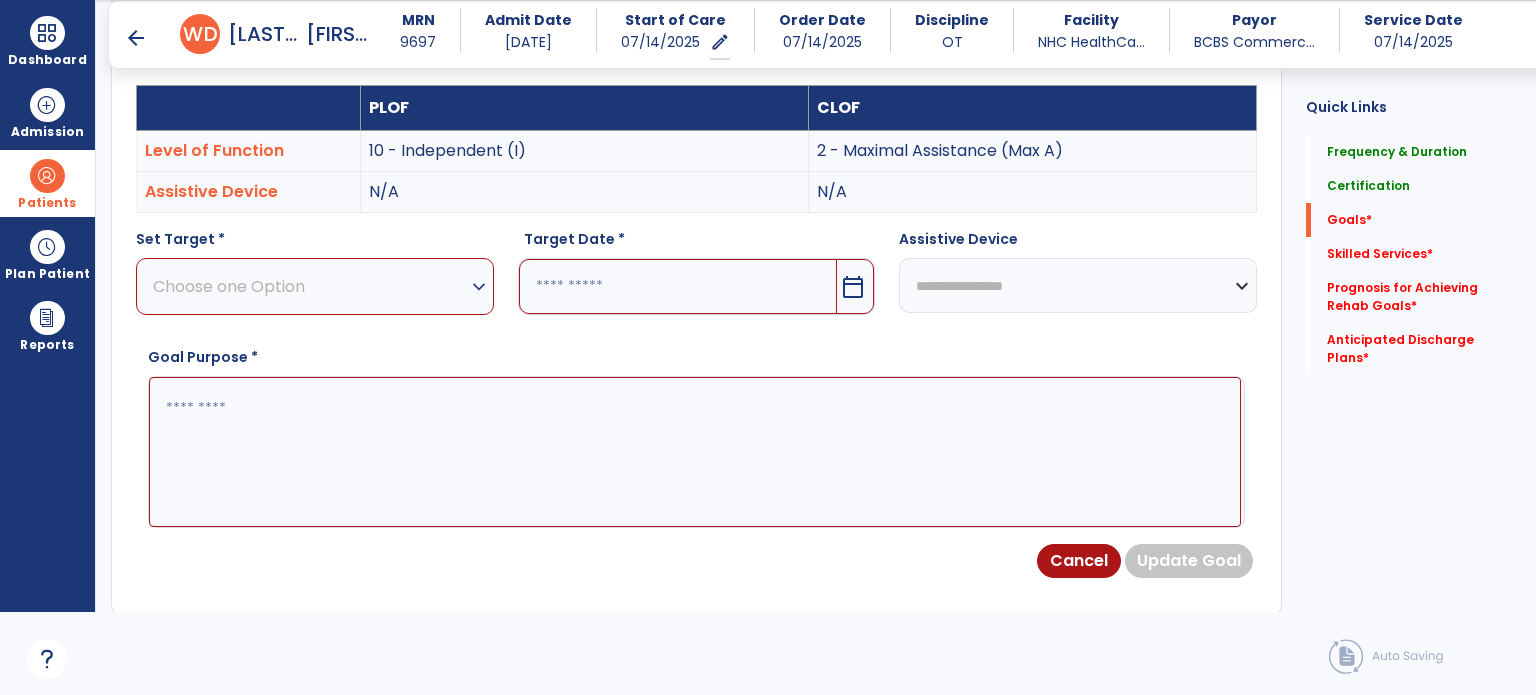 scroll, scrollTop: 534, scrollLeft: 0, axis: vertical 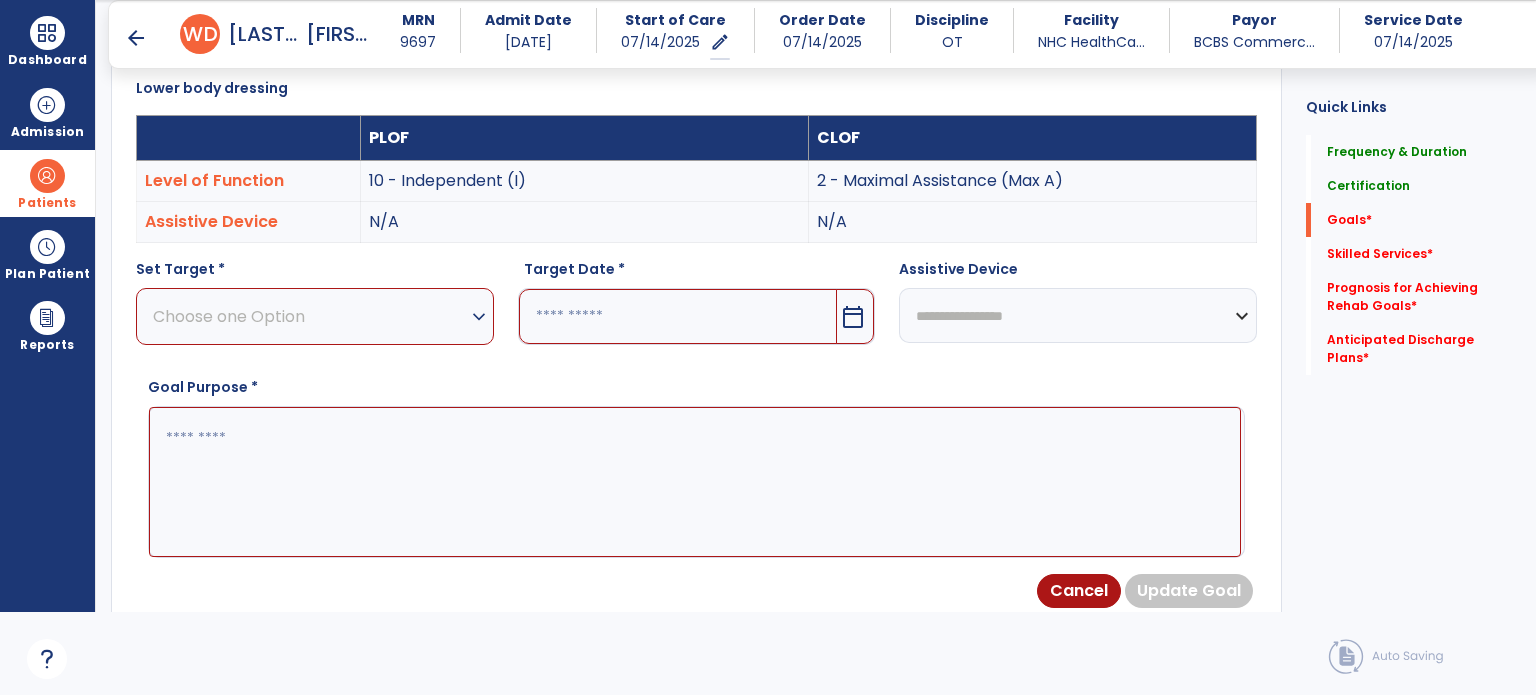 click on "expand_more" at bounding box center [479, 317] 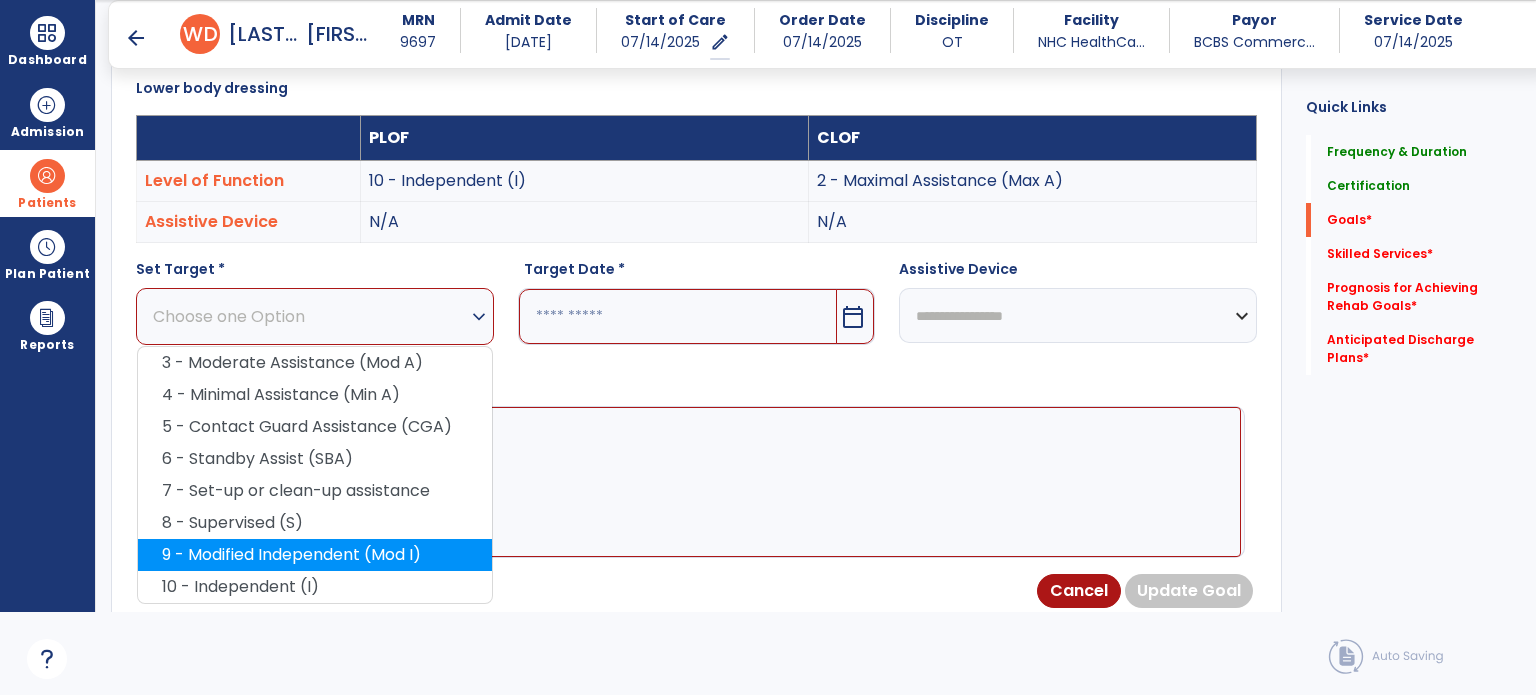 click on "9 - Modified Independent (Mod I)" at bounding box center [315, 555] 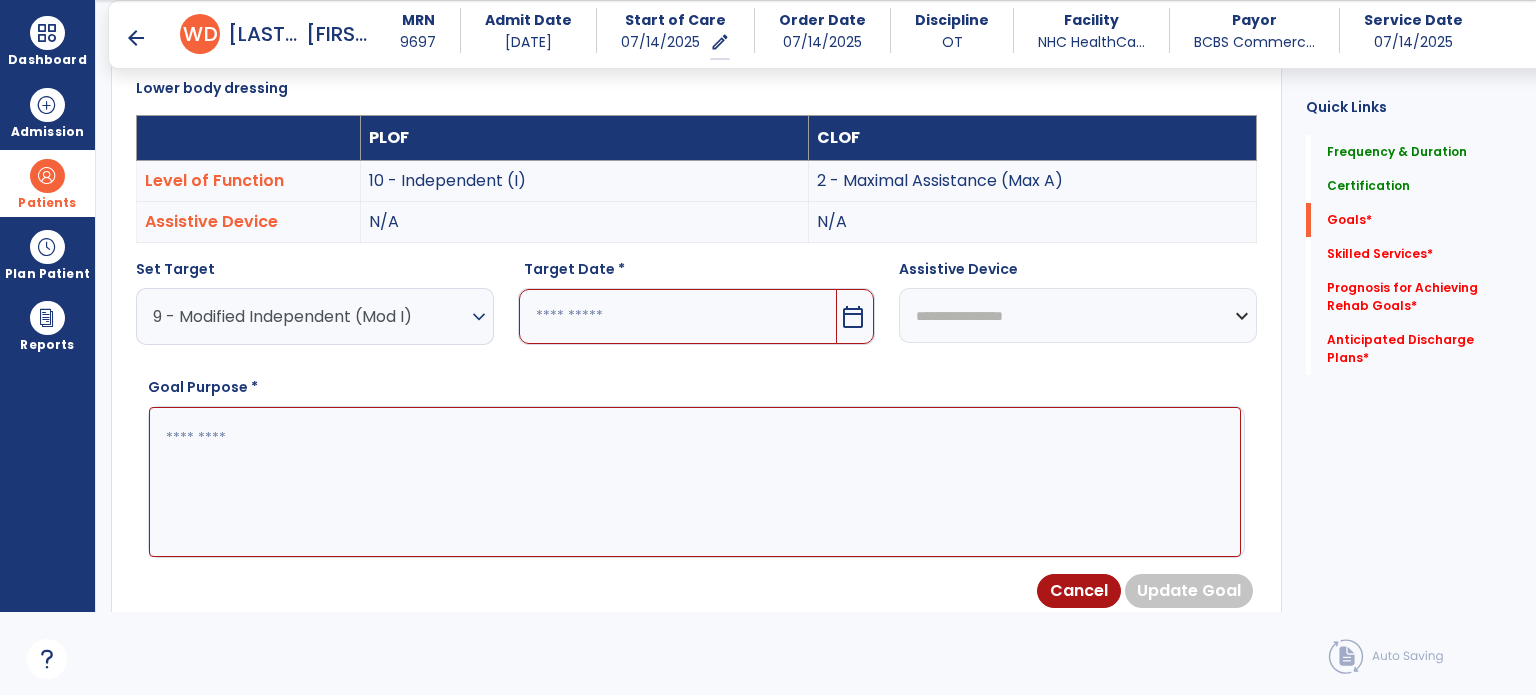 click on "calendar_today" at bounding box center [853, 317] 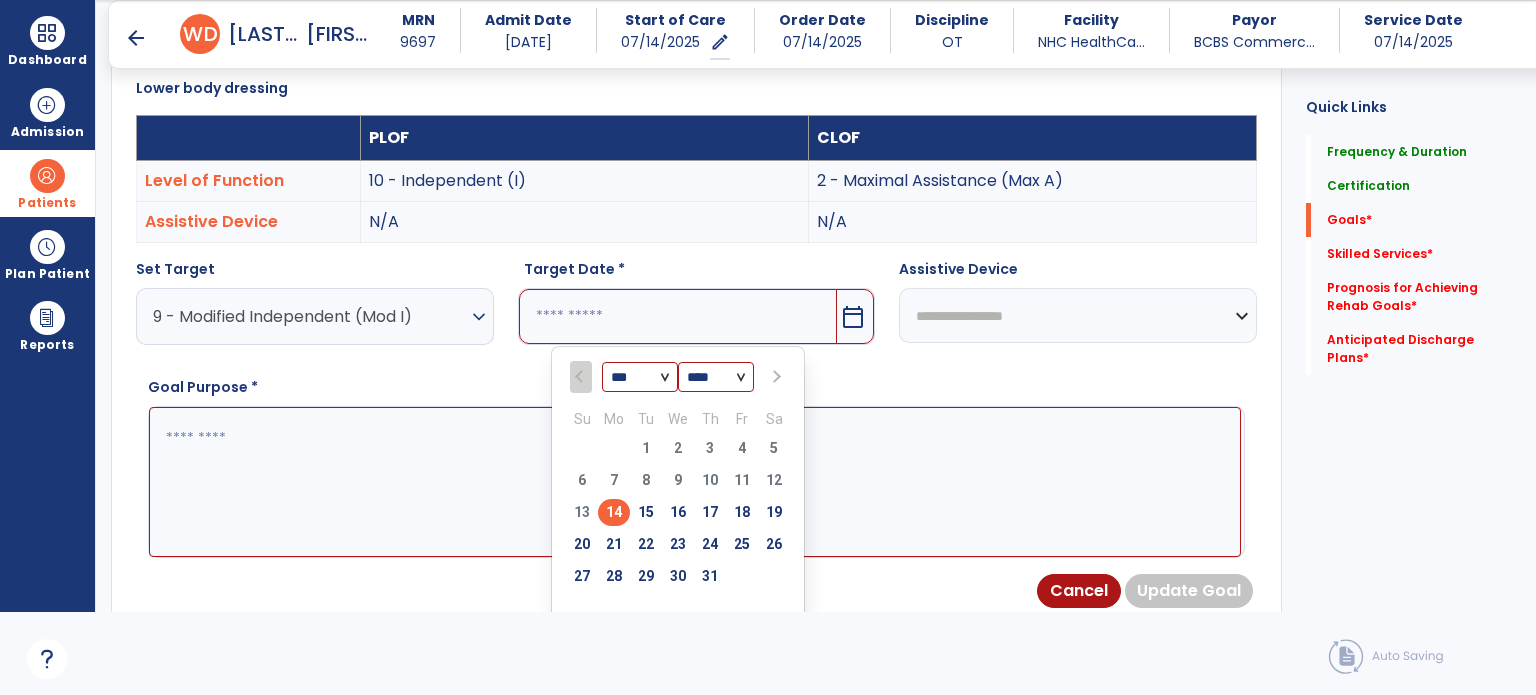 click at bounding box center [774, 377] 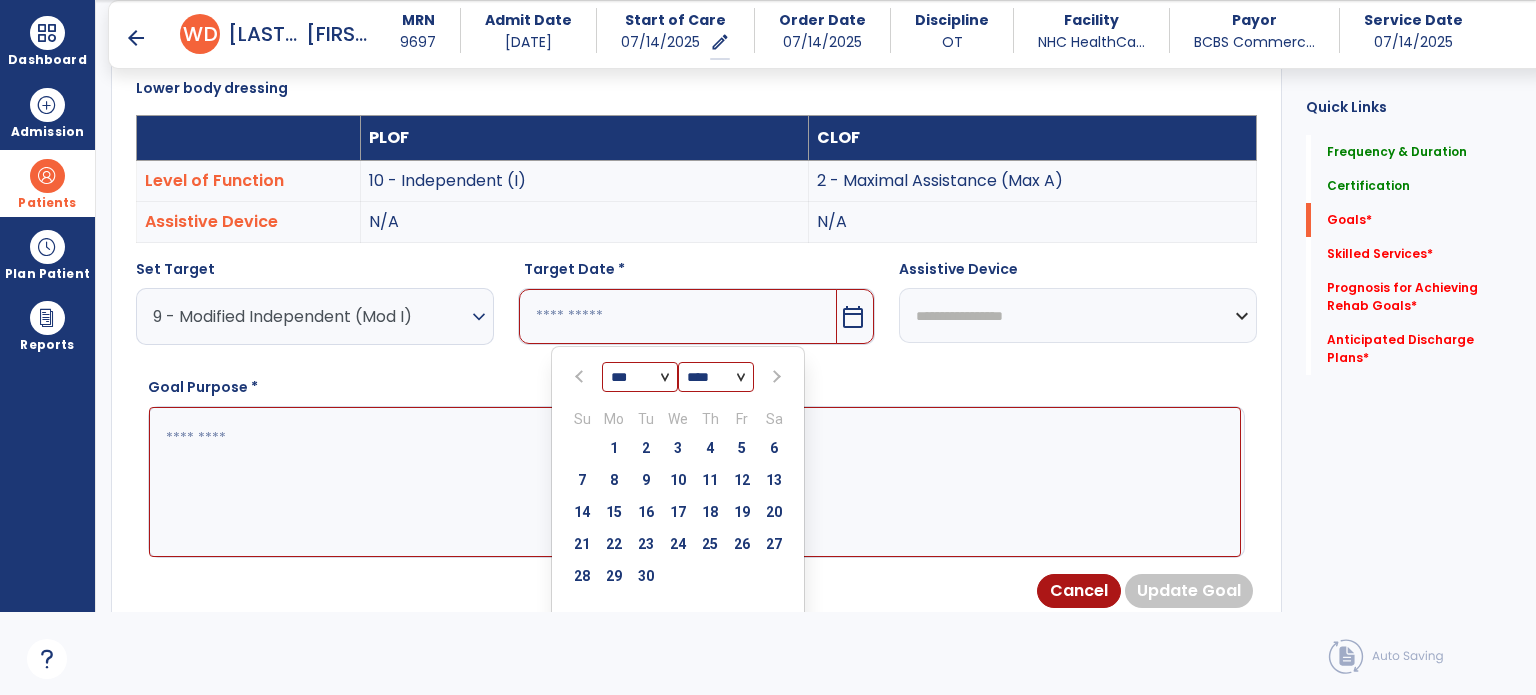 click at bounding box center (774, 377) 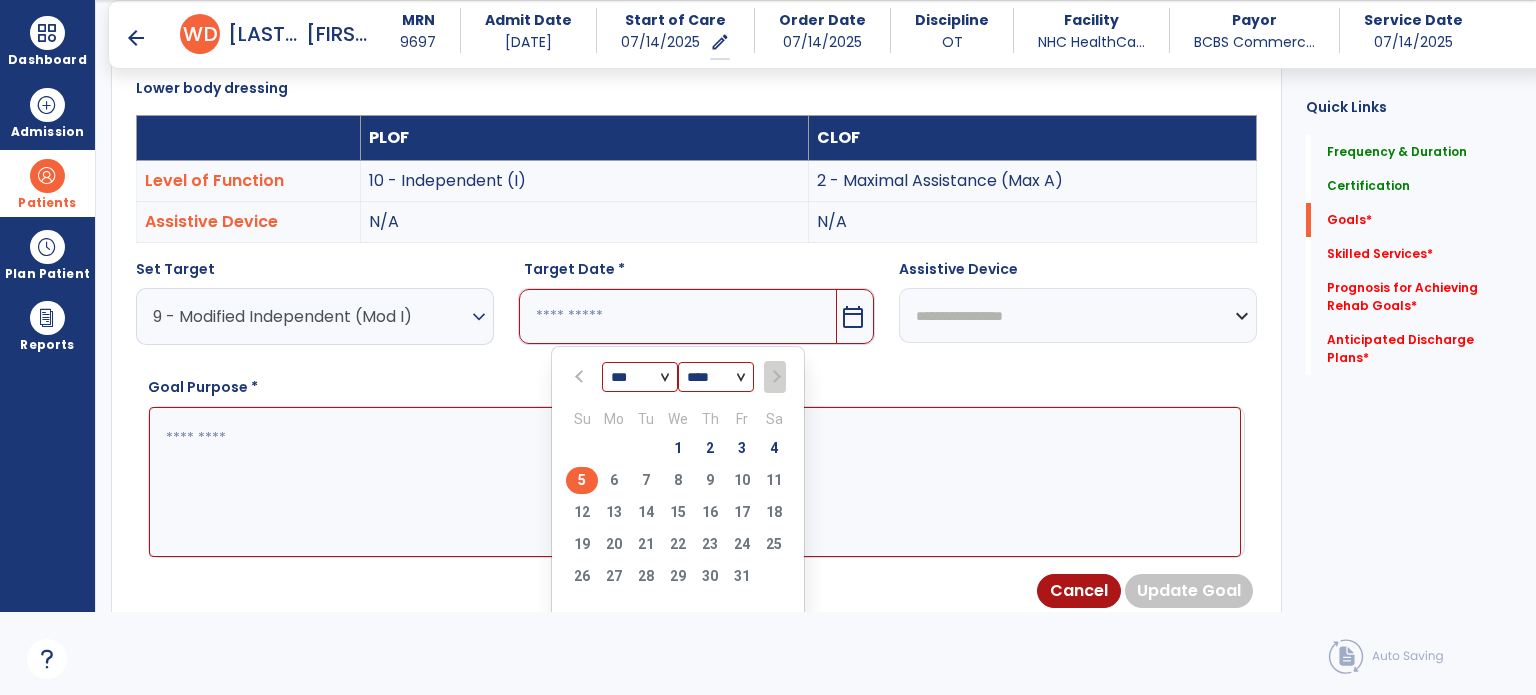click on "5" at bounding box center [582, 480] 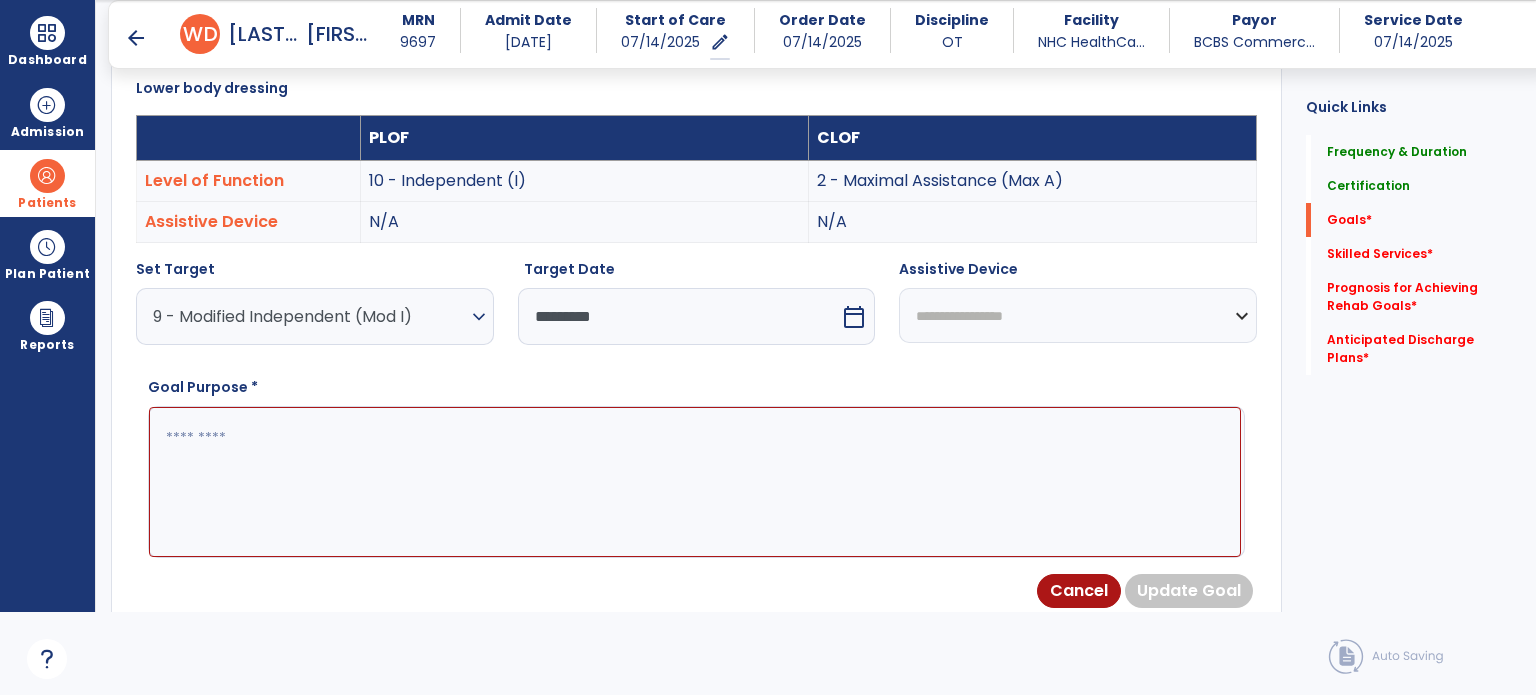 click on "**********" at bounding box center (1078, 315) 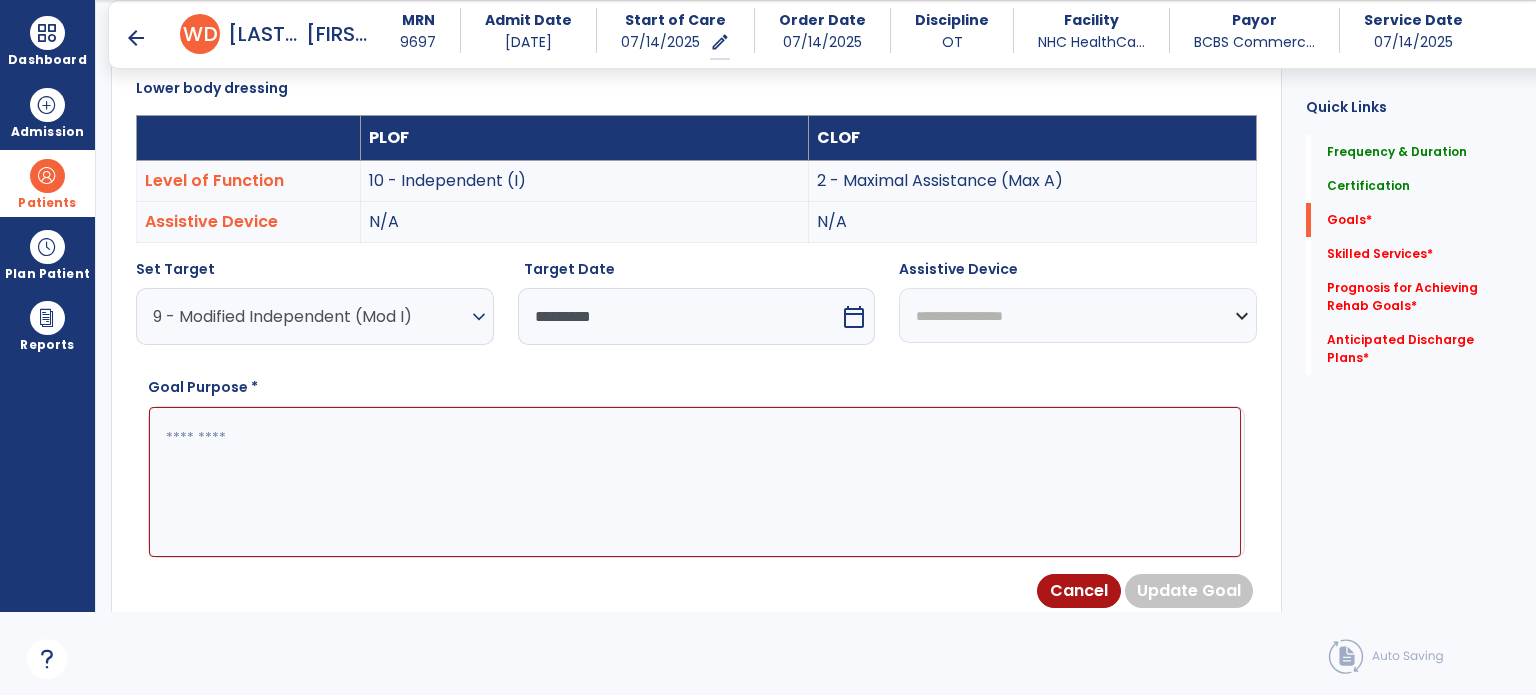 select on "*******" 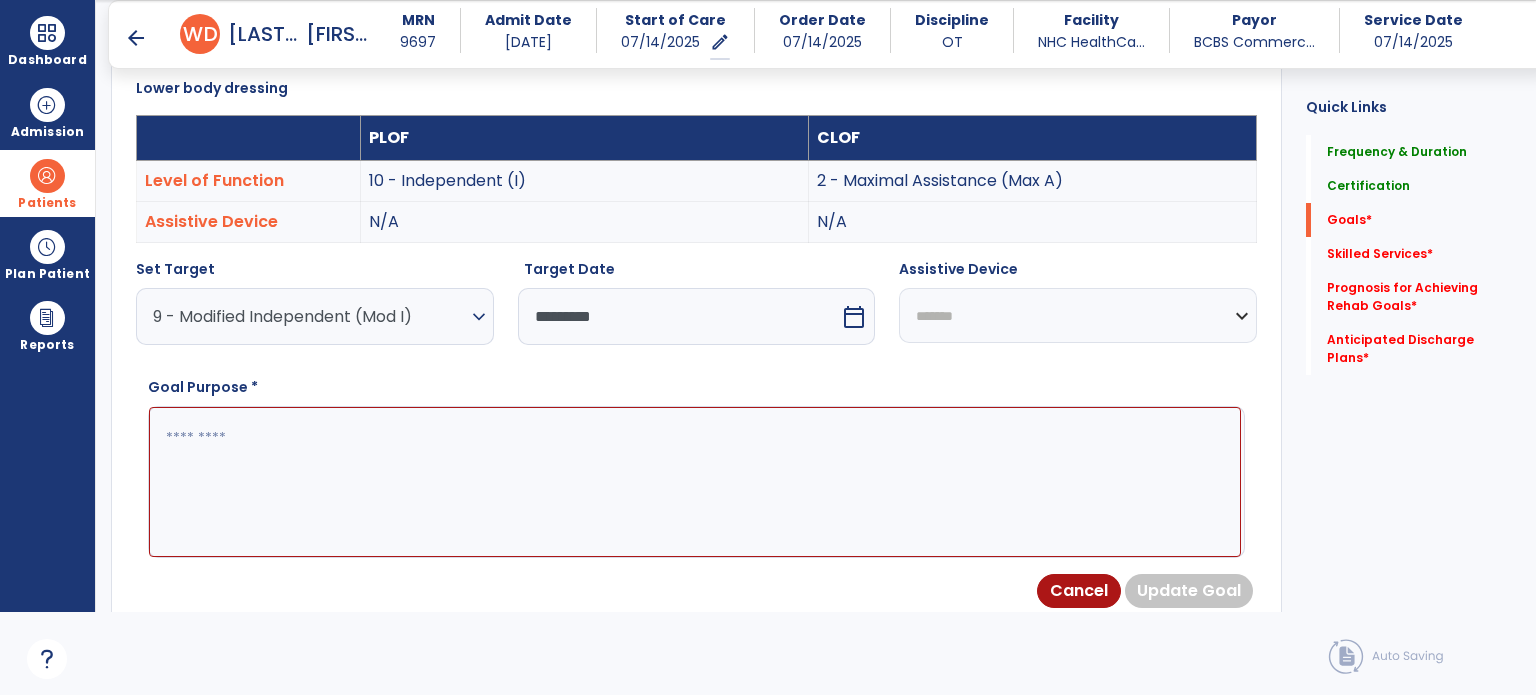 click on "**********" at bounding box center (1078, 315) 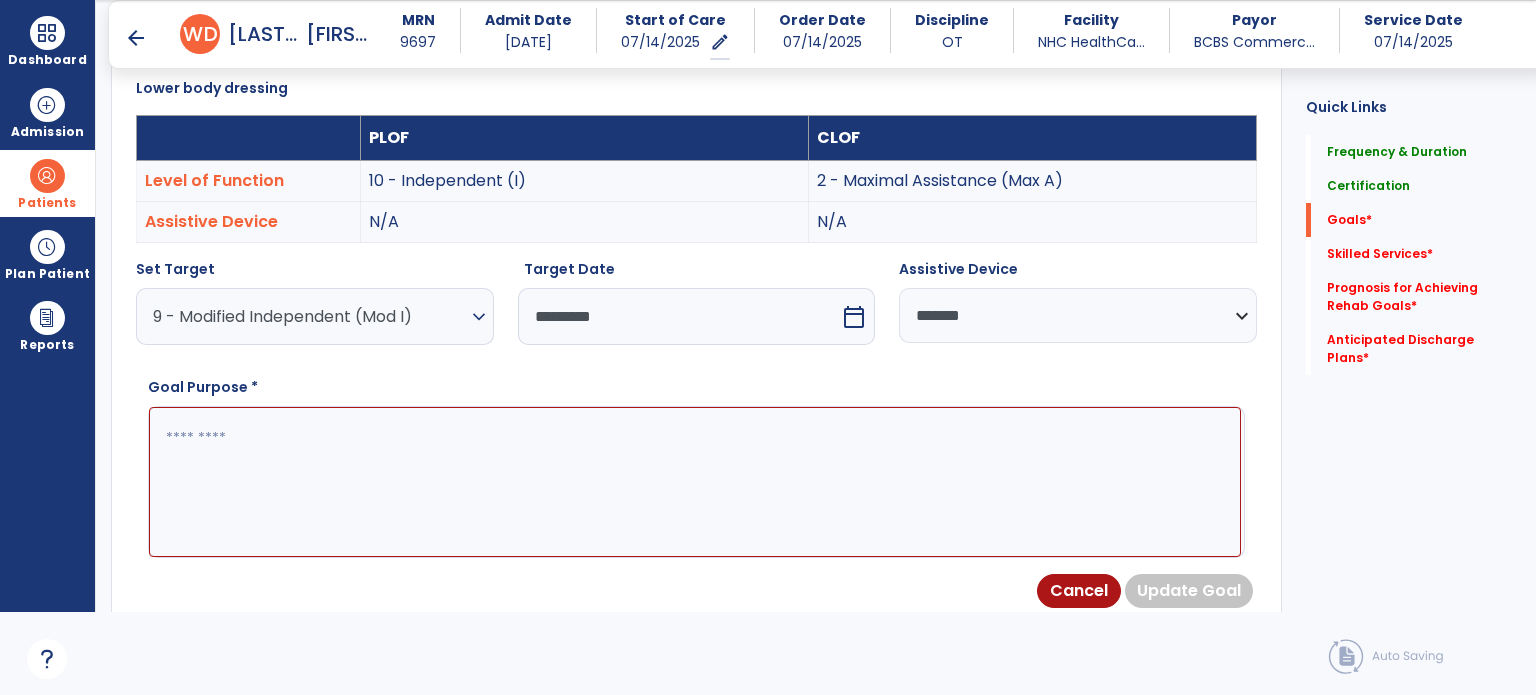 click at bounding box center (695, 482) 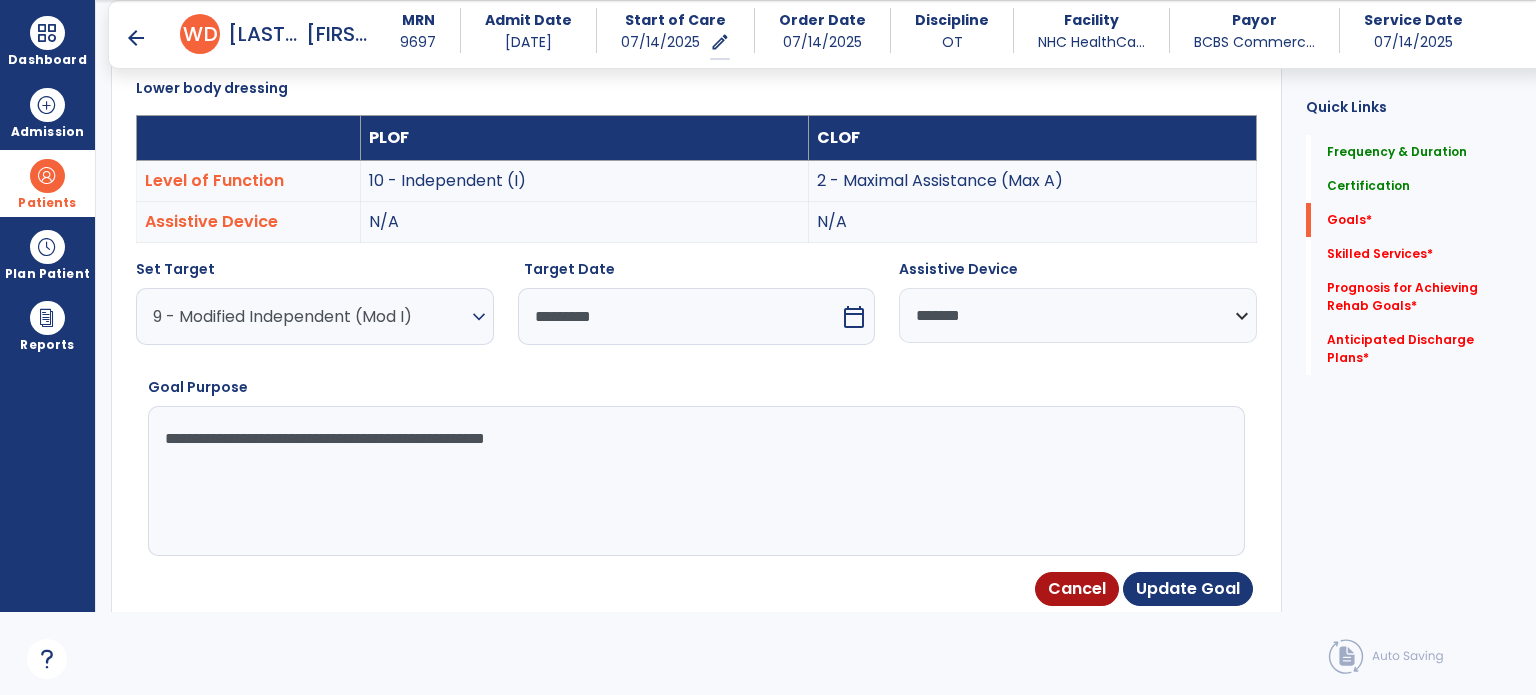 type on "**********" 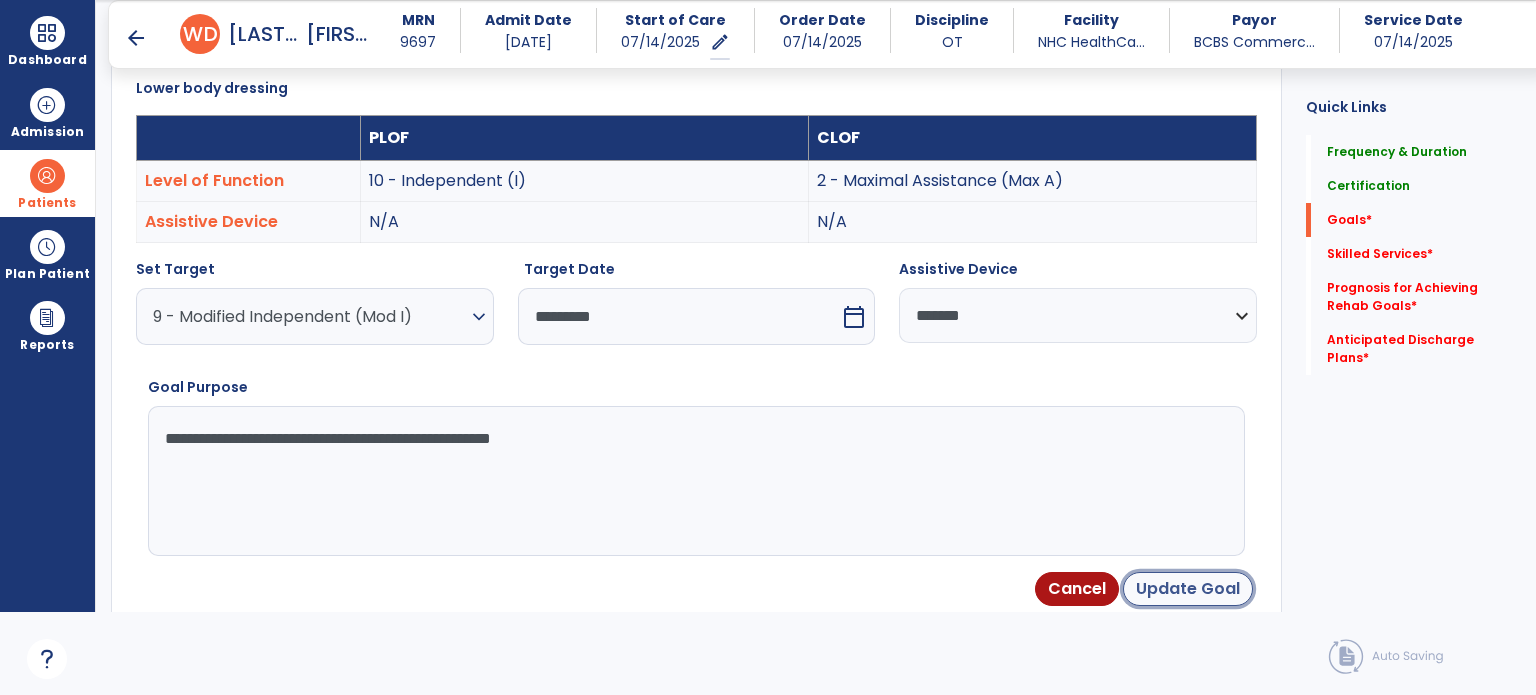 click on "Update Goal" at bounding box center [1188, 589] 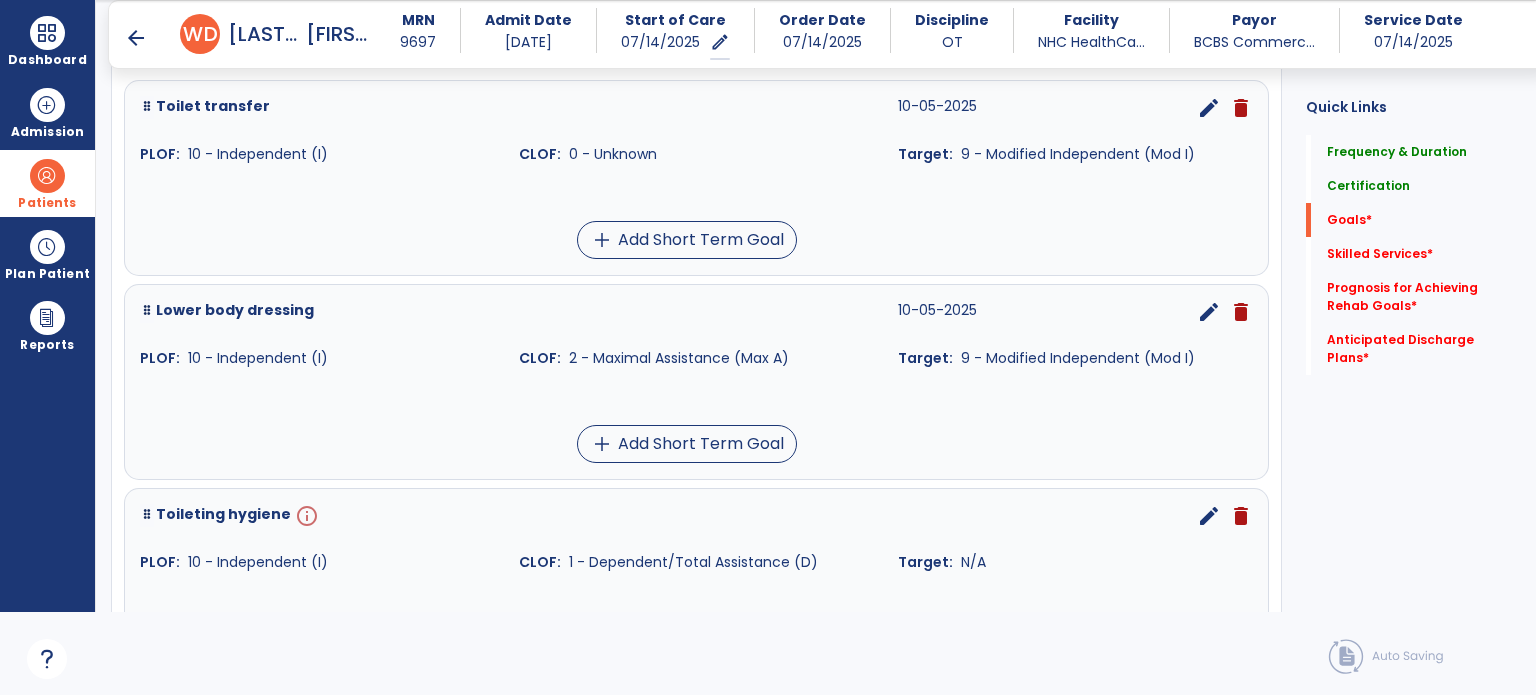 click on "info" at bounding box center (305, 516) 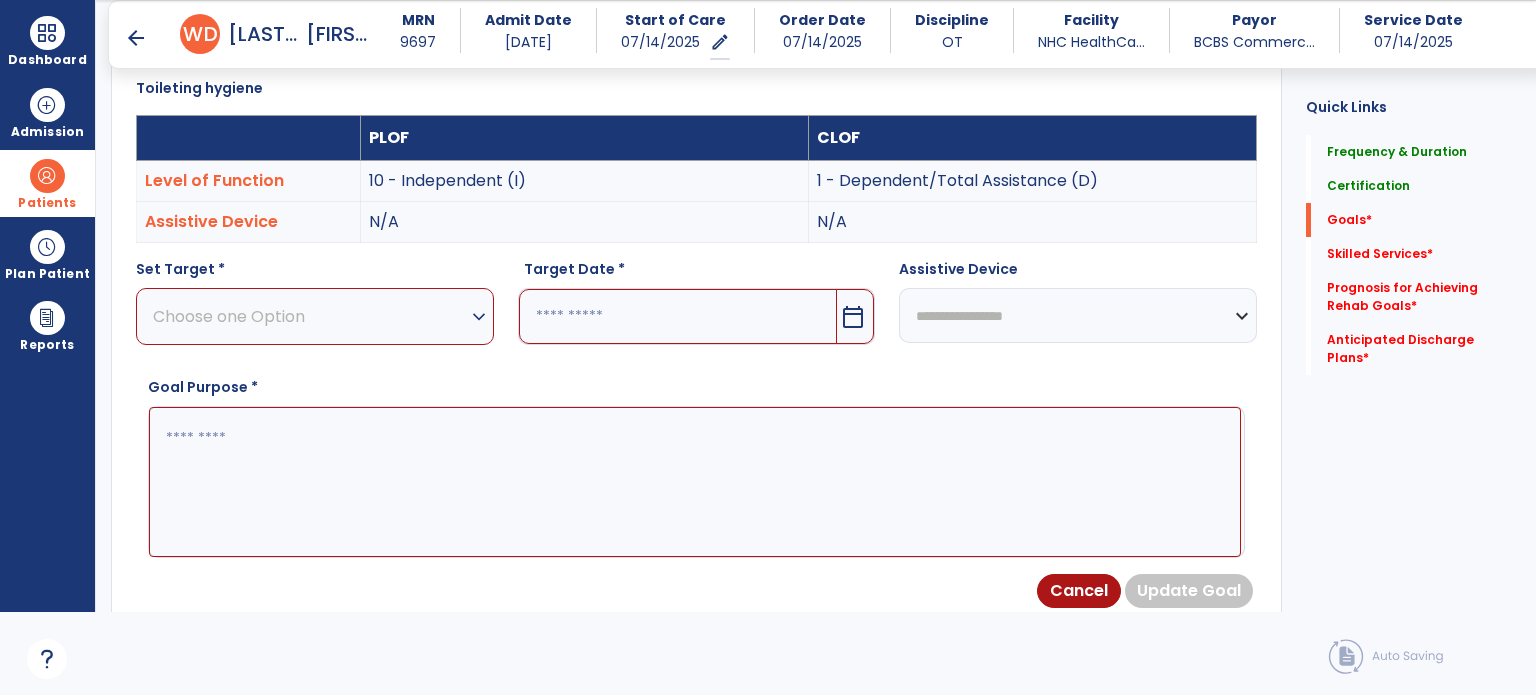 click on "expand_more" at bounding box center [479, 317] 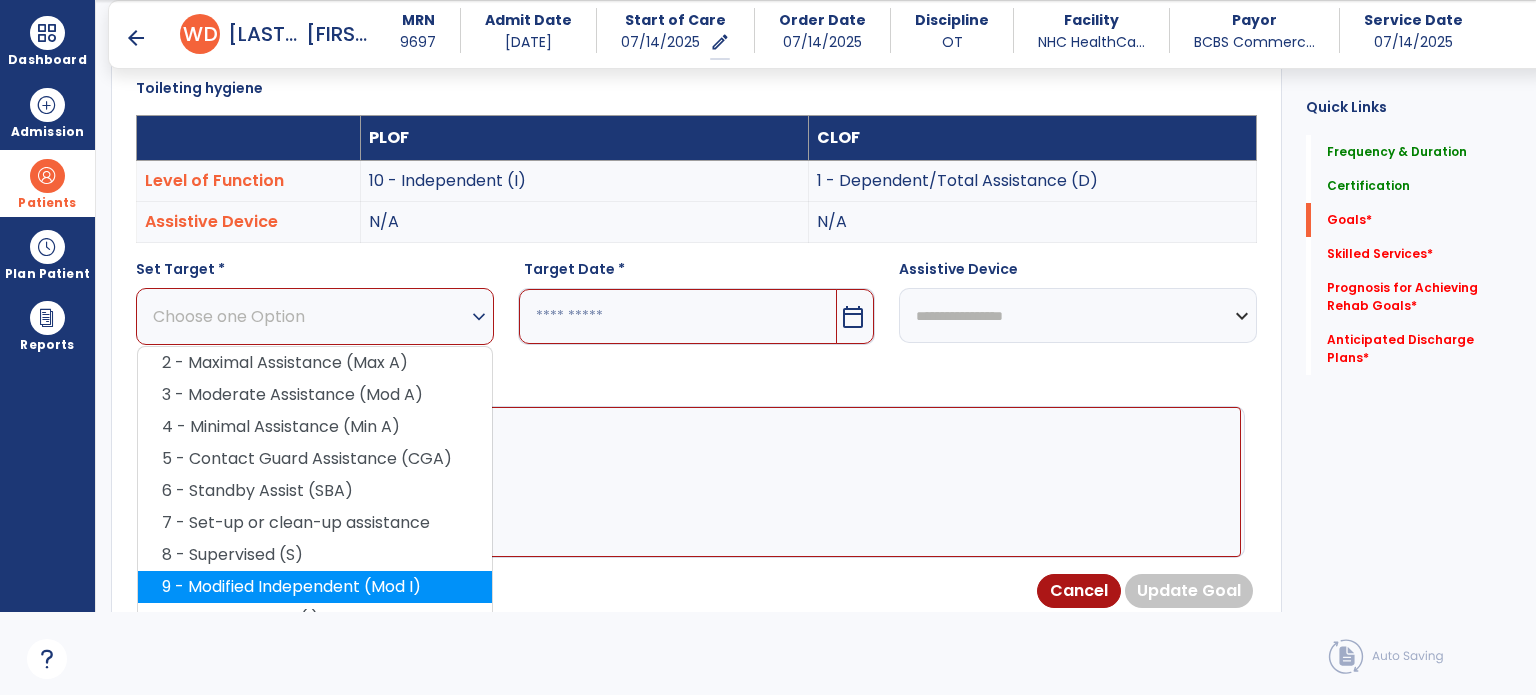 click on "9 - Modified Independent (Mod I)" at bounding box center (315, 587) 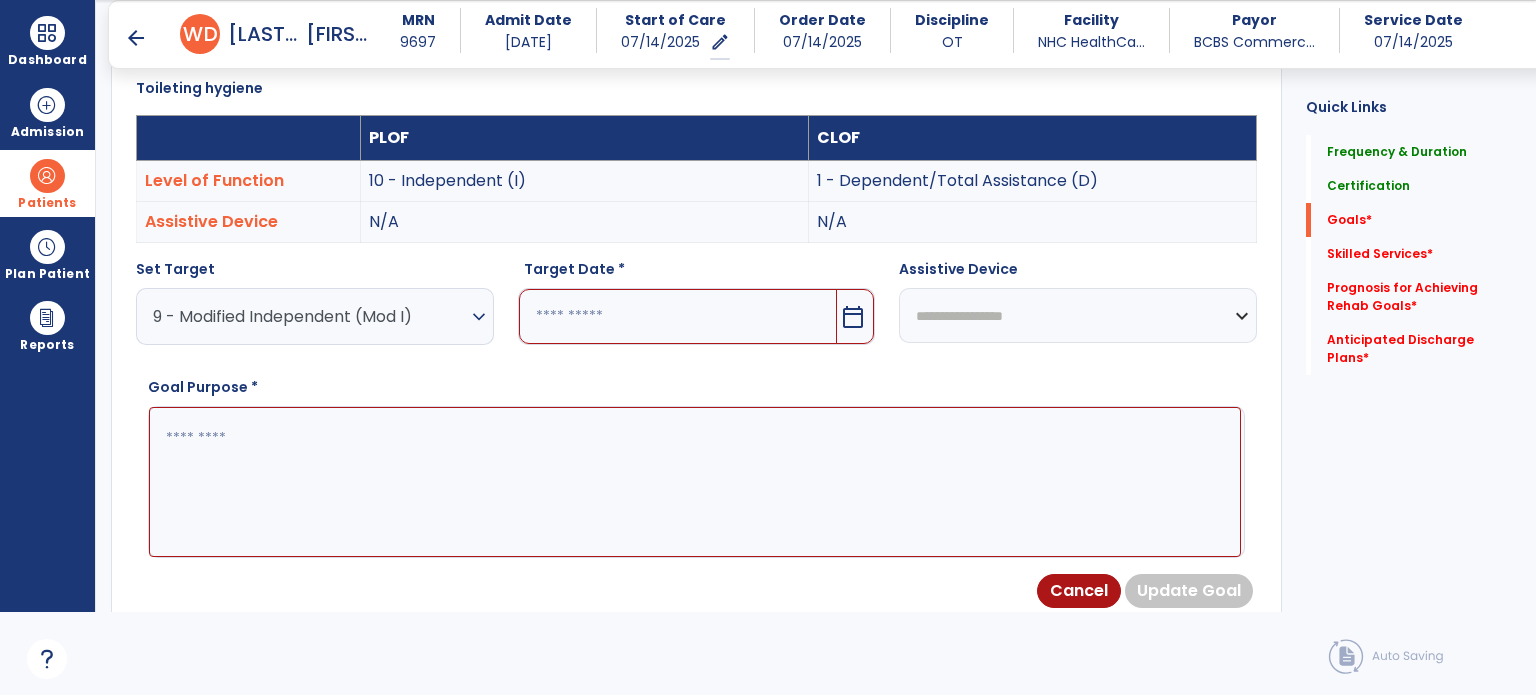click on "calendar_today" at bounding box center [853, 317] 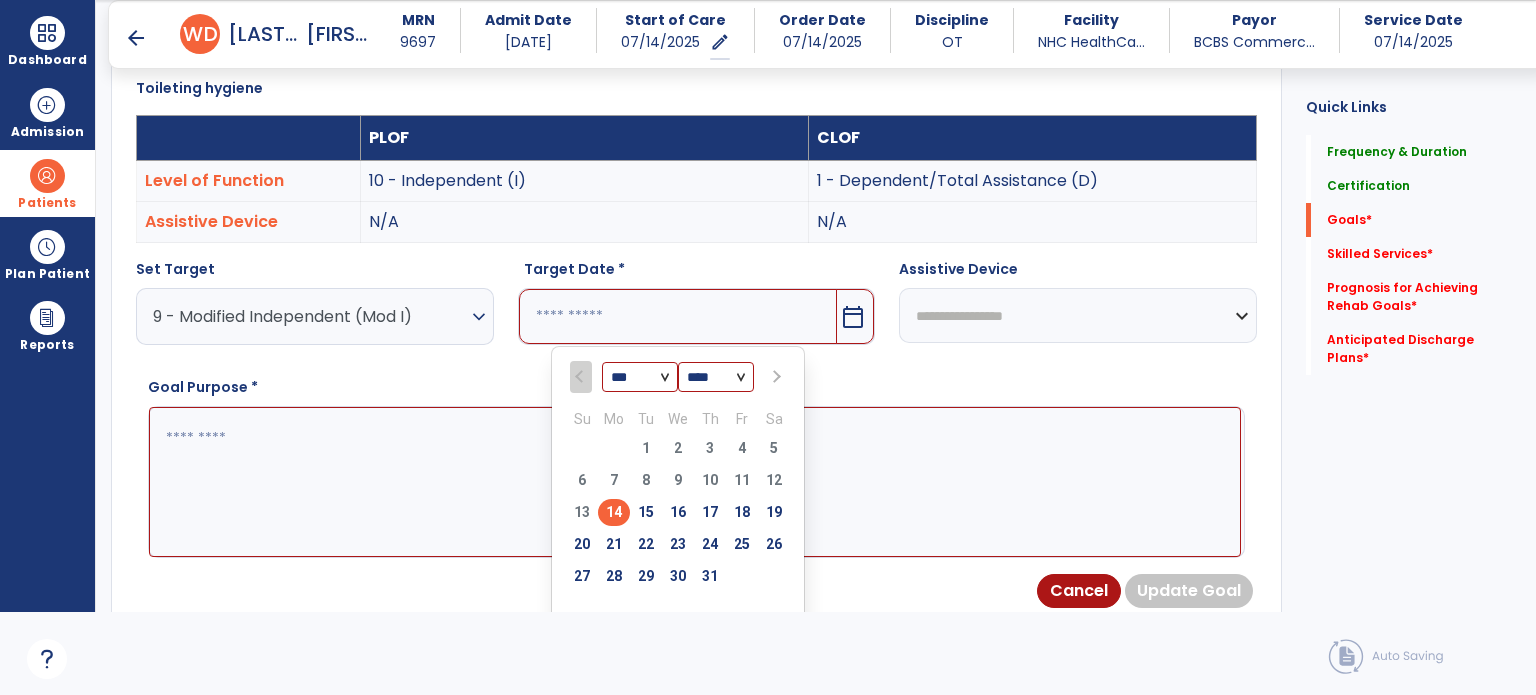 click at bounding box center (775, 377) 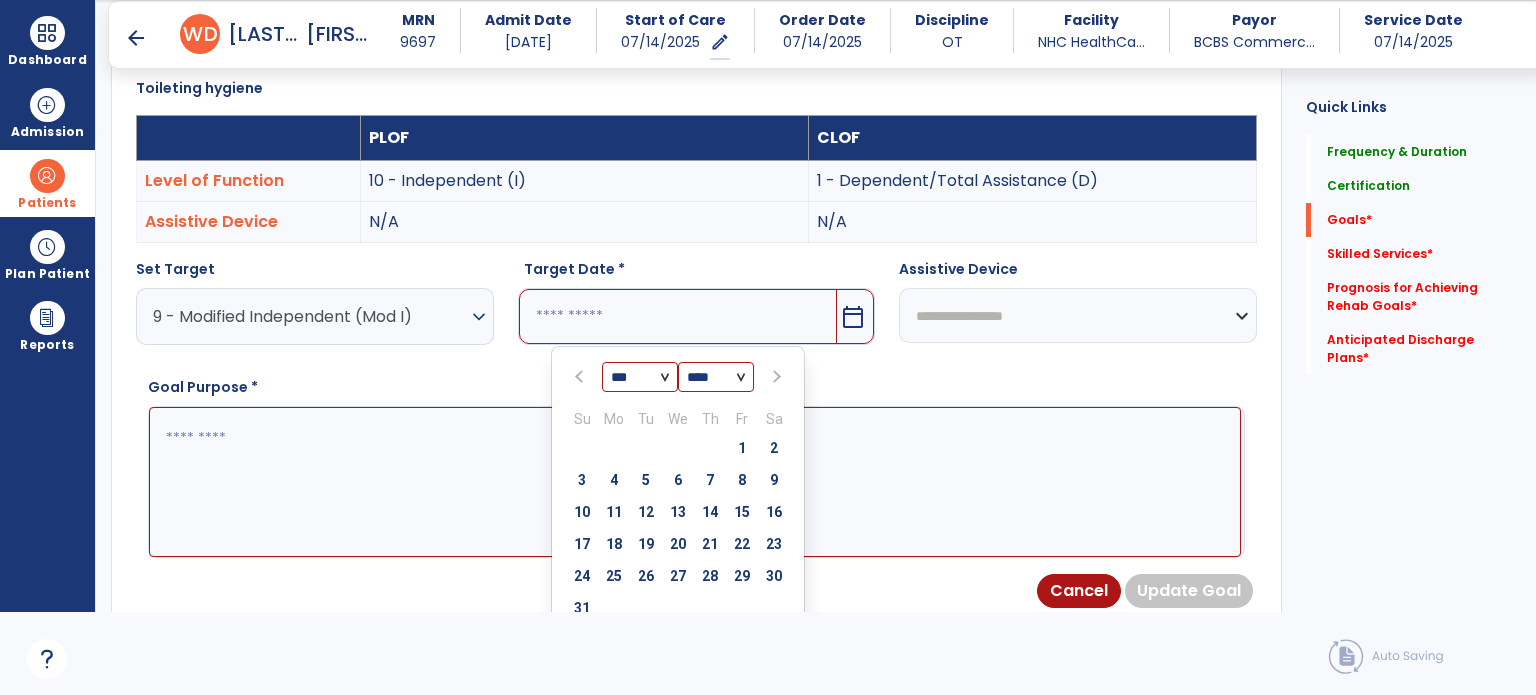 click at bounding box center [775, 377] 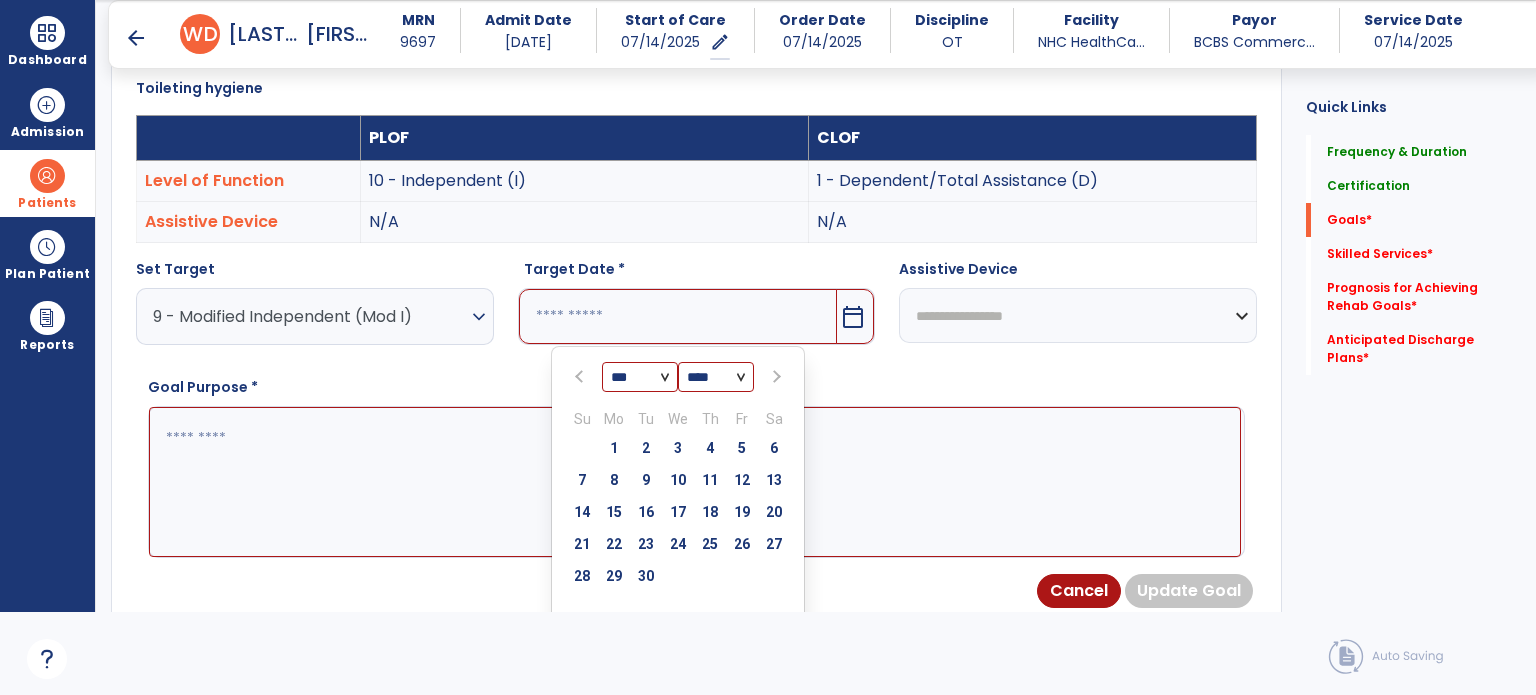 click at bounding box center [774, 377] 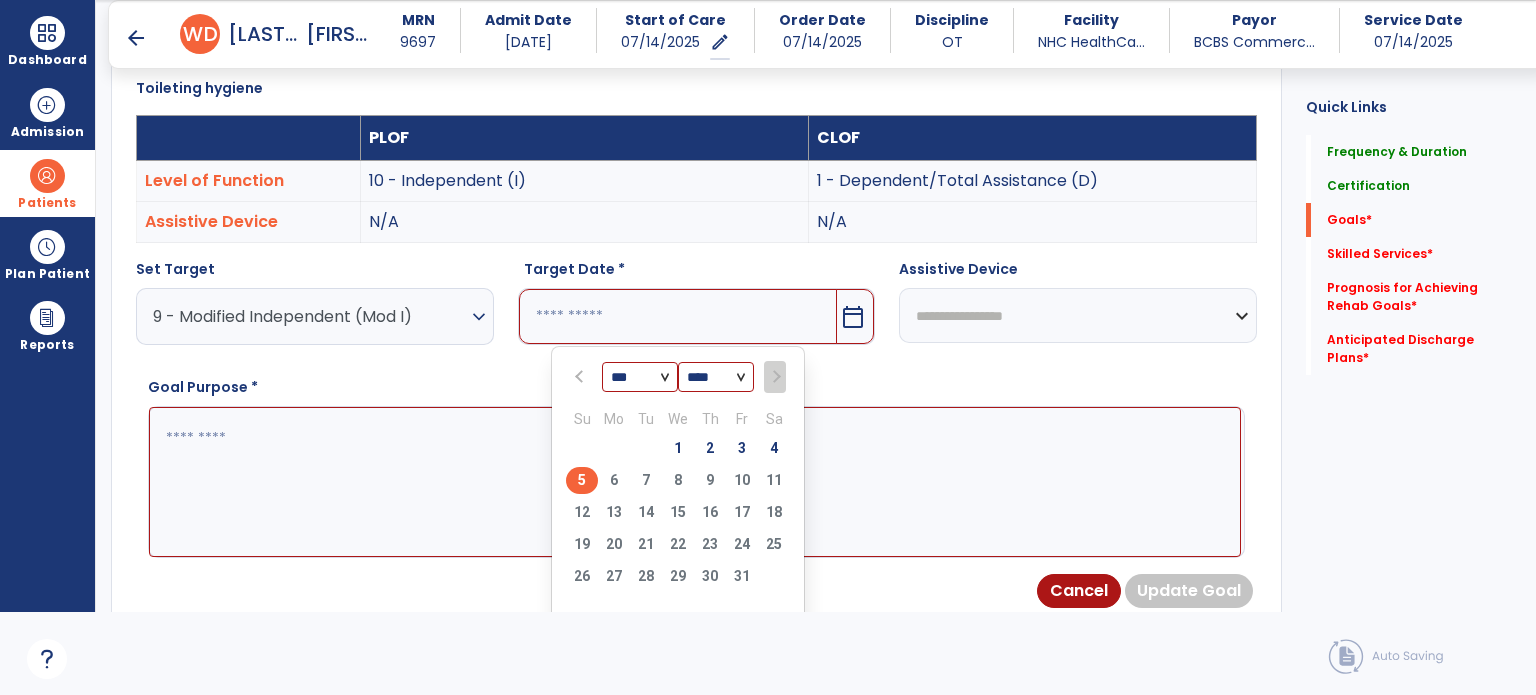 click on "5" at bounding box center [582, 480] 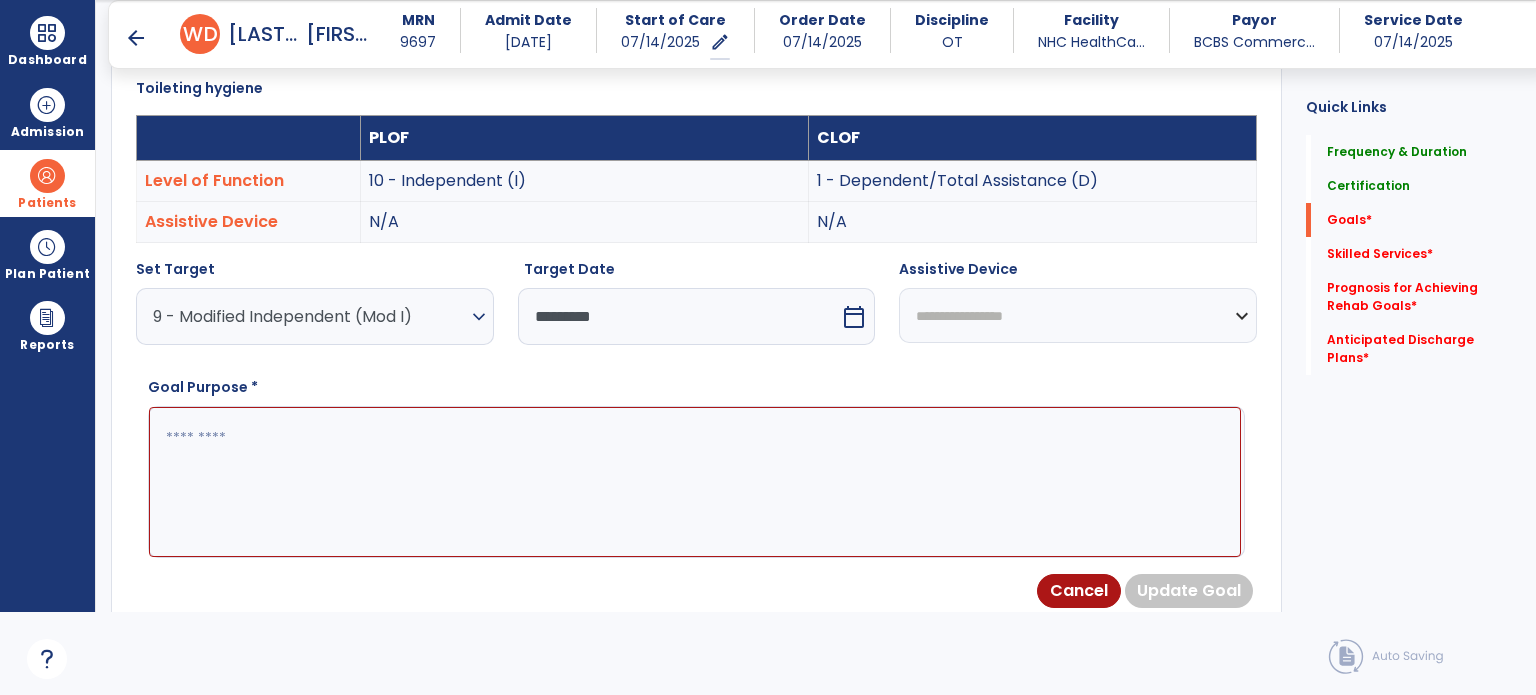 click at bounding box center (695, 482) 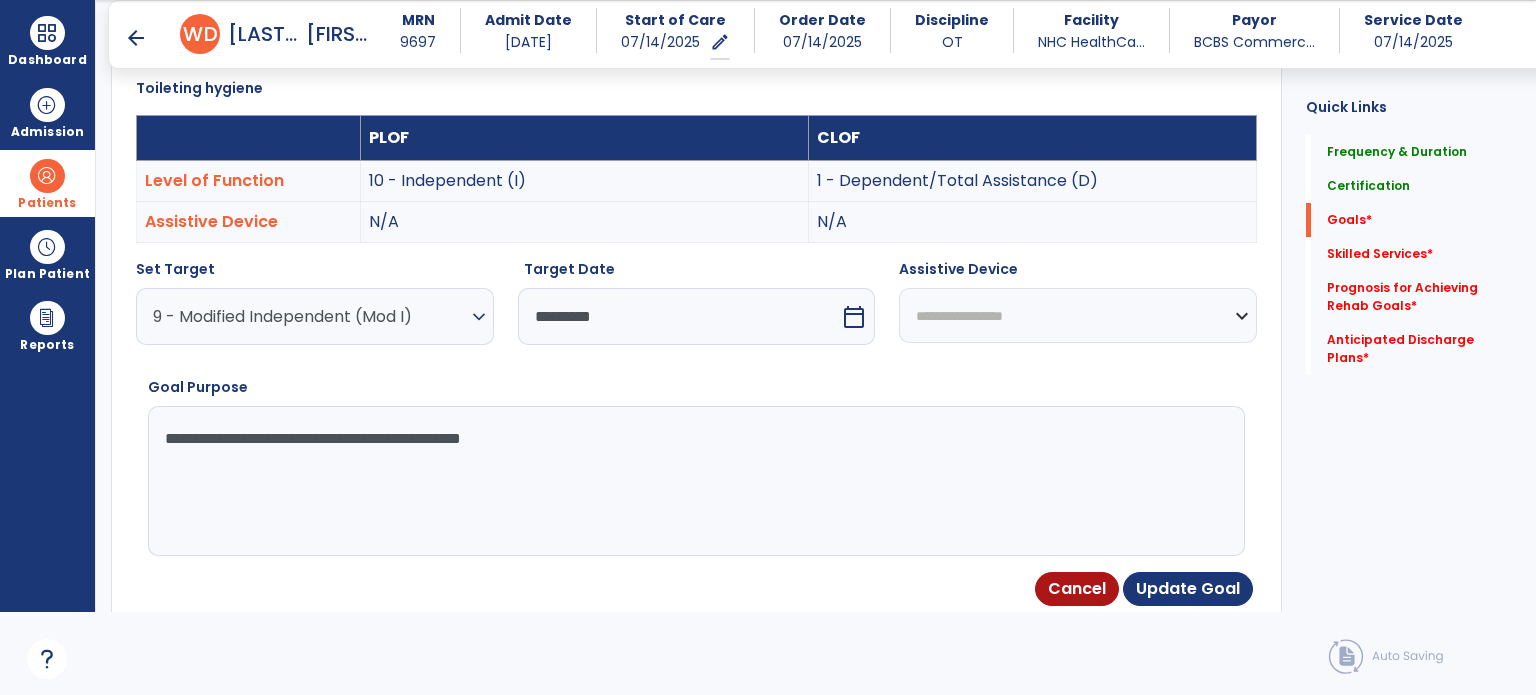 type on "**********" 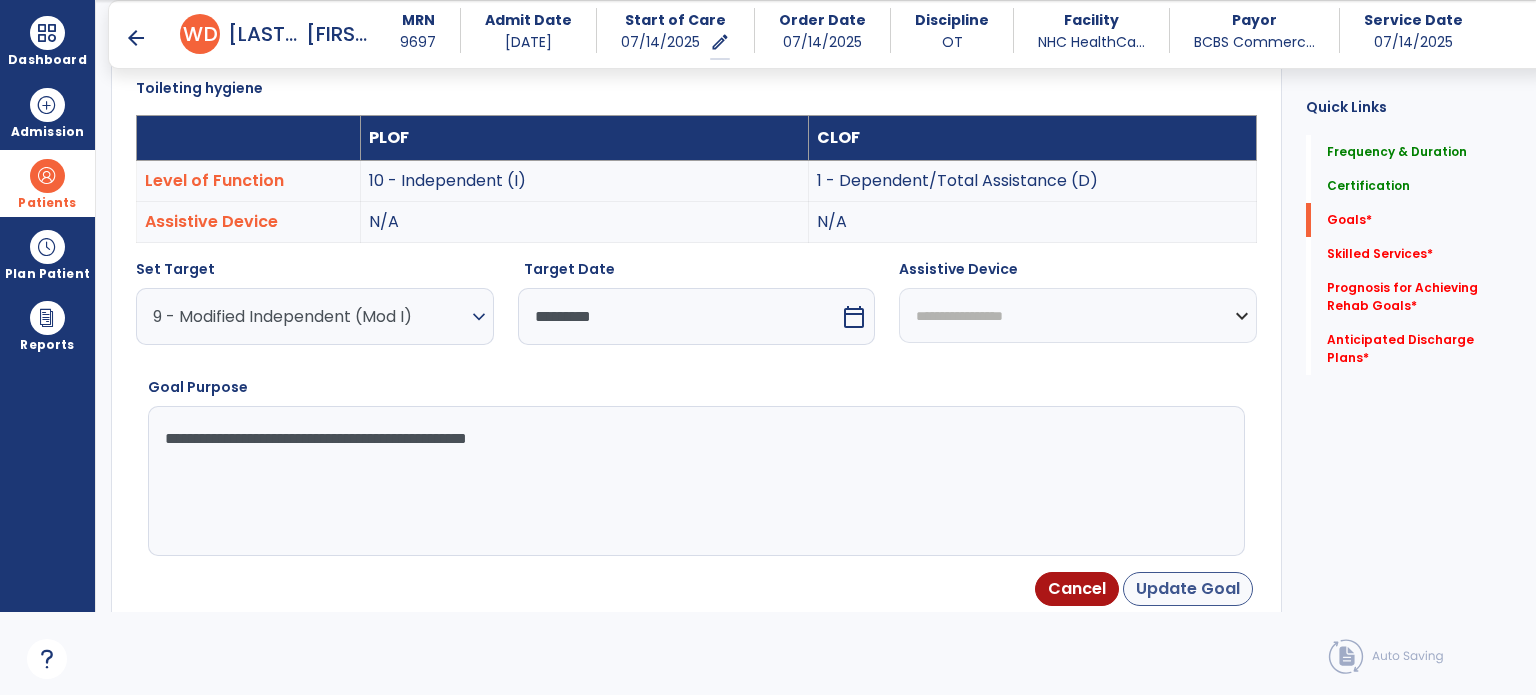 click on "Update Goal" at bounding box center (1188, 589) 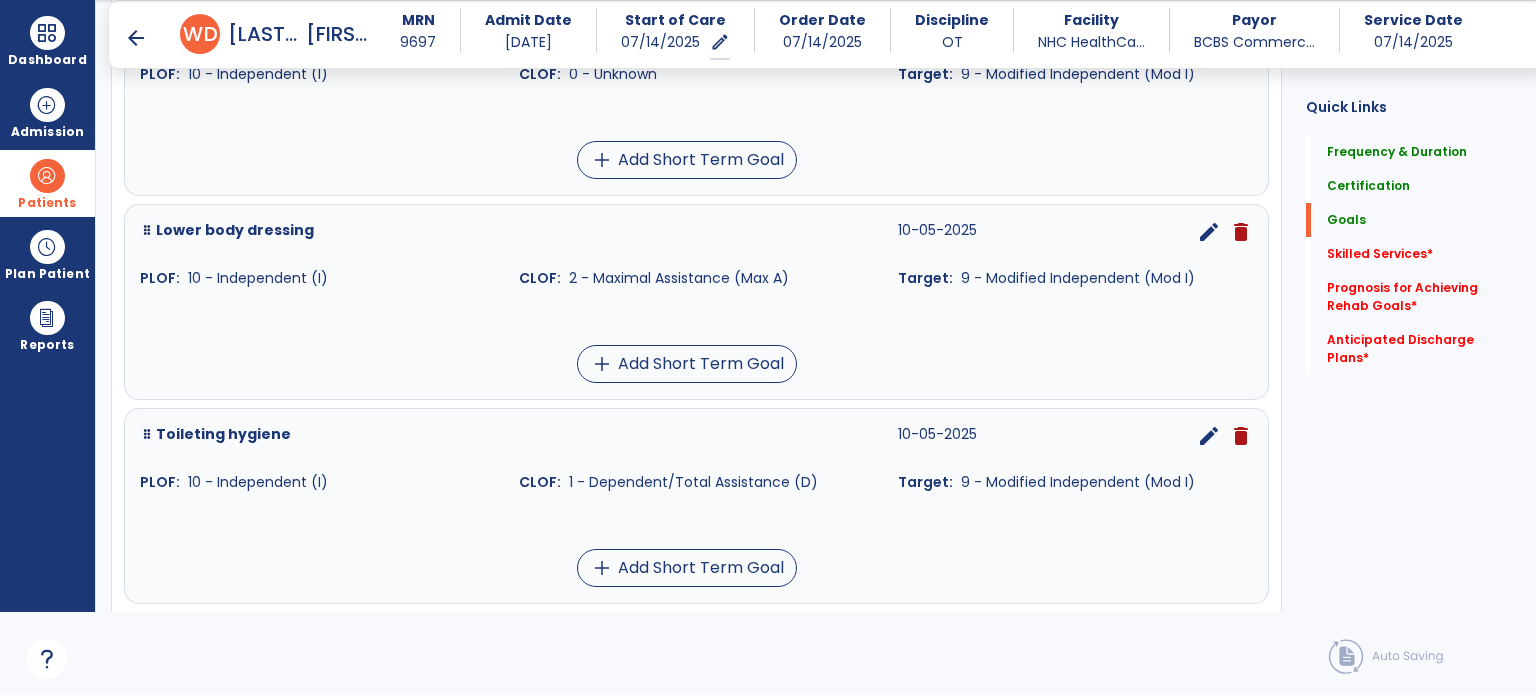 scroll, scrollTop: 646, scrollLeft: 0, axis: vertical 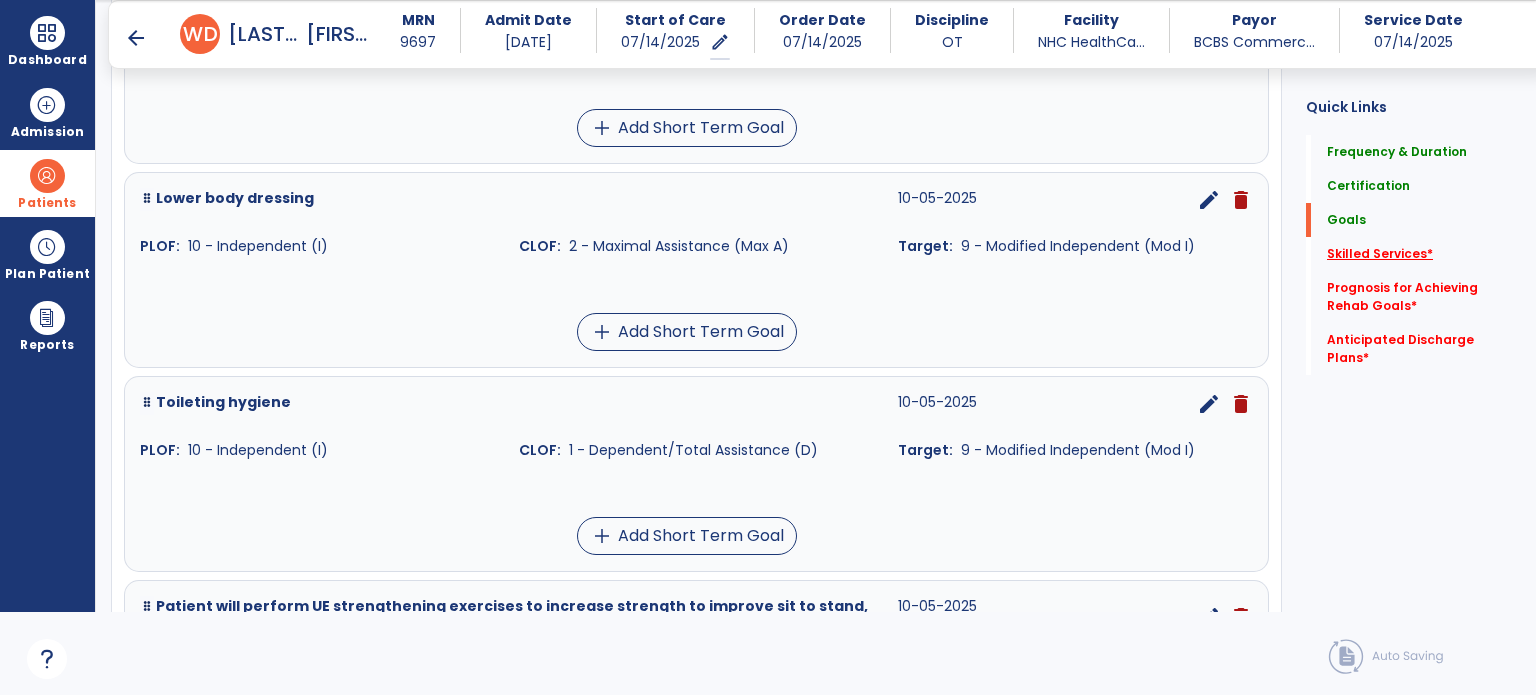 click on "*" 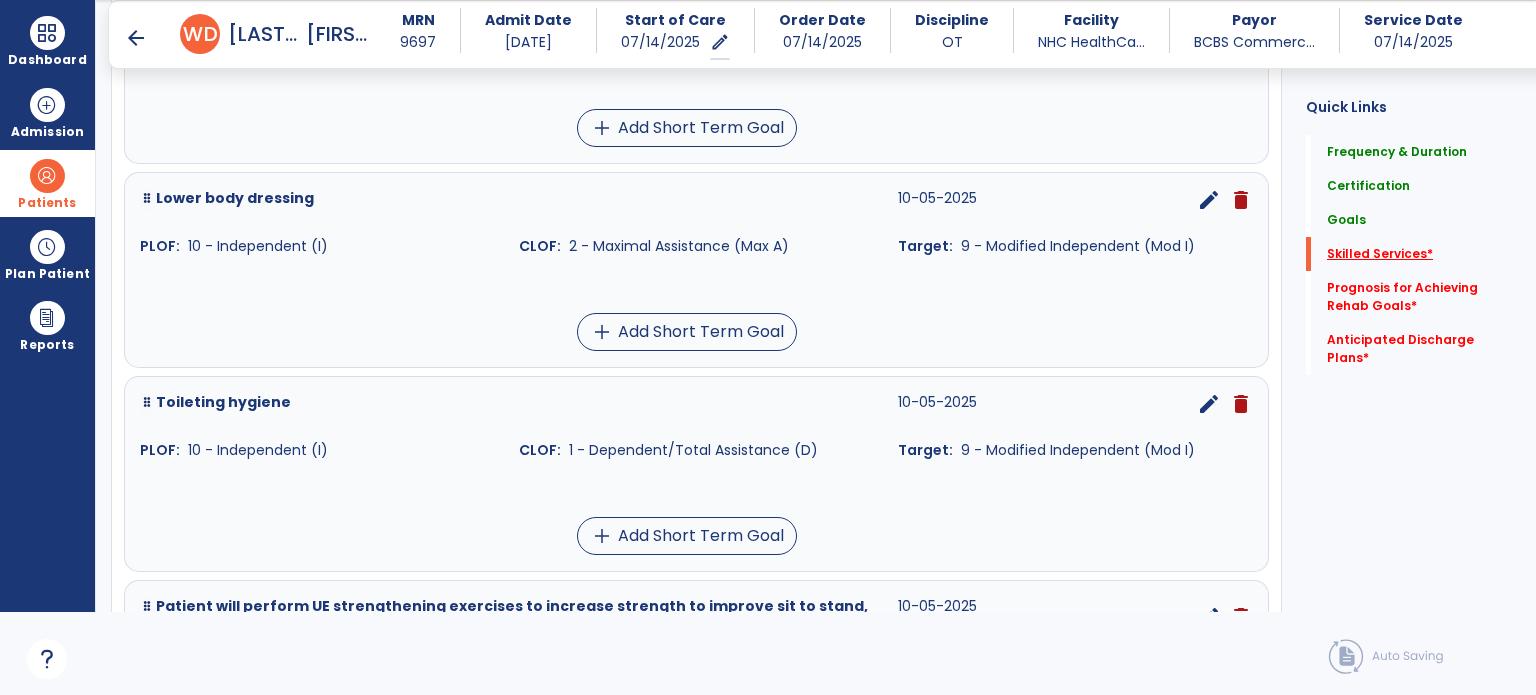scroll, scrollTop: 41, scrollLeft: 0, axis: vertical 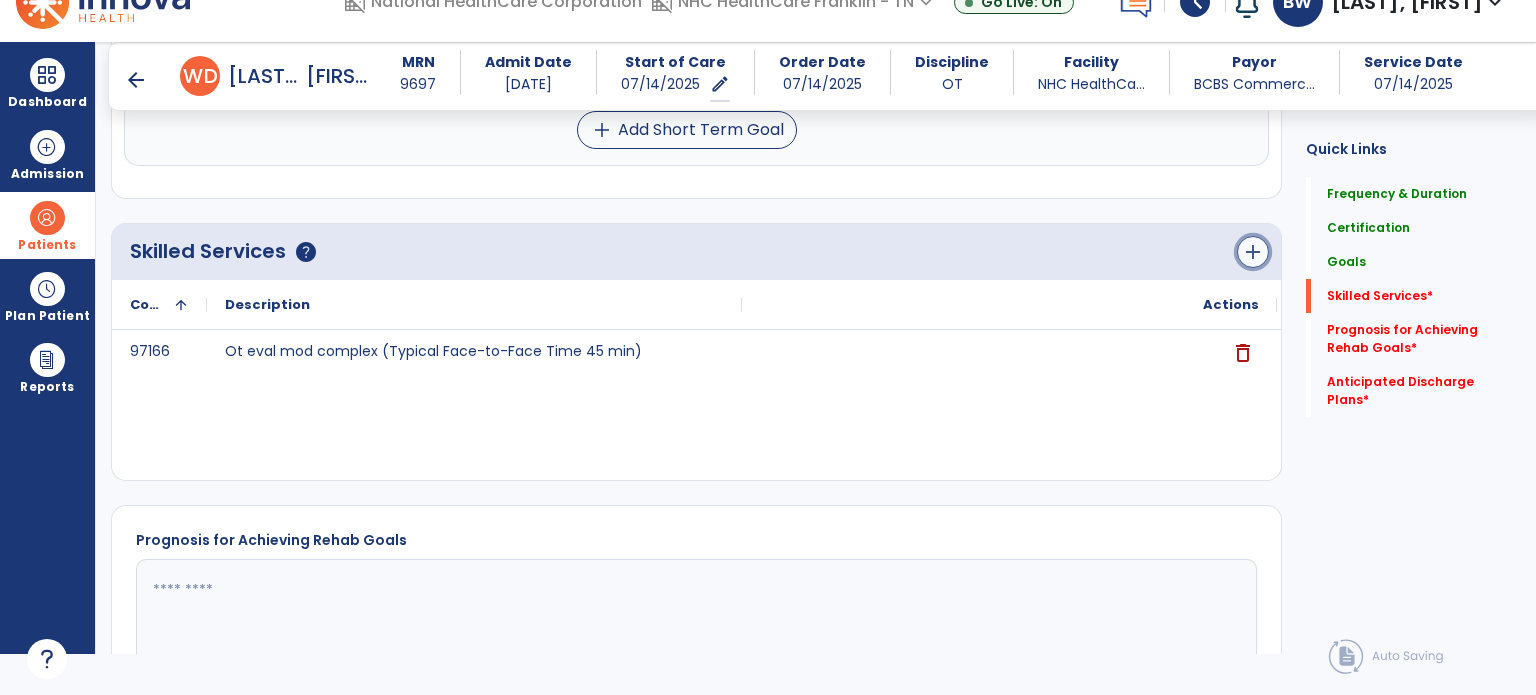 click on "add" 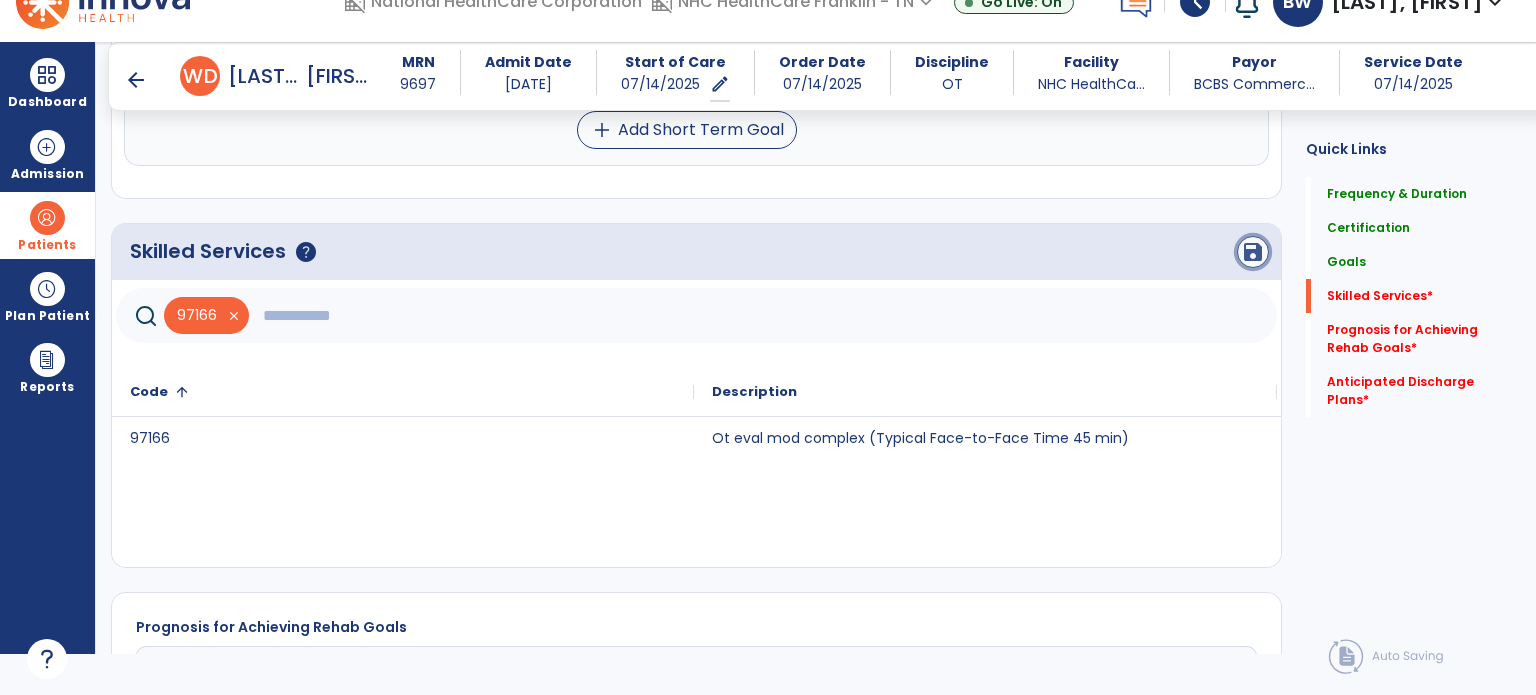 click on "save" 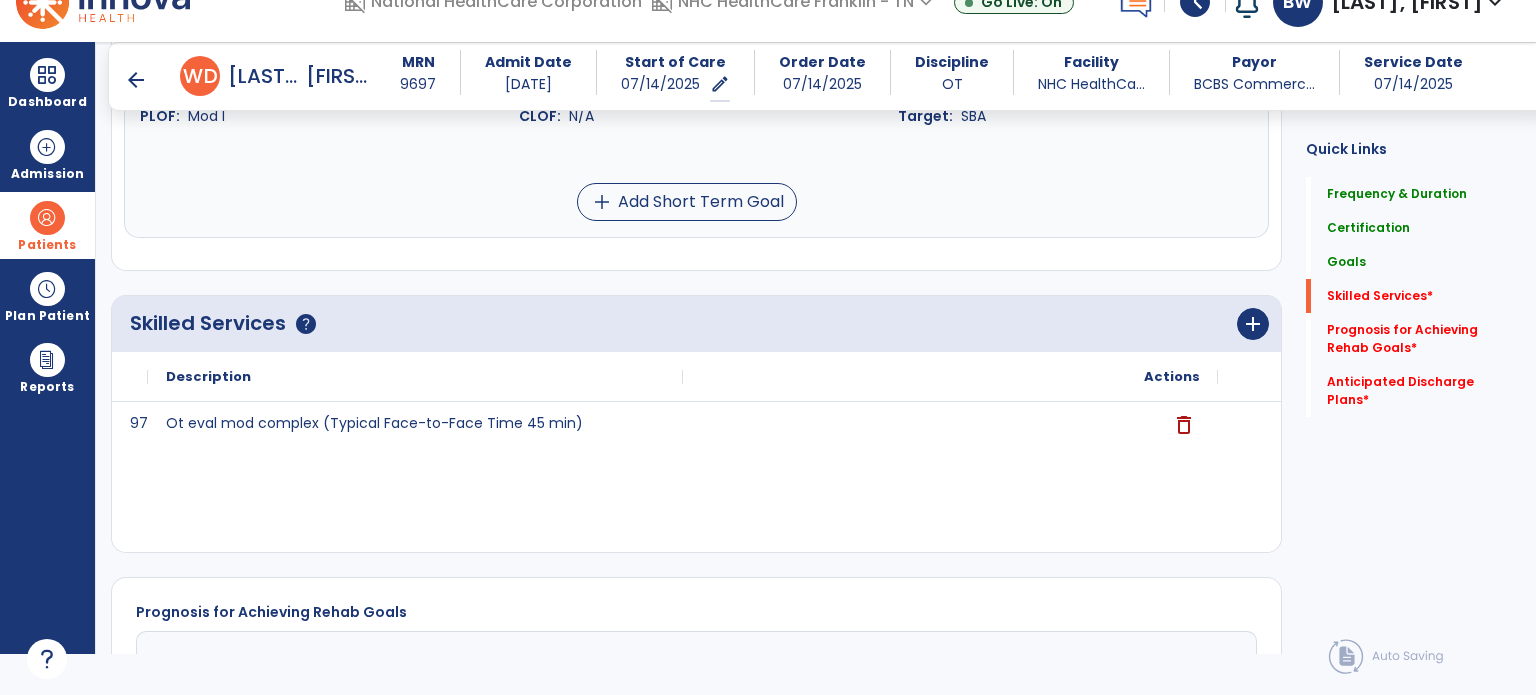 scroll, scrollTop: 1451, scrollLeft: 0, axis: vertical 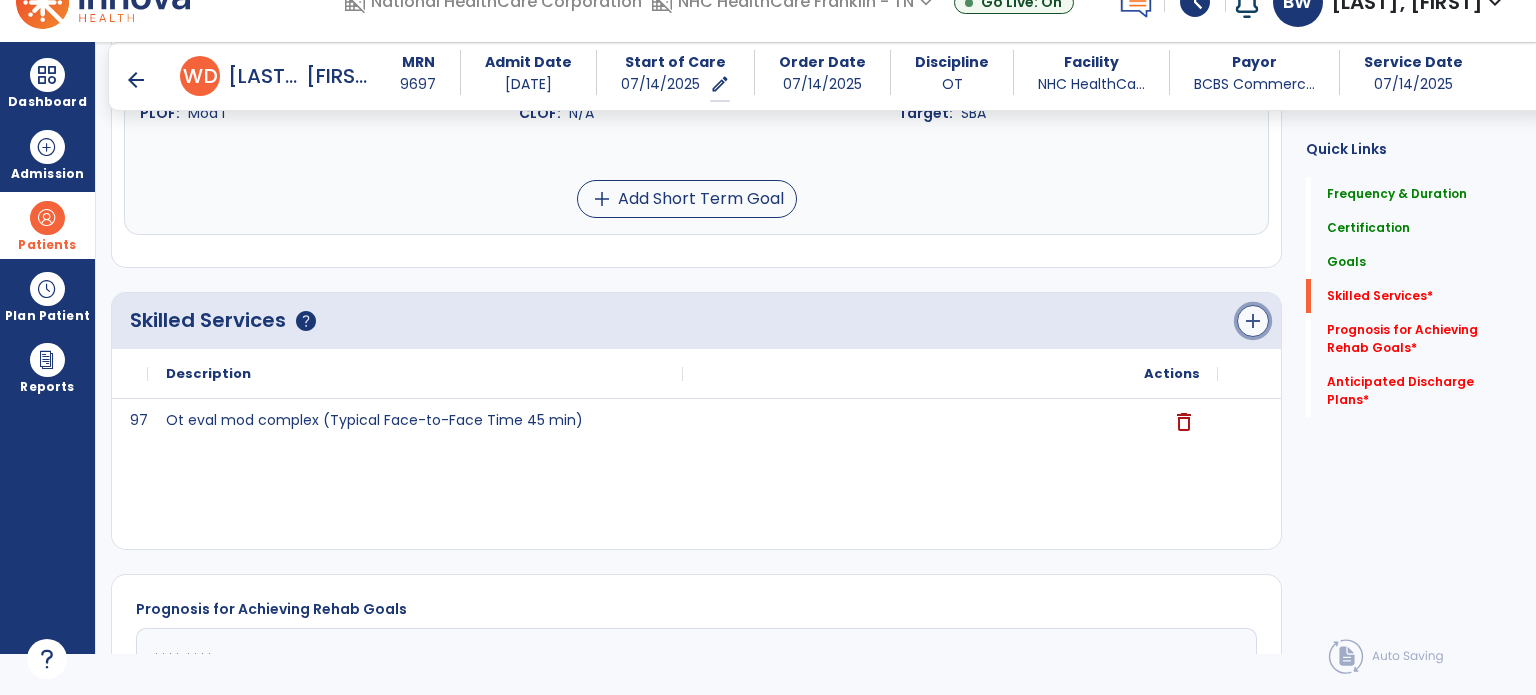 click on "add" 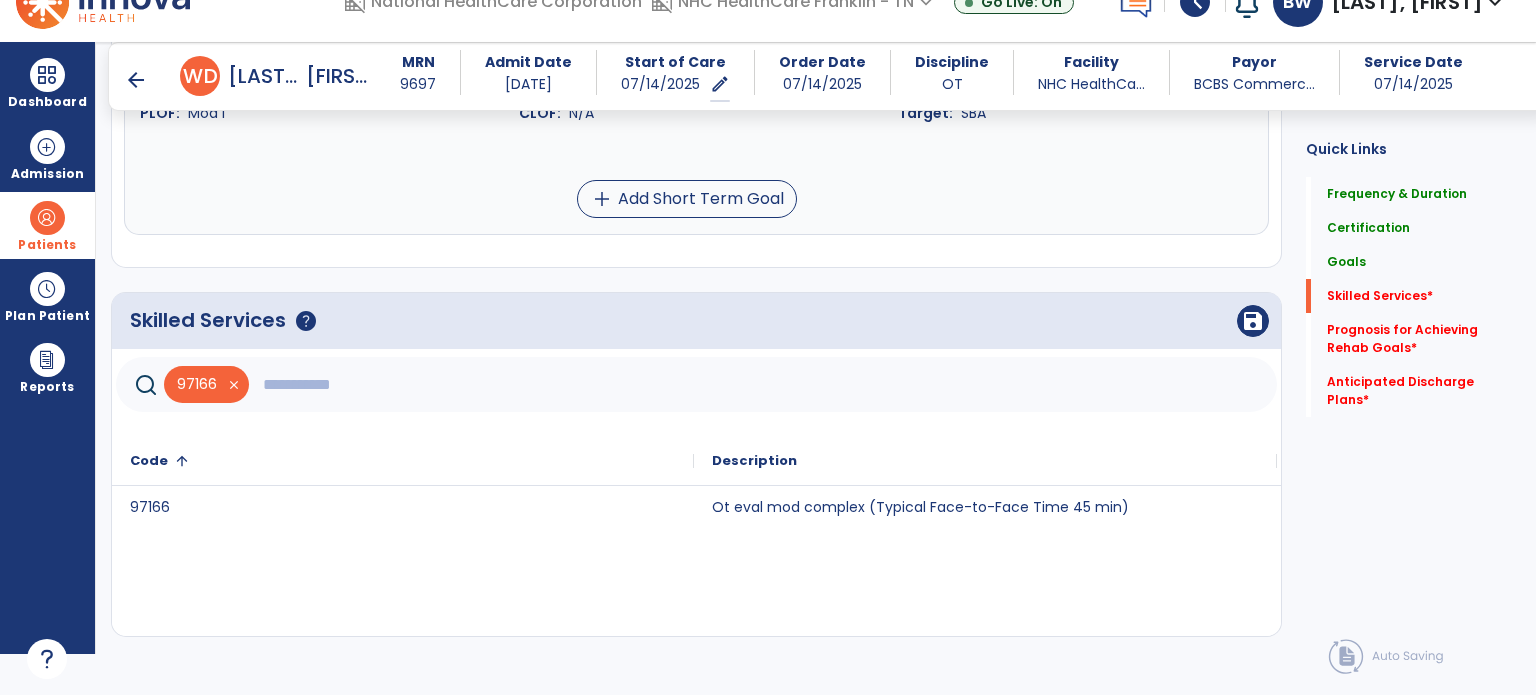 click 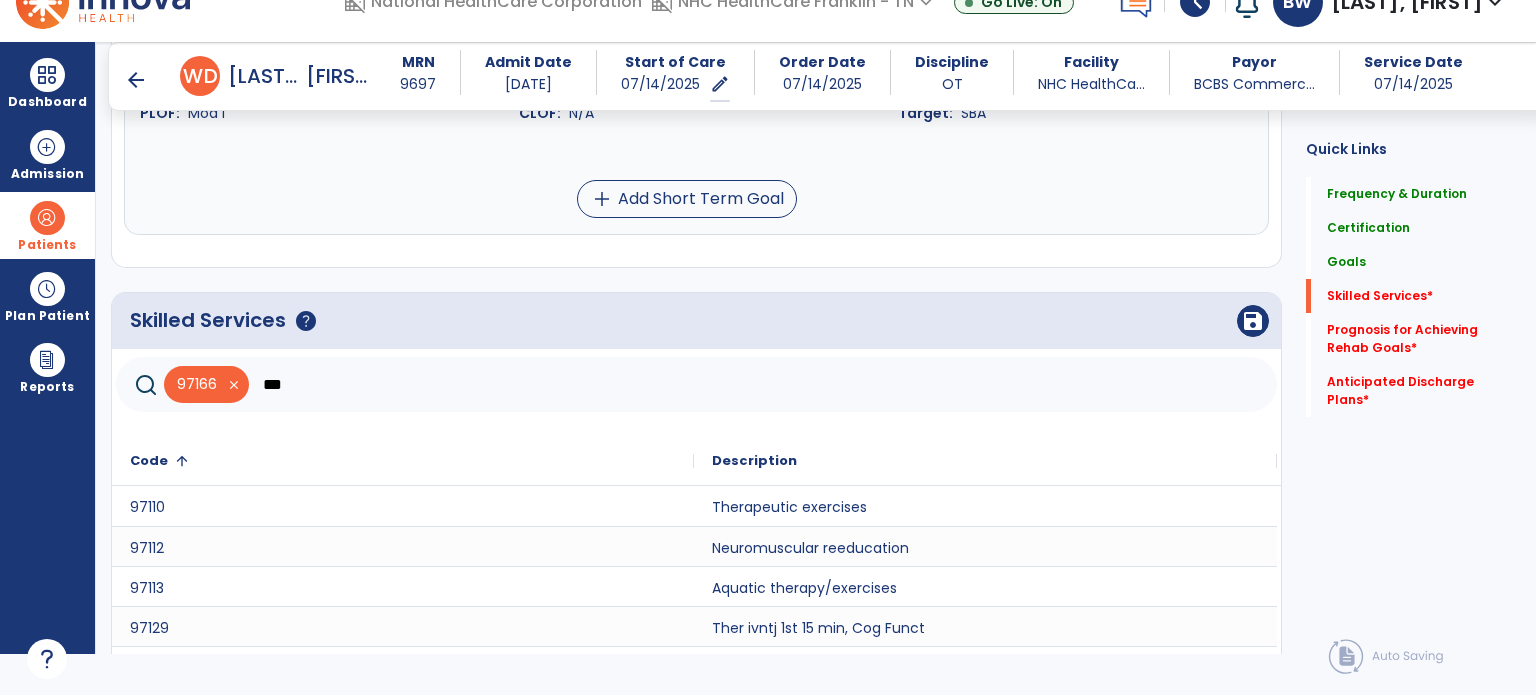 scroll, scrollTop: 0, scrollLeft: 0, axis: both 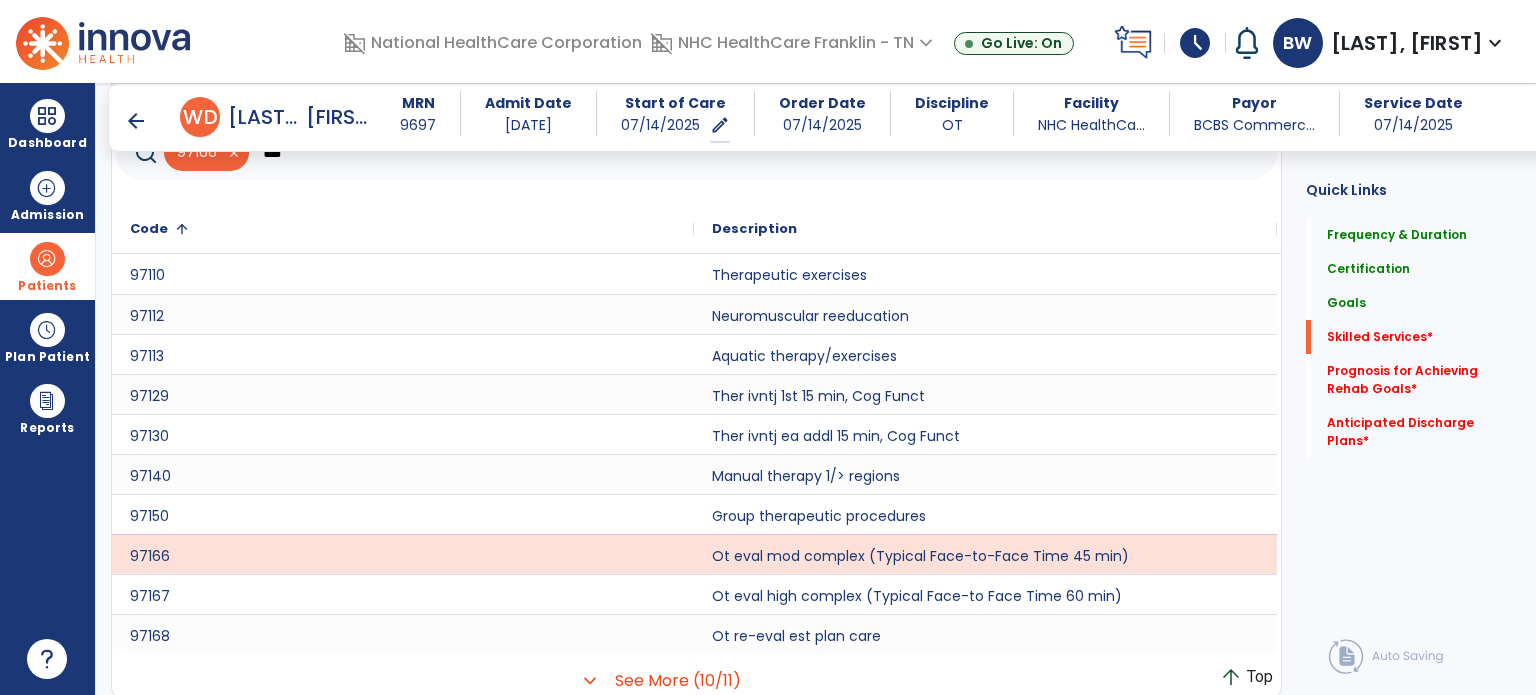 type on "***" 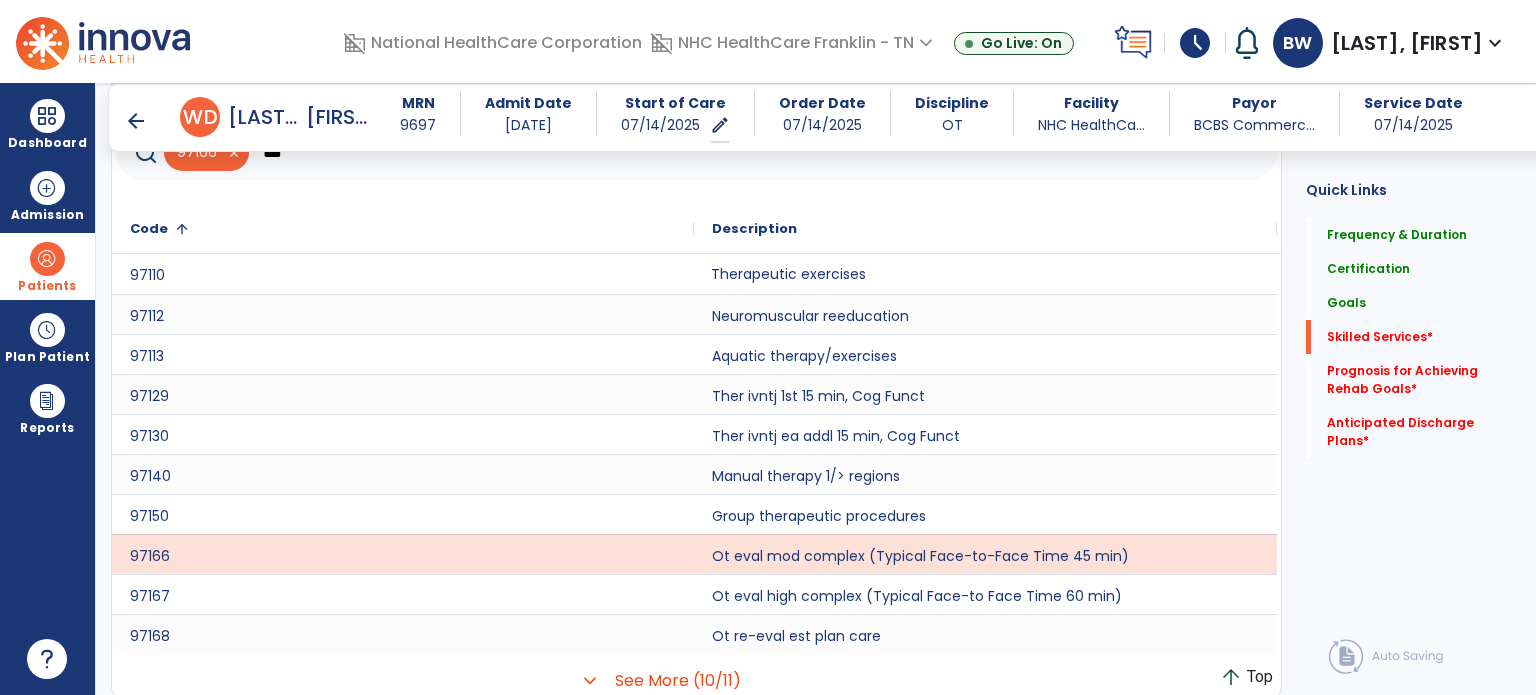 click on "Therapeutic exercises" 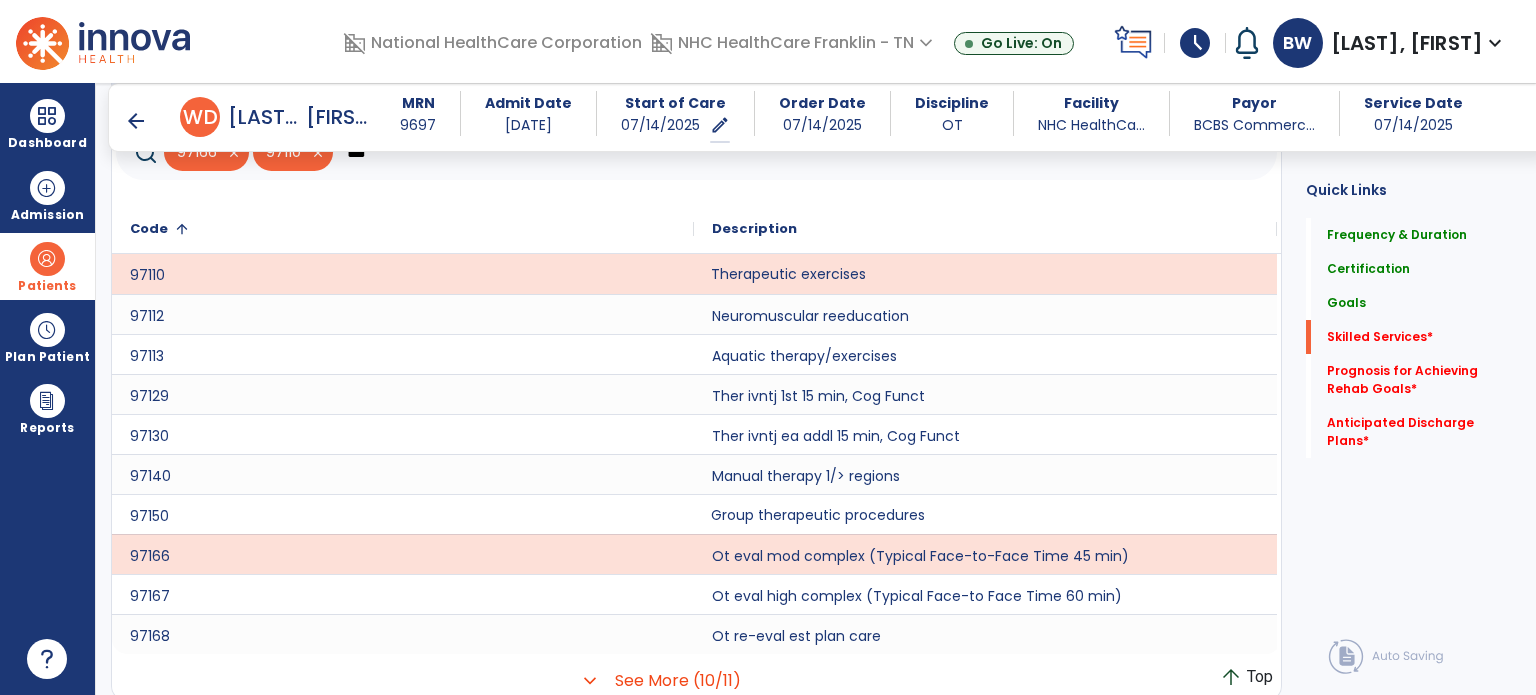 click on "Group therapeutic procedures" 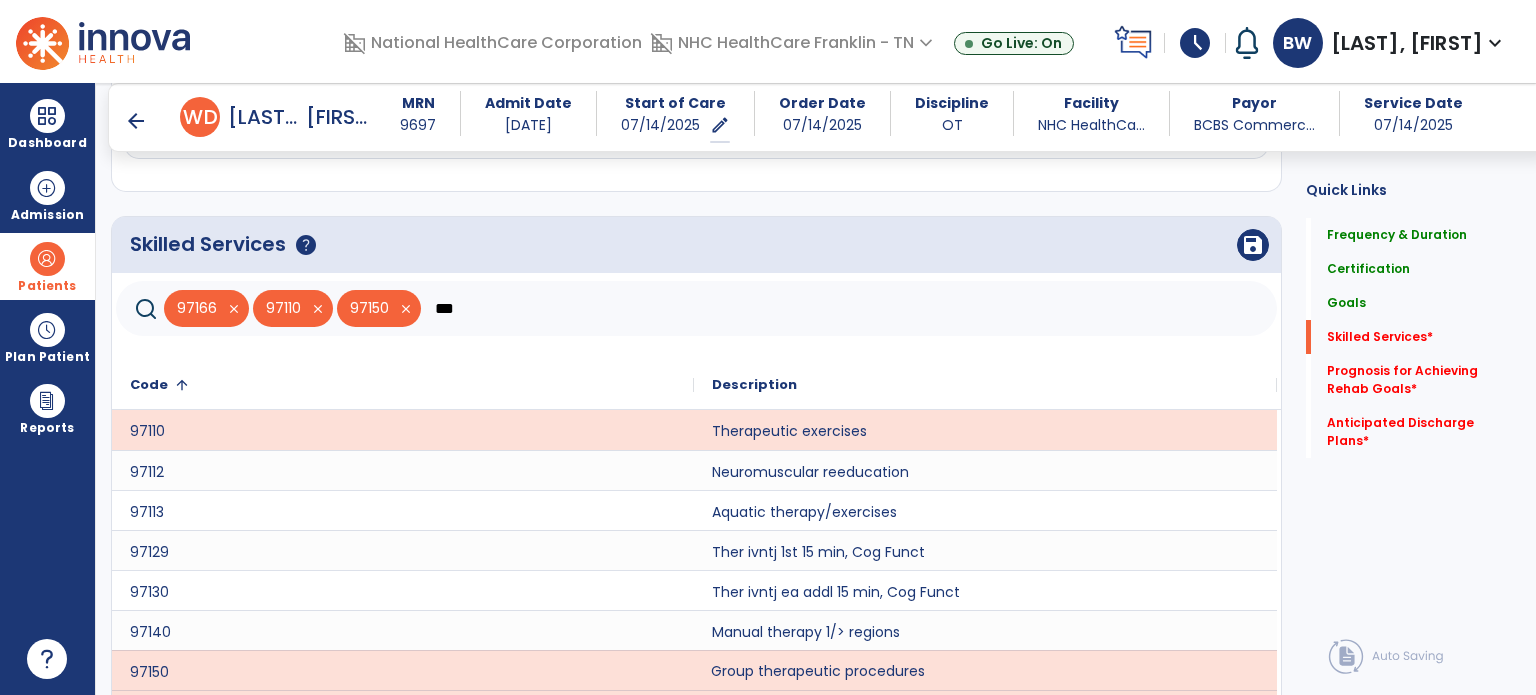 scroll, scrollTop: 1525, scrollLeft: 0, axis: vertical 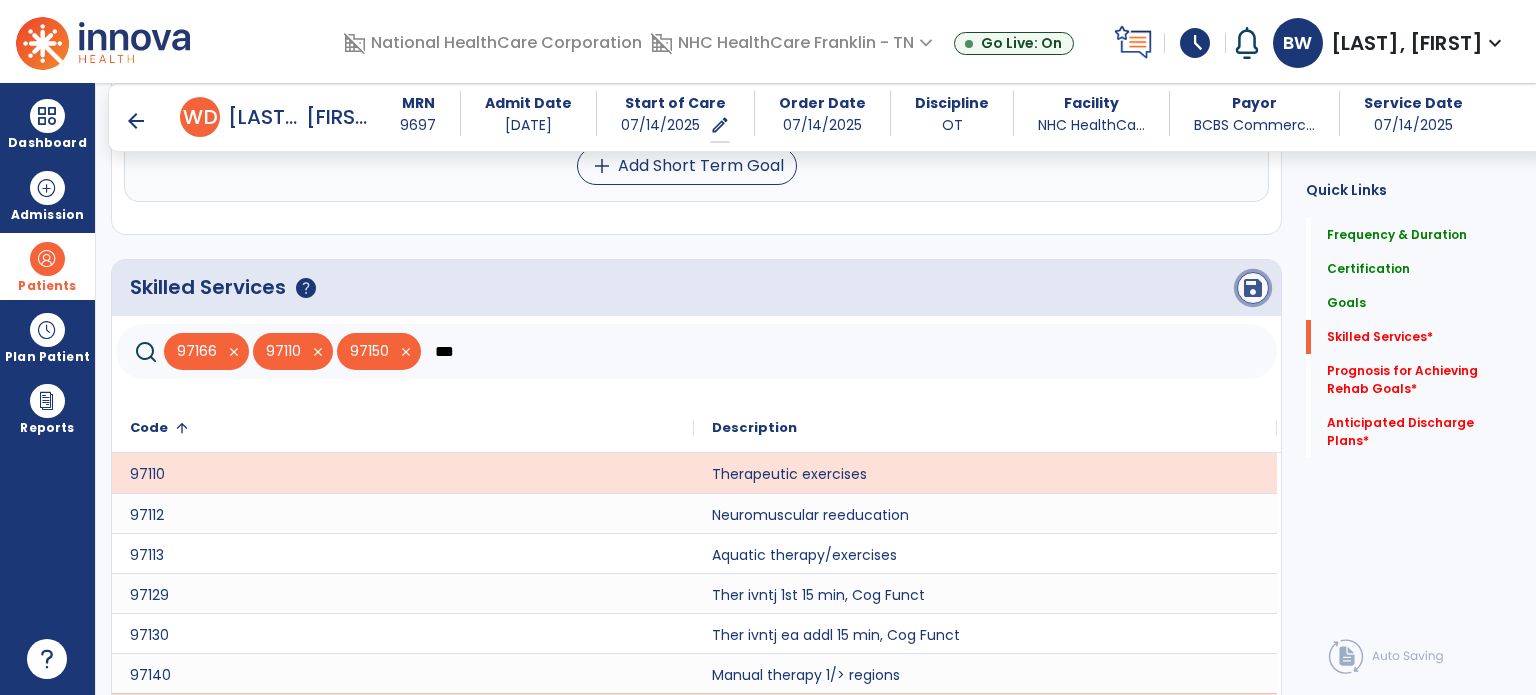 click on "save" 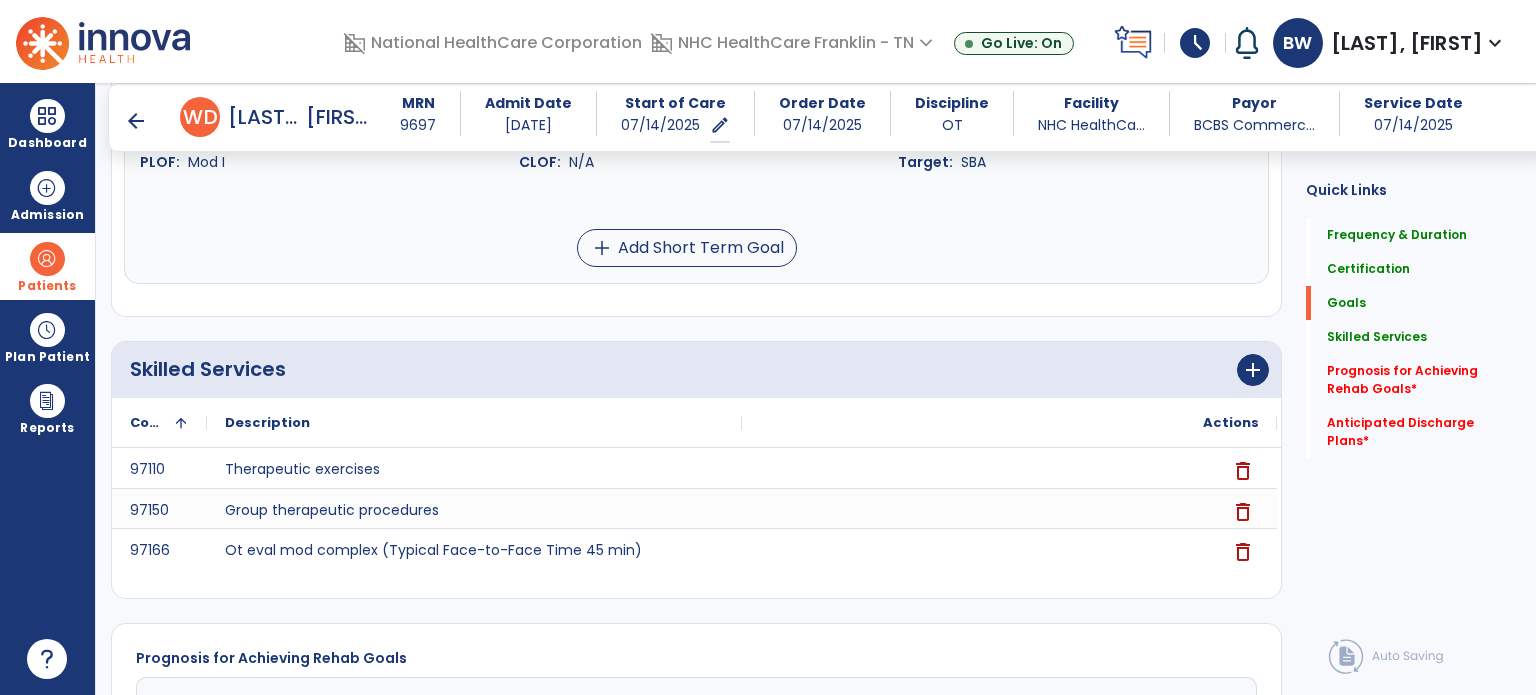 scroll, scrollTop: 1452, scrollLeft: 0, axis: vertical 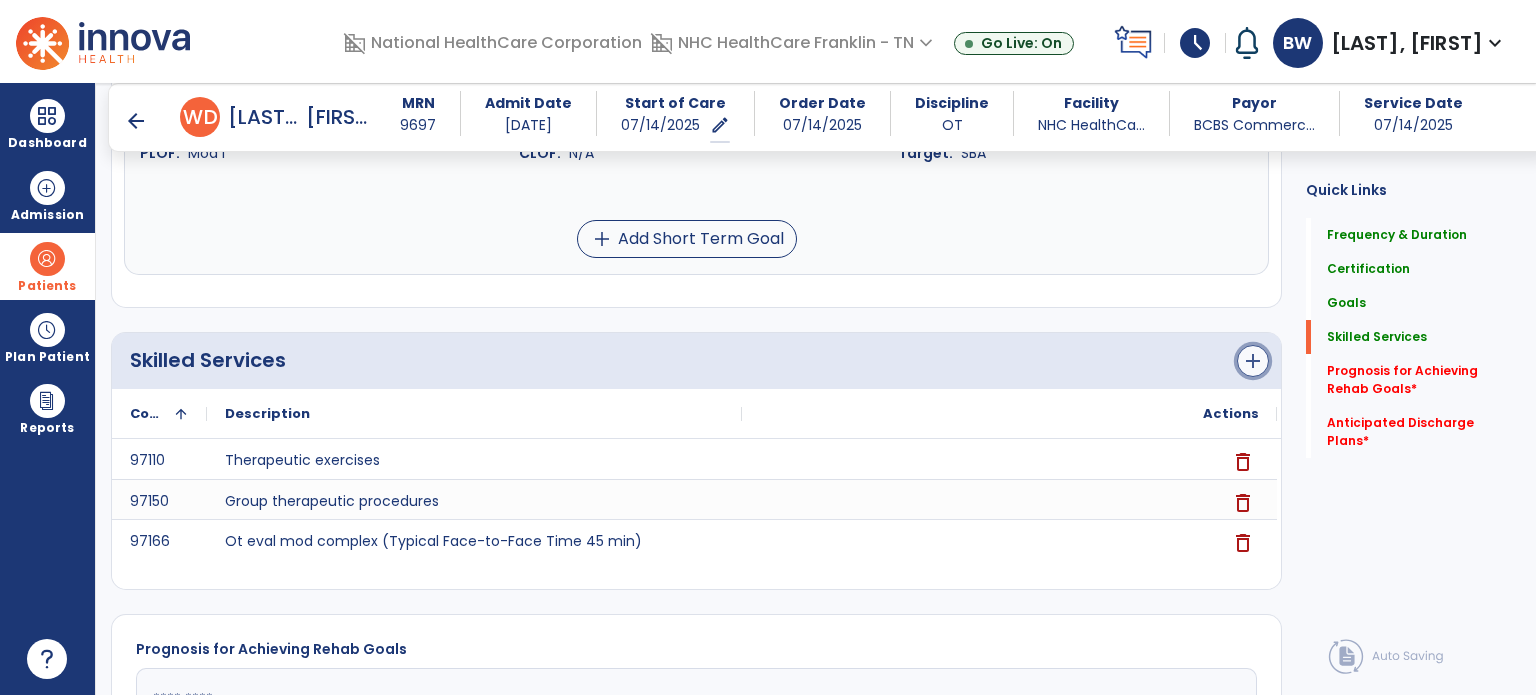 click on "add" 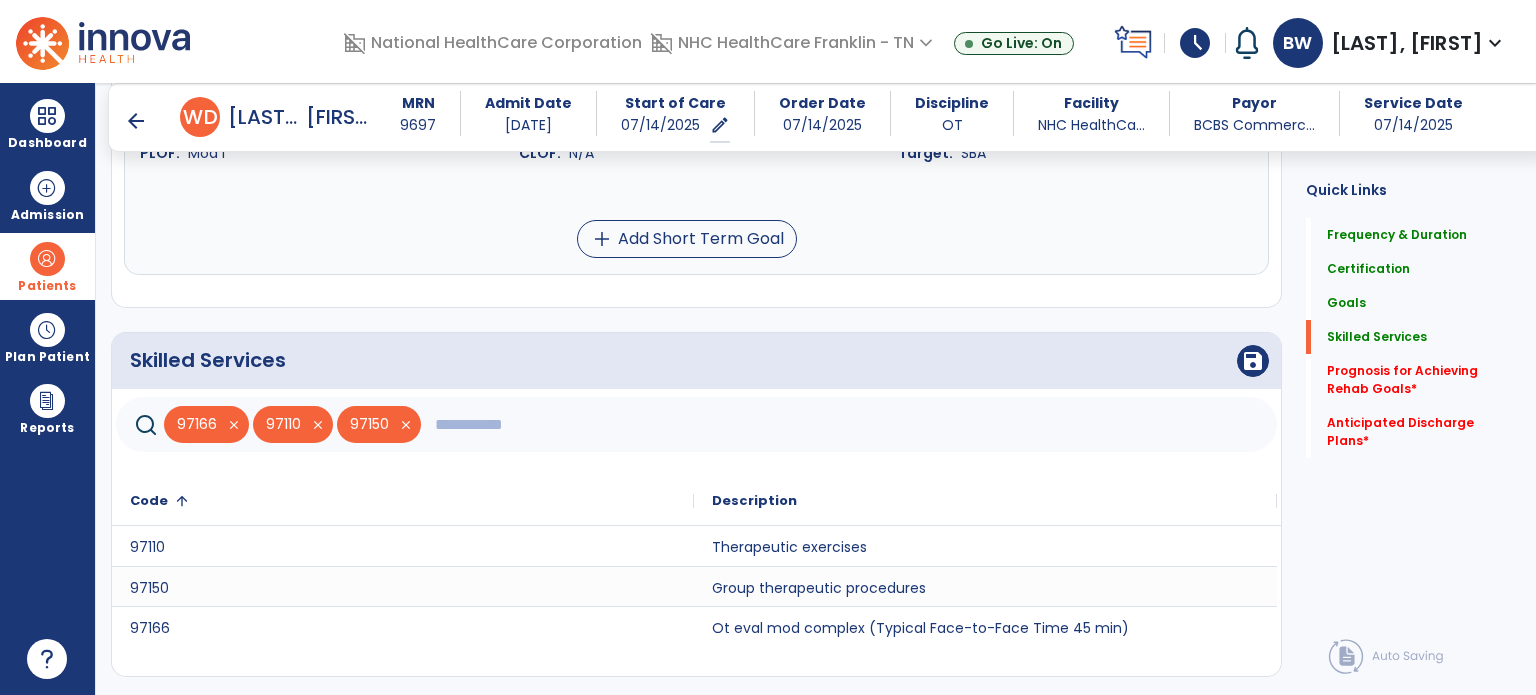 click 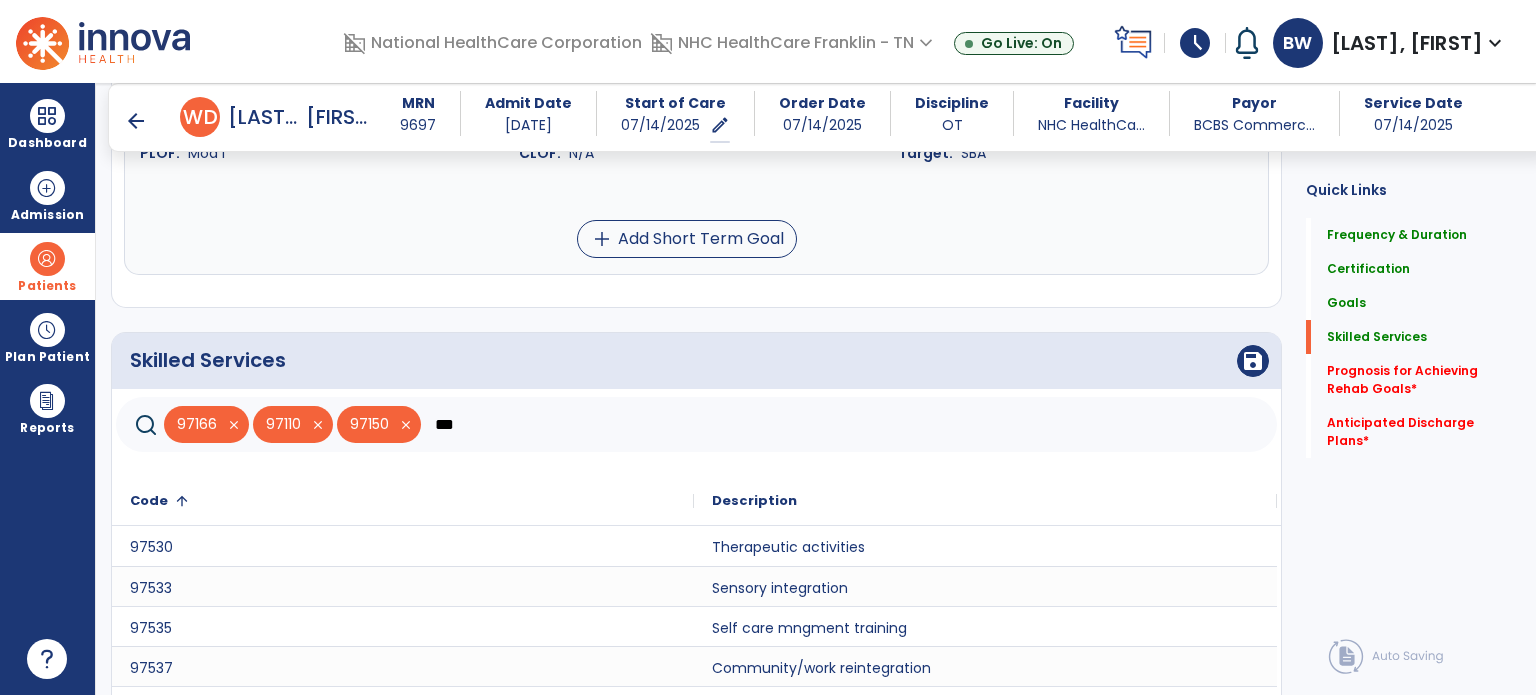 type on "***" 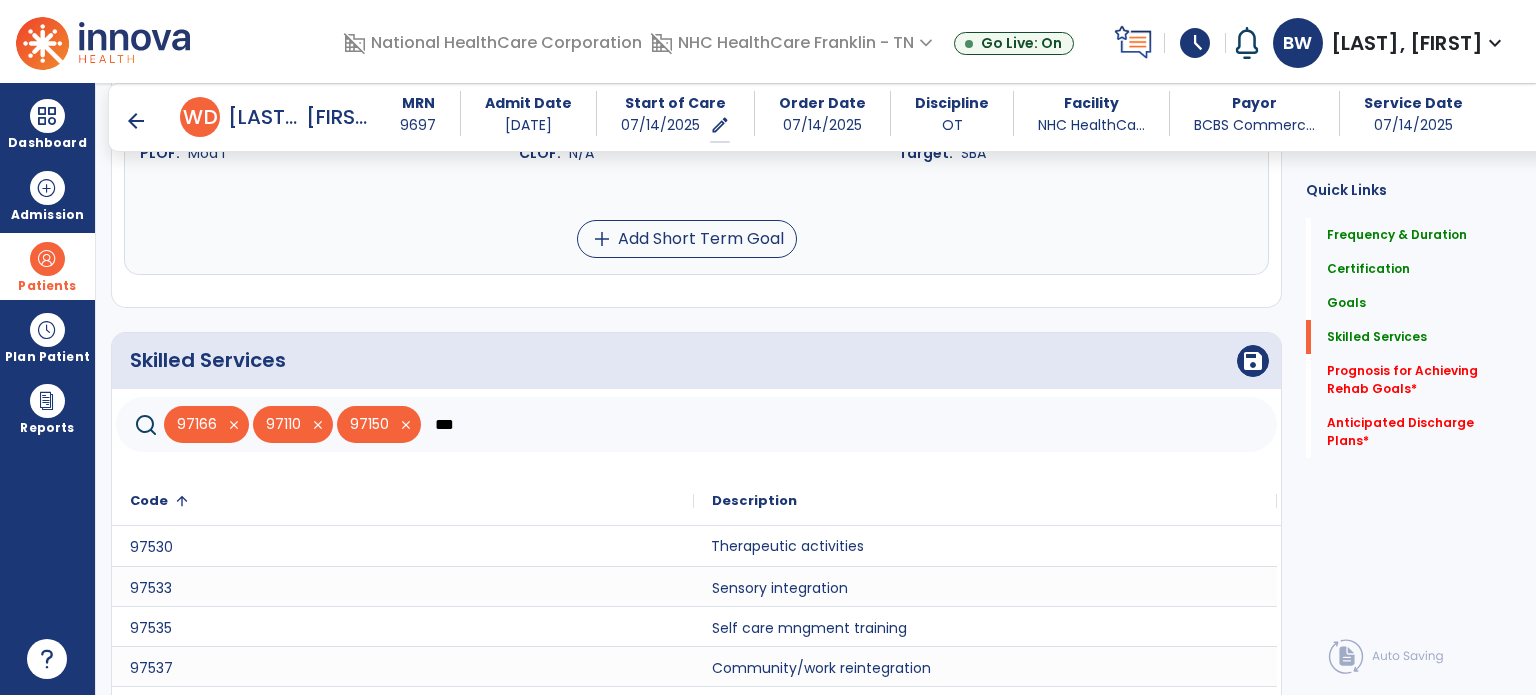 click on "Therapeutic activities" 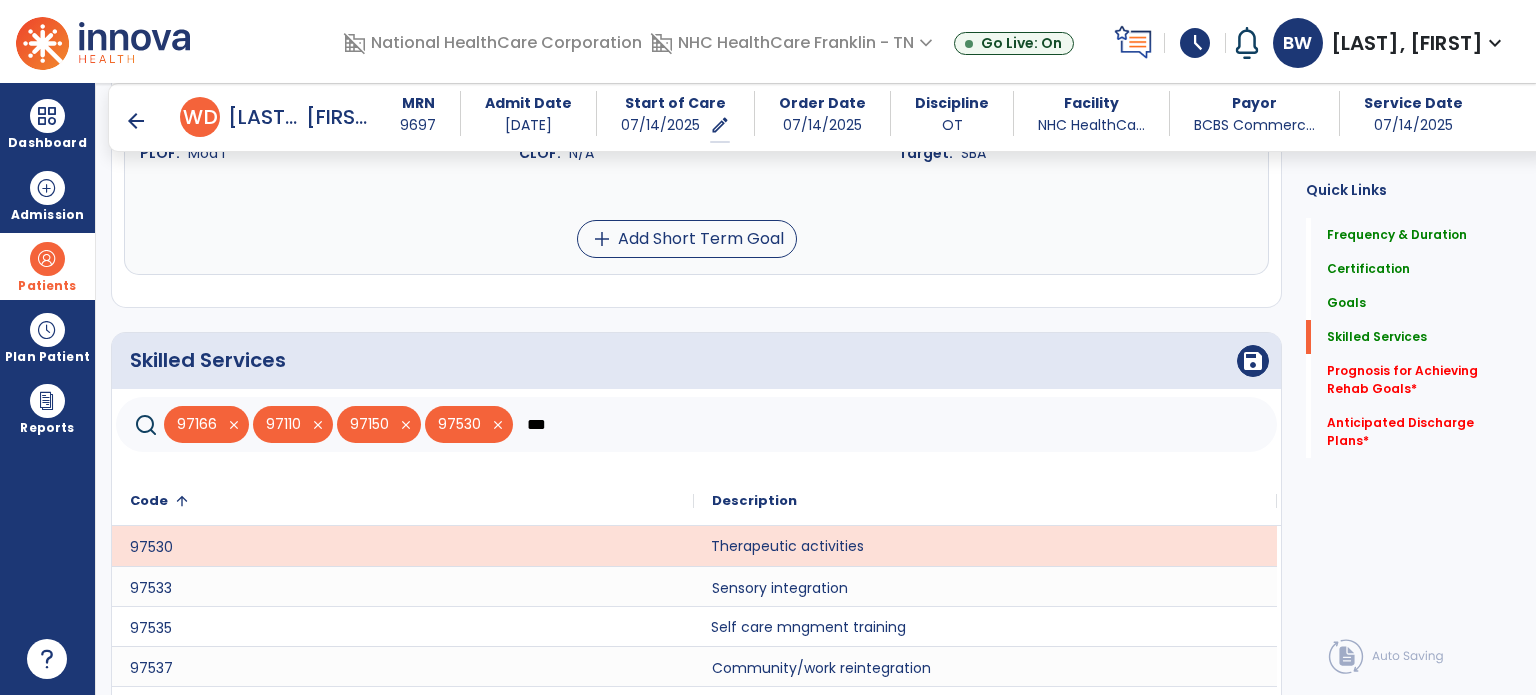 click on "Self care mngment training" 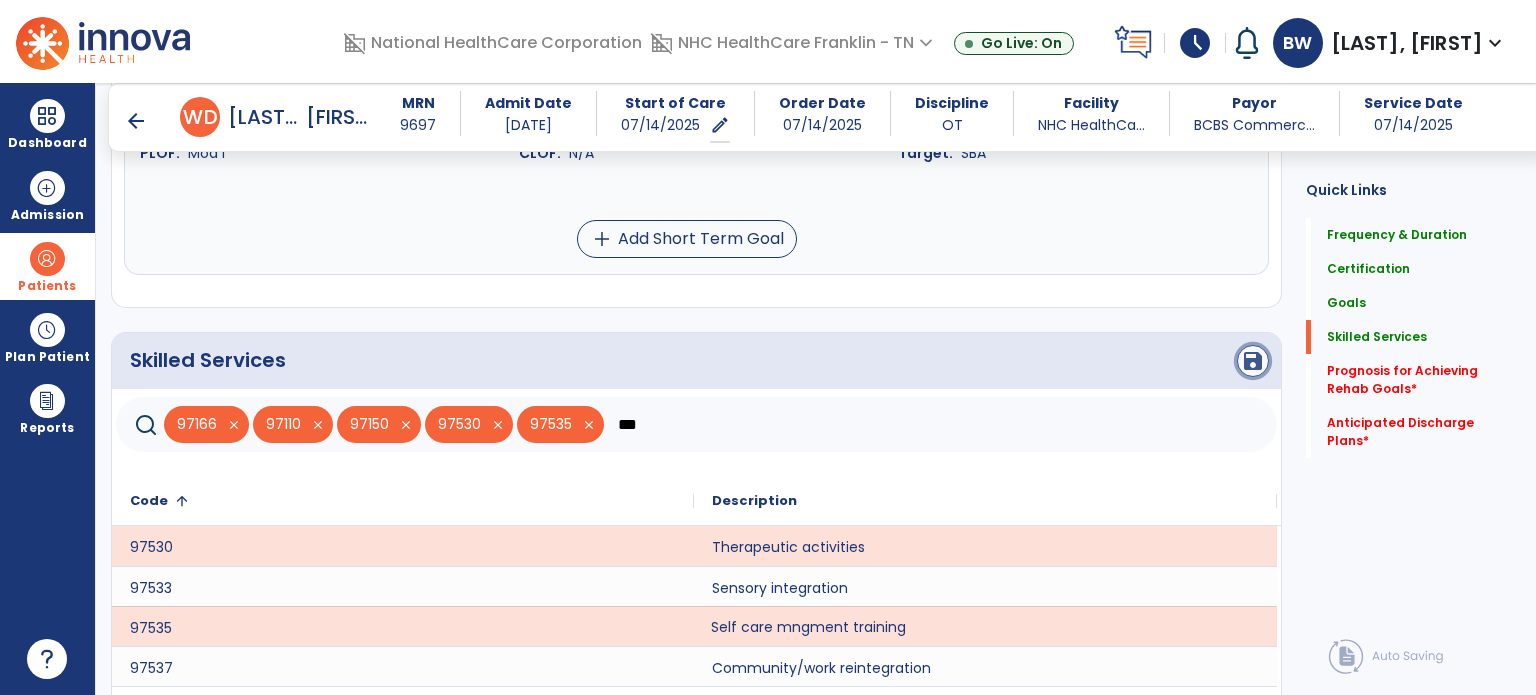 click on "save" 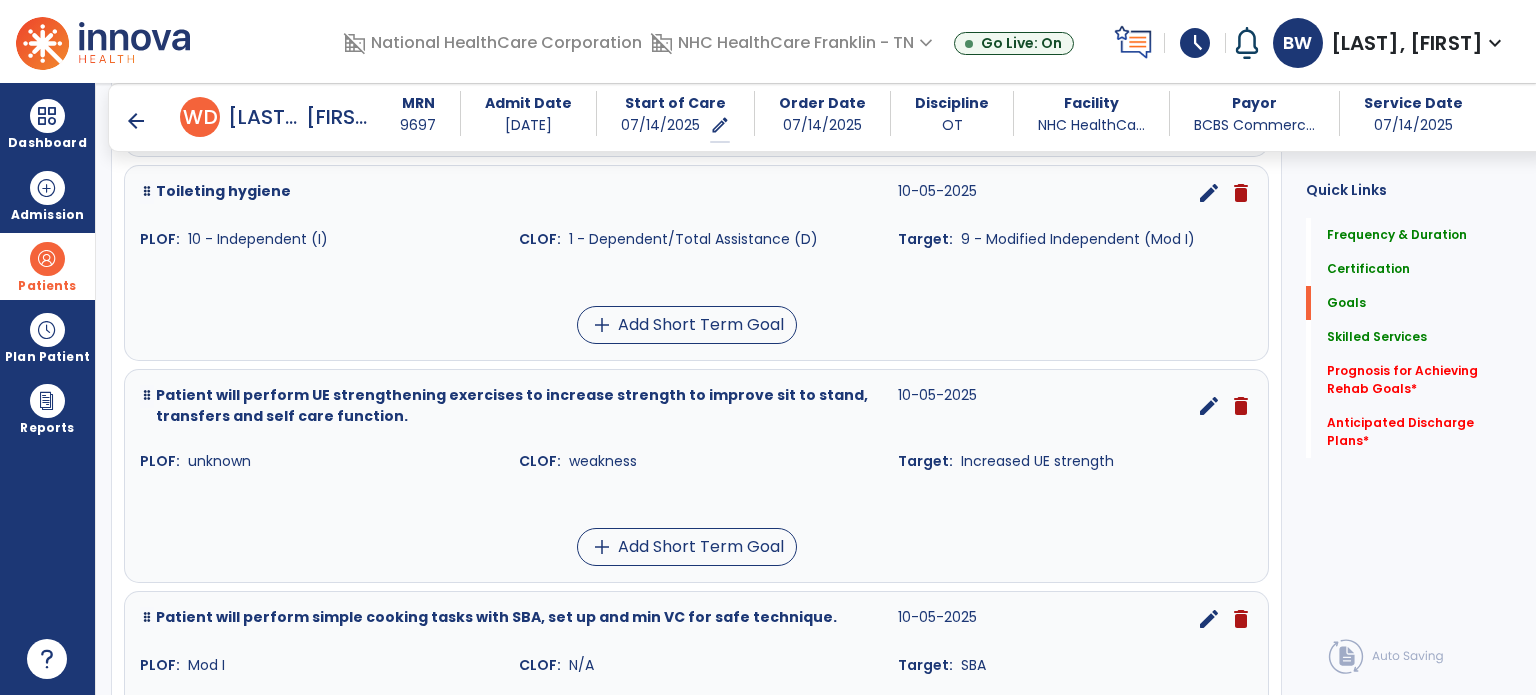 scroll, scrollTop: 944, scrollLeft: 0, axis: vertical 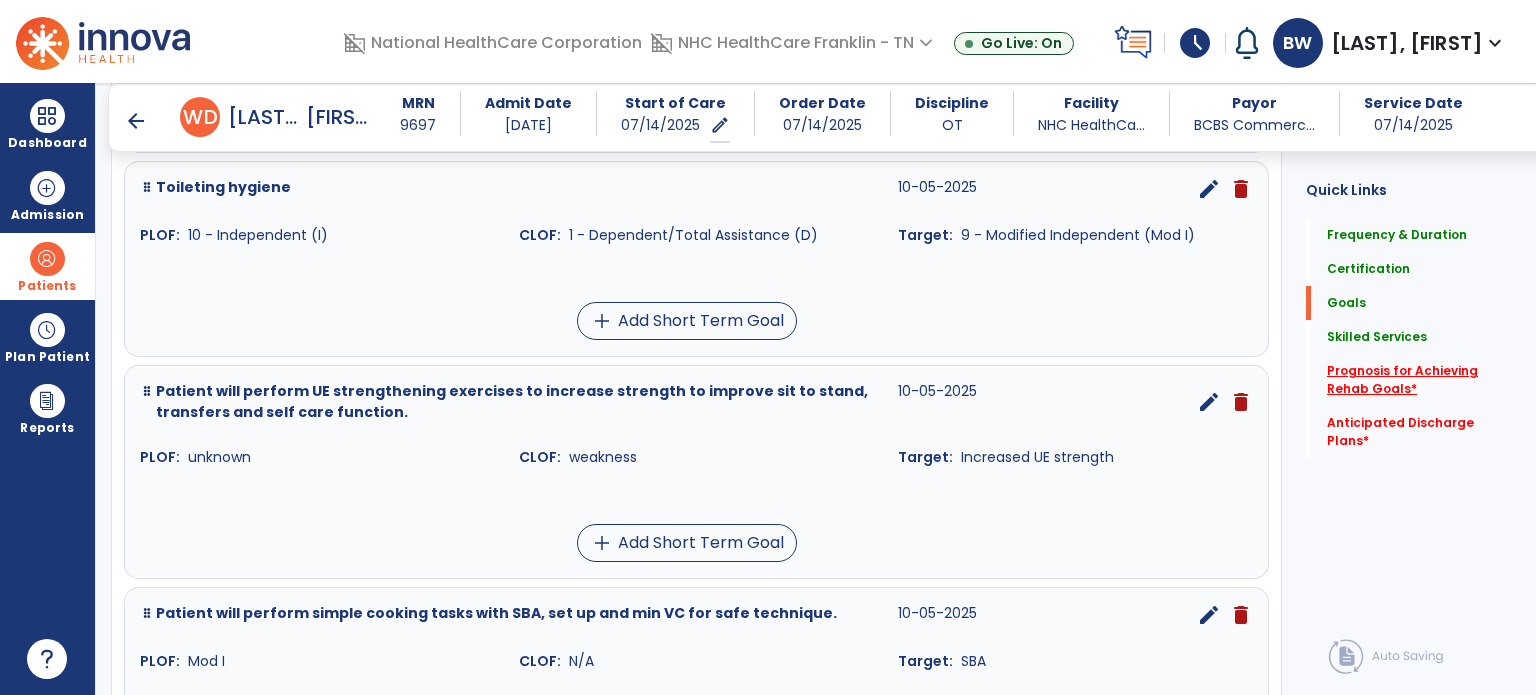 click on "Prognosis for Achieving Rehab Goals   *" 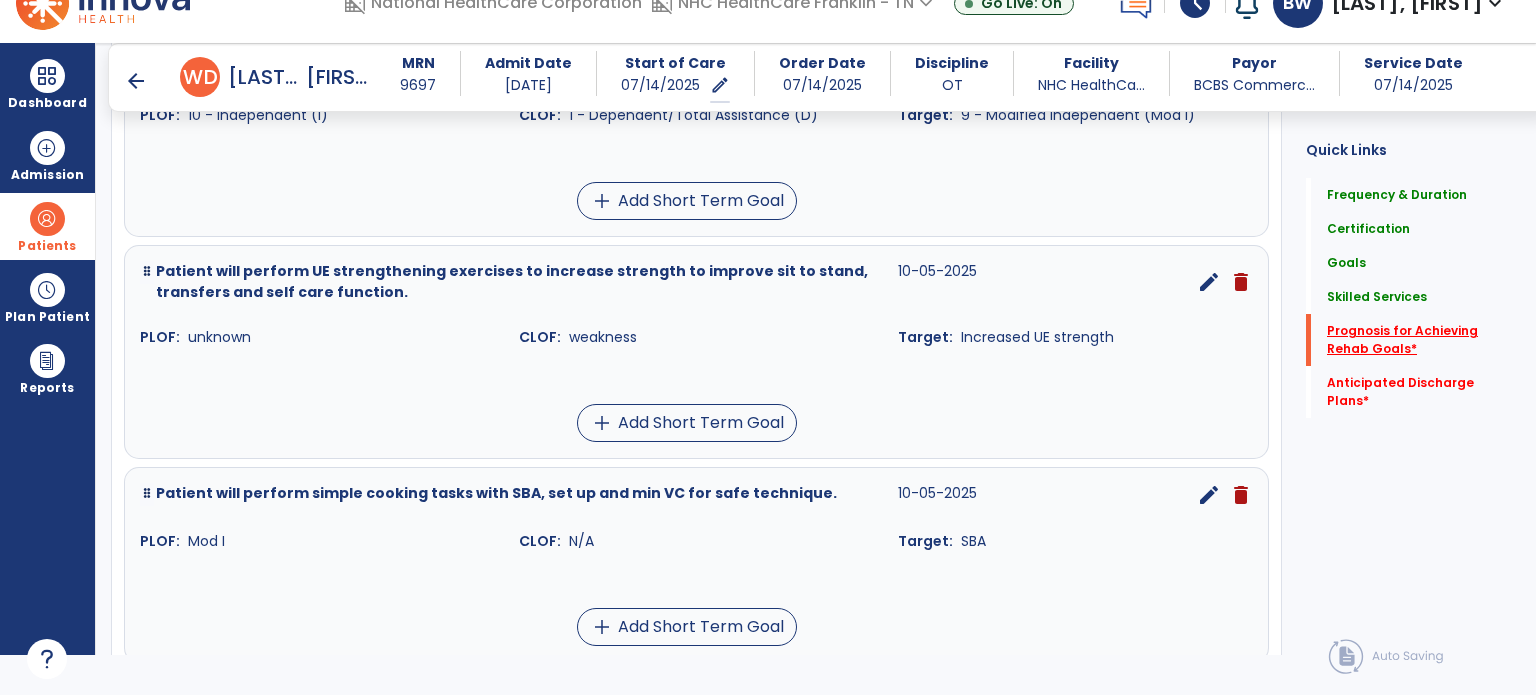 scroll, scrollTop: 41, scrollLeft: 0, axis: vertical 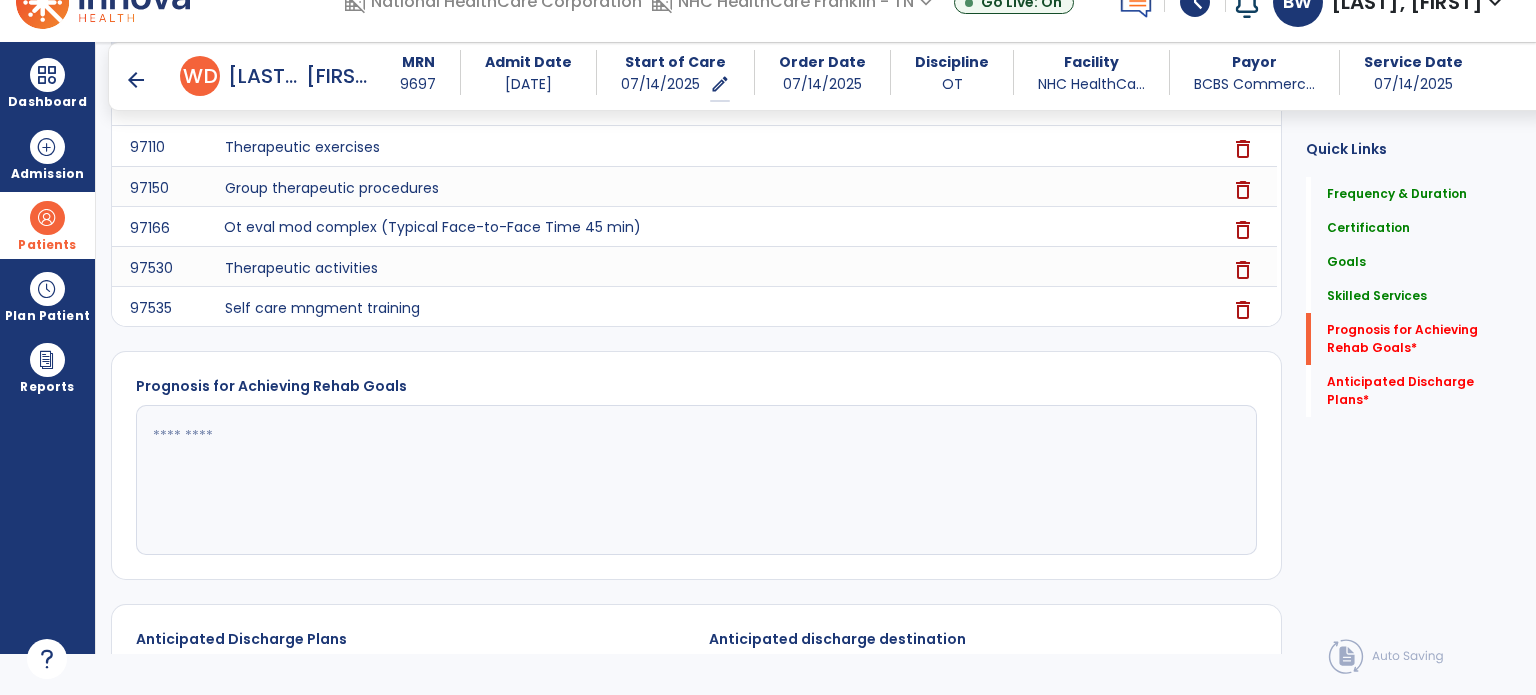 click 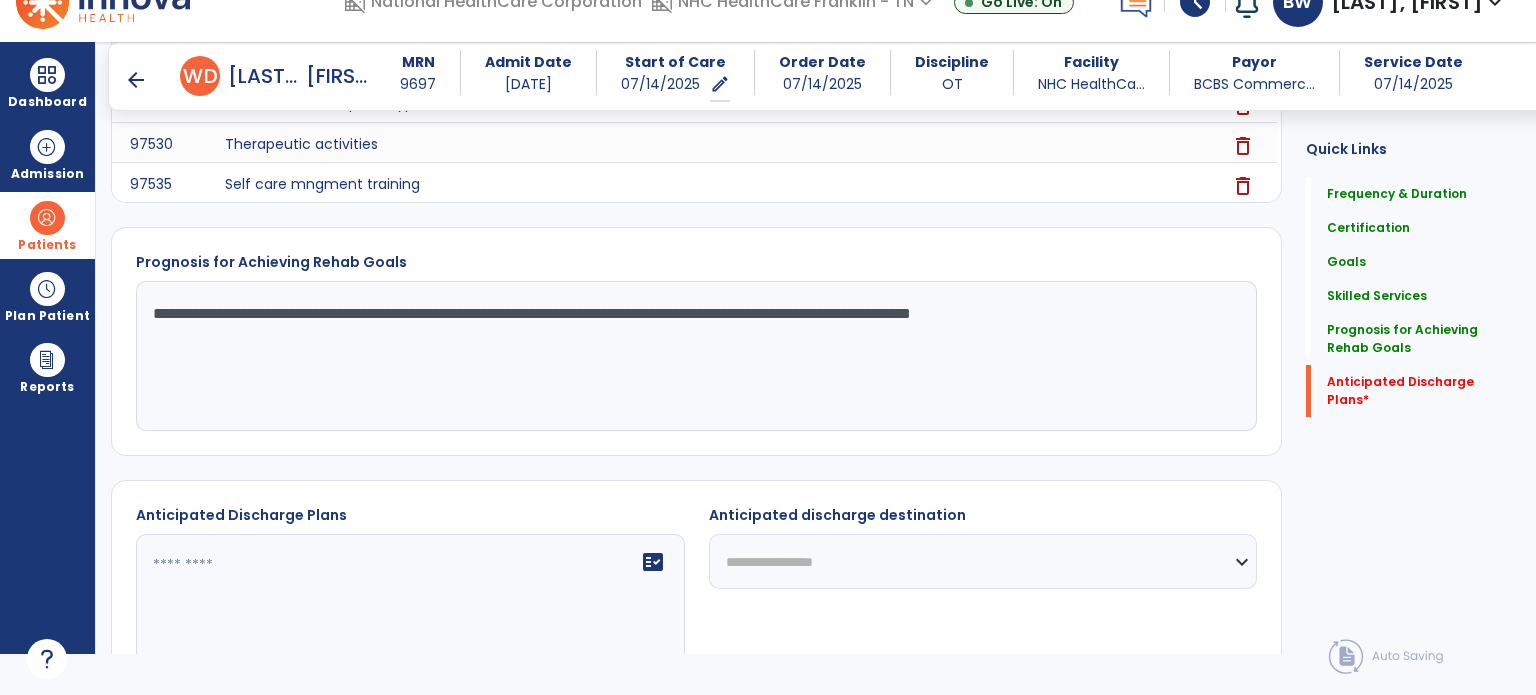 scroll, scrollTop: 1849, scrollLeft: 0, axis: vertical 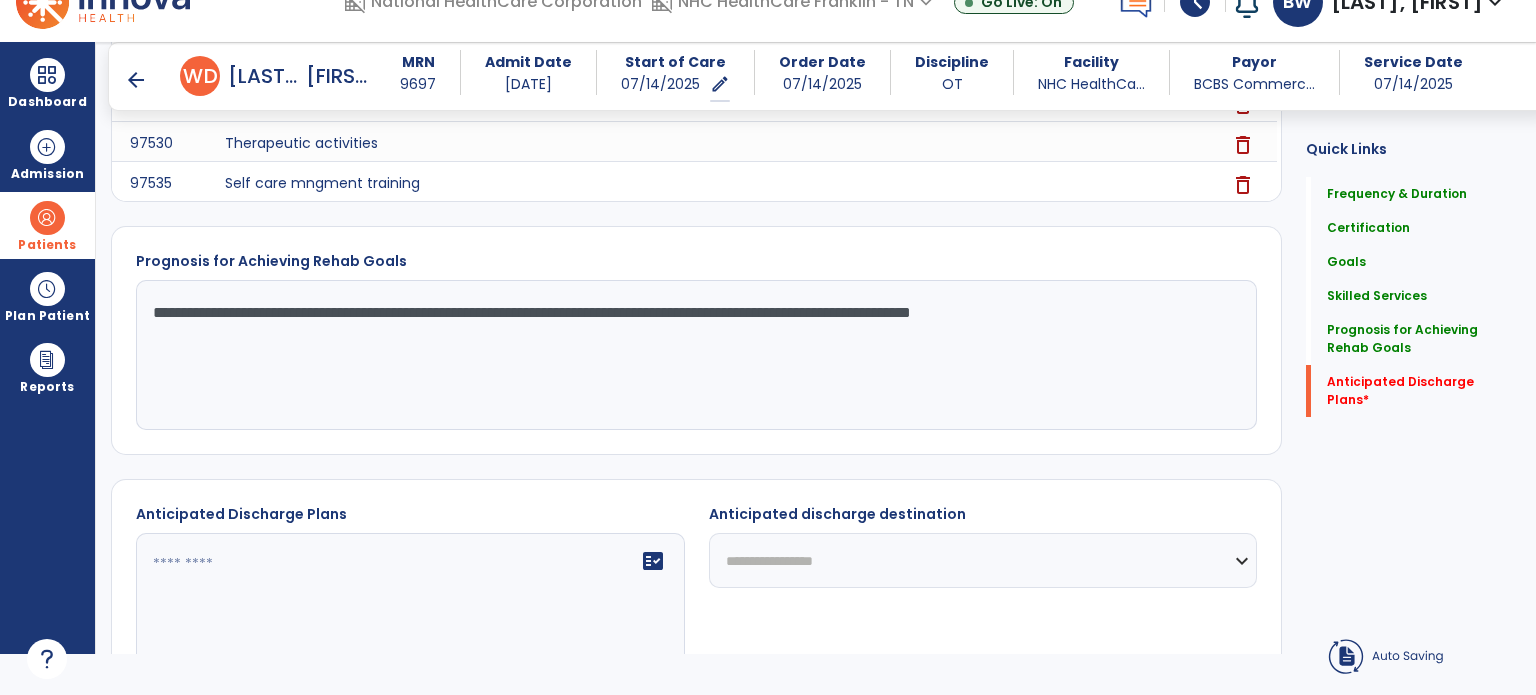 type on "**********" 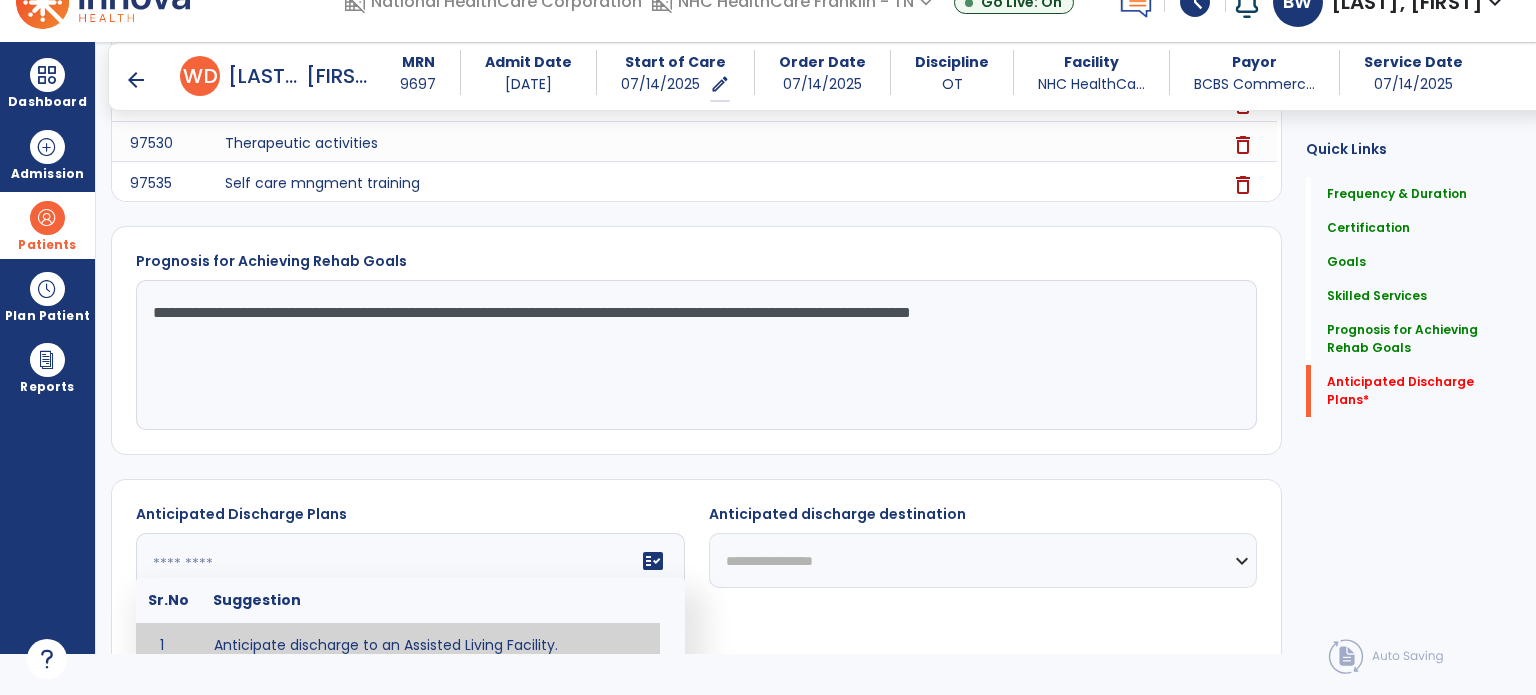scroll, scrollTop: 12, scrollLeft: 0, axis: vertical 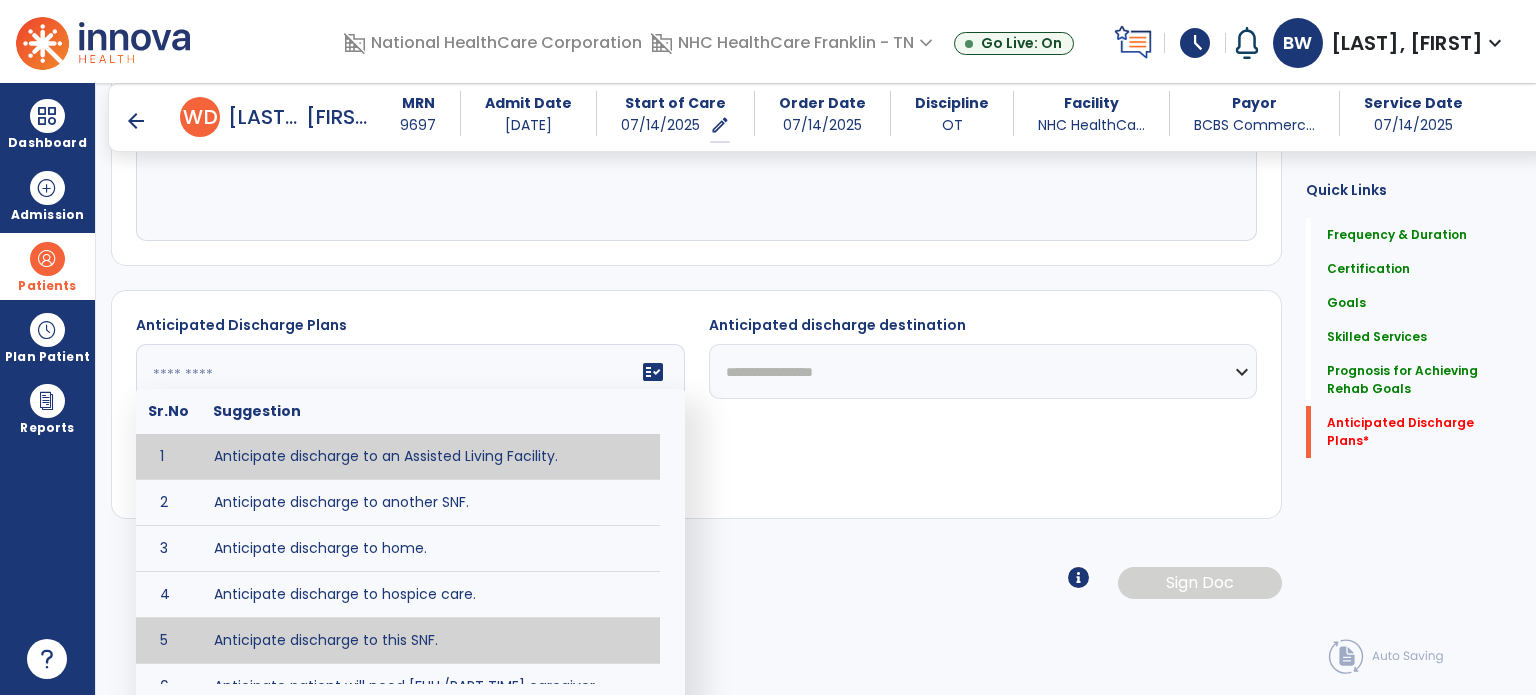 type on "**********" 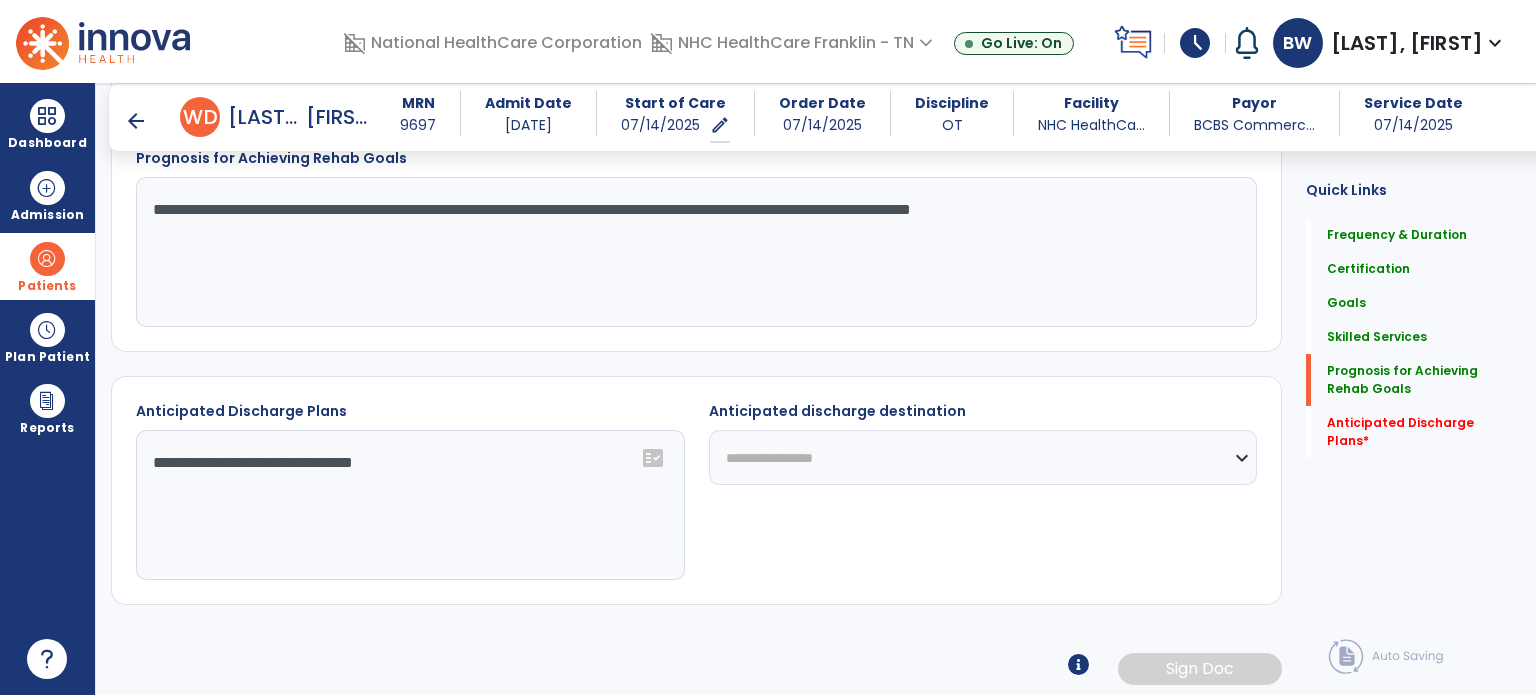 scroll, scrollTop: 1992, scrollLeft: 0, axis: vertical 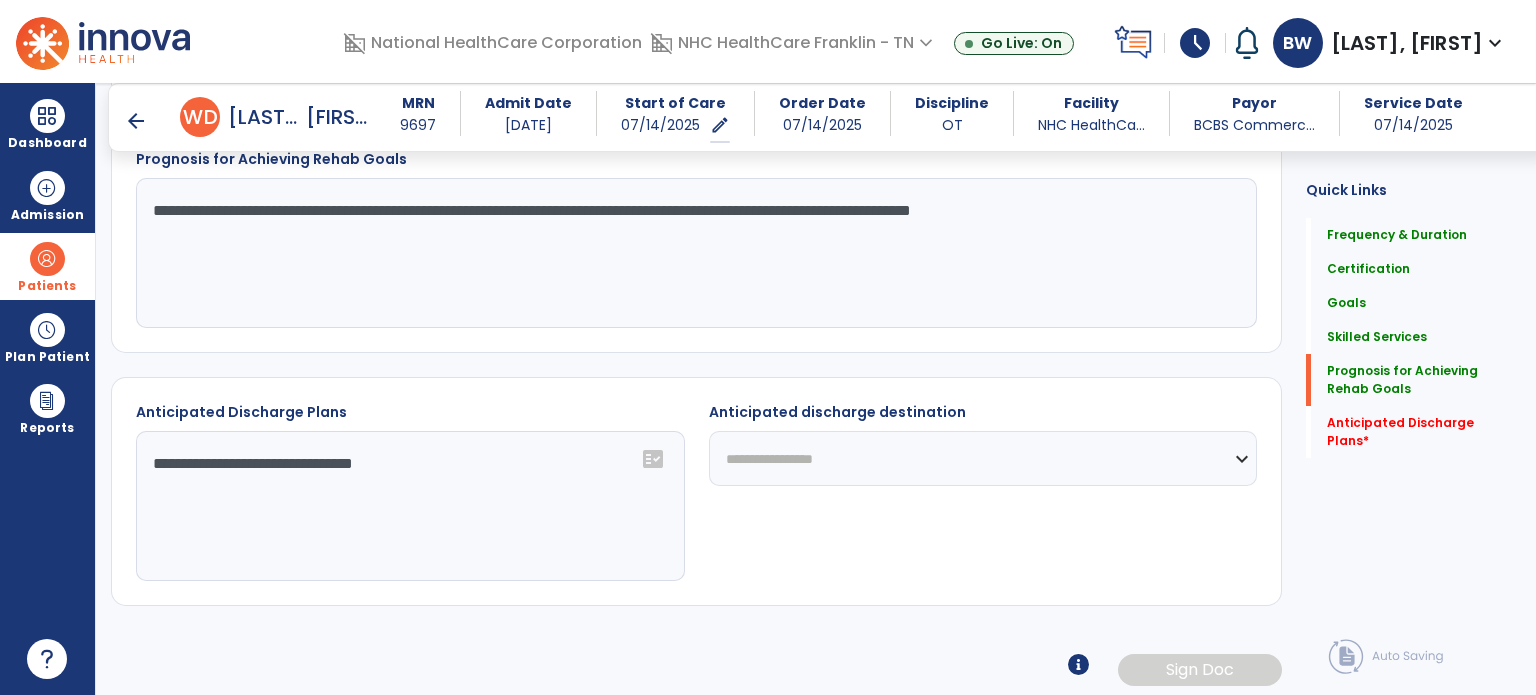 click on "**********" 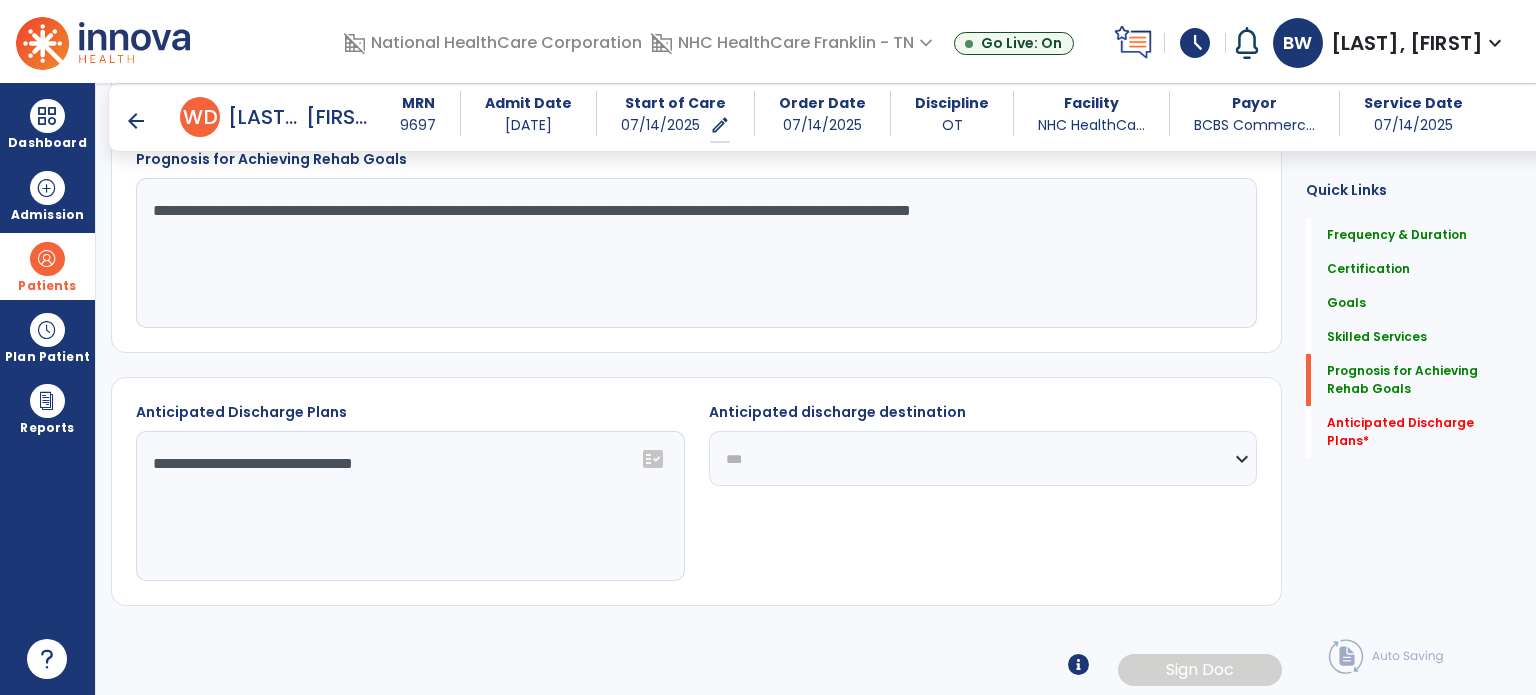 click on "**********" 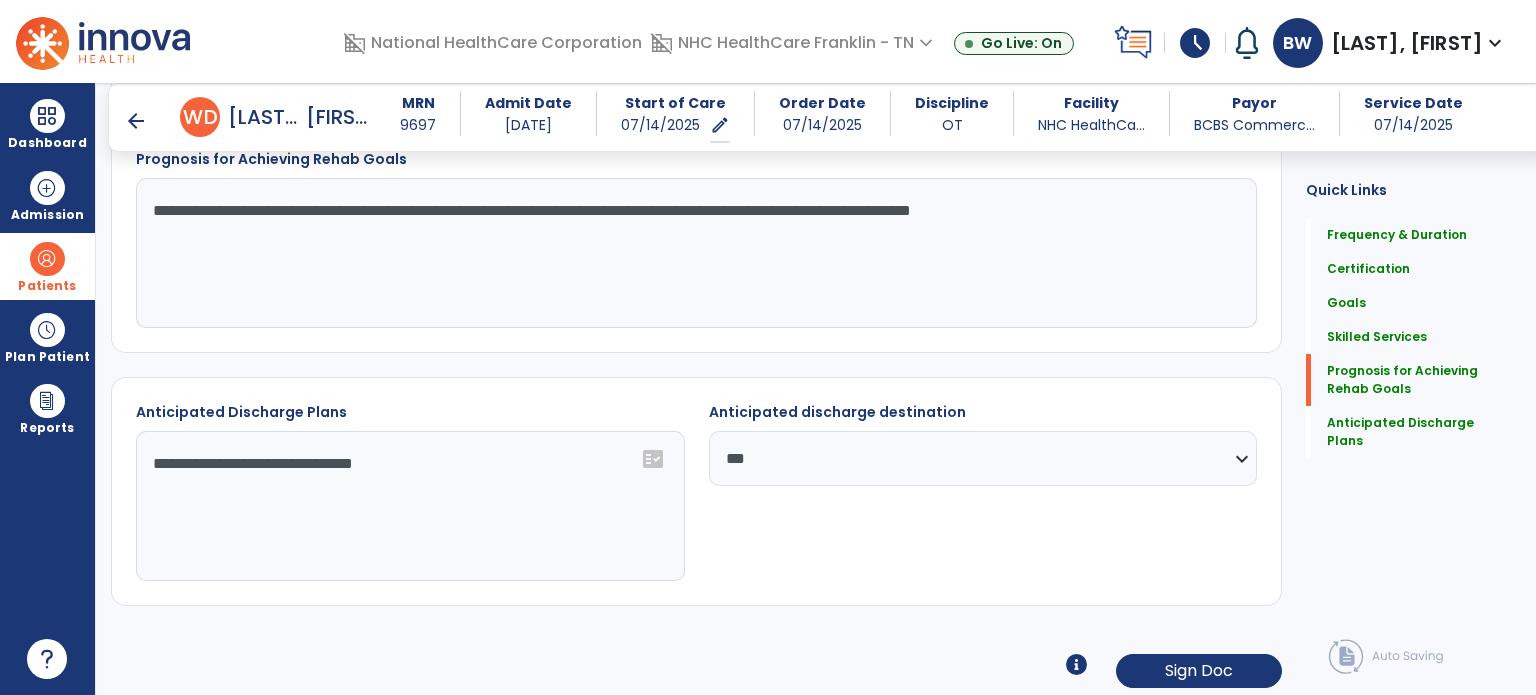 scroll, scrollTop: 1995, scrollLeft: 0, axis: vertical 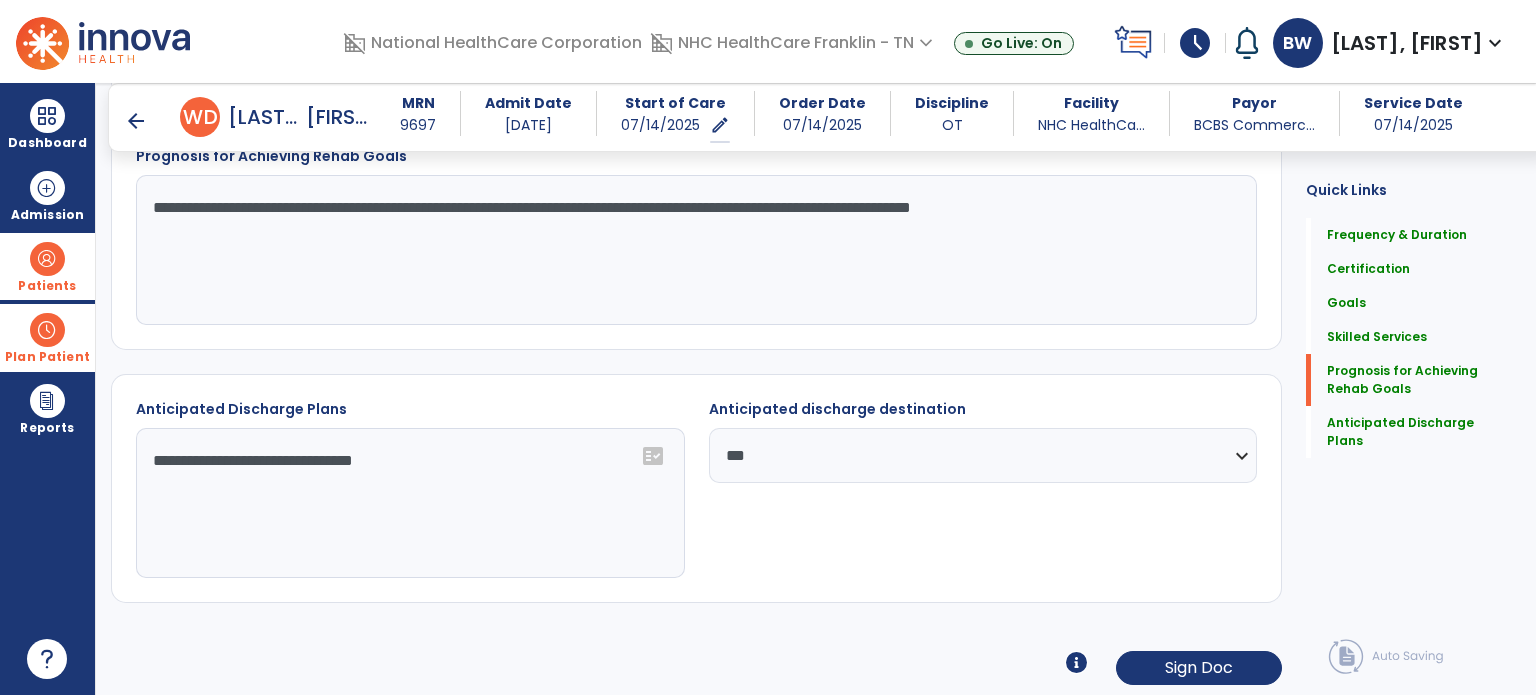 click at bounding box center (47, 330) 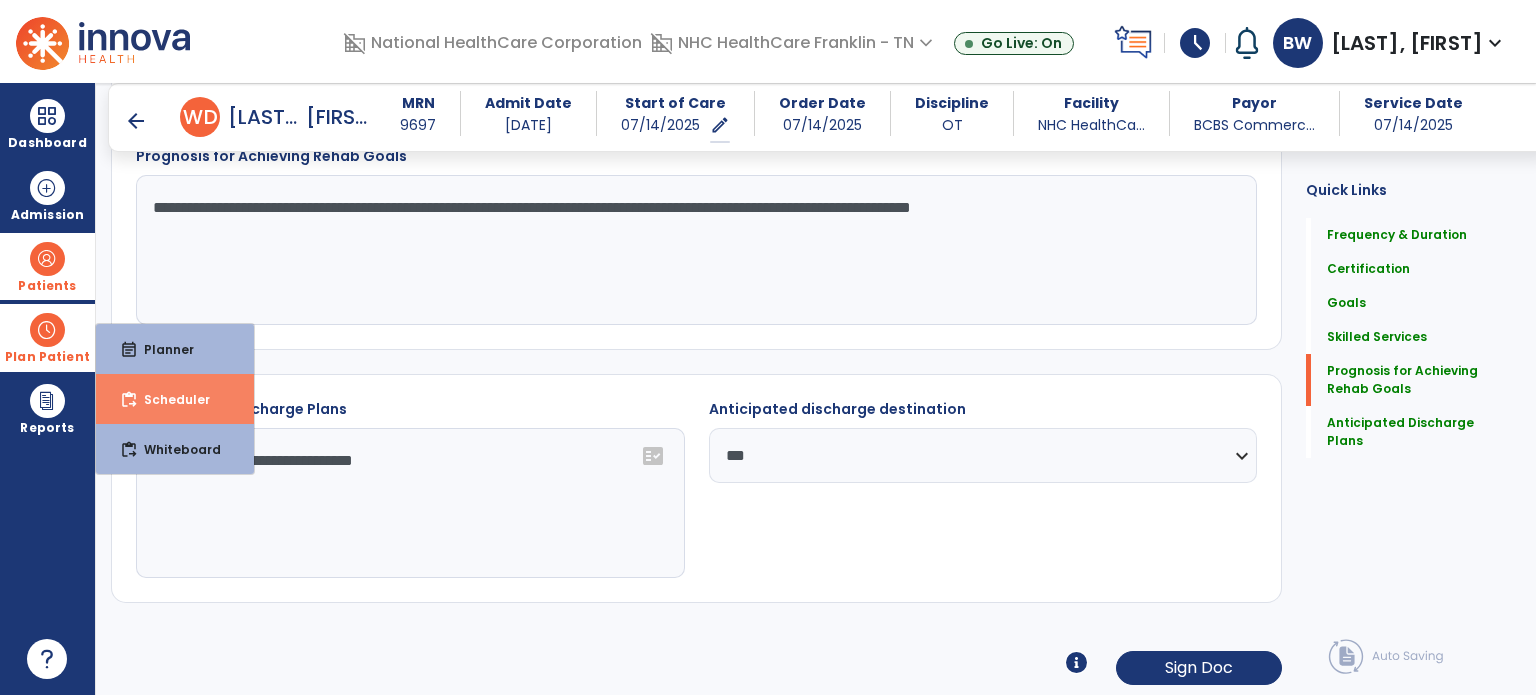 click on "Scheduler" at bounding box center [169, 399] 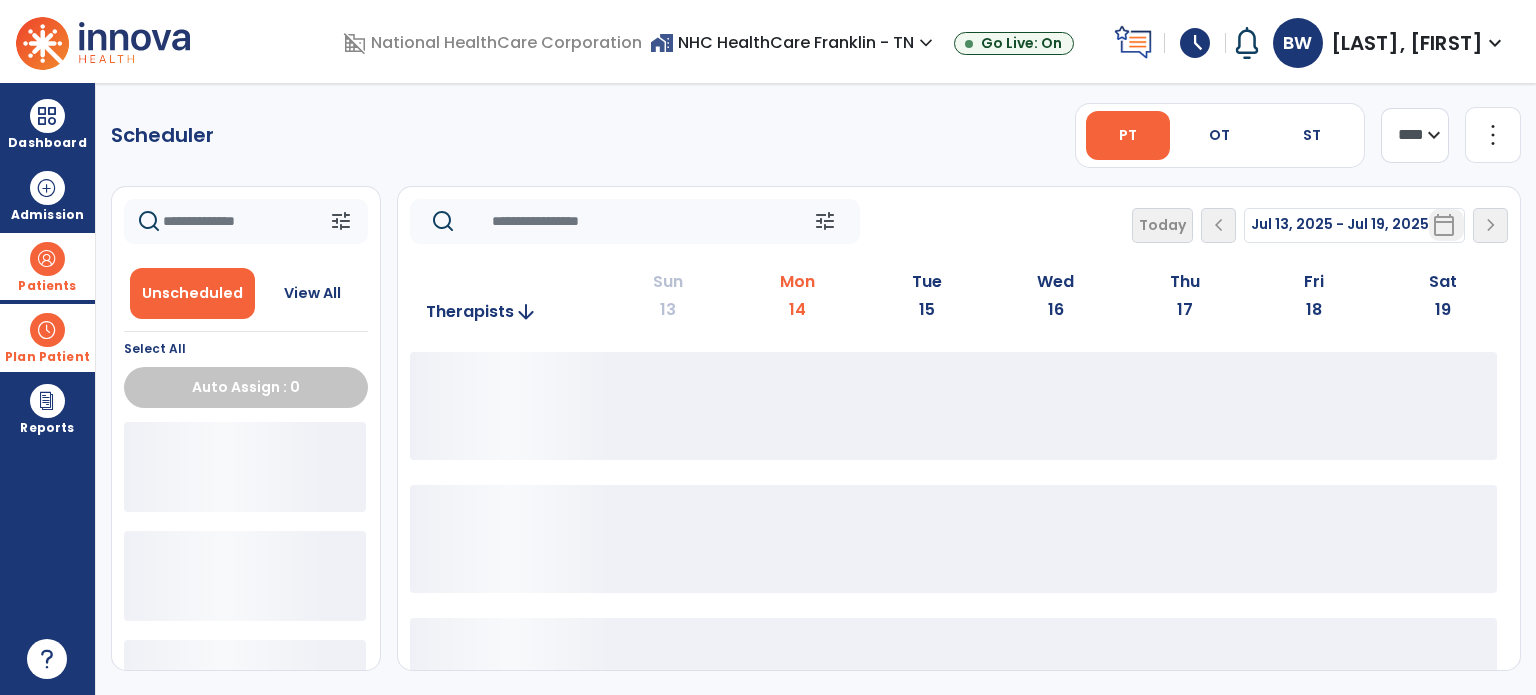scroll, scrollTop: 0, scrollLeft: 0, axis: both 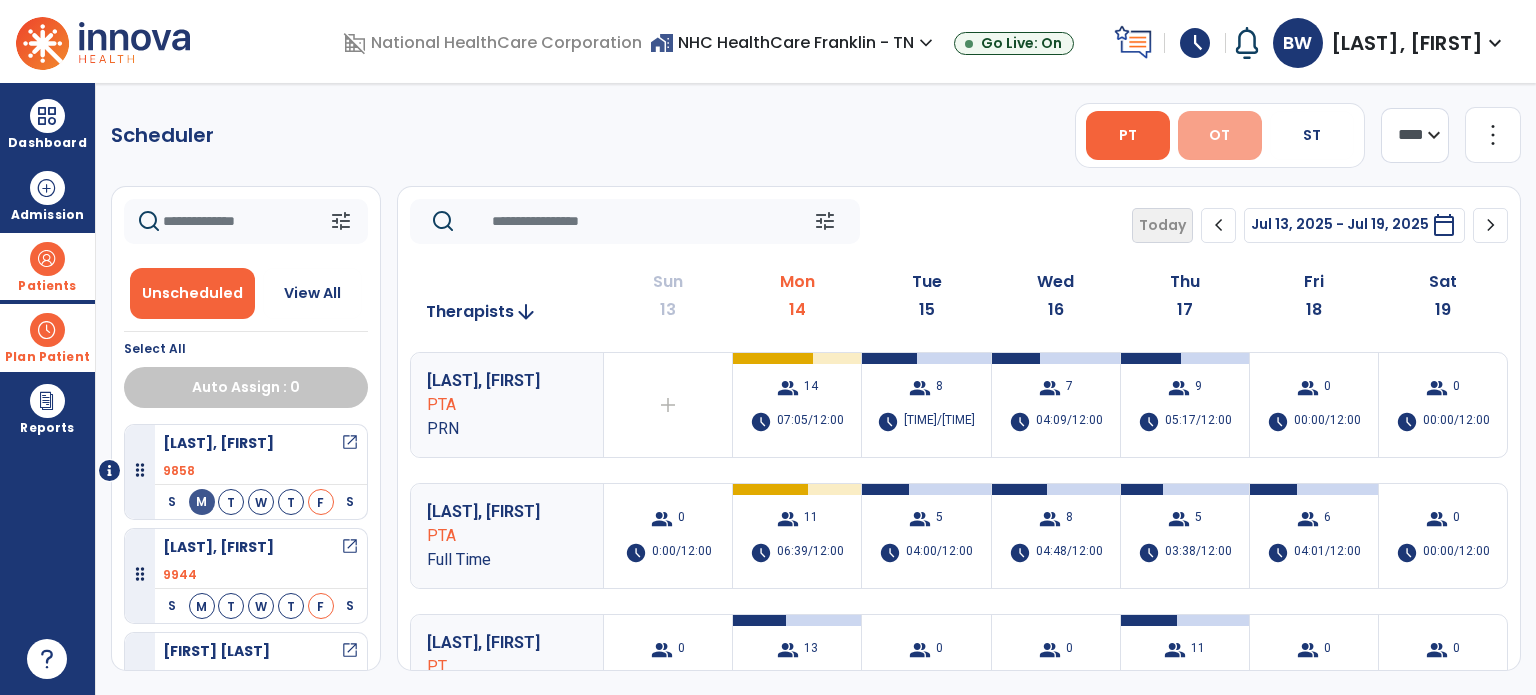 click on "OT" at bounding box center (1219, 135) 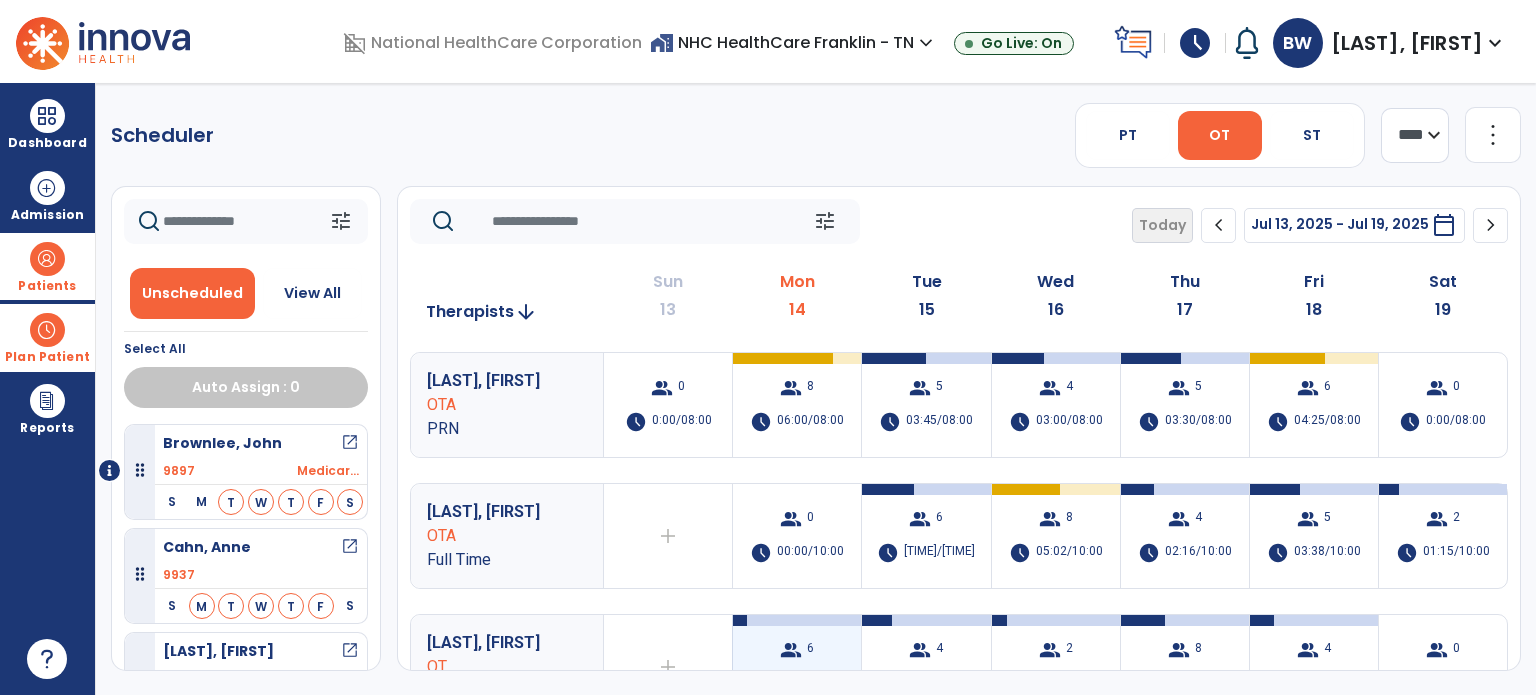 click on "group" at bounding box center (791, 650) 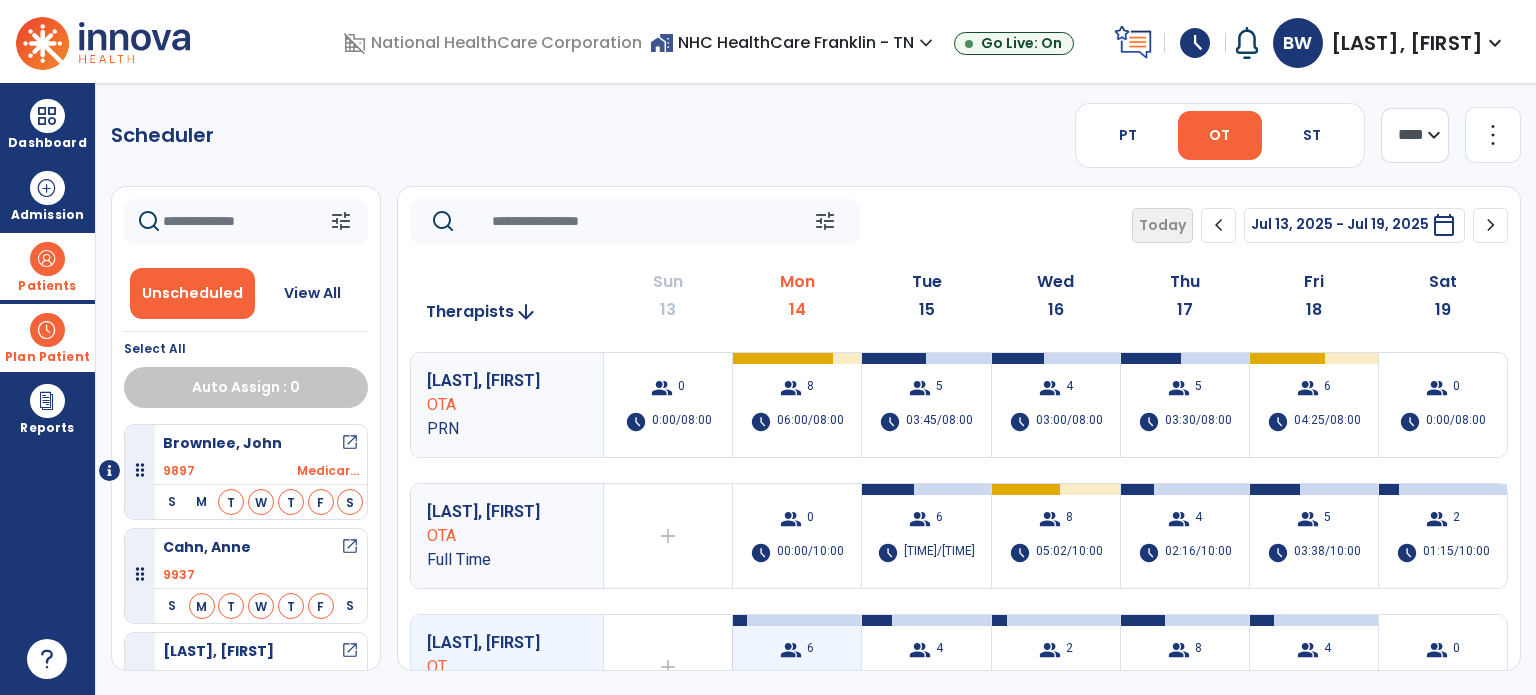 click on "group" at bounding box center (791, 650) 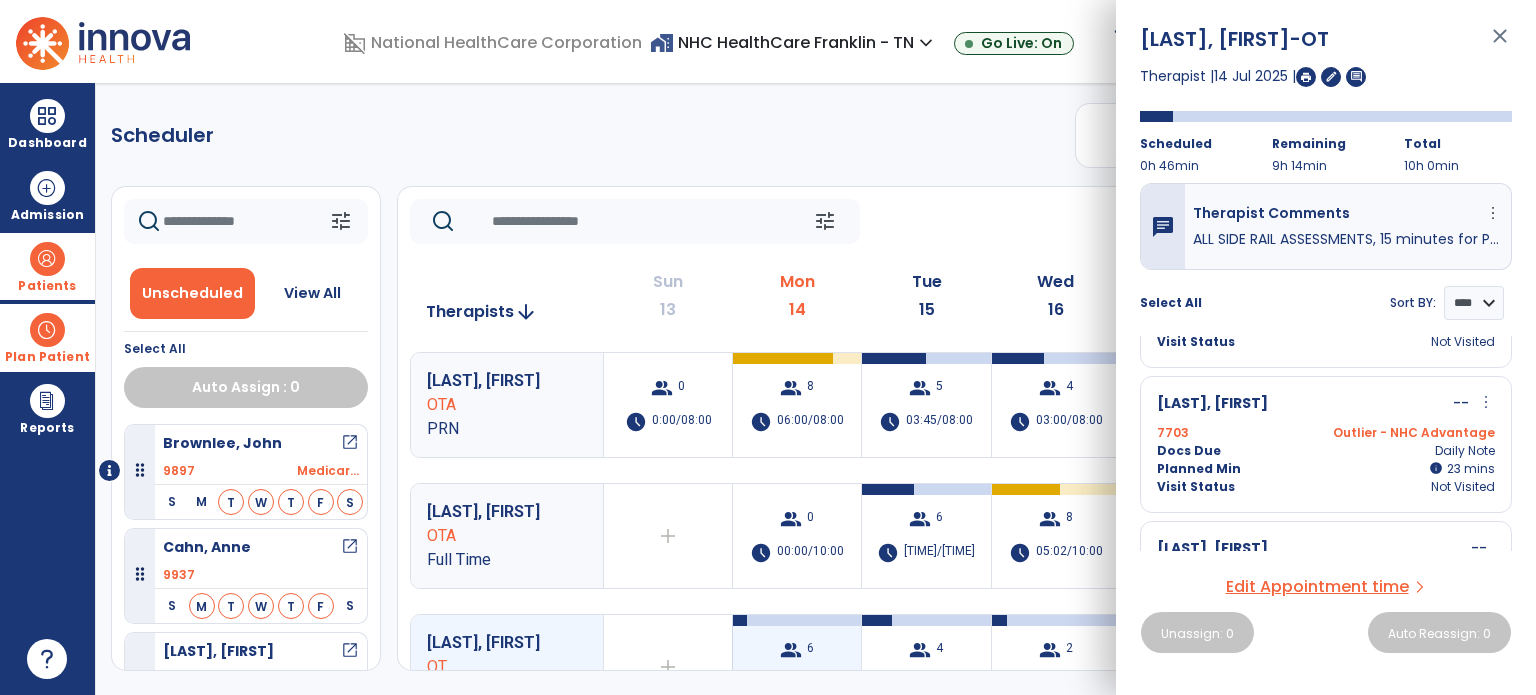 scroll, scrollTop: 118, scrollLeft: 0, axis: vertical 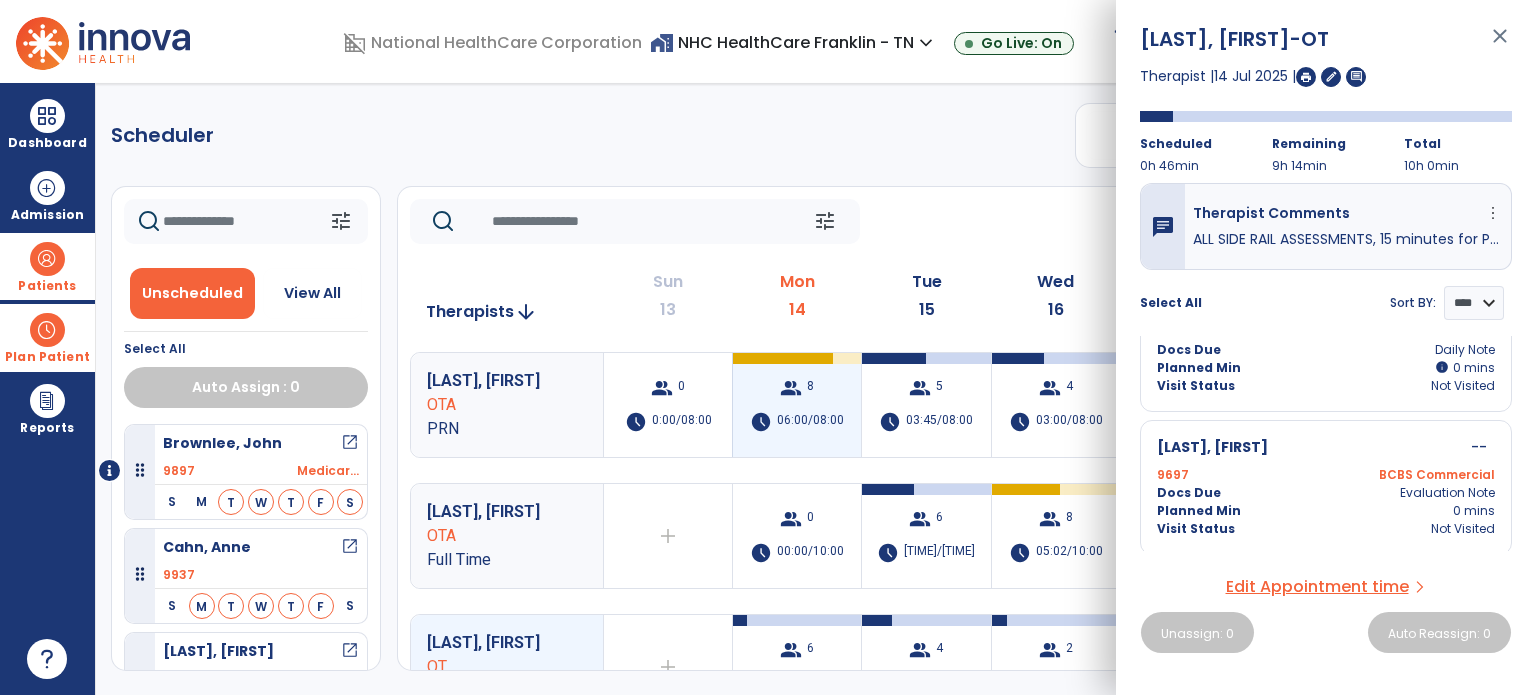 click on "group  8  schedule  06:00/08:00" at bounding box center [797, 405] 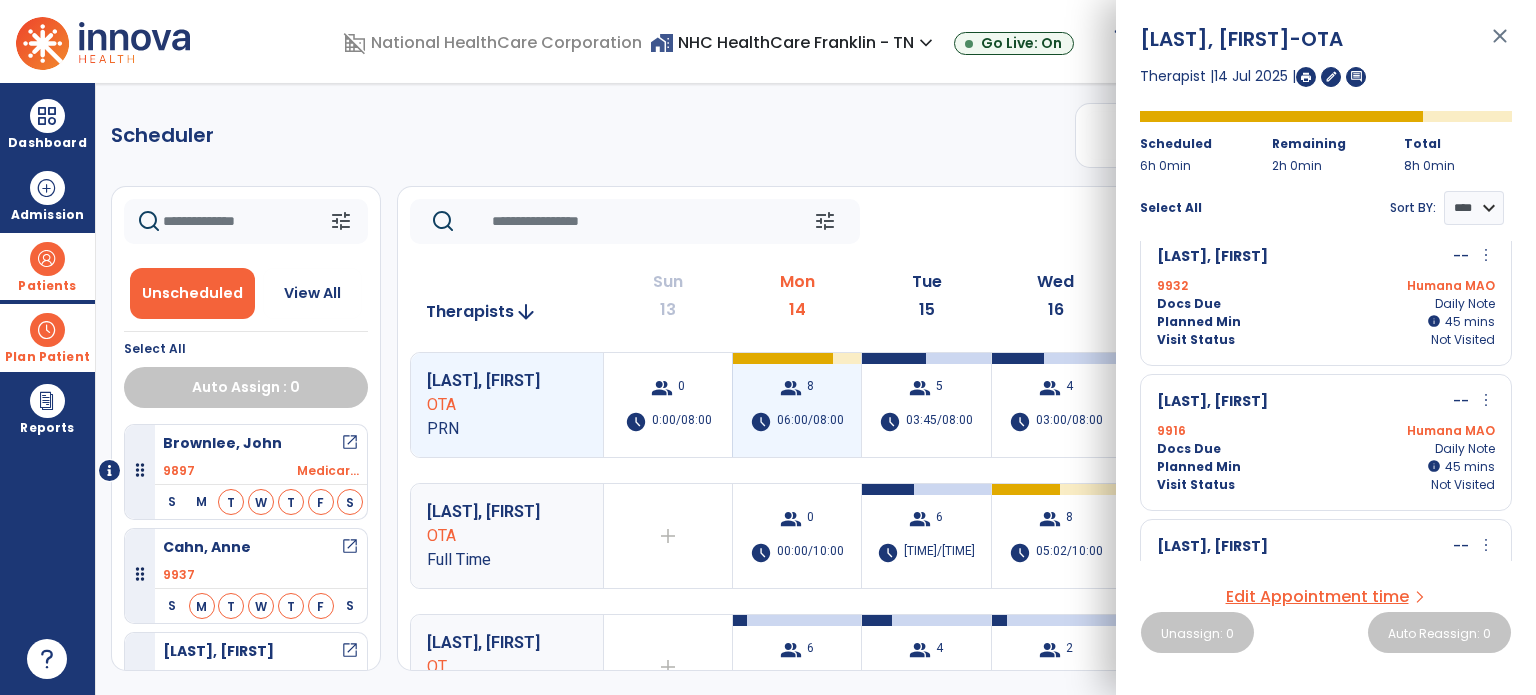 scroll, scrollTop: 0, scrollLeft: 0, axis: both 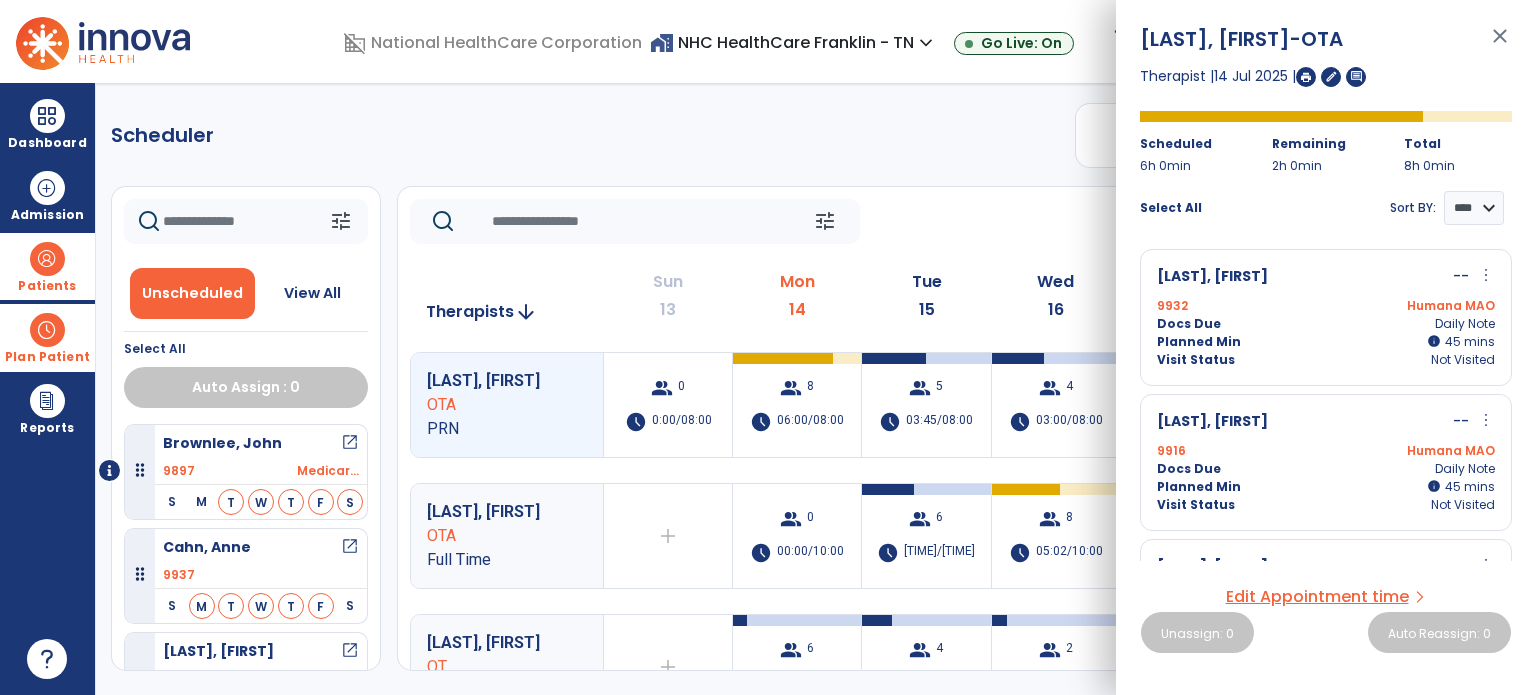 click at bounding box center (47, 259) 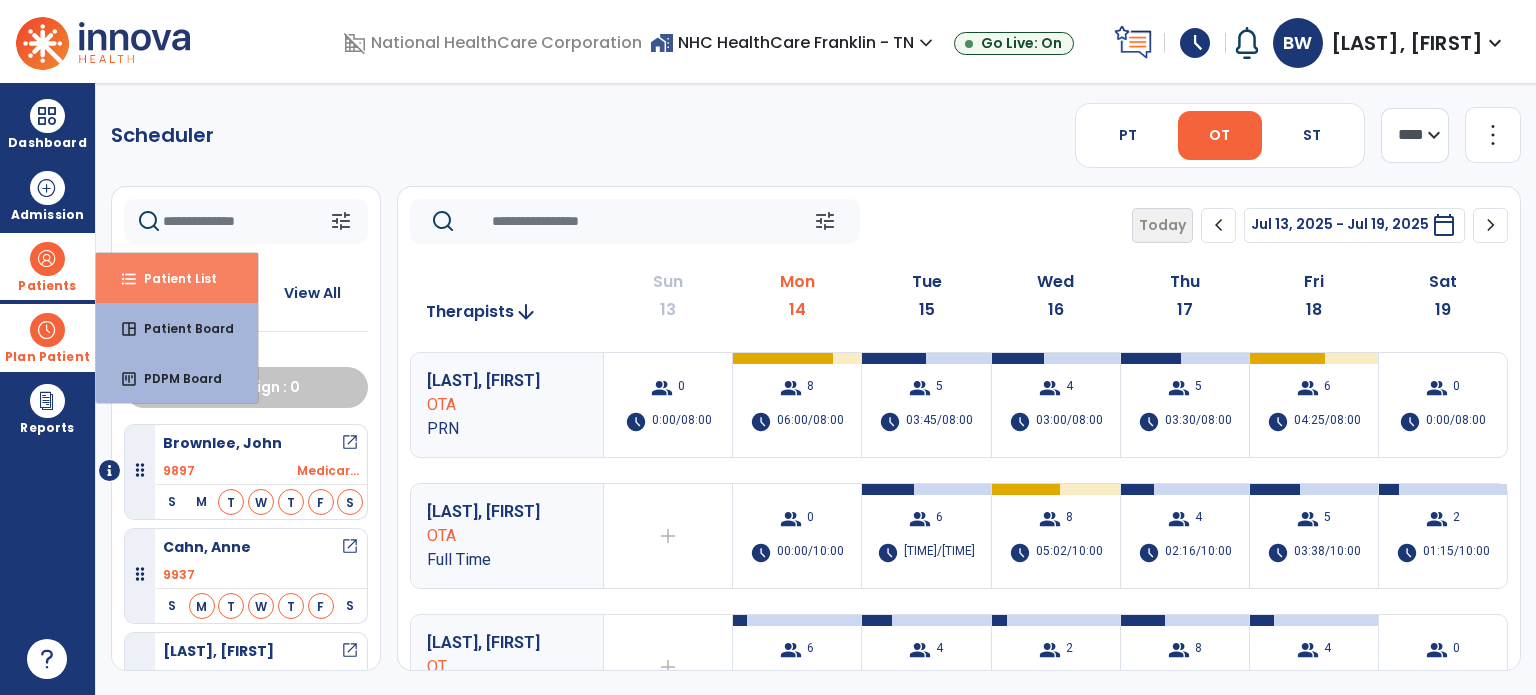 click on "Patient List" at bounding box center [172, 278] 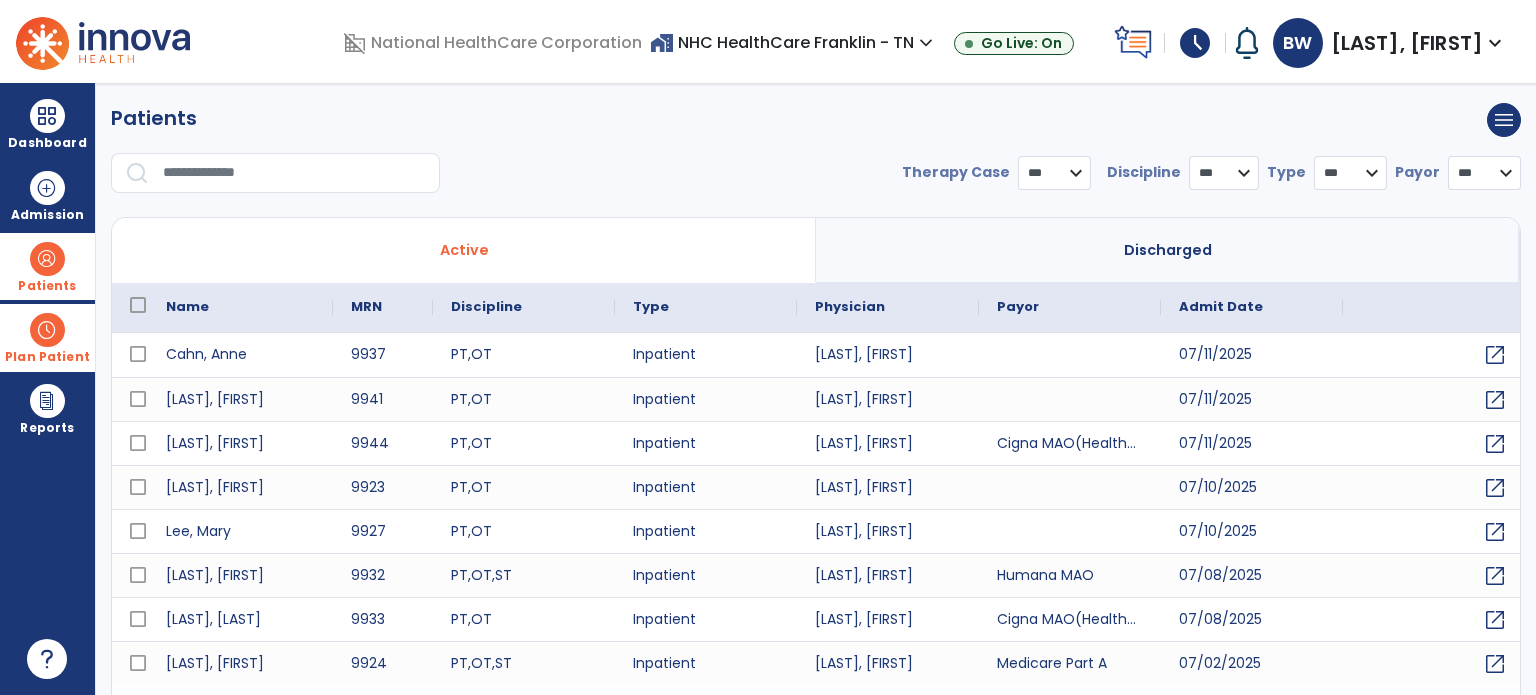 select on "***" 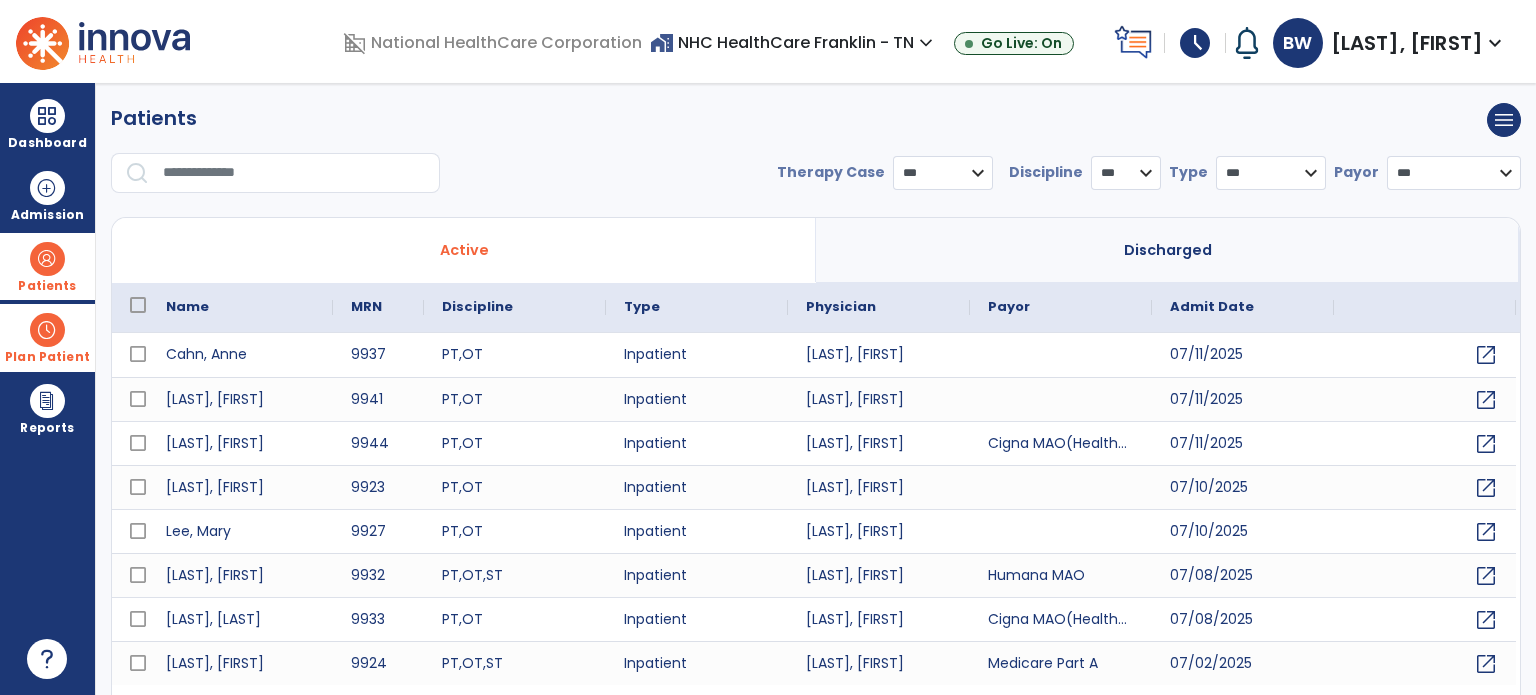 click at bounding box center [294, 173] 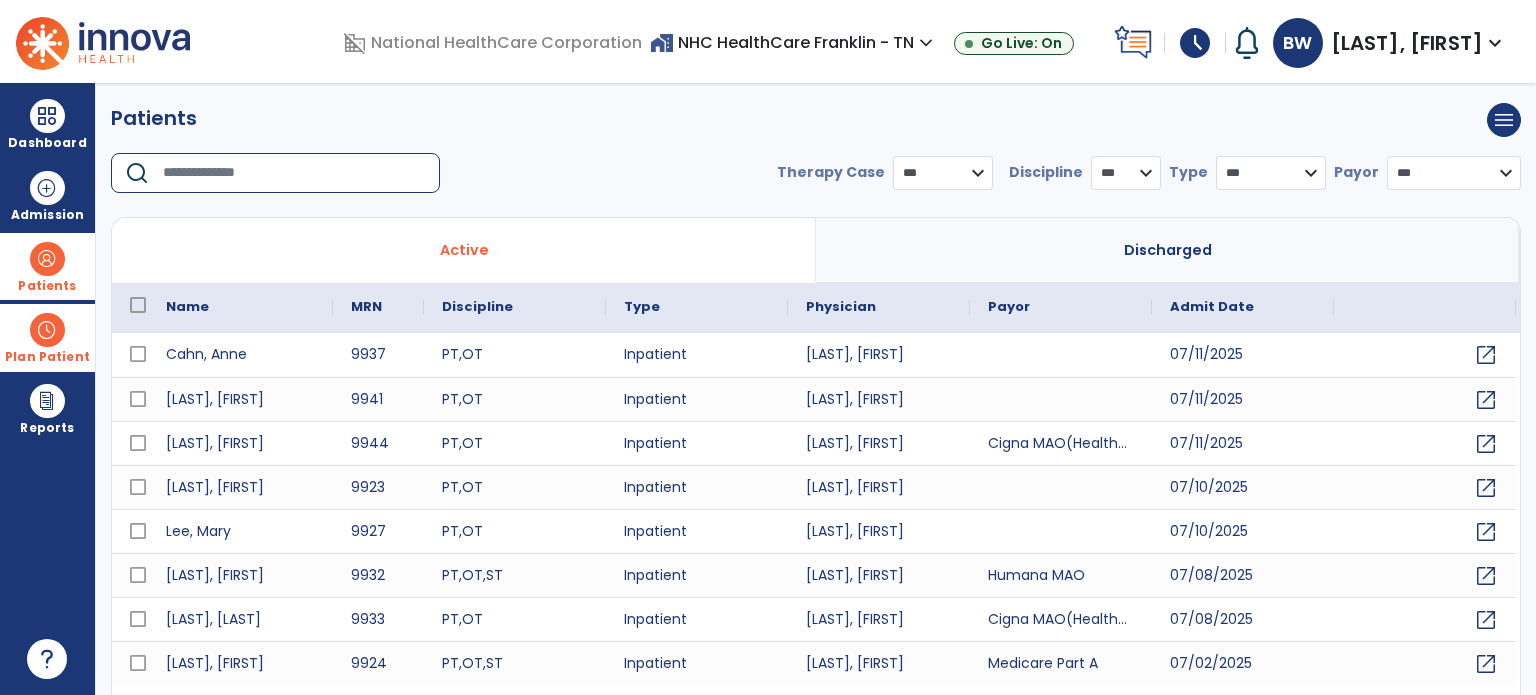 drag, startPoint x: 220, startPoint y: 167, endPoint x: 217, endPoint y: 183, distance: 16.27882 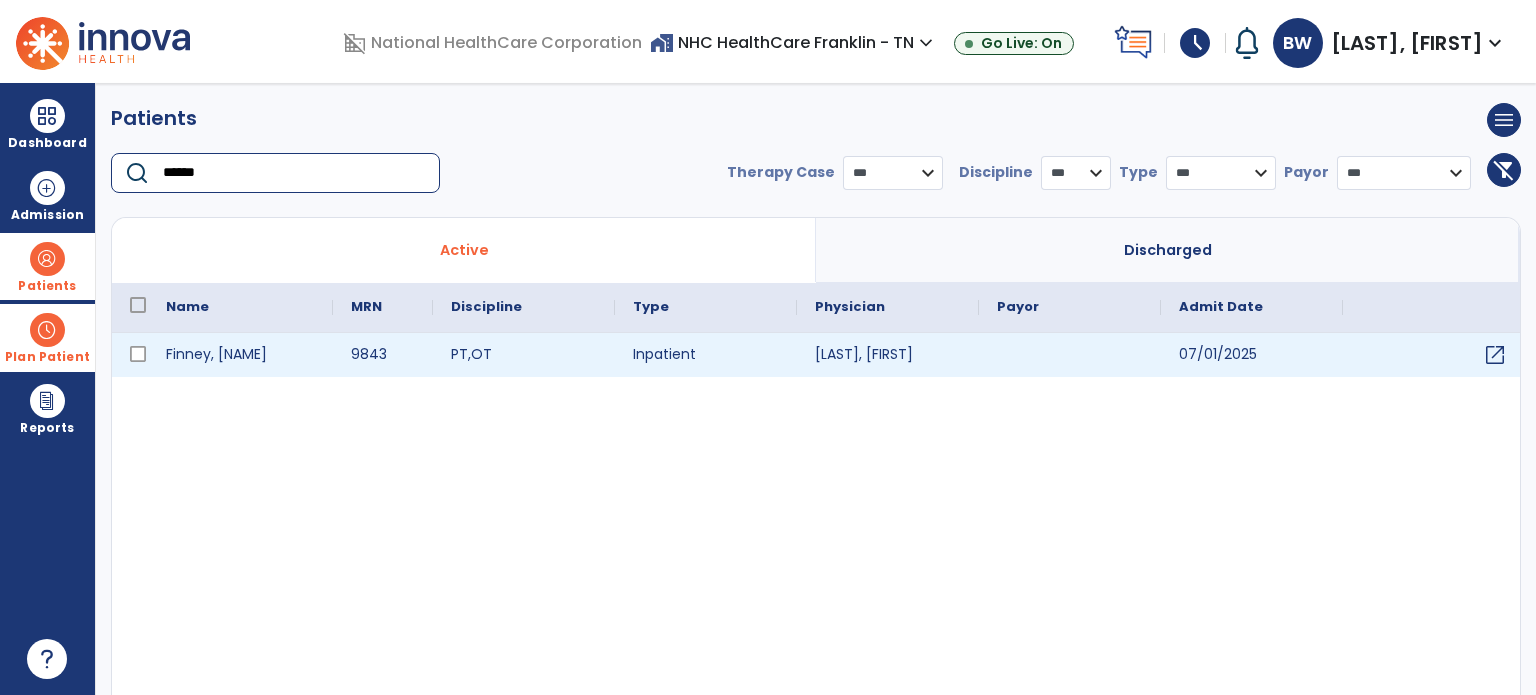 type on "******" 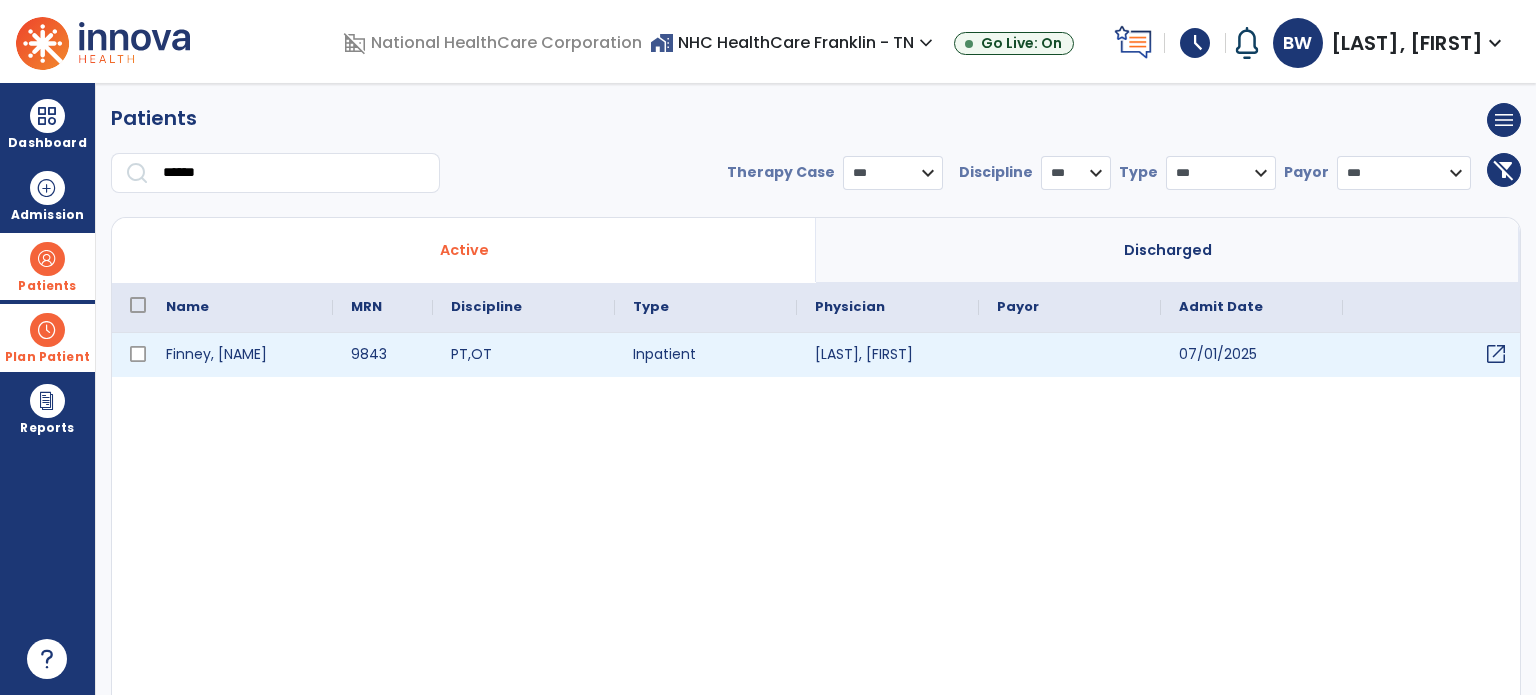 click on "open_in_new" at bounding box center [1496, 354] 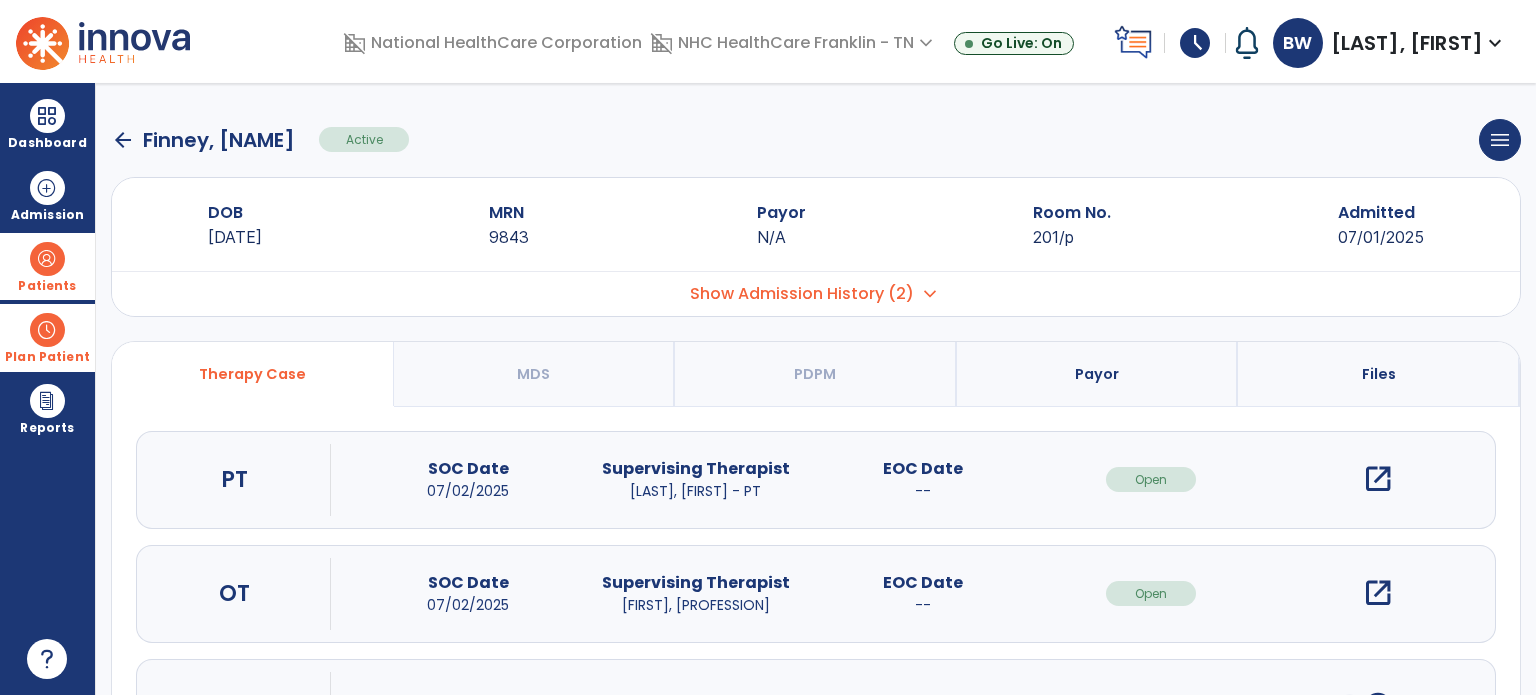 click on "open_in_new" at bounding box center [1378, 593] 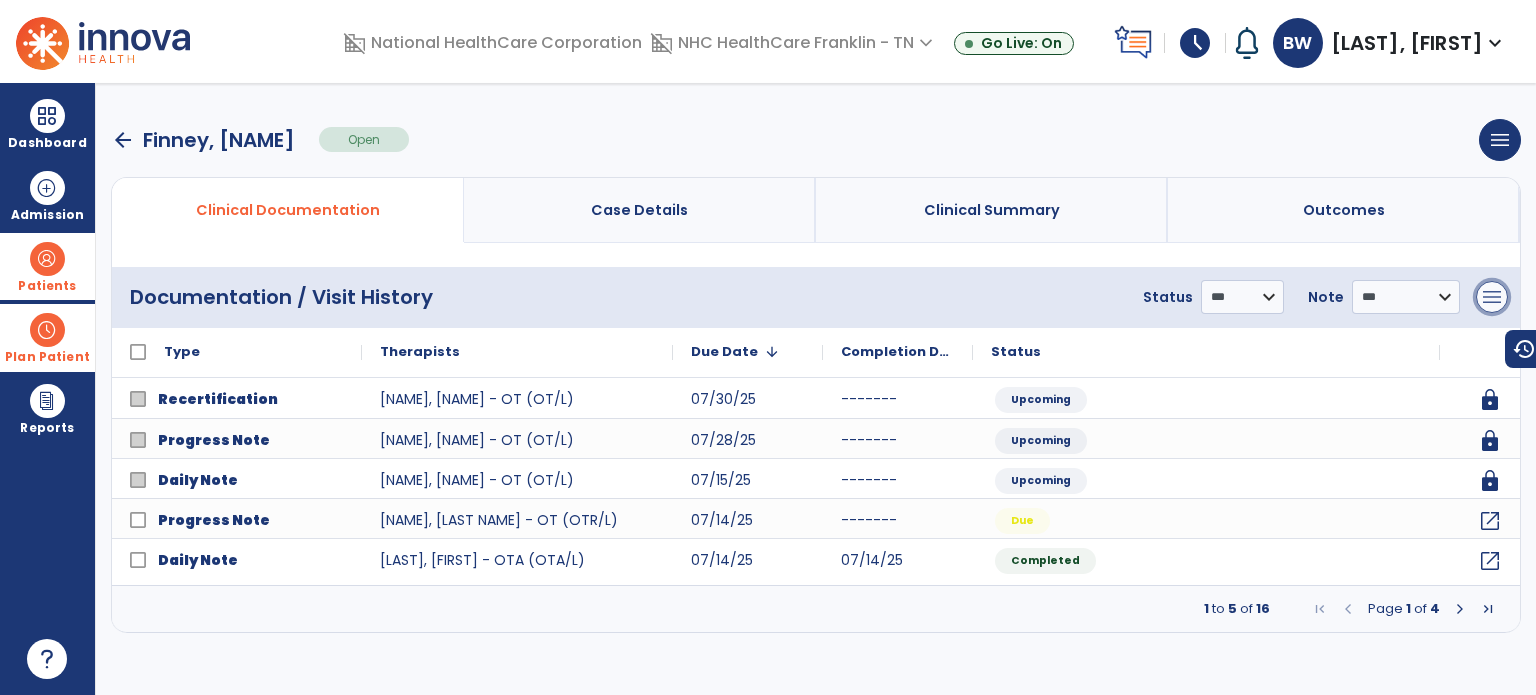 click on "menu" at bounding box center [1492, 297] 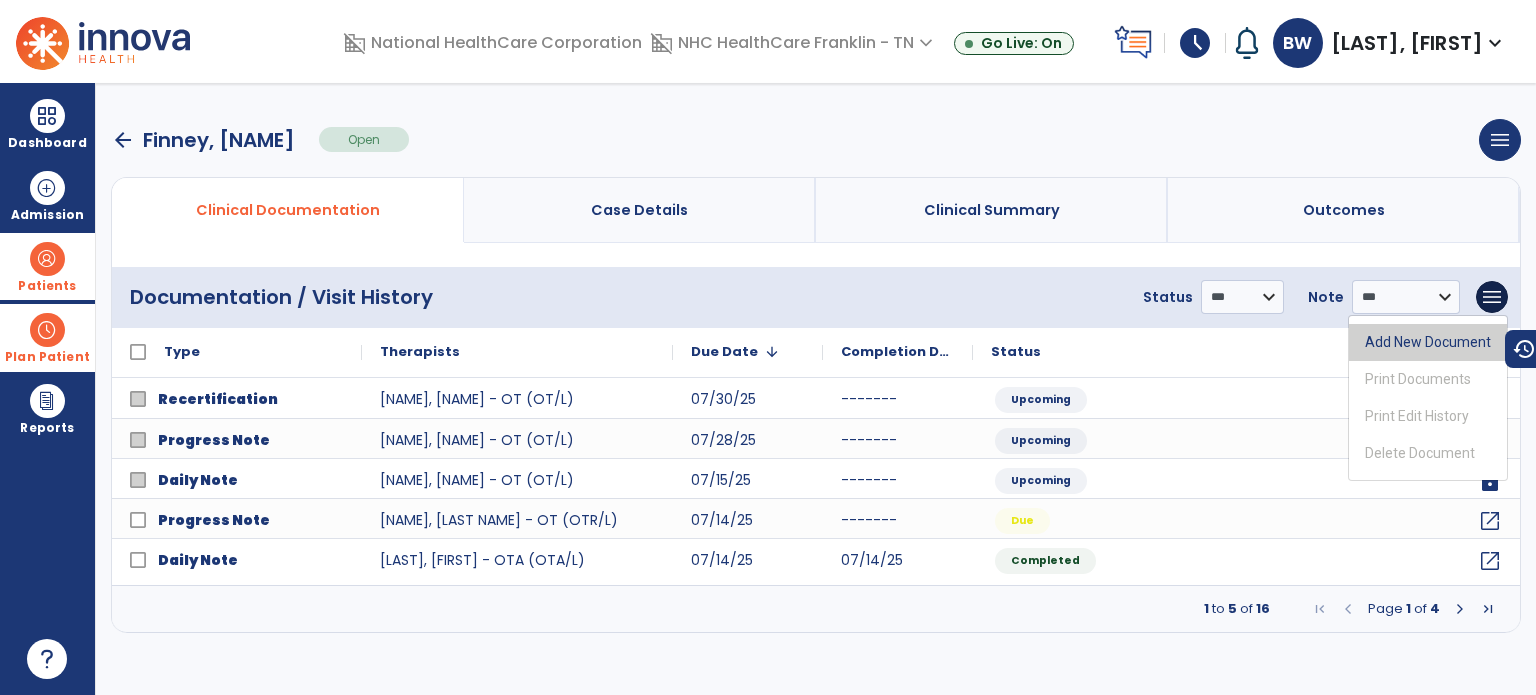 click on "Add New Document" at bounding box center (1428, 342) 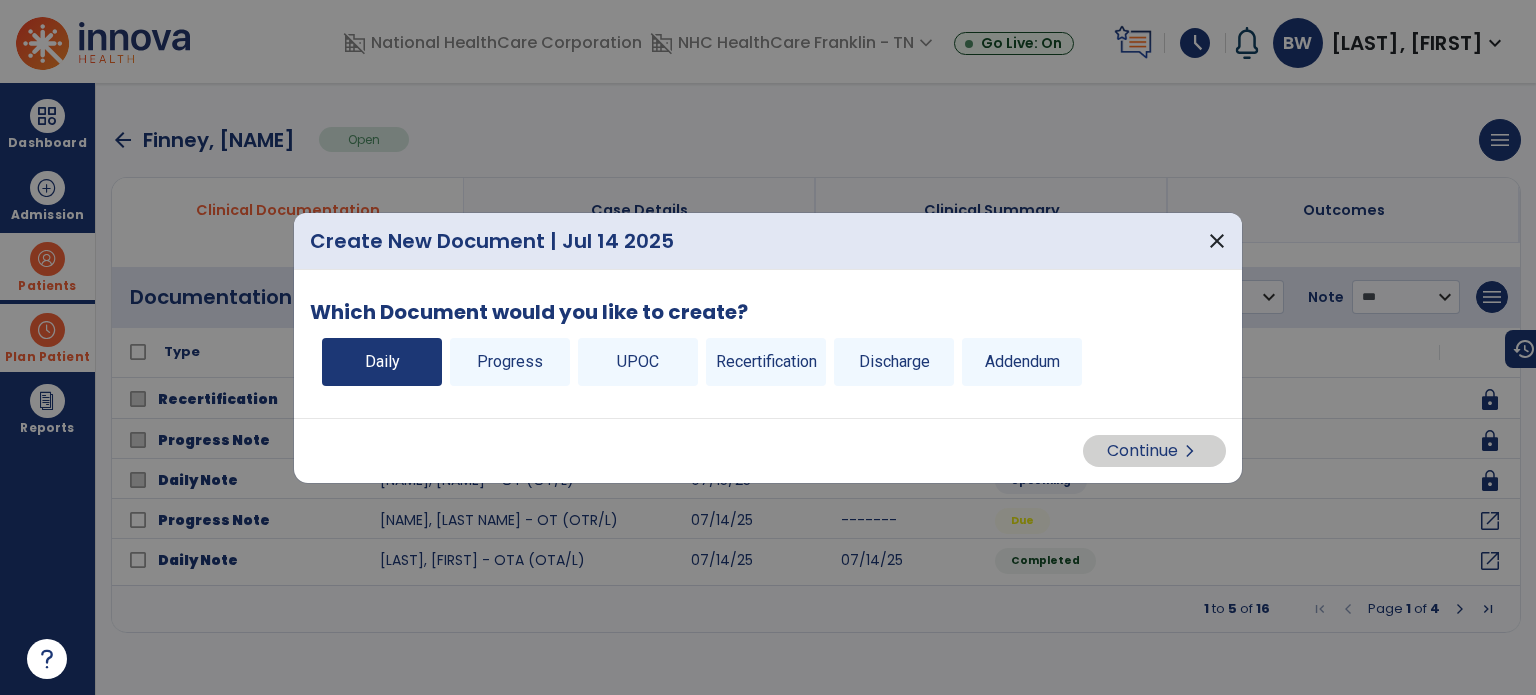 click on "Daily" at bounding box center [382, 362] 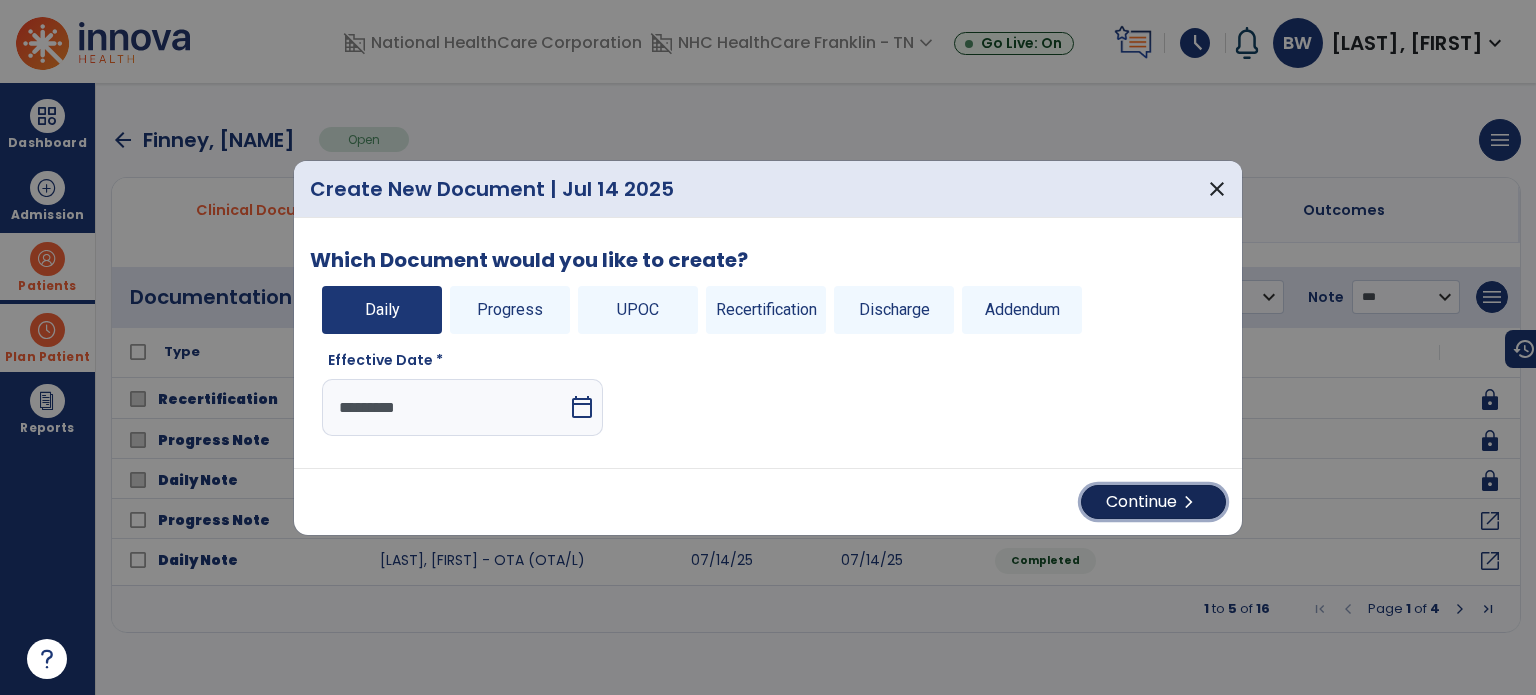 click on "Continue   chevron_right" at bounding box center (1153, 502) 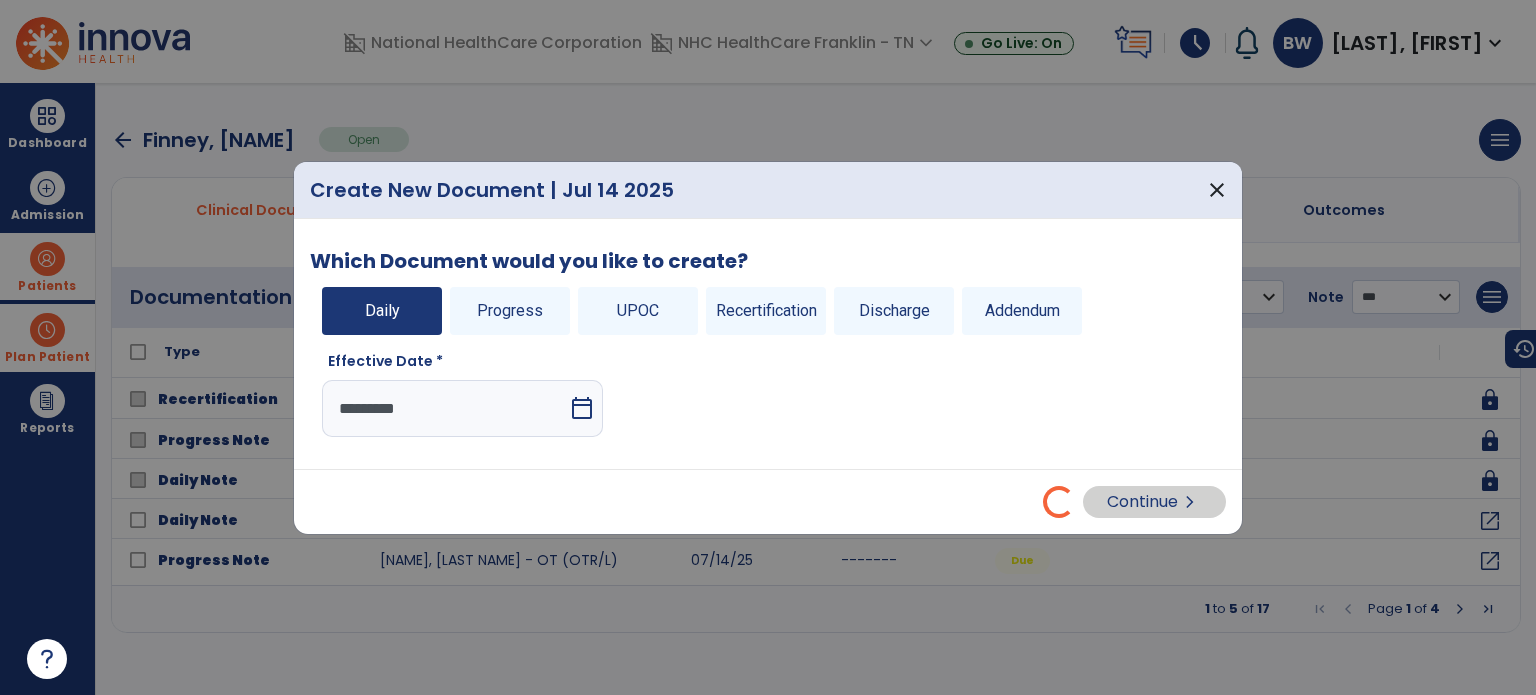 select on "*" 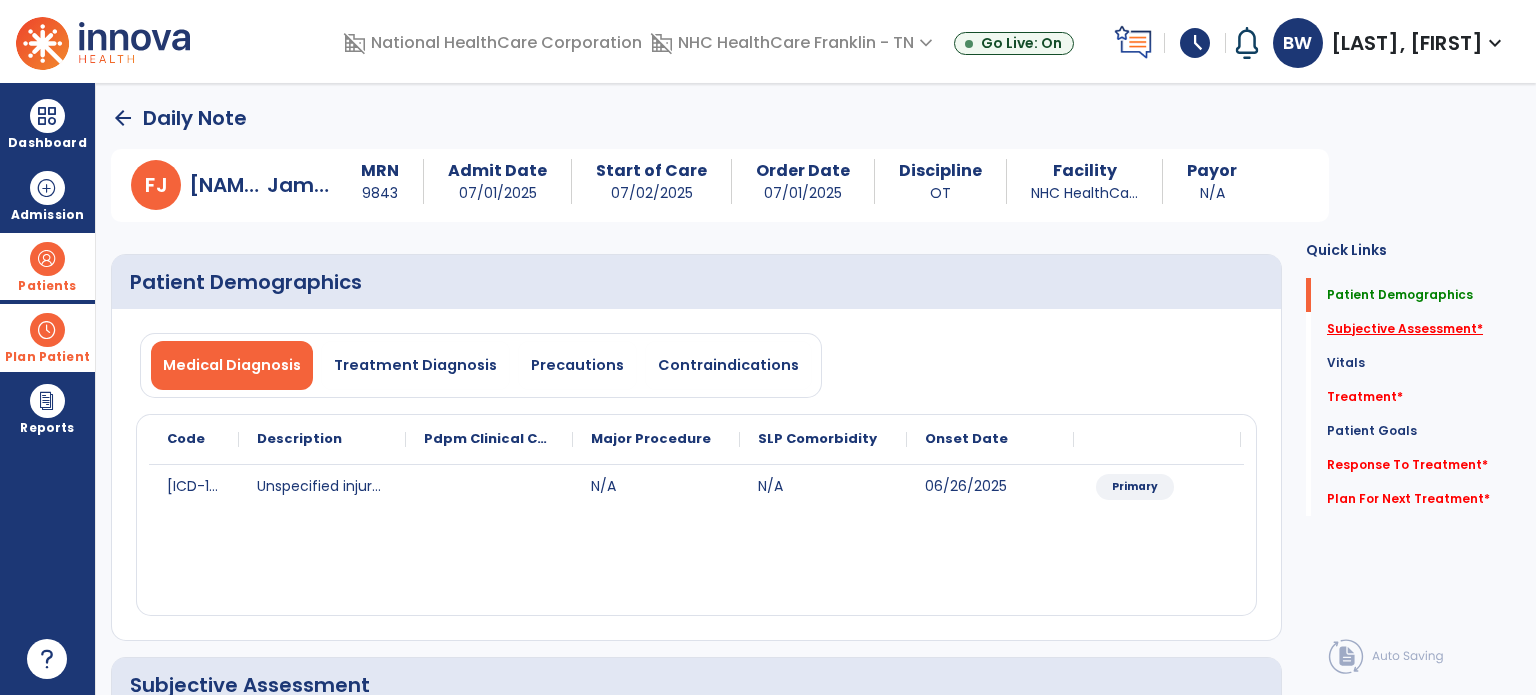 click on "Subjective Assessment   *" 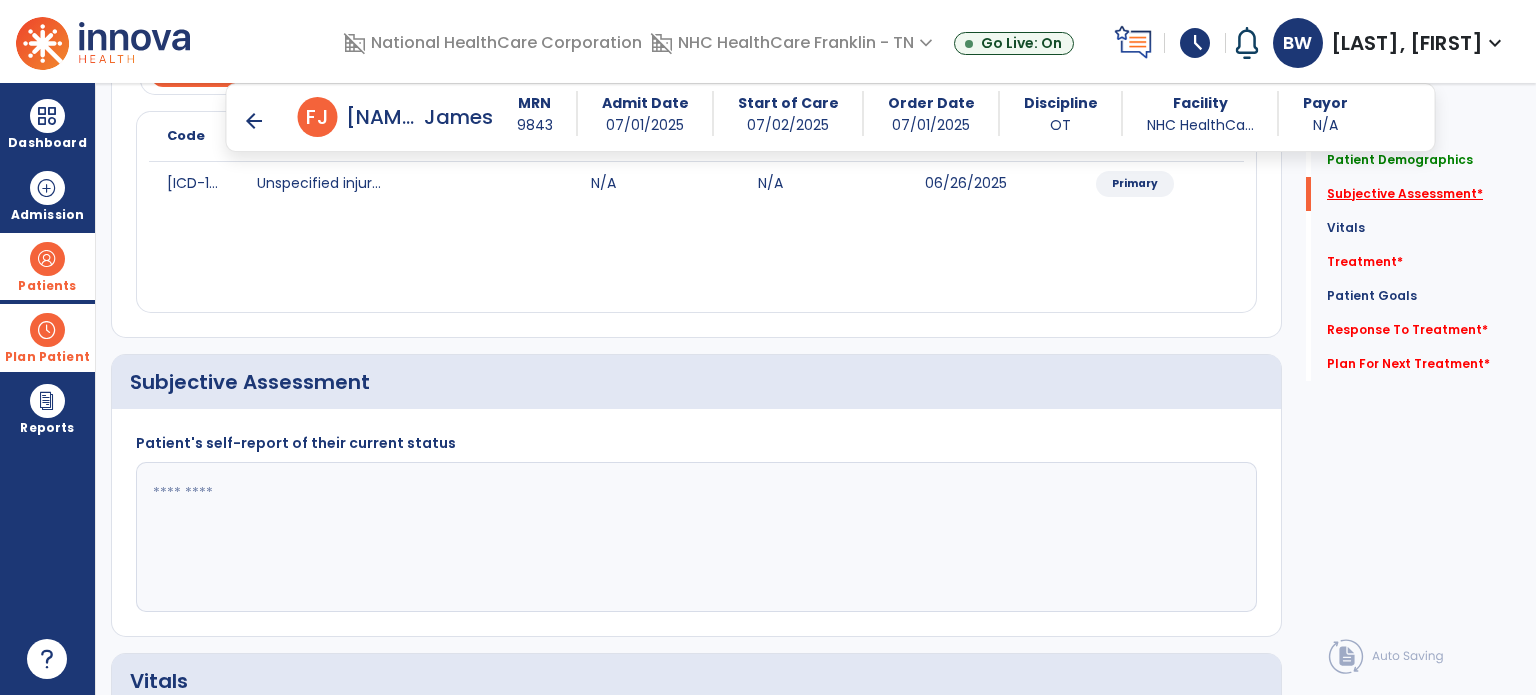 scroll, scrollTop: 408, scrollLeft: 0, axis: vertical 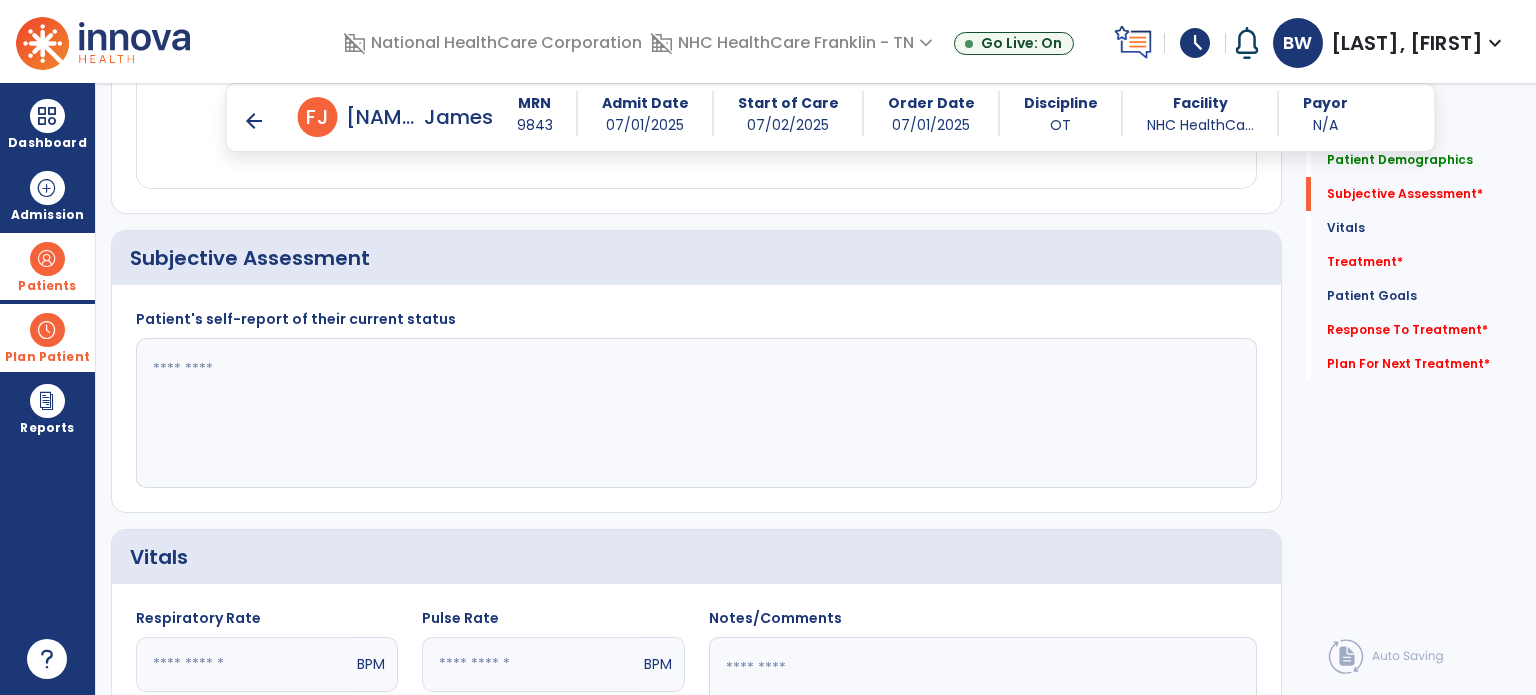 click 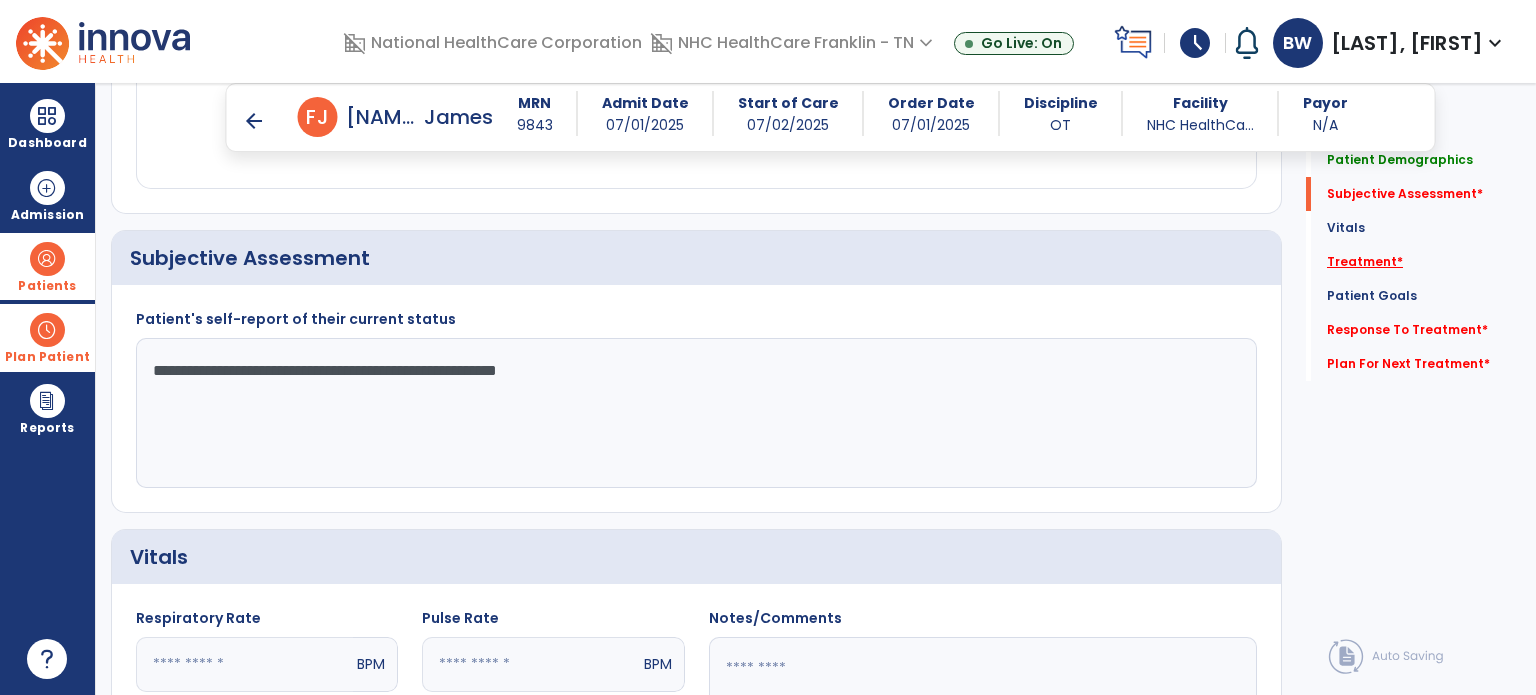 type on "**********" 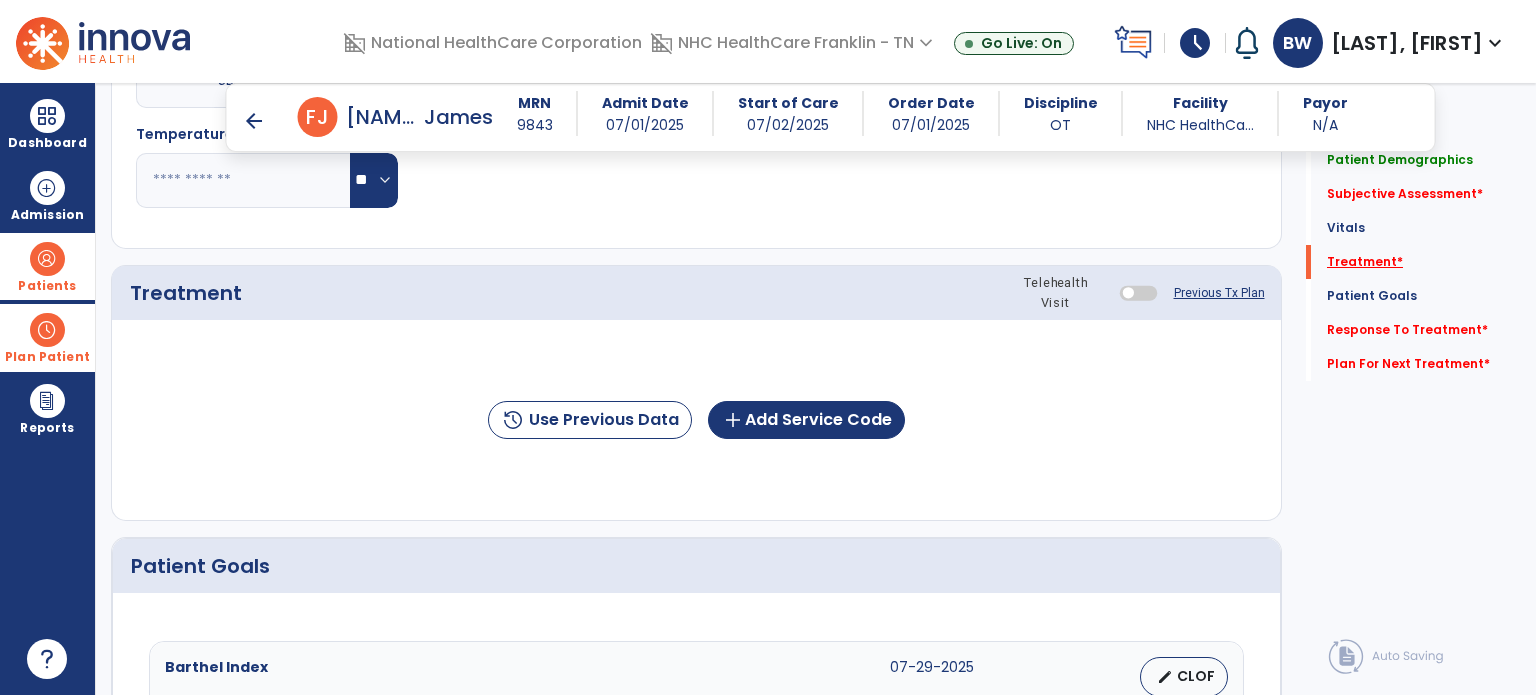 scroll, scrollTop: 1096, scrollLeft: 0, axis: vertical 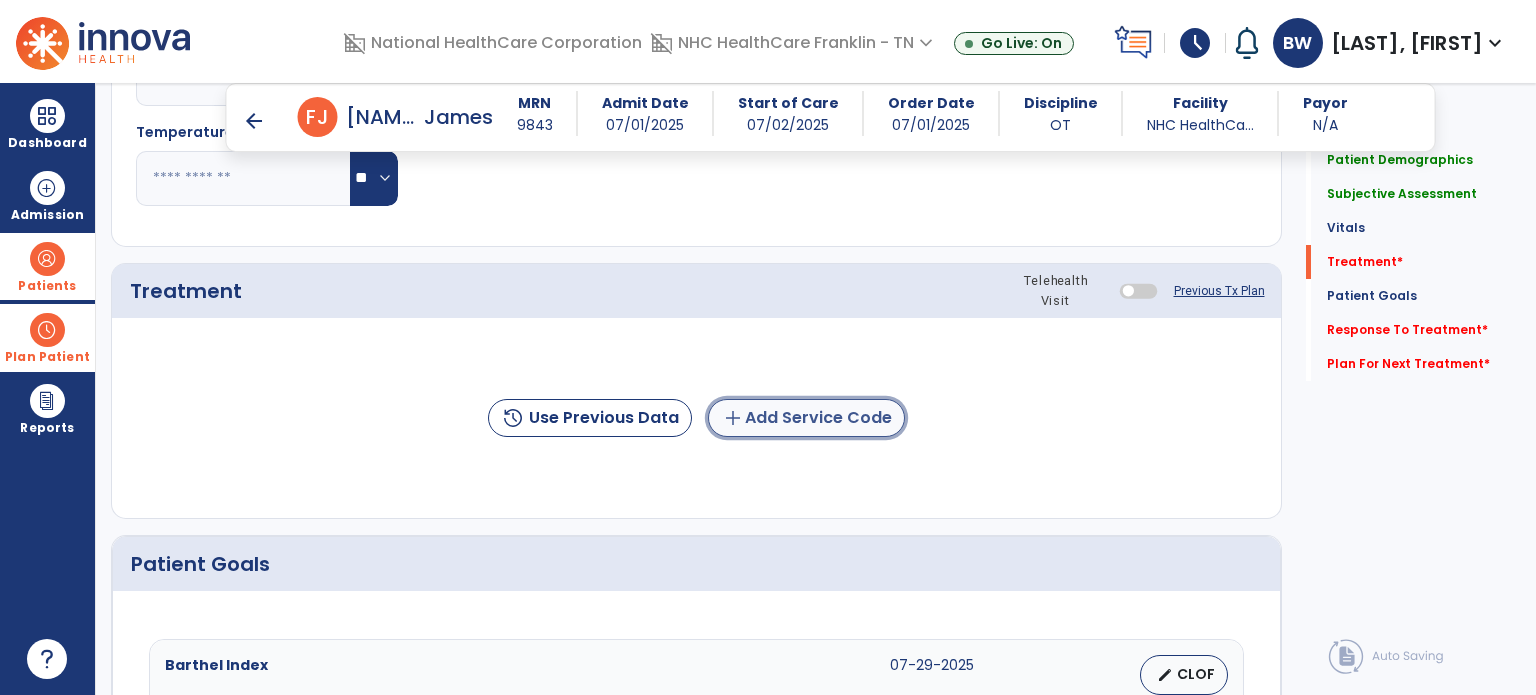 click on "add  Add Service Code" 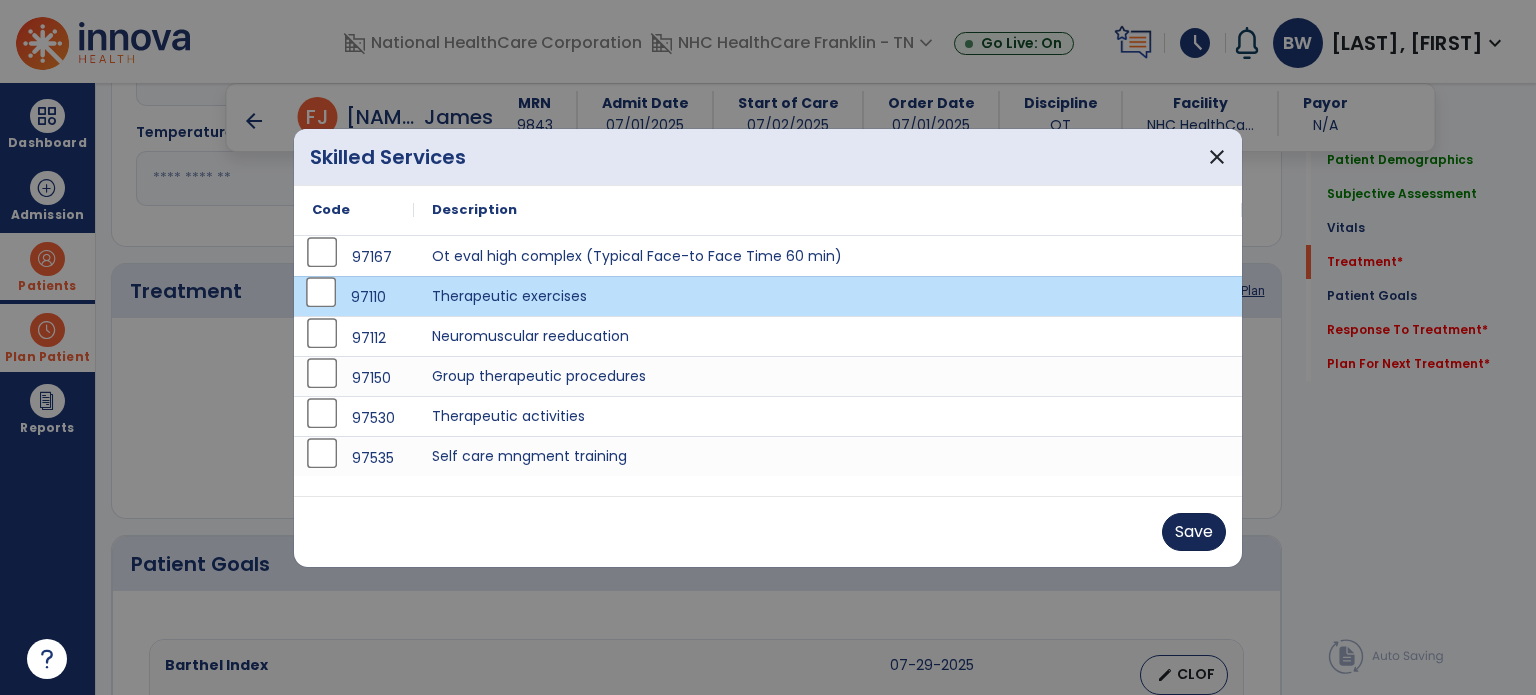 click on "Save" at bounding box center (1194, 532) 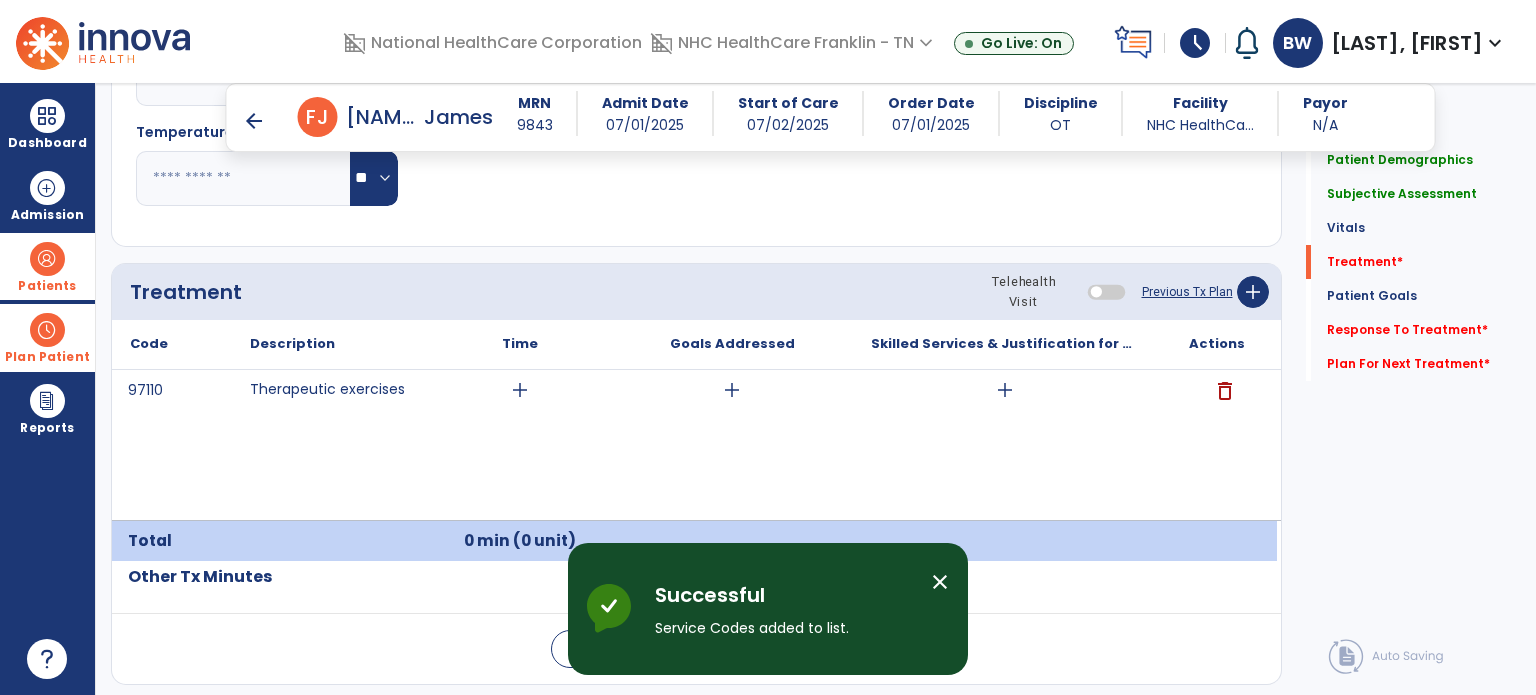 click on "add" at bounding box center (520, 390) 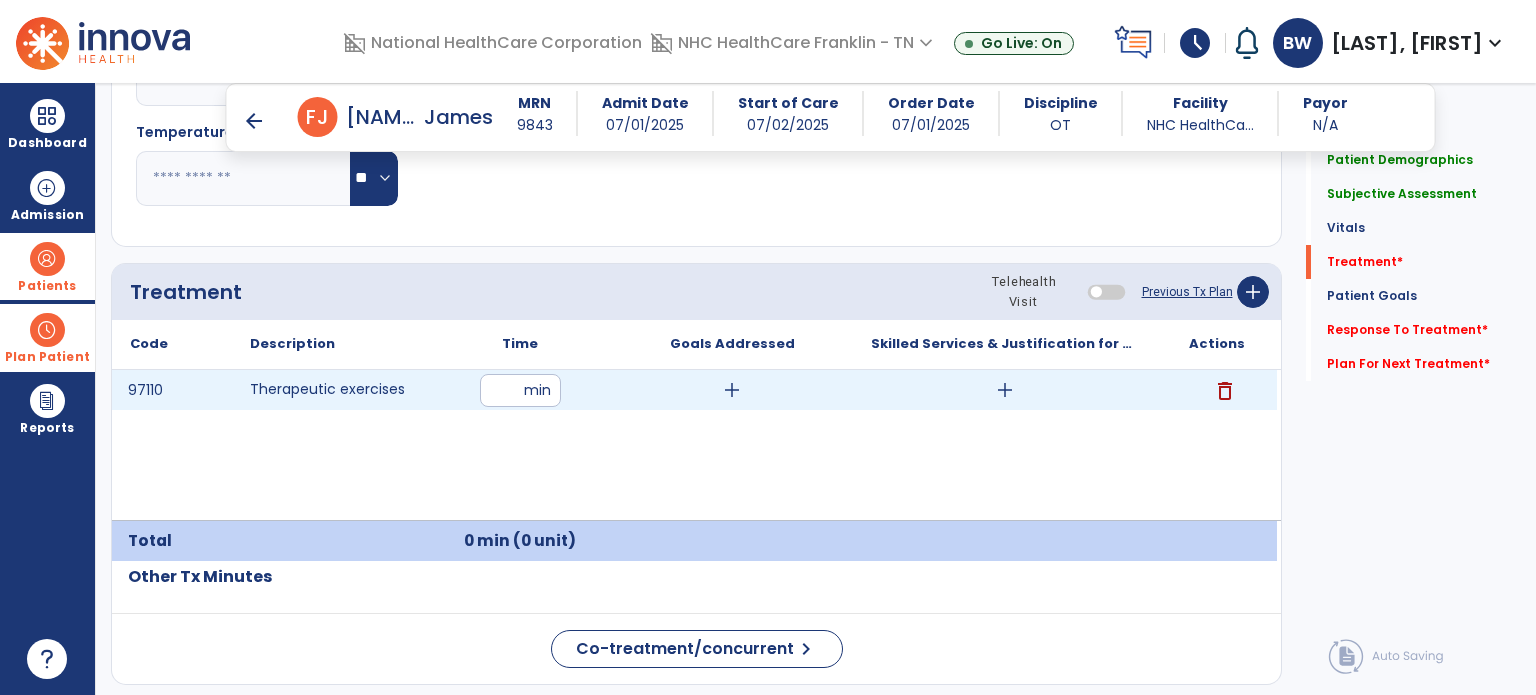 type on "**" 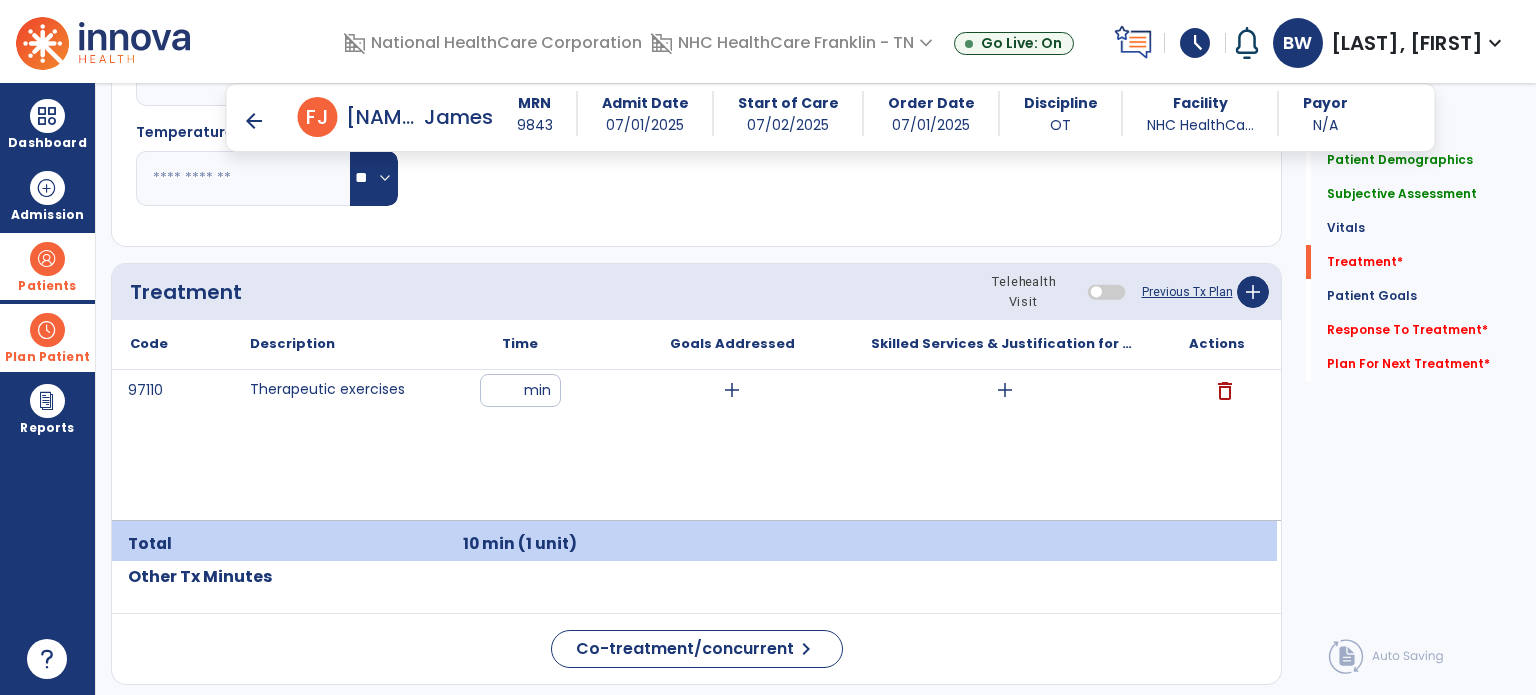 click on "add" at bounding box center [1004, 390] 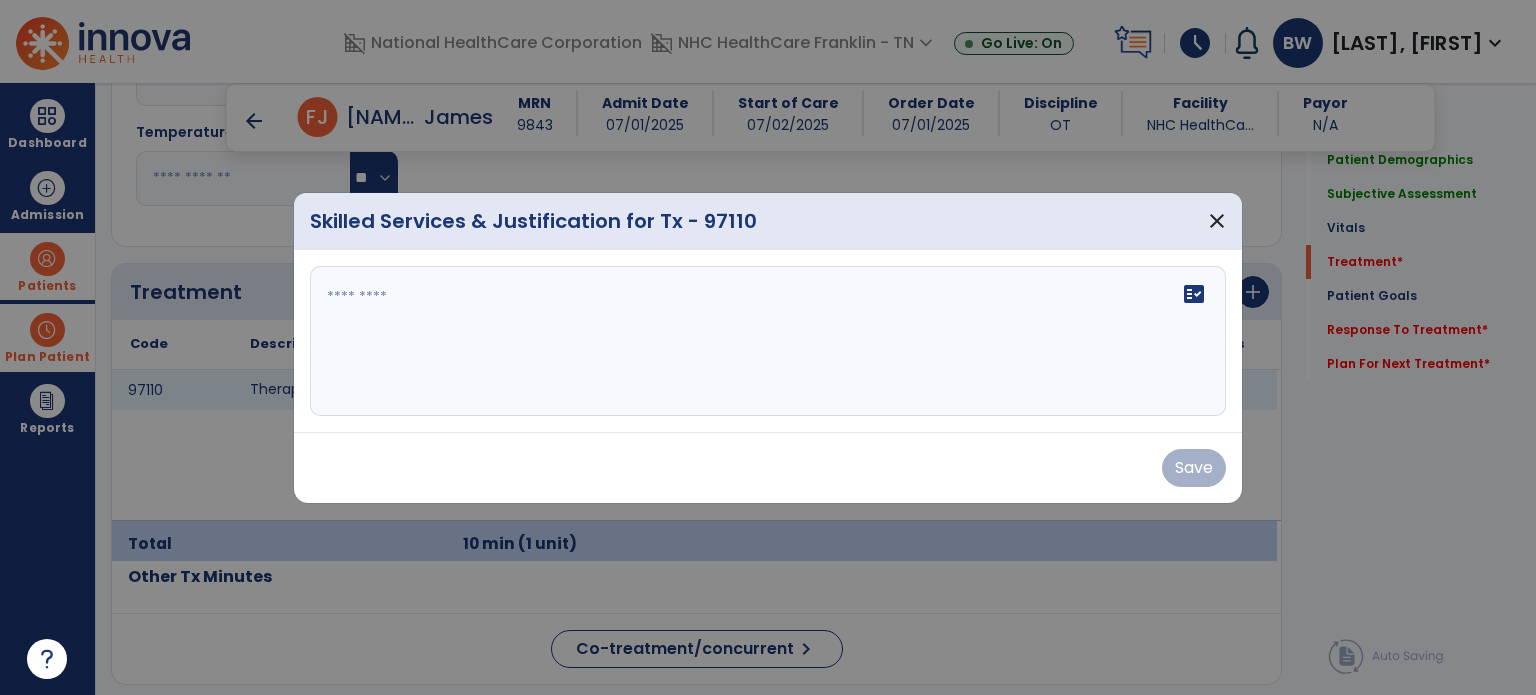 click at bounding box center (768, 341) 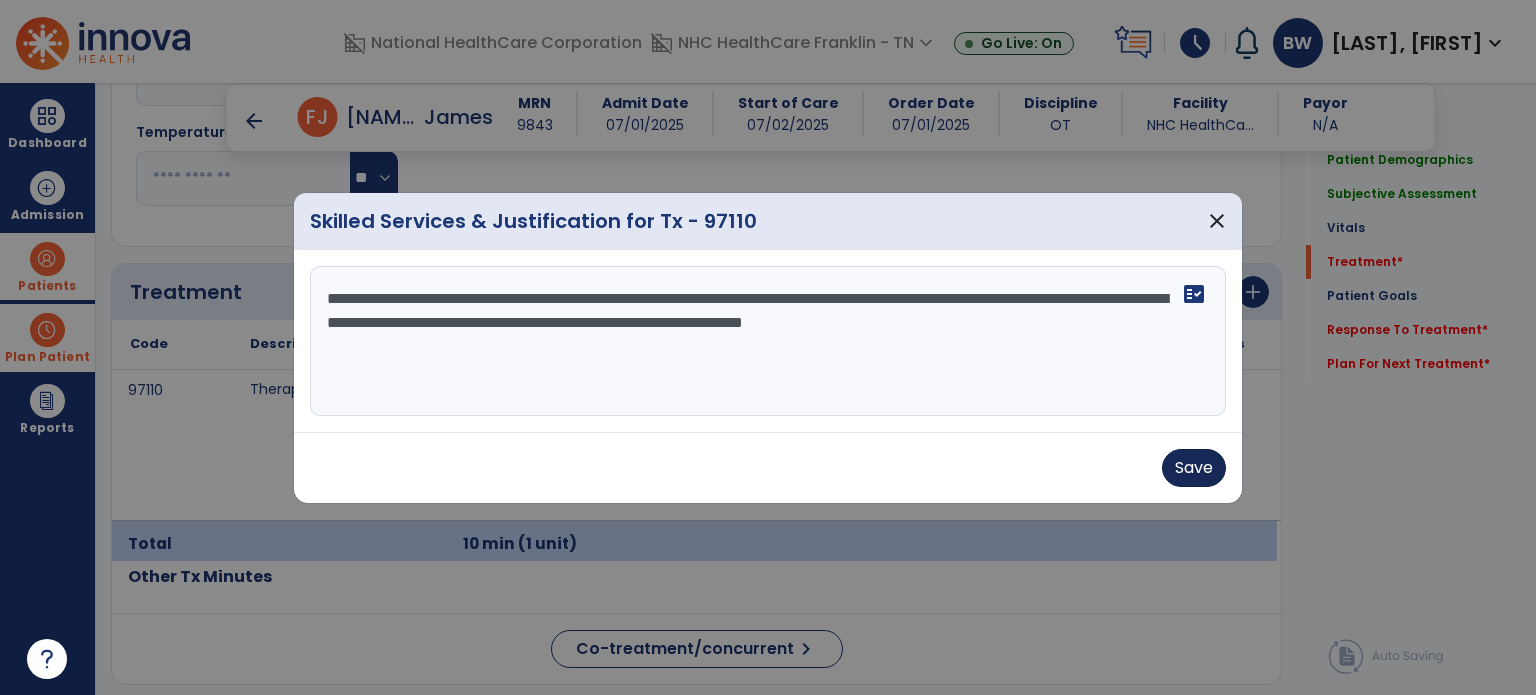 type on "**********" 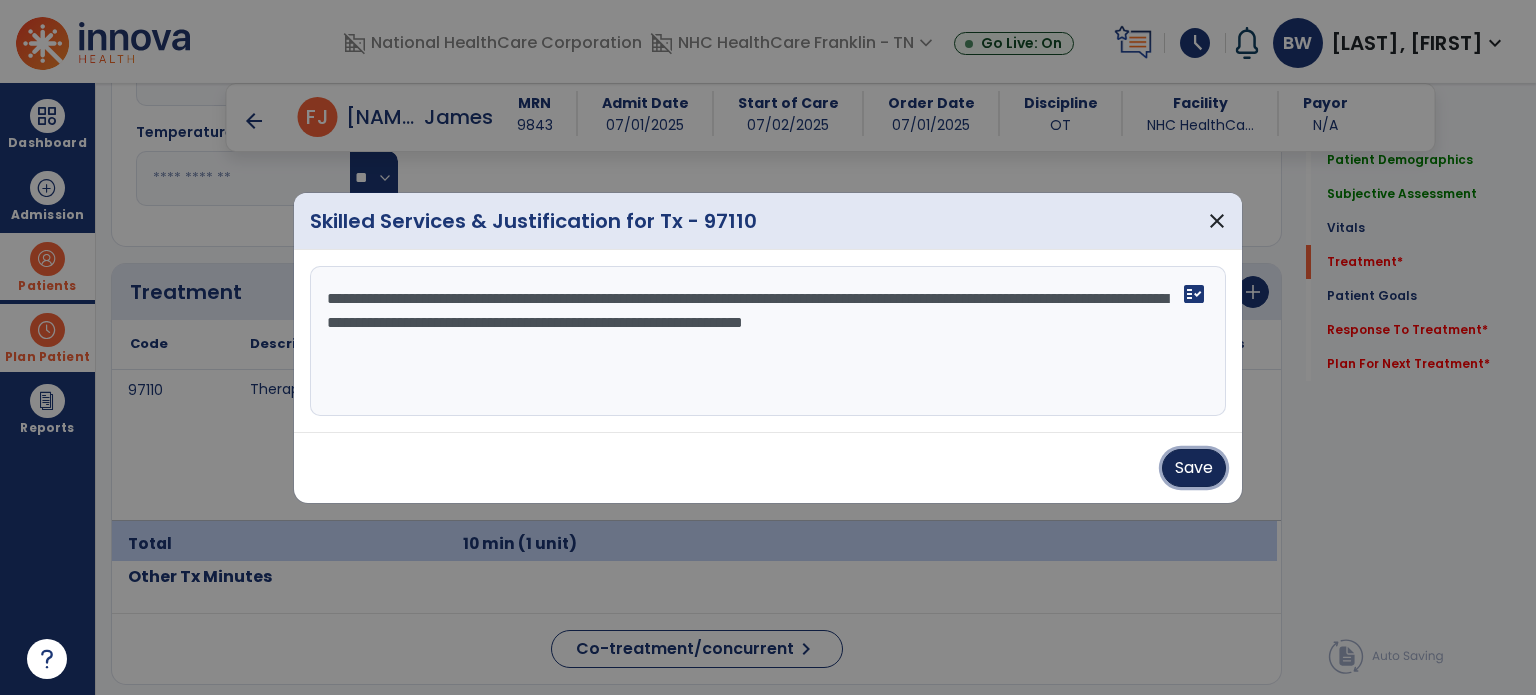 click on "Save" at bounding box center (1194, 468) 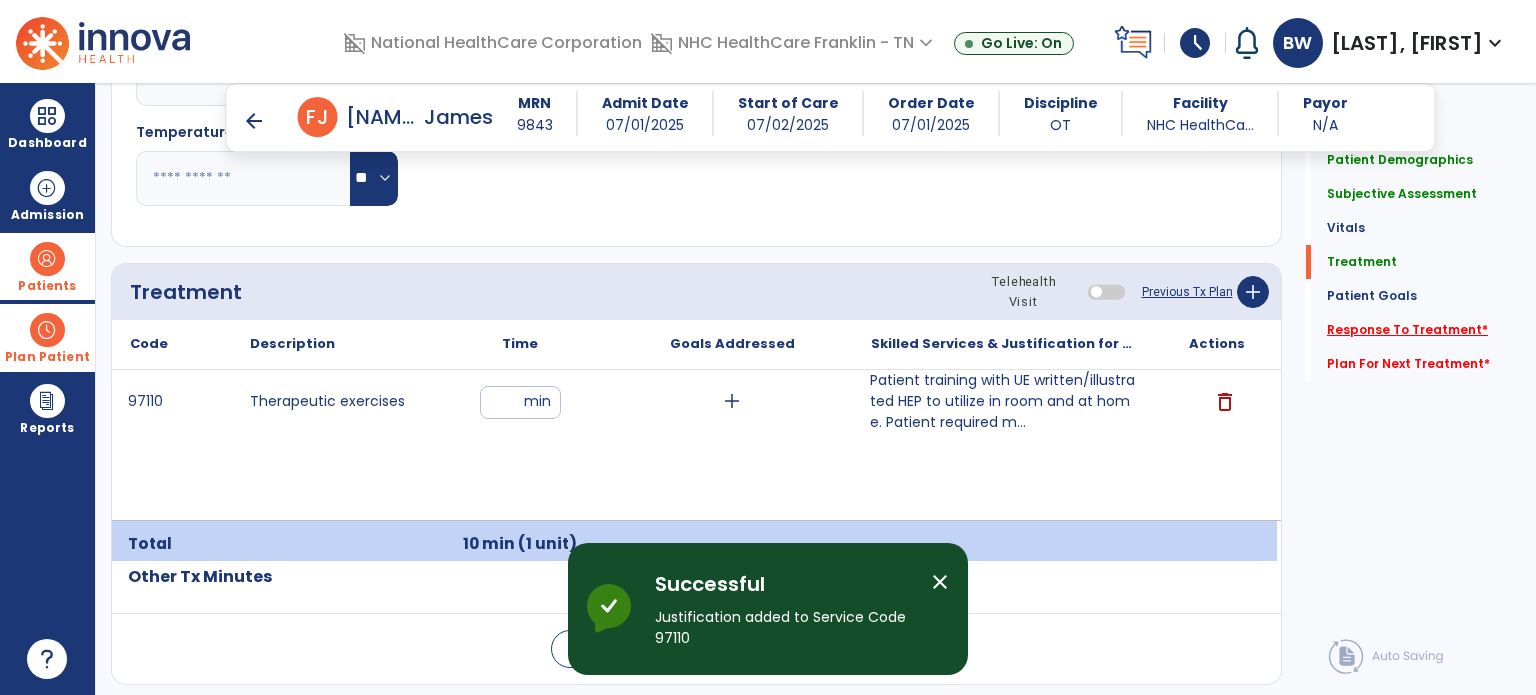 click on "Response To Treatment   *" 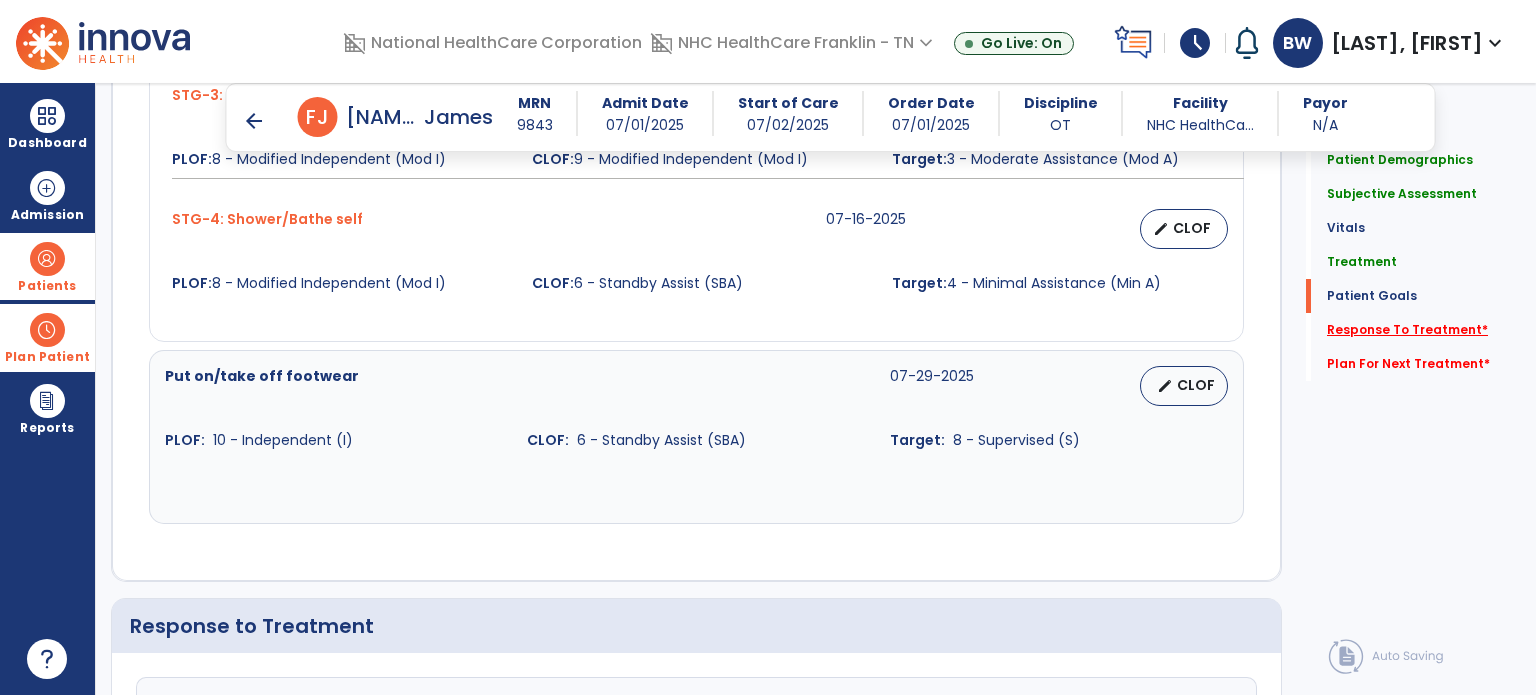 scroll, scrollTop: 2526, scrollLeft: 0, axis: vertical 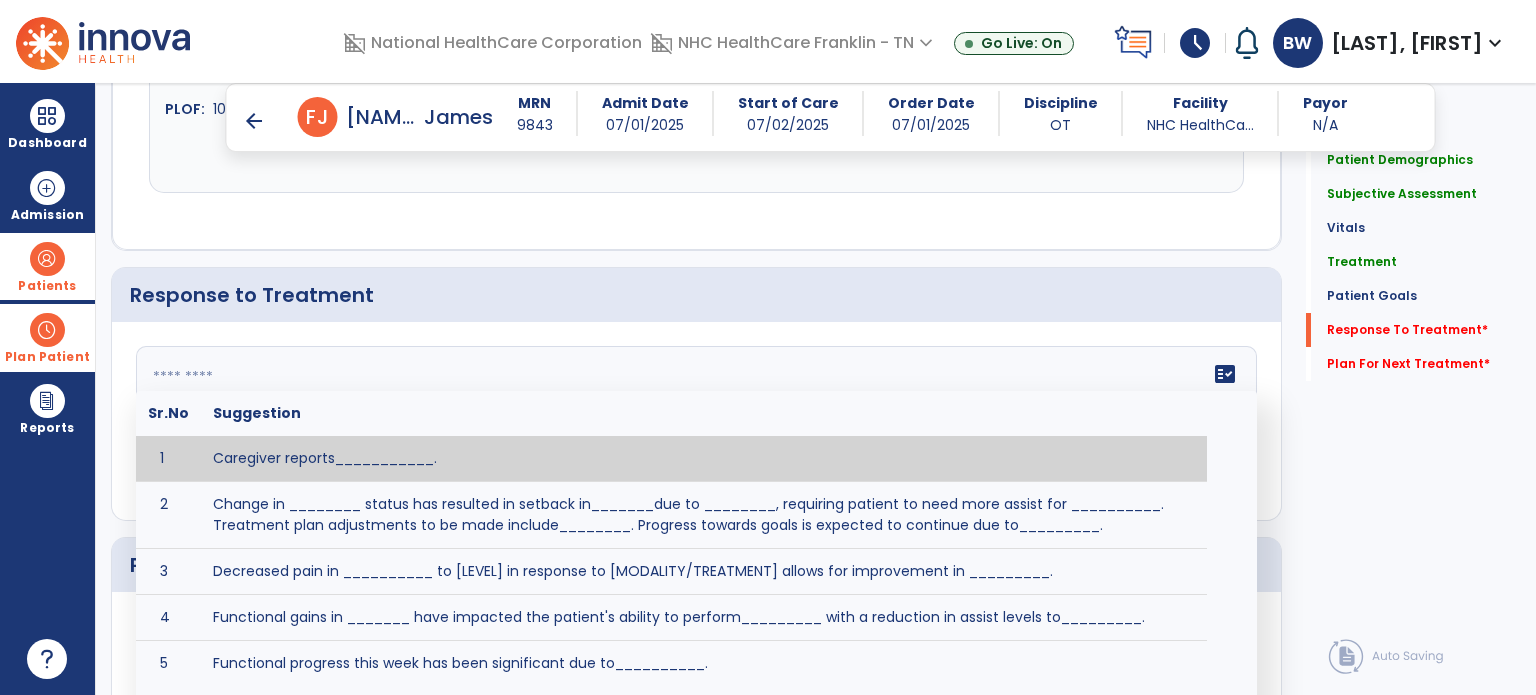 click 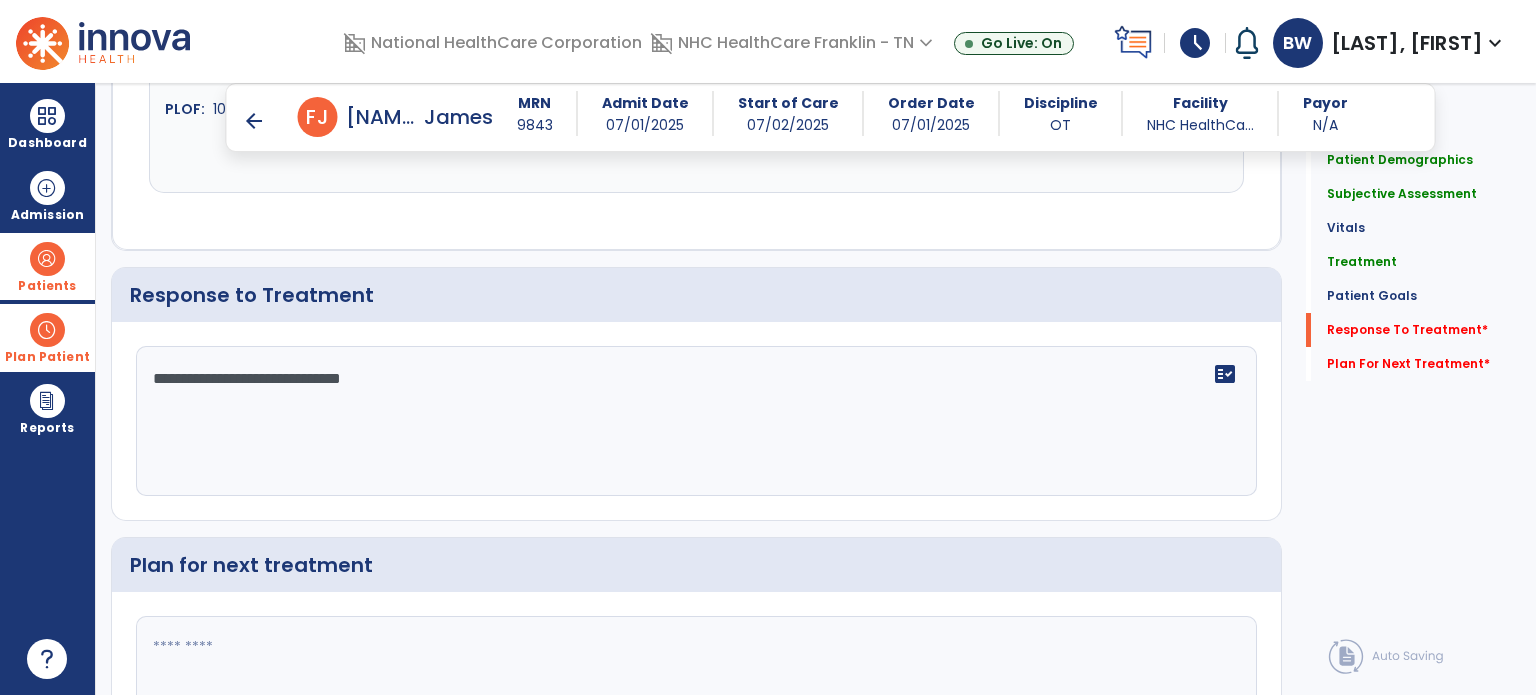 type on "**********" 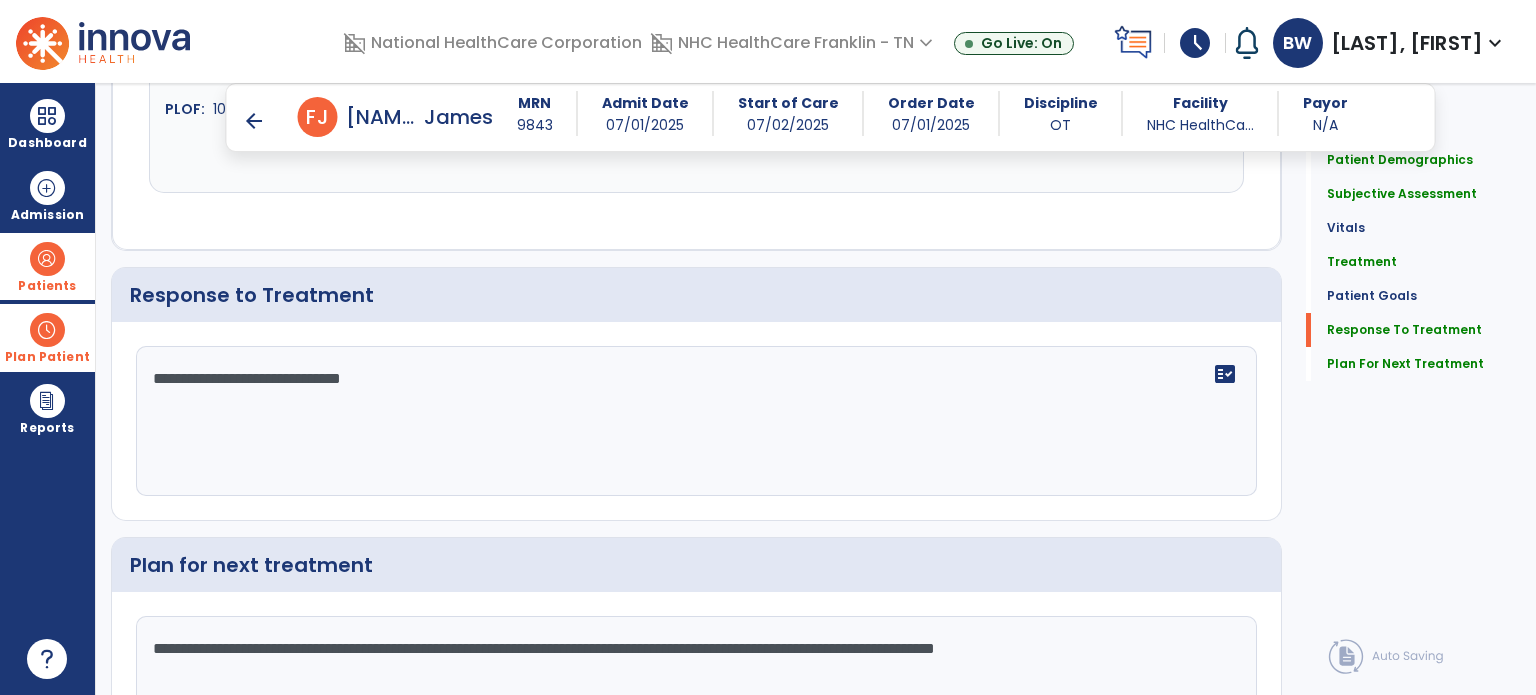 type on "**********" 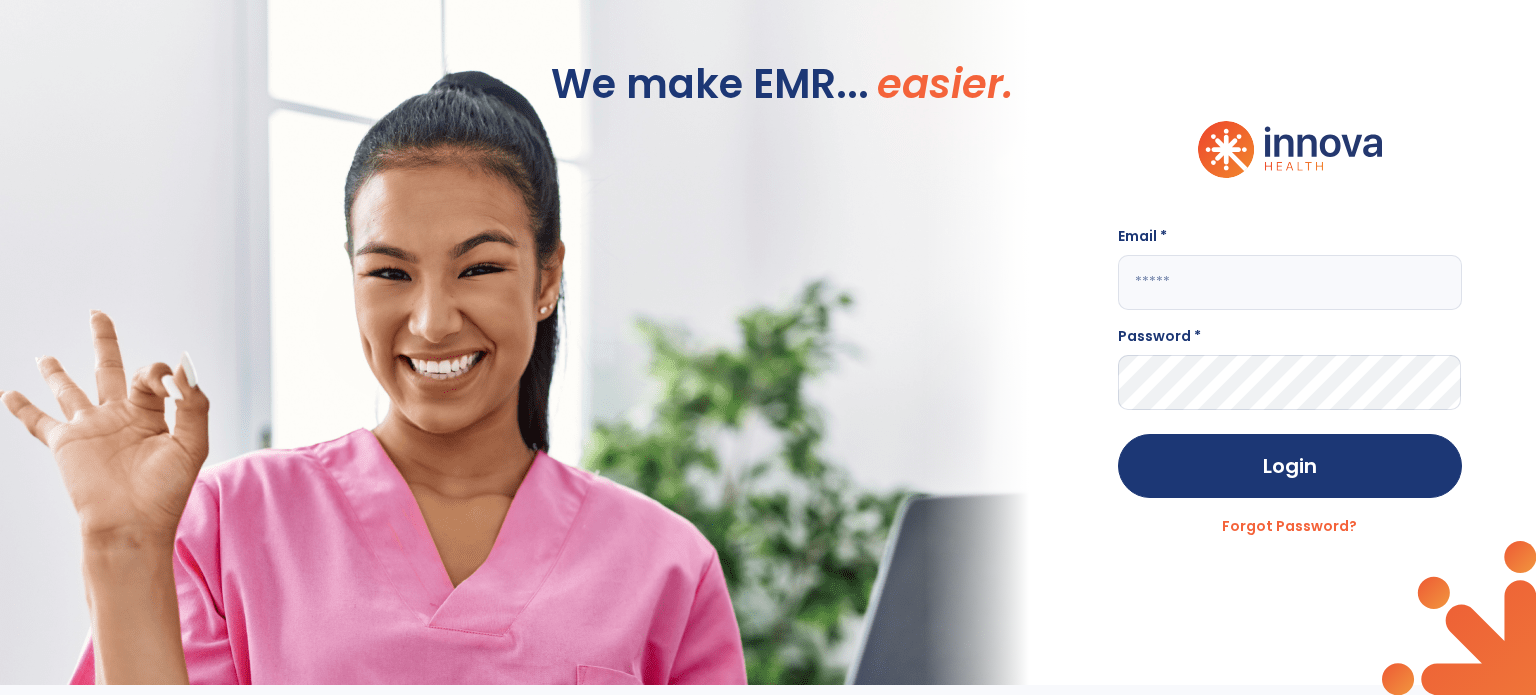type on "**********" 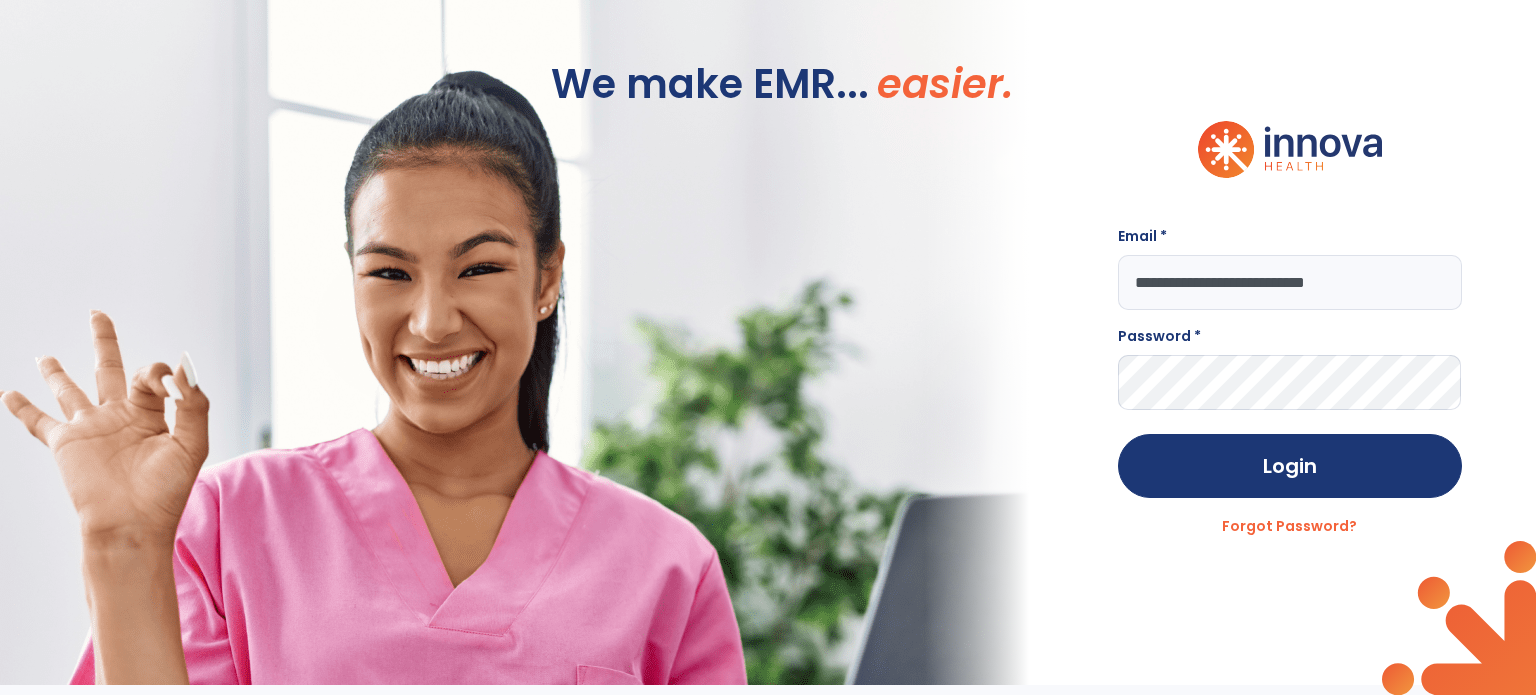 scroll, scrollTop: 0, scrollLeft: 0, axis: both 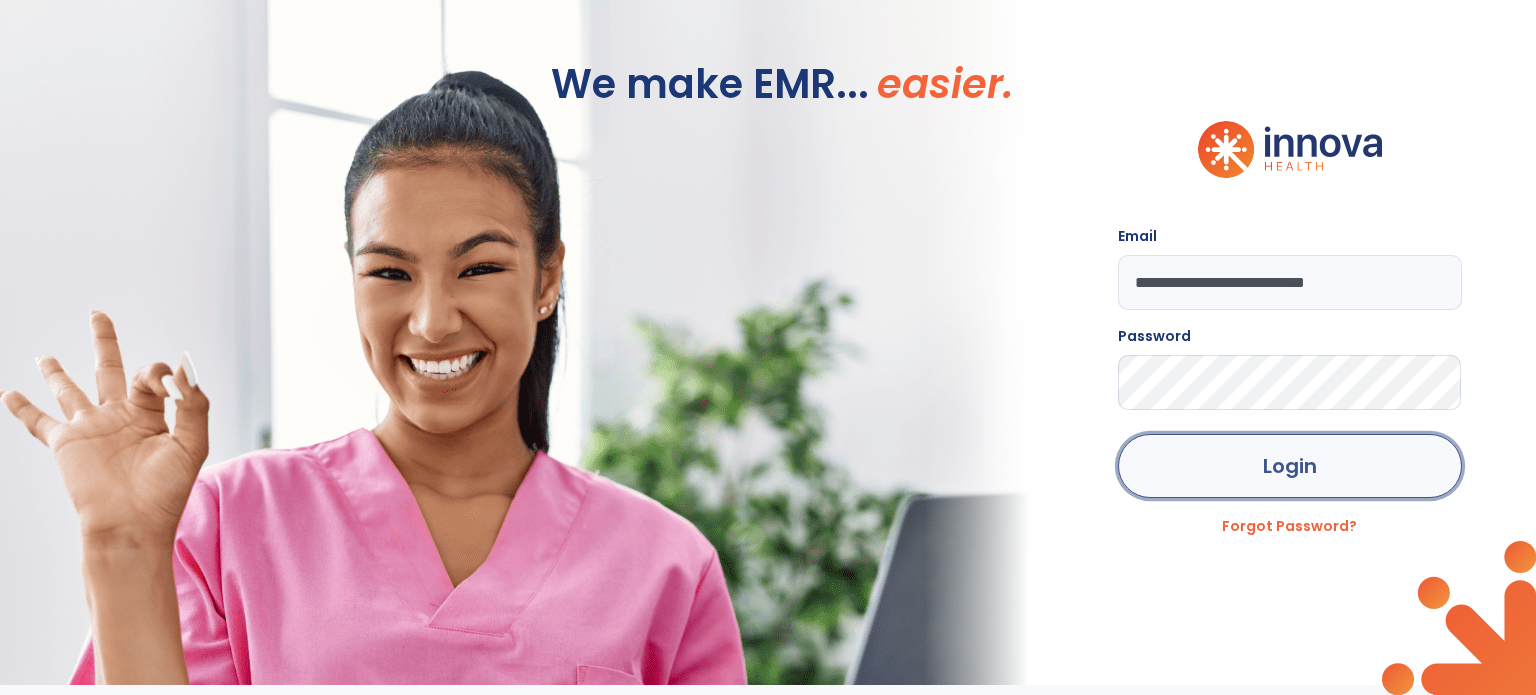 click on "Login" 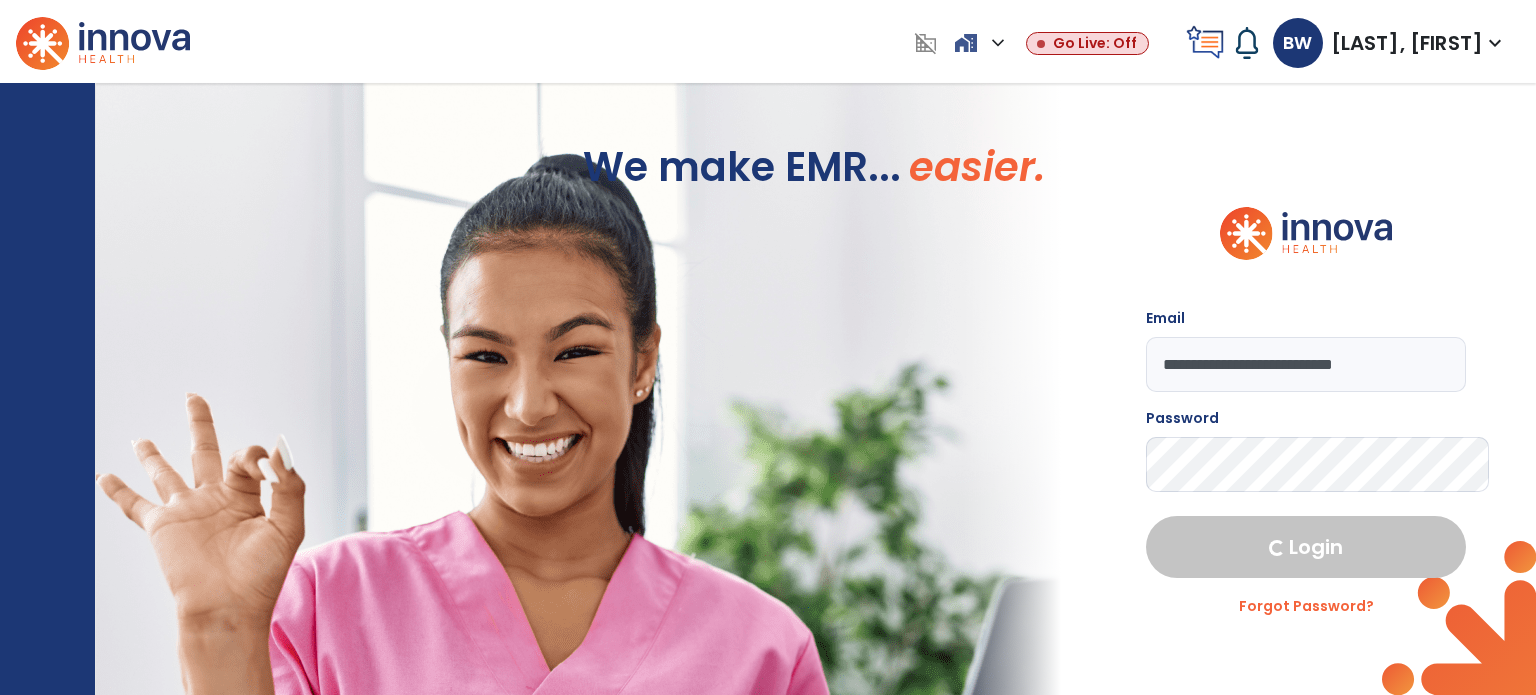 select on "****" 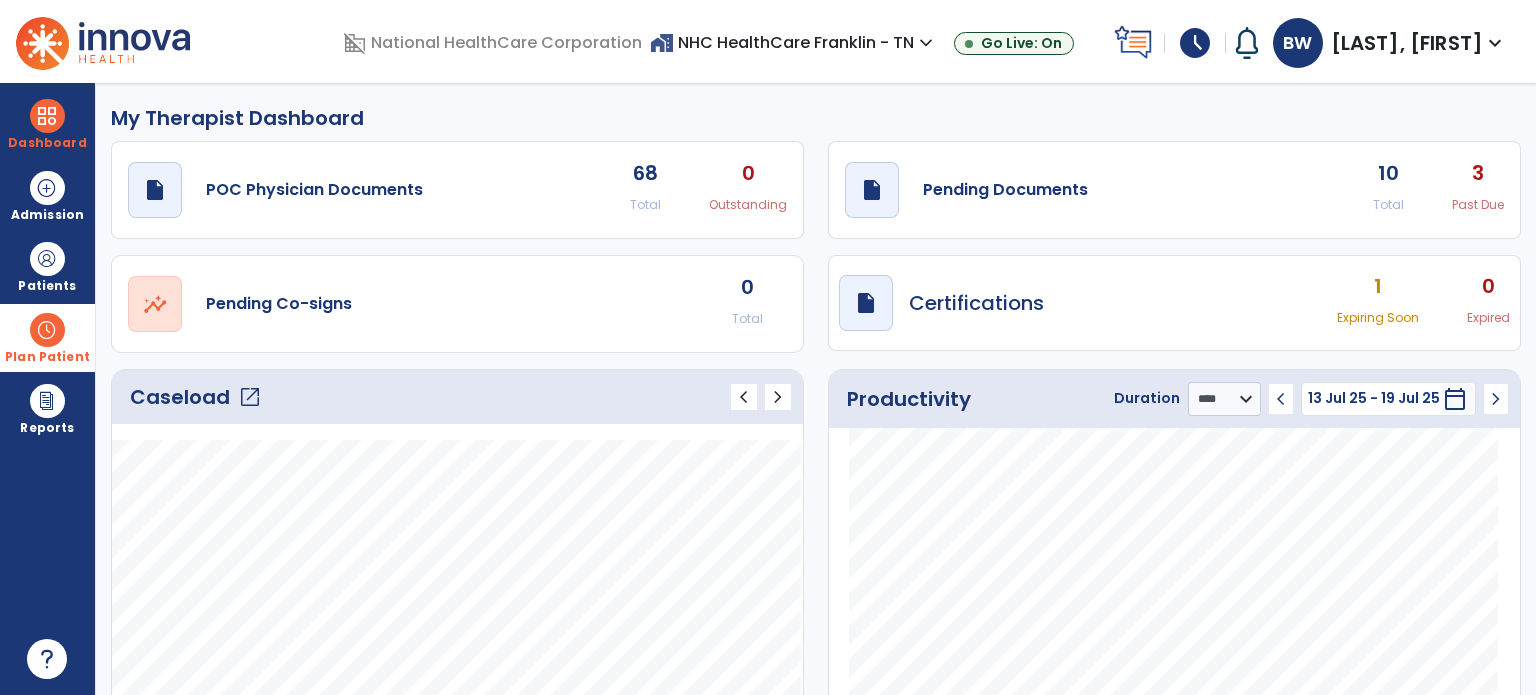 click at bounding box center [47, 330] 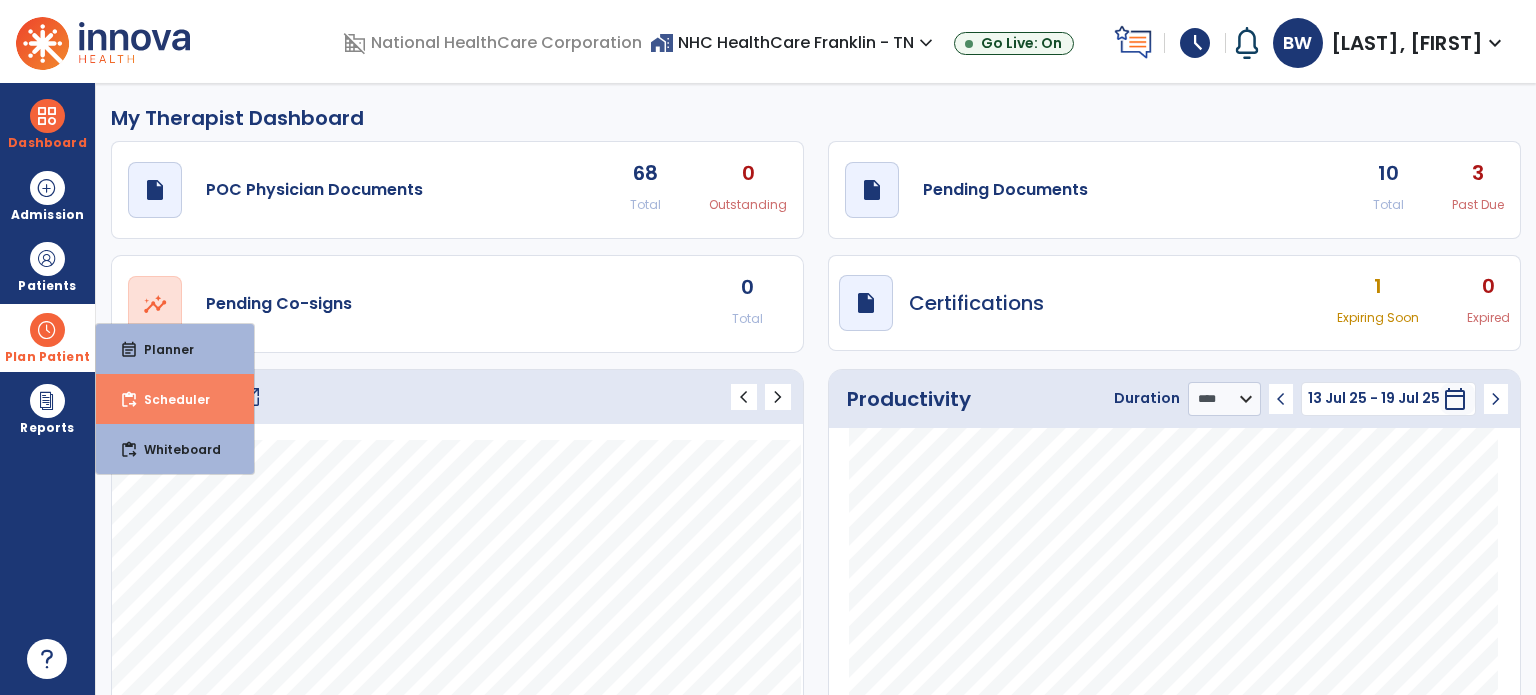click on "Scheduler" at bounding box center (169, 399) 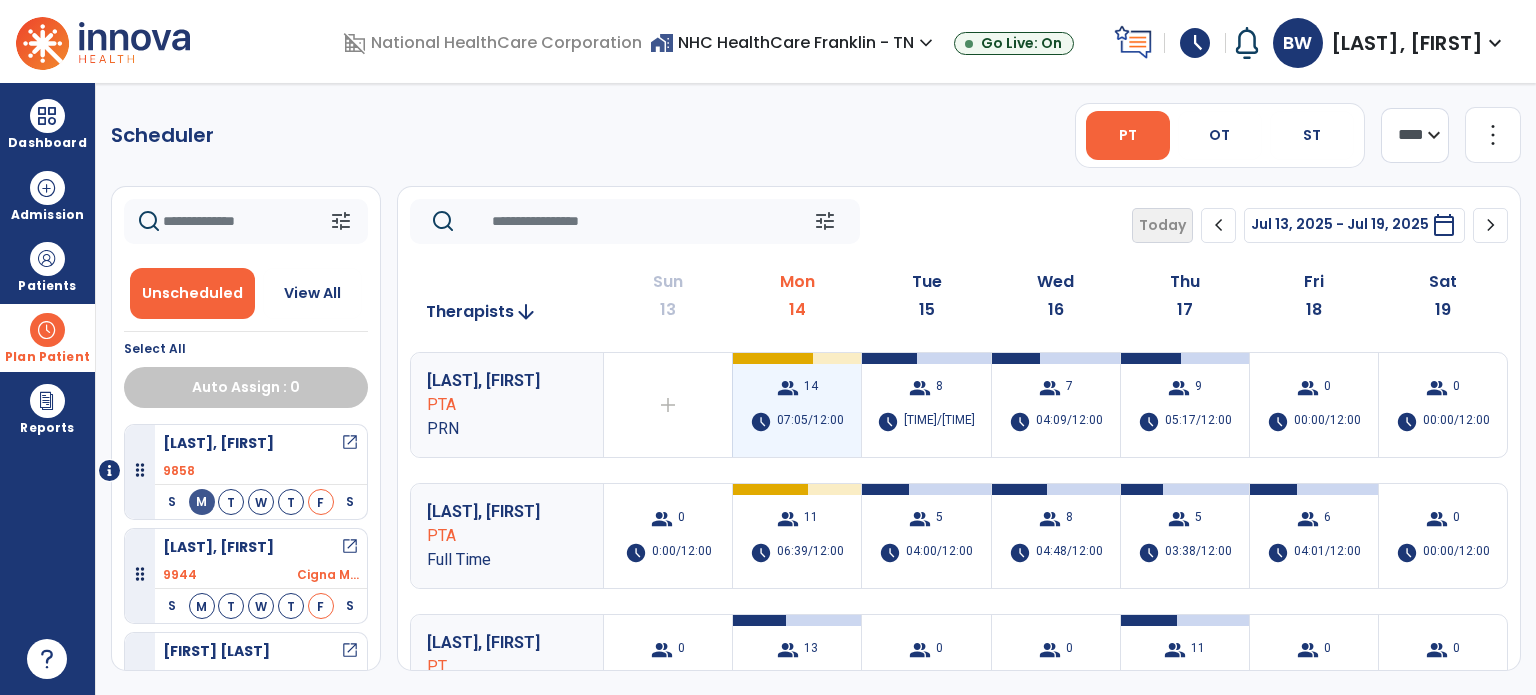 click on "group" at bounding box center (788, 388) 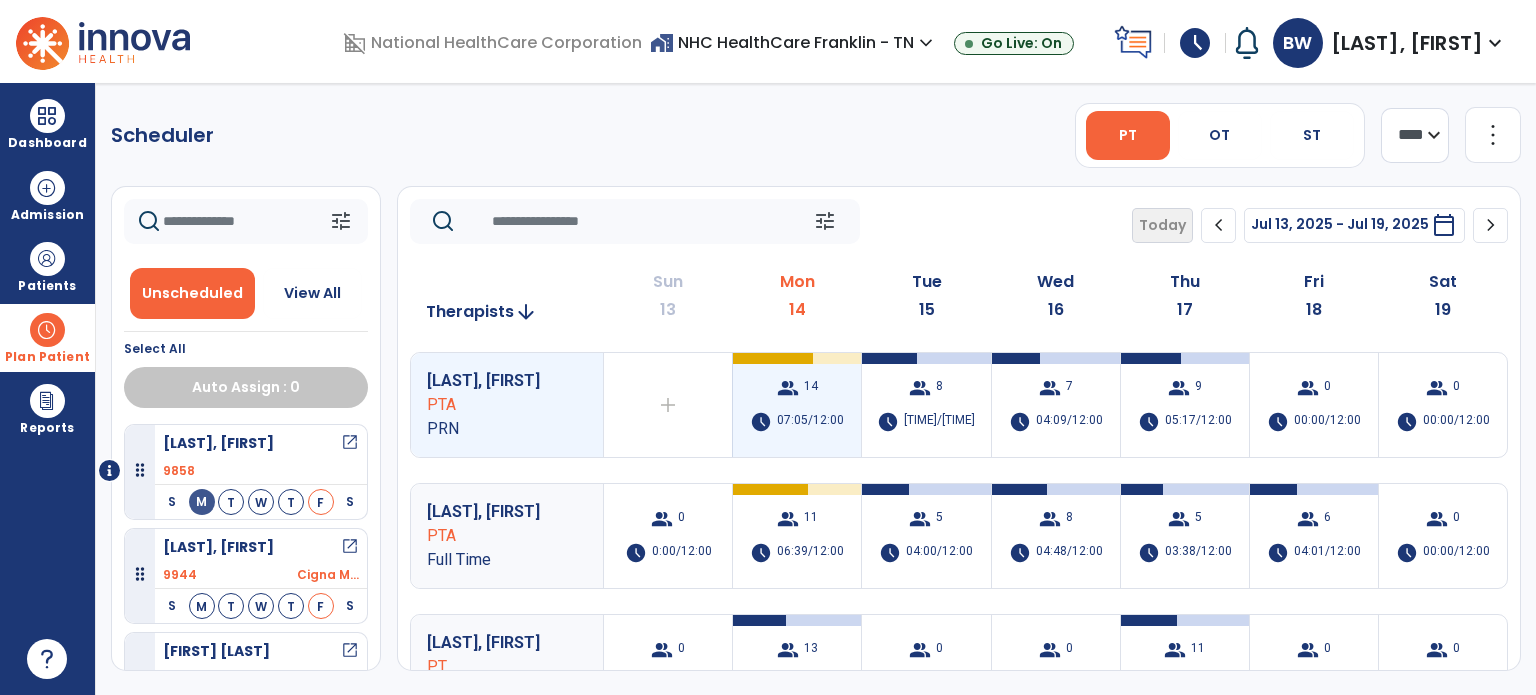 click on "group" at bounding box center [788, 388] 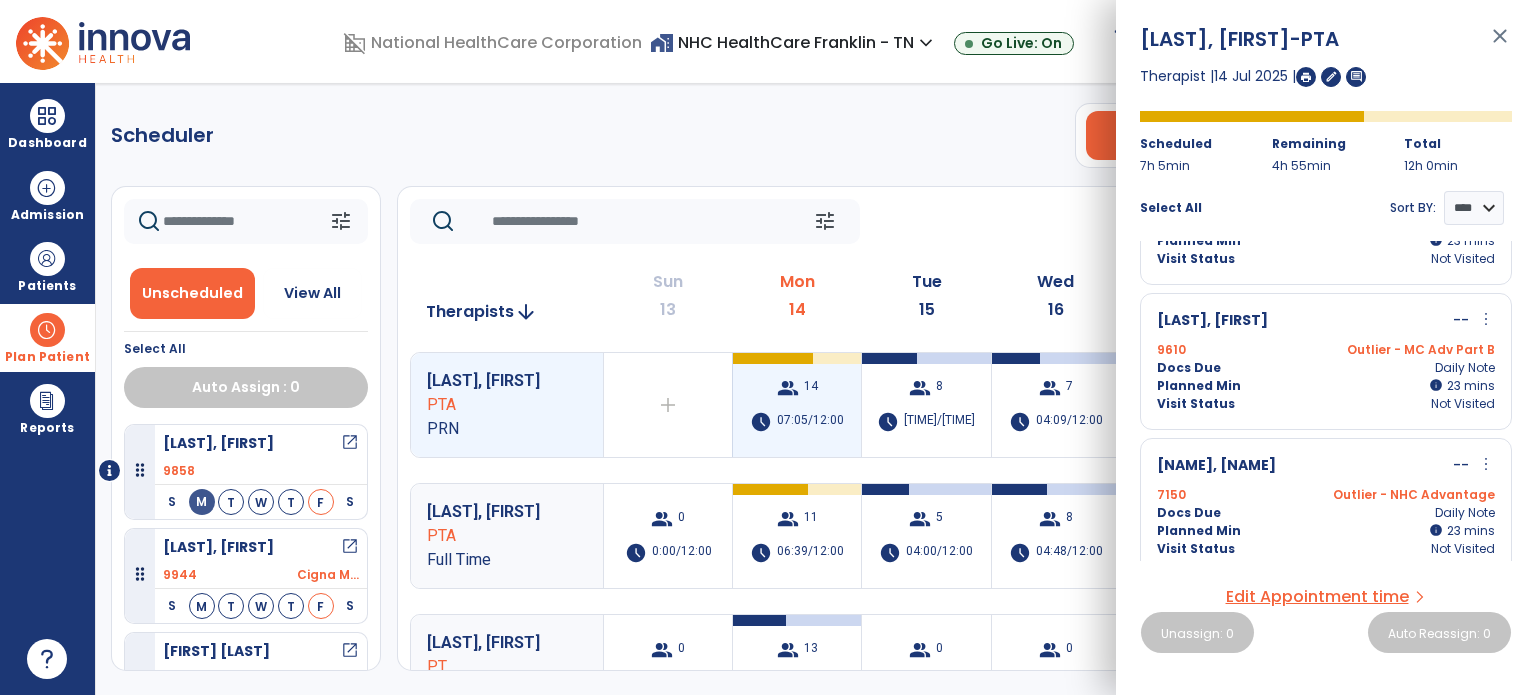 scroll, scrollTop: 1701, scrollLeft: 0, axis: vertical 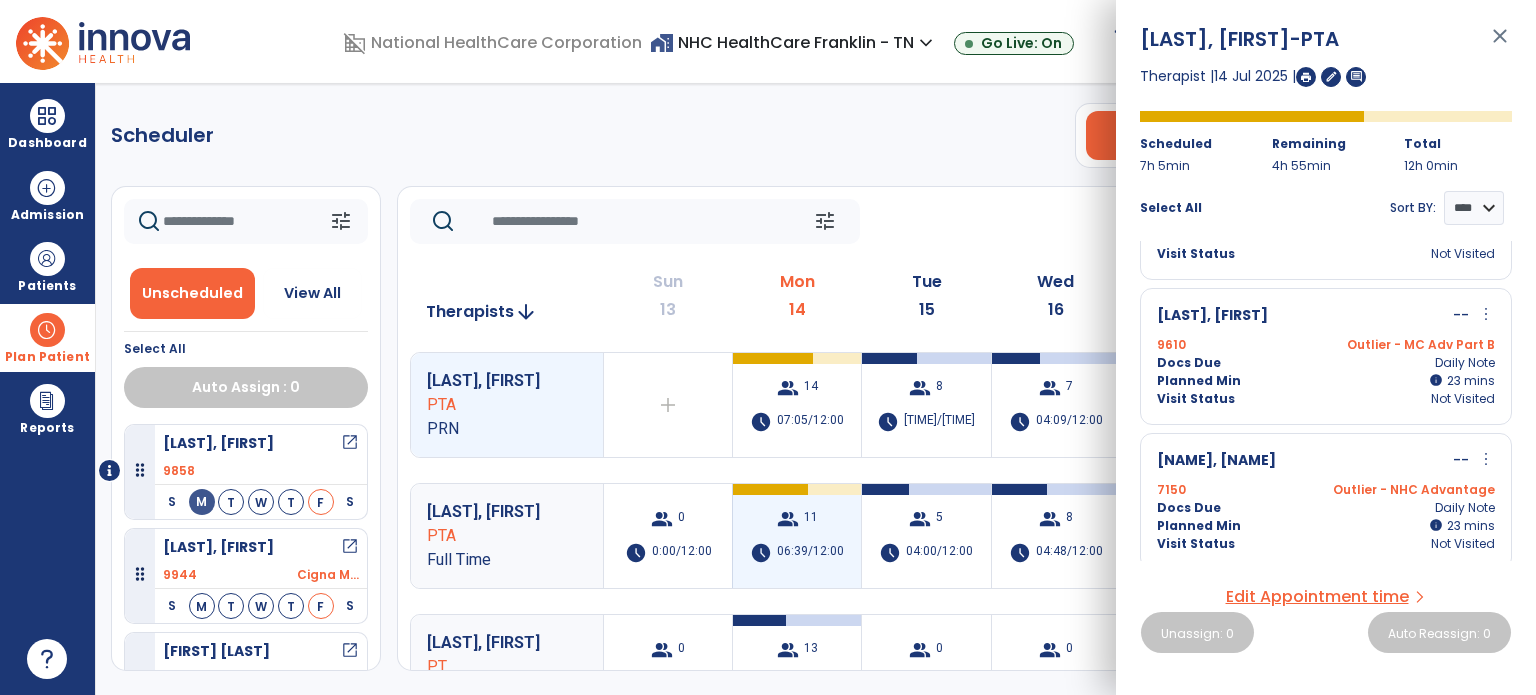 click on "11" at bounding box center (811, 519) 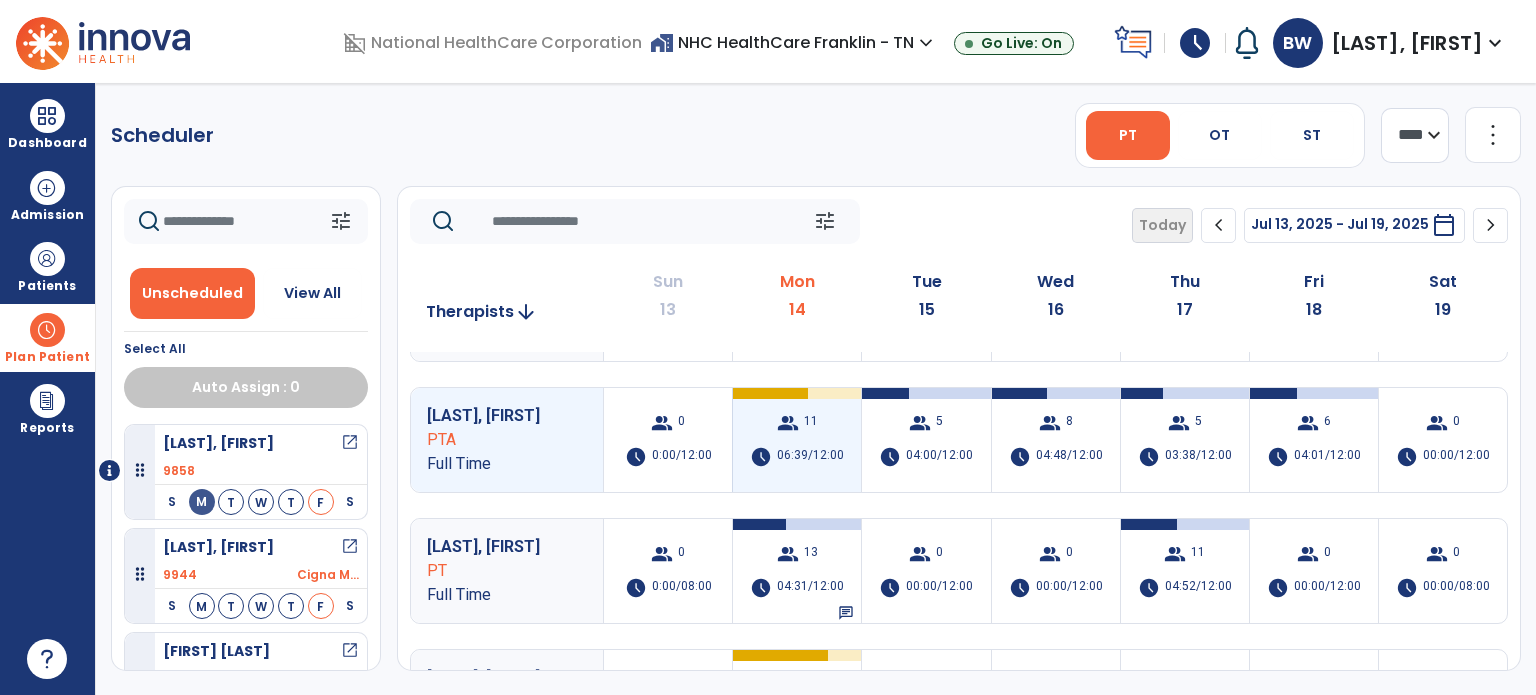 scroll, scrollTop: 129, scrollLeft: 0, axis: vertical 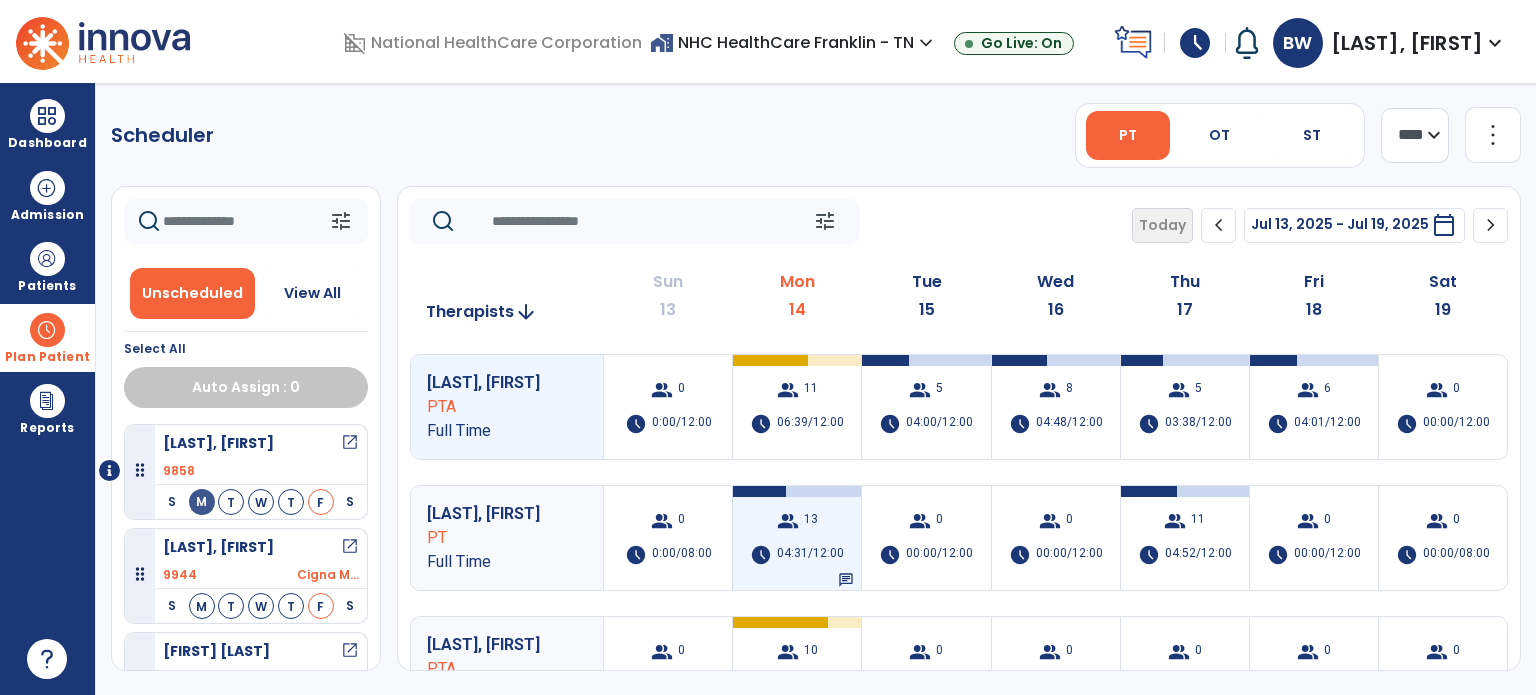 click on "04:31/12:00" at bounding box center (810, 555) 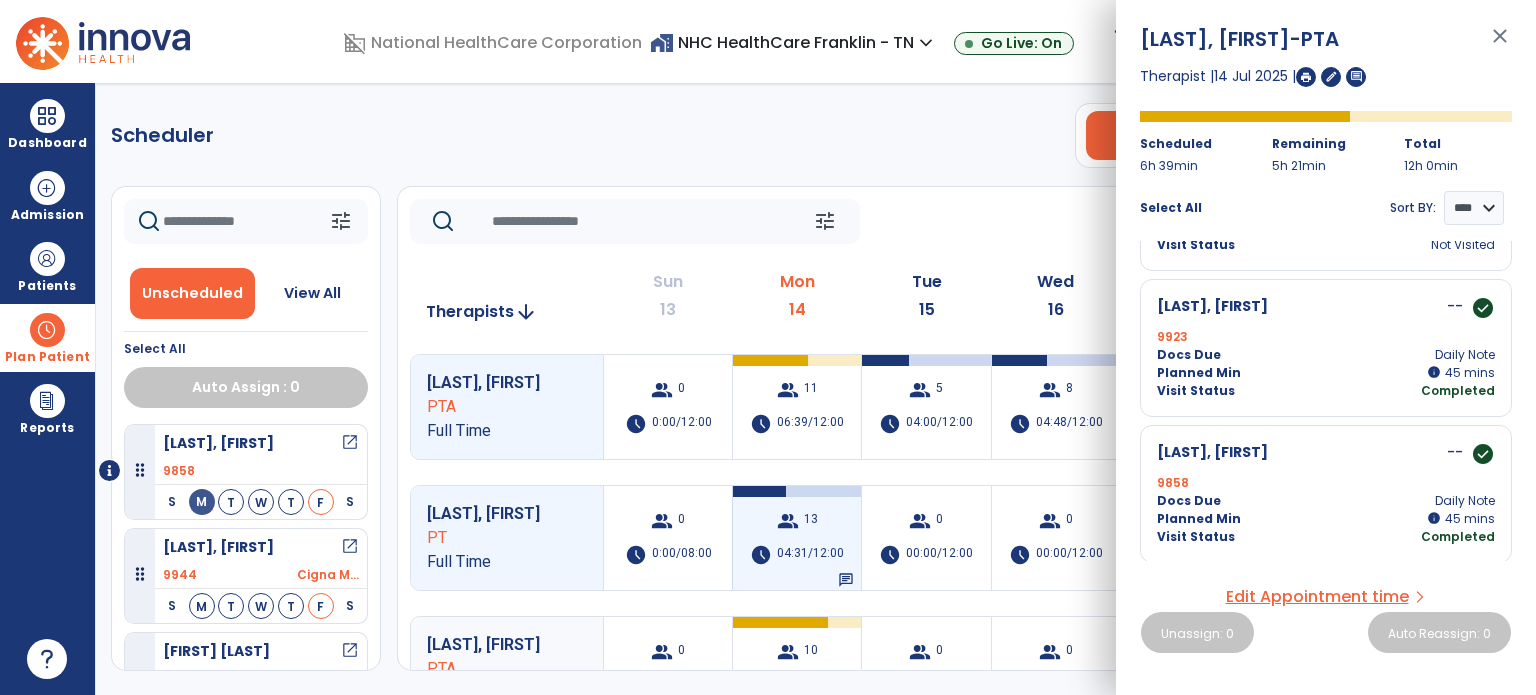 scroll, scrollTop: 267, scrollLeft: 0, axis: vertical 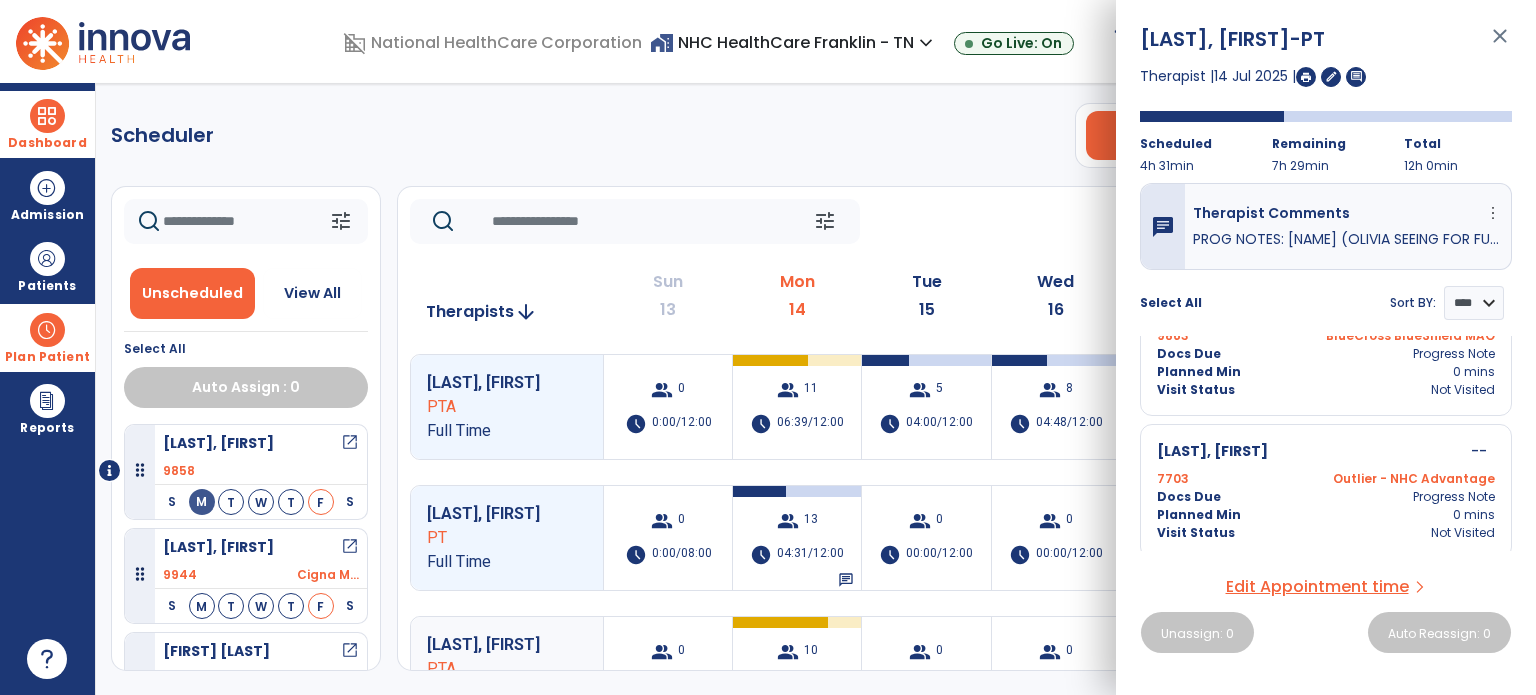 click at bounding box center [47, 116] 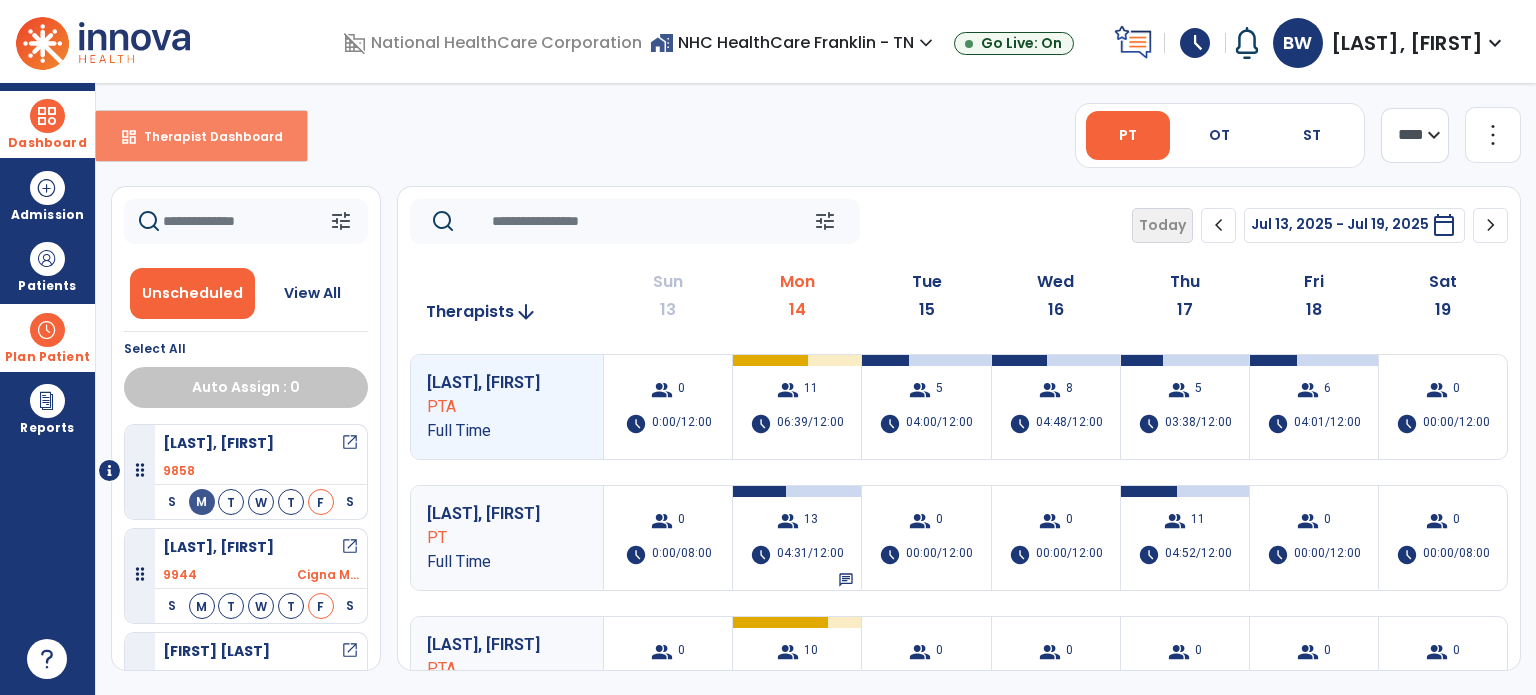 click on "Therapist Dashboard" at bounding box center [205, 136] 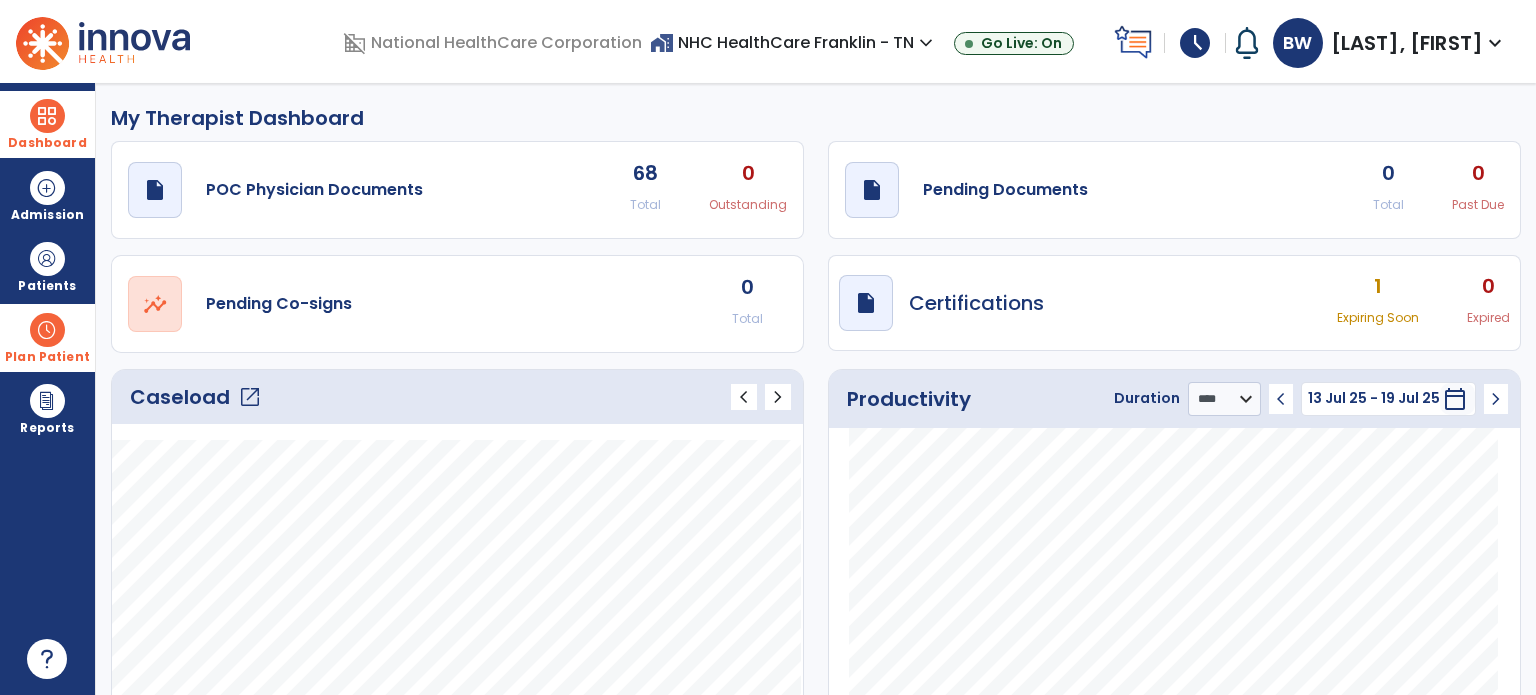 click on "open_in_new" 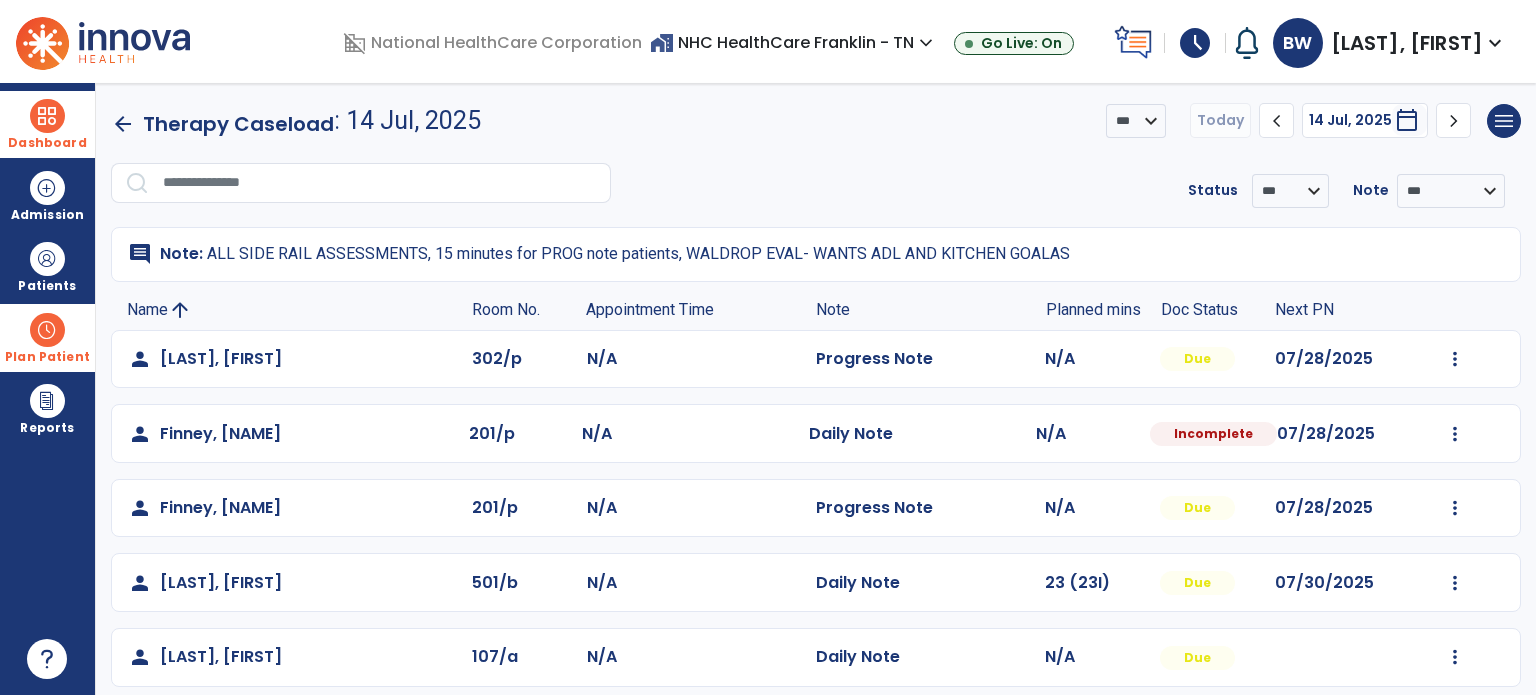 click on "Mark Visit As Complete   Reset Note   Open Document   G + C Mins" 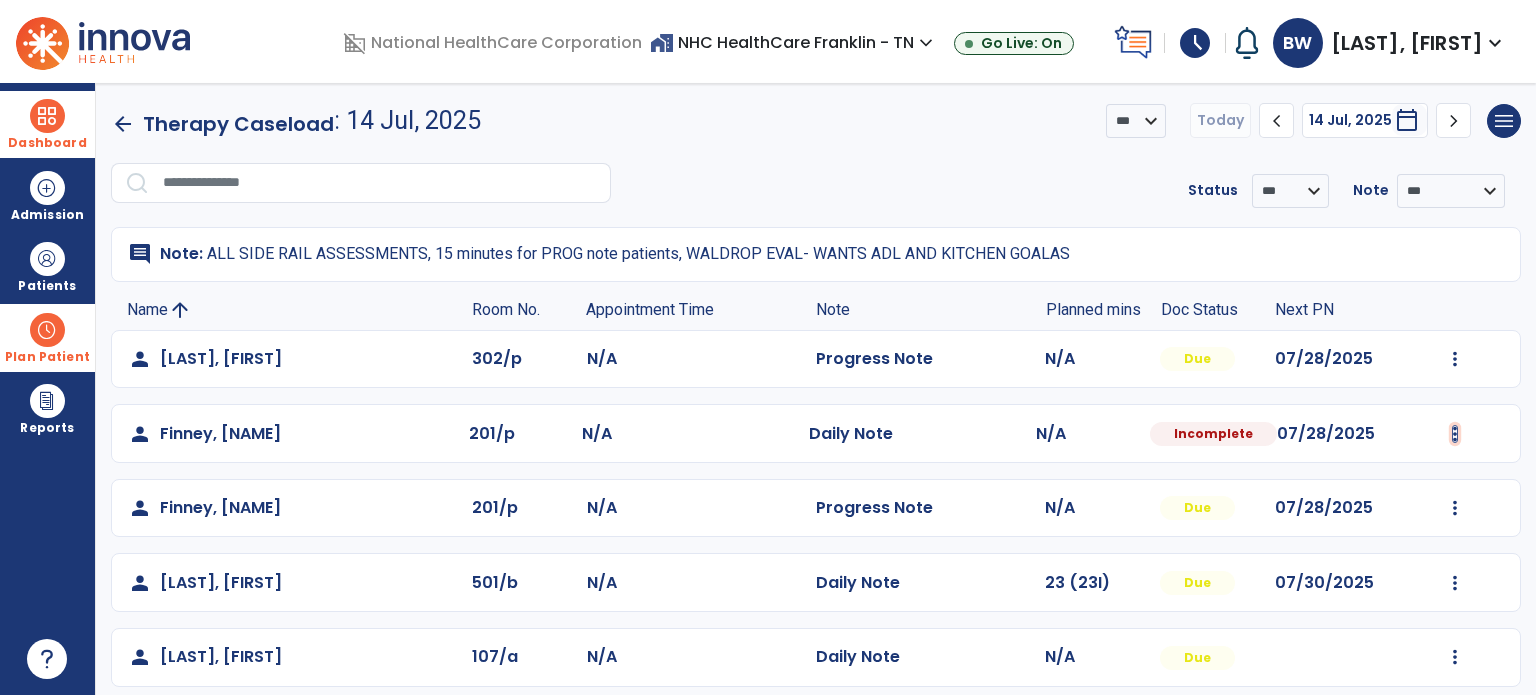 click at bounding box center (1455, 359) 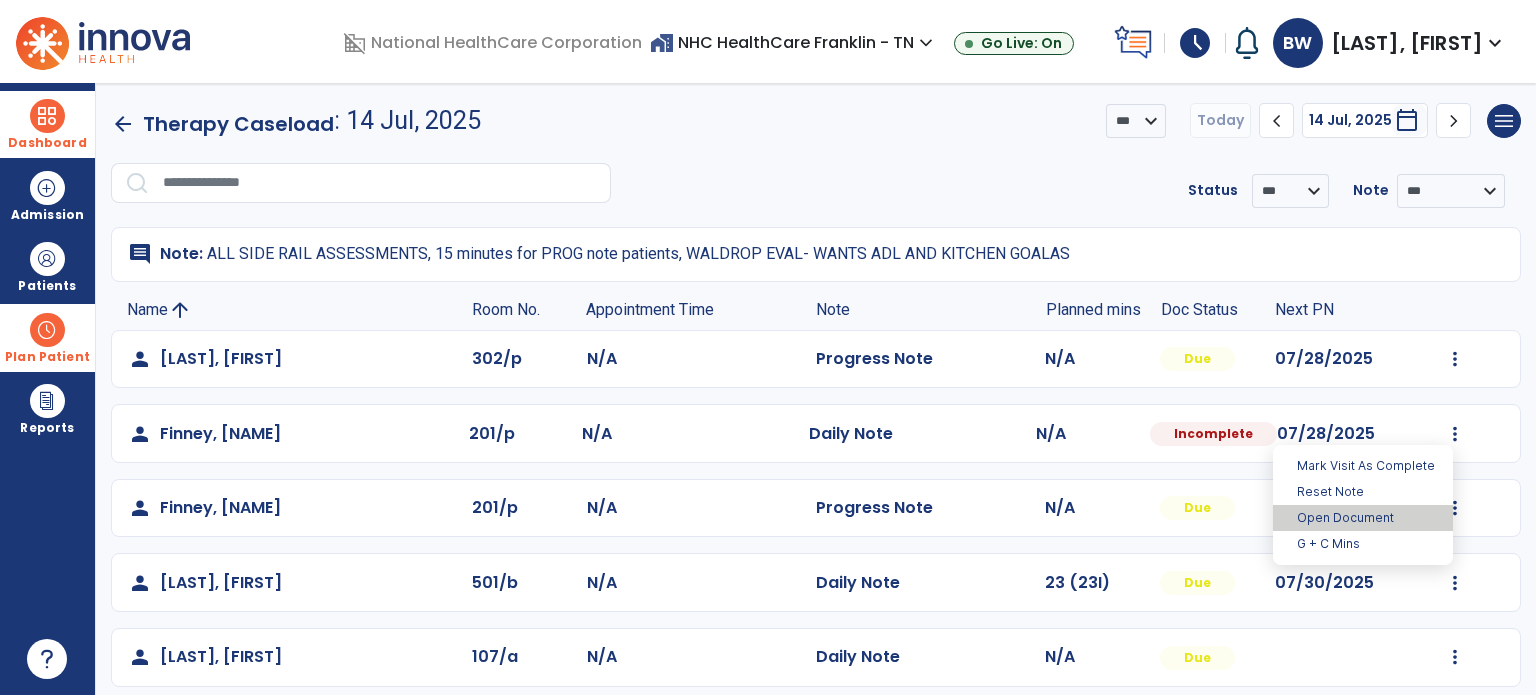click on "Open Document" at bounding box center [1363, 518] 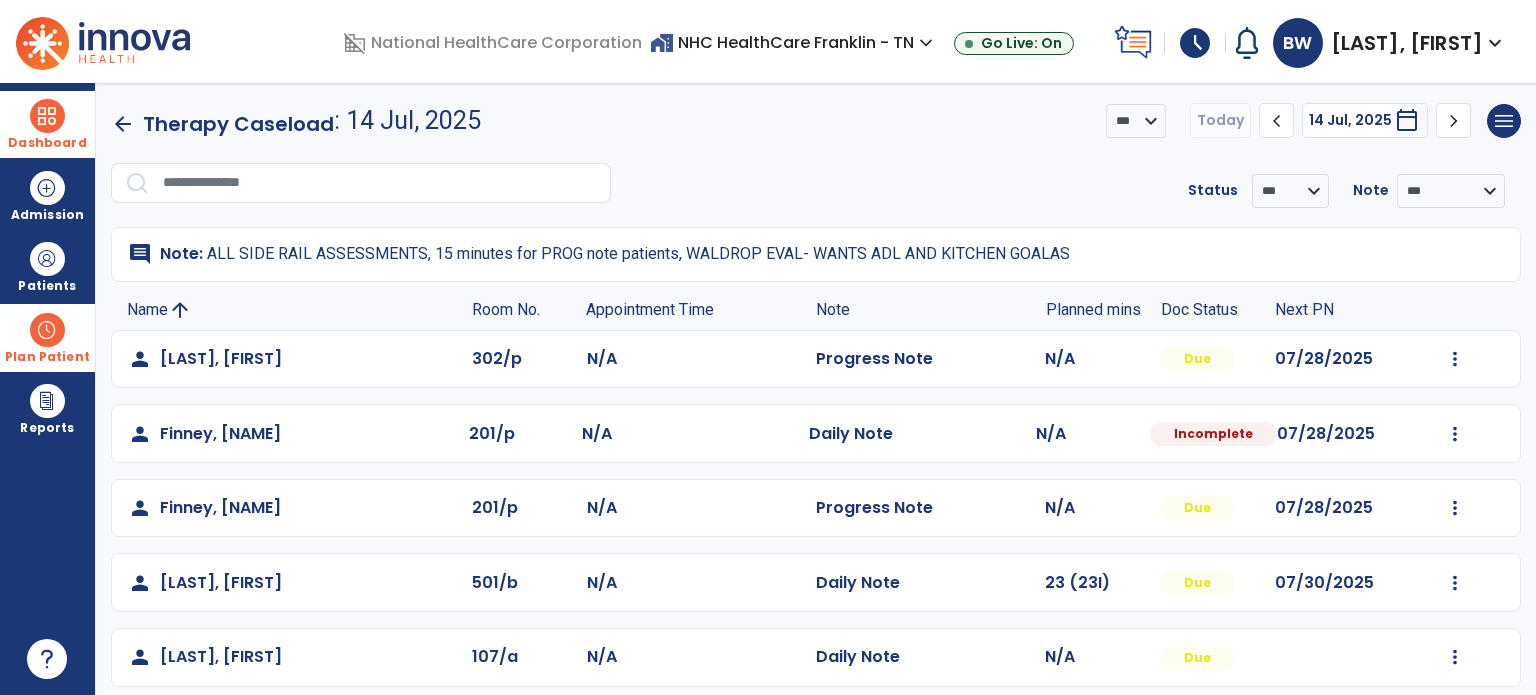 select on "*" 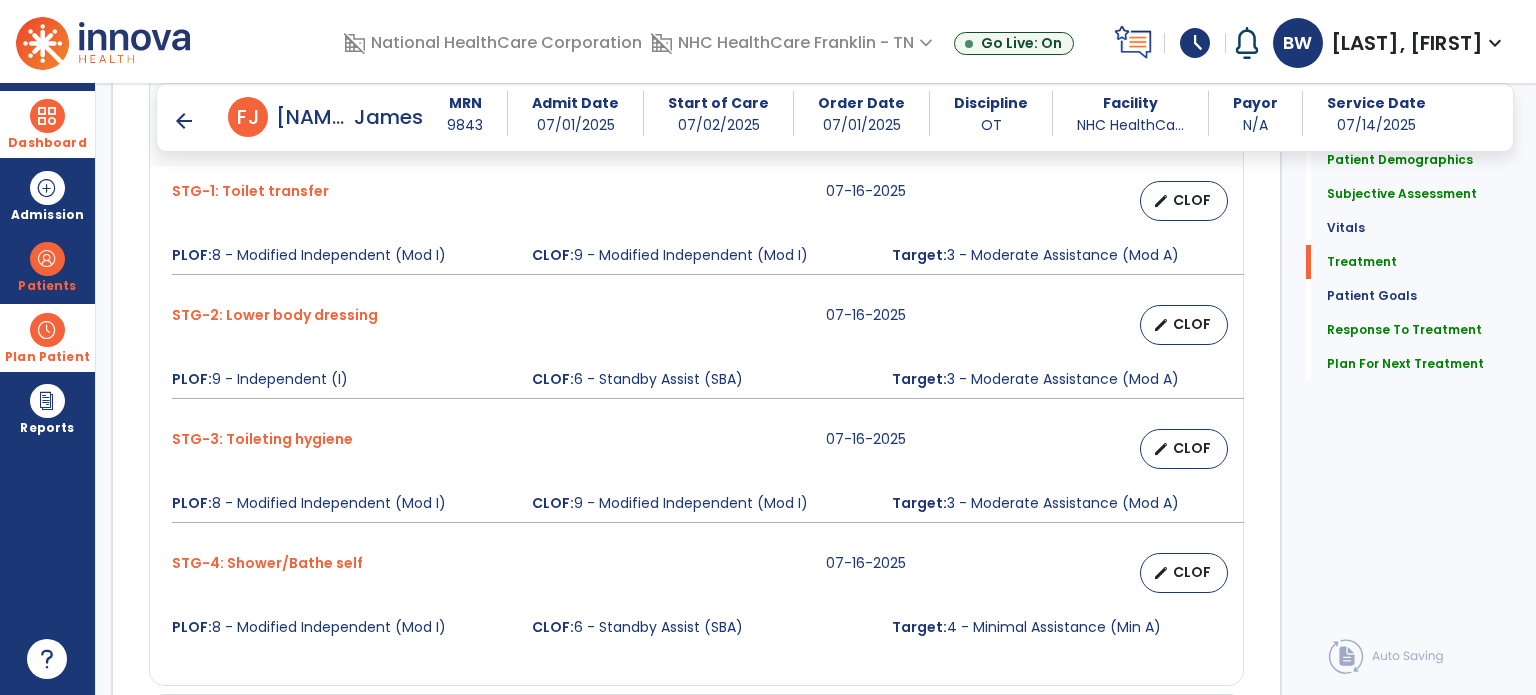 scroll, scrollTop: 2681, scrollLeft: 0, axis: vertical 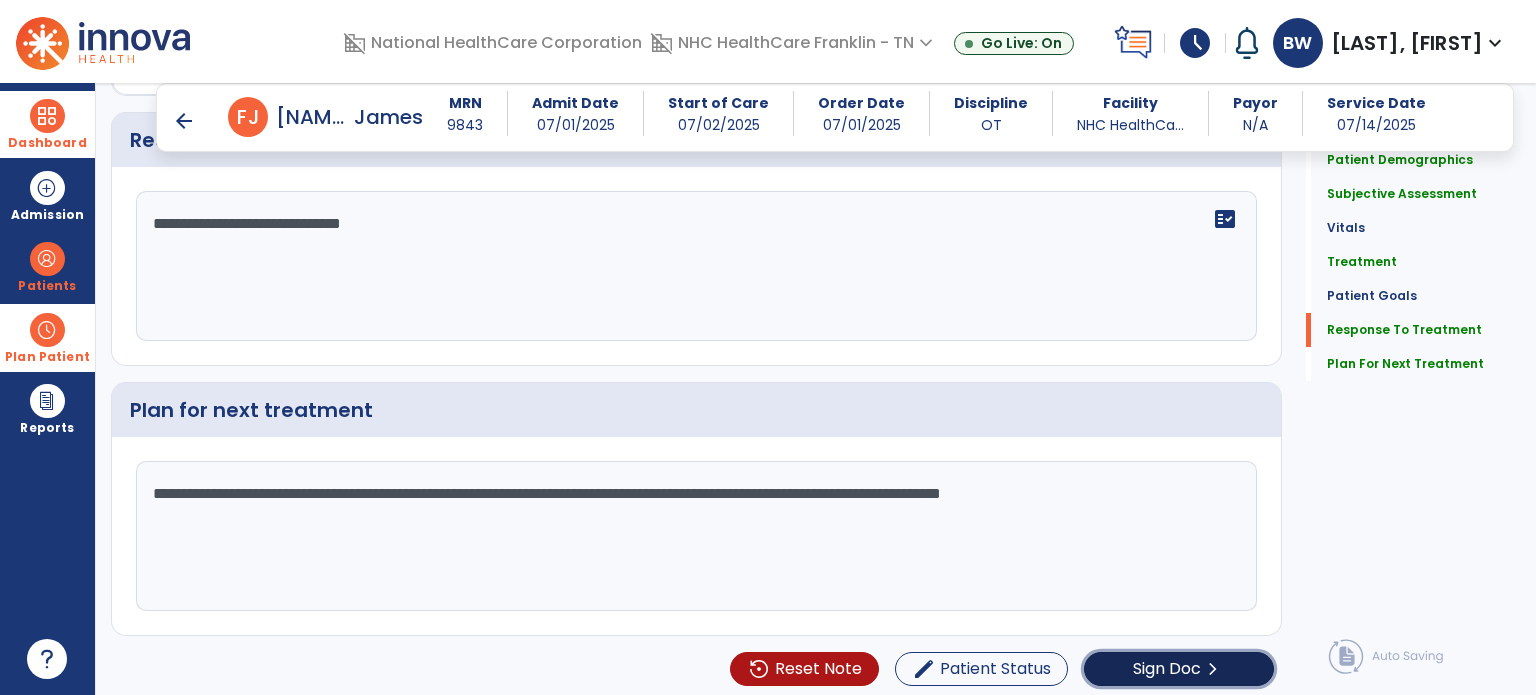 click on "Sign Doc" 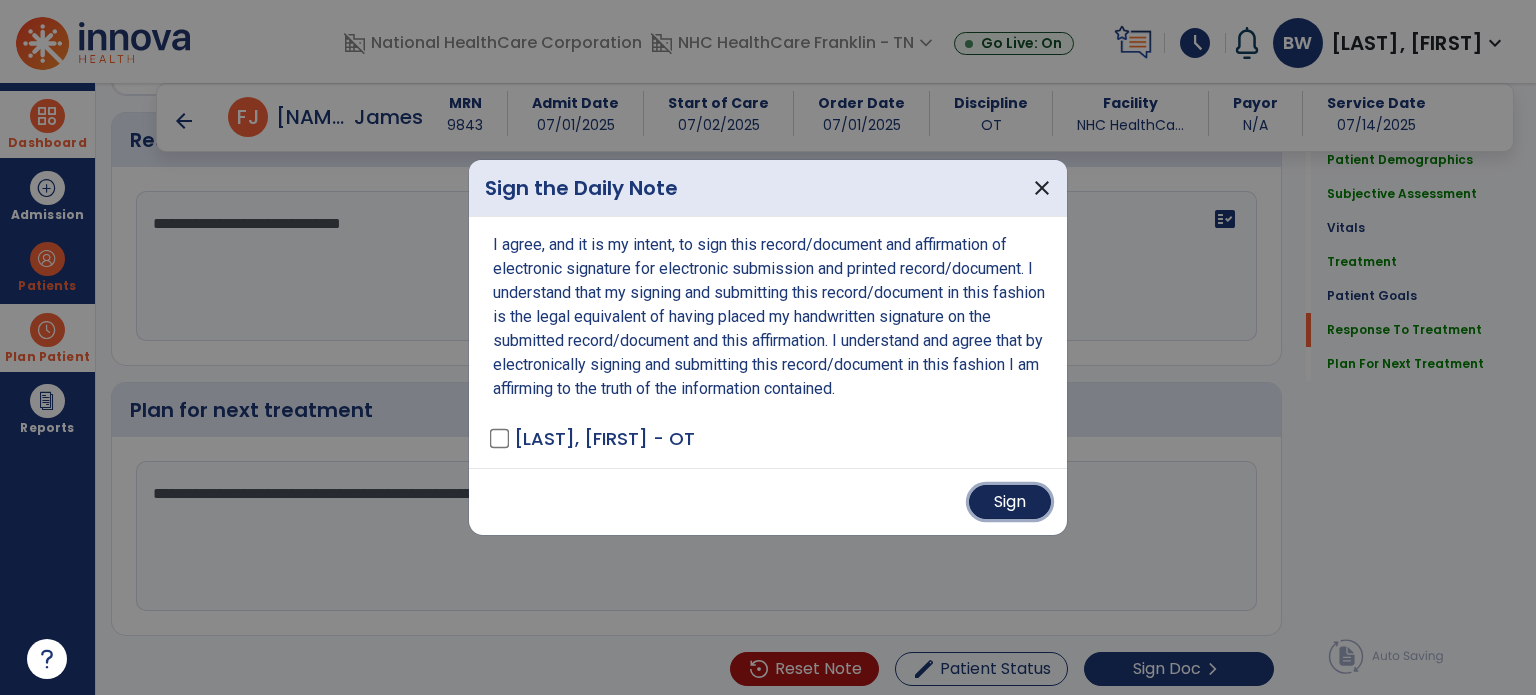 click on "Sign" at bounding box center [1010, 502] 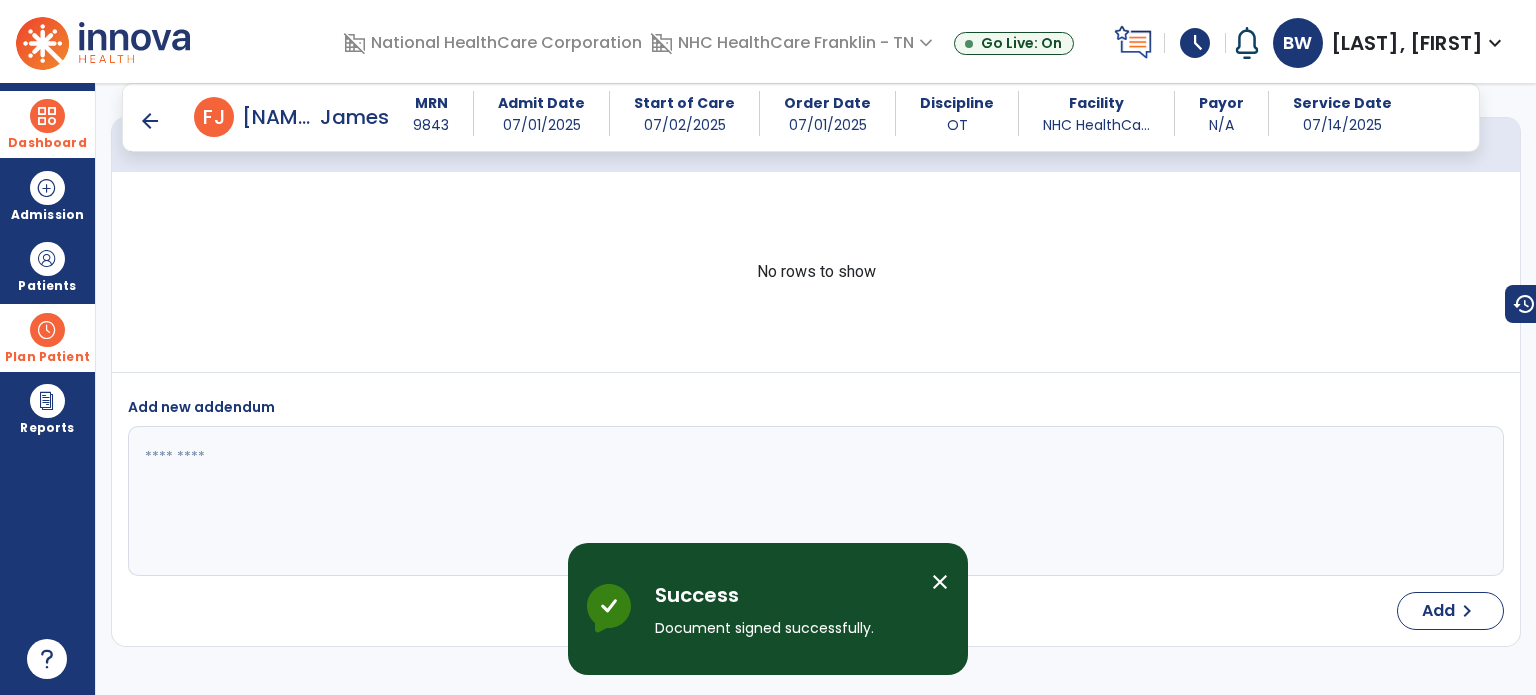 scroll, scrollTop: 3377, scrollLeft: 0, axis: vertical 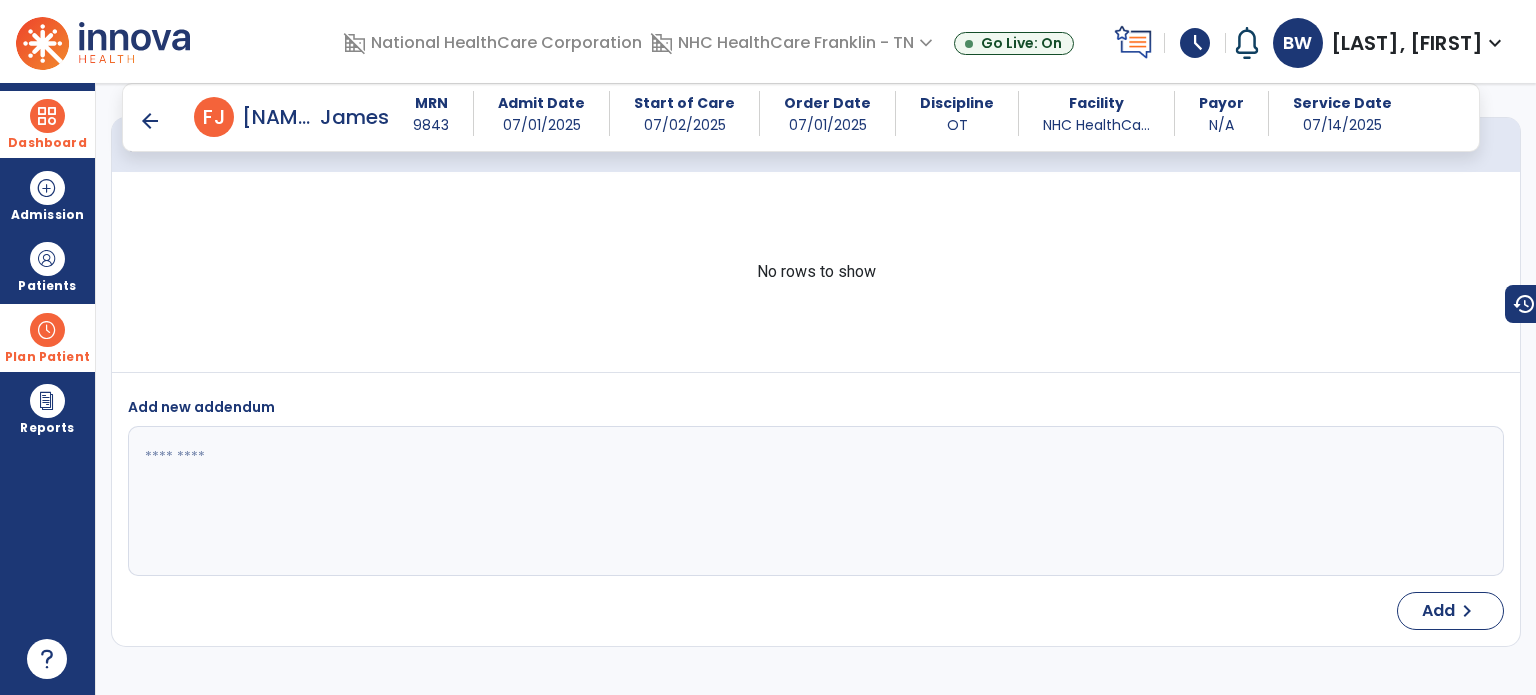 click at bounding box center (47, 116) 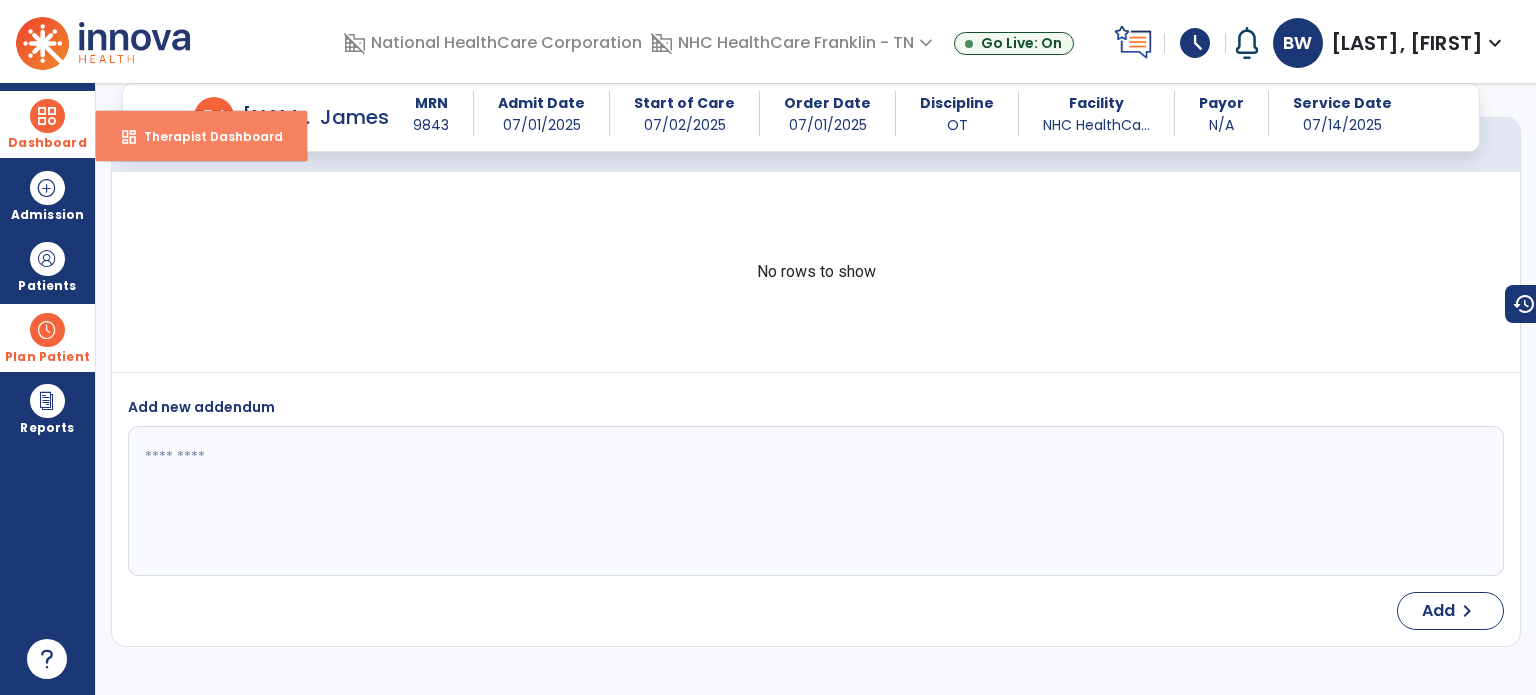 click on "Therapist Dashboard" at bounding box center (205, 136) 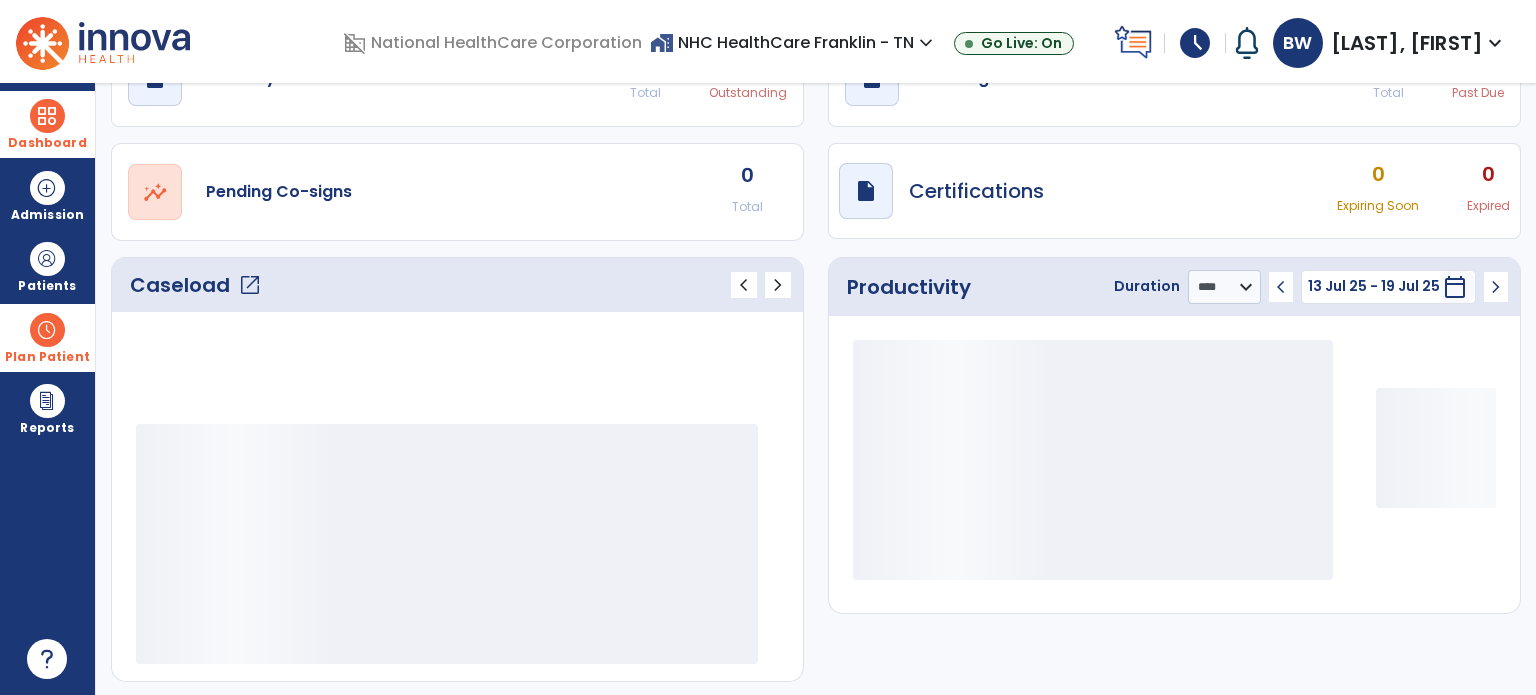scroll, scrollTop: 112, scrollLeft: 0, axis: vertical 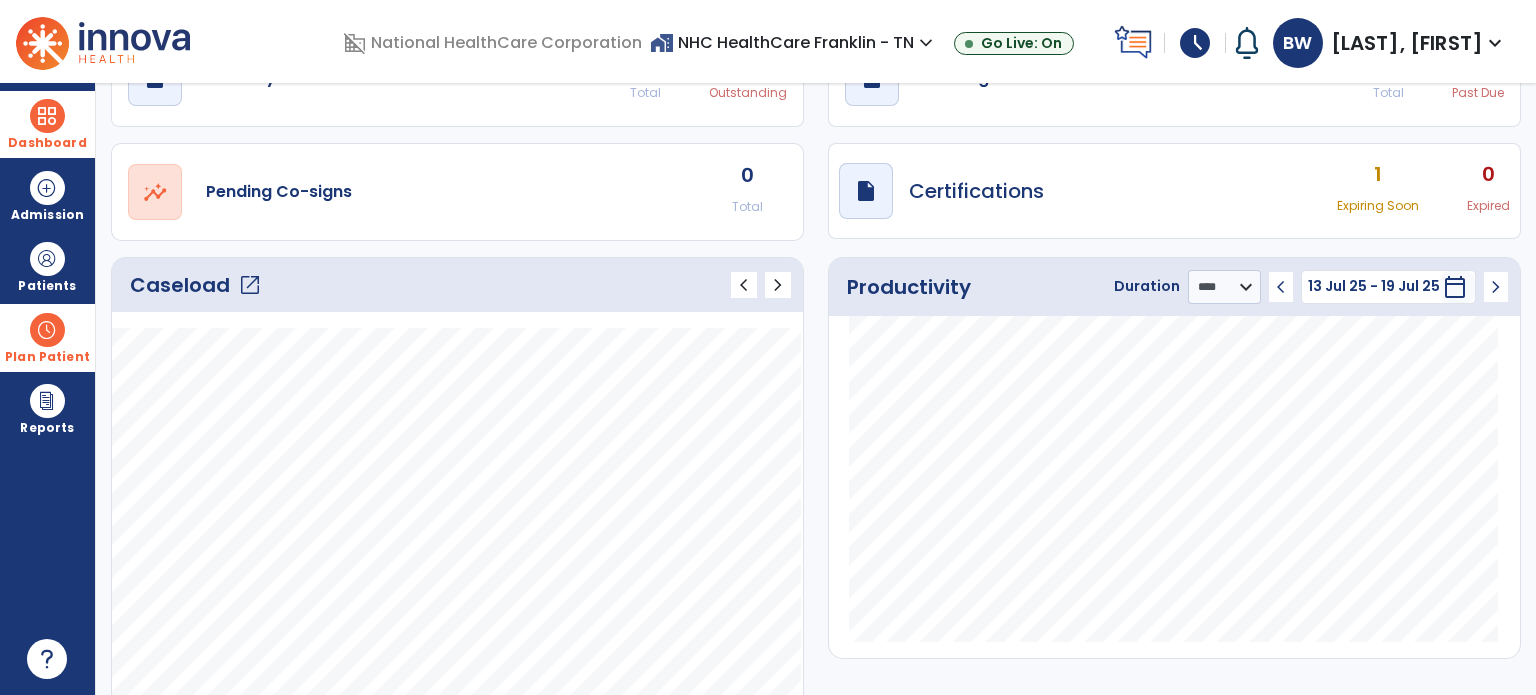 click on "open_in_new" 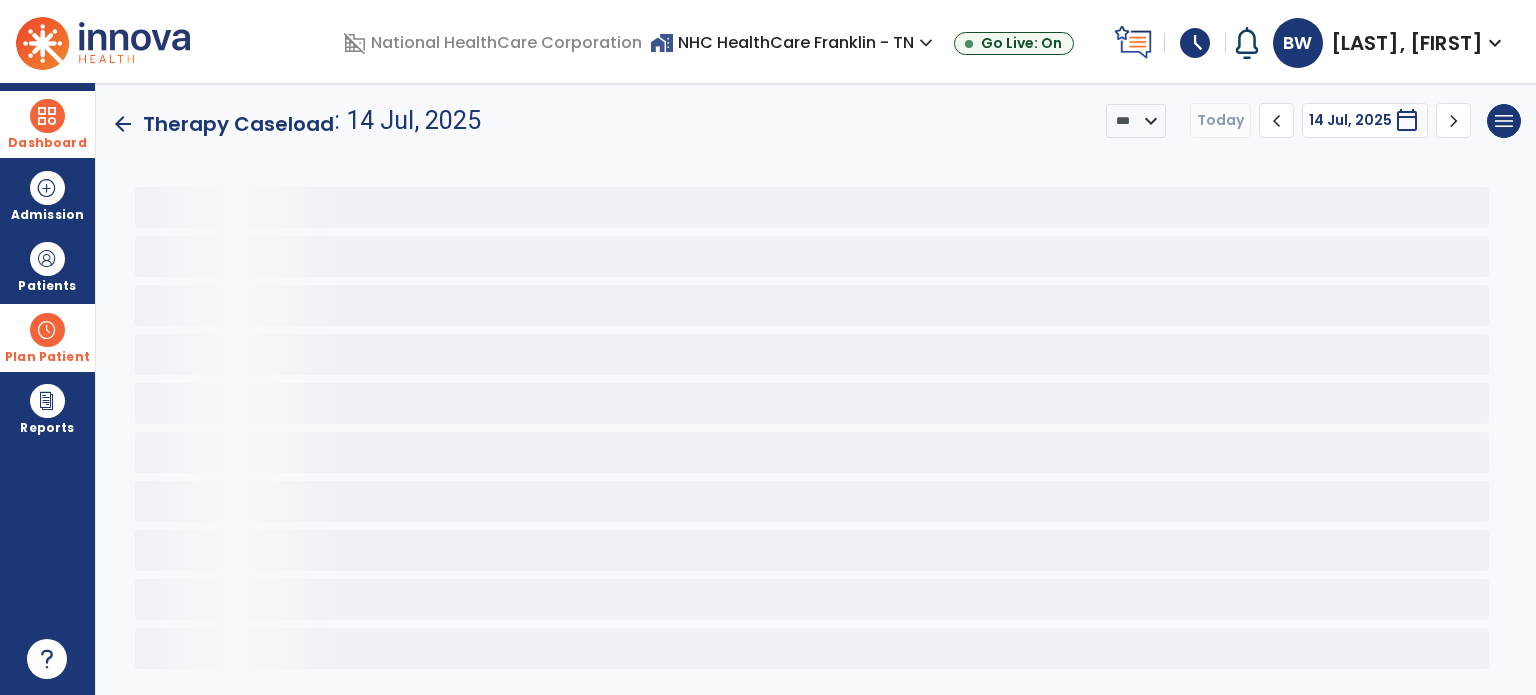 scroll, scrollTop: 0, scrollLeft: 0, axis: both 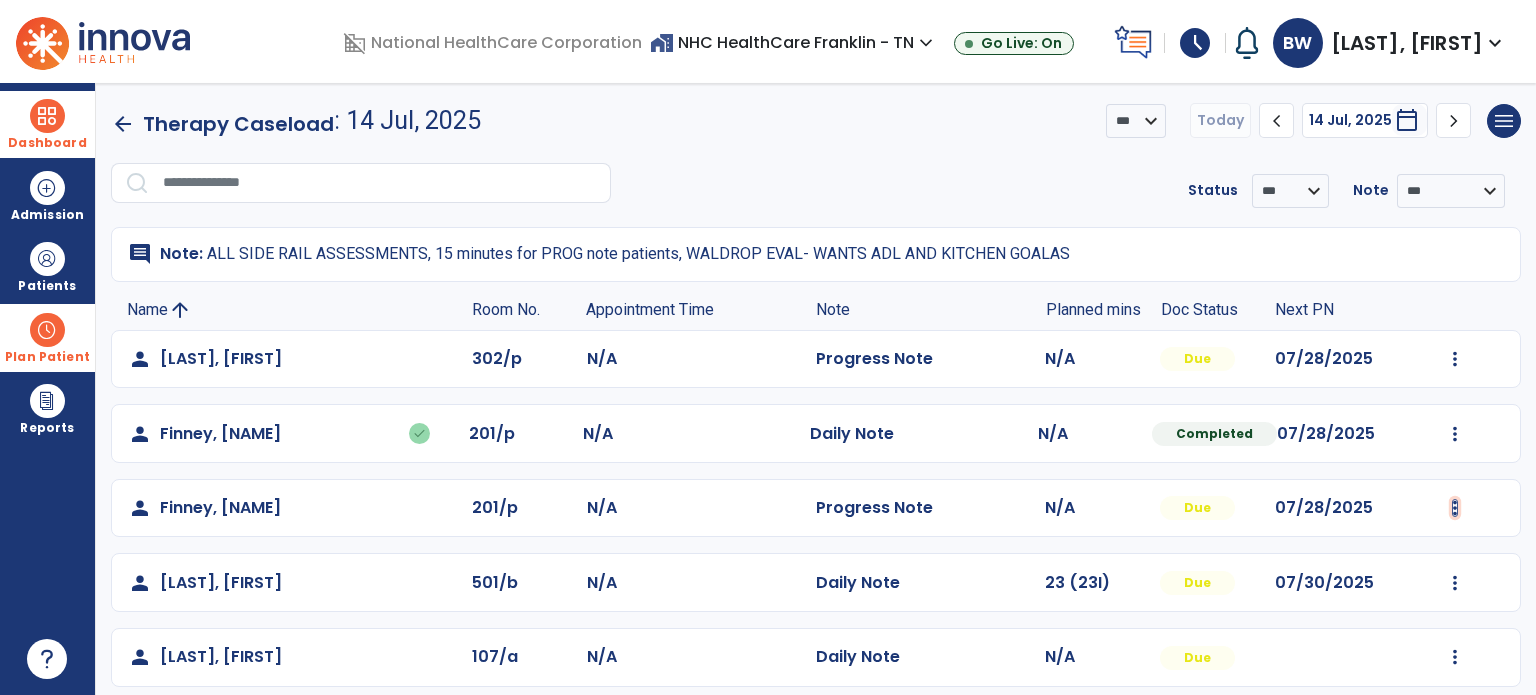 click at bounding box center [1455, 359] 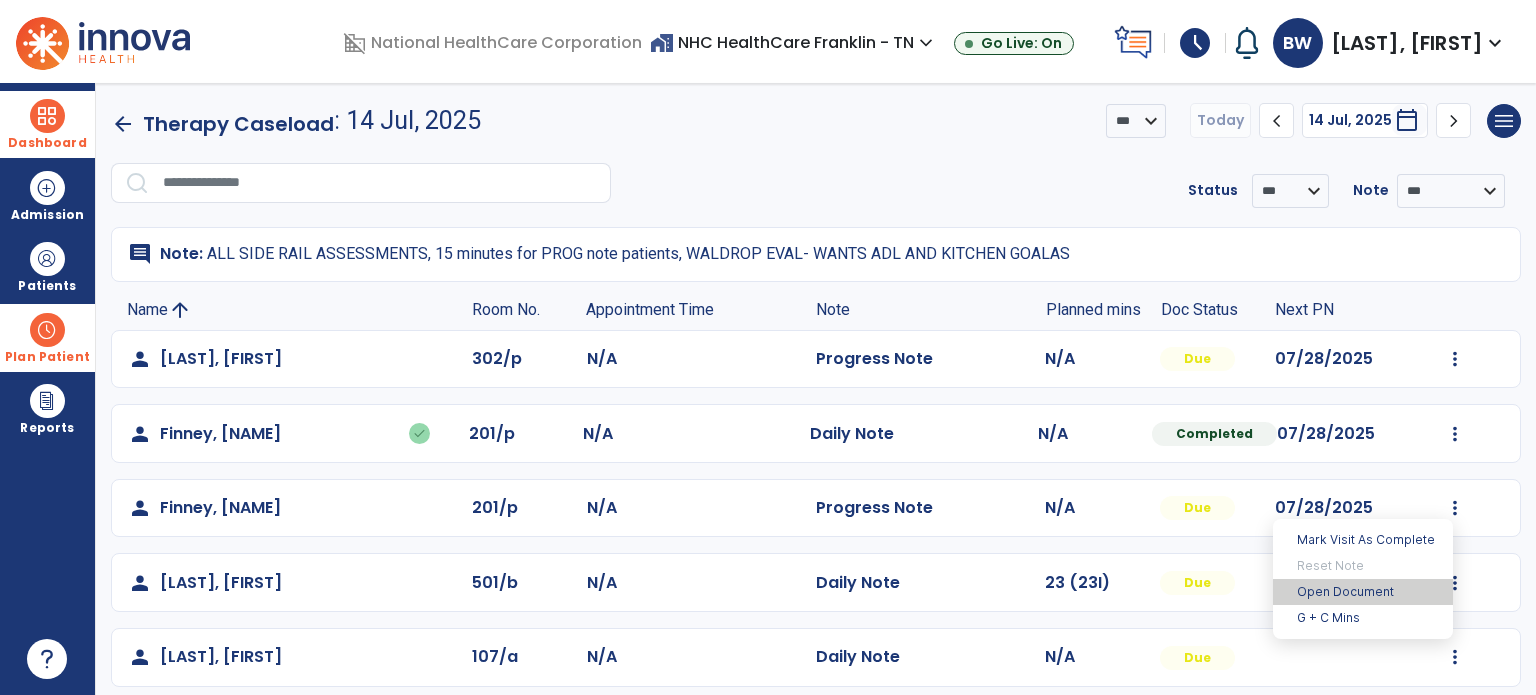 click on "Open Document" at bounding box center [1363, 592] 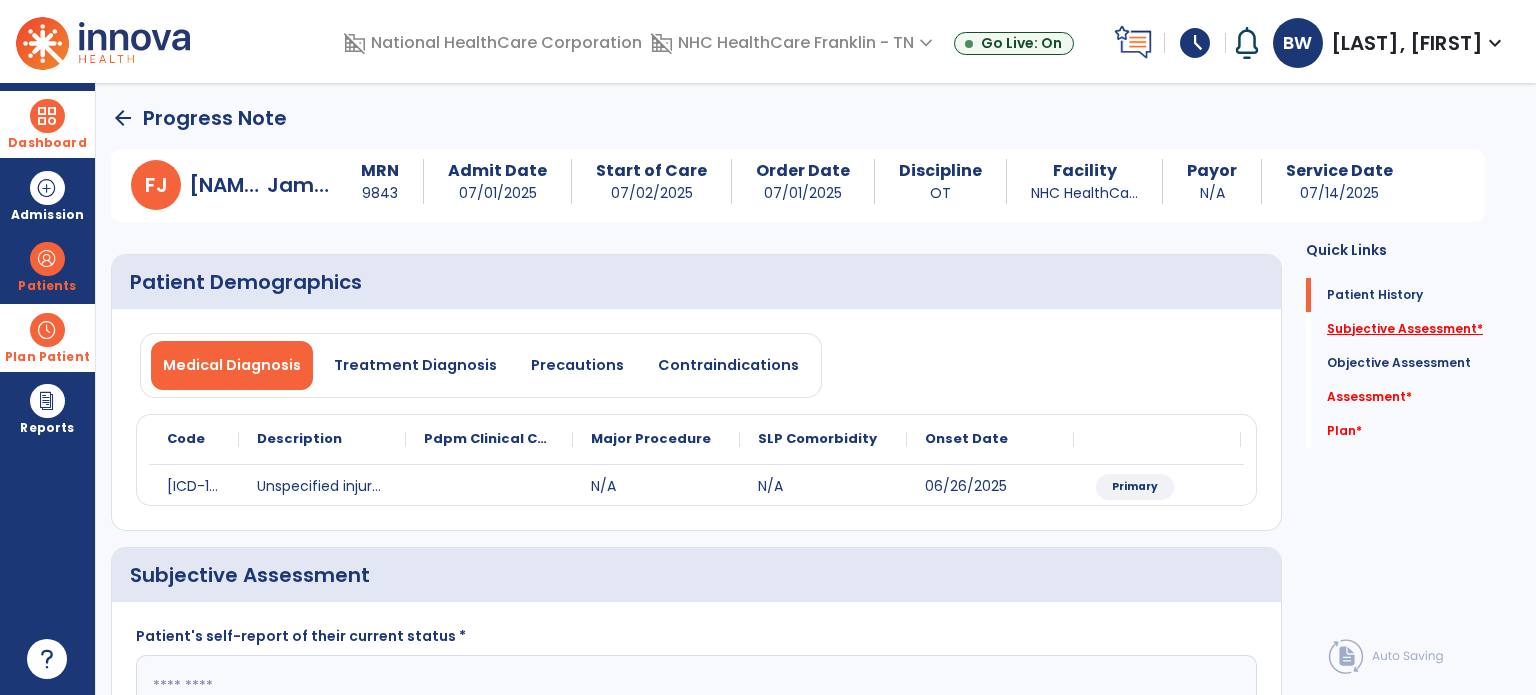 click on "Subjective Assessment   *" 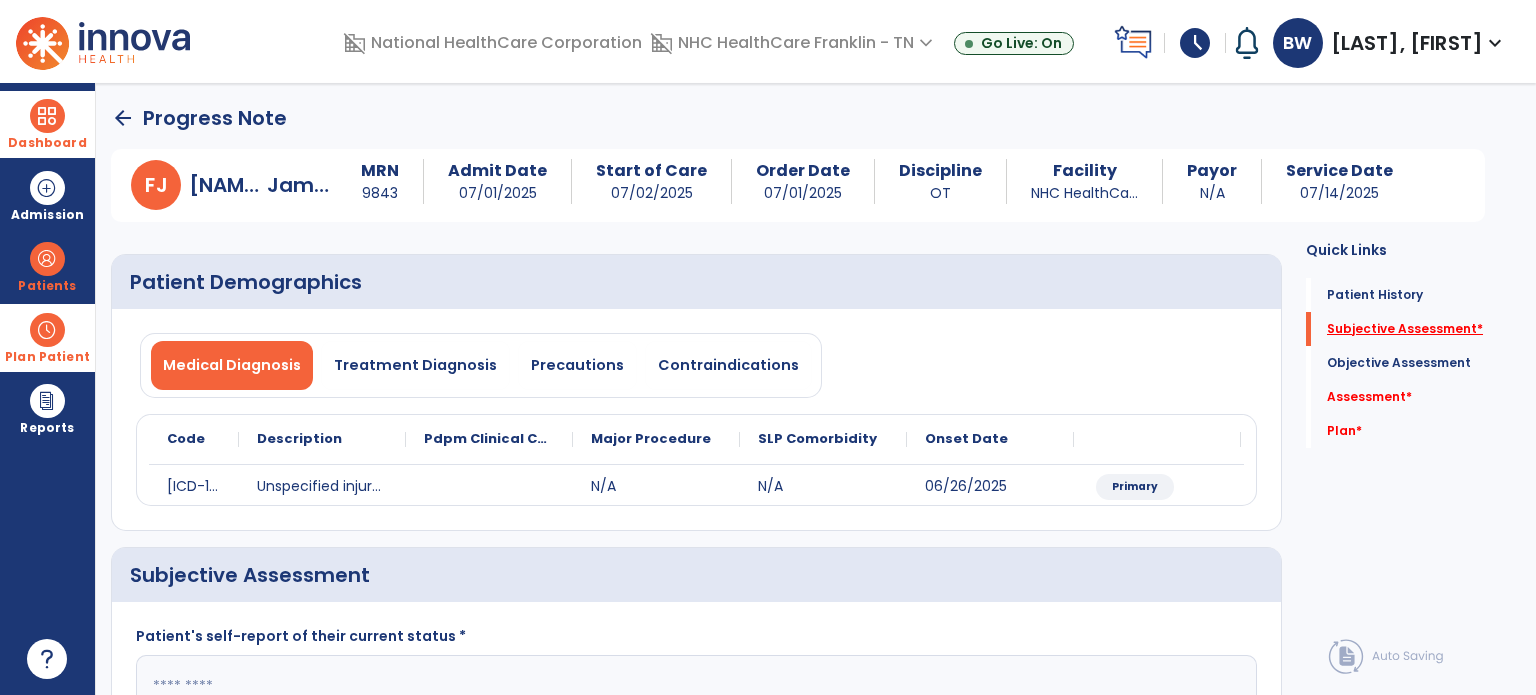 scroll, scrollTop: 40, scrollLeft: 0, axis: vertical 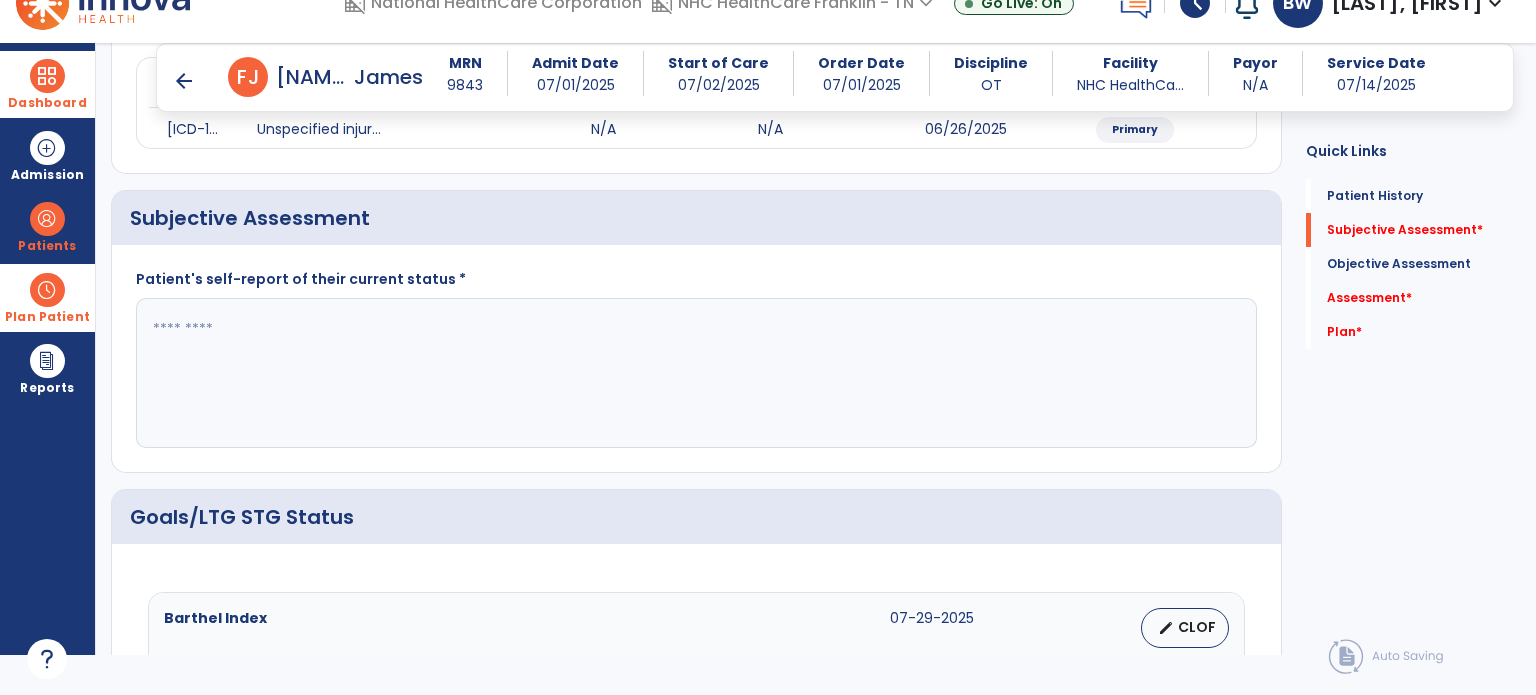 click 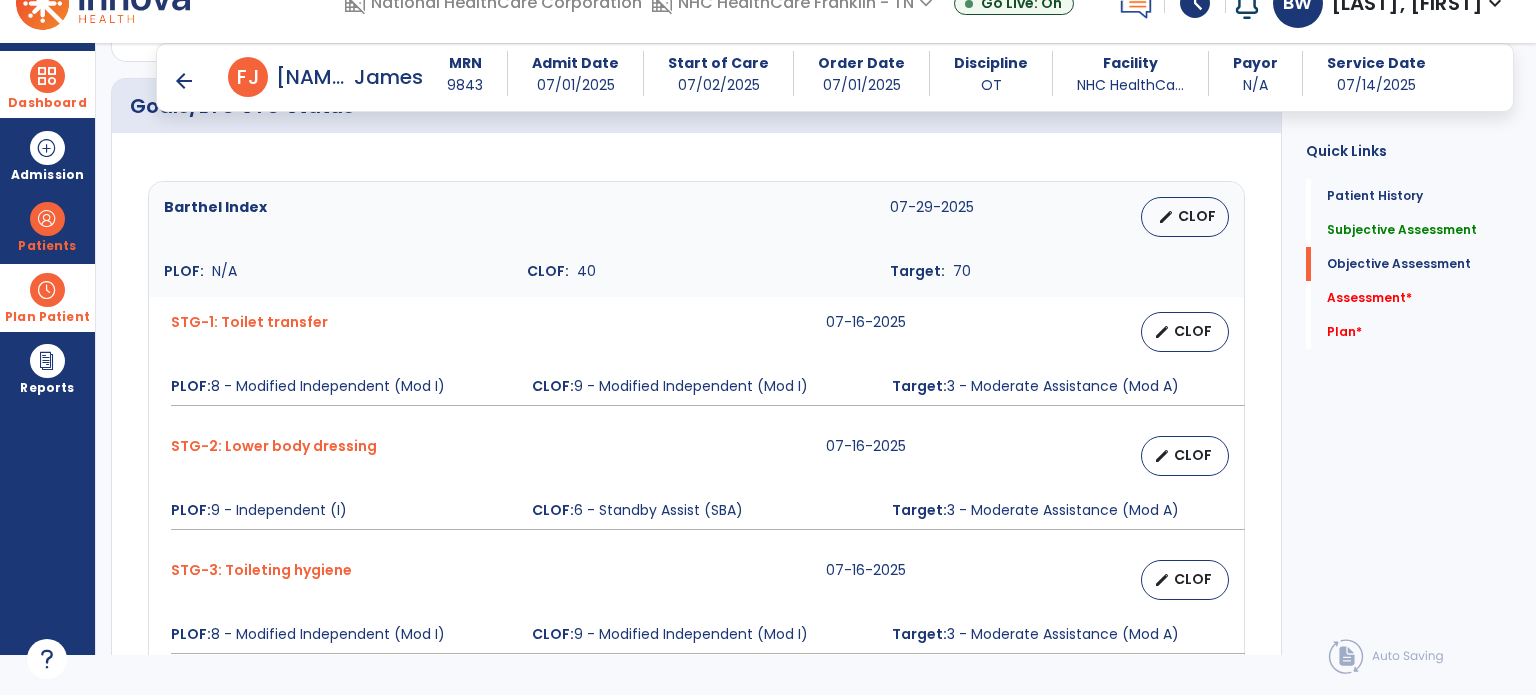 scroll, scrollTop: 826, scrollLeft: 0, axis: vertical 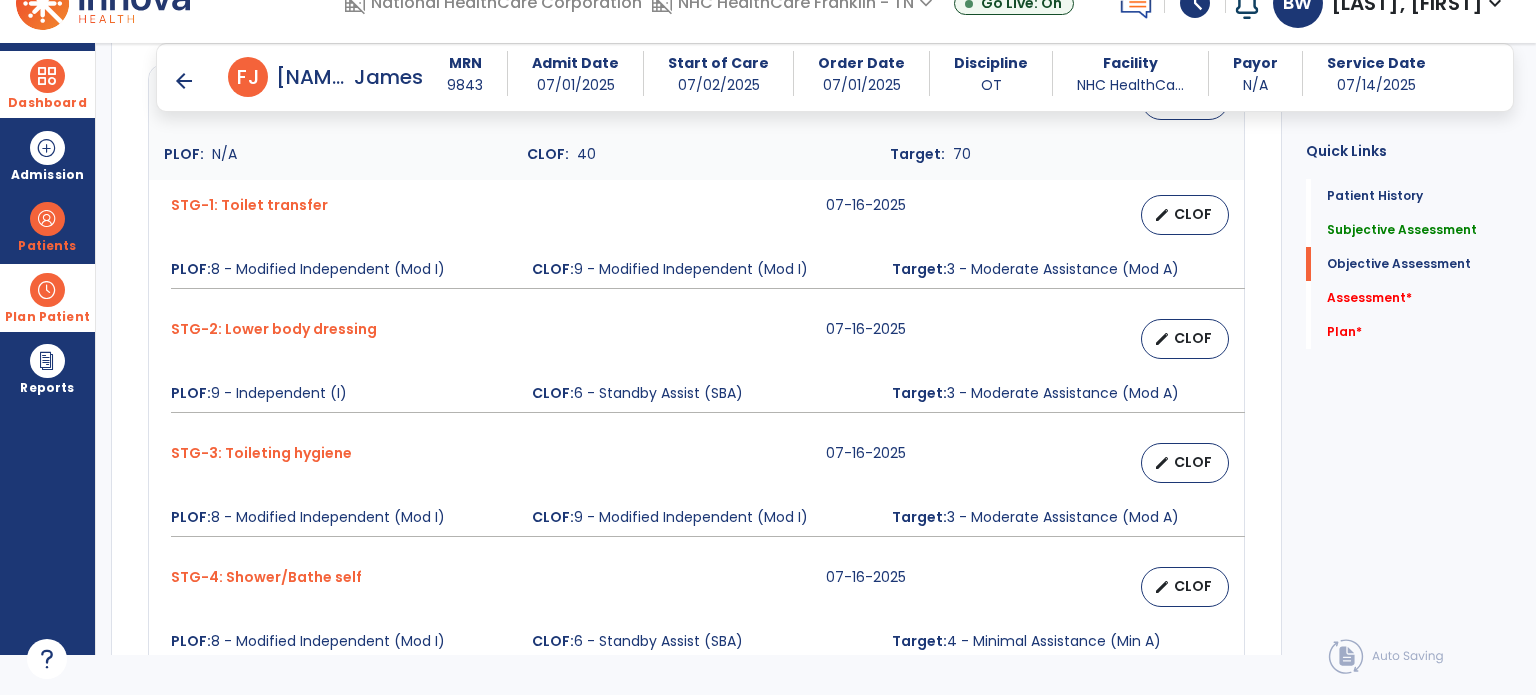 type on "**********" 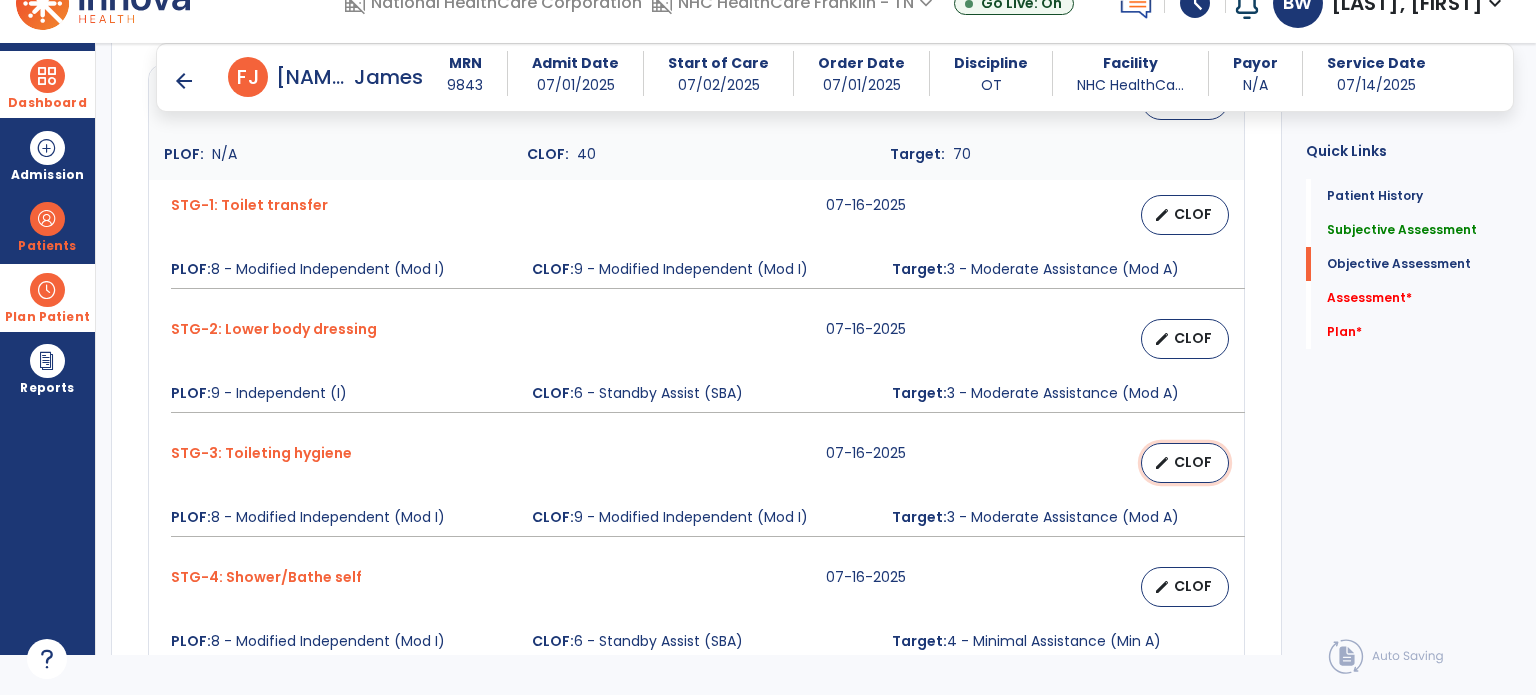 click on "CLOF" at bounding box center [1193, 462] 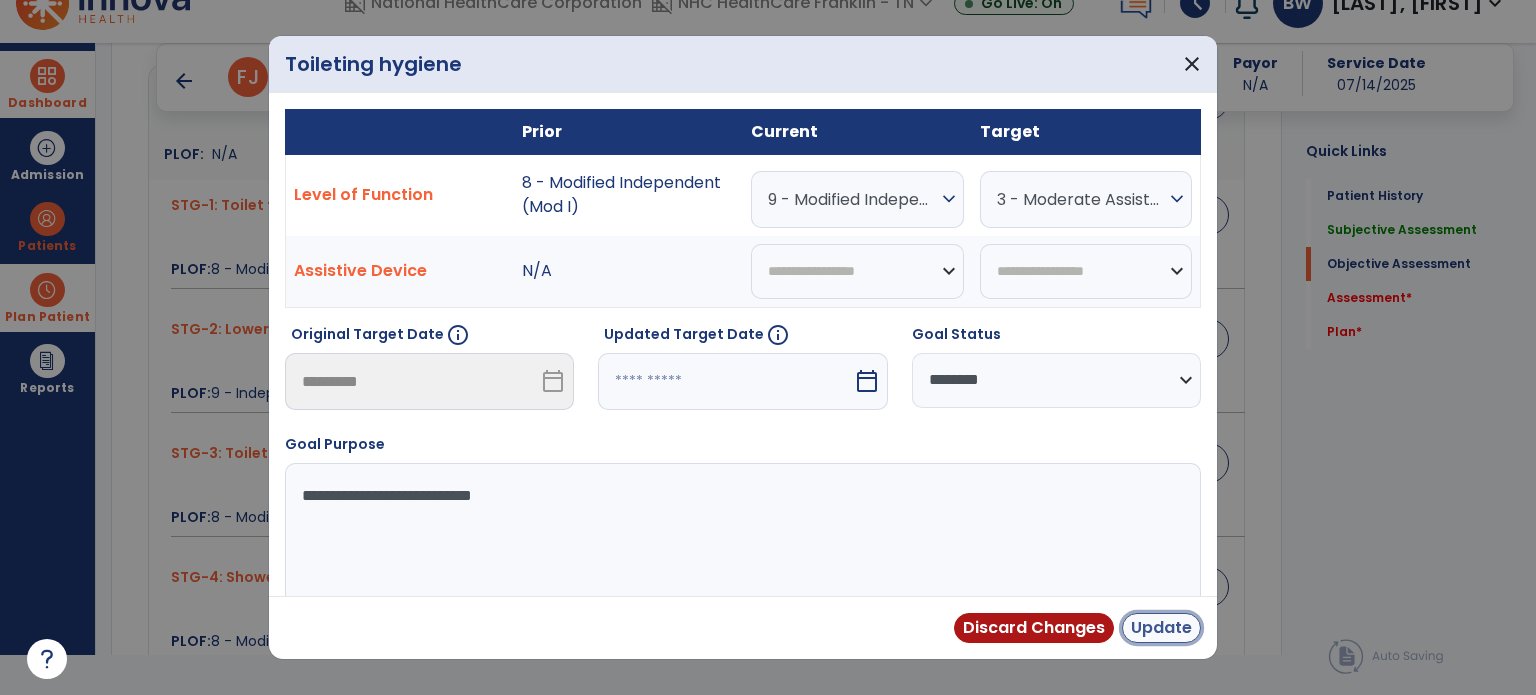 click on "Update" at bounding box center [1161, 628] 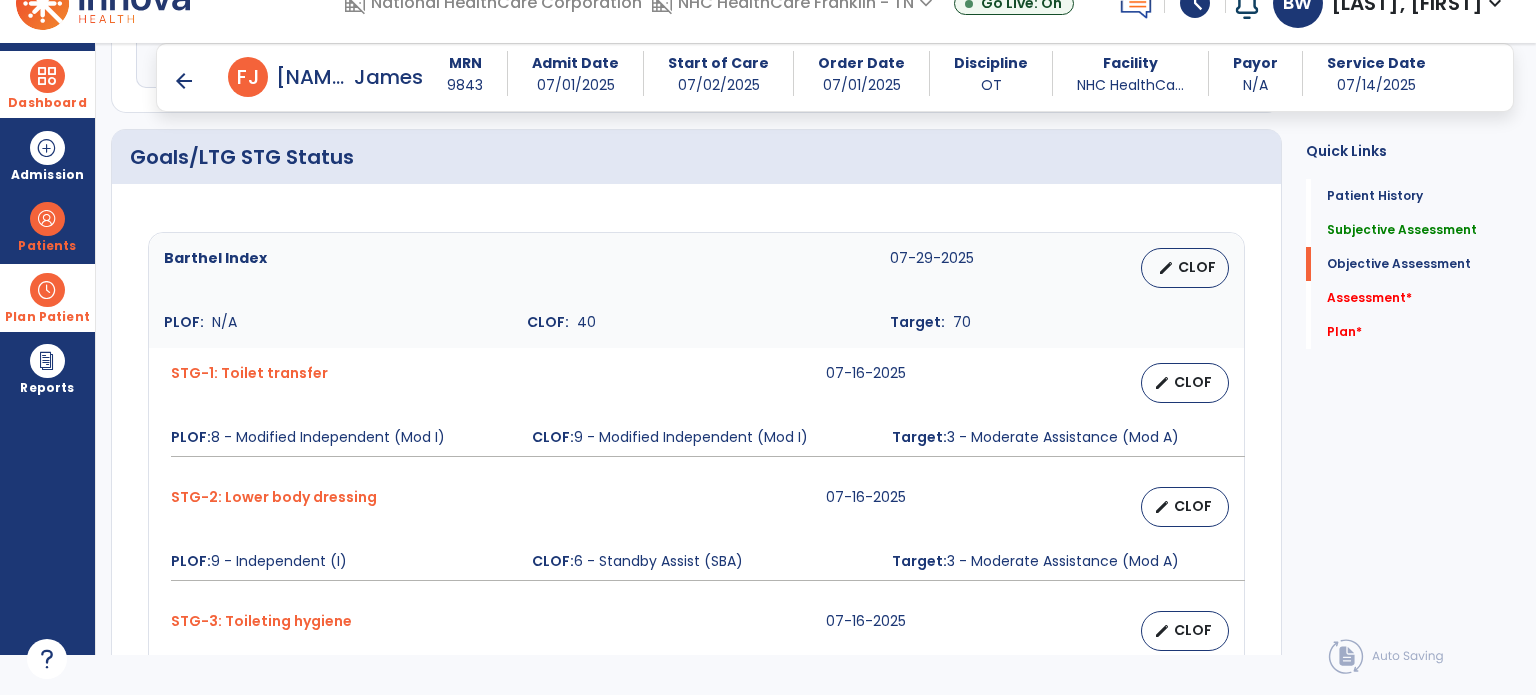 scroll, scrollTop: 694, scrollLeft: 0, axis: vertical 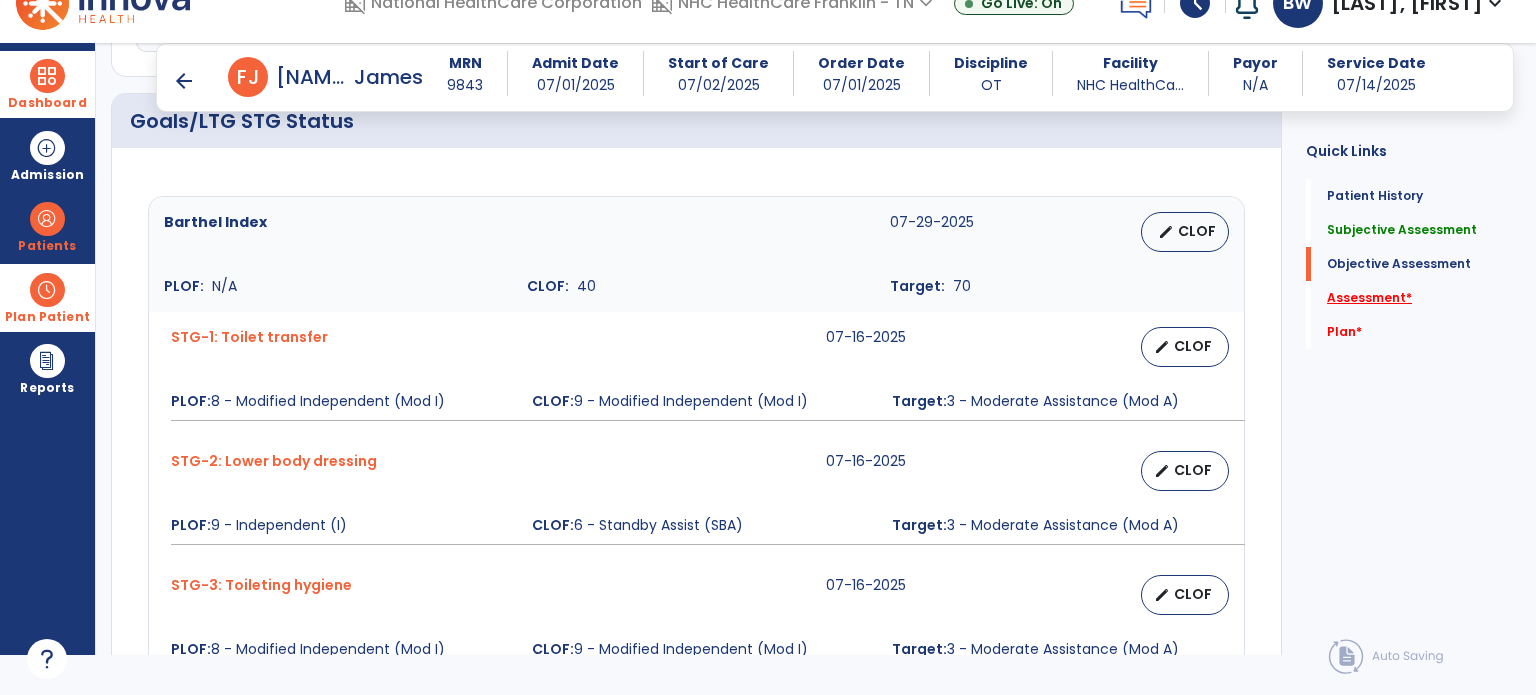 click on "Assessment   *" 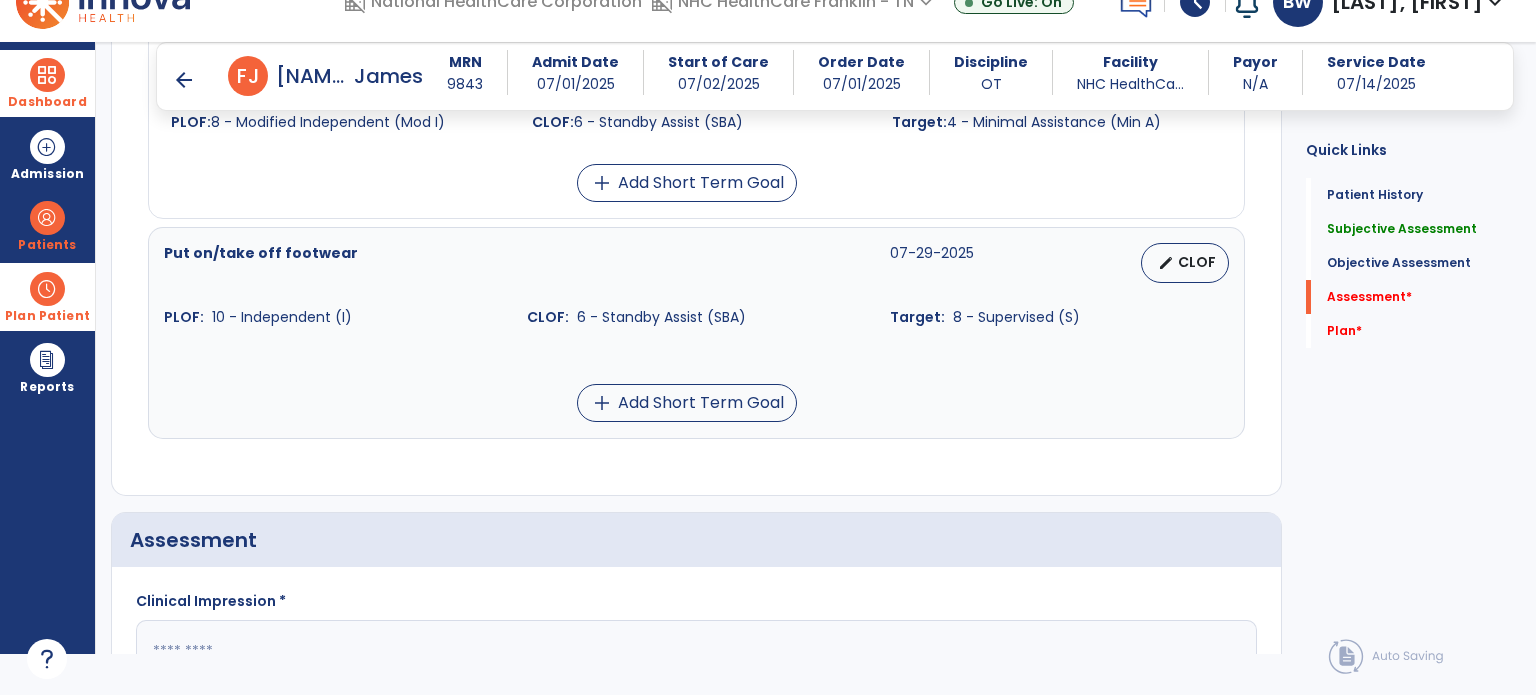 scroll, scrollTop: 1644, scrollLeft: 0, axis: vertical 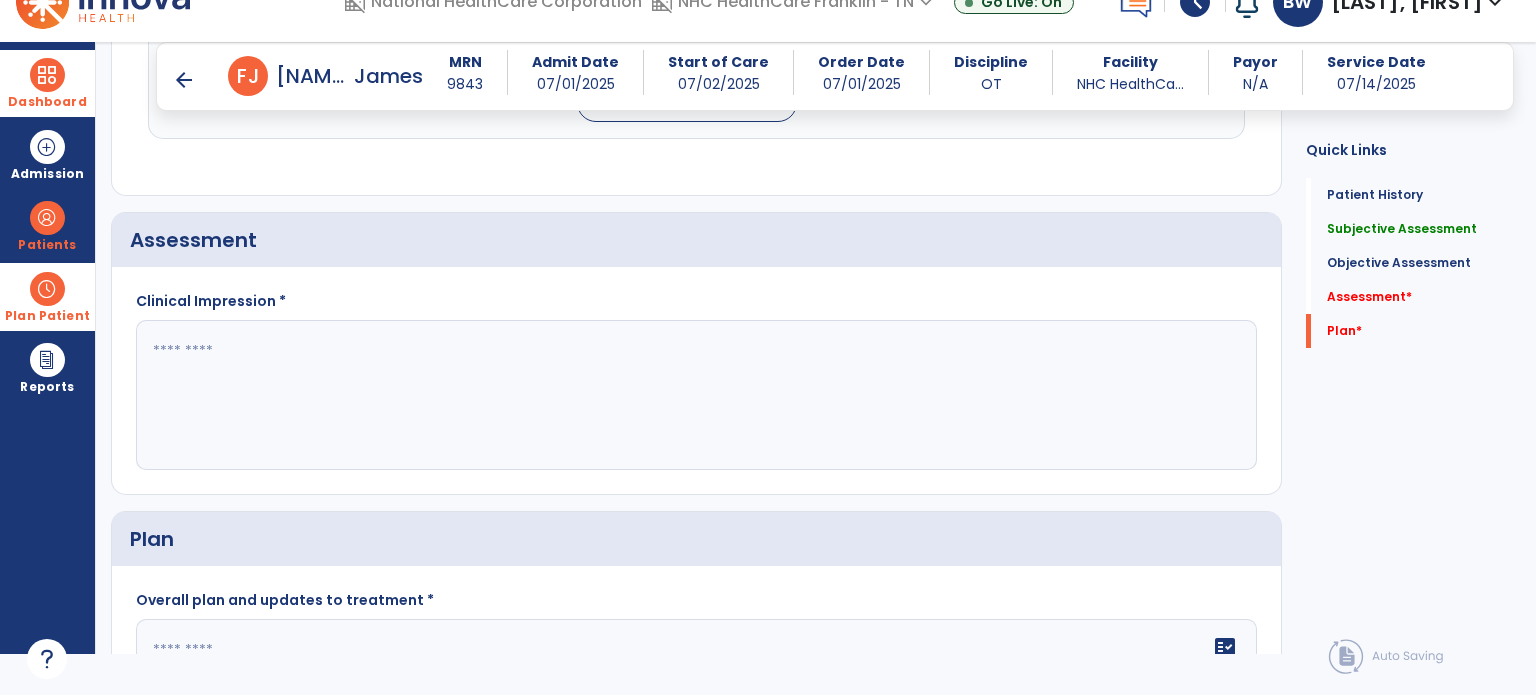 click 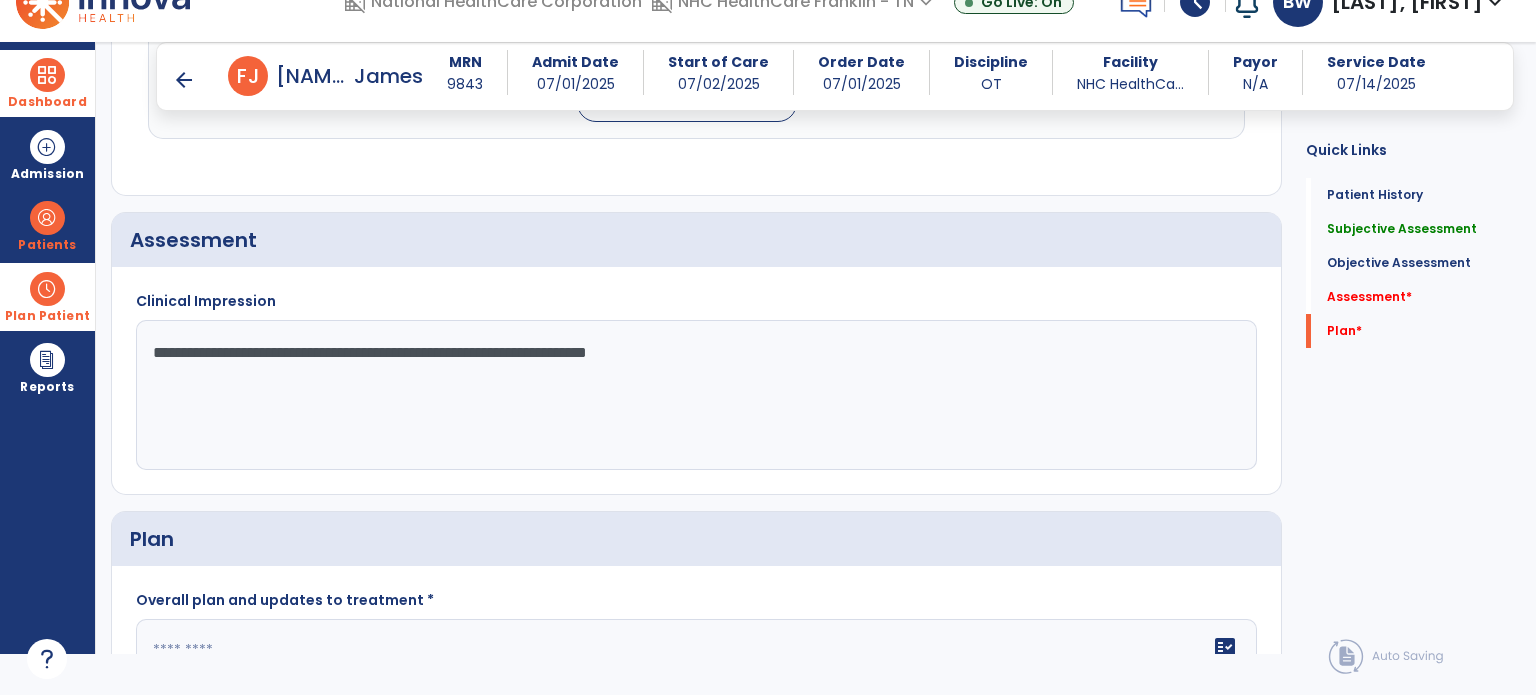 type on "**********" 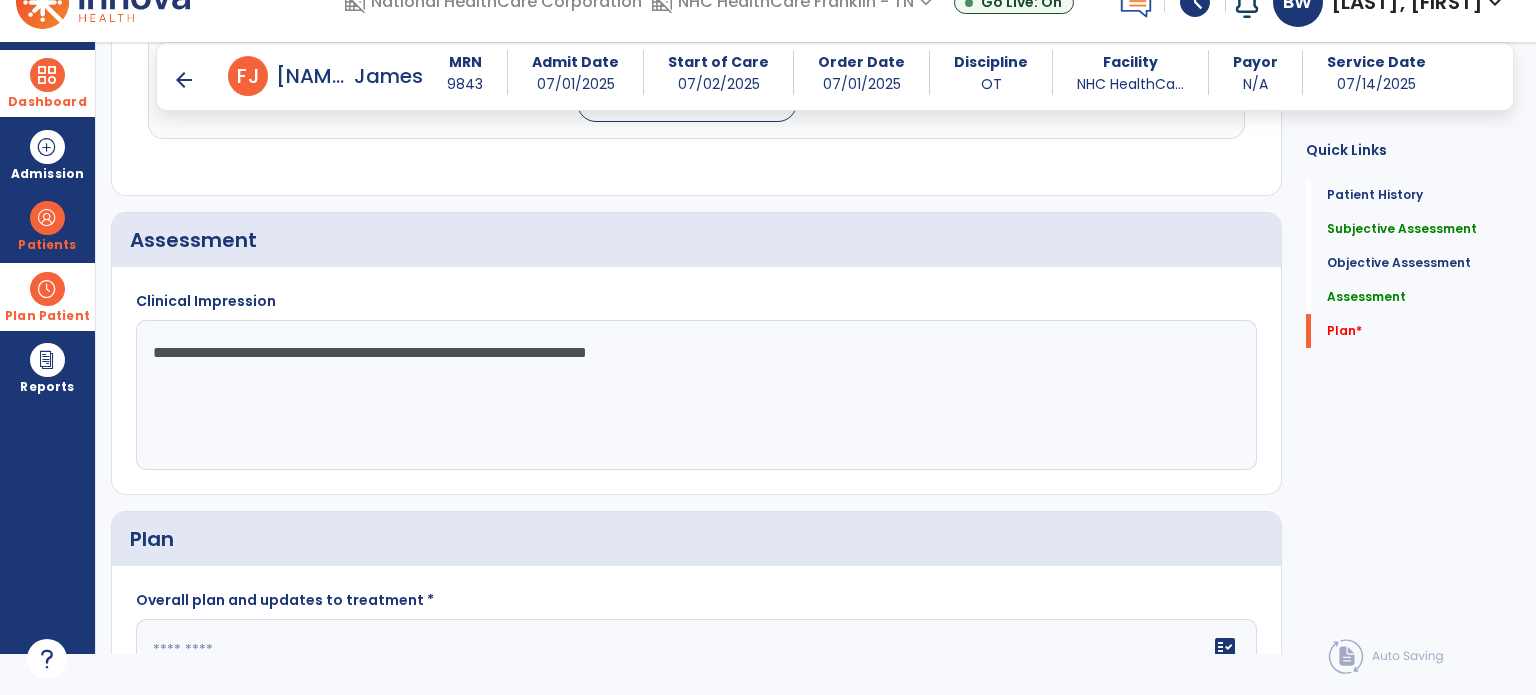 scroll, scrollTop: 1739, scrollLeft: 0, axis: vertical 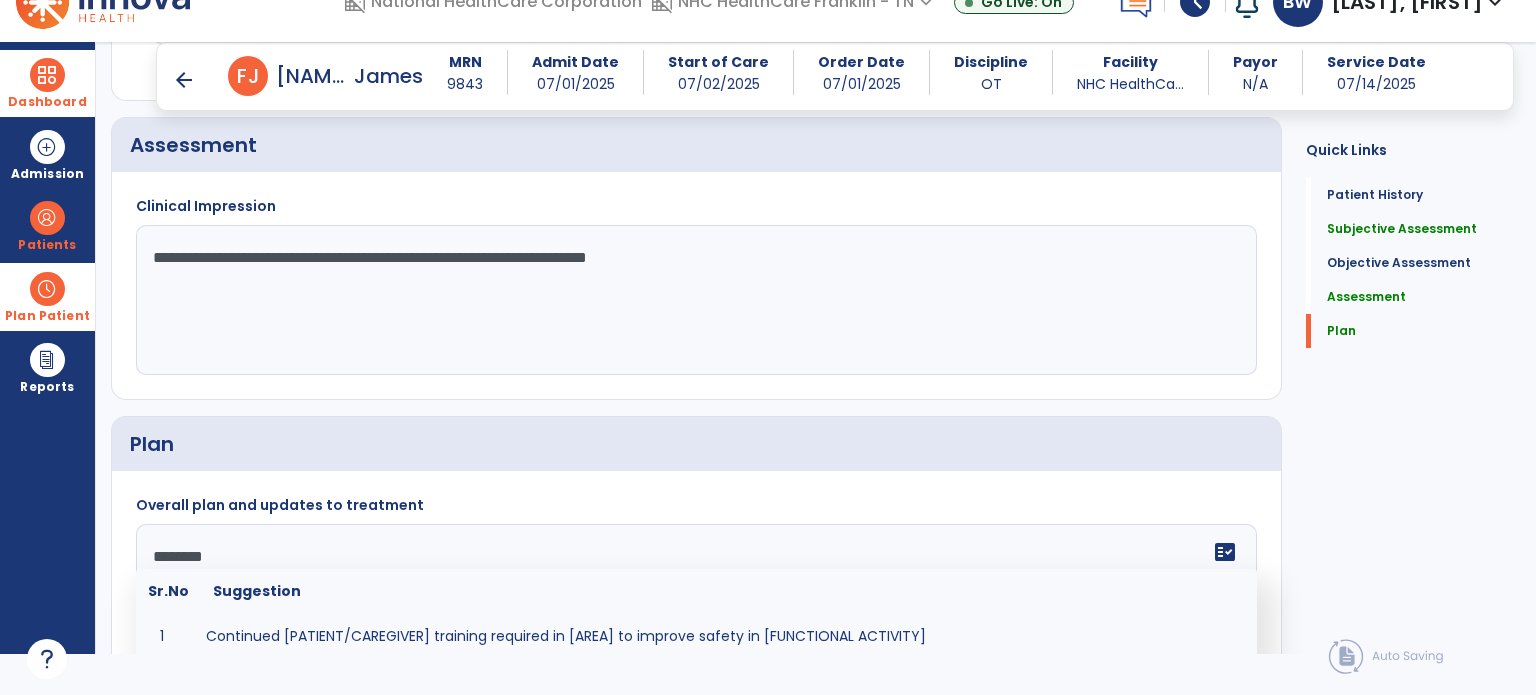 click on "********" 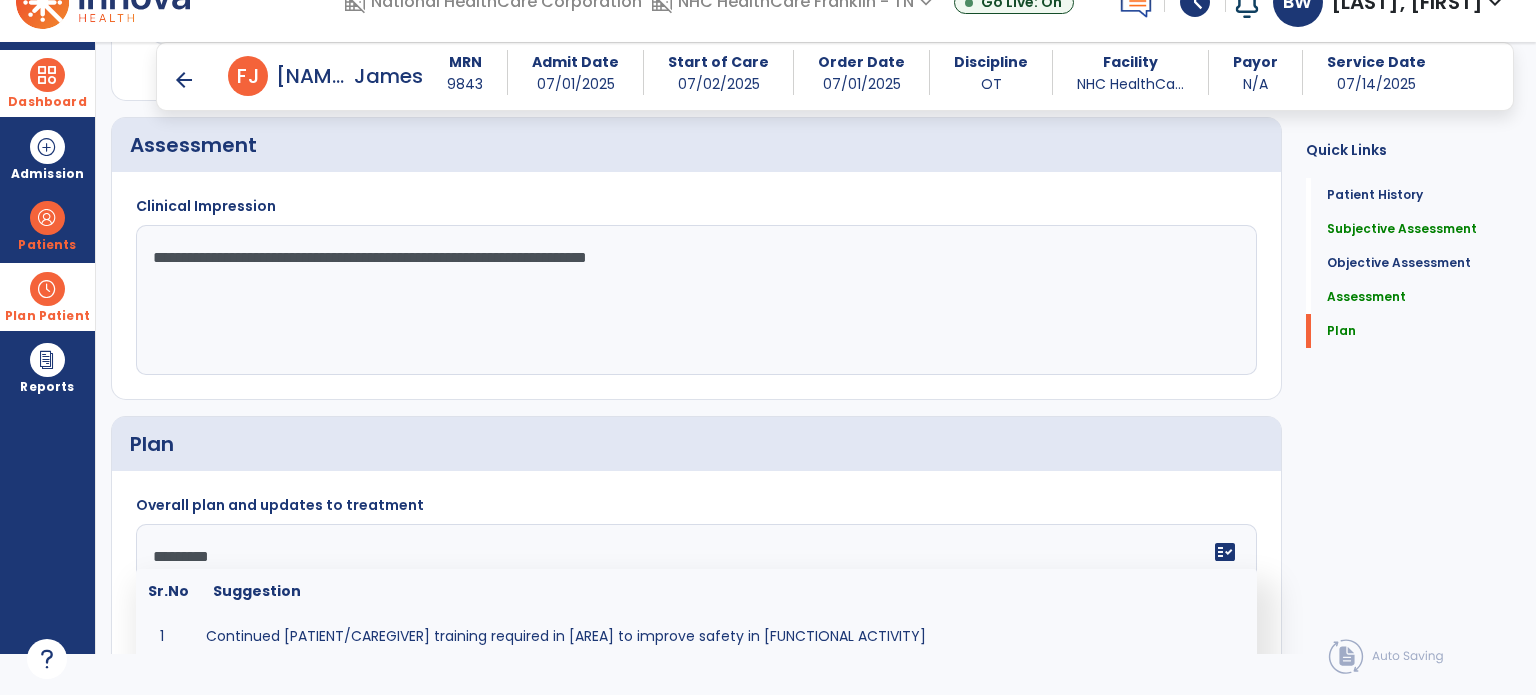 click on "********" 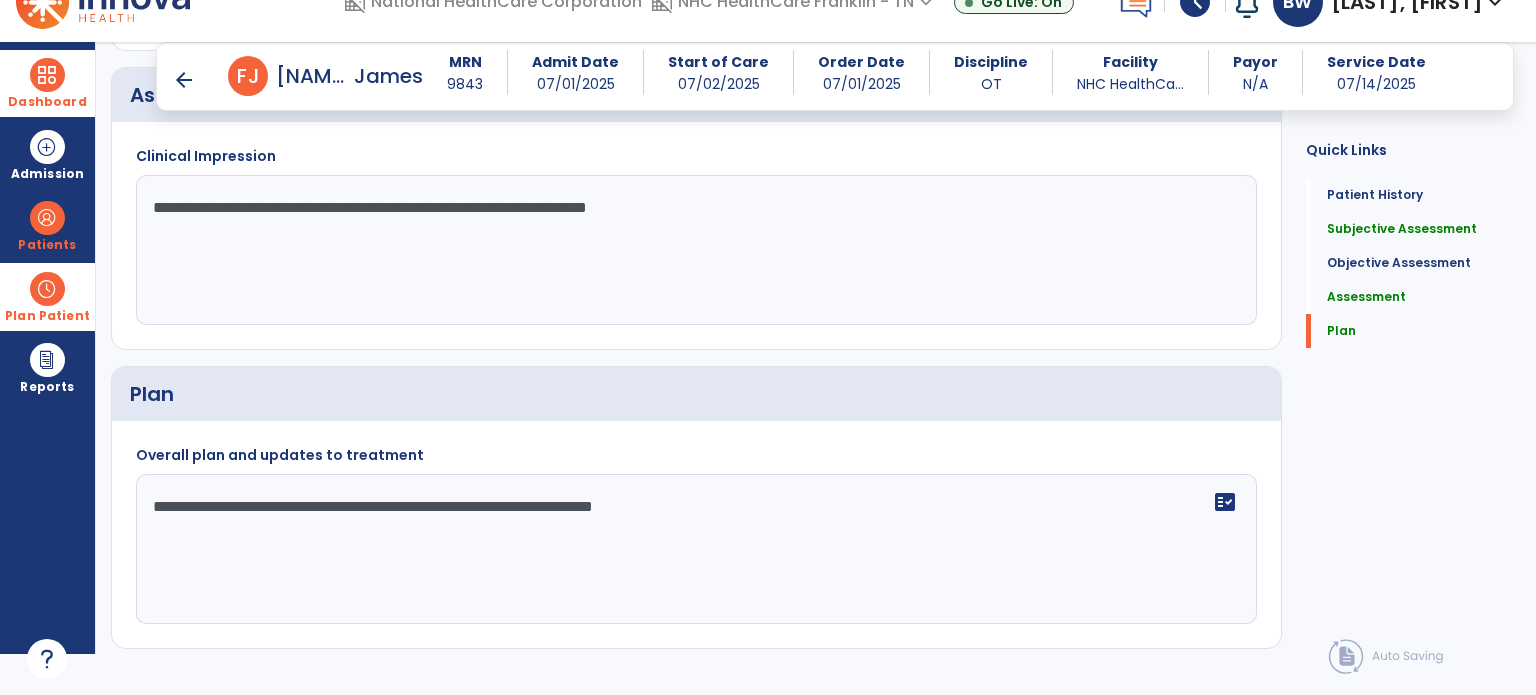 scroll, scrollTop: 1851, scrollLeft: 0, axis: vertical 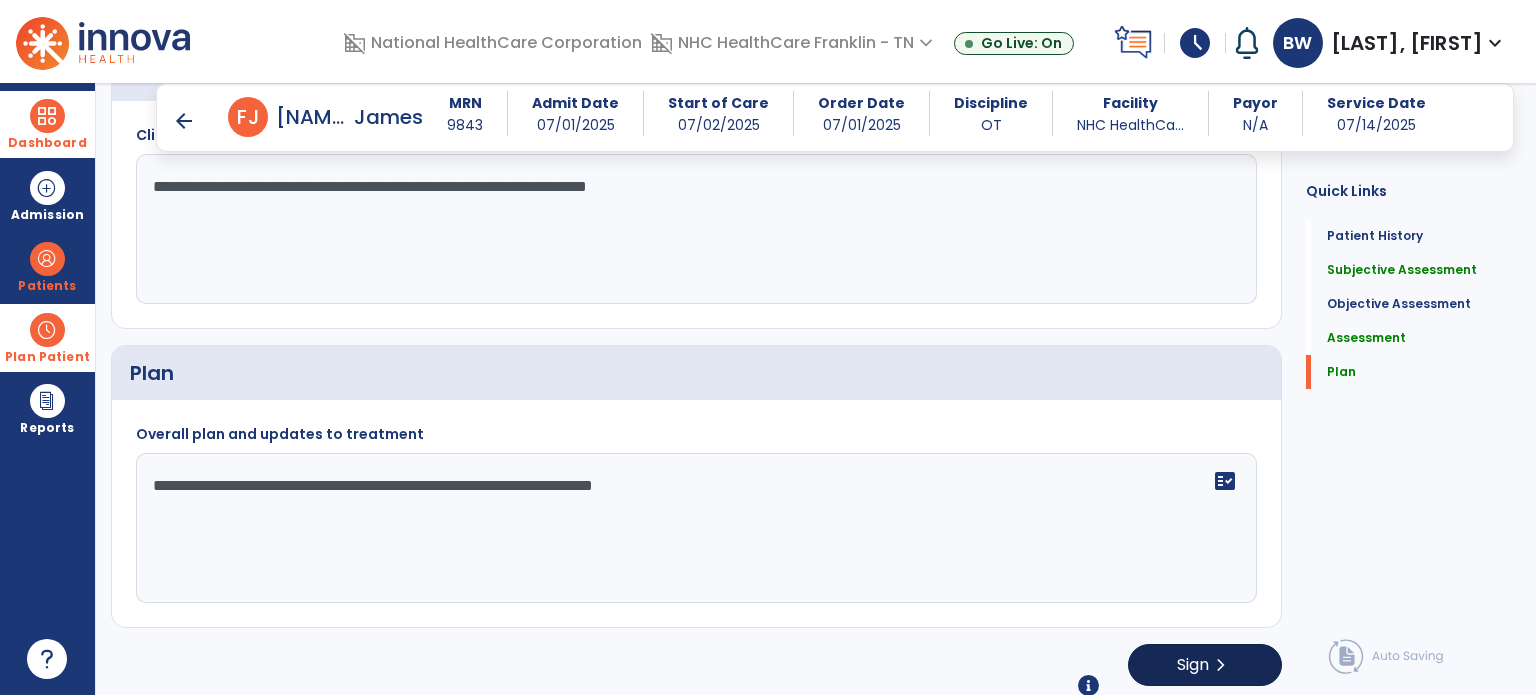type on "**********" 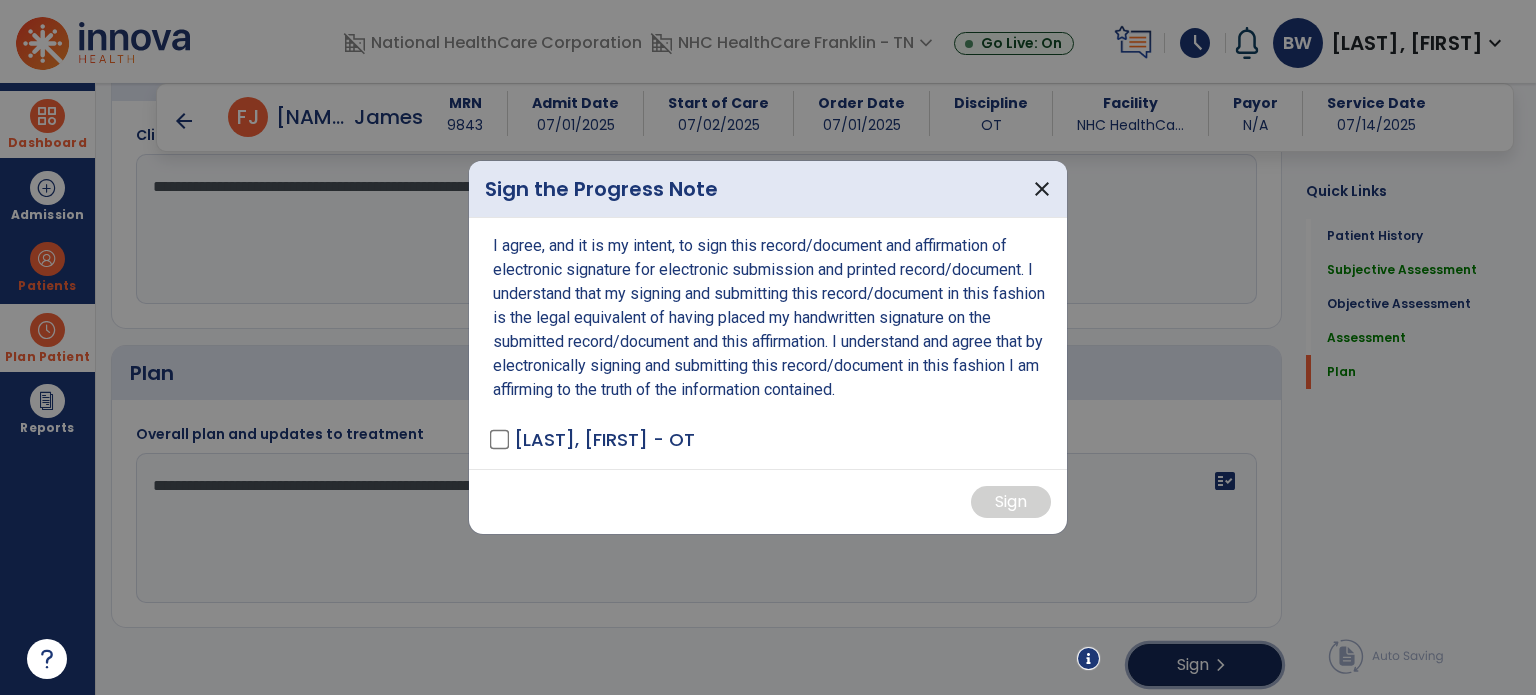 scroll, scrollTop: 0, scrollLeft: 0, axis: both 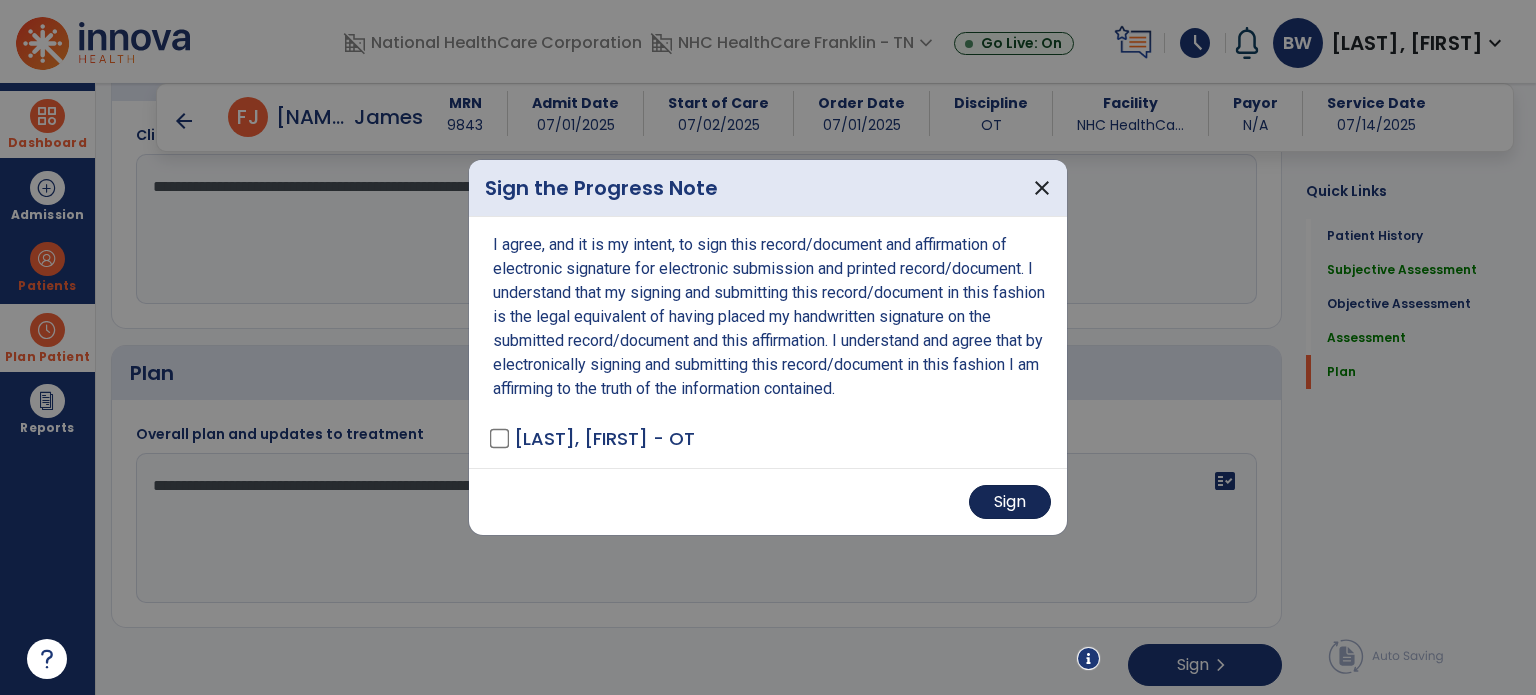 click on "Sign" at bounding box center [1010, 502] 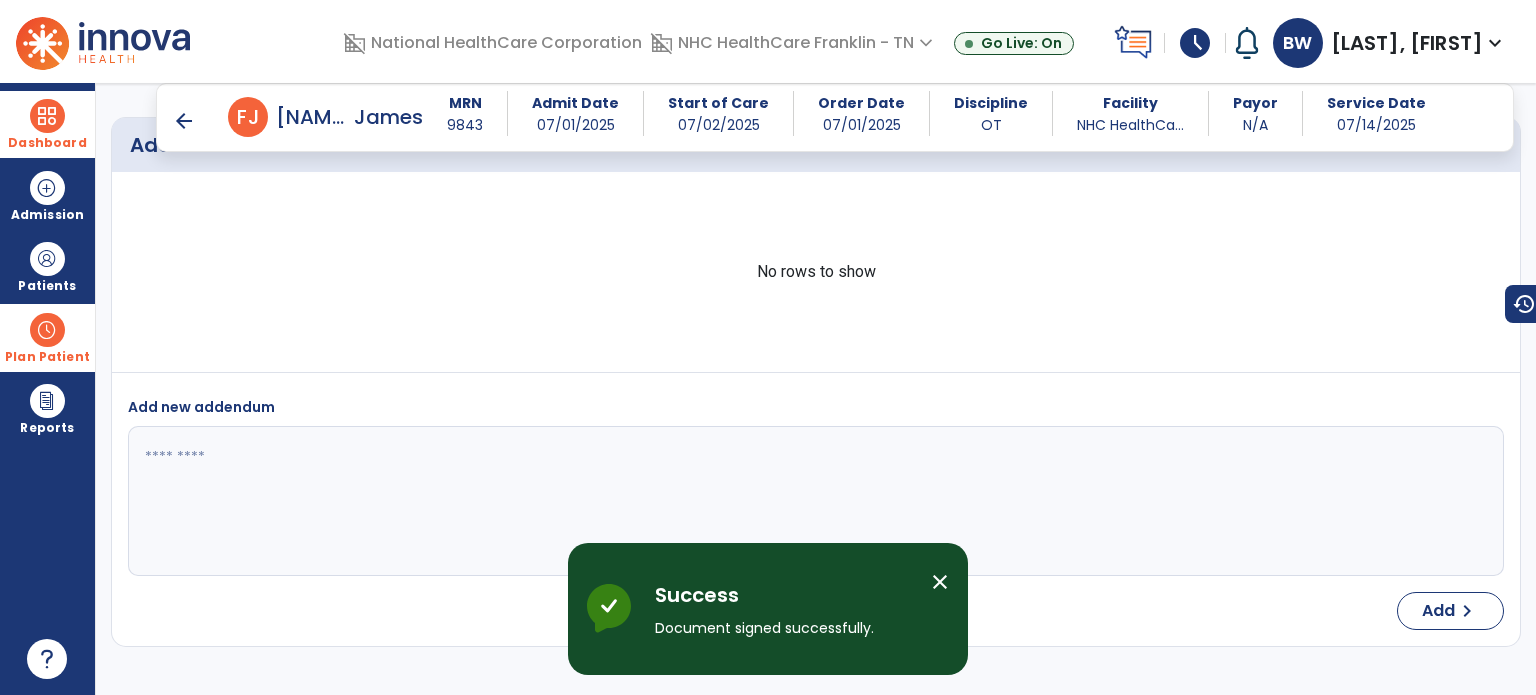 scroll, scrollTop: 2404, scrollLeft: 0, axis: vertical 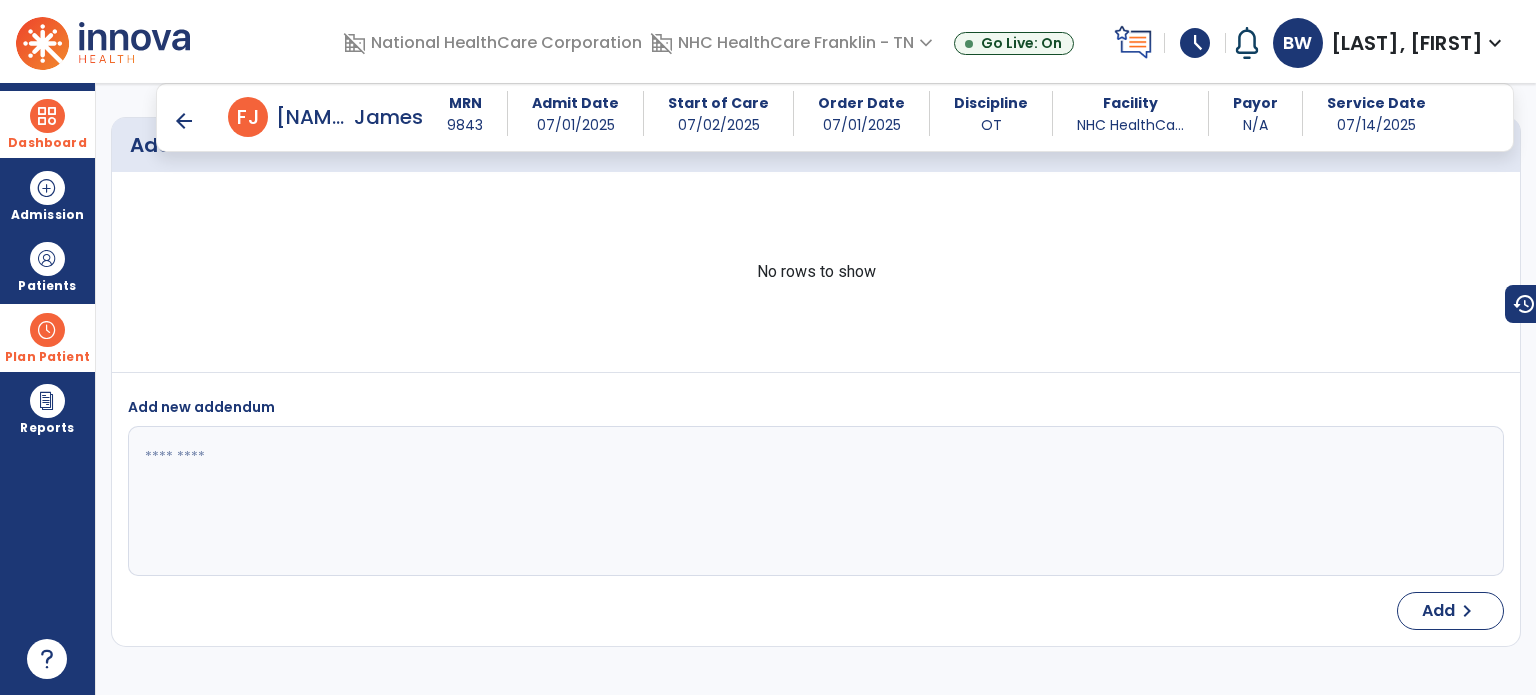 click at bounding box center (47, 116) 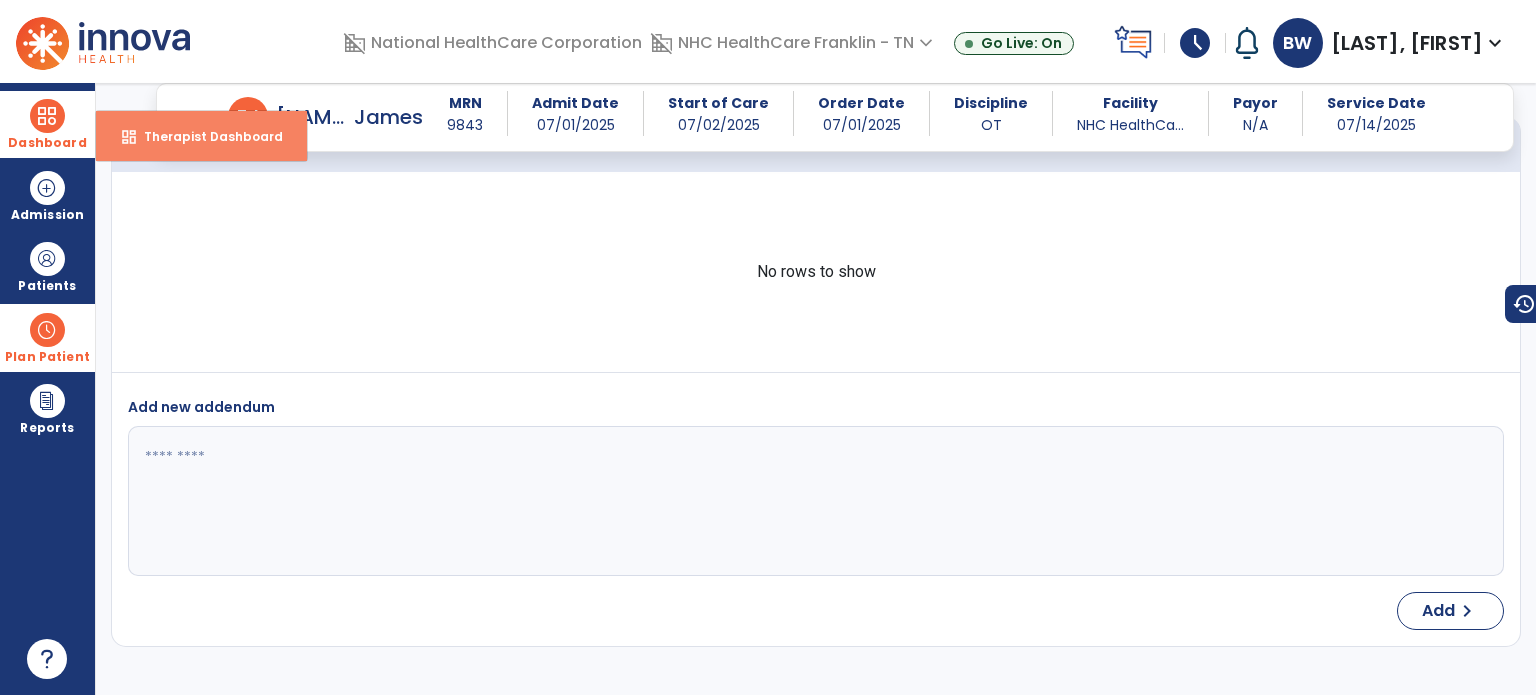 click on "Therapist Dashboard" at bounding box center (205, 136) 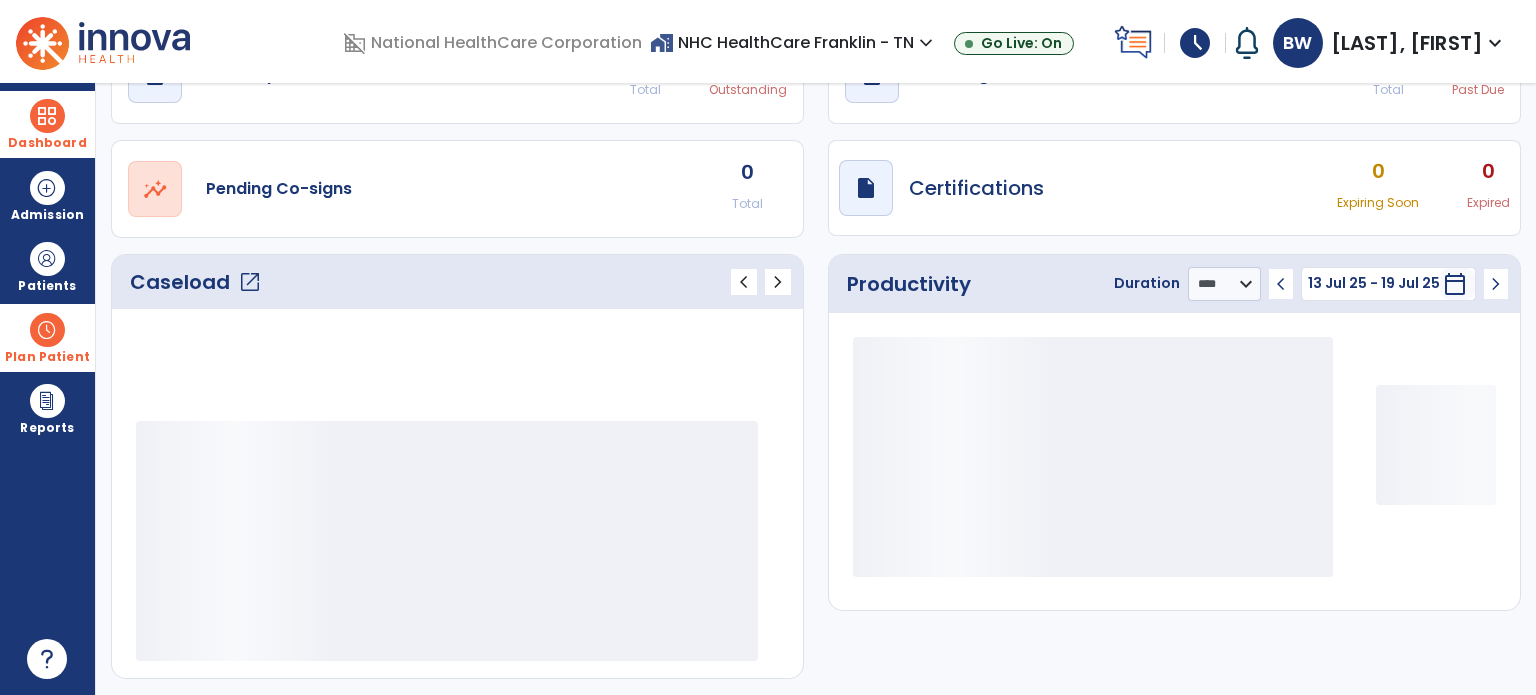 scroll, scrollTop: 112, scrollLeft: 0, axis: vertical 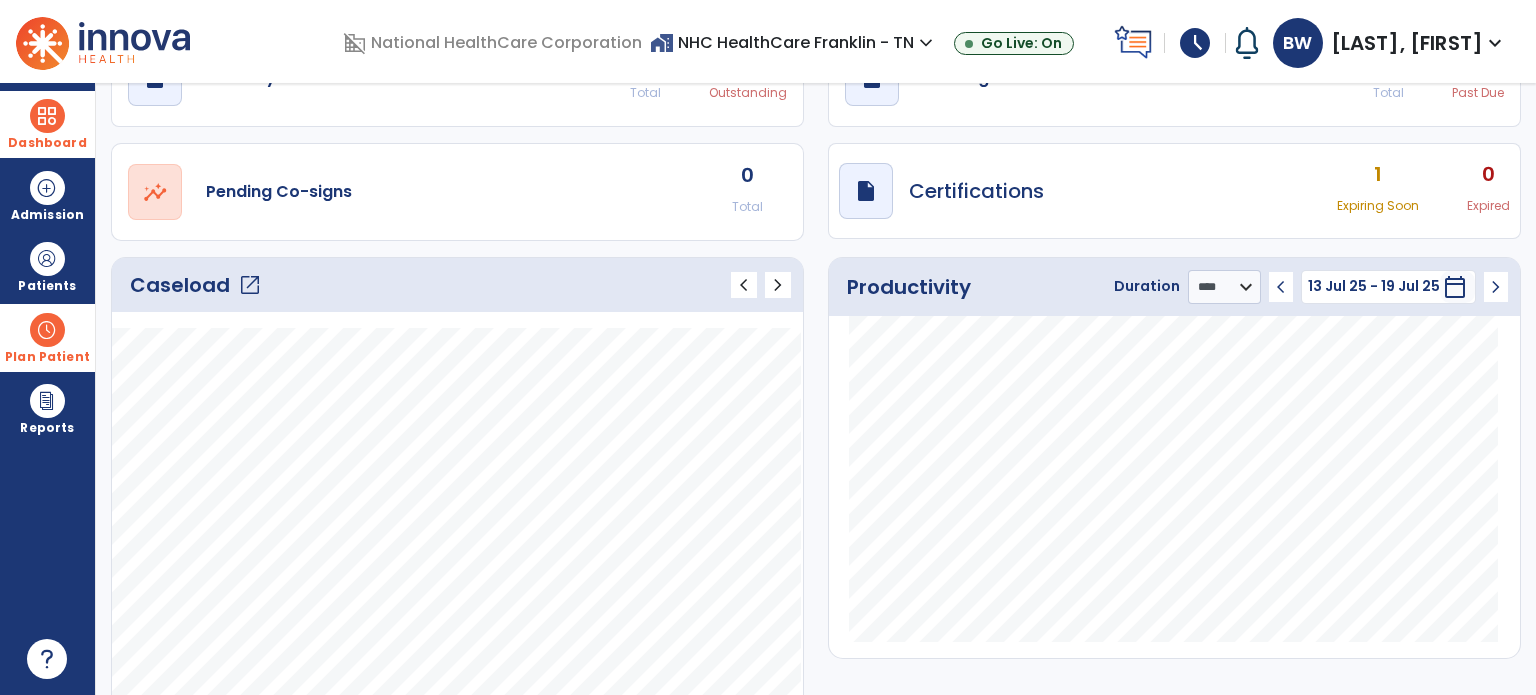 click on "open_in_new" 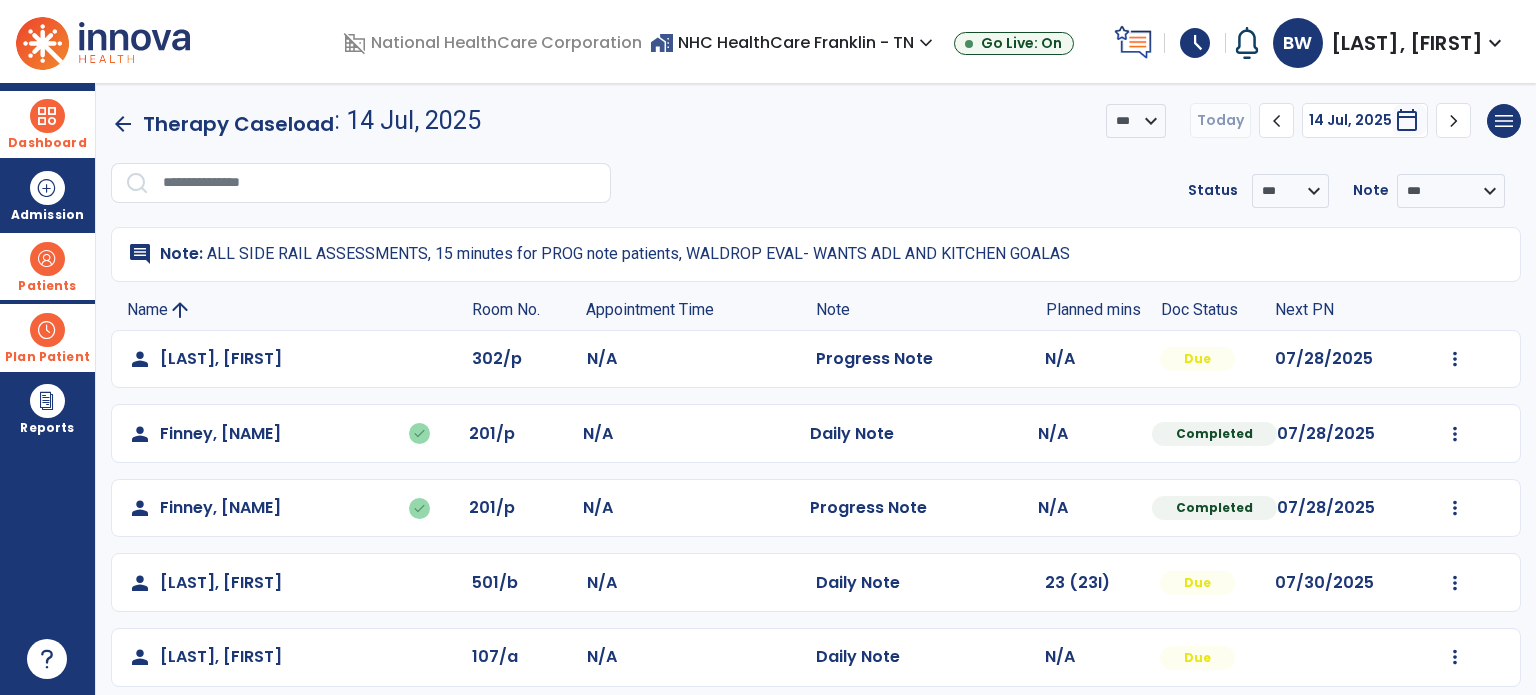 click at bounding box center (47, 259) 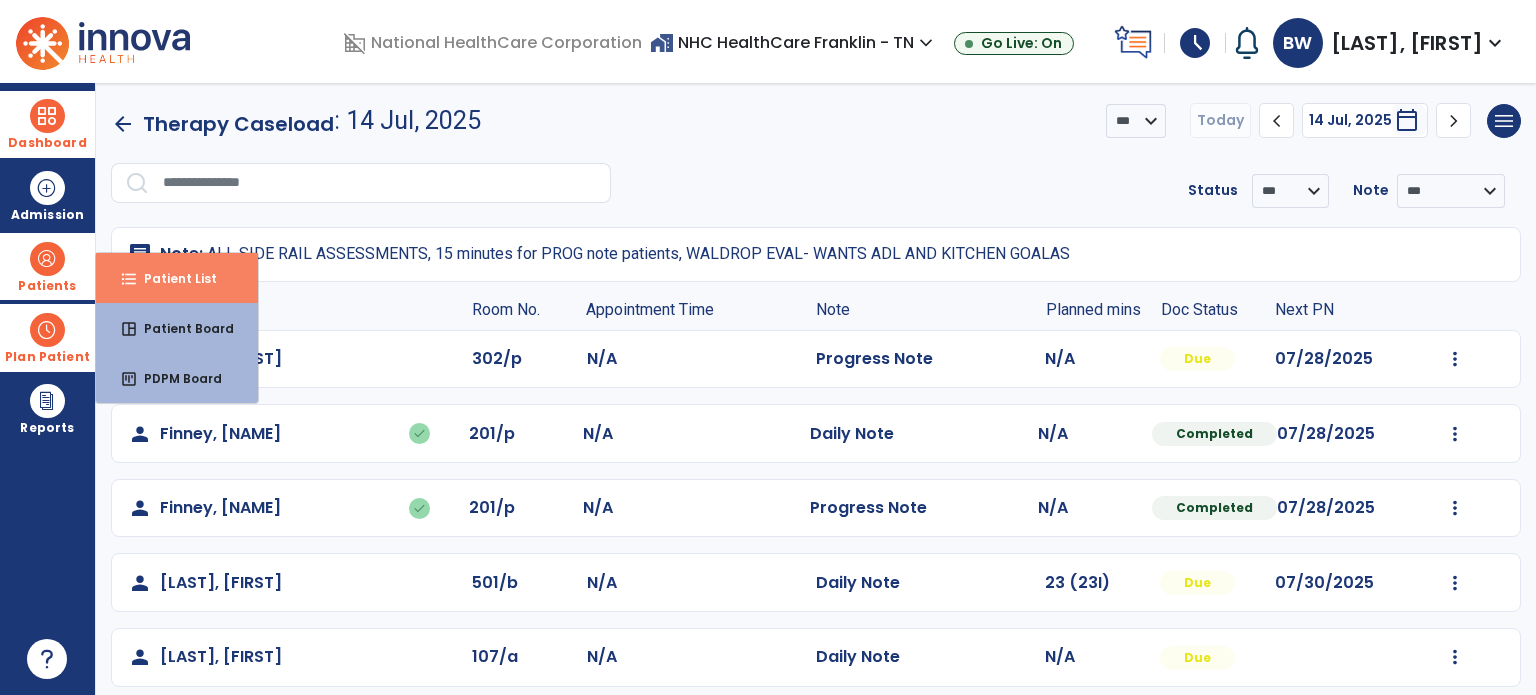 click on "Patient List" at bounding box center [172, 278] 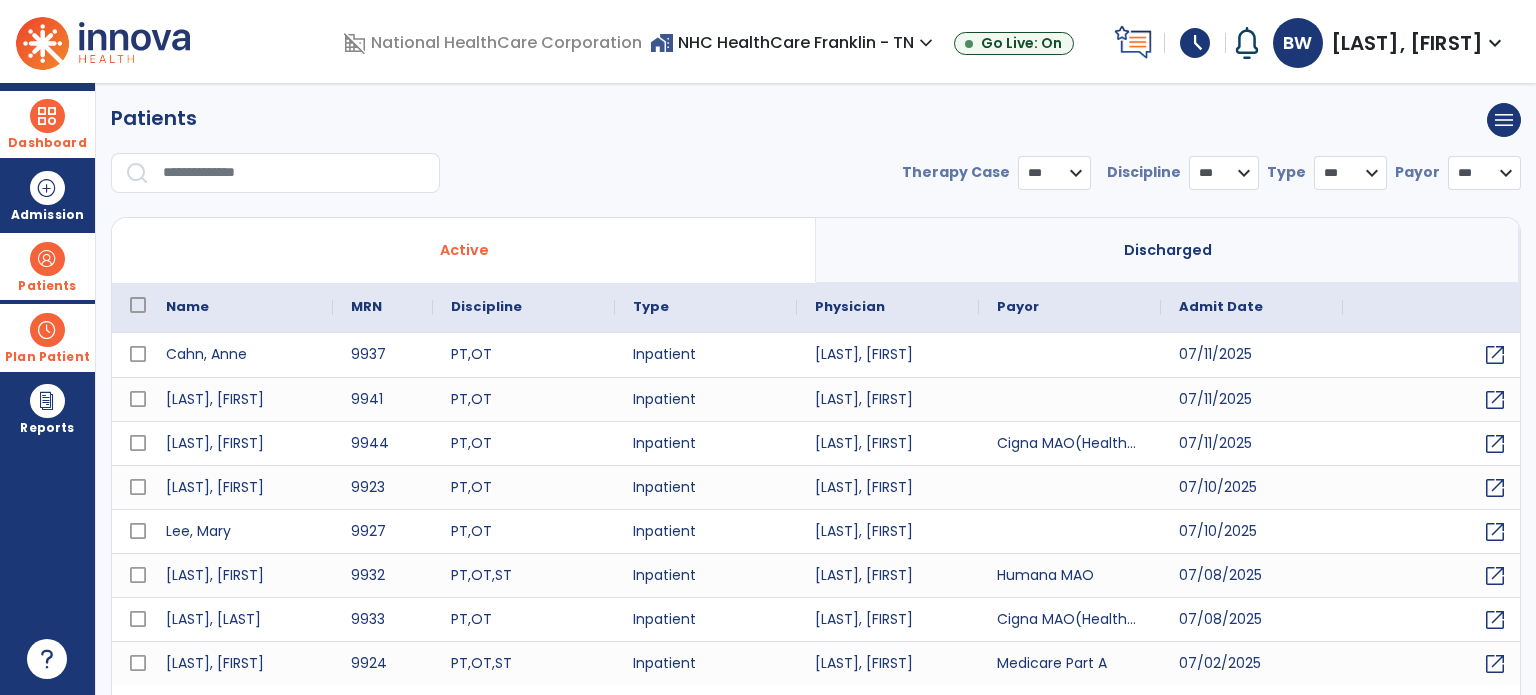 select on "***" 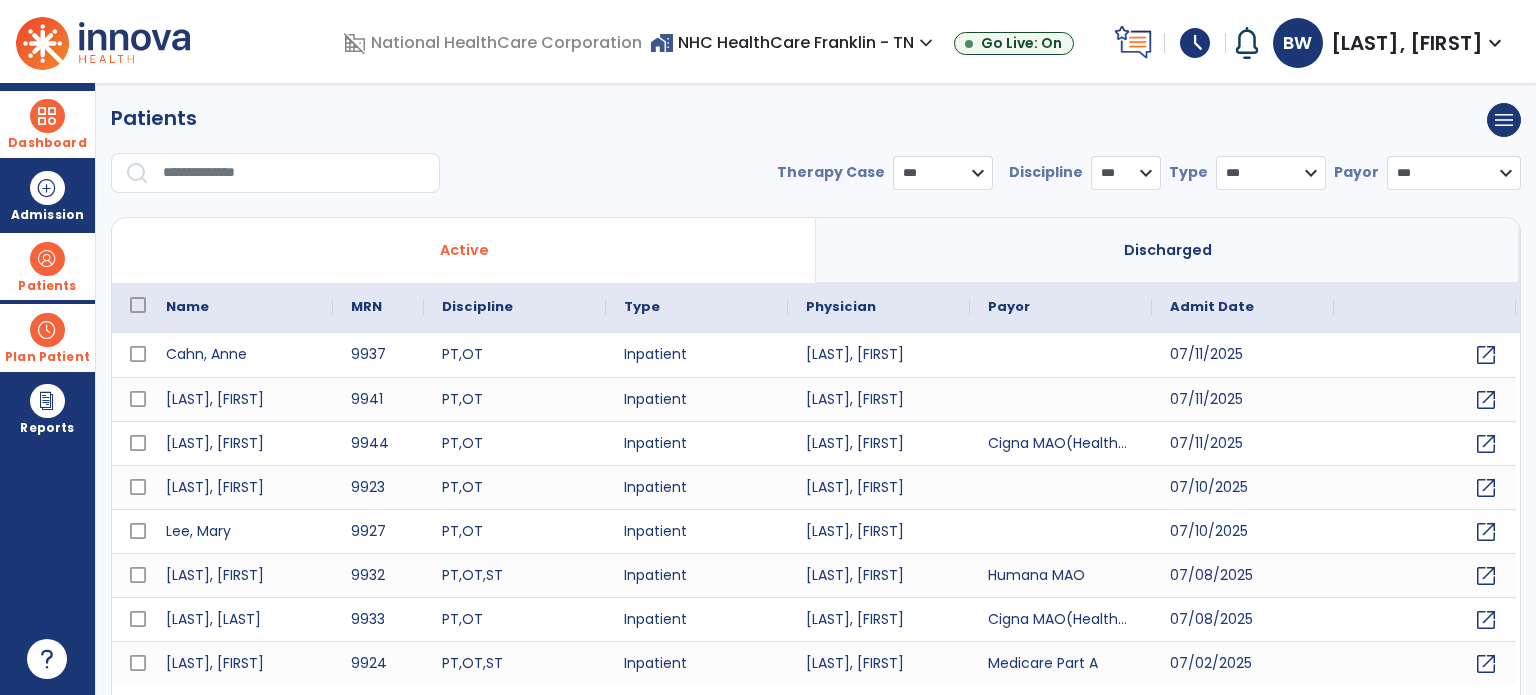 click at bounding box center [294, 173] 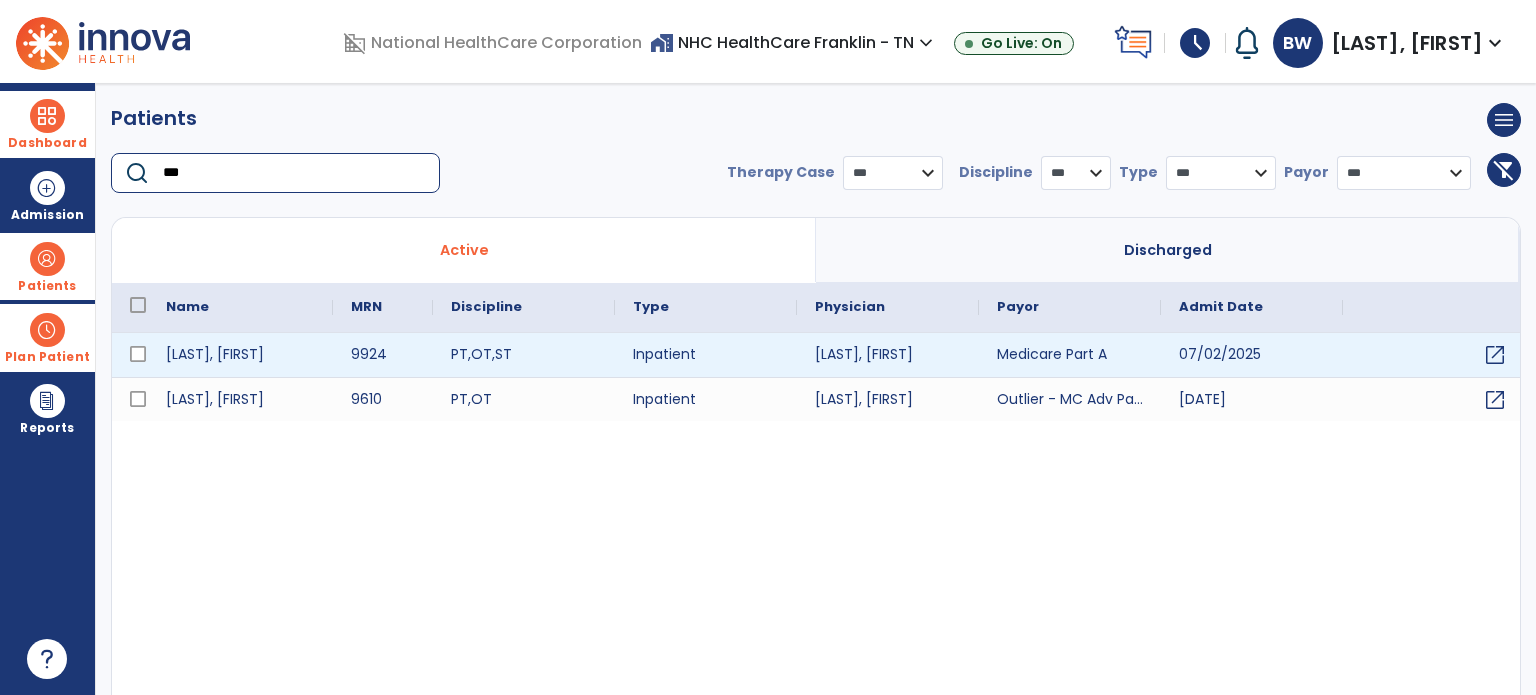 type on "***" 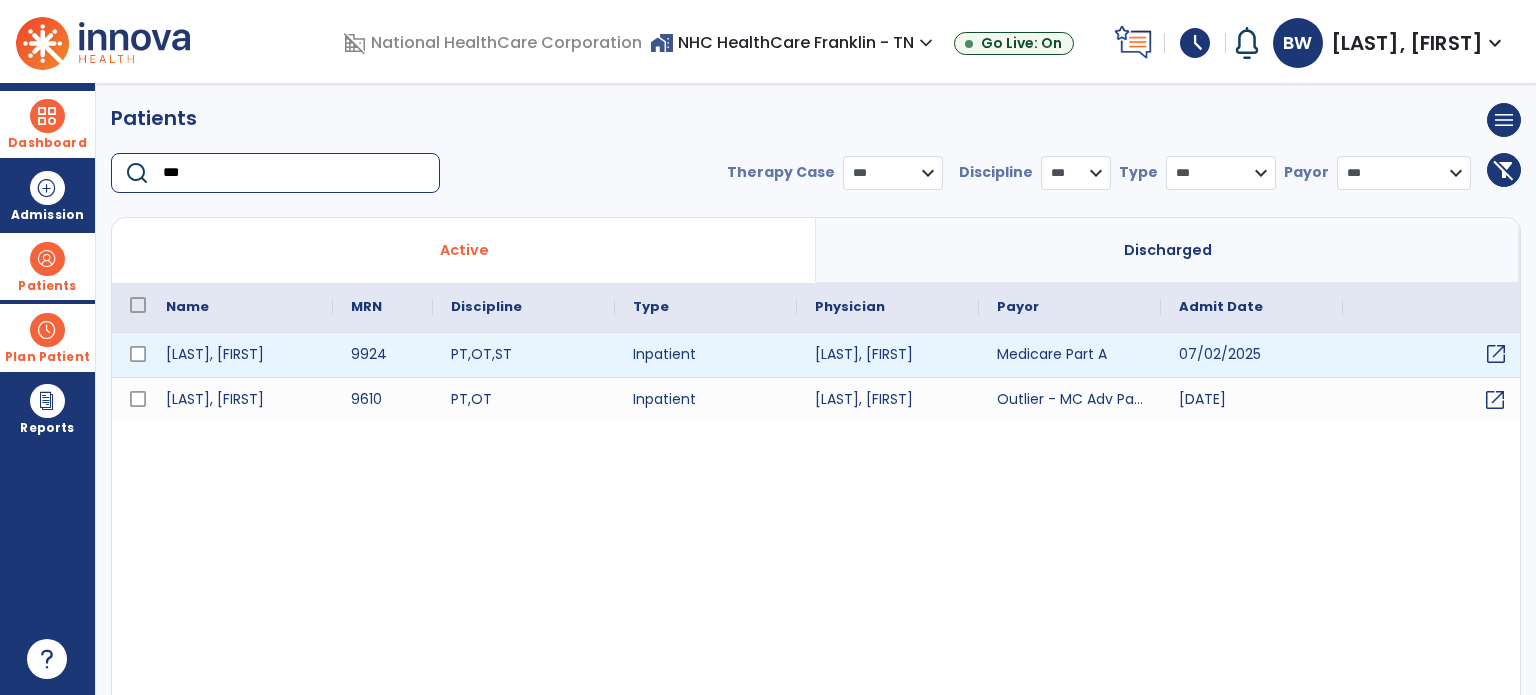 click on "open_in_new" at bounding box center (1496, 354) 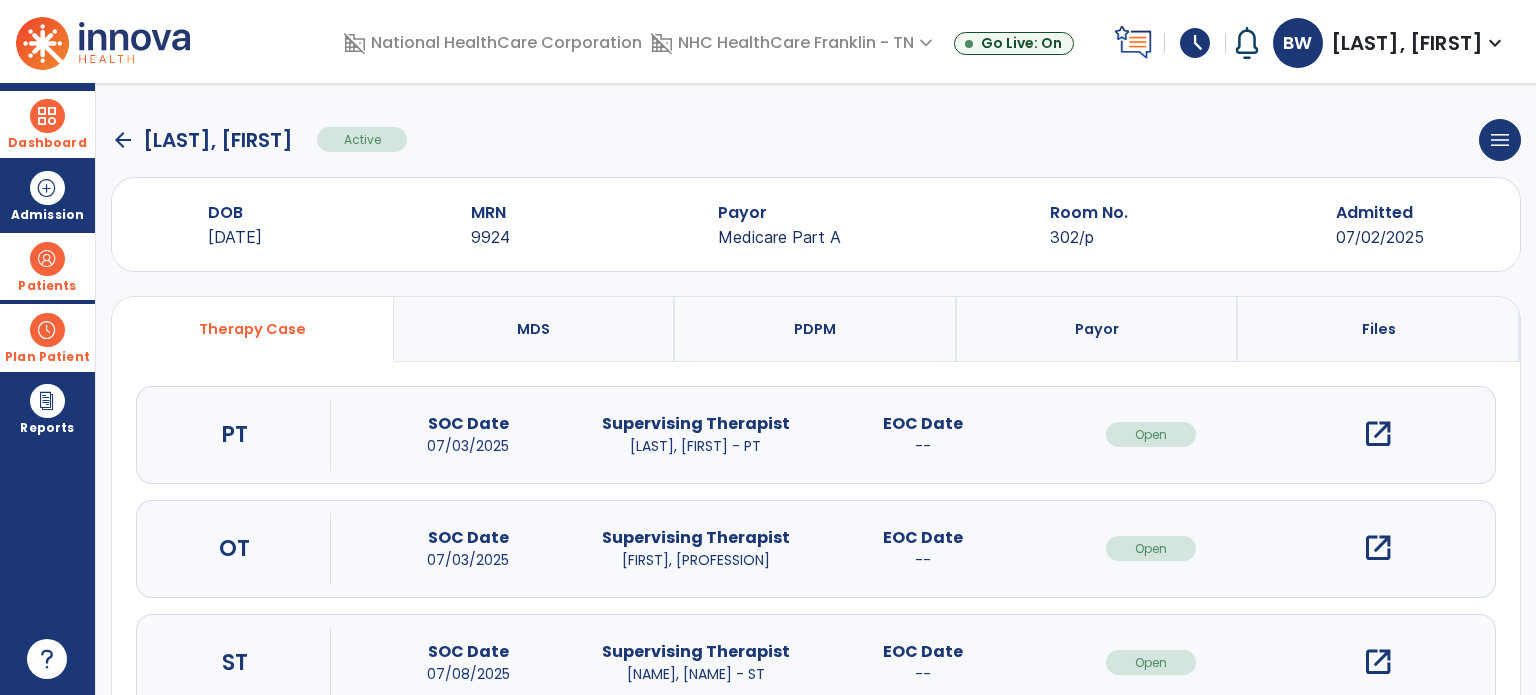 click on "open_in_new" at bounding box center [1378, 548] 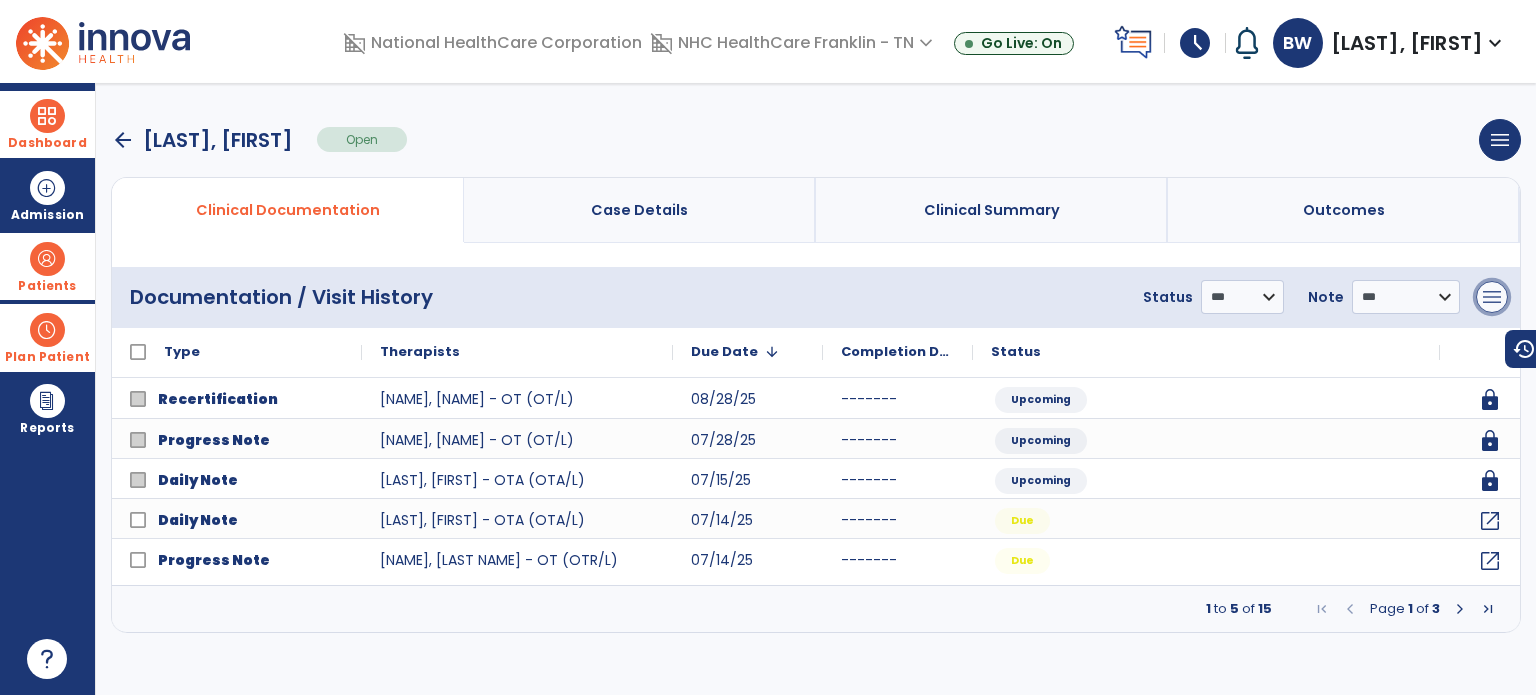 click on "menu" at bounding box center (1492, 297) 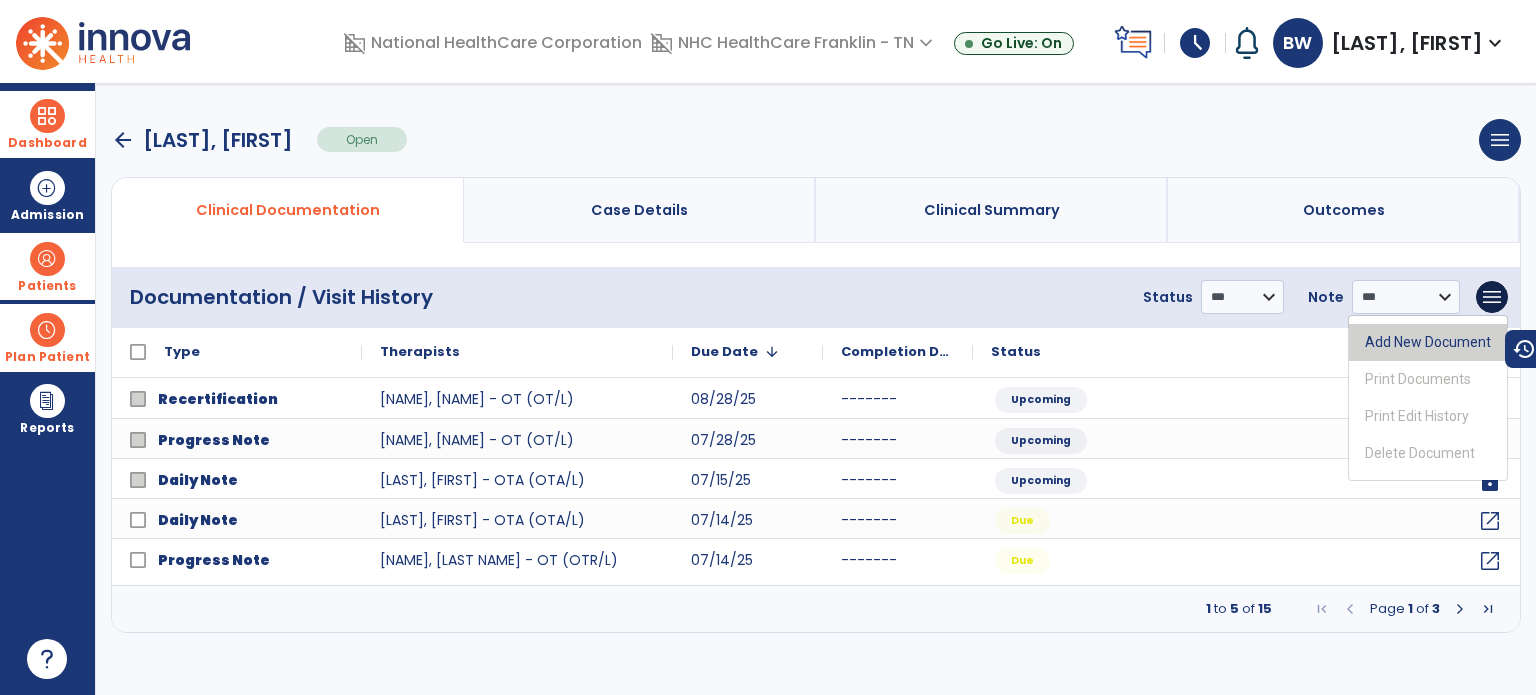 click on "Add New Document" at bounding box center (1428, 342) 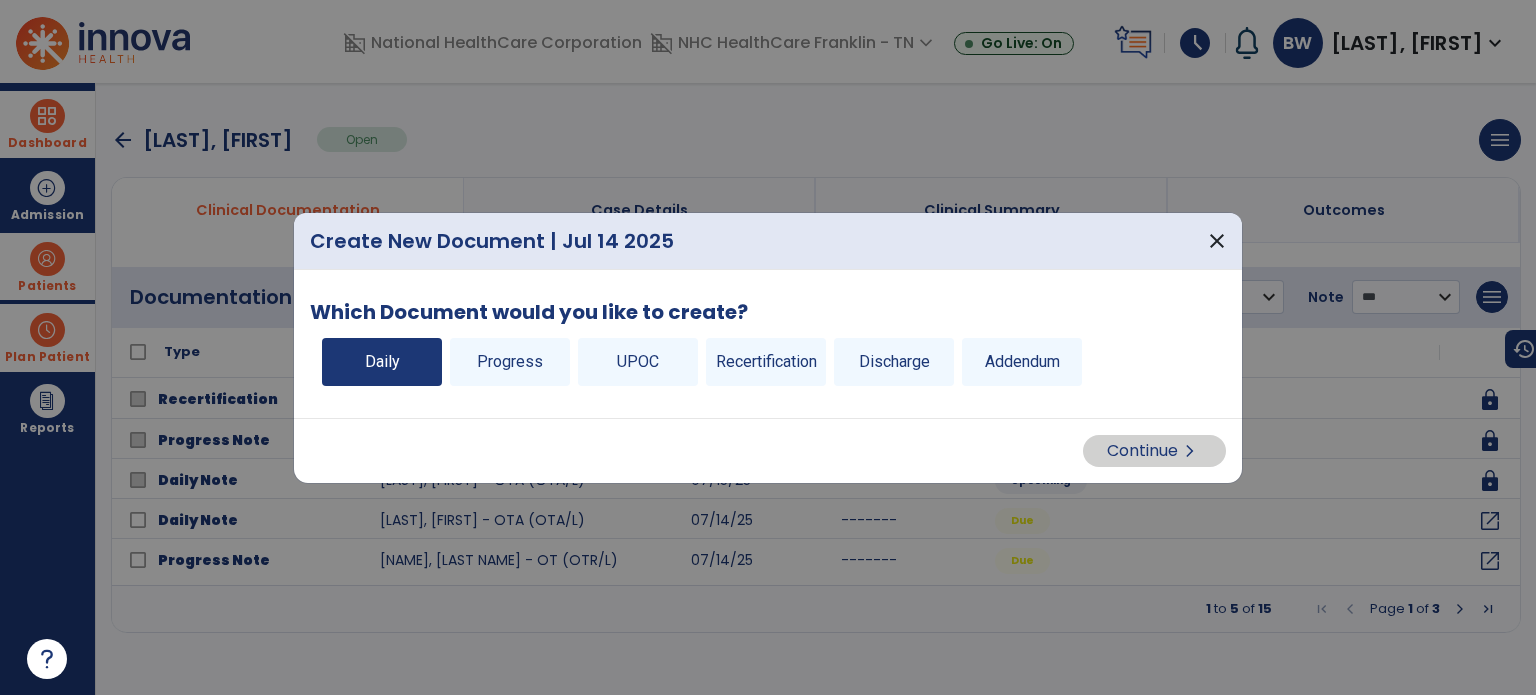 click on "Daily" at bounding box center (382, 362) 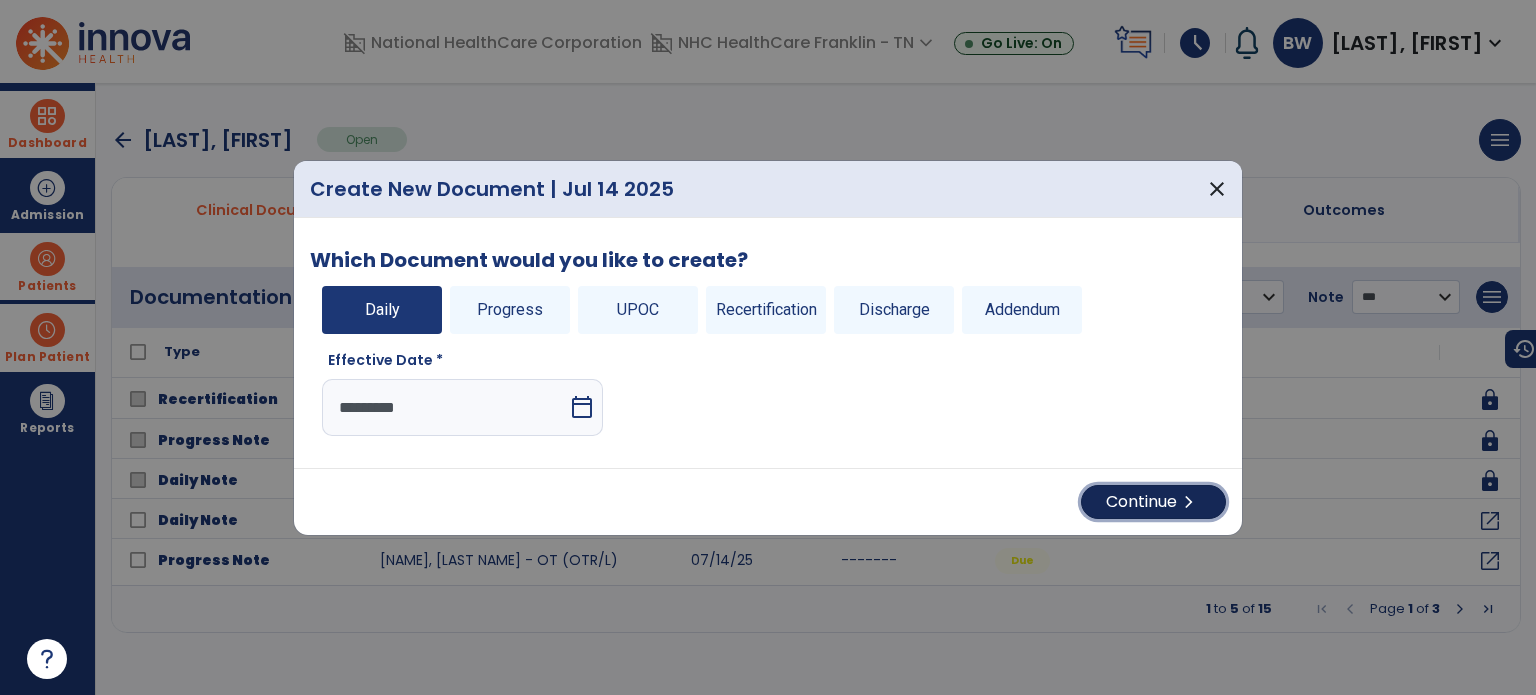 click on "Continue   chevron_right" at bounding box center (1153, 502) 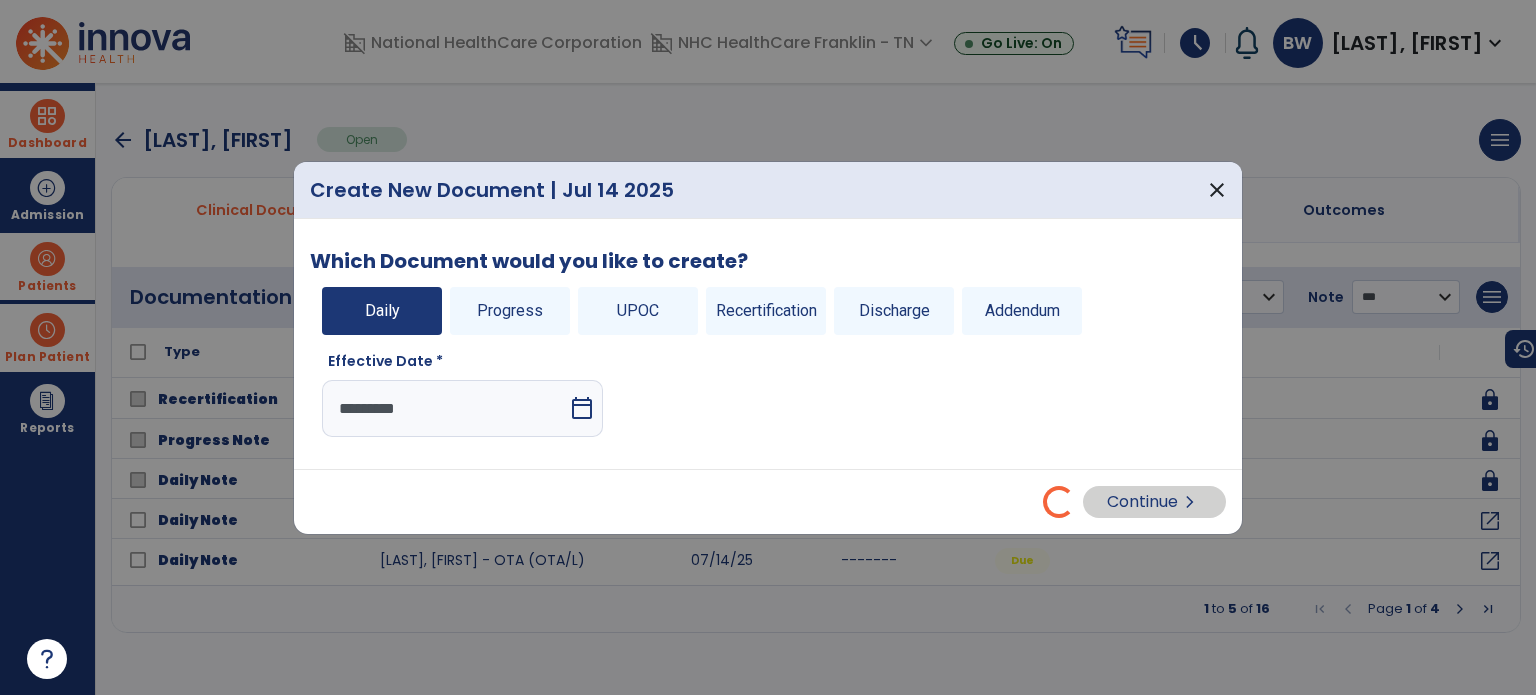 select on "*" 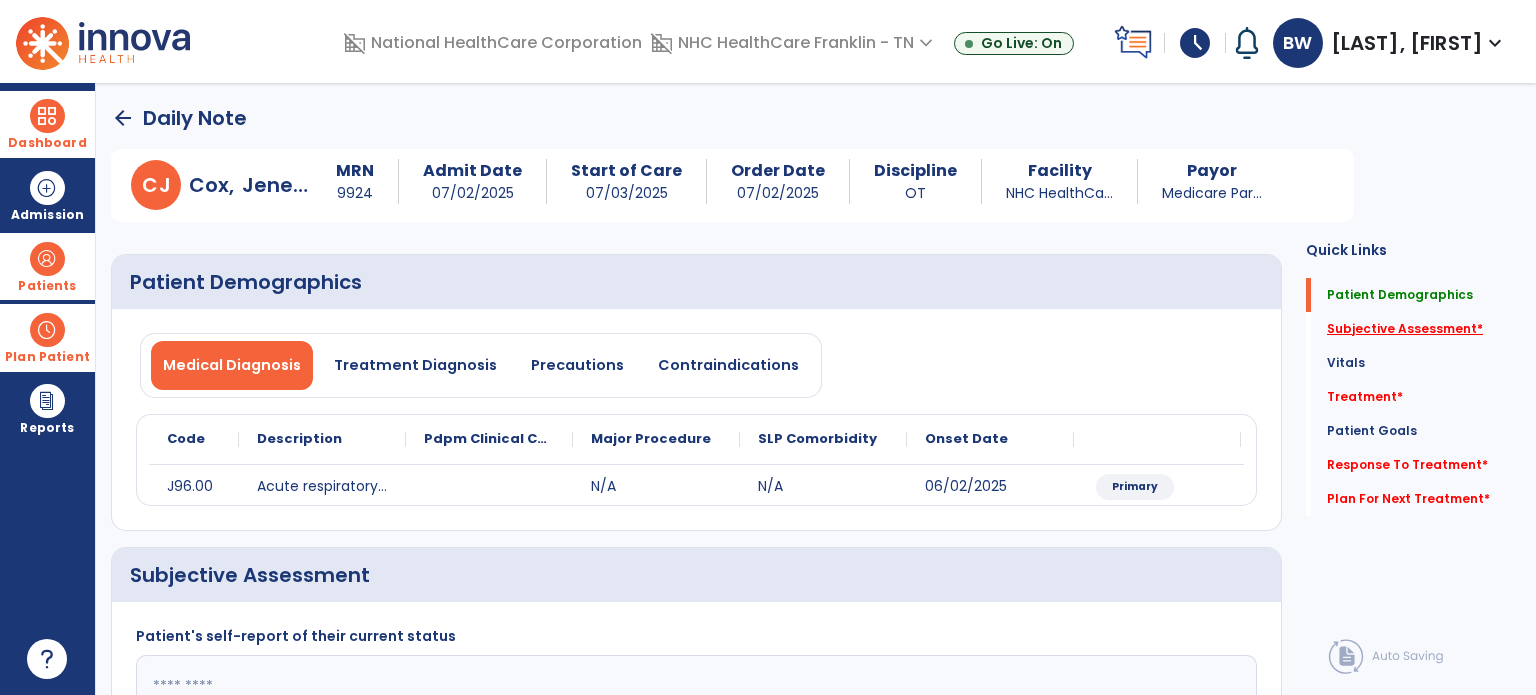 click on "Subjective Assessment   *" 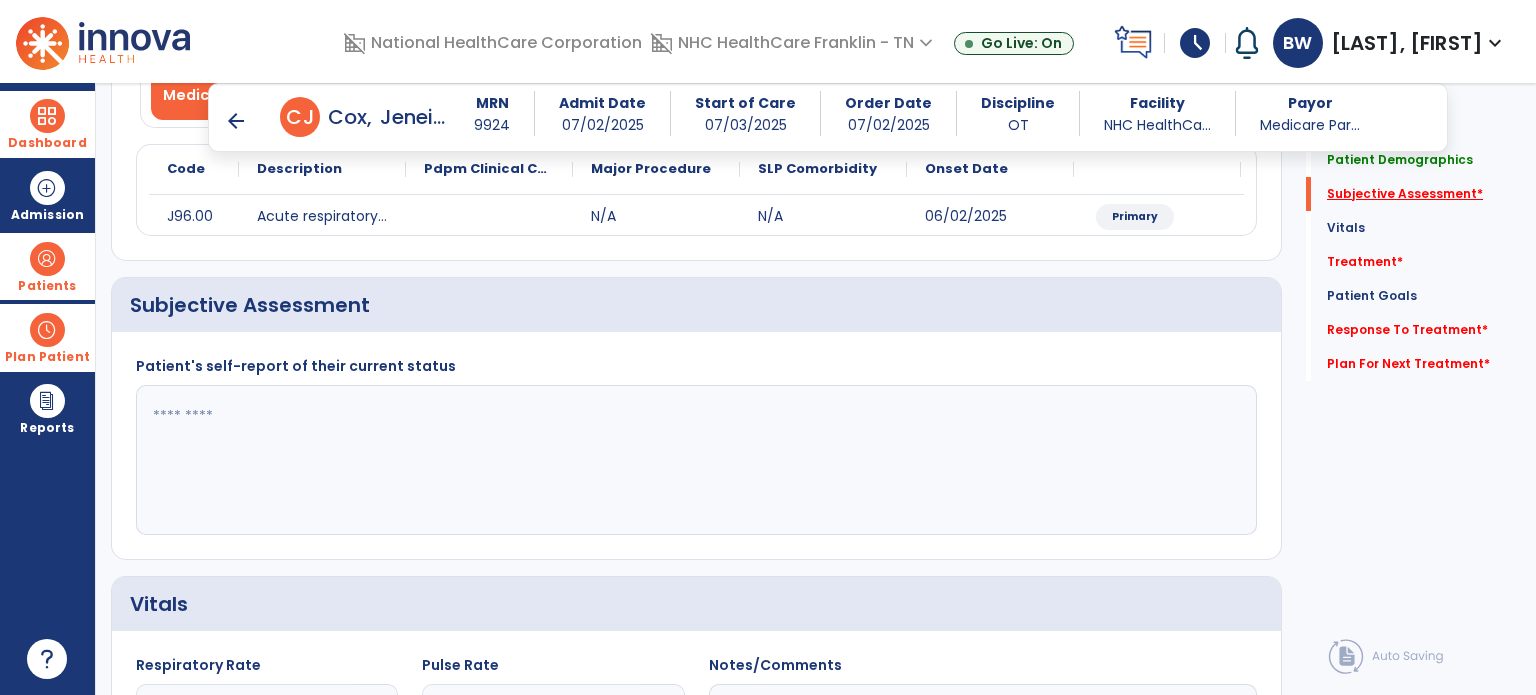 scroll, scrollTop: 298, scrollLeft: 0, axis: vertical 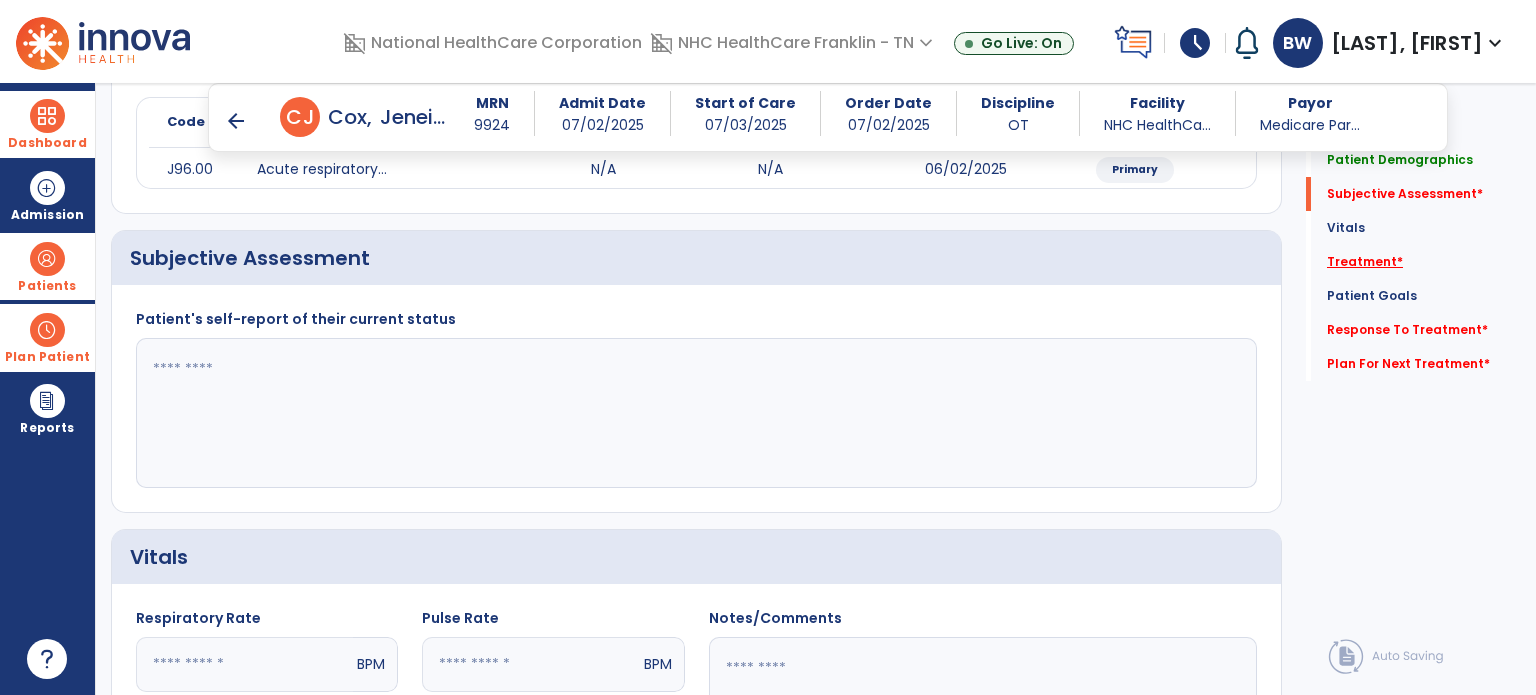 click on "Treatment   *" 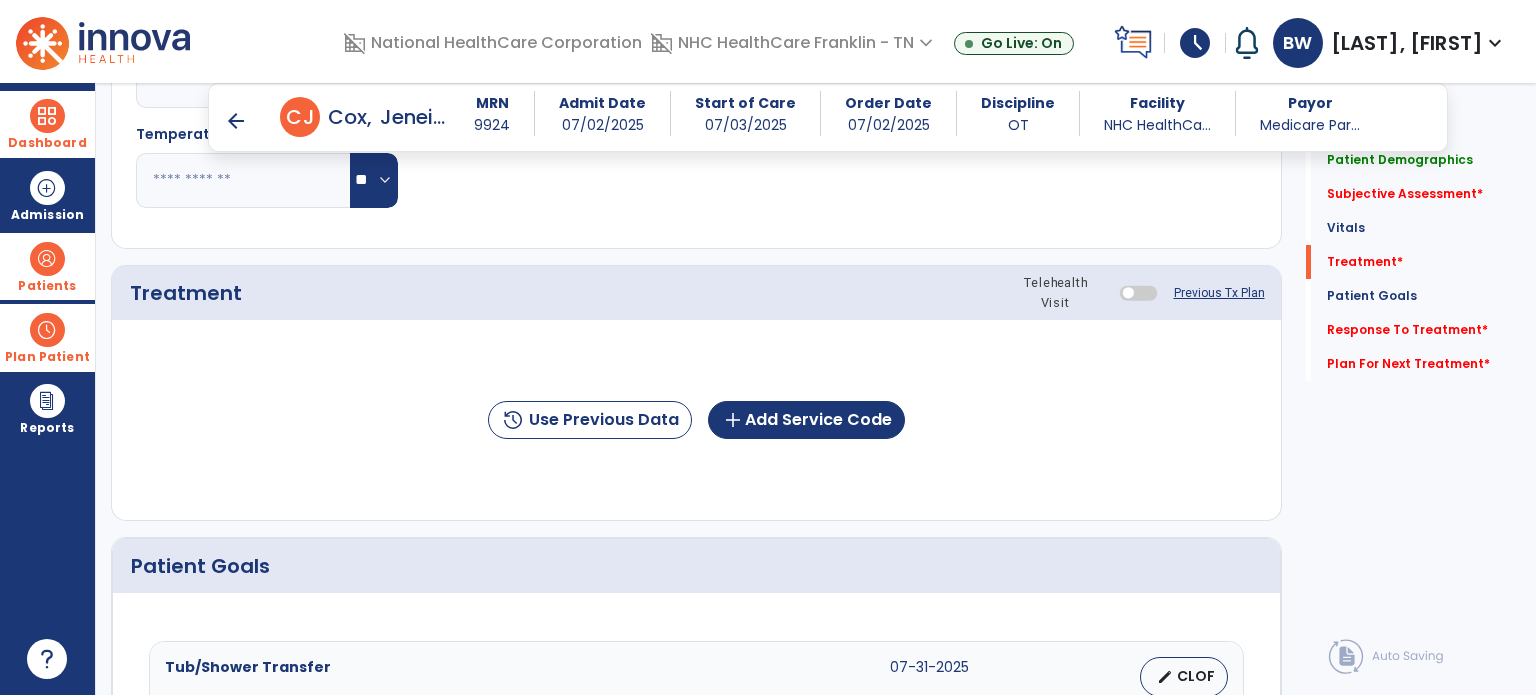 scroll, scrollTop: 987, scrollLeft: 0, axis: vertical 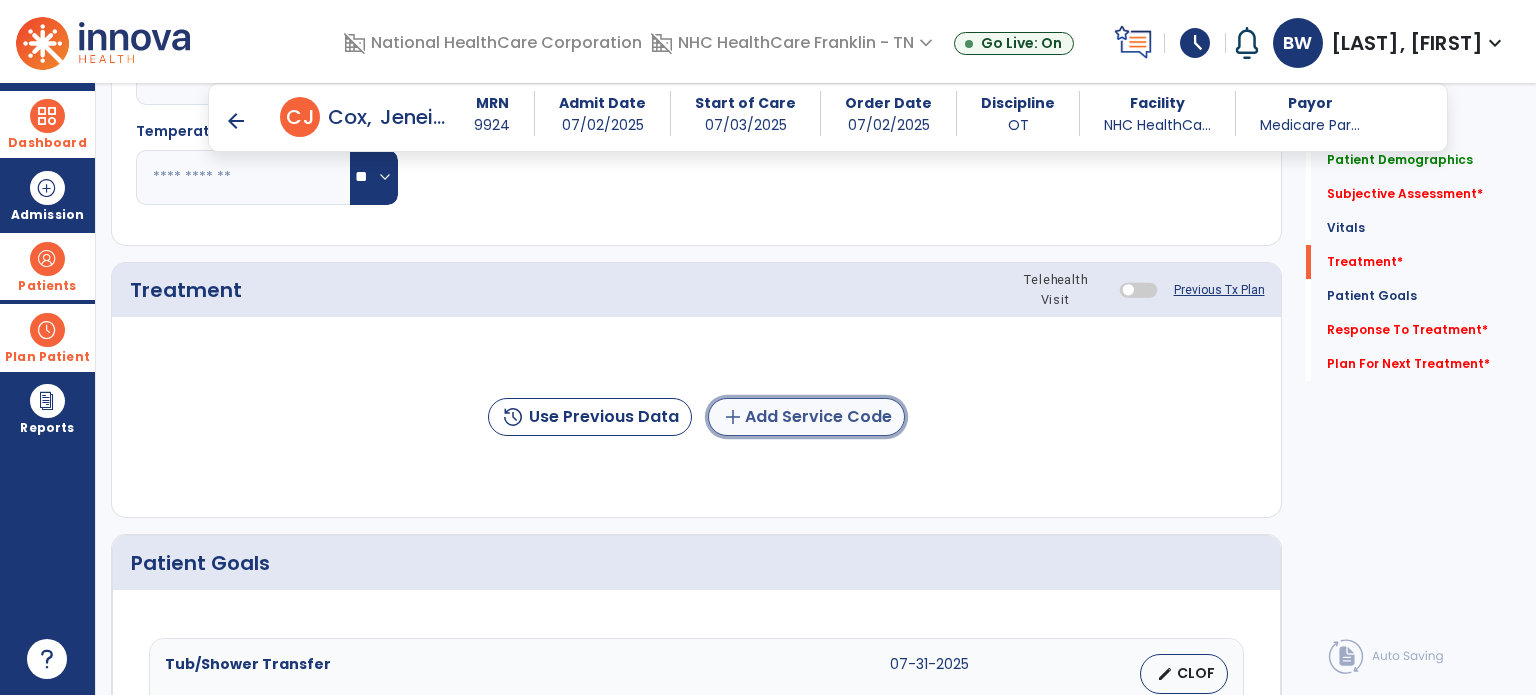 click on "add" 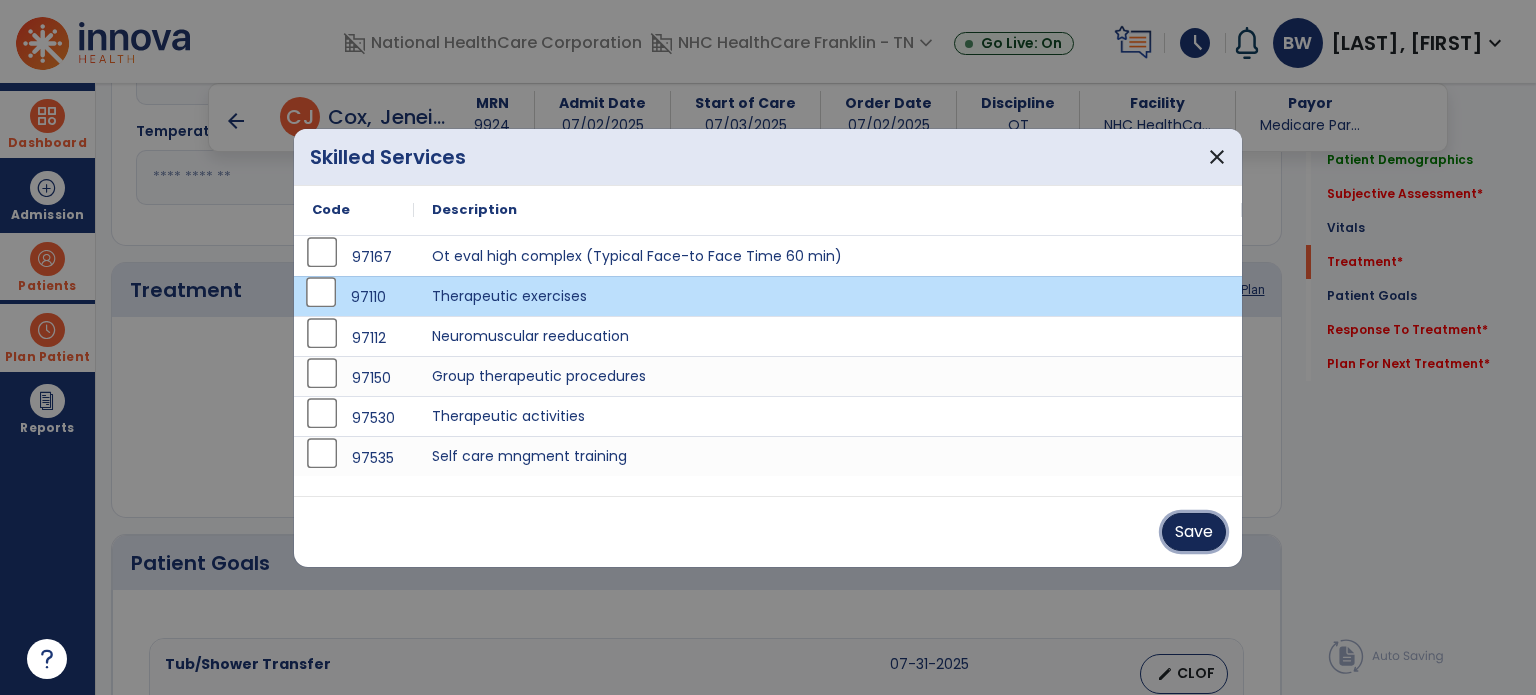 click on "Save" at bounding box center [1194, 532] 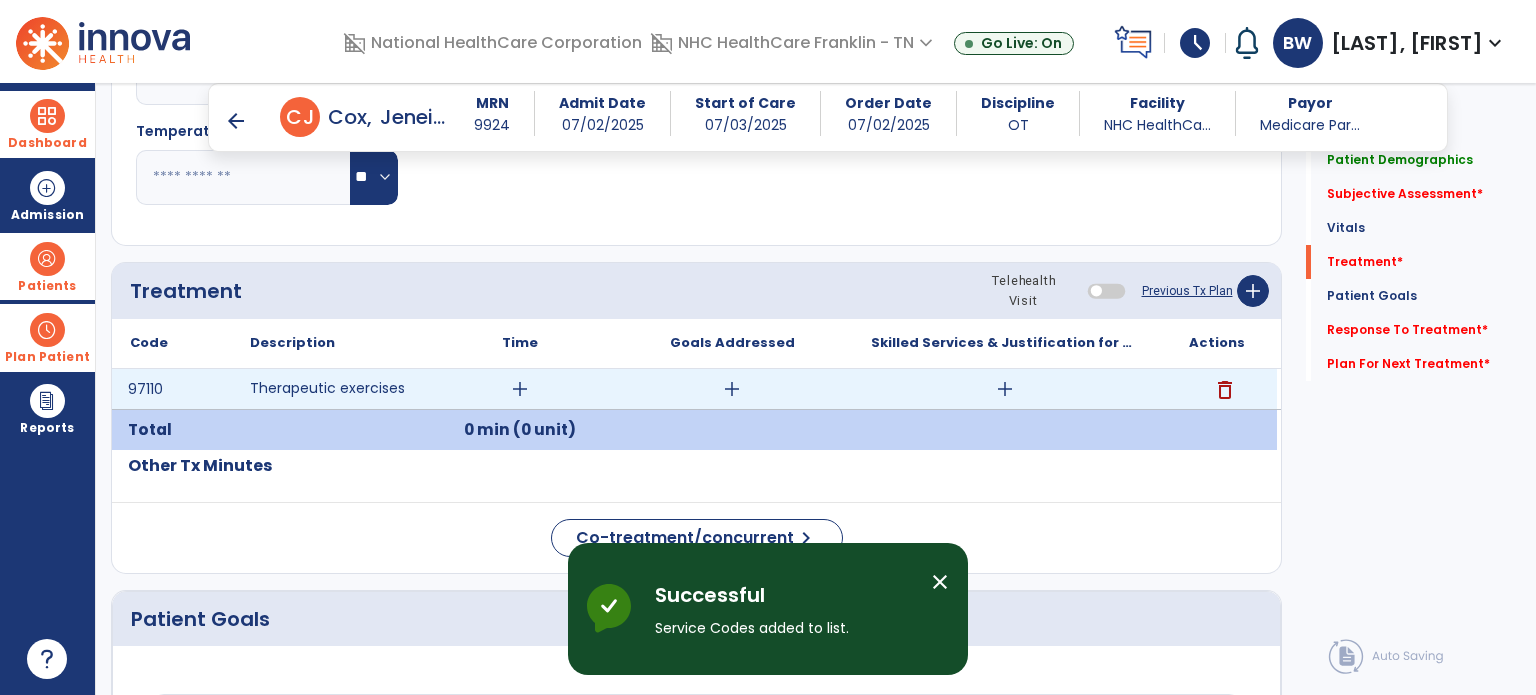 click on "add" at bounding box center [520, 389] 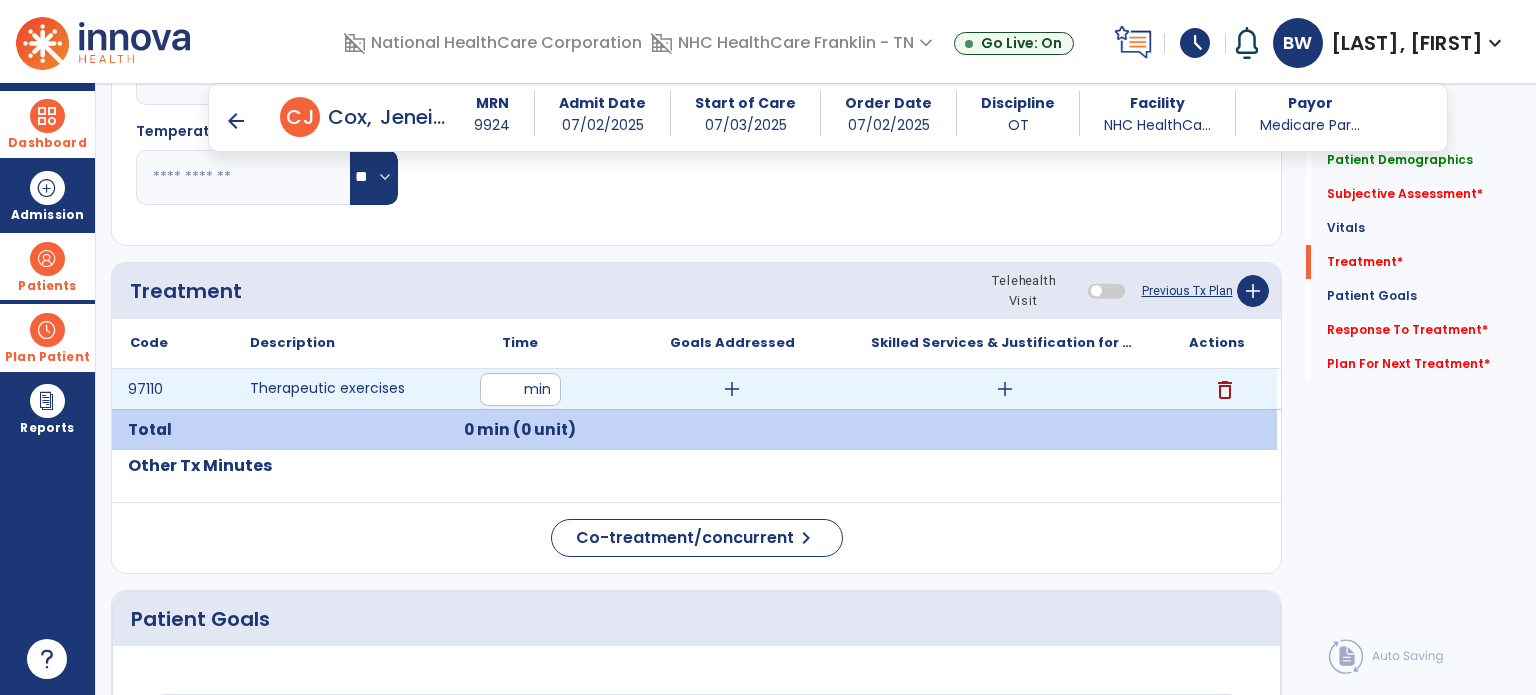 type on "**" 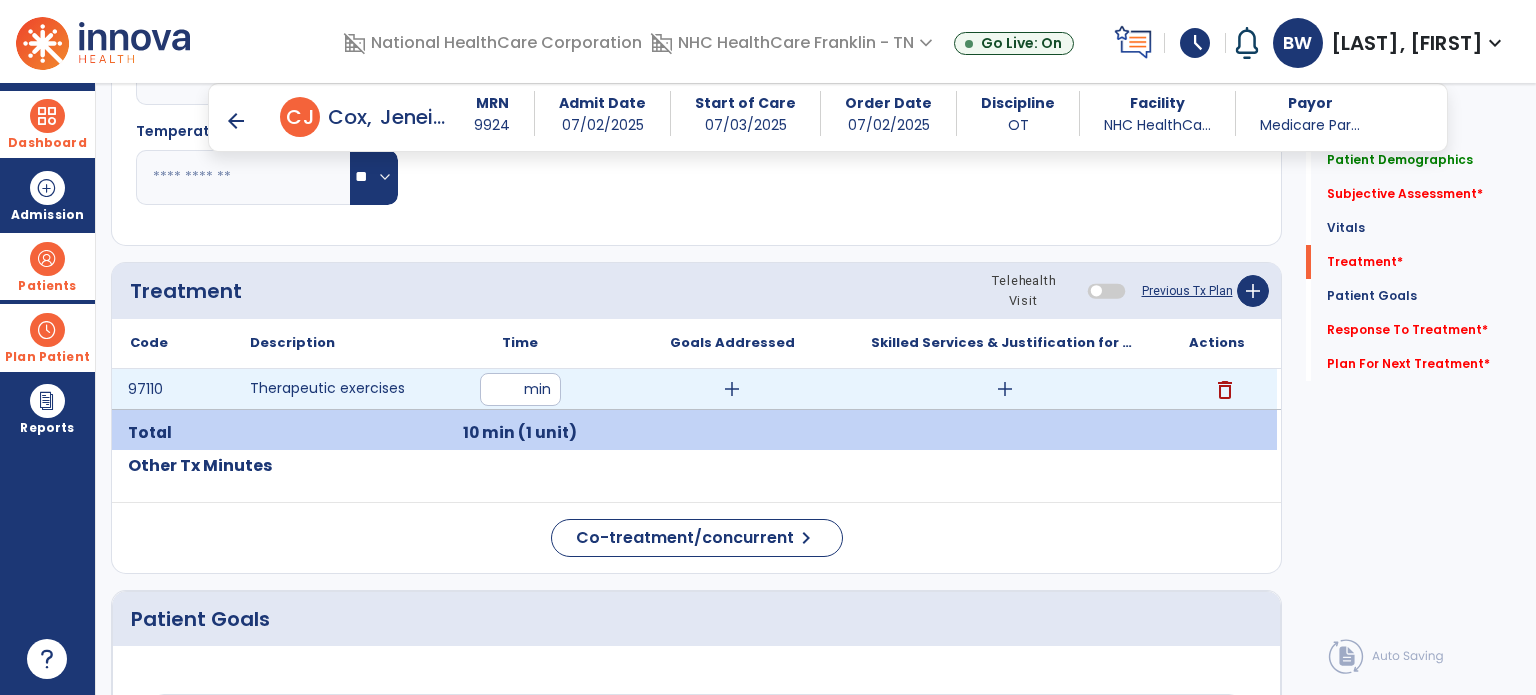 click on "add" at bounding box center (1005, 389) 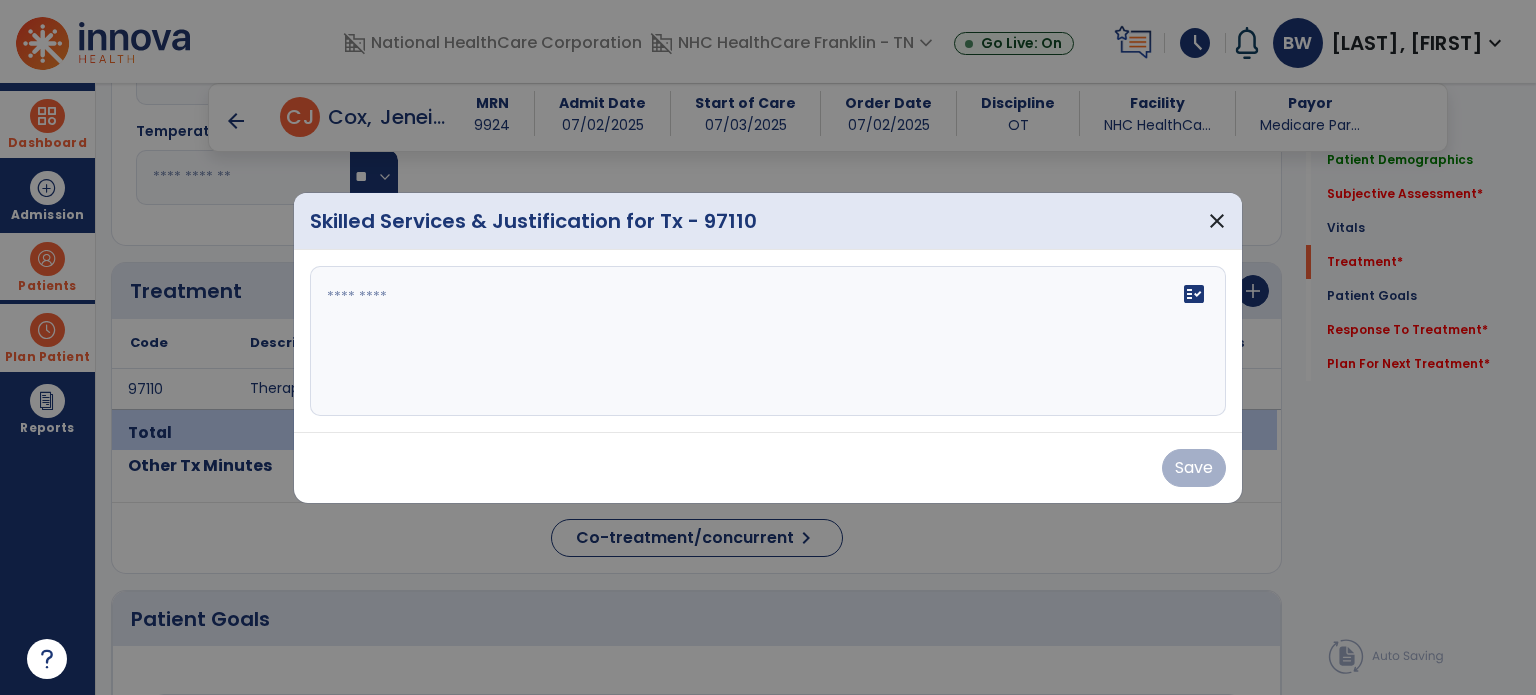 click on "fact_check" at bounding box center [768, 341] 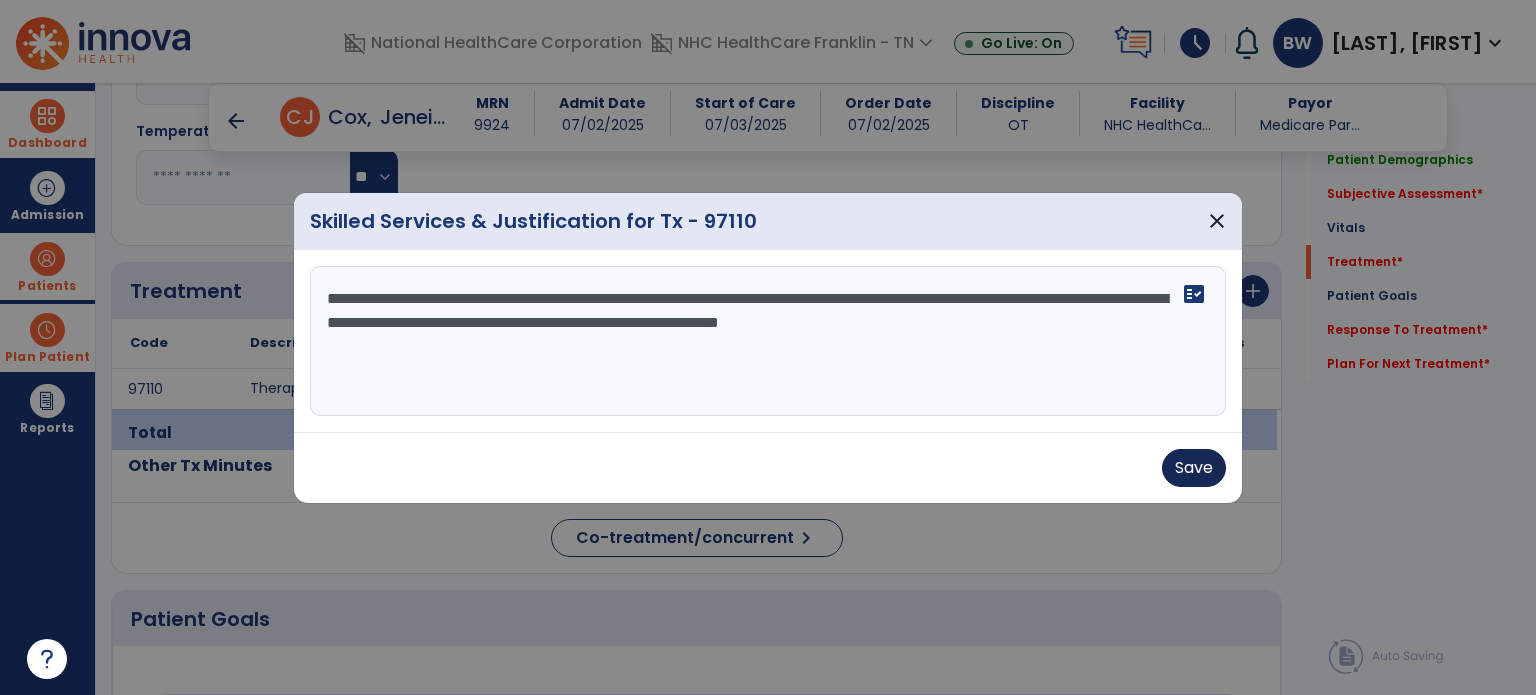 type on "**********" 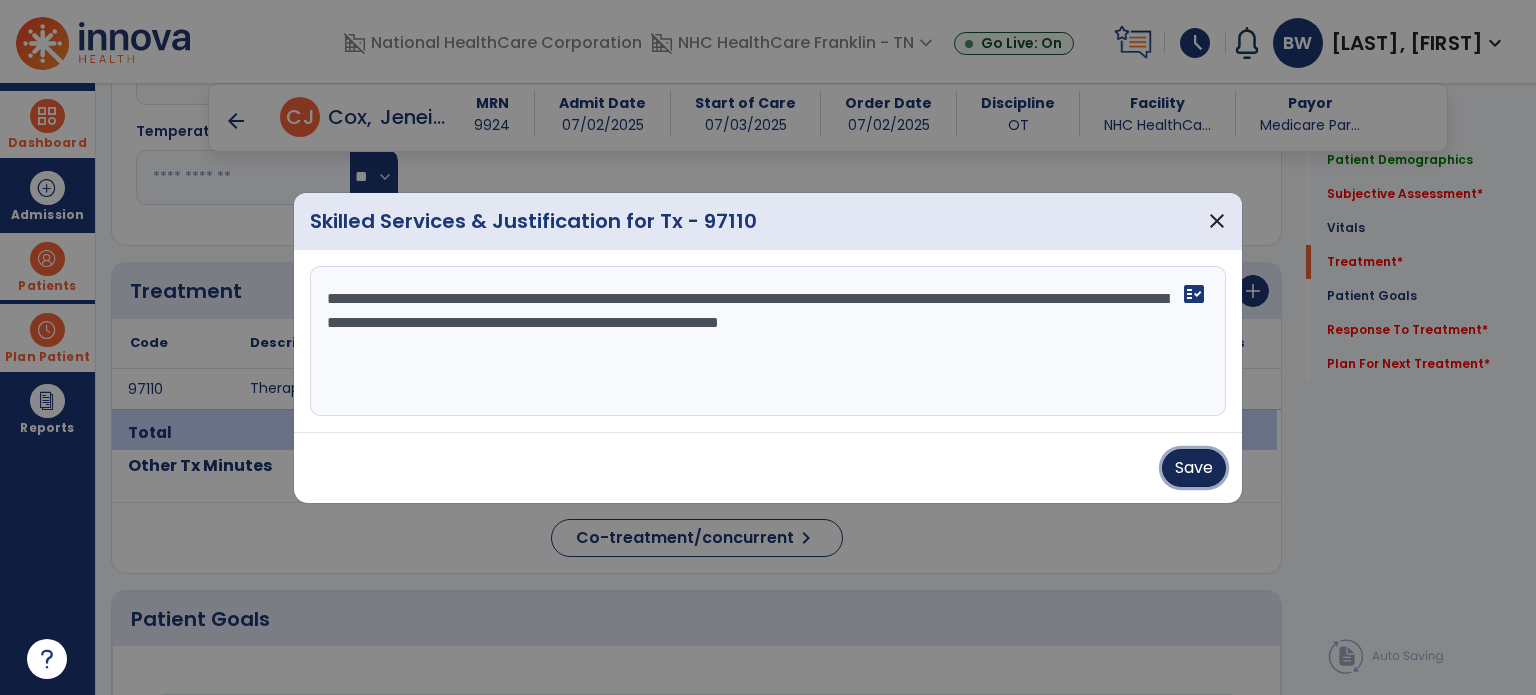 click on "Save" at bounding box center (1194, 468) 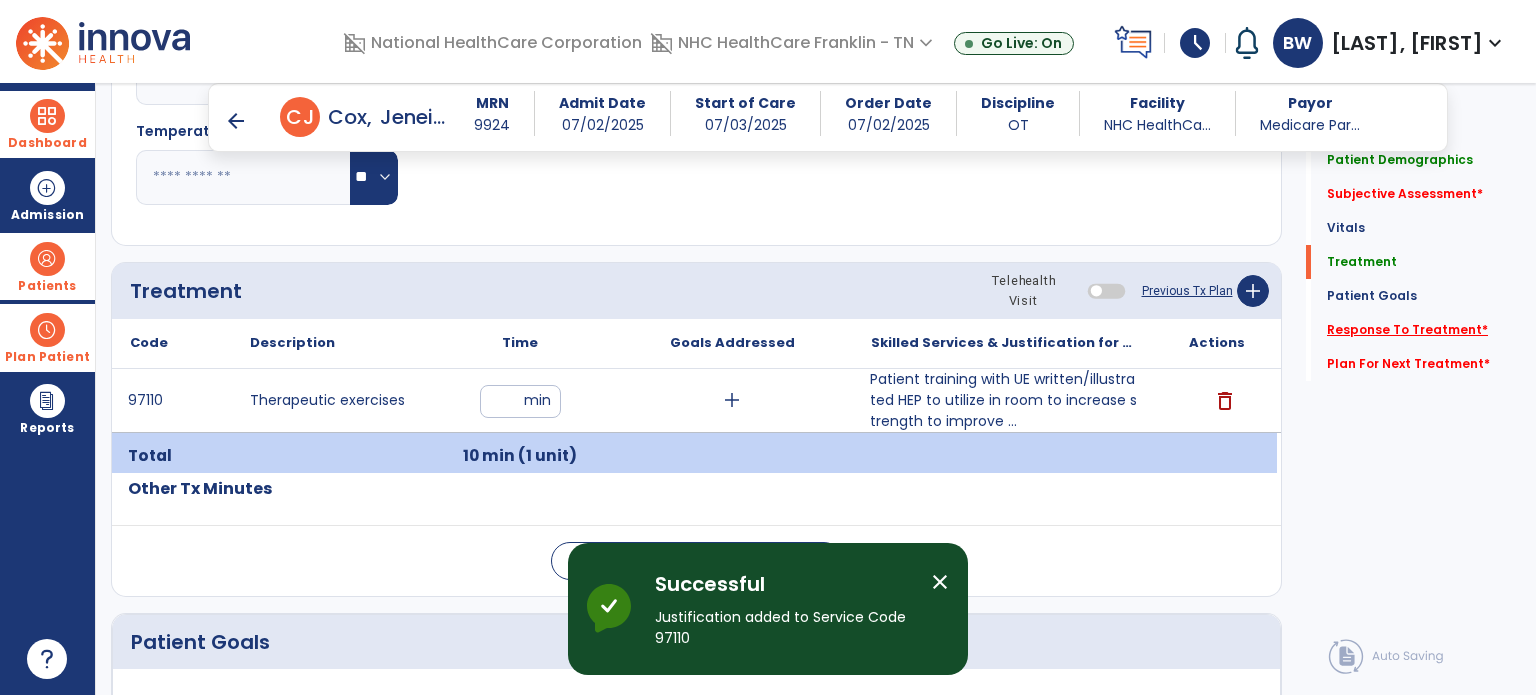 click on "Response To Treatment   *" 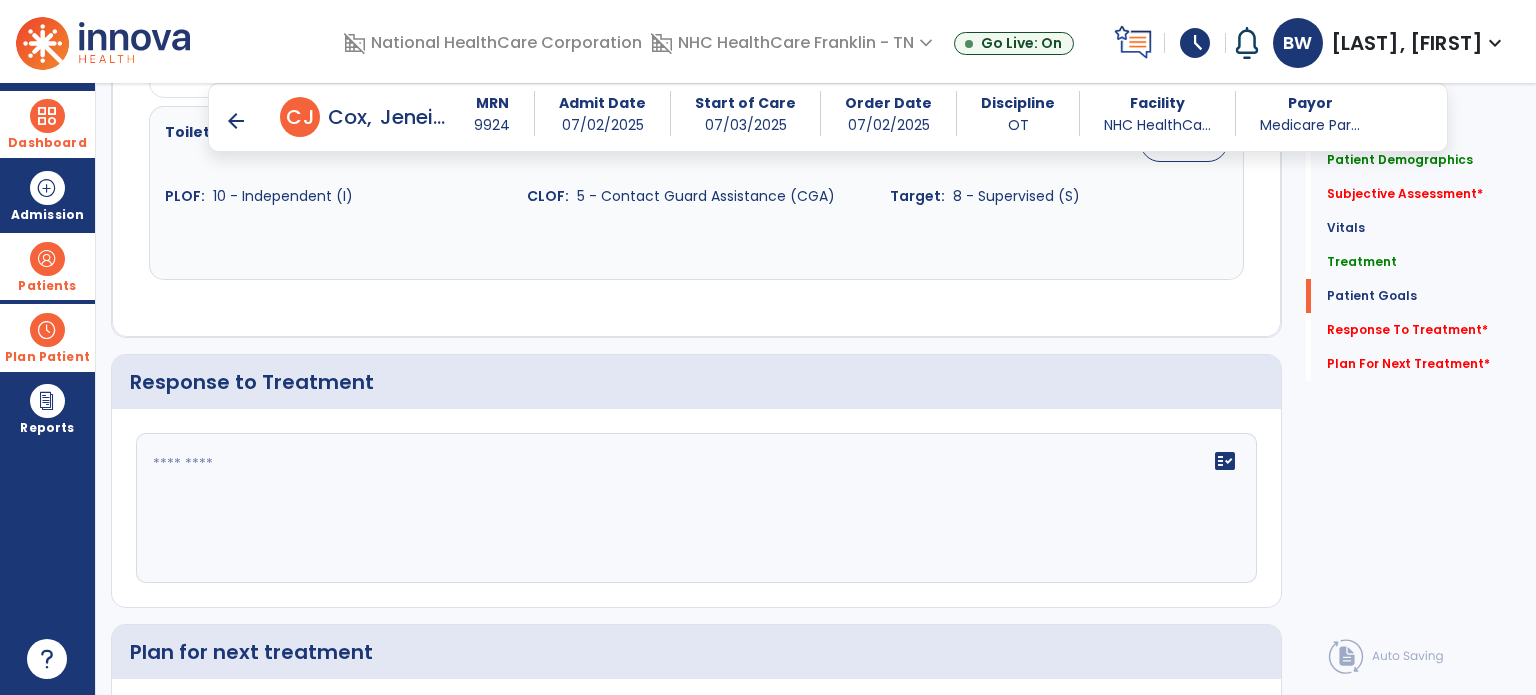 scroll, scrollTop: 2352, scrollLeft: 0, axis: vertical 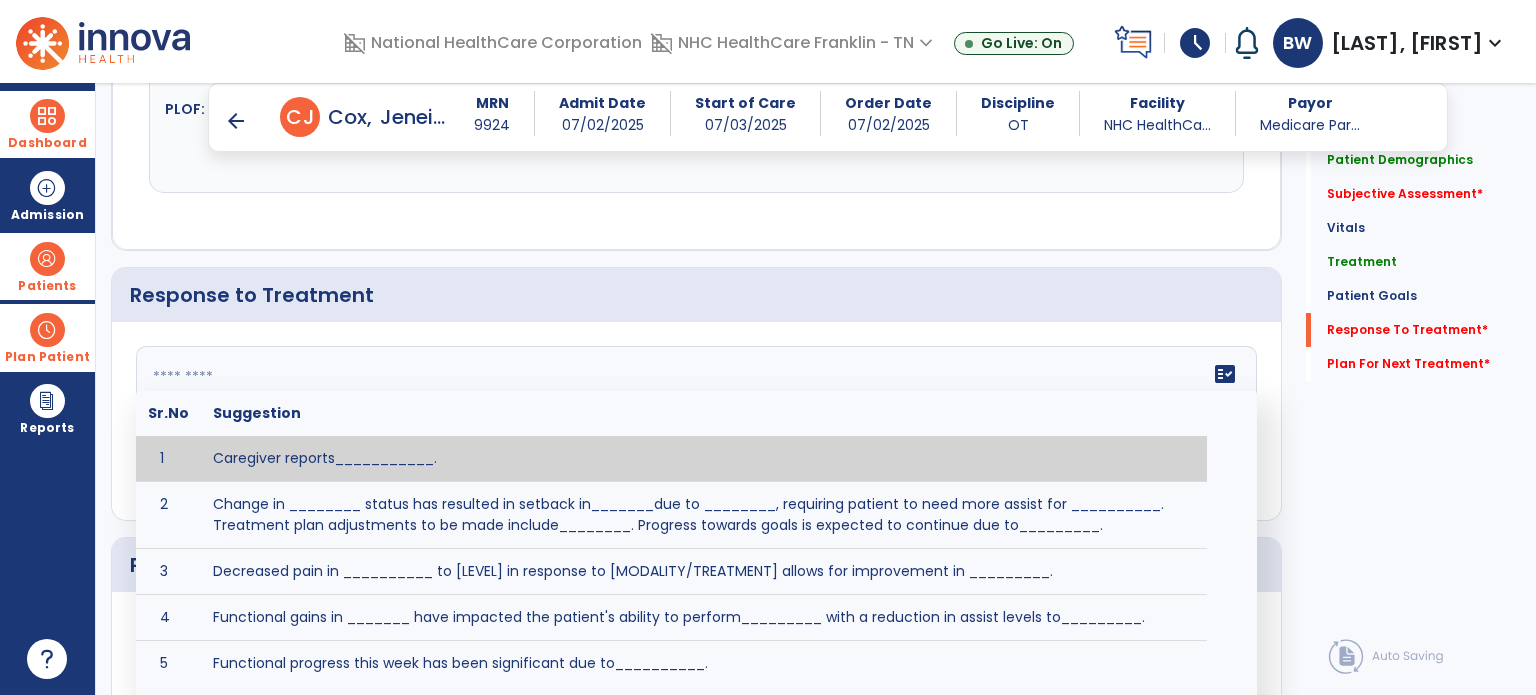 click 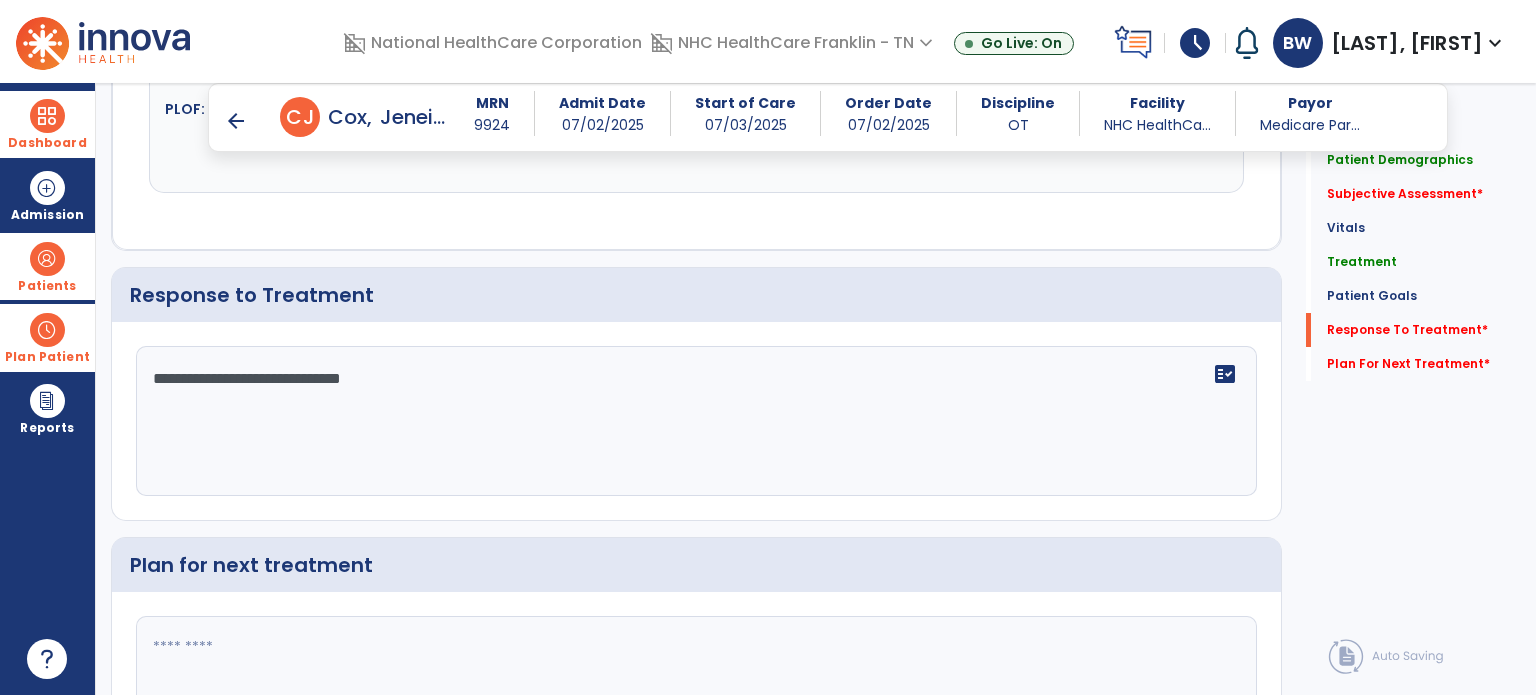 type on "**********" 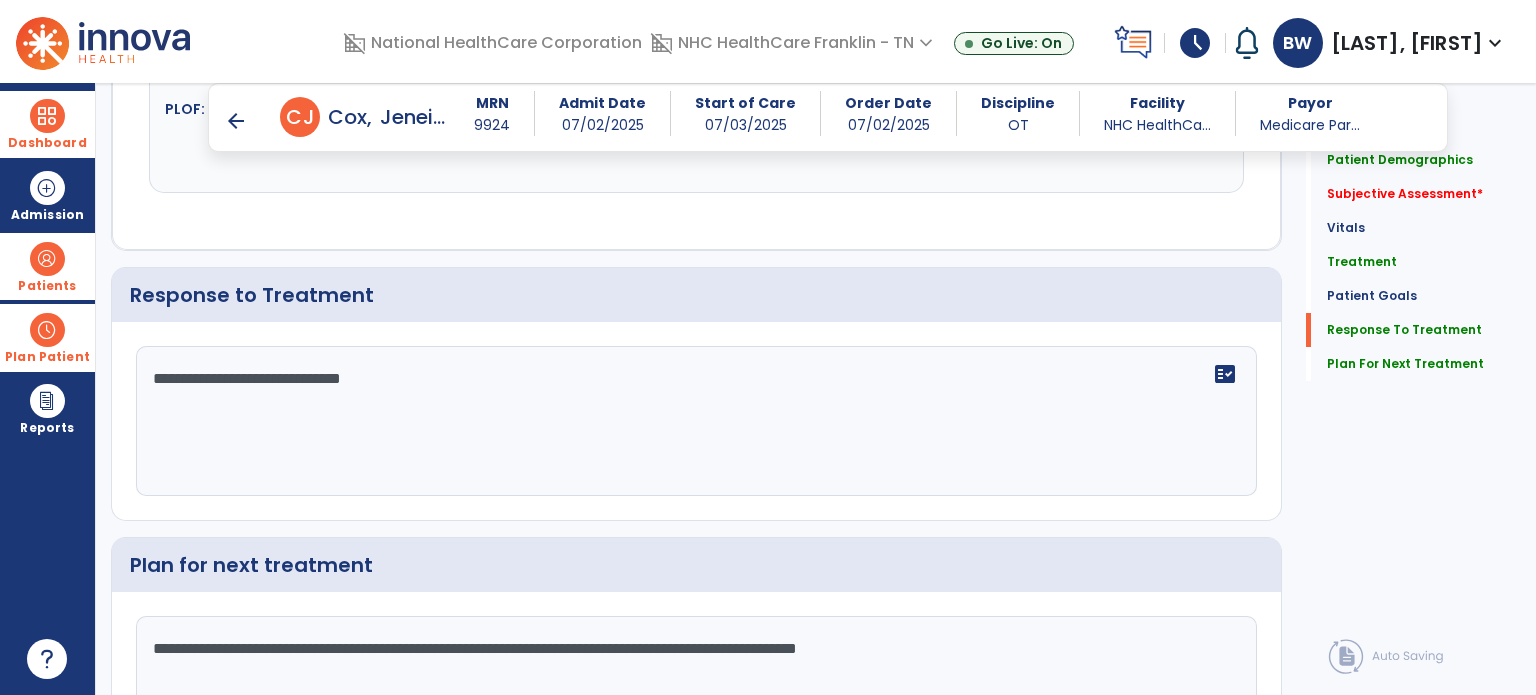 scroll, scrollTop: 2352, scrollLeft: 0, axis: vertical 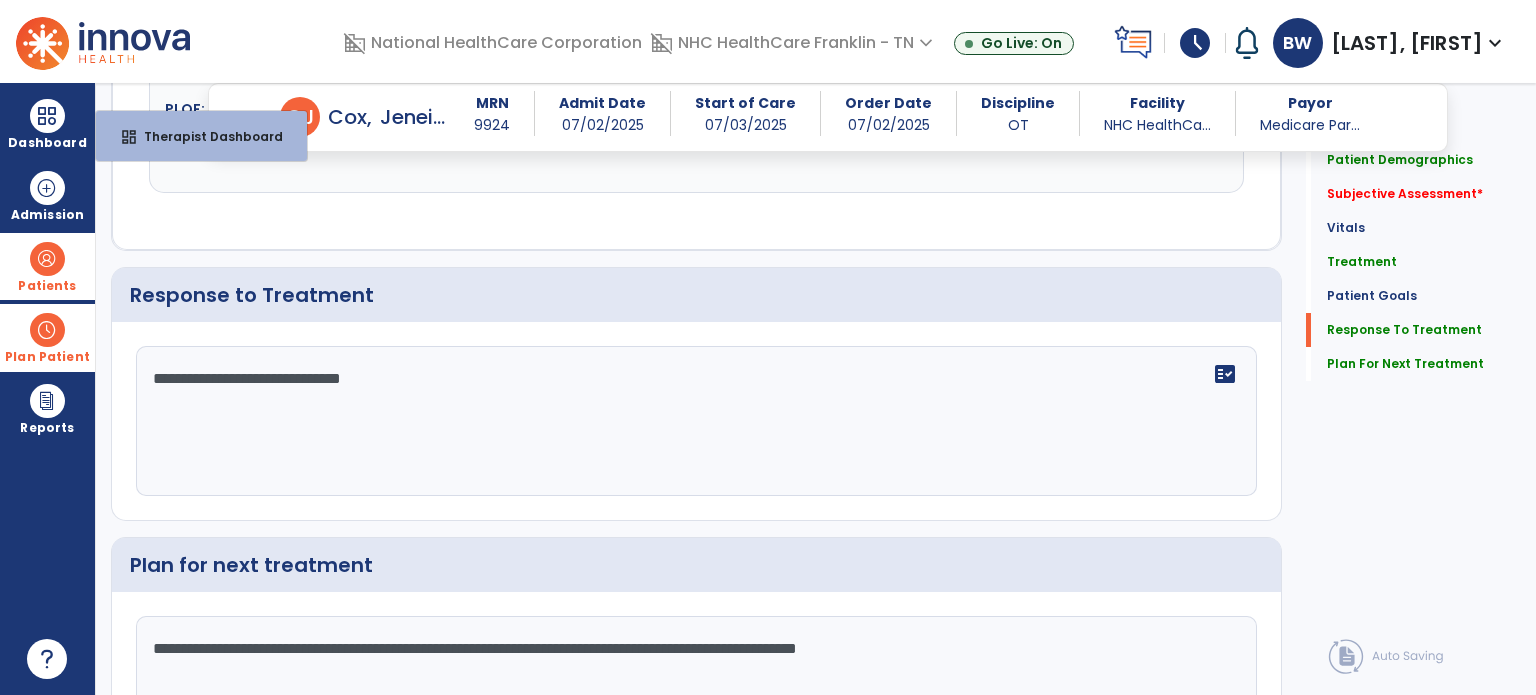click at bounding box center [47, 259] 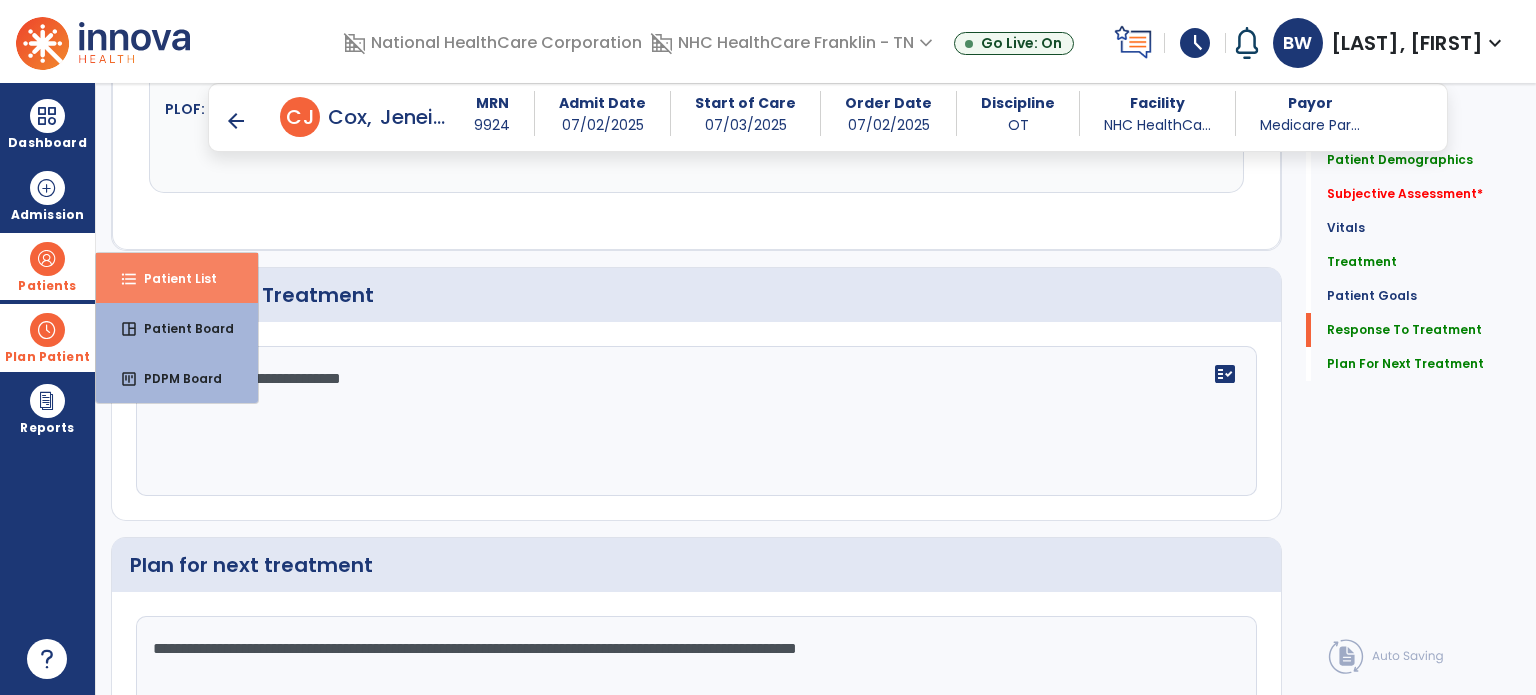 click on "Patient List" at bounding box center [172, 278] 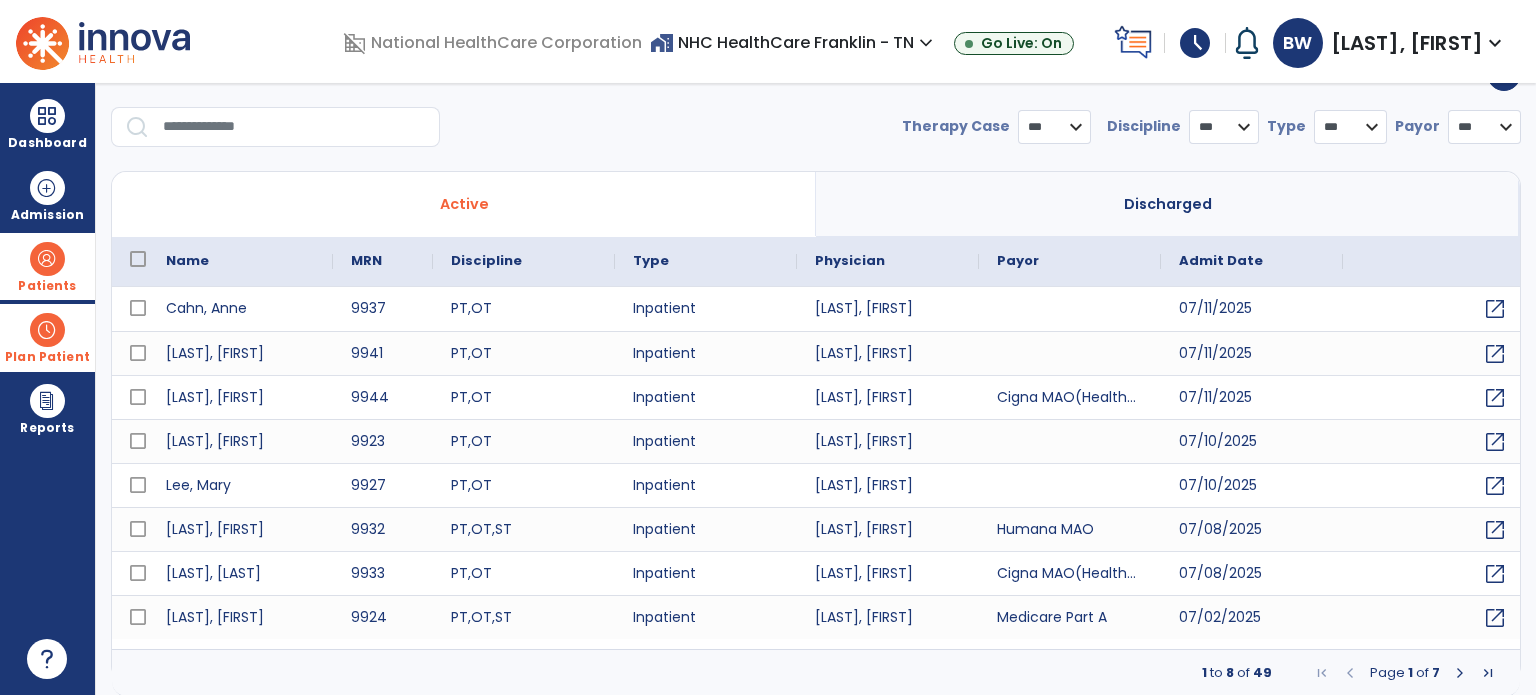 select on "***" 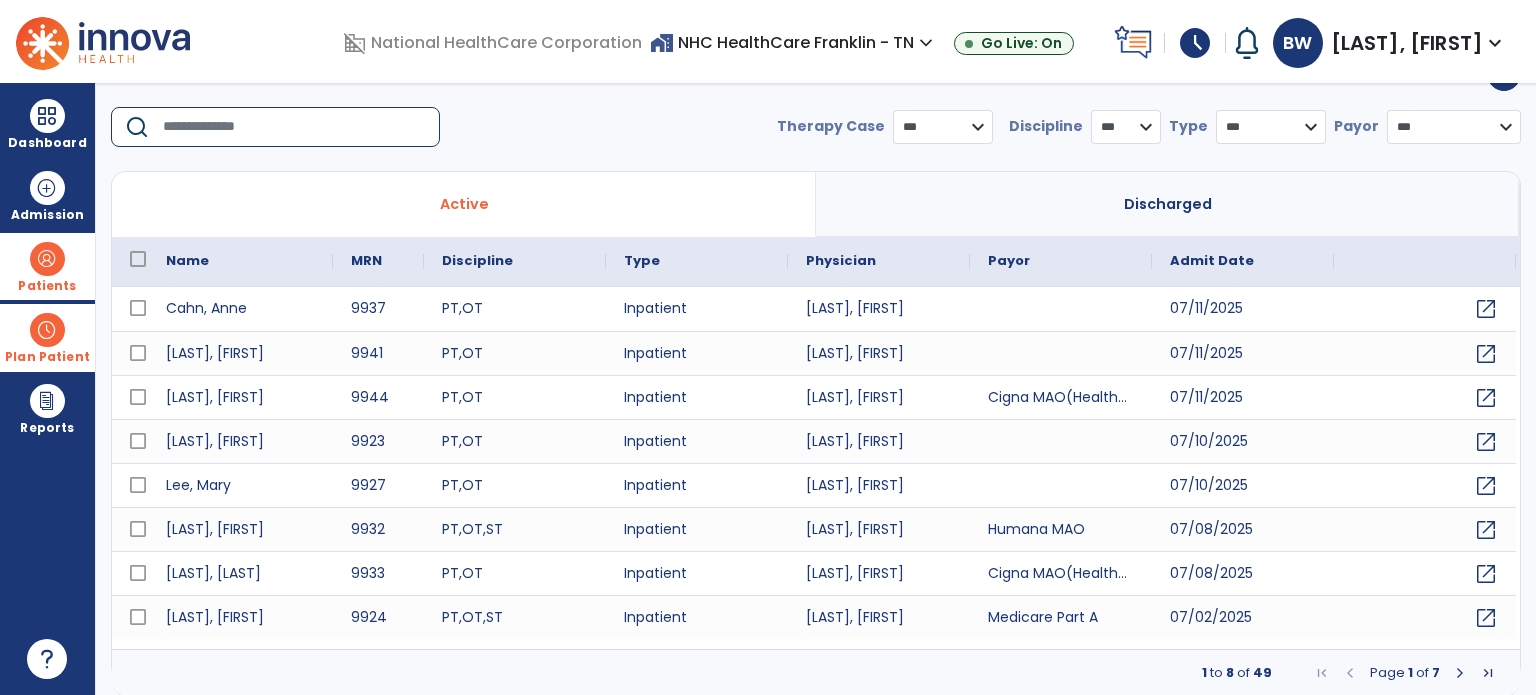 click at bounding box center [294, 127] 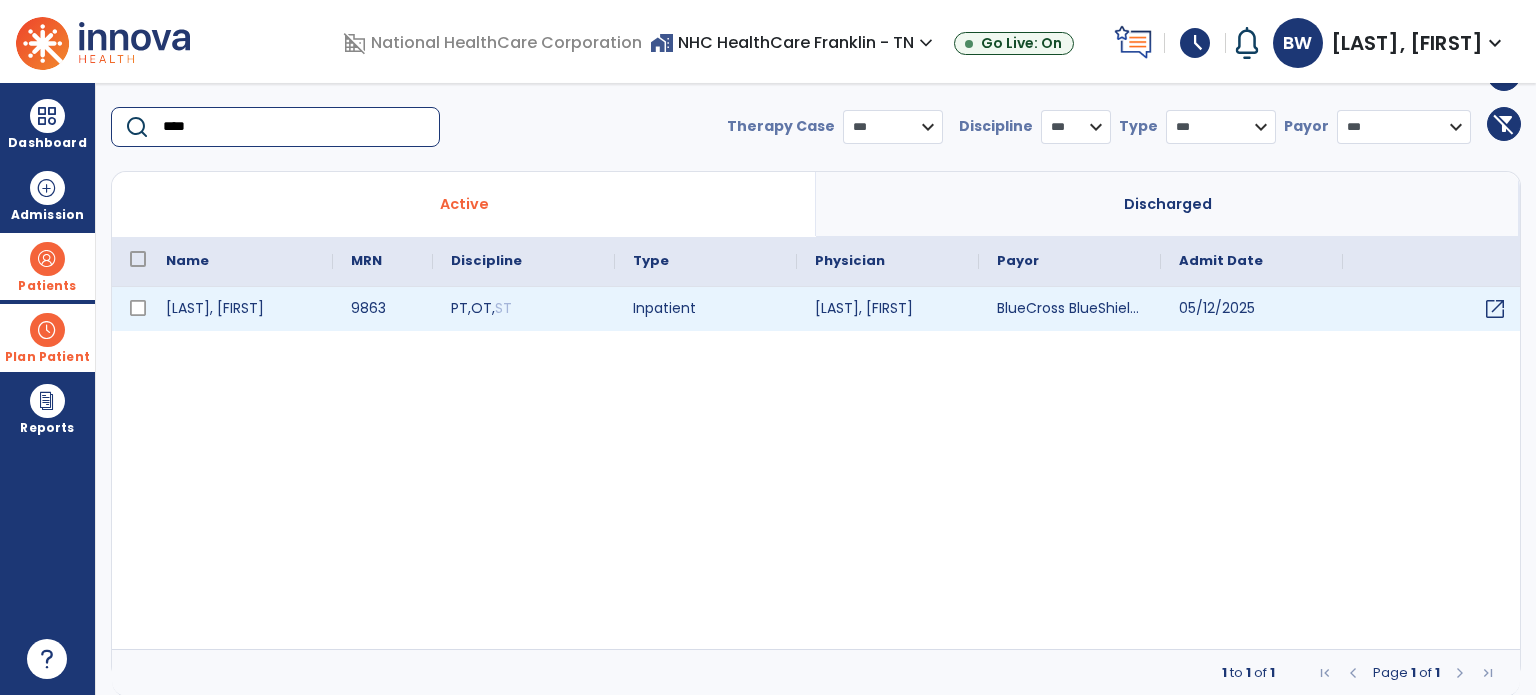 type on "****" 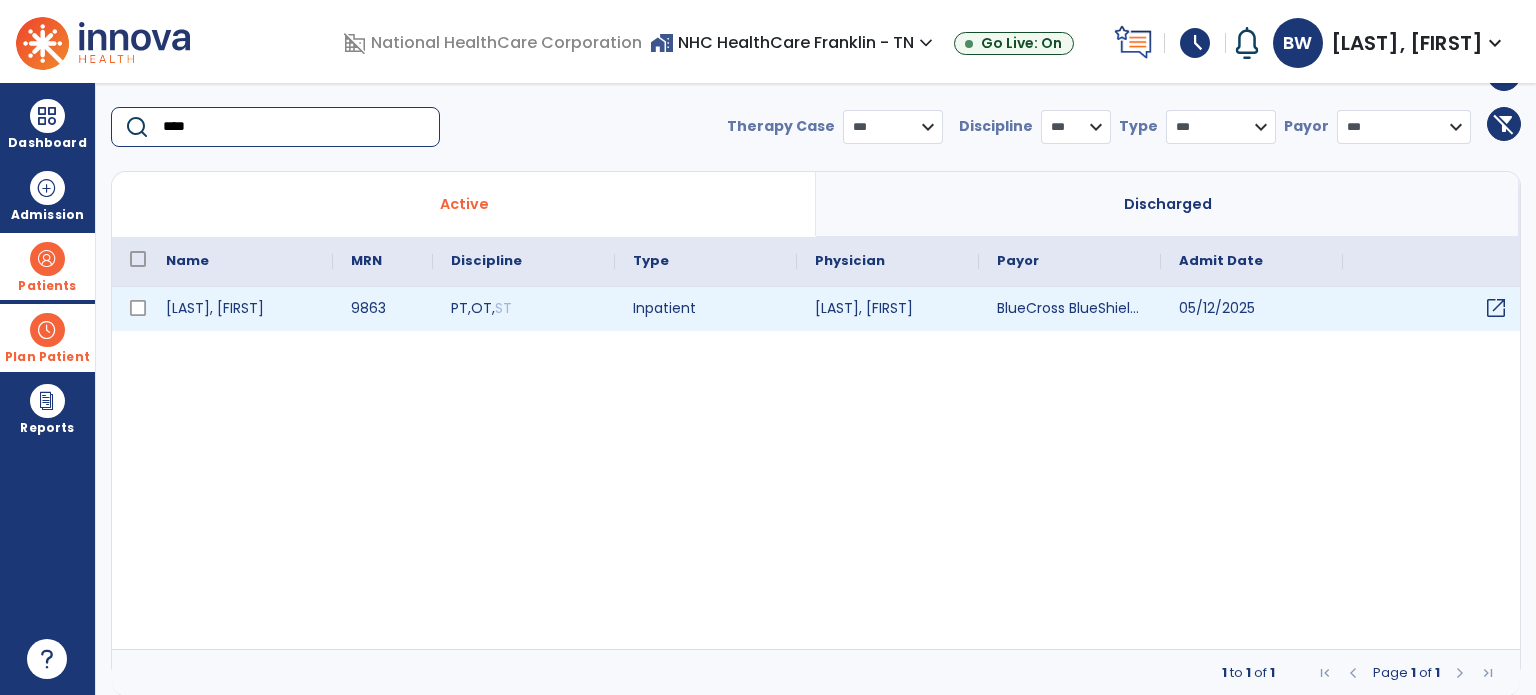 click on "open_in_new" at bounding box center (1496, 308) 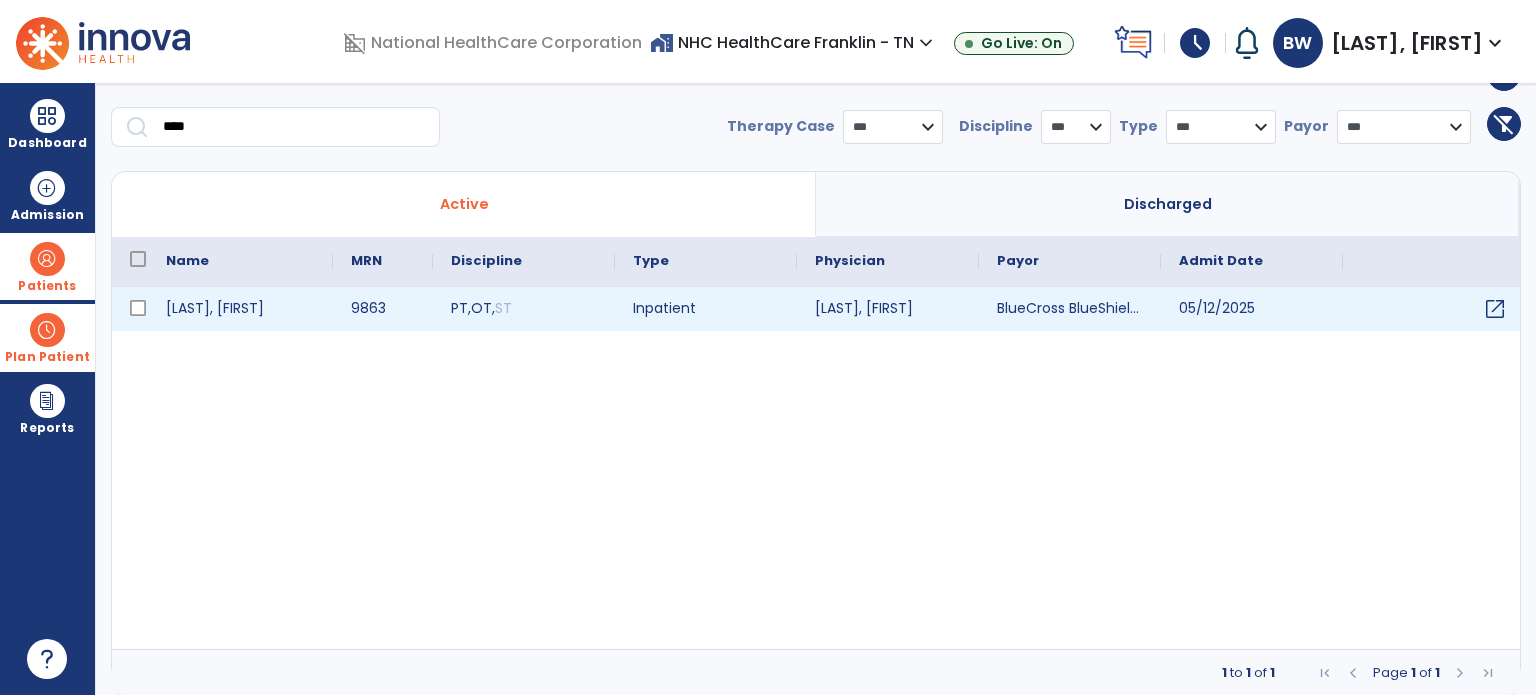 scroll, scrollTop: 0, scrollLeft: 0, axis: both 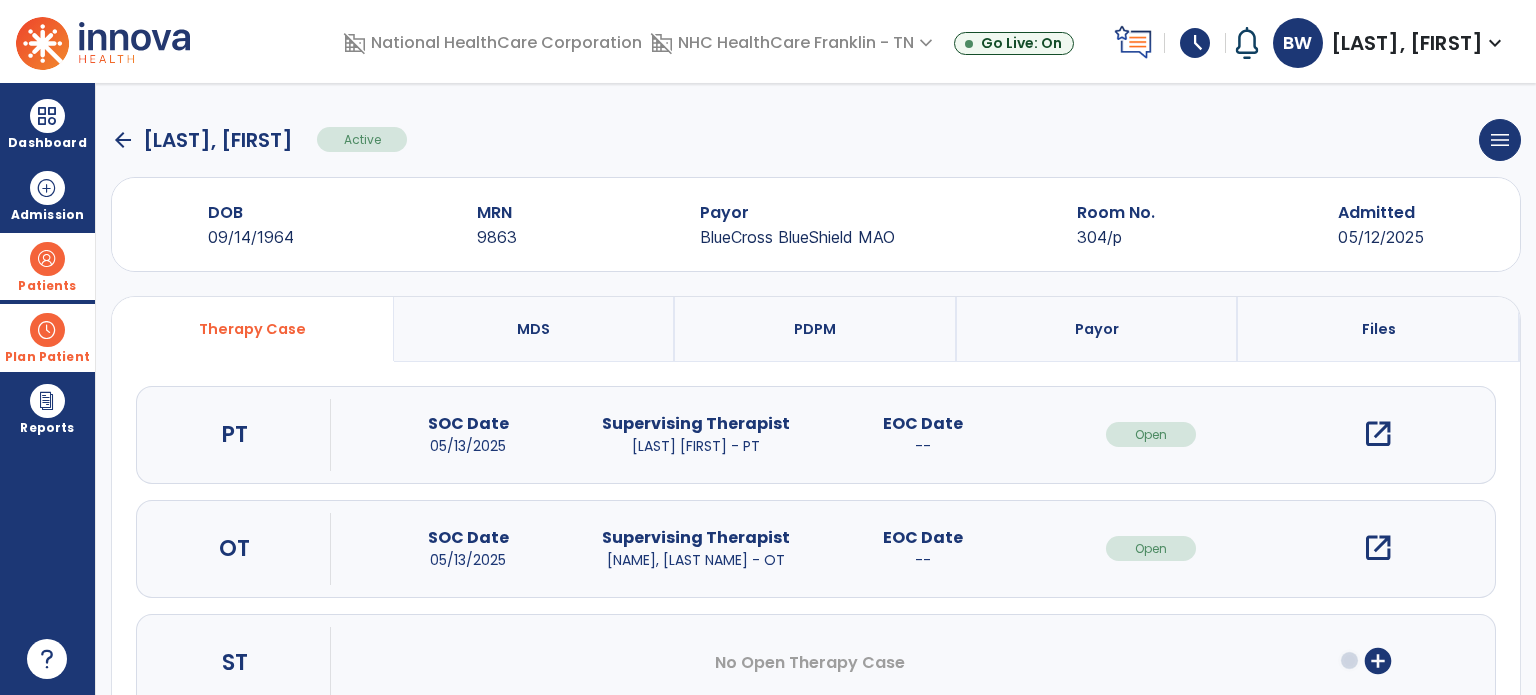click on "open_in_new" at bounding box center (1378, 548) 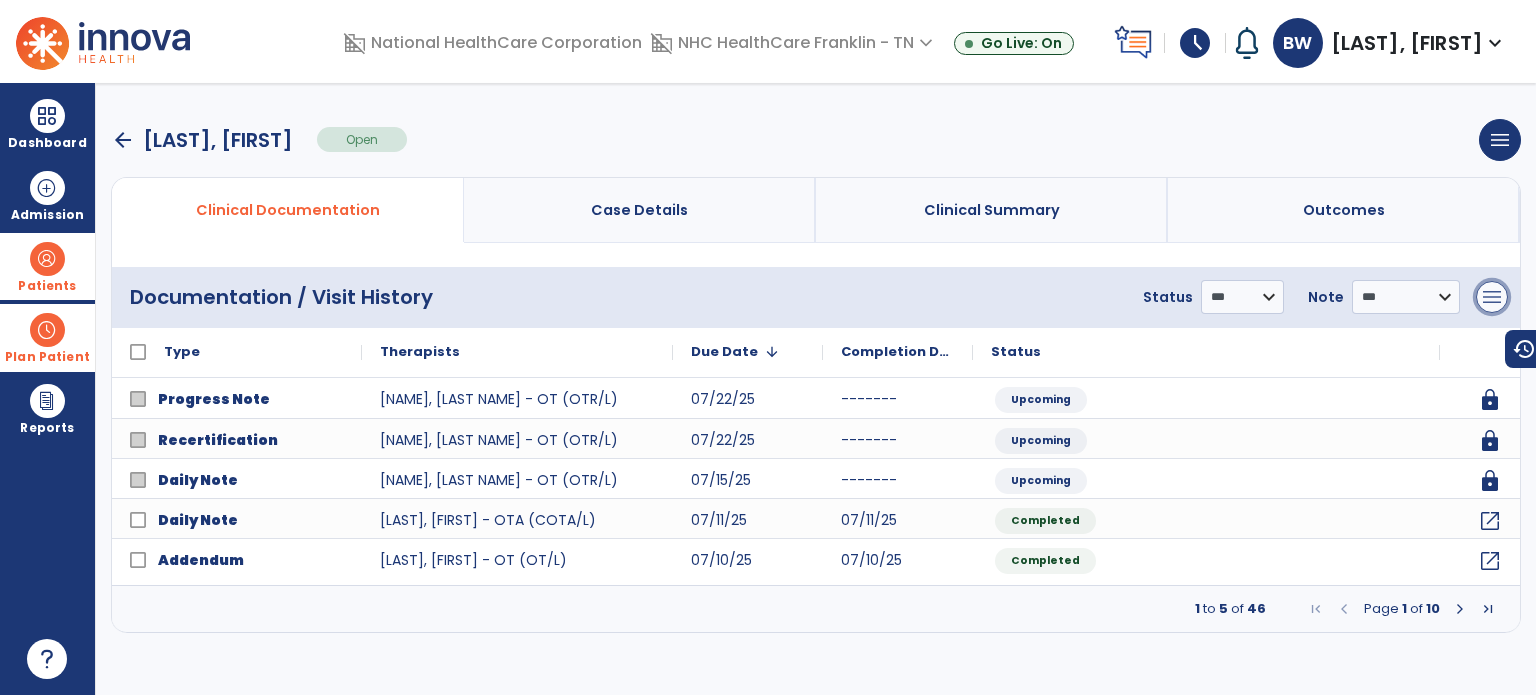 click on "menu" at bounding box center [1492, 297] 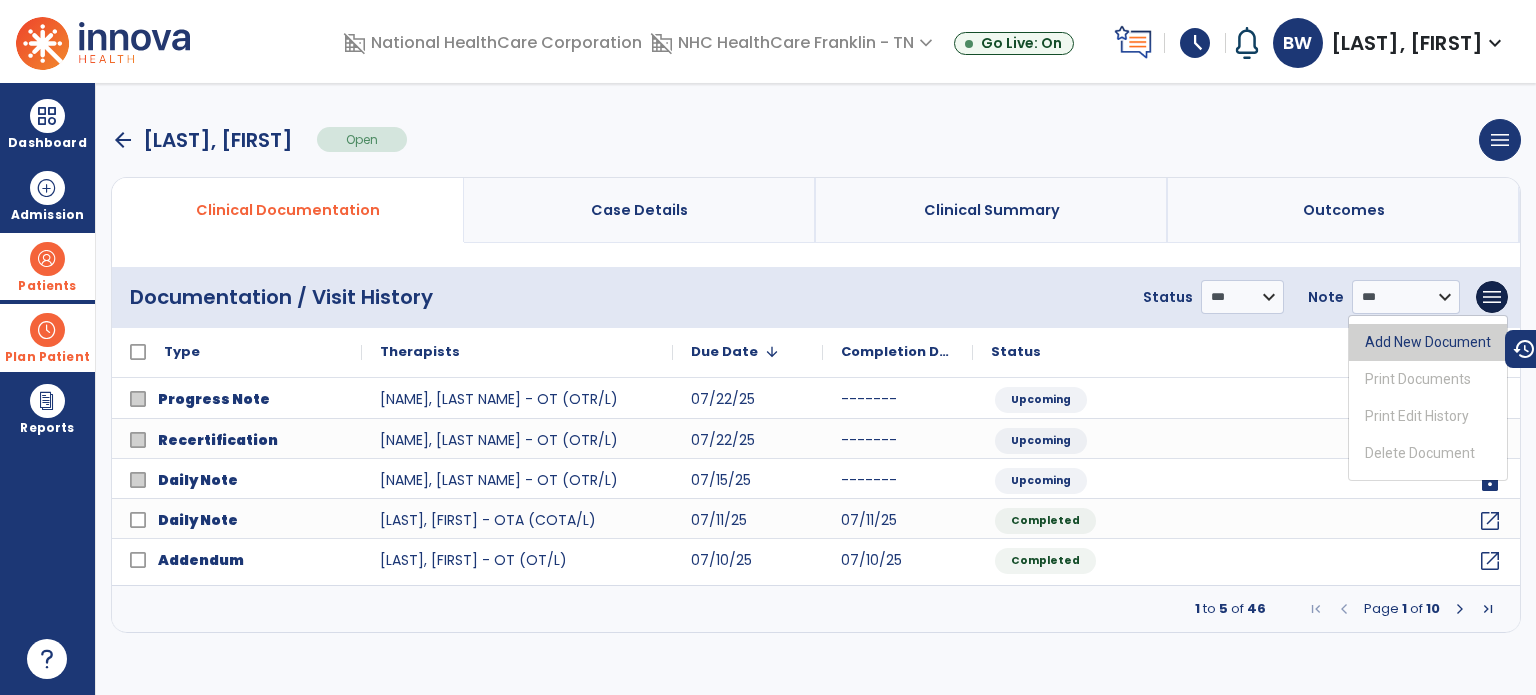 click on "Add New Document" at bounding box center (1428, 342) 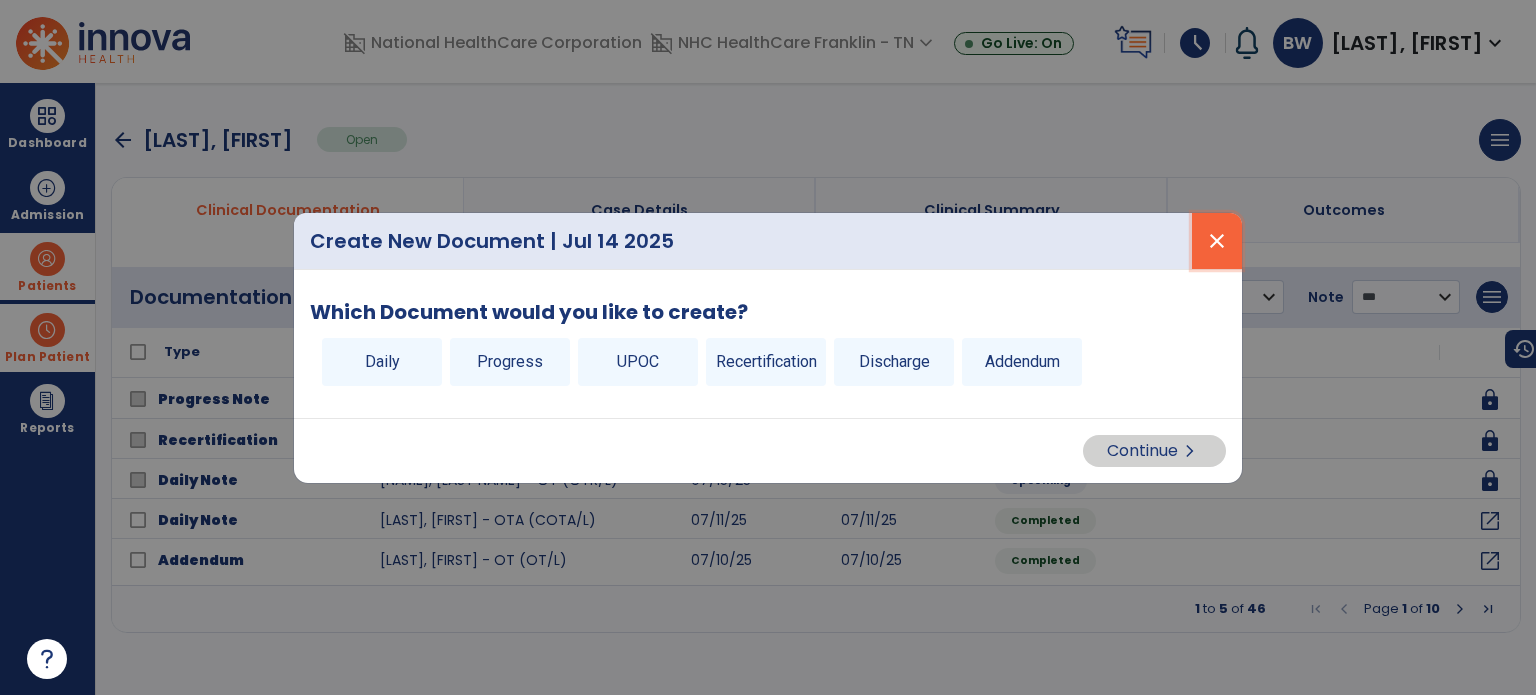 click on "close" at bounding box center (1217, 241) 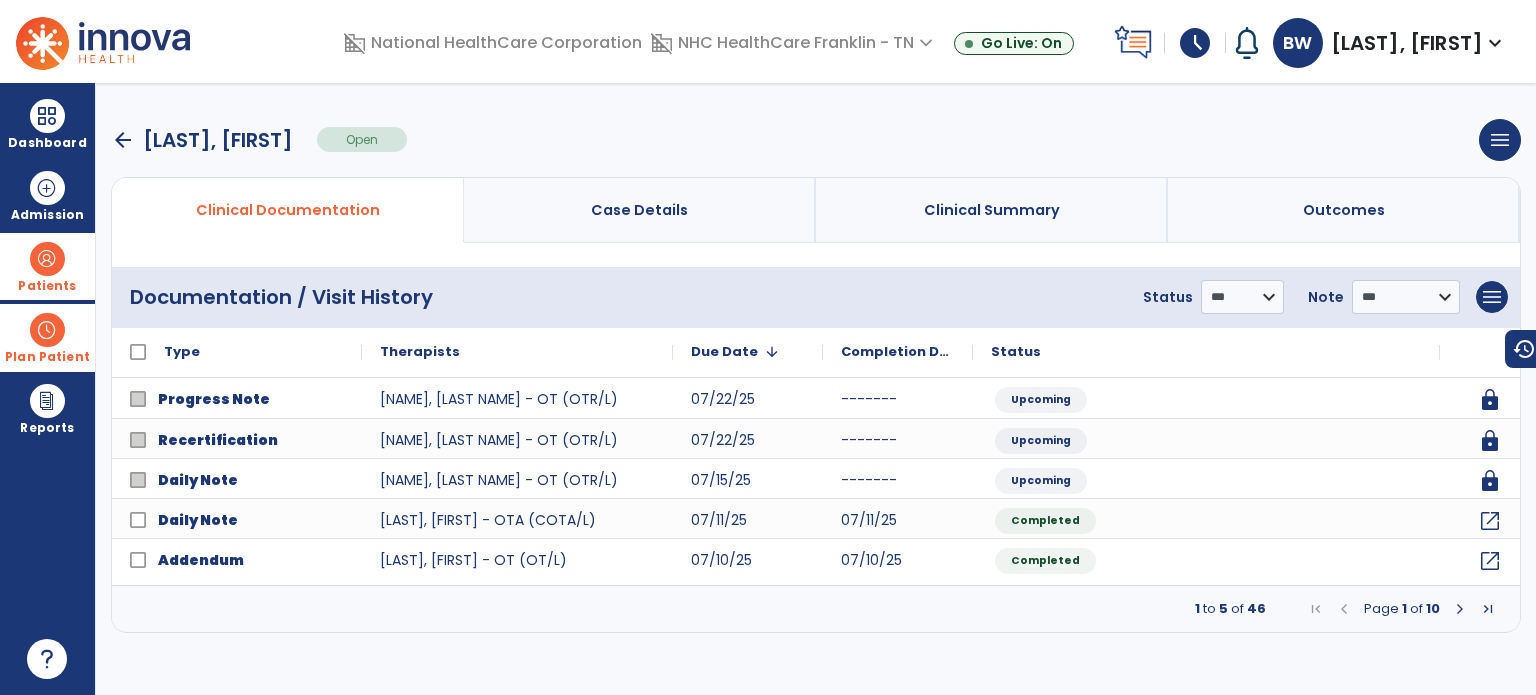 click at bounding box center [47, 259] 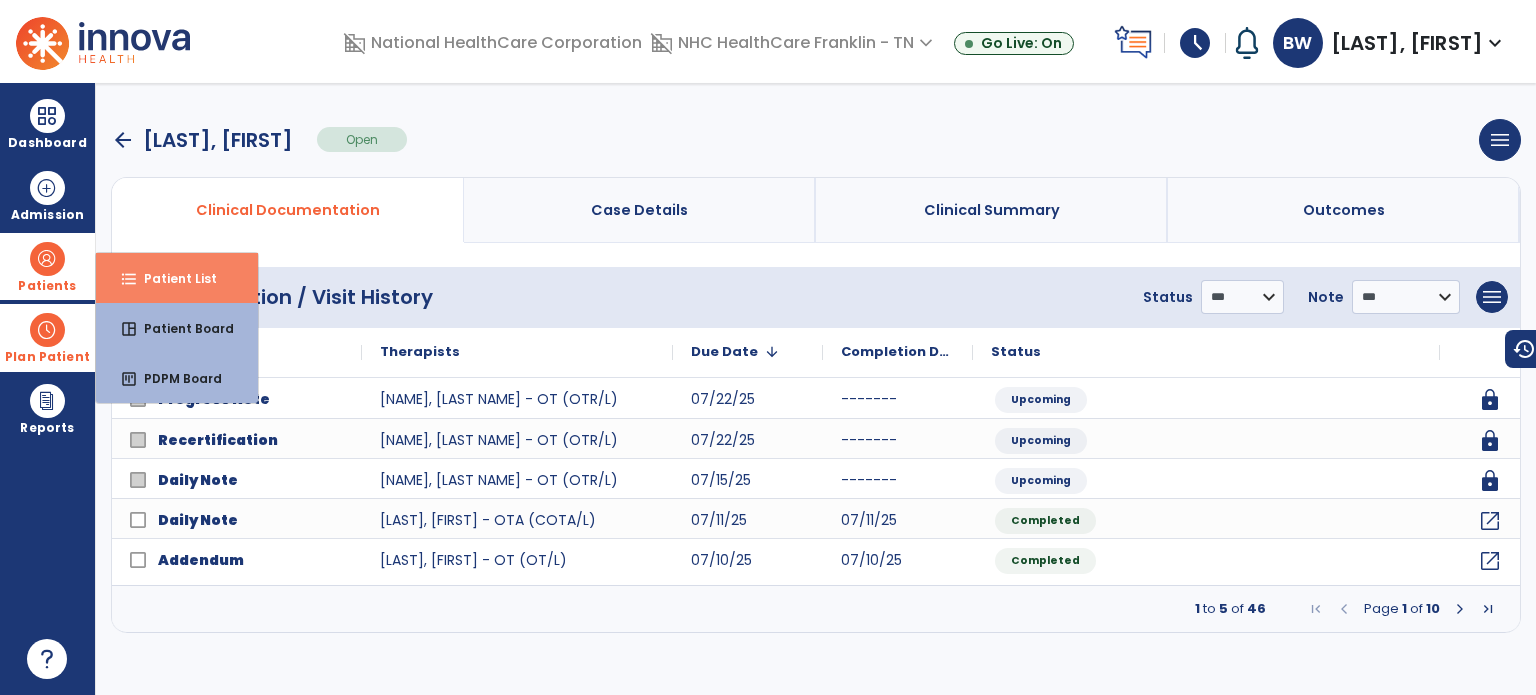 click on "Patient List" at bounding box center (172, 278) 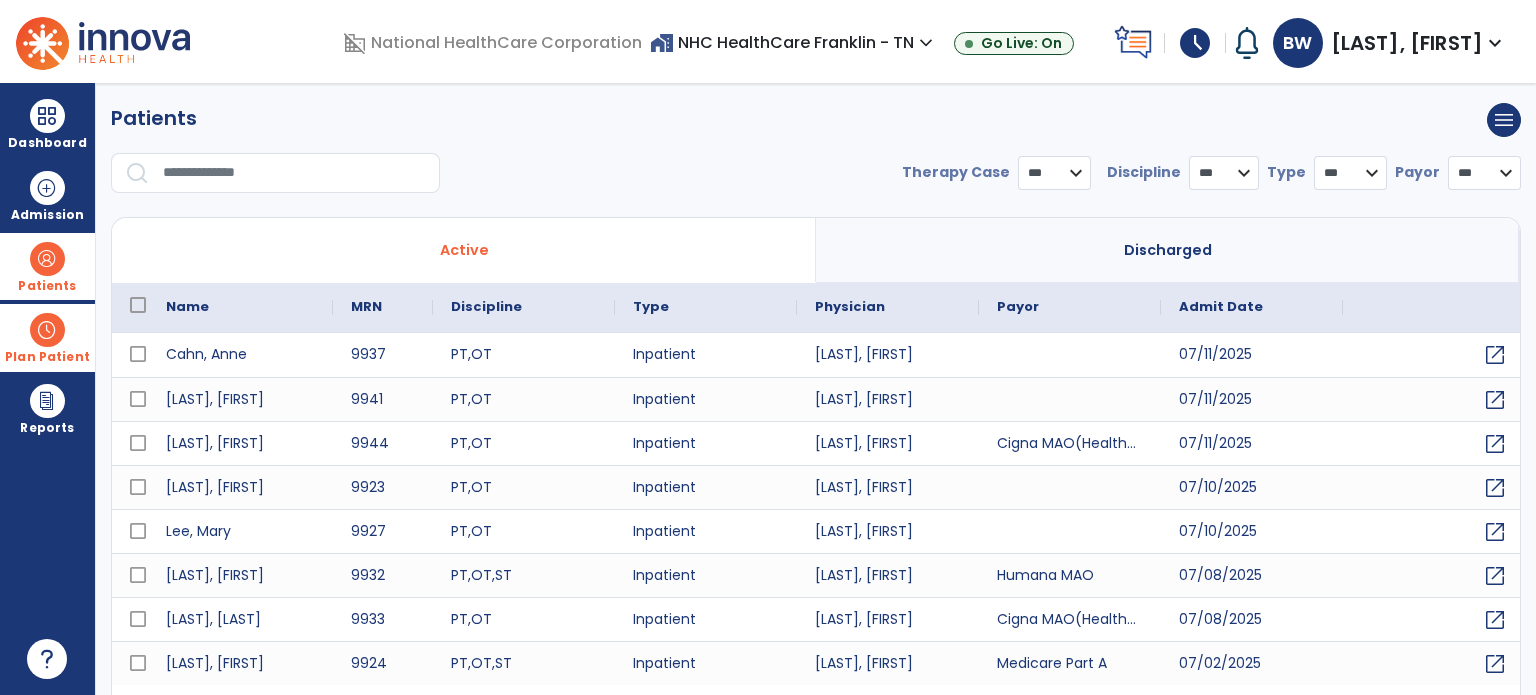 select on "***" 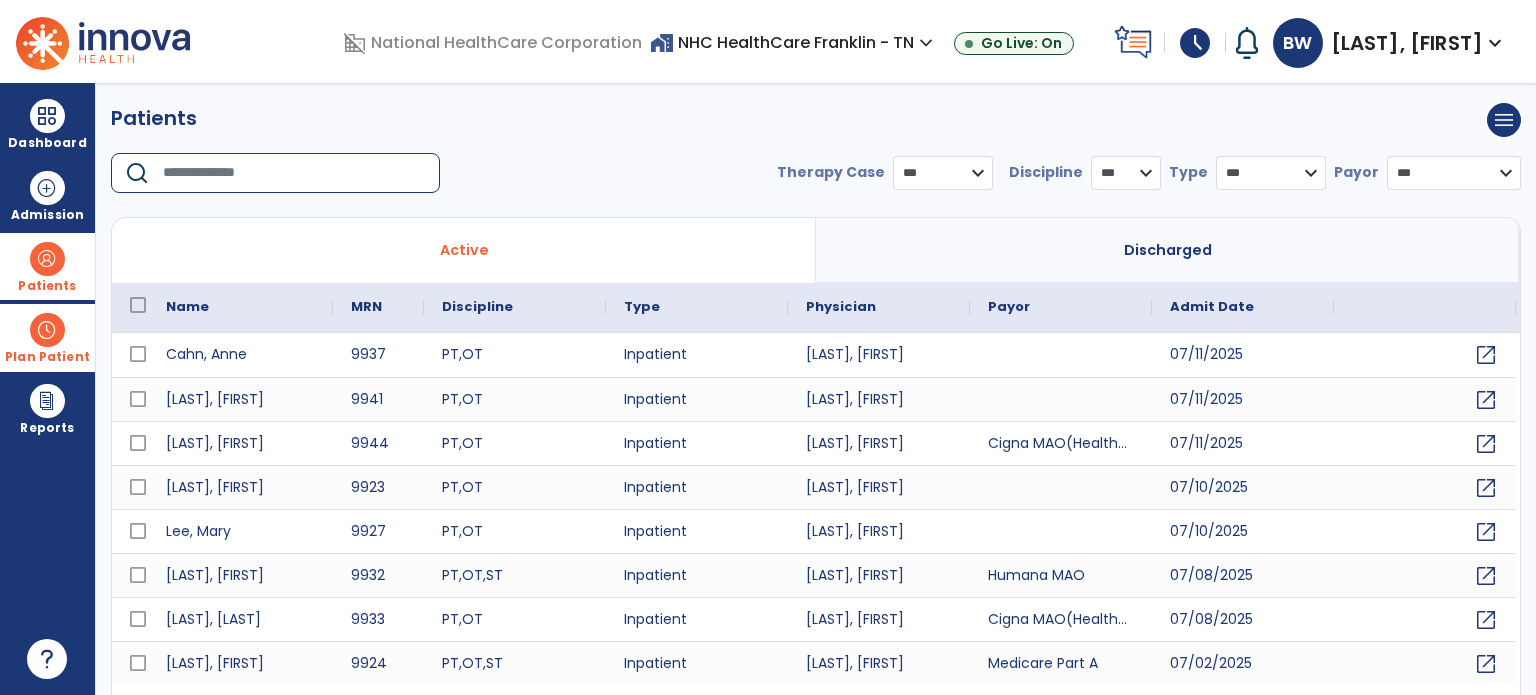 click at bounding box center (294, 173) 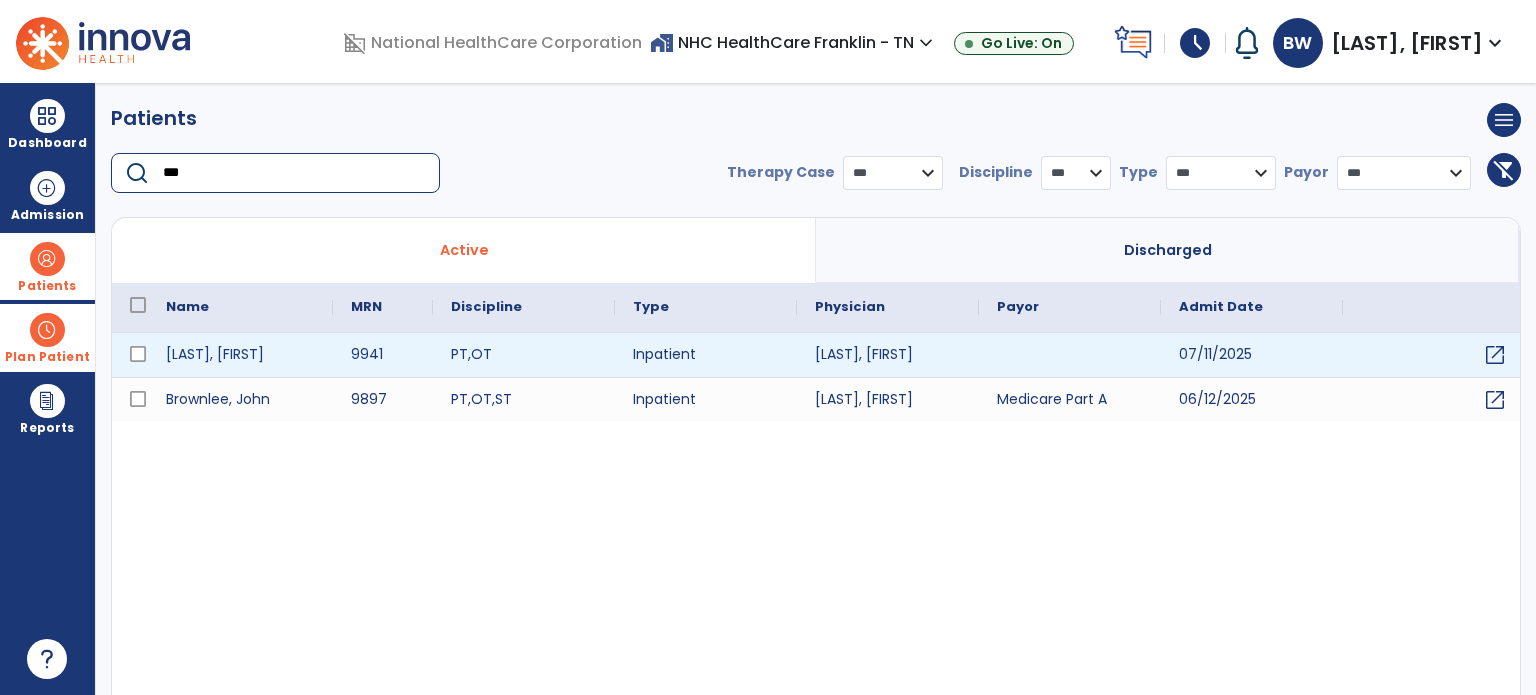 type on "***" 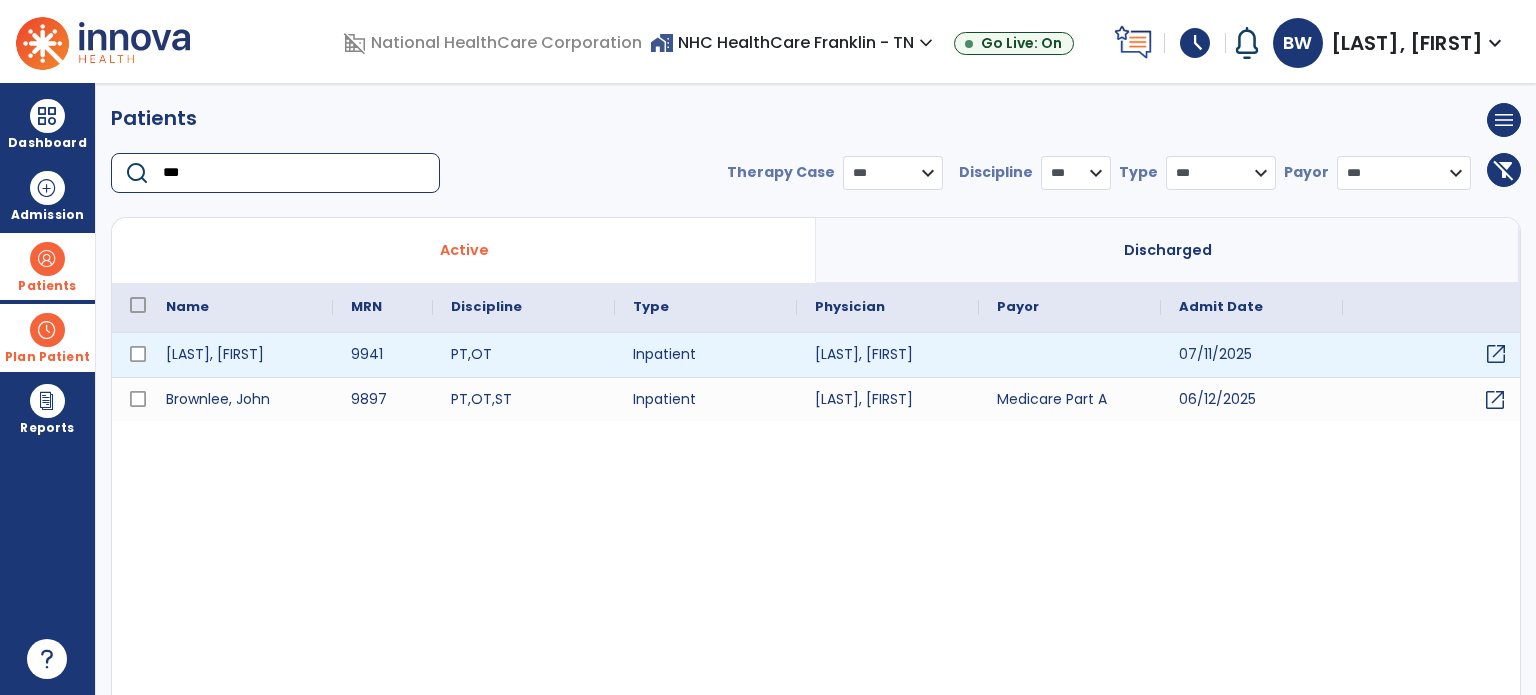 click on "open_in_new" at bounding box center (1496, 354) 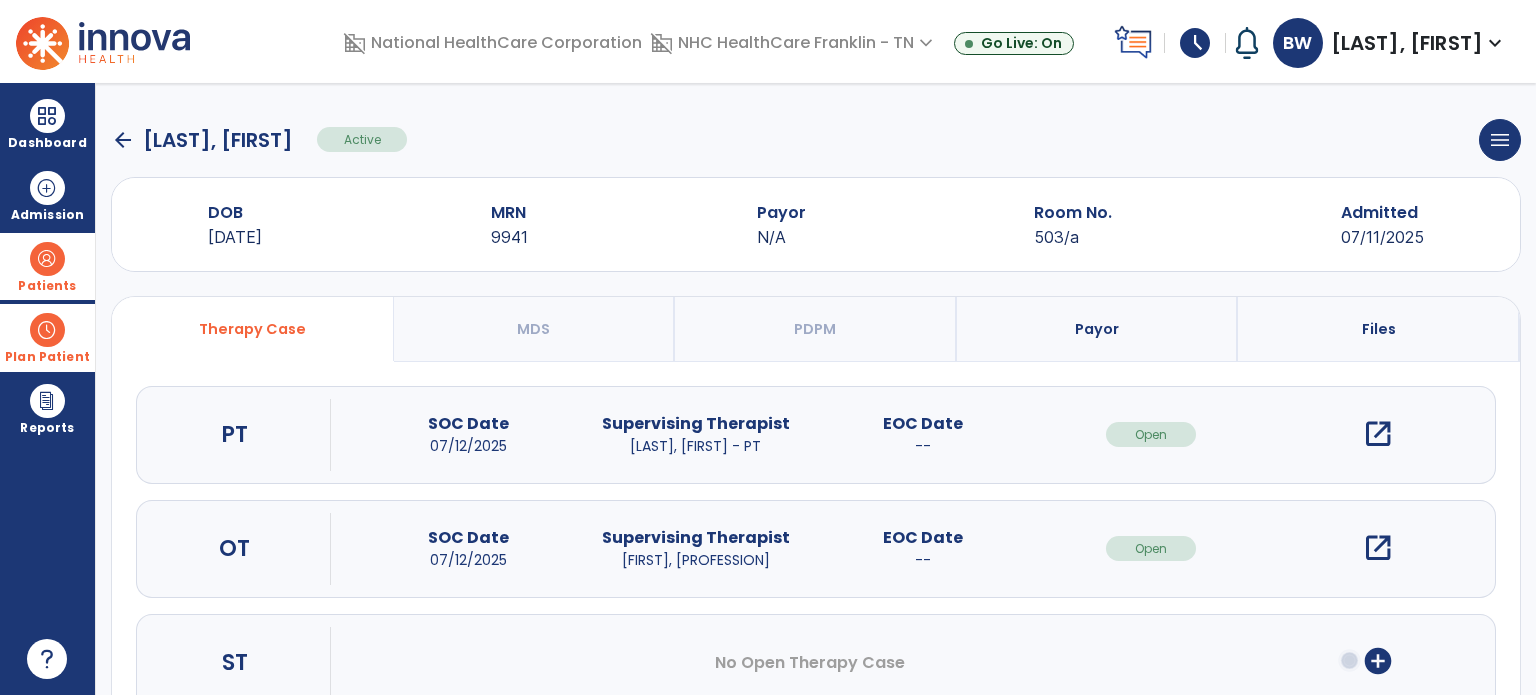 click on "open_in_new" at bounding box center [1378, 548] 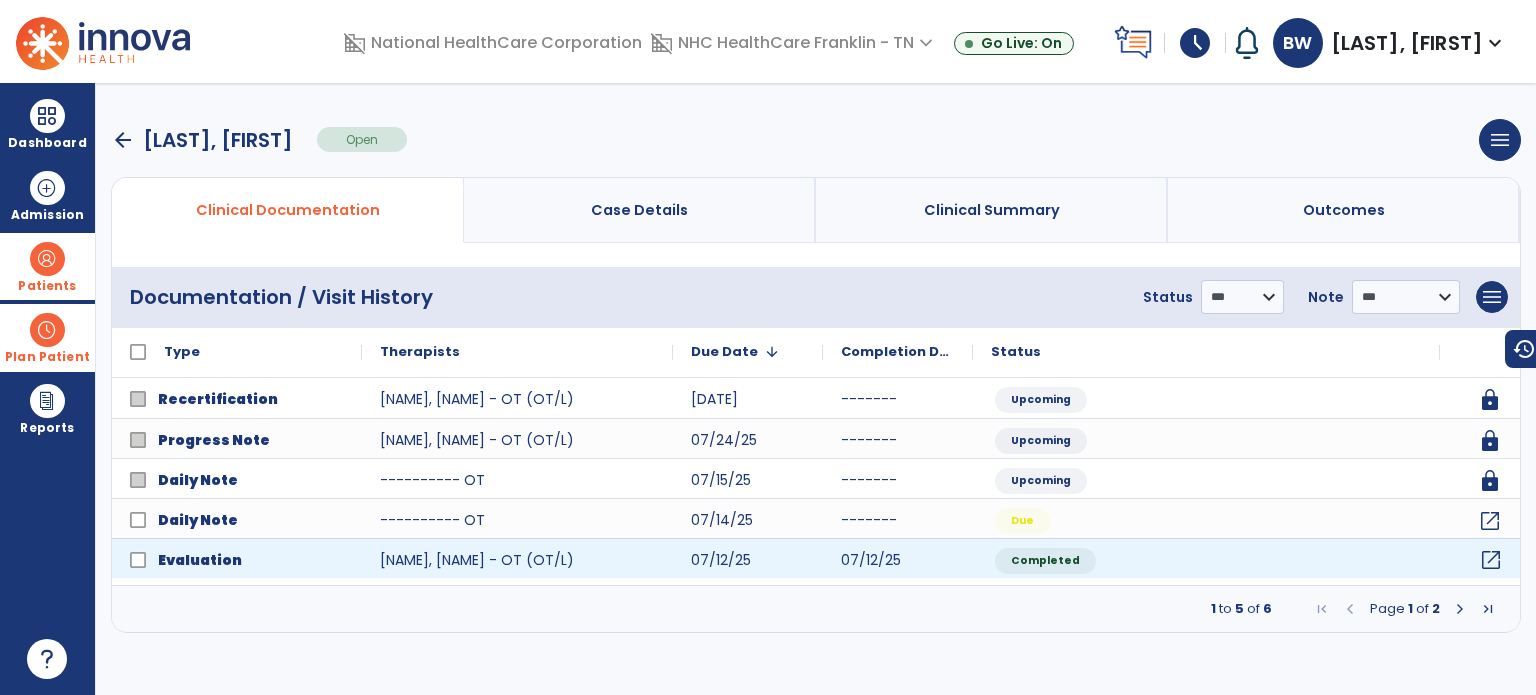 click on "open_in_new" 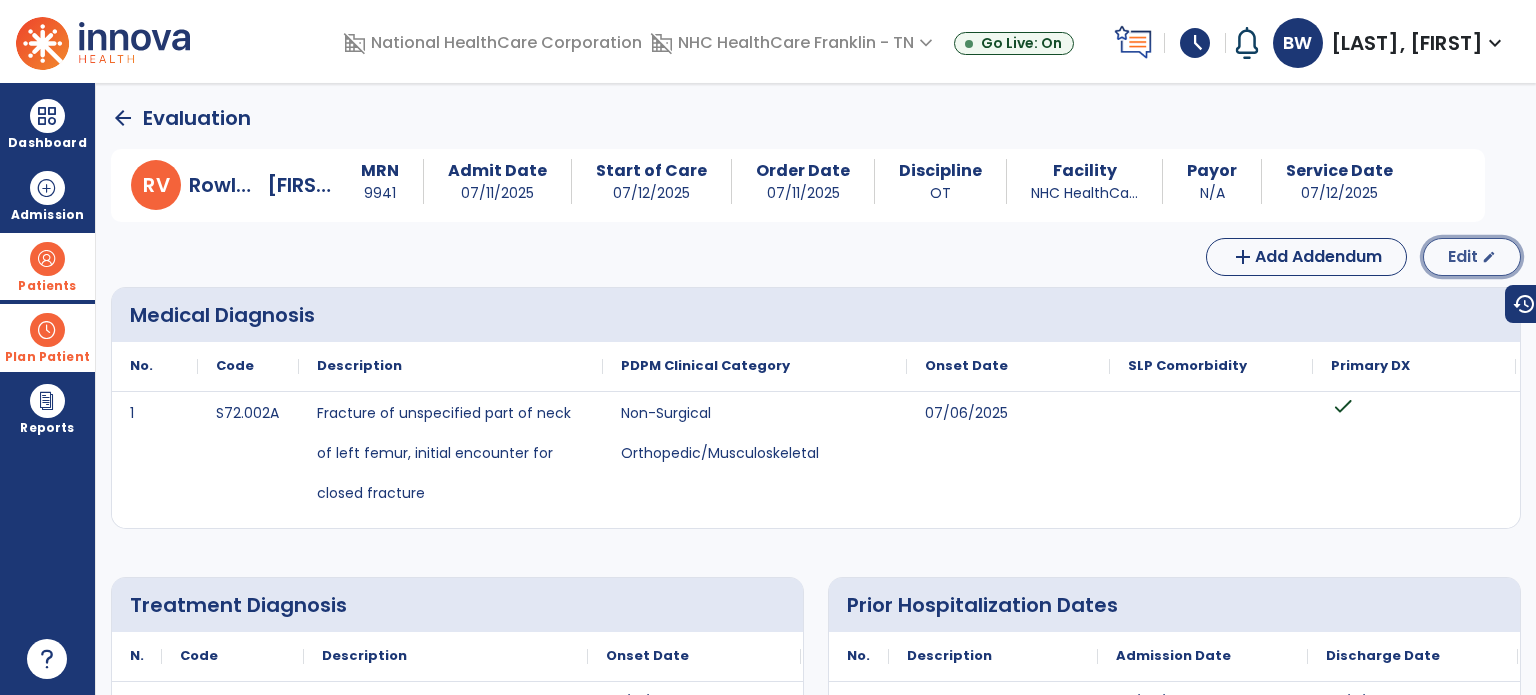 click on "Edit" 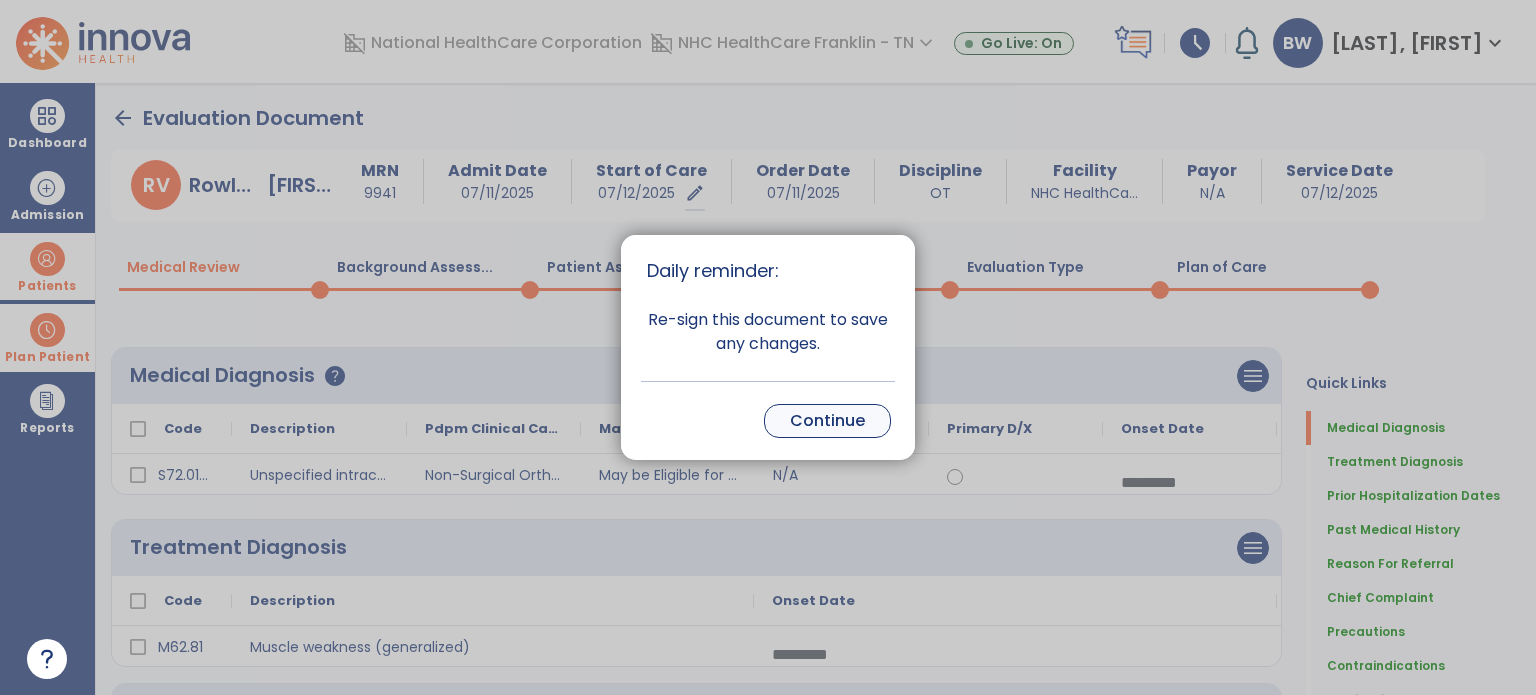 click on "Continue" at bounding box center (827, 421) 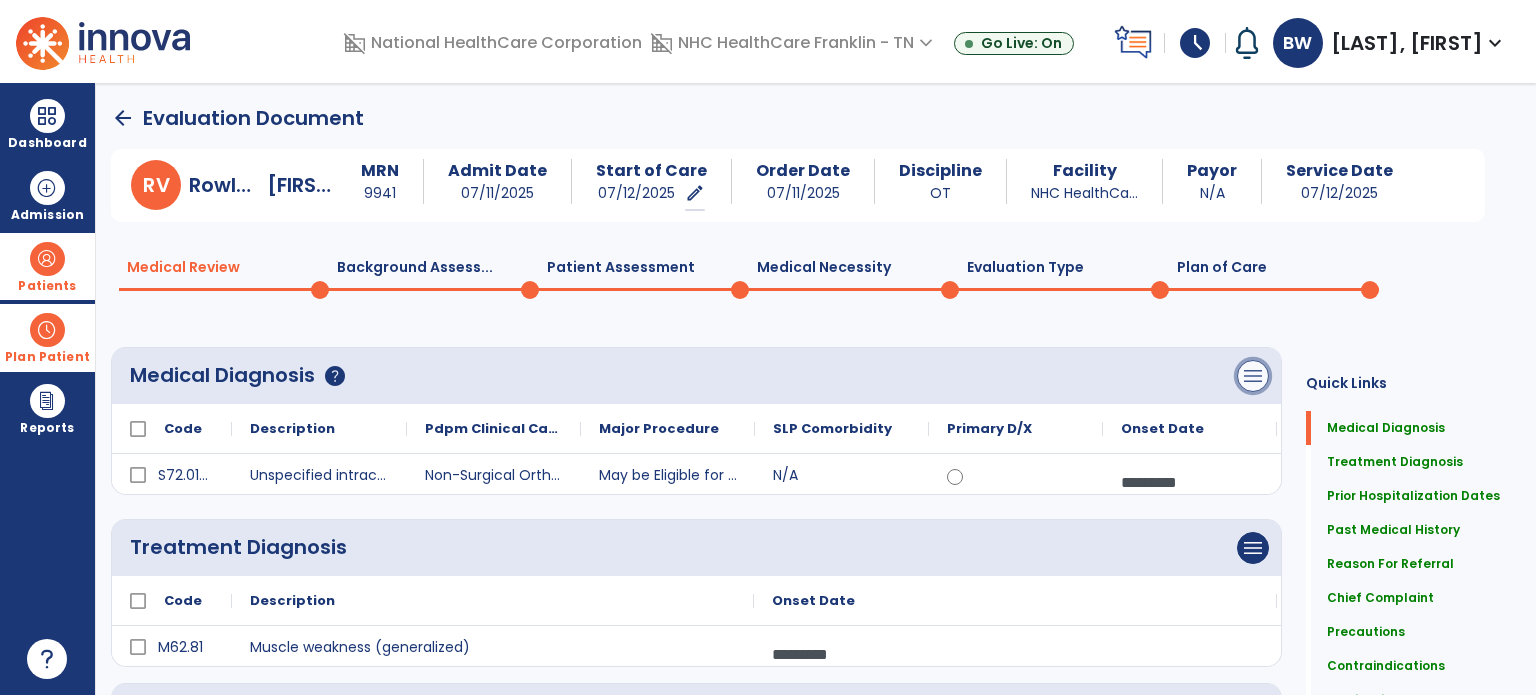 click on "menu" at bounding box center [1253, 376] 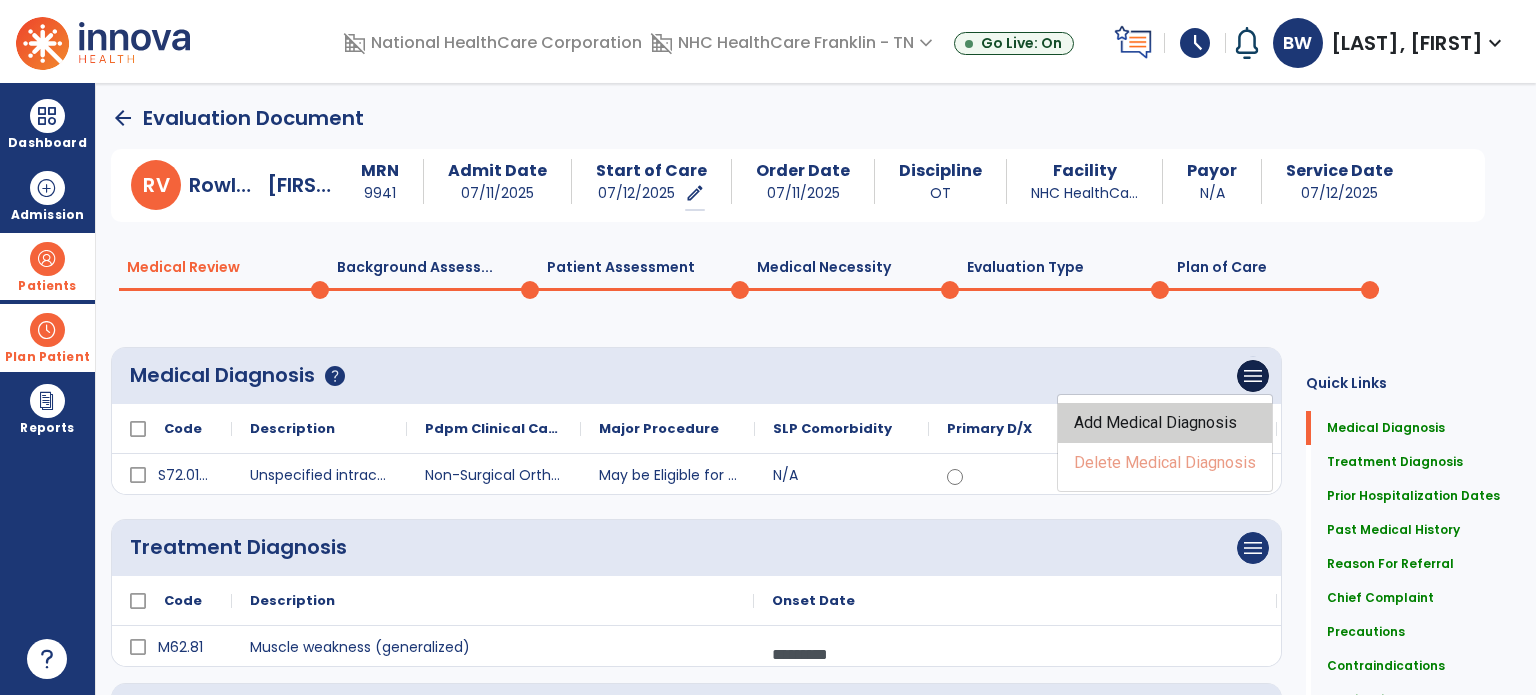 click on "Add Medical Diagnosis" 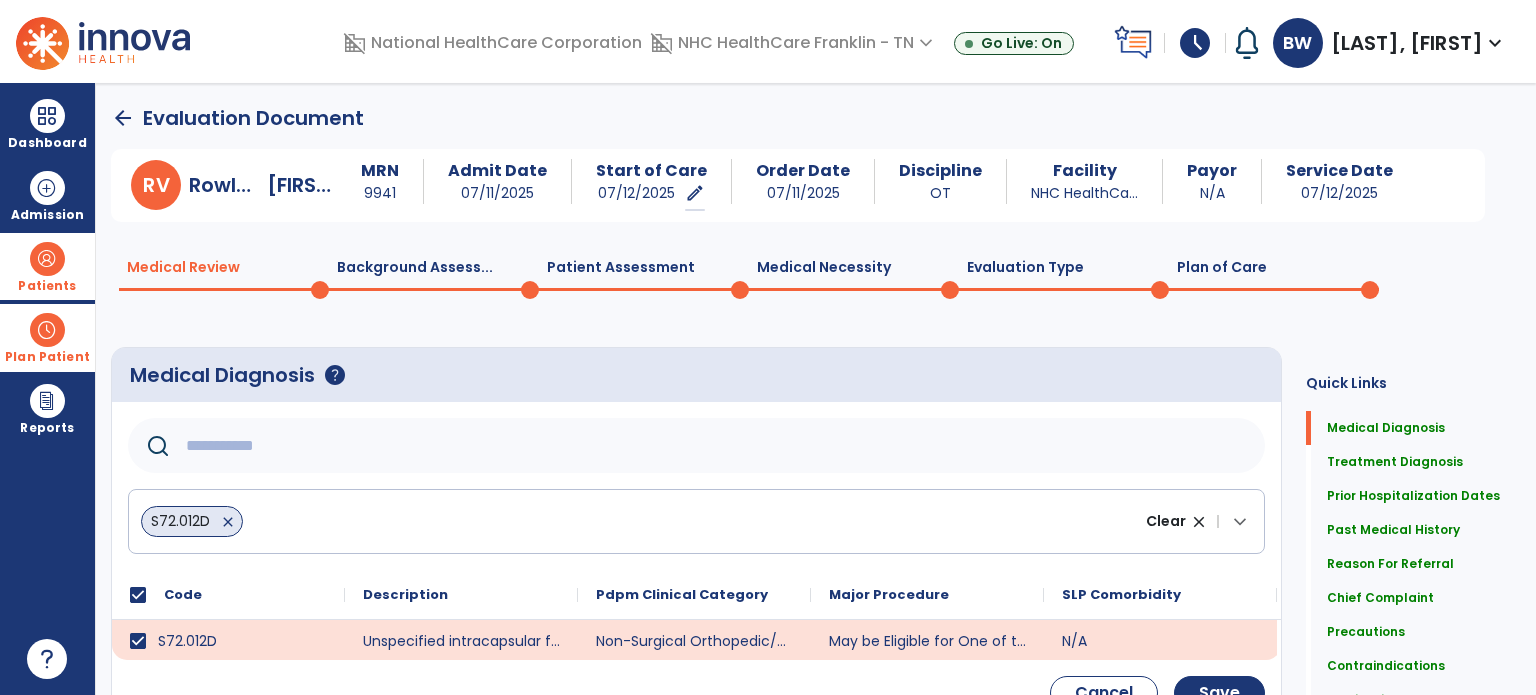 click 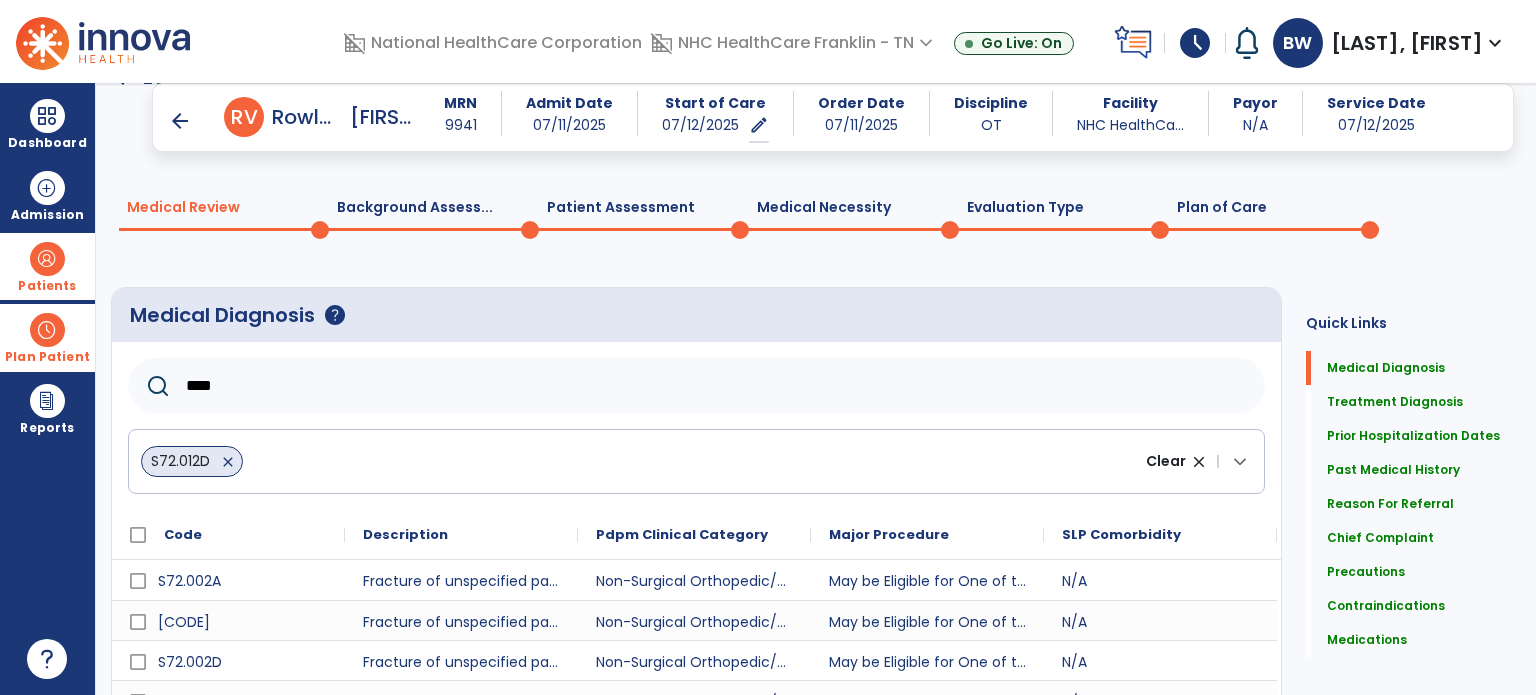 scroll, scrollTop: 0, scrollLeft: 0, axis: both 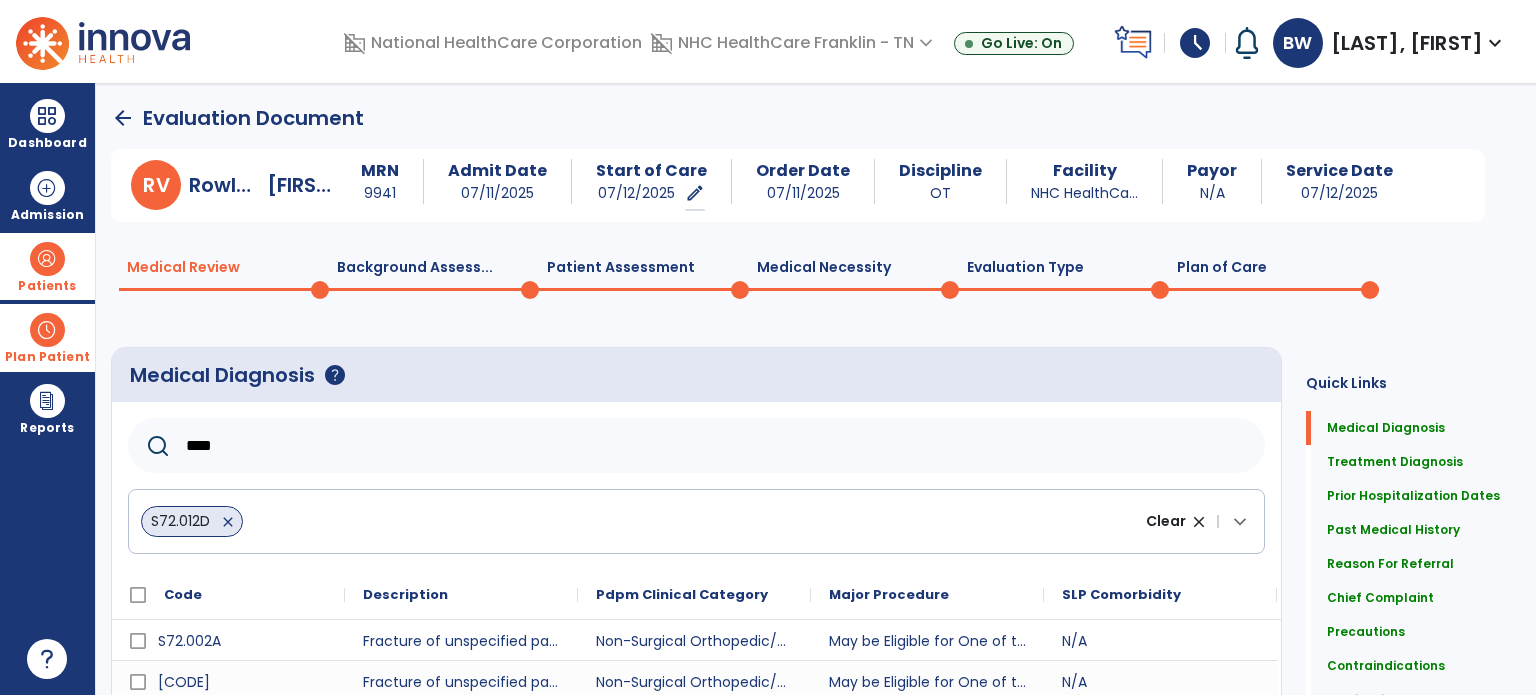 click on "****" 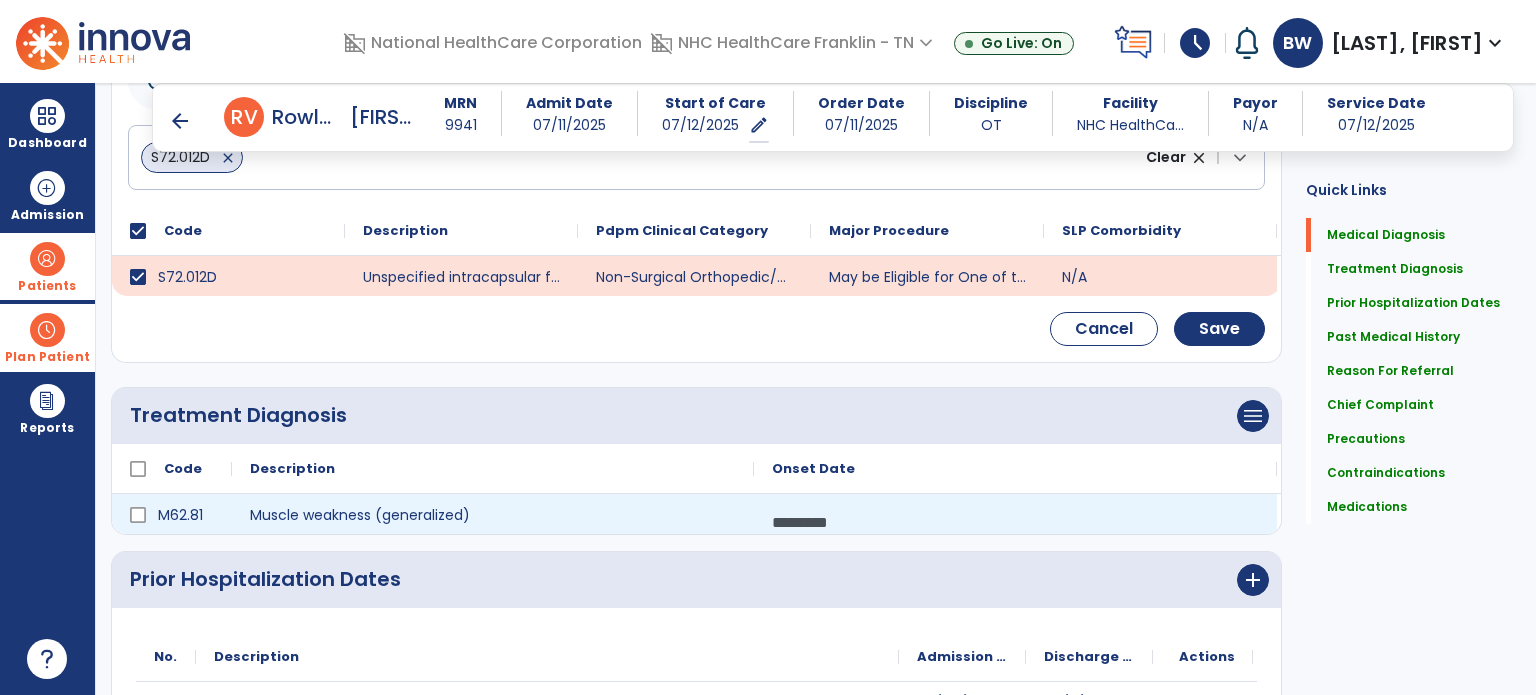 scroll, scrollTop: 351, scrollLeft: 0, axis: vertical 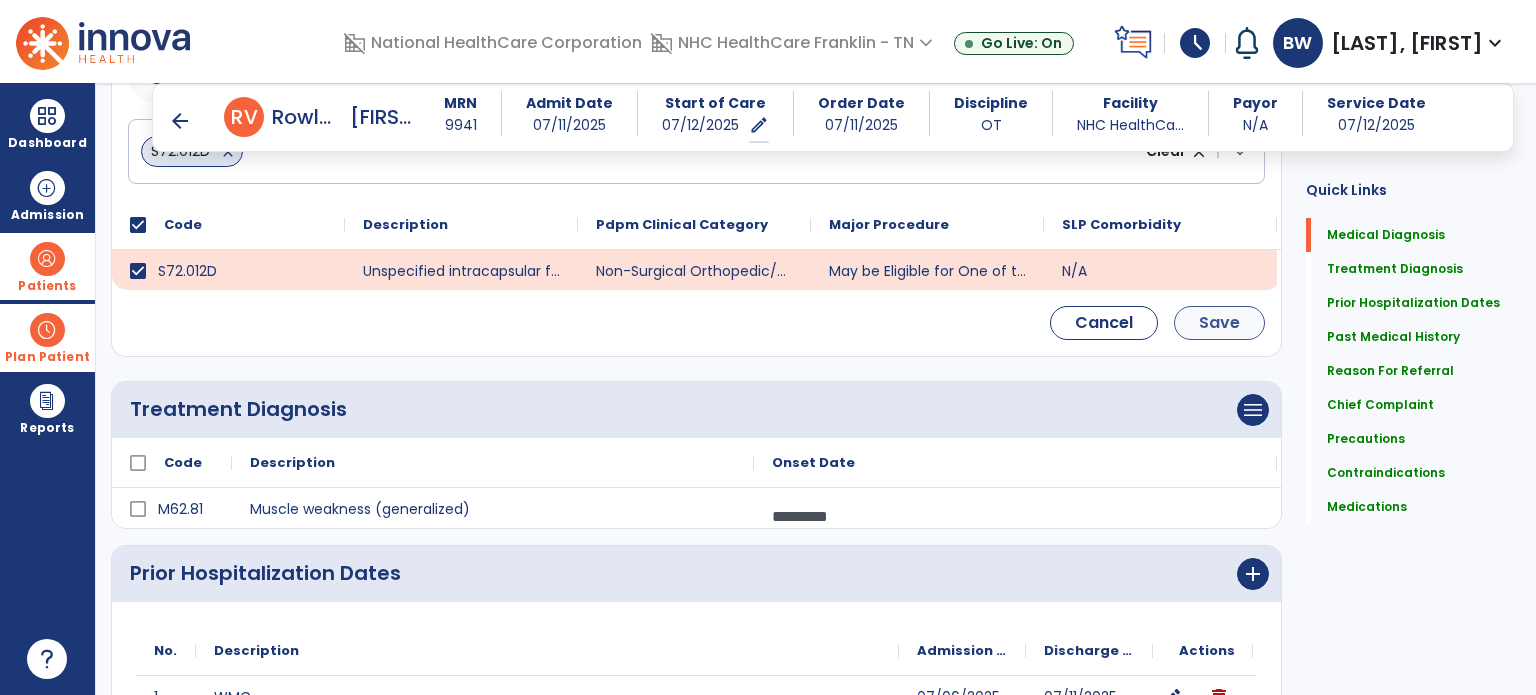 type on "********" 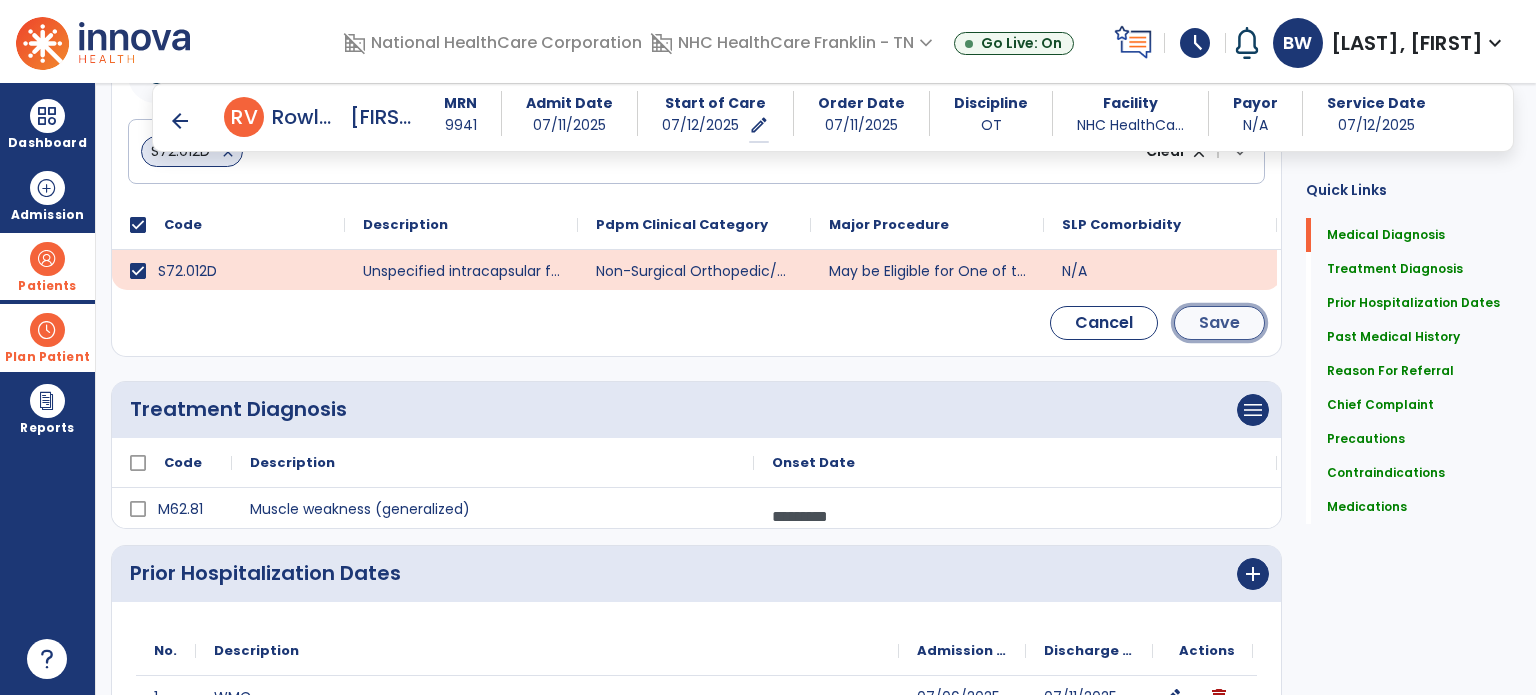 click on "Save" 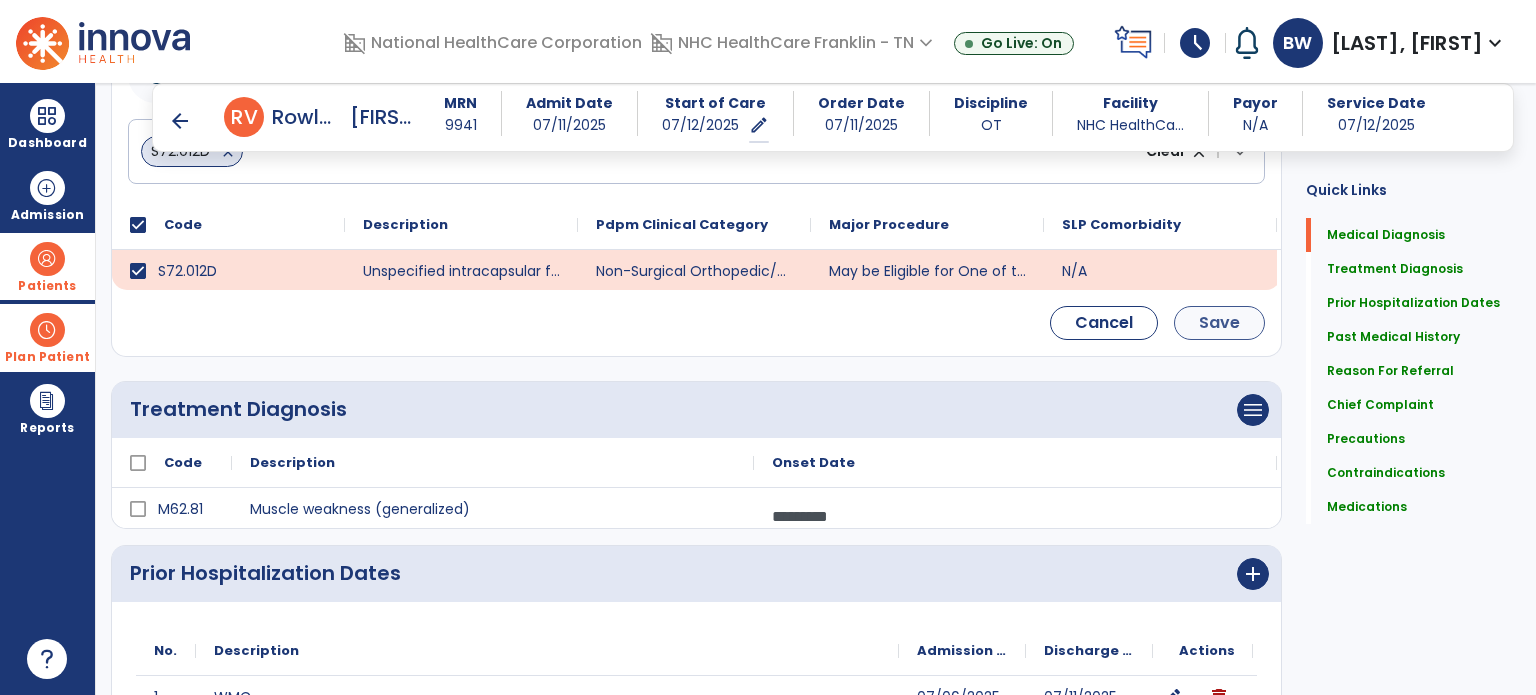 scroll, scrollTop: 185, scrollLeft: 0, axis: vertical 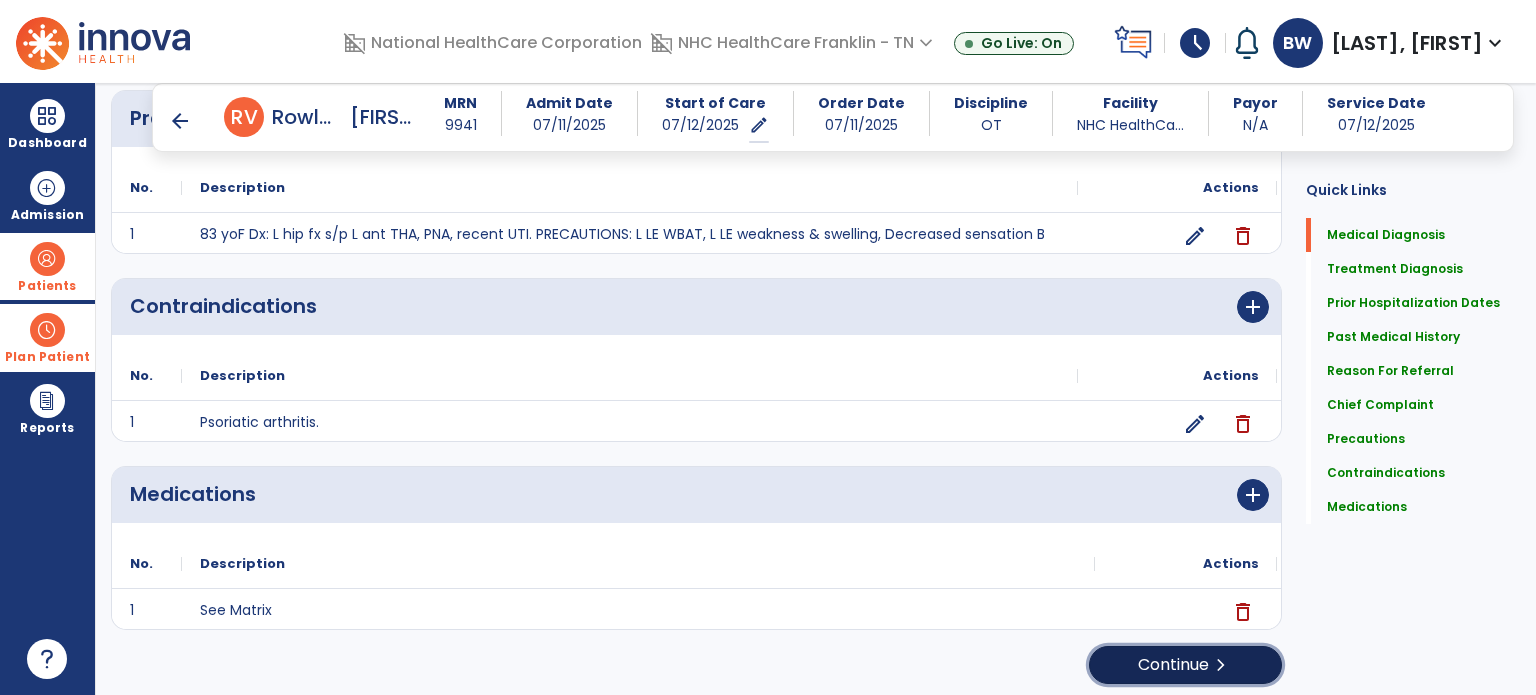 click on "chevron_right" 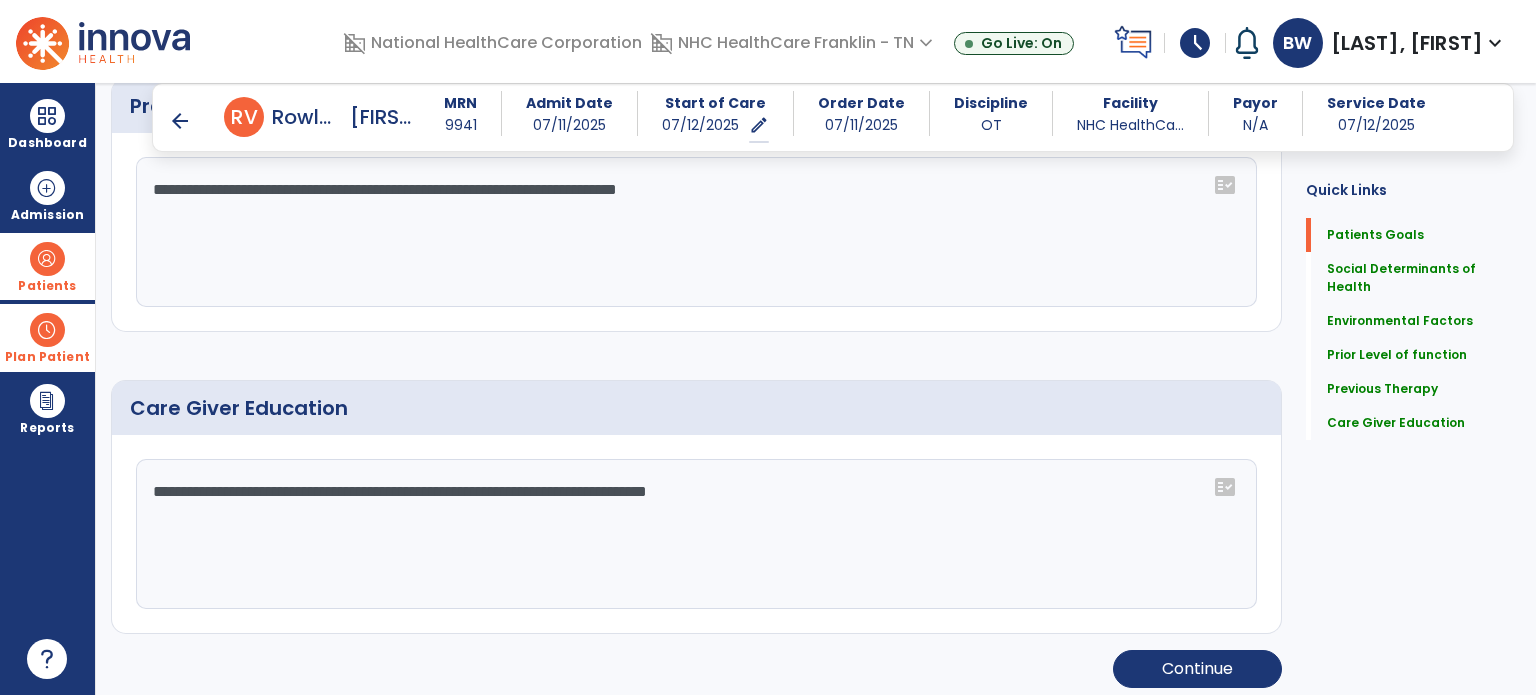 scroll, scrollTop: 1192, scrollLeft: 0, axis: vertical 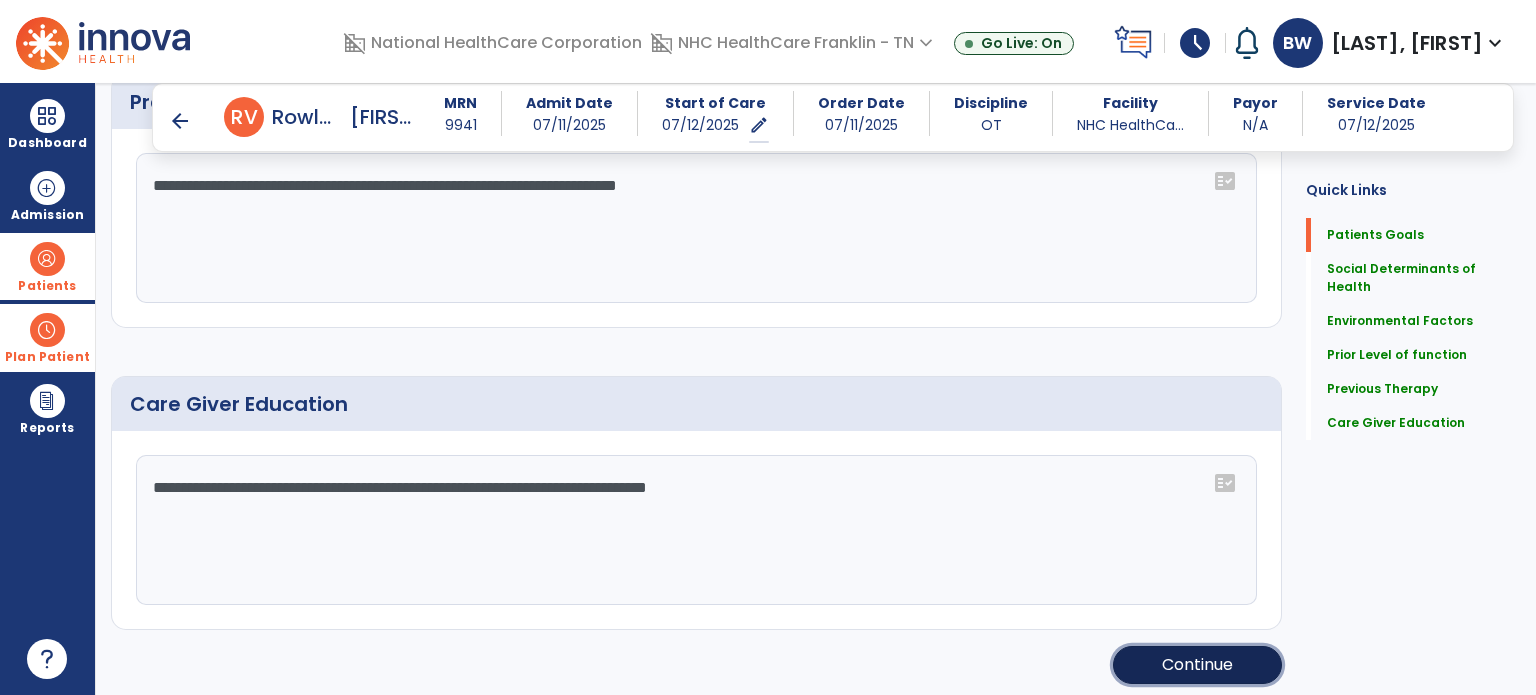 click on "Continue" 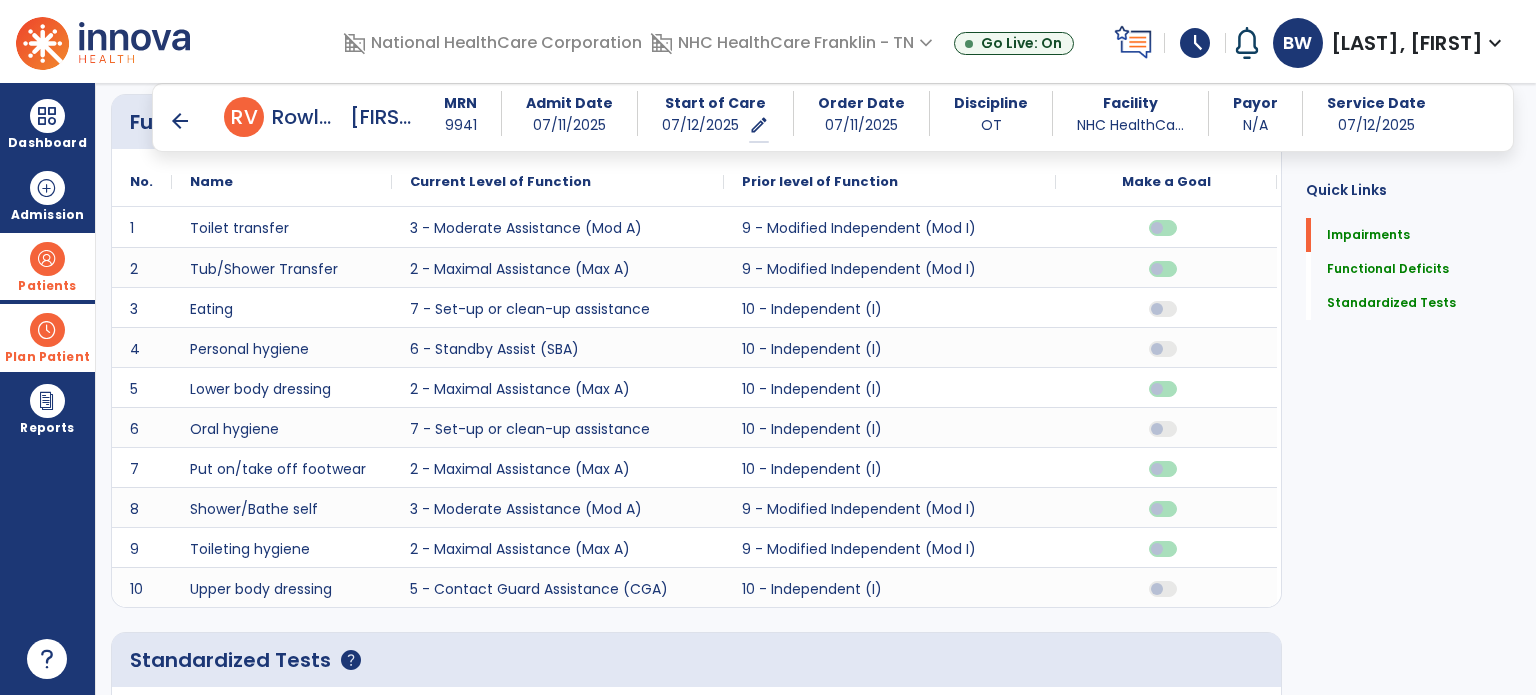 scroll, scrollTop: 1139, scrollLeft: 0, axis: vertical 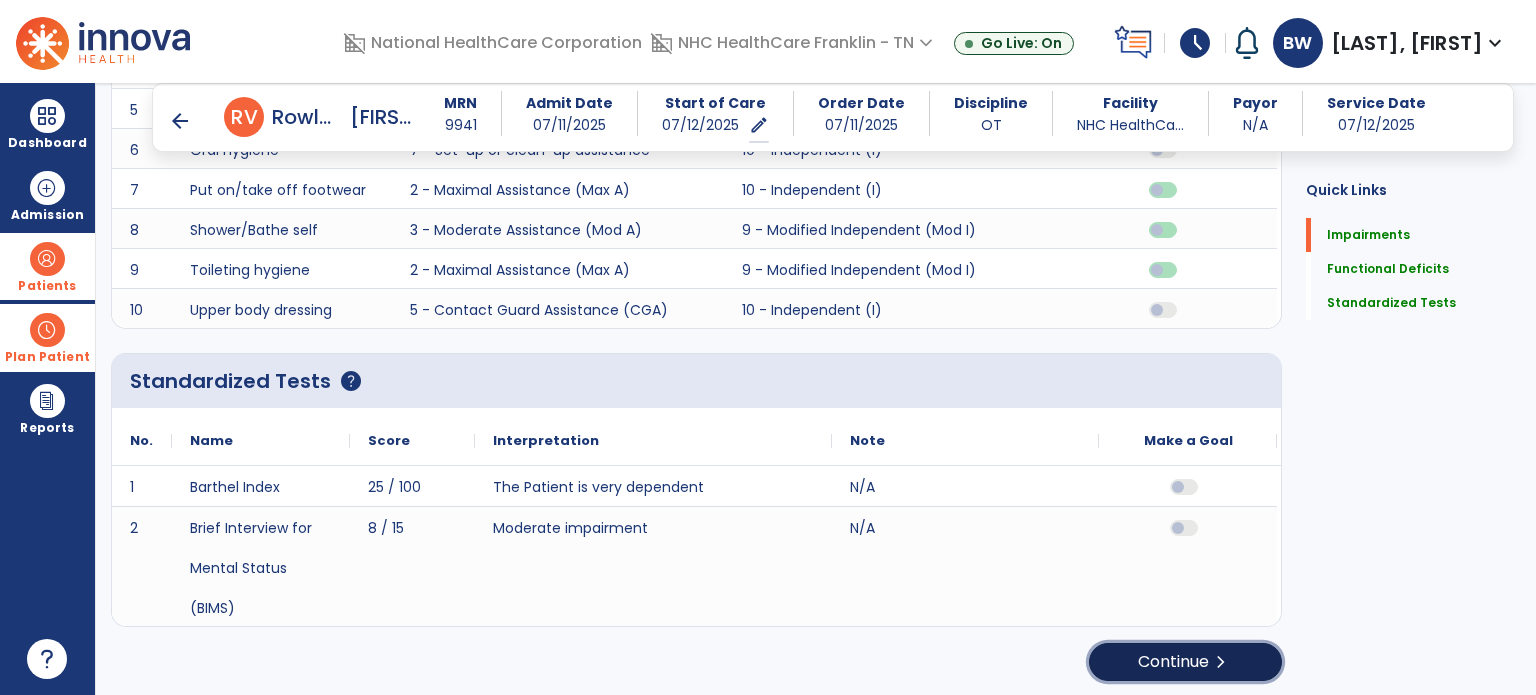 click on "Continue  chevron_right" 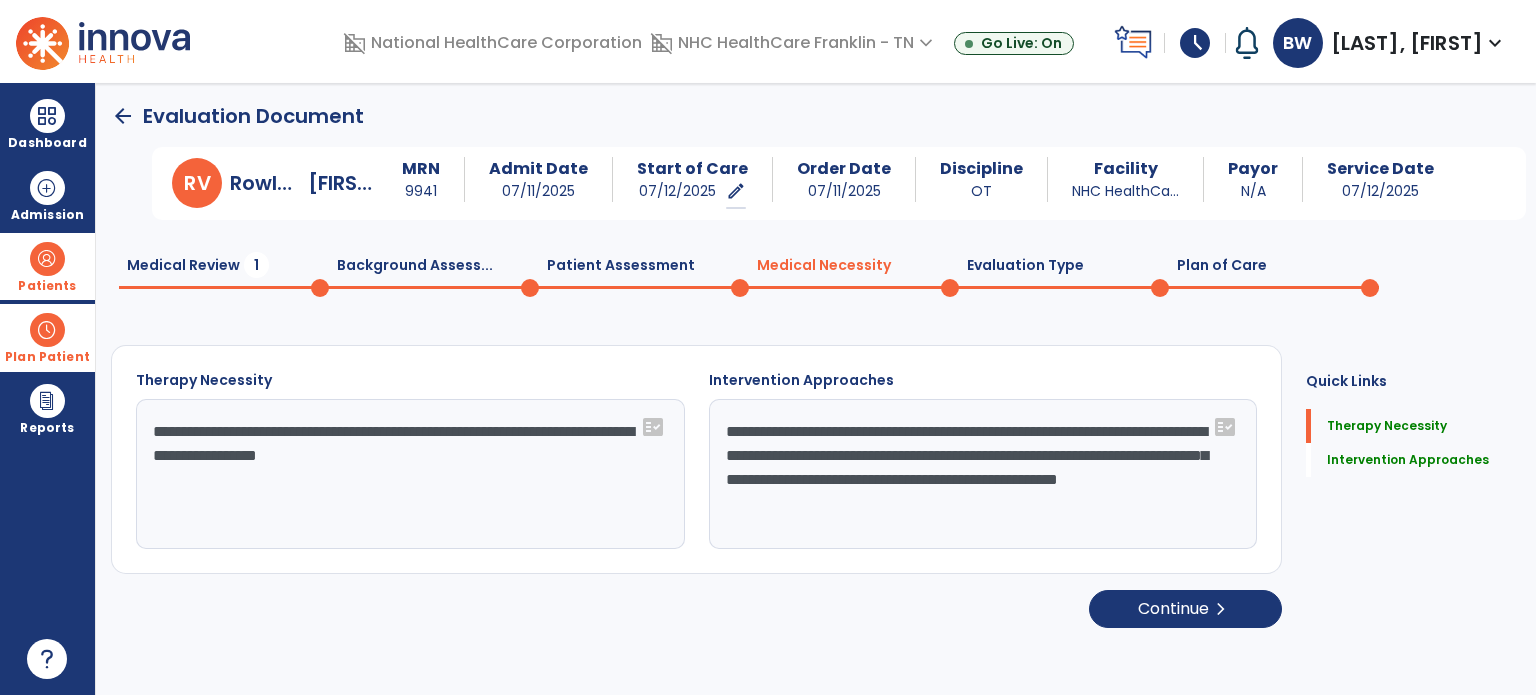 scroll, scrollTop: 0, scrollLeft: 0, axis: both 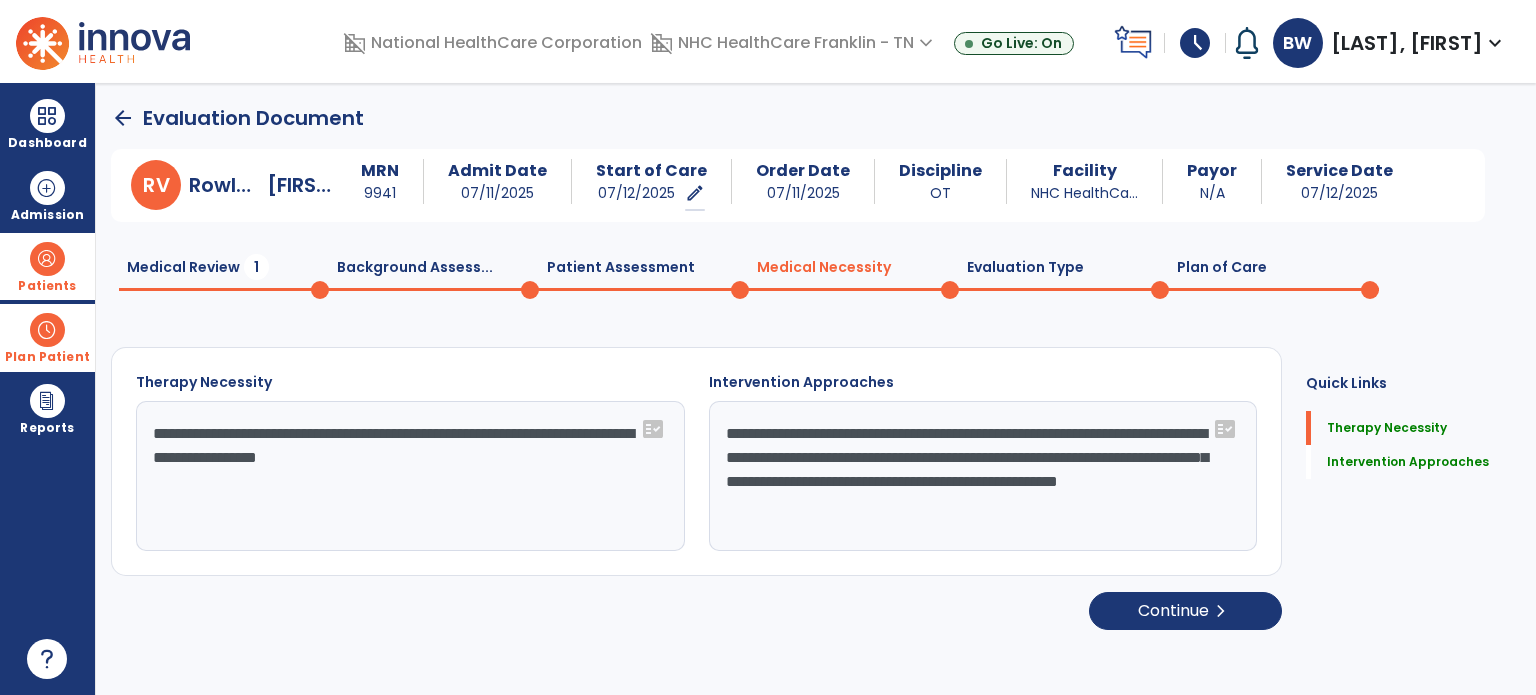 click on "**********" 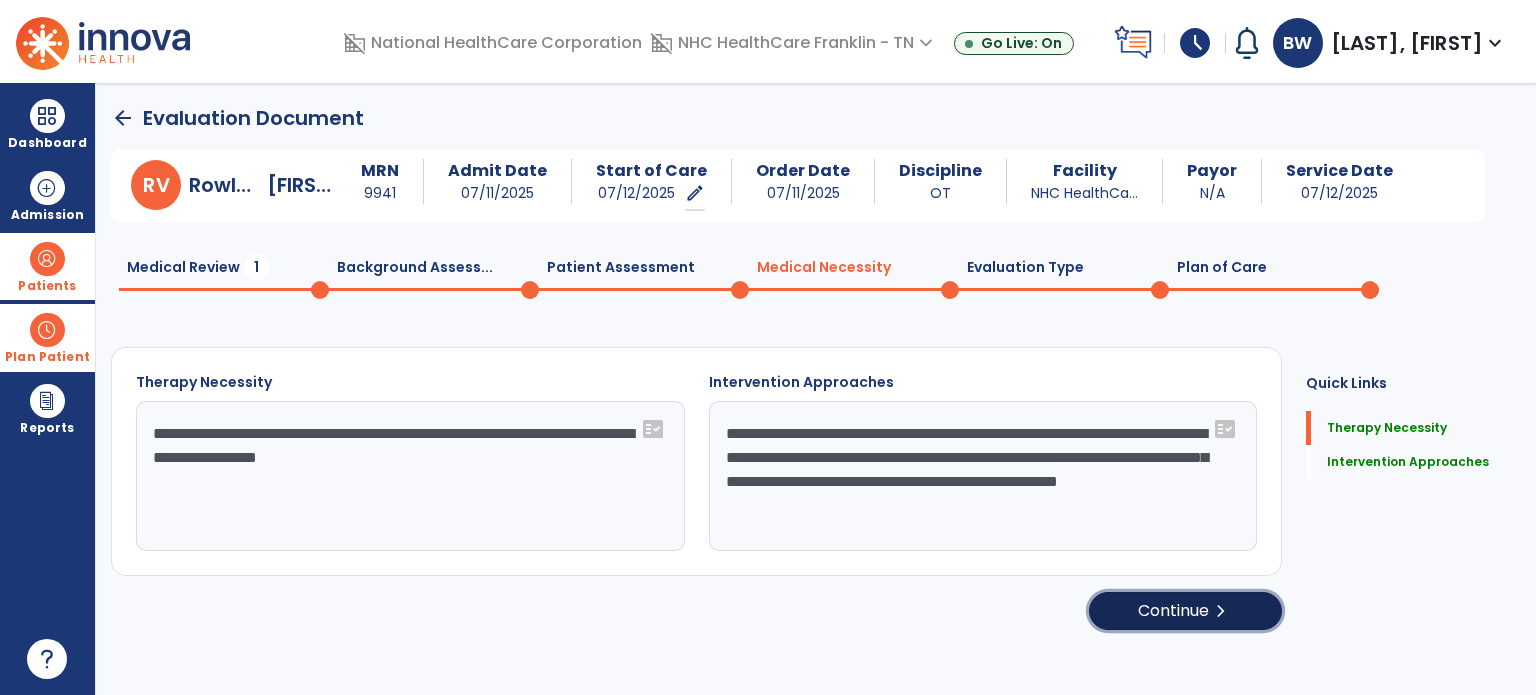 click on "Continue  chevron_right" 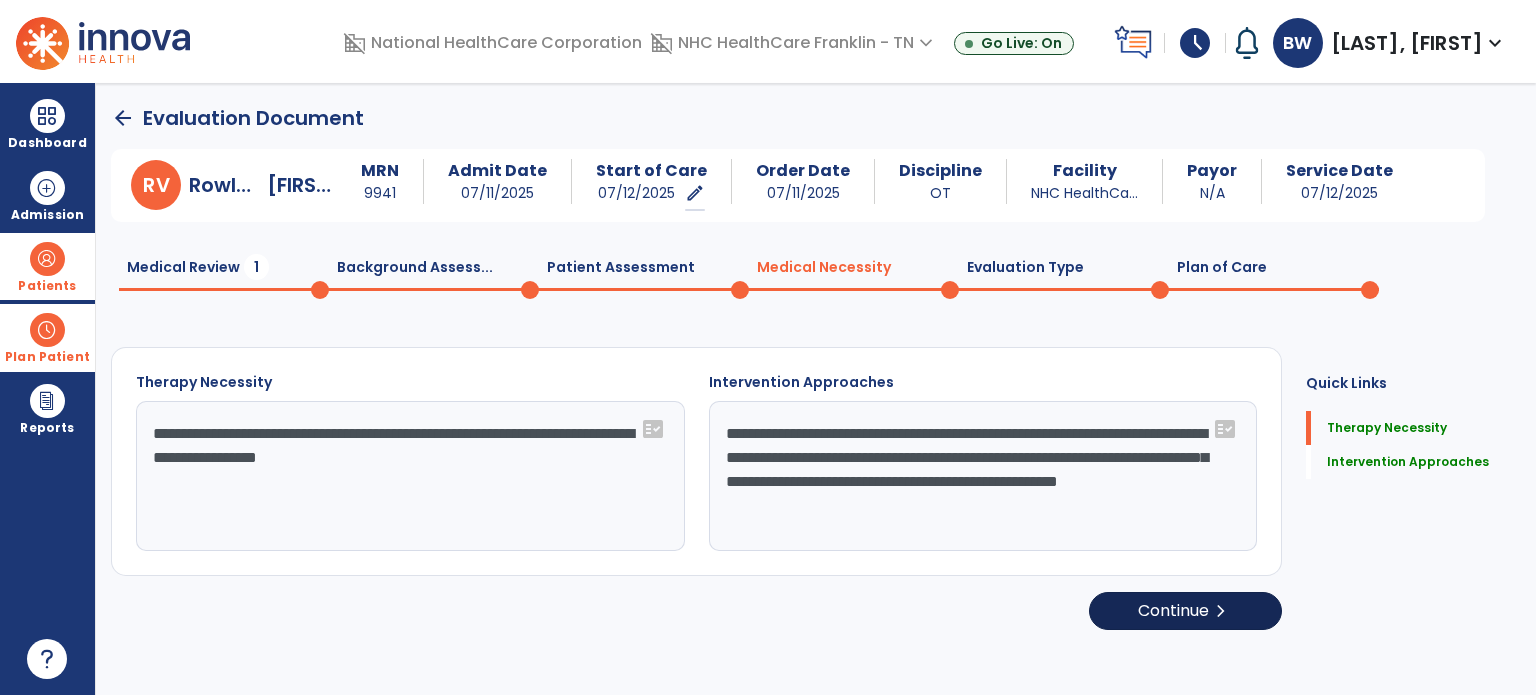 select on "**********" 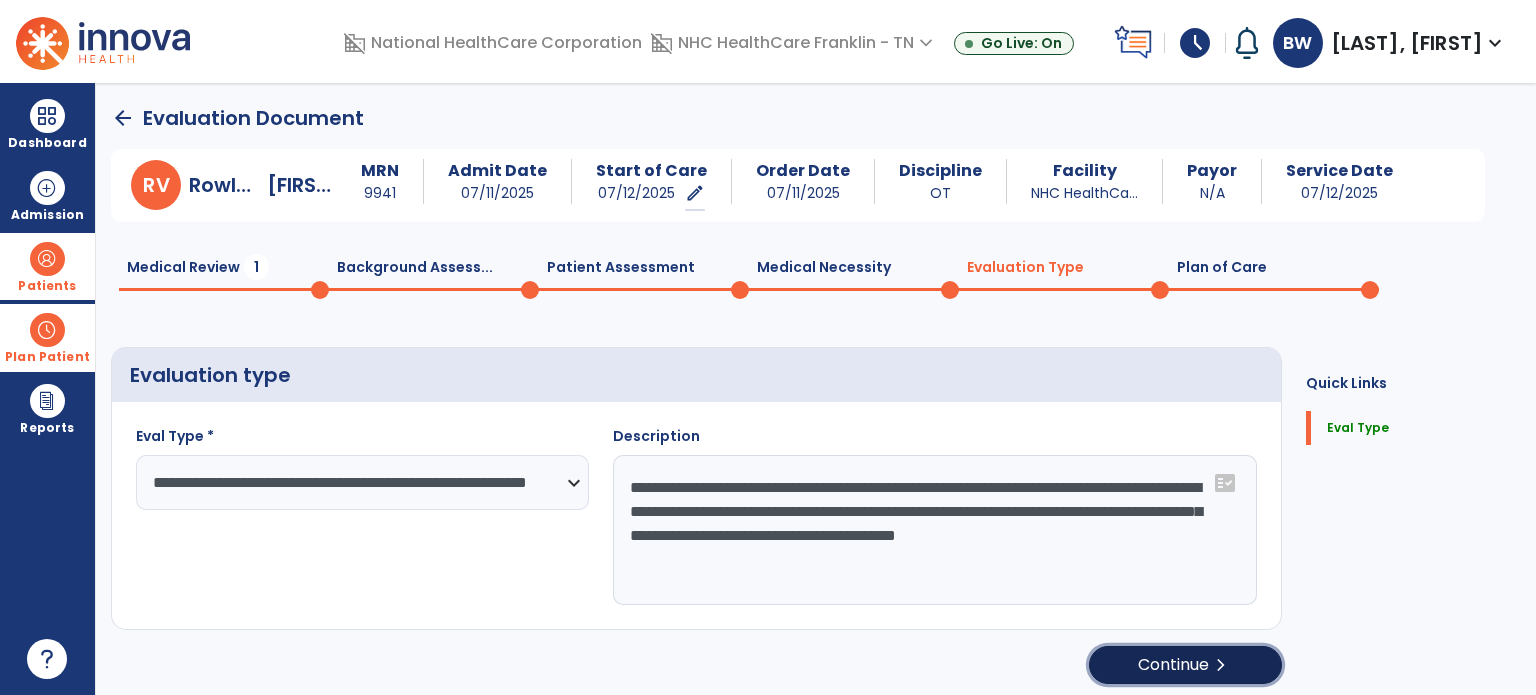 click on "Continue  chevron_right" 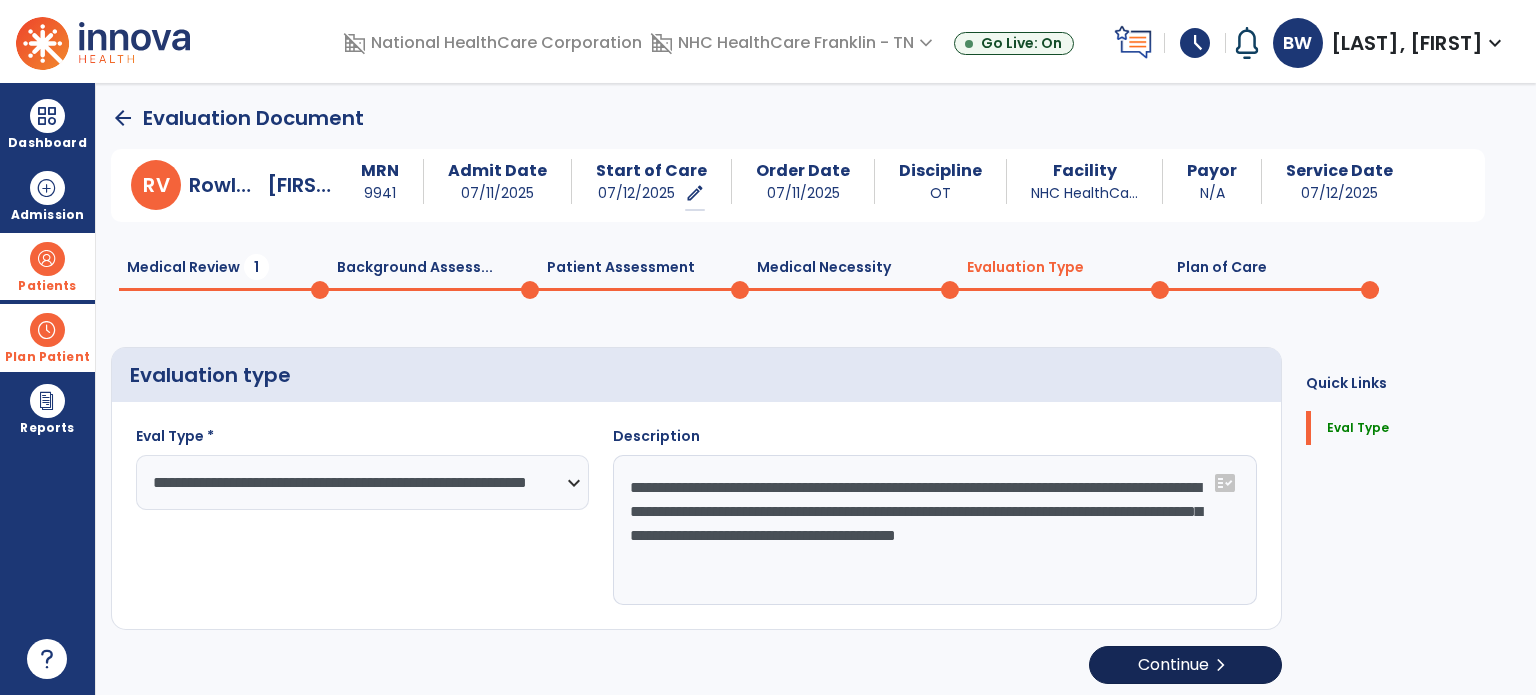 select on "**" 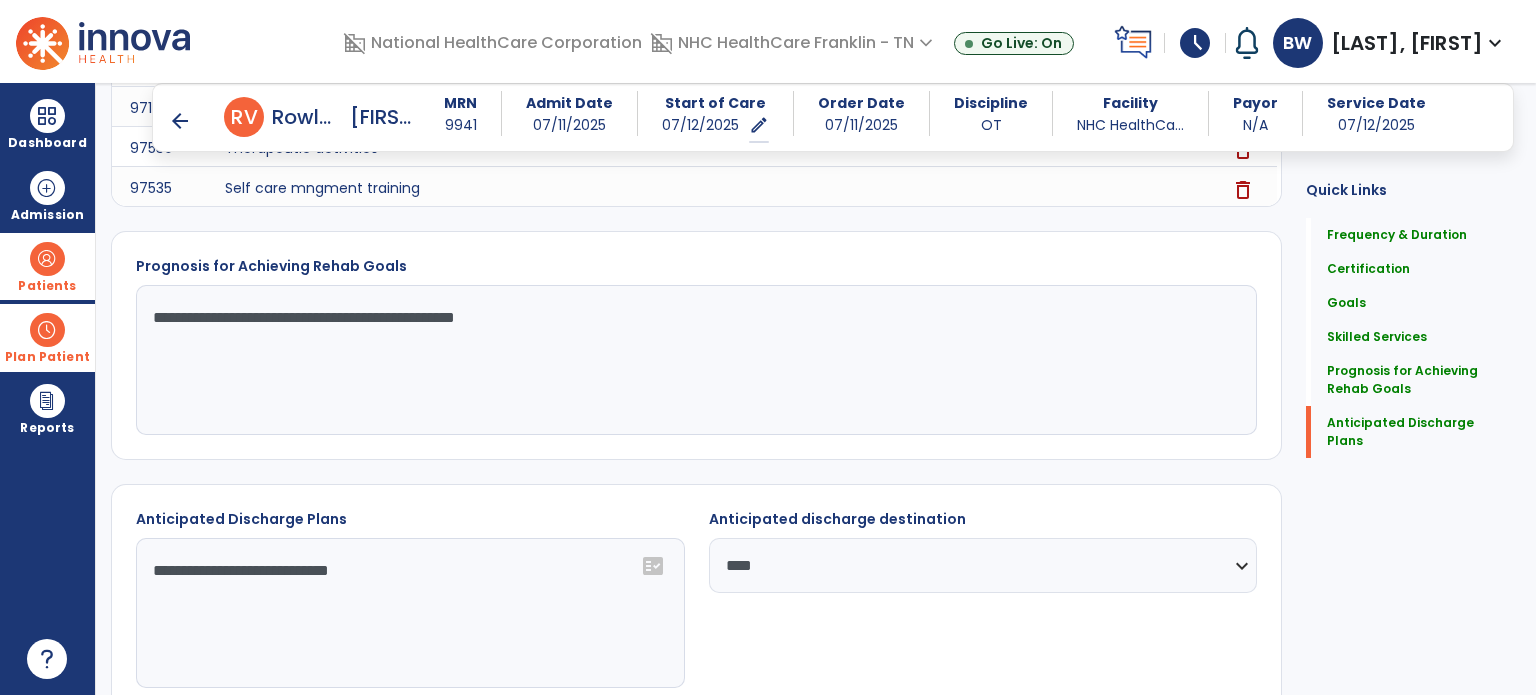scroll, scrollTop: 1709, scrollLeft: 0, axis: vertical 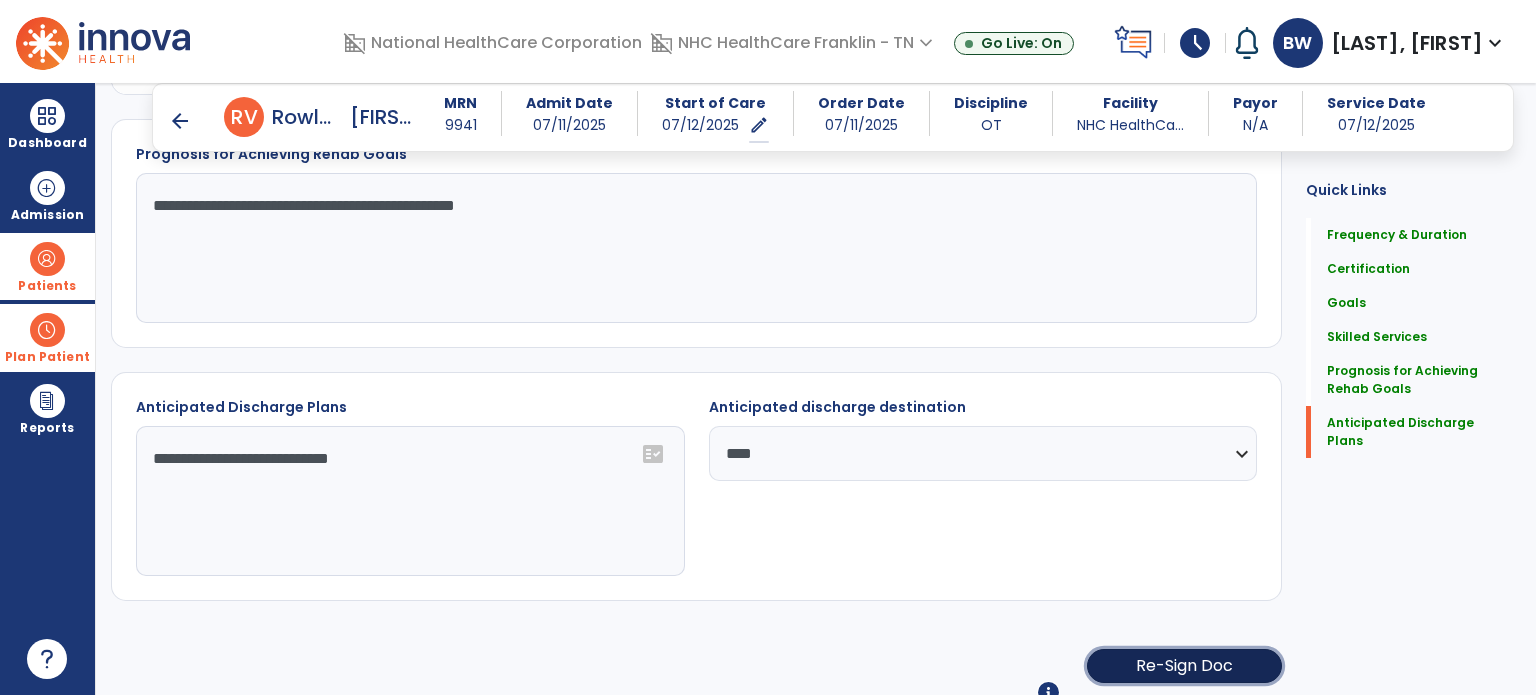 click on "Re-Sign Doc" 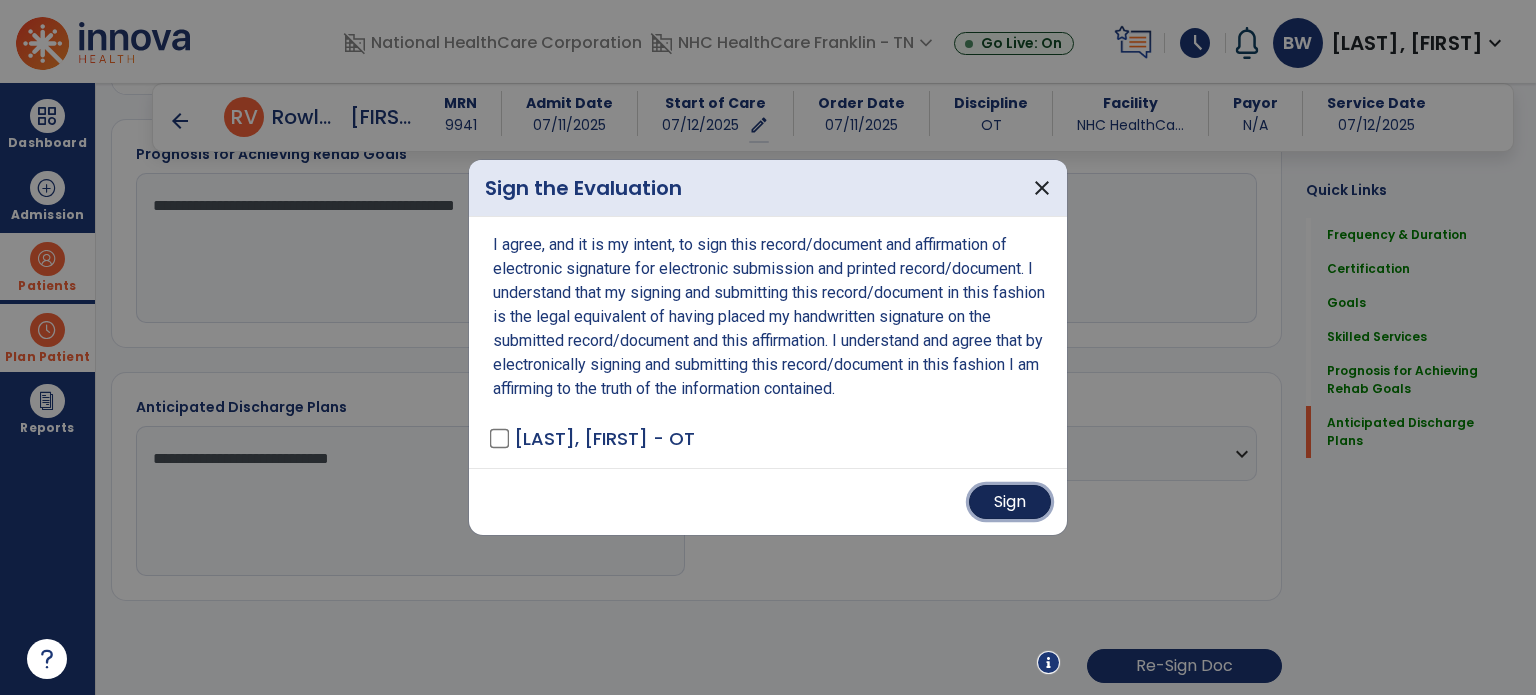 click on "Sign" at bounding box center [1010, 502] 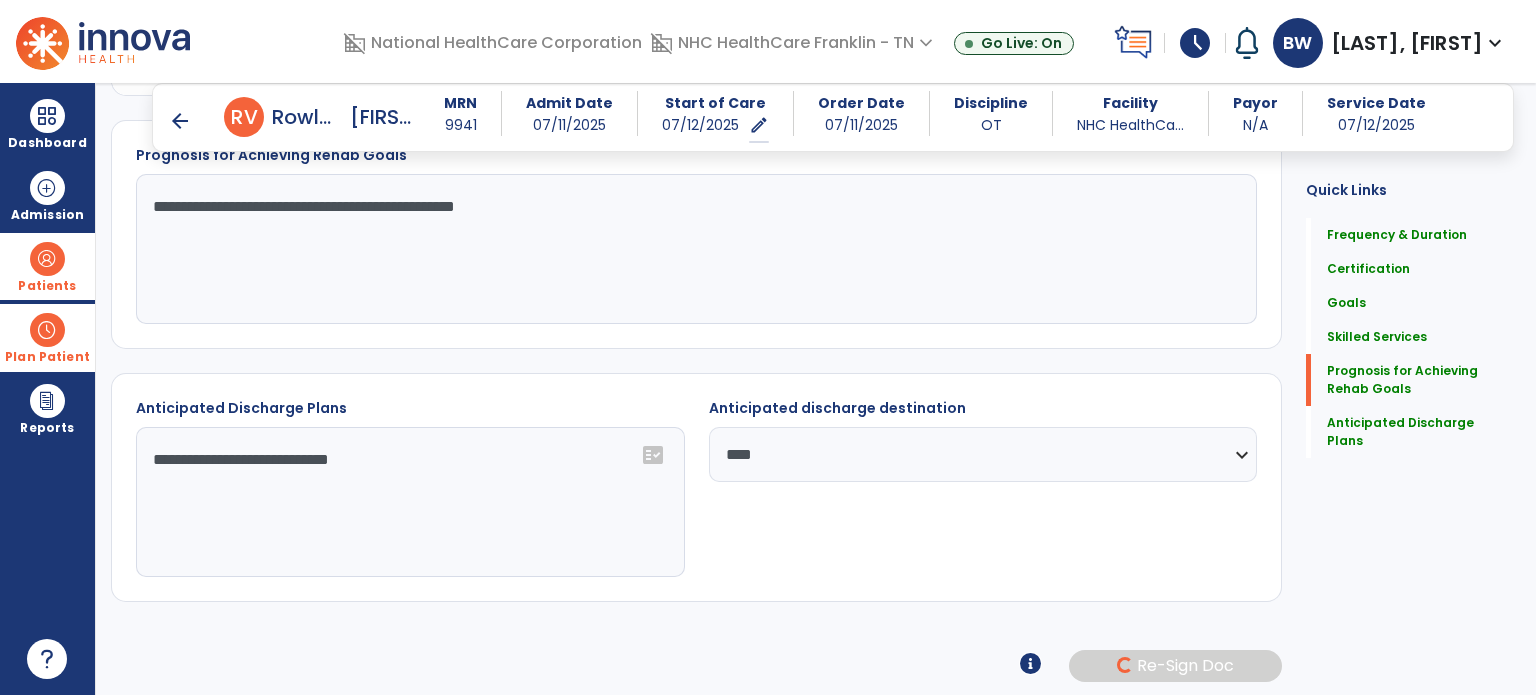 scroll, scrollTop: 1707, scrollLeft: 0, axis: vertical 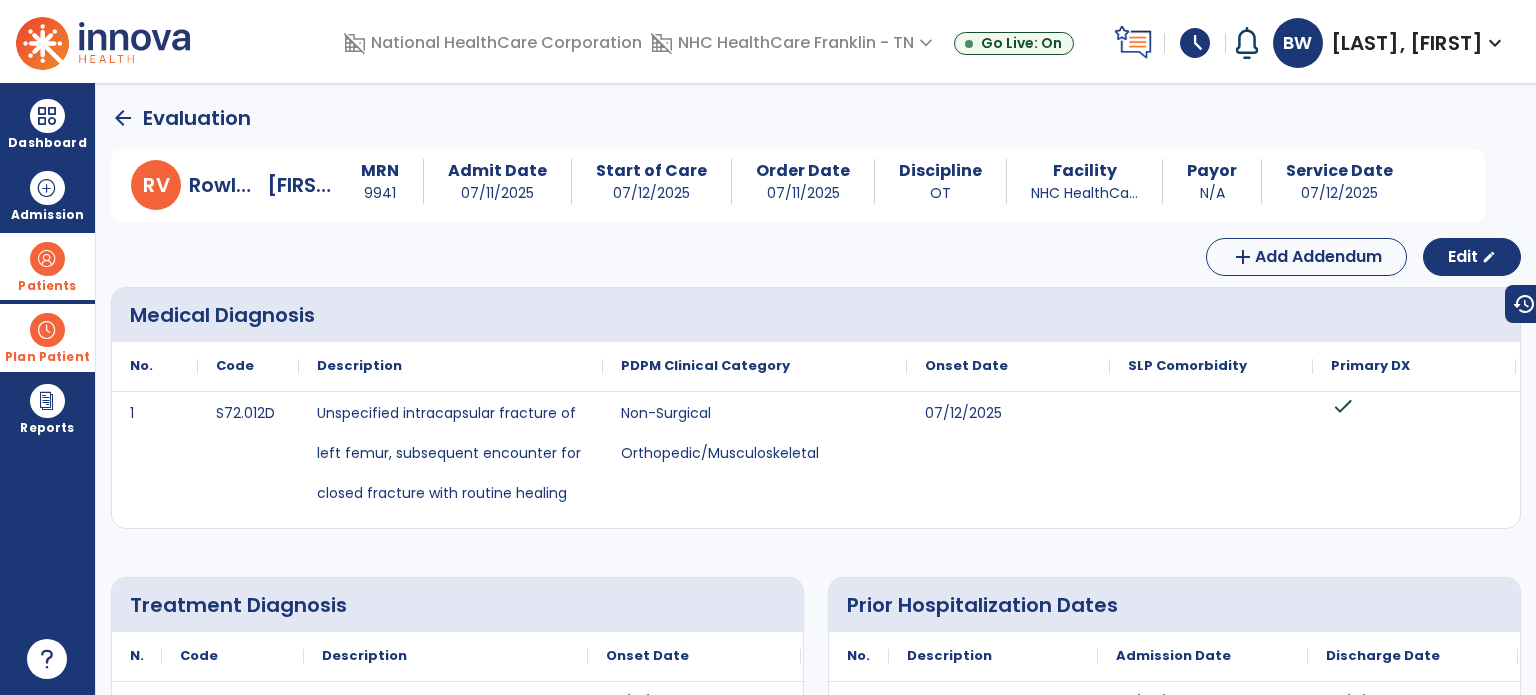 click at bounding box center (47, 259) 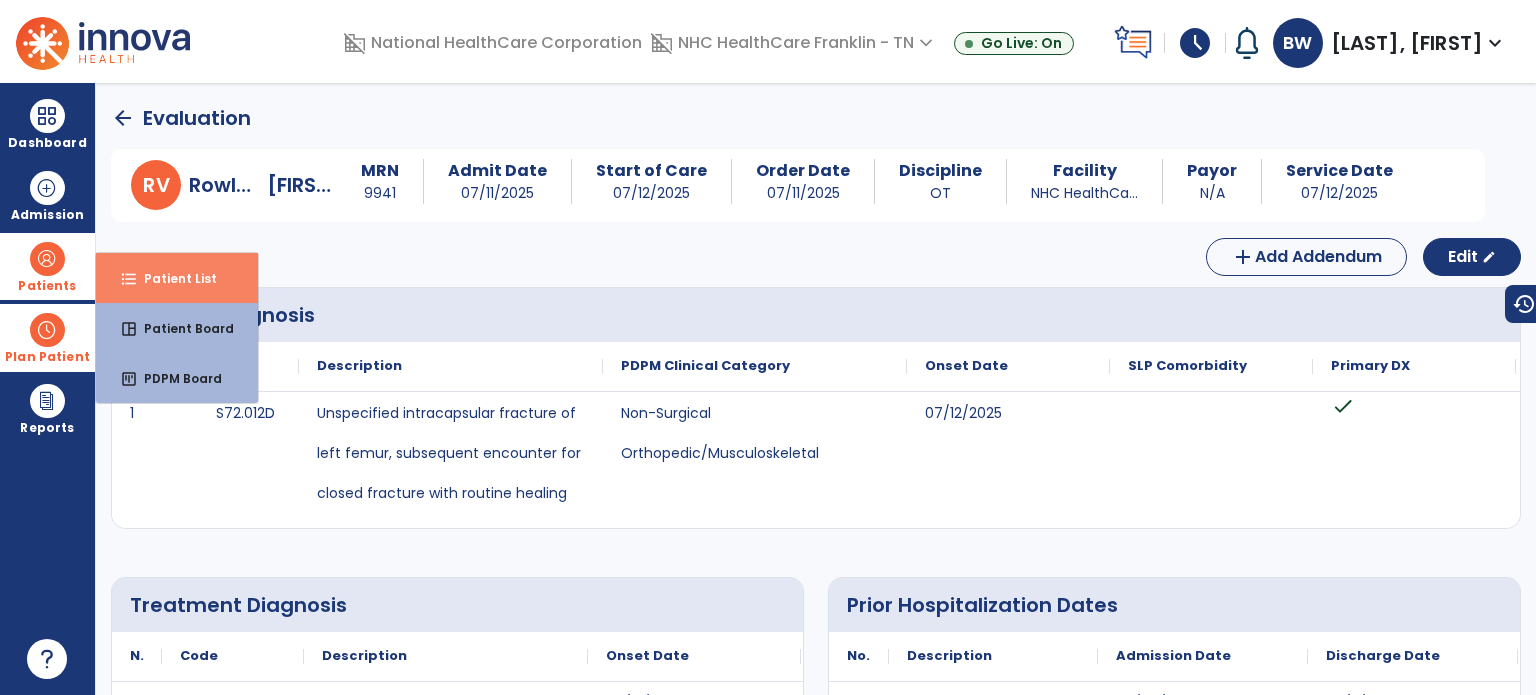 click on "Patient List" at bounding box center (172, 278) 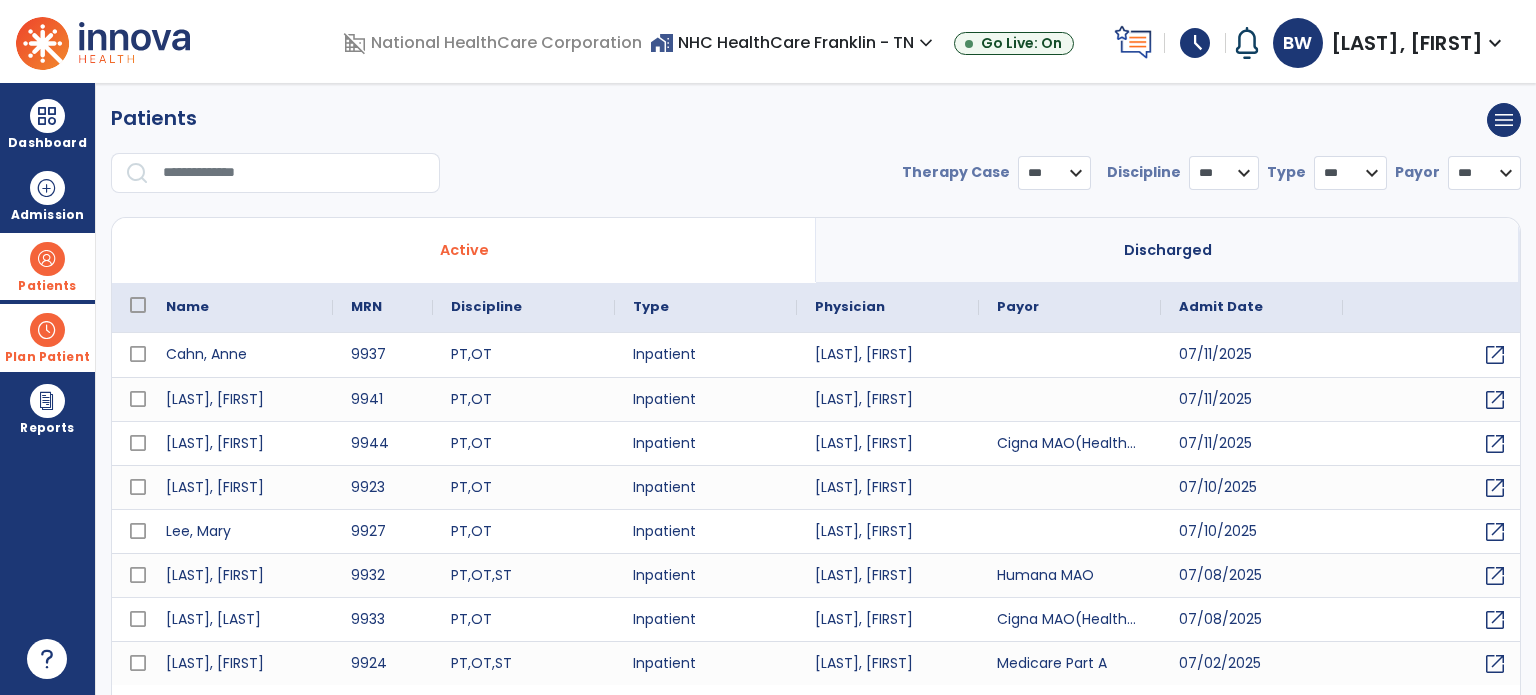 select on "***" 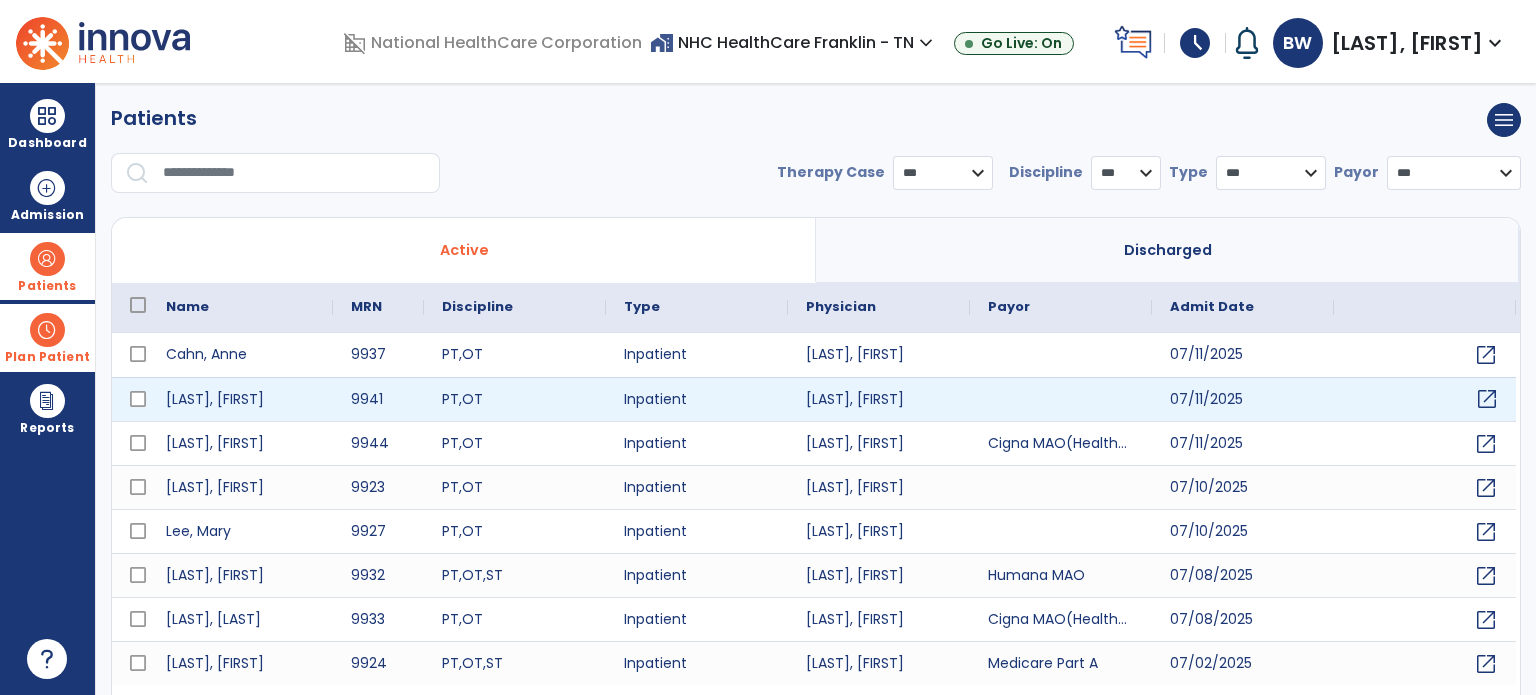 click on "open_in_new" at bounding box center (1487, 399) 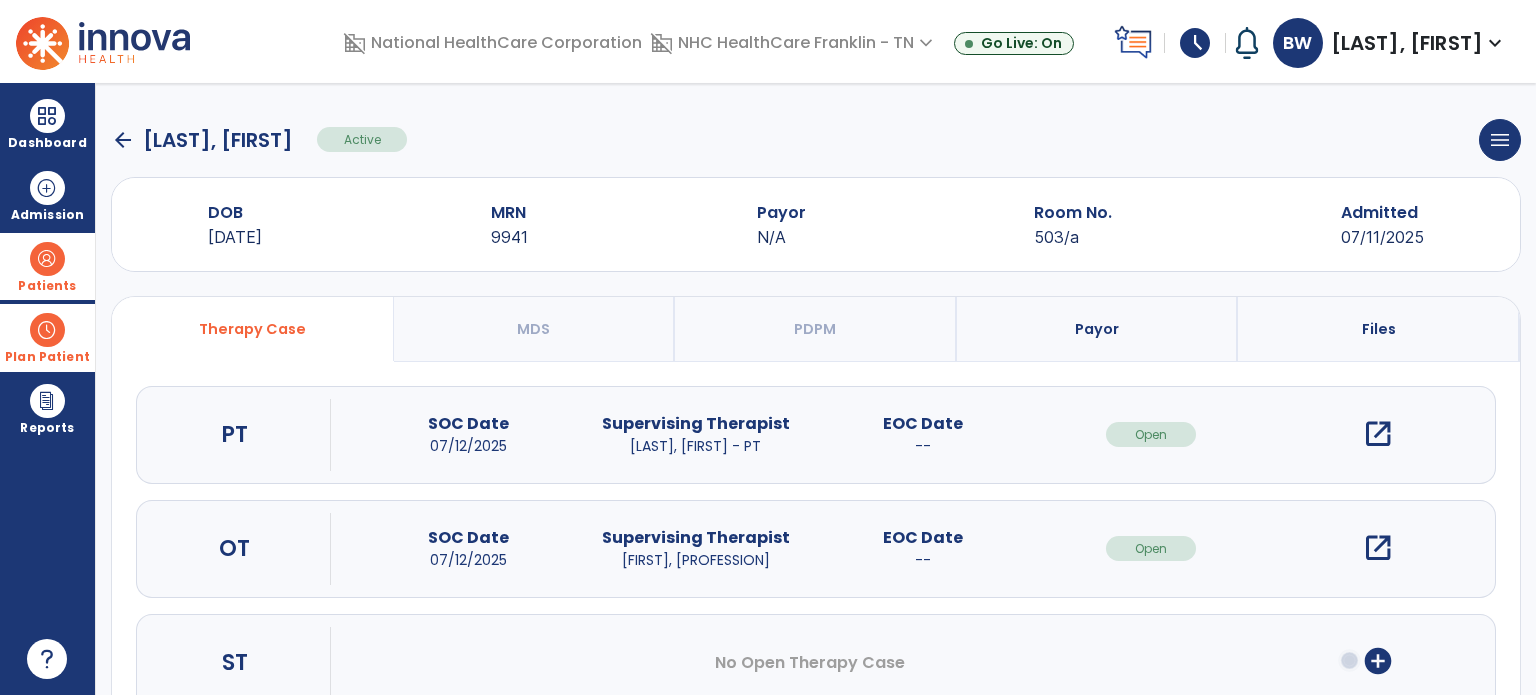 click on "open_in_new" at bounding box center [1378, 548] 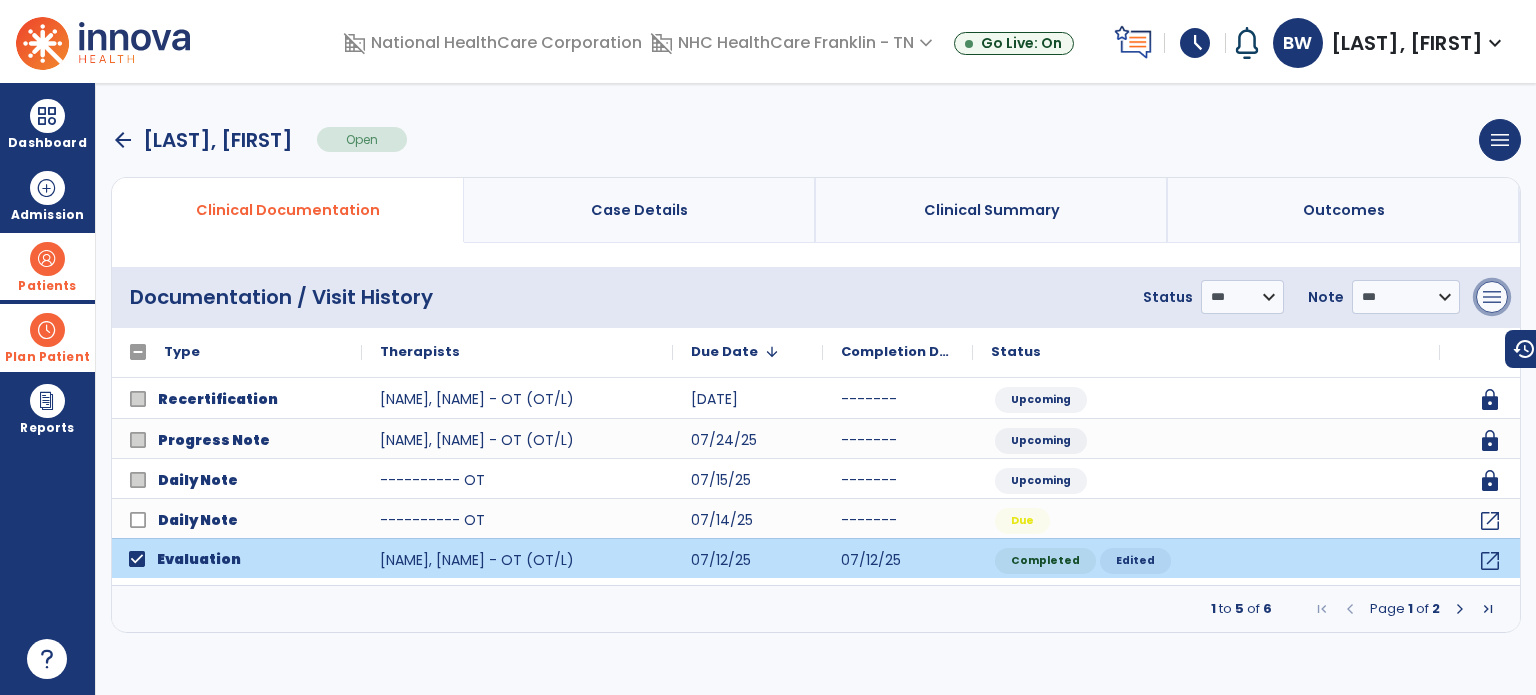click on "menu" at bounding box center [1492, 297] 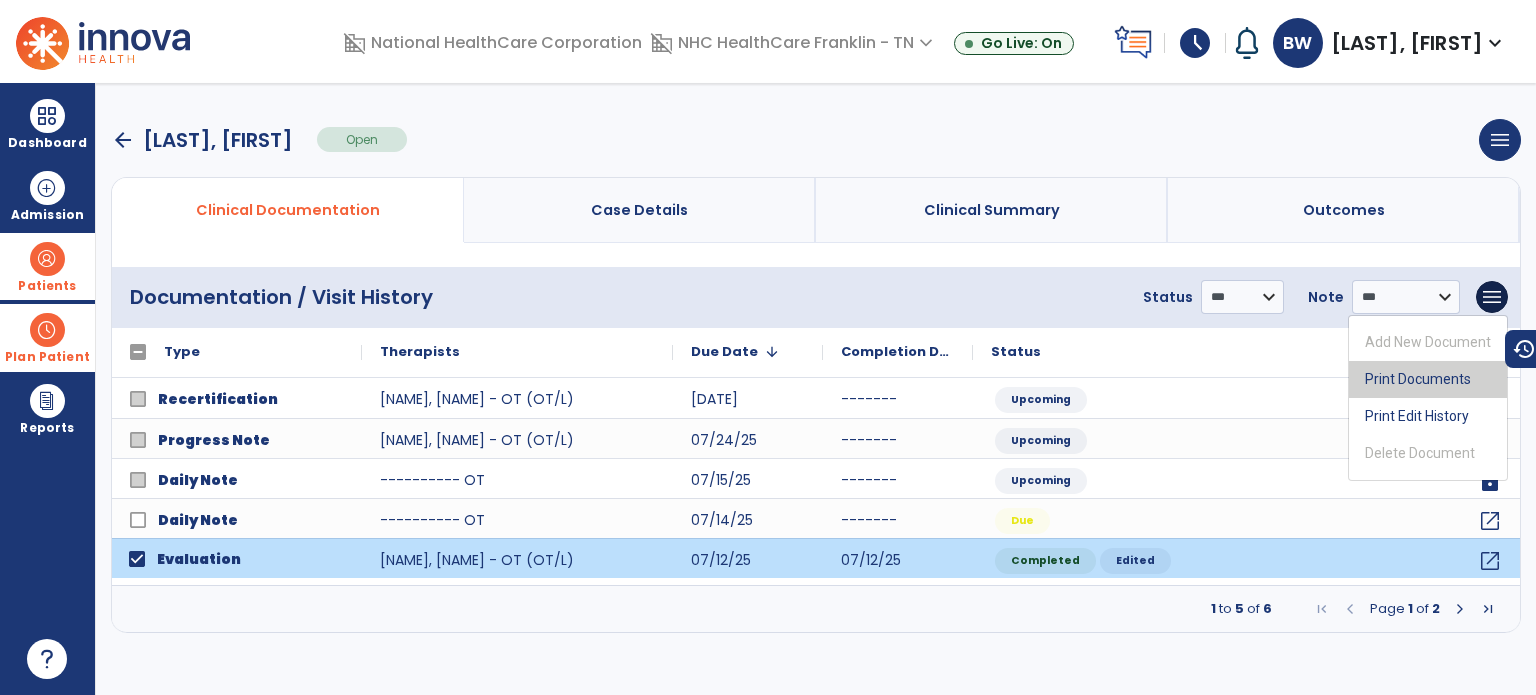 click on "Print Documents" at bounding box center [1428, 379] 